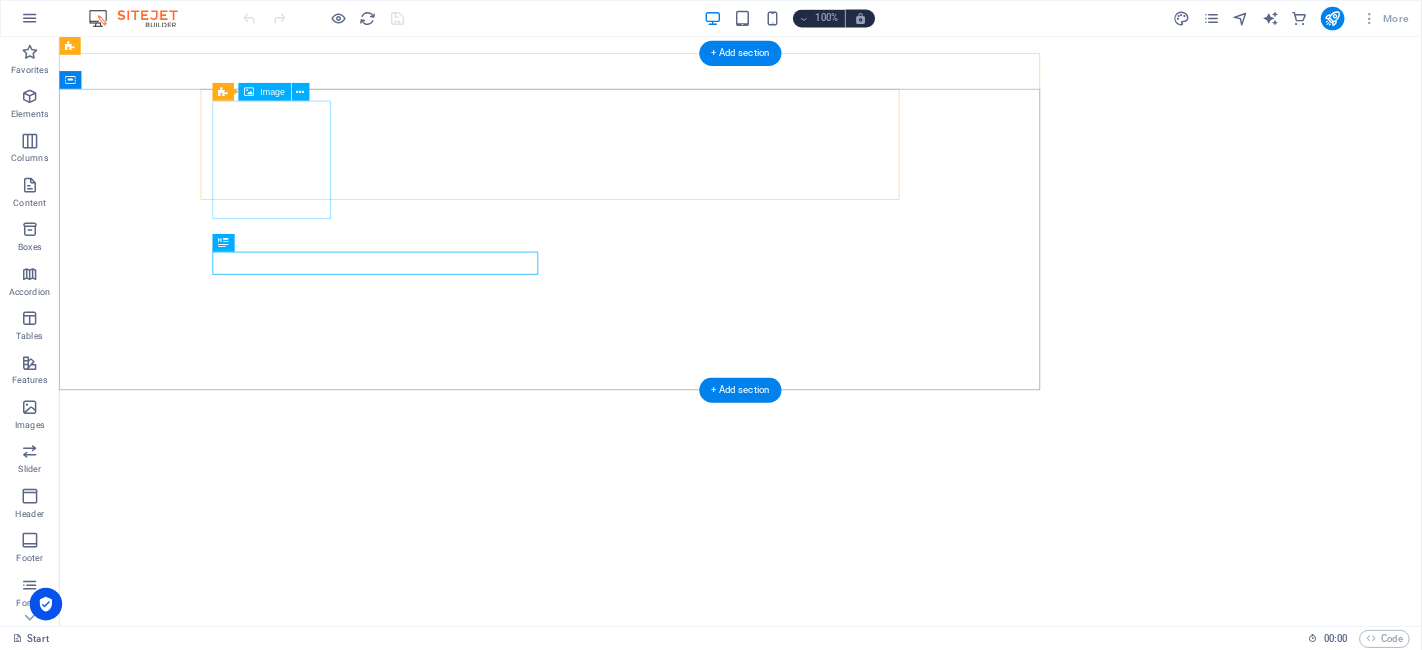 scroll, scrollTop: 0, scrollLeft: 0, axis: both 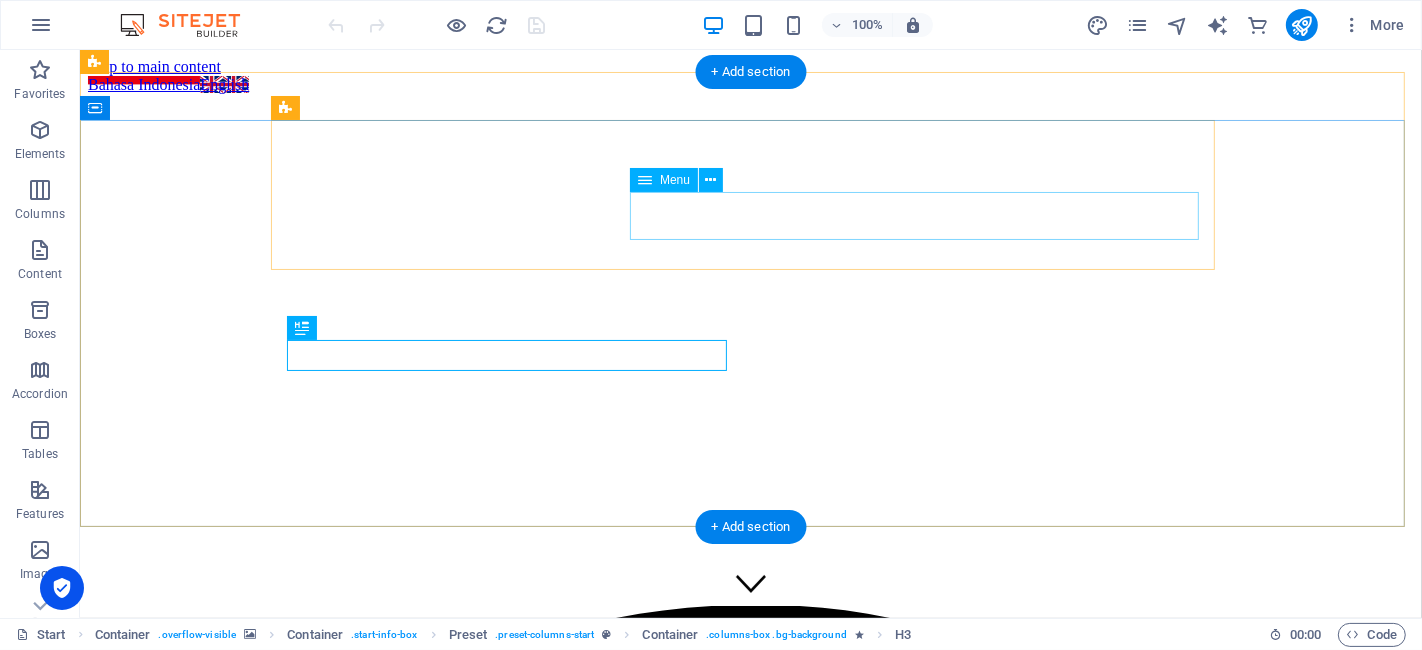 click on "Menu Layanan Sertifikat Halal BPOM ISO 9001 Legalitas Lain NKV (Nomor Kontrol Veteriner) Pengurusan PKRT  Pengurusan PSAT  HAKI PT Perorangan ISO 22000 Tentang Kami Artikel Contact" at bounding box center [750, 10488] 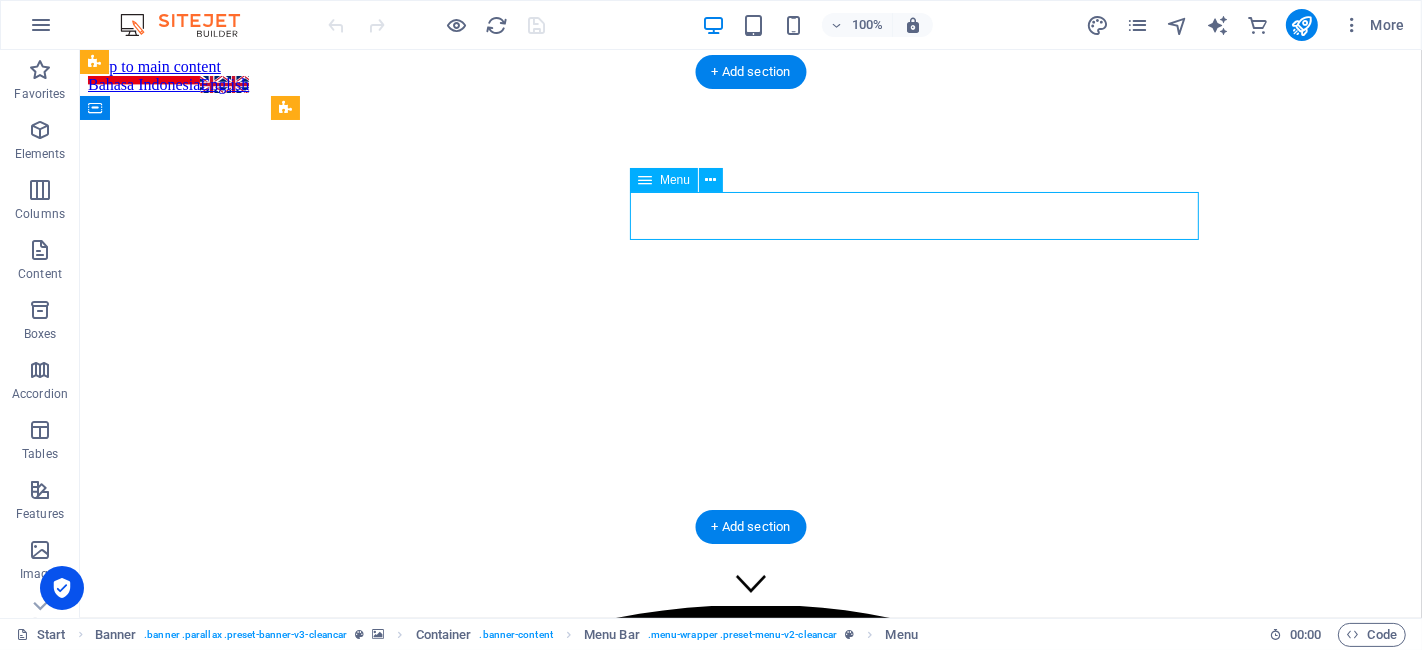 click on "Menu Layanan Sertifikat Halal BPOM ISO 9001 Legalitas Lain NKV (Nomor Kontrol Veteriner) Pengurusan PKRT  Pengurusan PSAT  HAKI PT Perorangan ISO 22000 Tentang Kami Artikel Contact" at bounding box center (750, 10488) 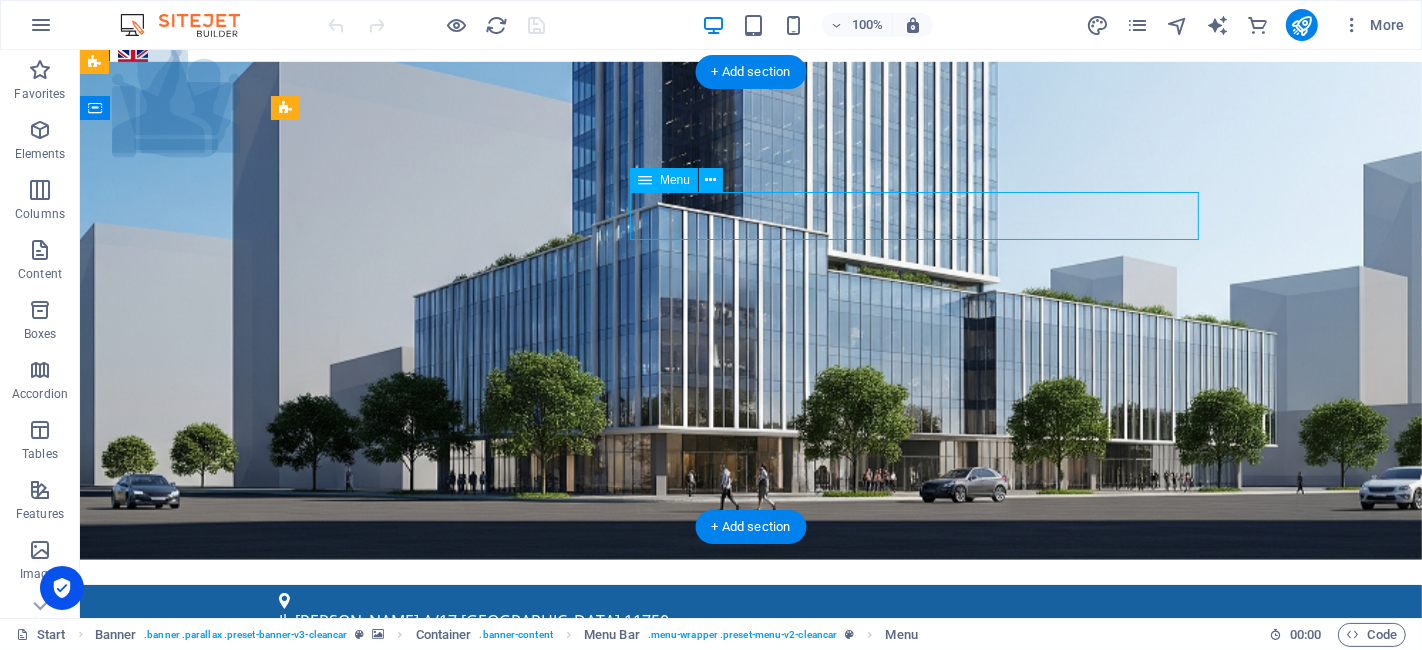 select 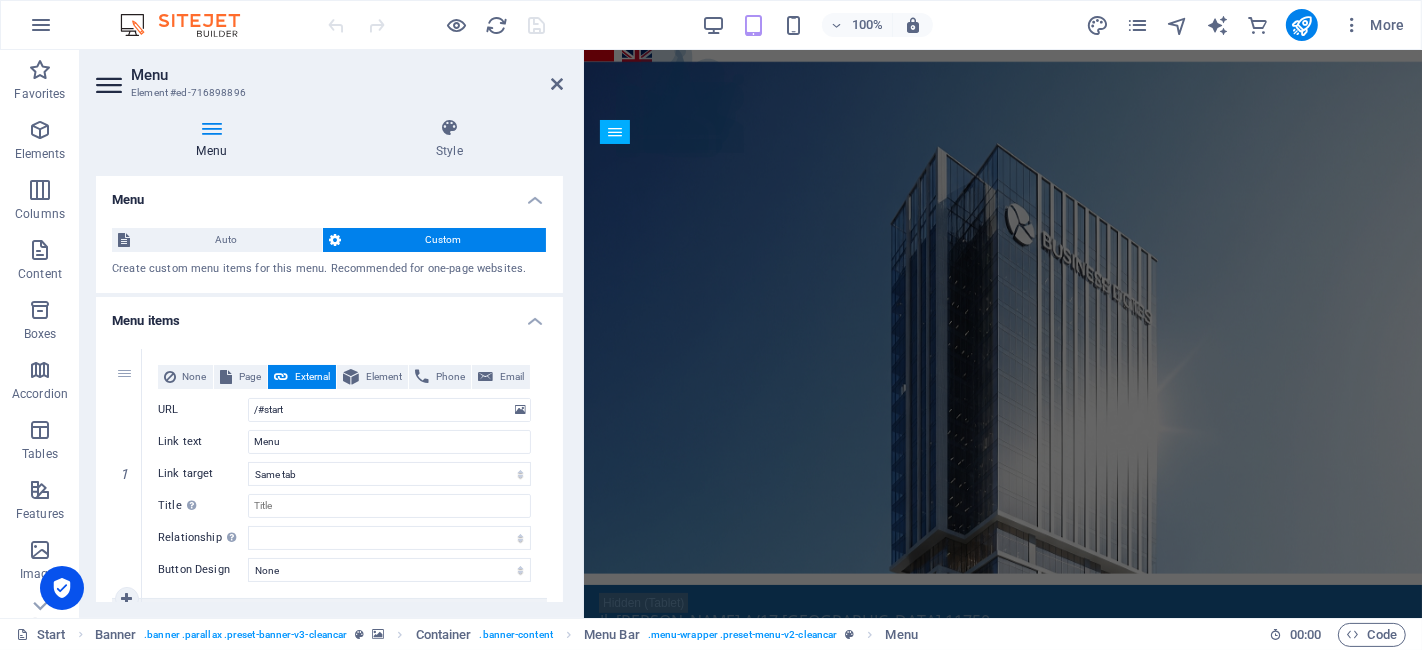 scroll, scrollTop: 333, scrollLeft: 0, axis: vertical 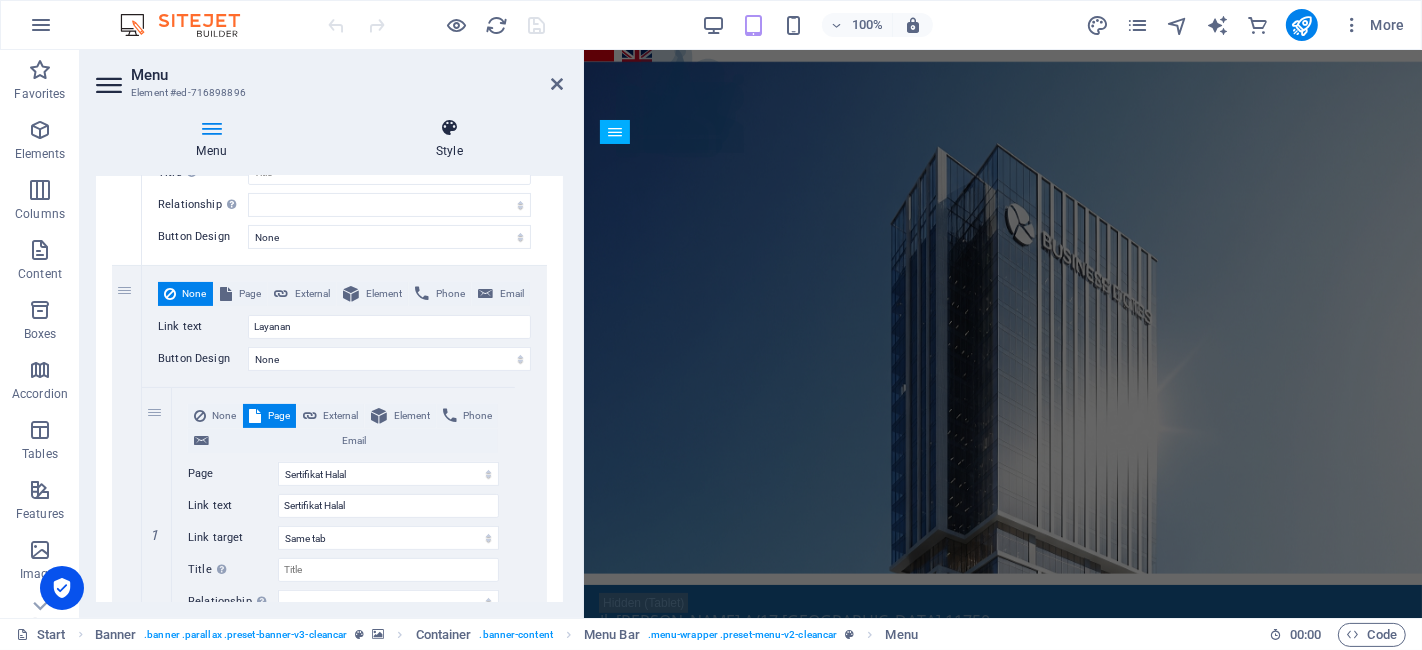 click at bounding box center (450, 128) 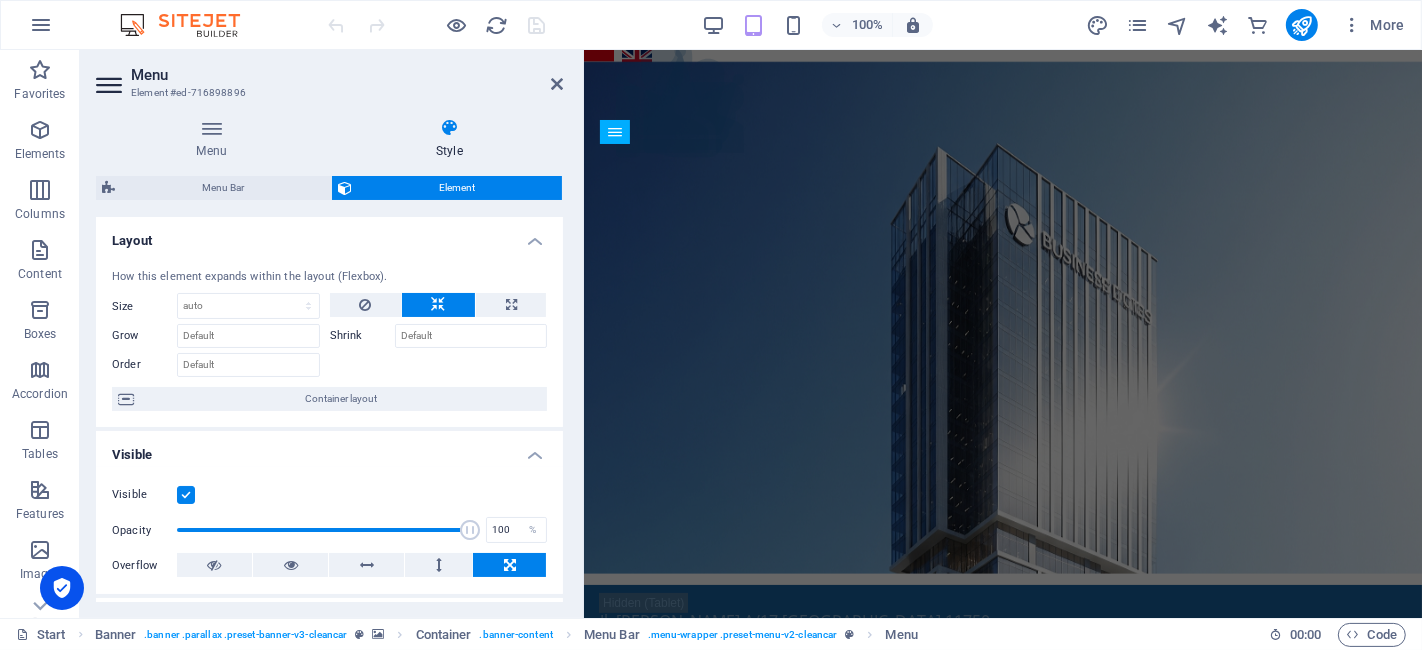 scroll, scrollTop: 458, scrollLeft: 0, axis: vertical 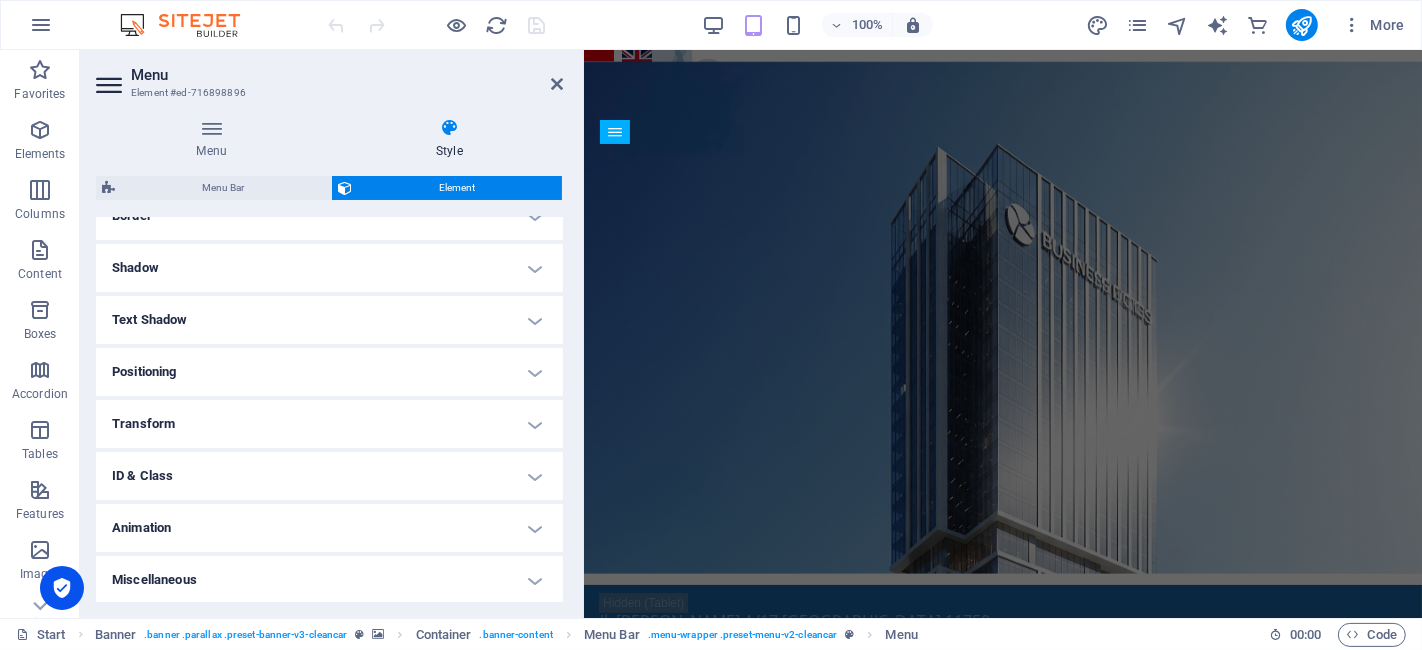 click on "Menu Element #ed-716898896 Menu Style Menu Auto Custom Create custom menu items for this menu. Recommended for one-page websites. Manage pages Menu items 1 None Page External Element Phone Email Page Start  Sertifikat Halal Artikel IZIN EDAR BPOM Jasa Pengurusan Sertifikat NKV – IDN Certify ISO 9001 HAKI MEREK PT Perorangan ISO 22000 Privacy Start Halal Certification Foreign Halal Agency Registration Services BPOM Distribution Permit ISO 9001 Certification Trademark Intellectual Property Rights PT Perorangan ISO 22000 Privacy Element
URL /#start Phone Email Link text Menu Link target New tab Same tab Overlay Title Additional link description, should not be the same as the link text. The title is most often shown as a tooltip text when the mouse moves over the element. Leave empty if uncertain. Relationship Sets the  relationship of this link to the link target . For example, the value "nofollow" instructs search engines not to follow the link. Can be left empty. alternate author help" at bounding box center [332, 334] 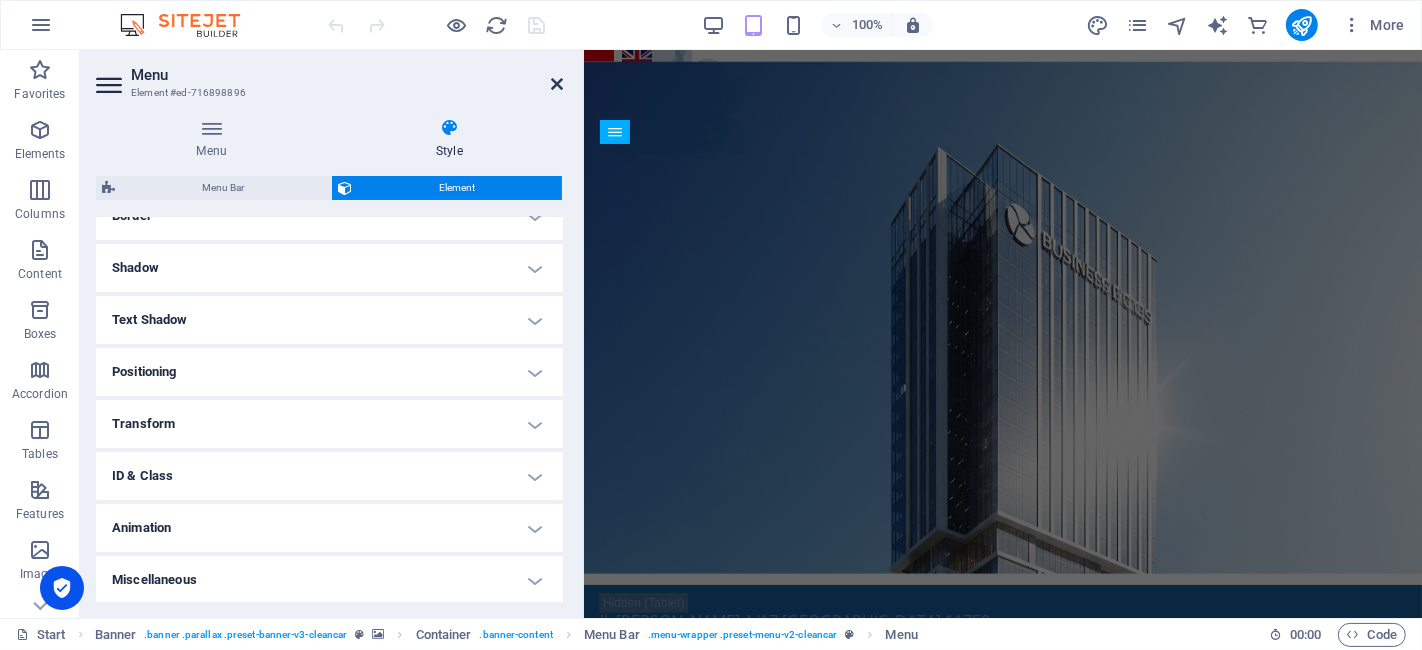 click at bounding box center [557, 84] 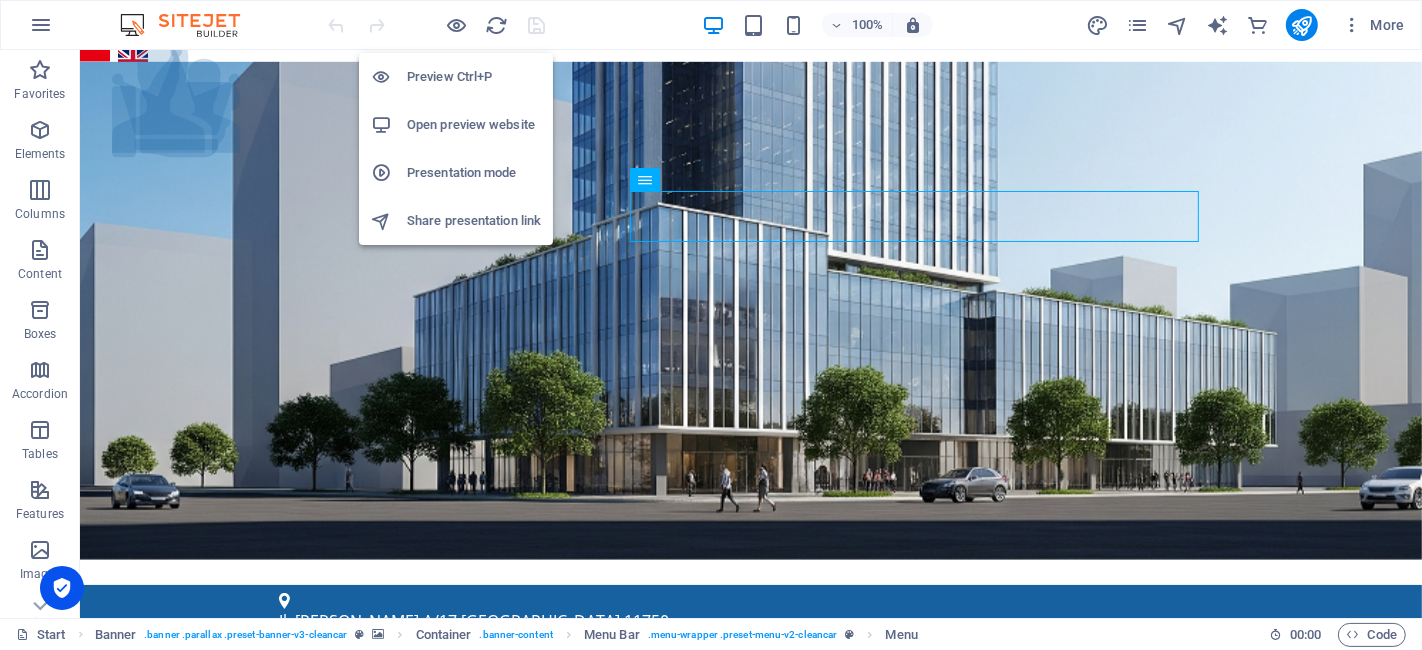click at bounding box center [437, 25] 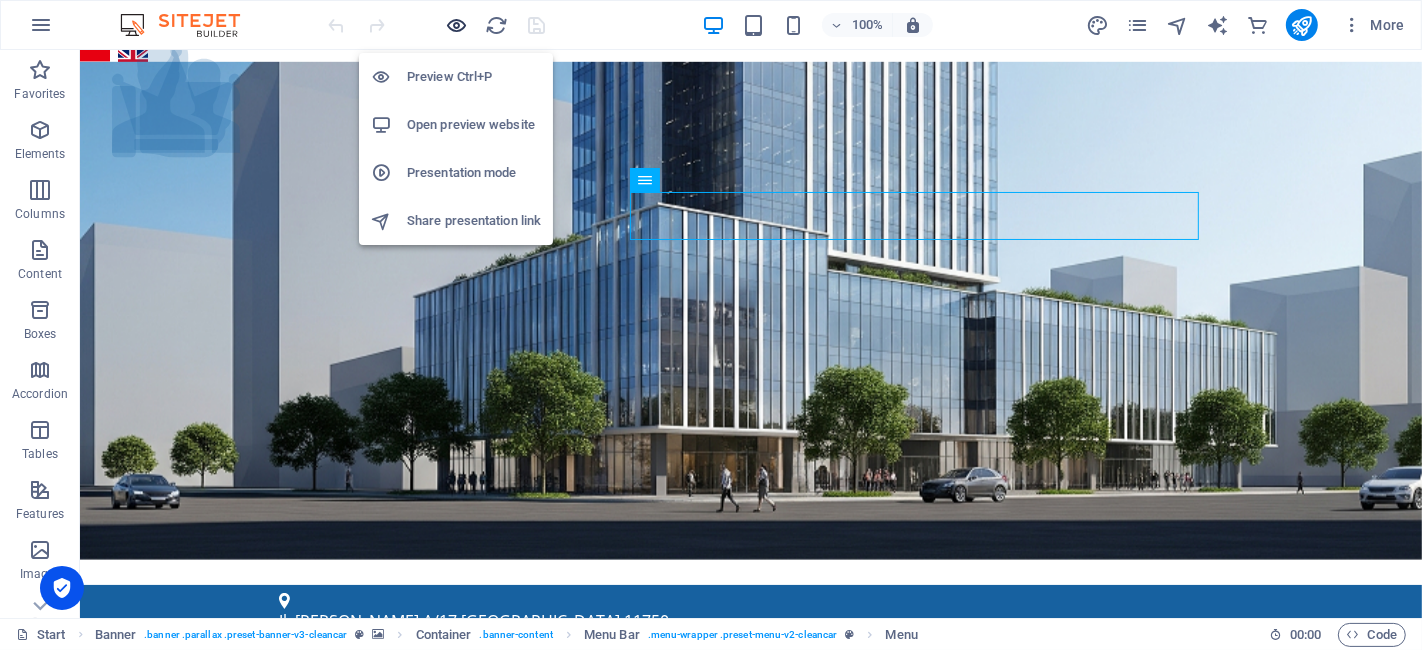 click at bounding box center [457, 25] 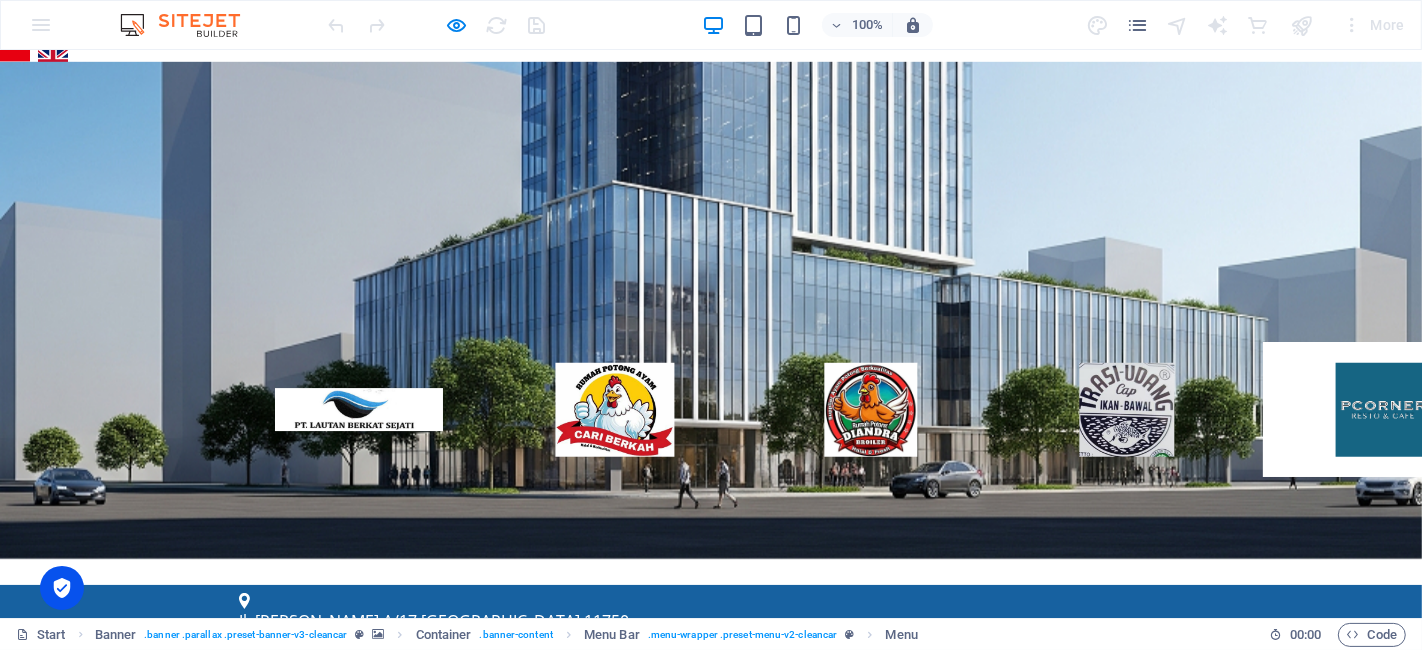 click on "Menu Layanan Sertifikat Halal BPOM ISO 9001 Legalitas Lain NKV (Nomor Kontrol Veteriner) Pengurusan PKRT  Pengurusan PSAT  HAKI PT Perorangan ISO 22000 Tentang Kami Artikel Contact" at bounding box center (711, 902) 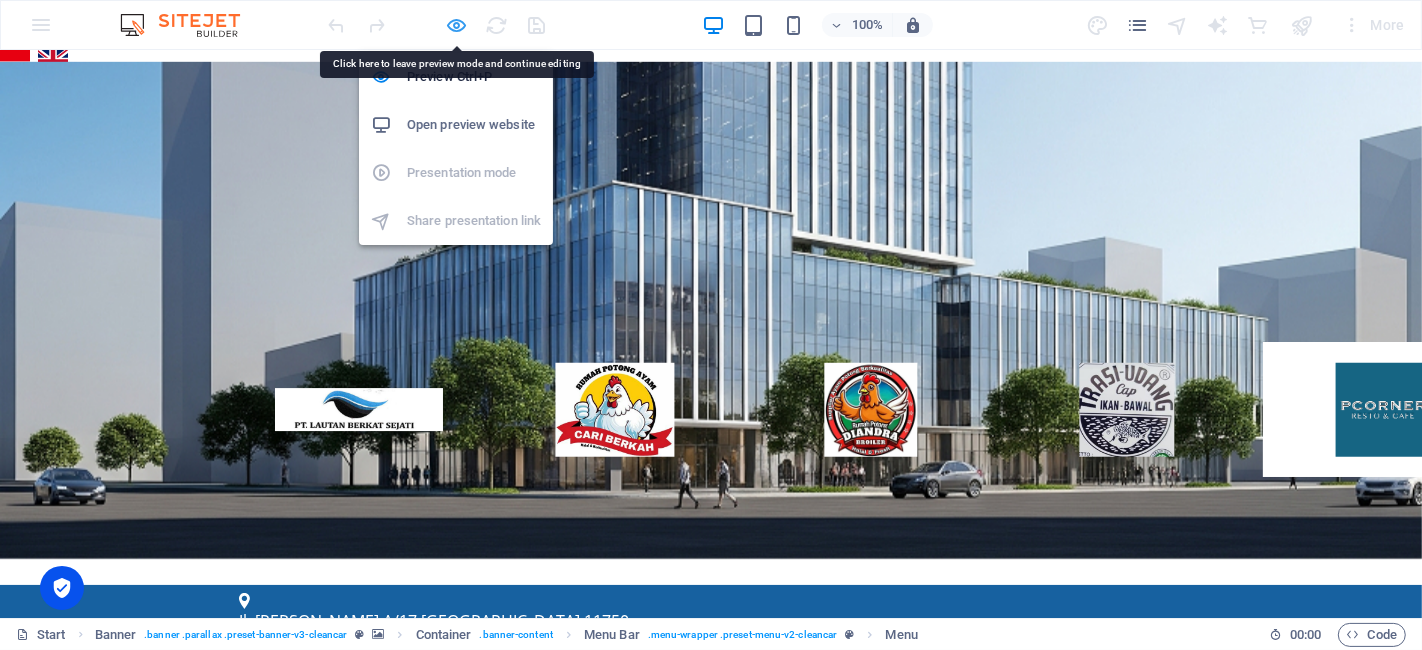 click at bounding box center (457, 25) 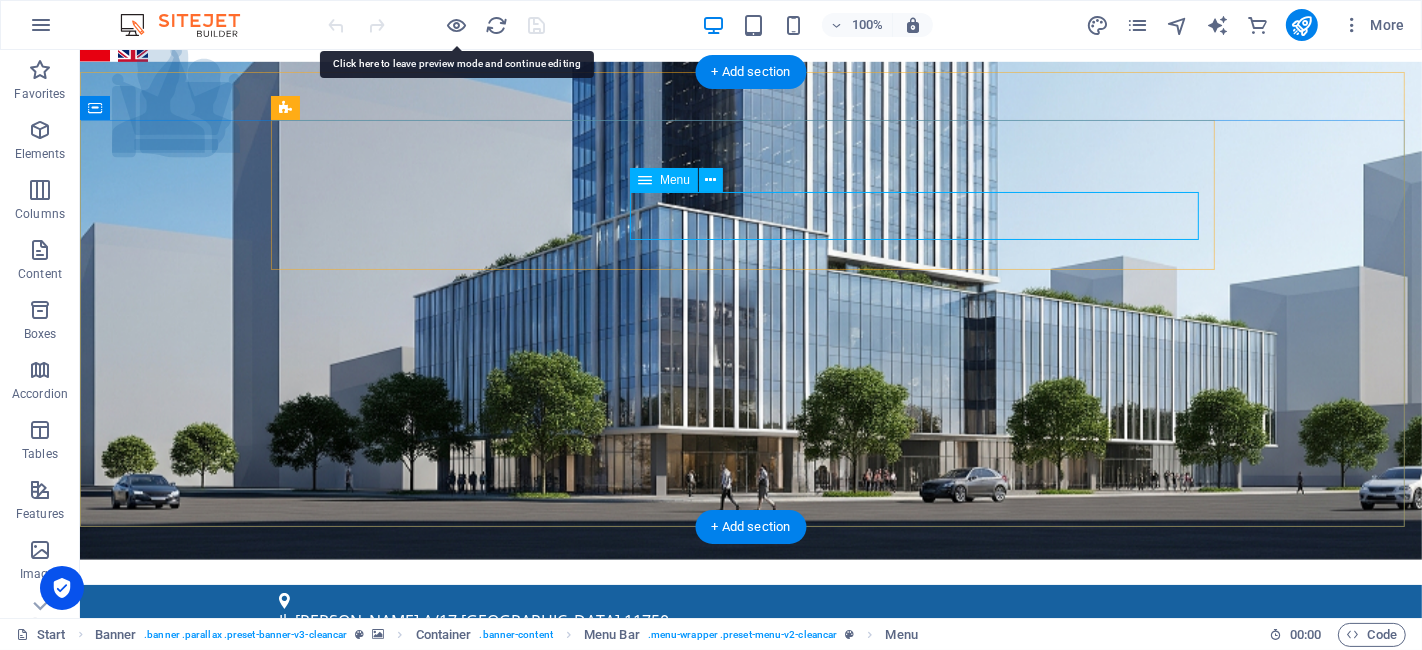 click on "Menu Layanan Sertifikat Halal BPOM ISO 9001 Legalitas Lain NKV (Nomor Kontrol Veteriner) Pengurusan PKRT  Pengurusan PSAT  HAKI PT Perorangan ISO 22000 Tentang Kami Artikel Contact" at bounding box center [750, 1027] 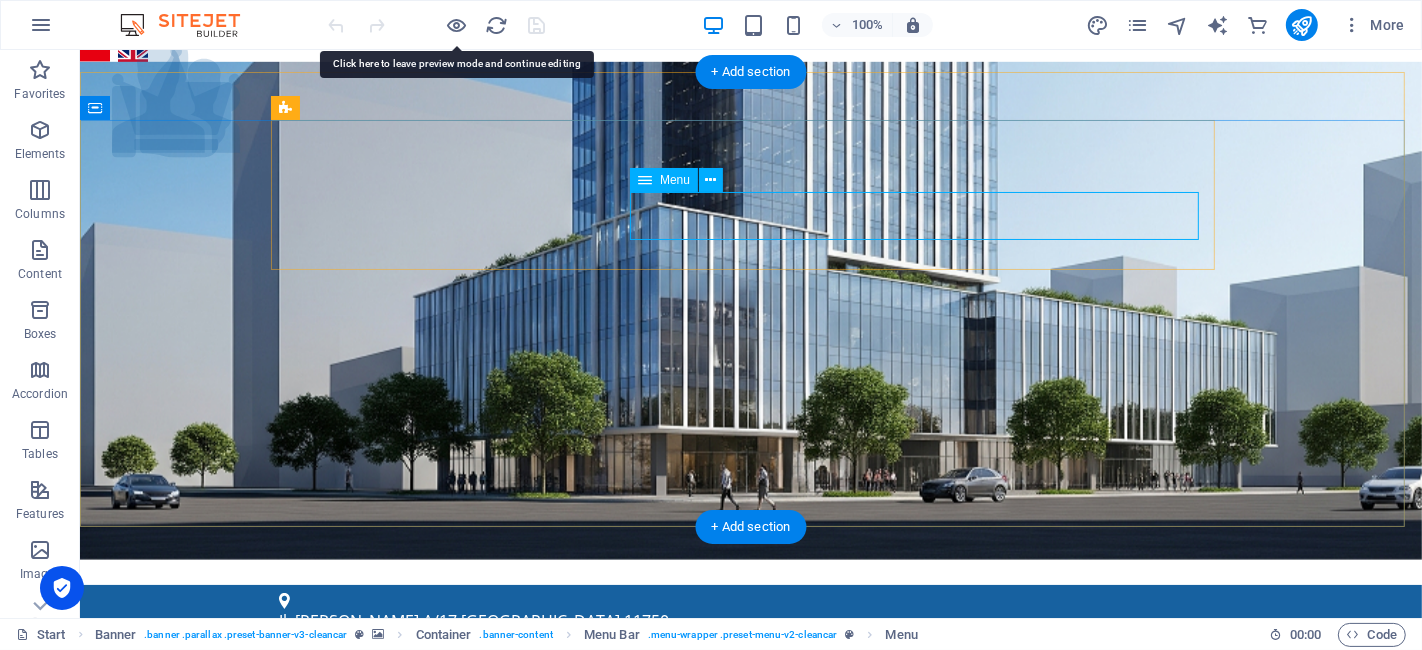 click on "Menu Layanan Sertifikat Halal BPOM ISO 9001 Legalitas Lain NKV (Nomor Kontrol Veteriner) Pengurusan PKRT  Pengurusan PSAT  HAKI PT Perorangan ISO 22000 Tentang Kami Artikel Contact" at bounding box center (750, 1027) 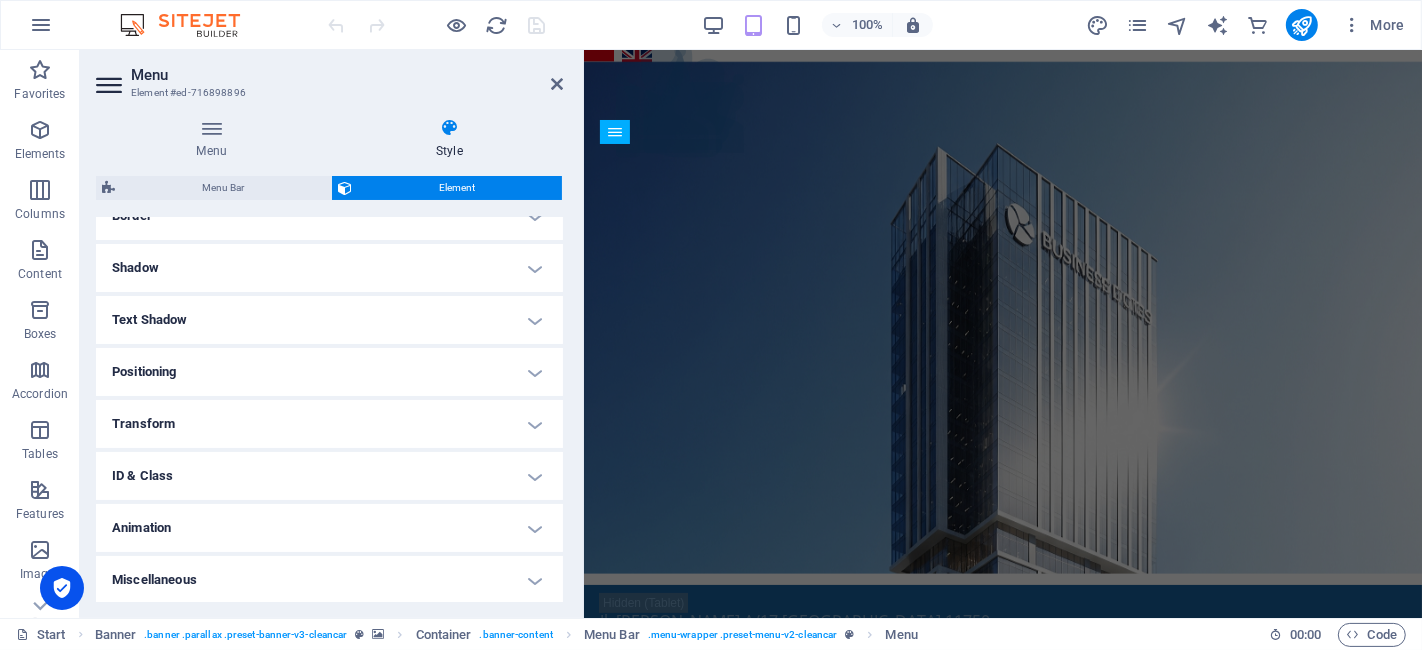 scroll, scrollTop: 0, scrollLeft: 0, axis: both 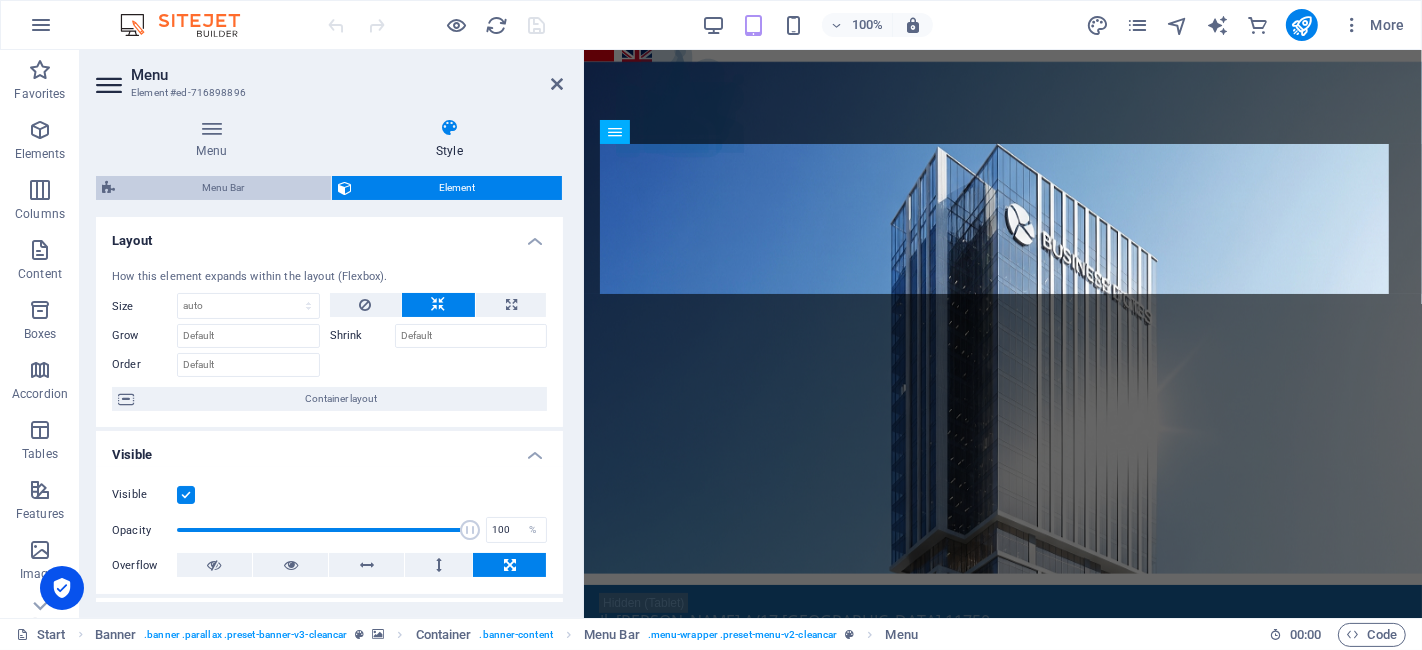 click on "Menu Bar" at bounding box center (223, 188) 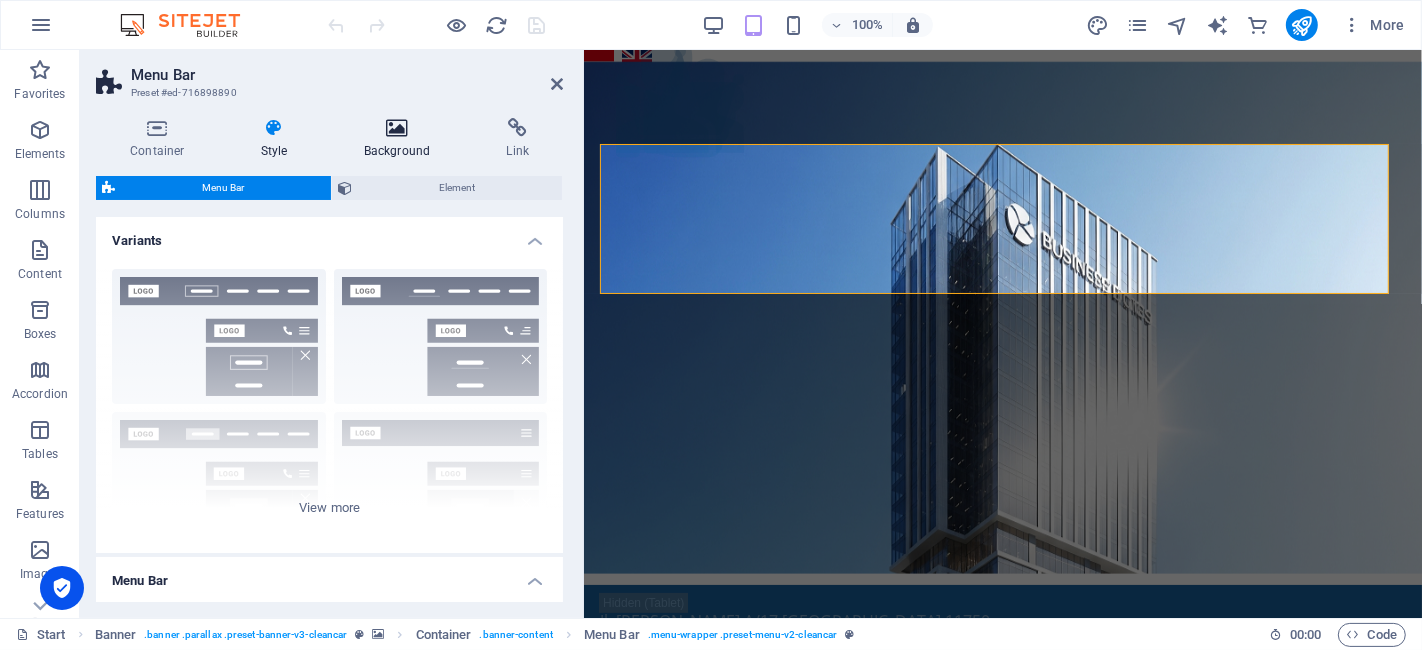 click at bounding box center (397, 128) 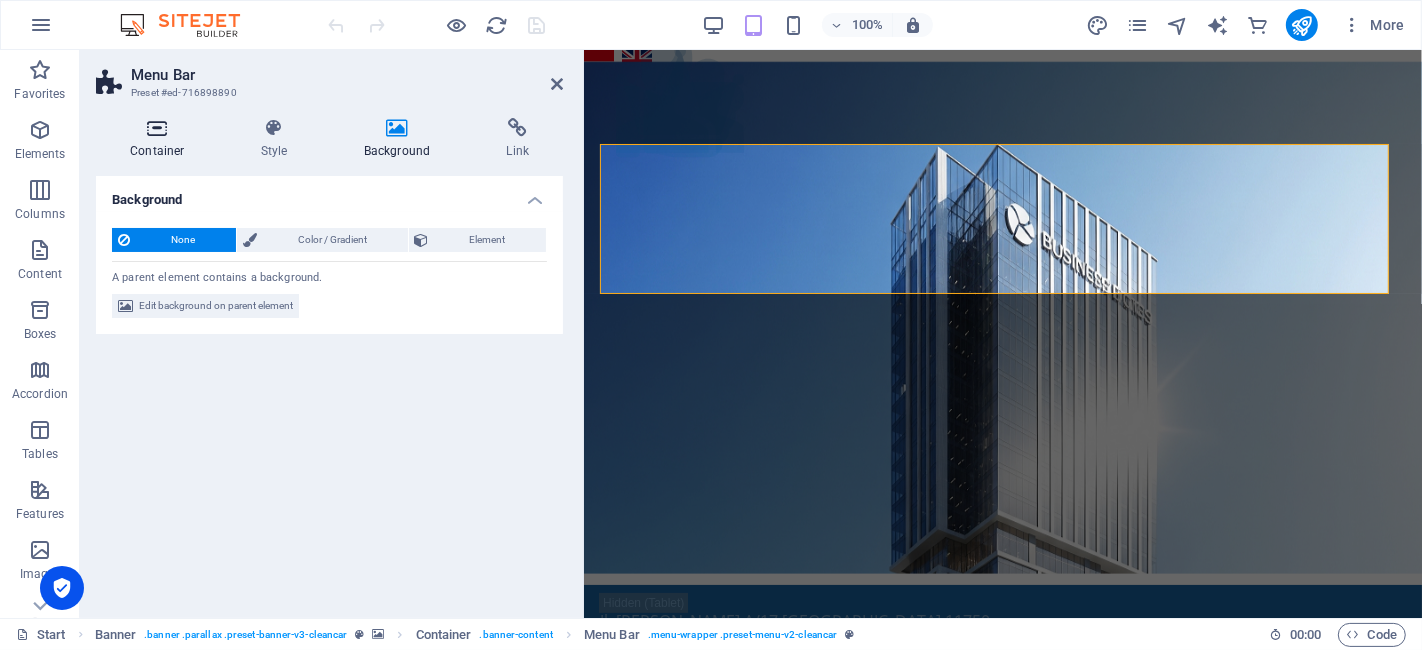 click on "Container" at bounding box center [161, 139] 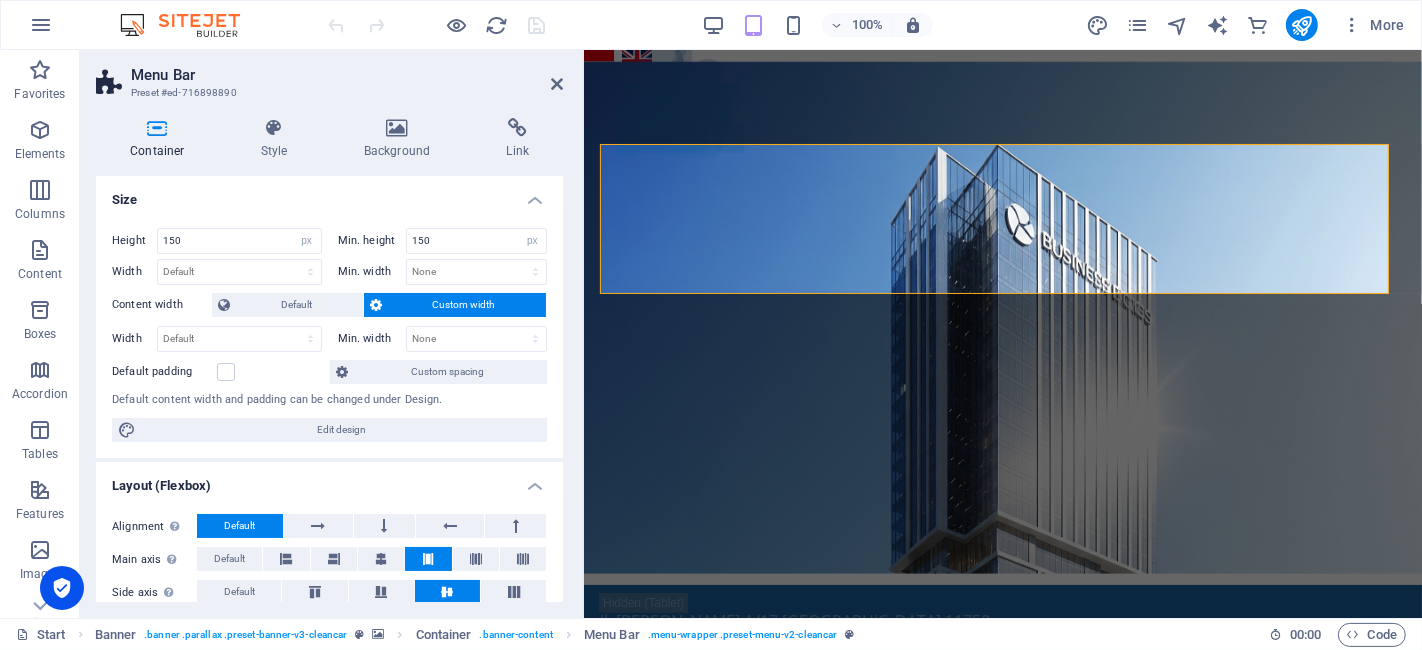 scroll, scrollTop: 348, scrollLeft: 0, axis: vertical 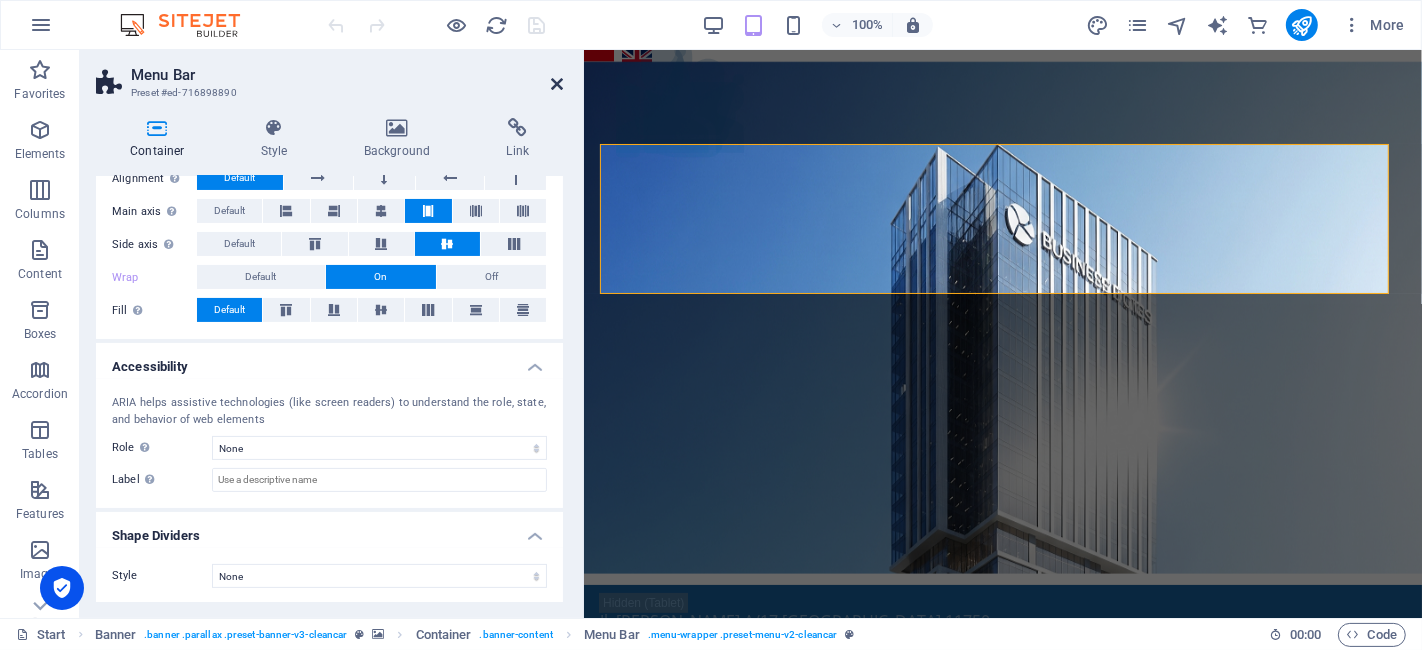 click at bounding box center [557, 84] 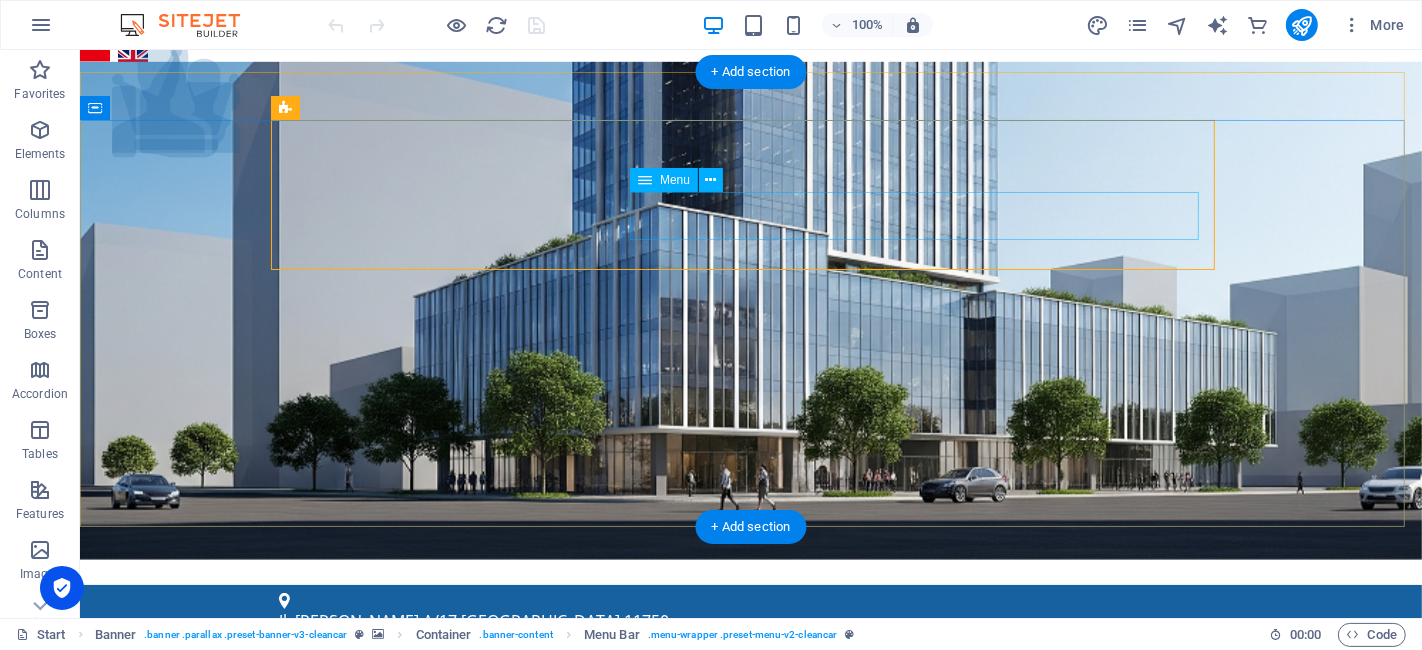 click on "Menu Layanan Sertifikat Halal BPOM ISO 9001 Legalitas Lain NKV (Nomor Kontrol Veteriner) Pengurusan PKRT  Pengurusan PSAT  HAKI PT Perorangan ISO 22000 Tentang Kami Artikel Contact" at bounding box center (750, 1027) 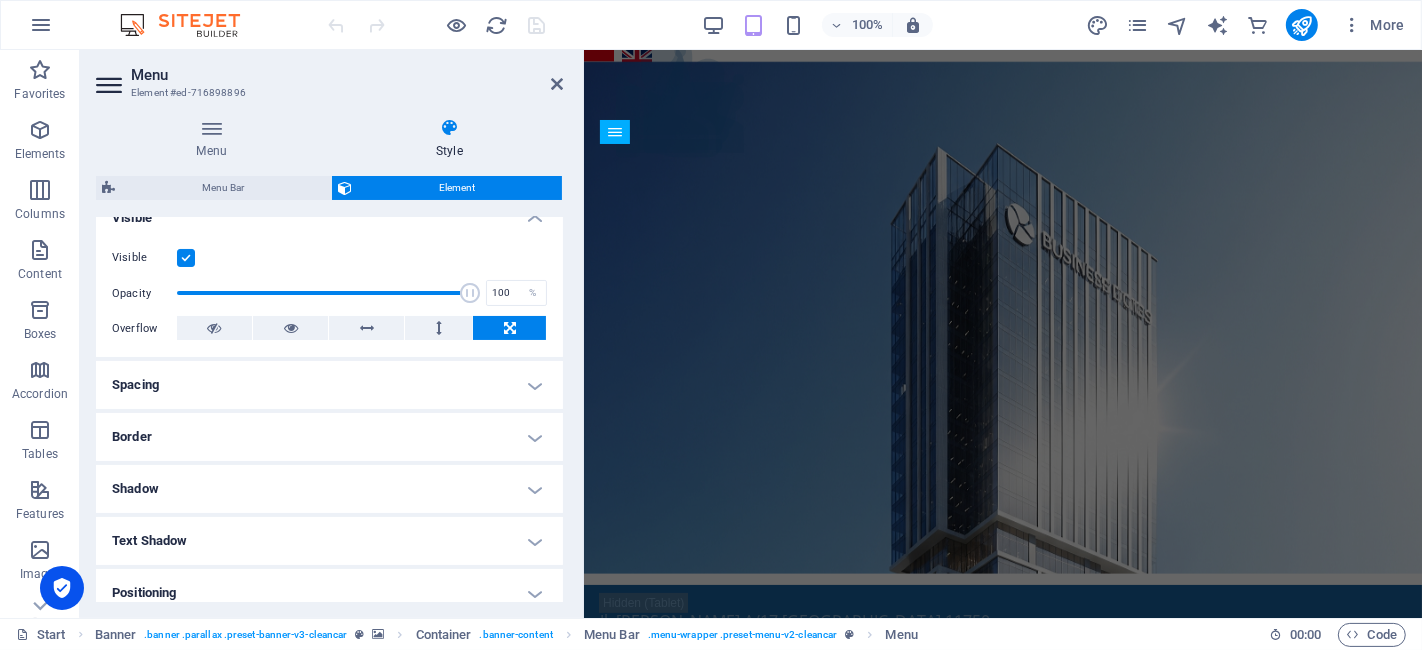 scroll, scrollTop: 0, scrollLeft: 0, axis: both 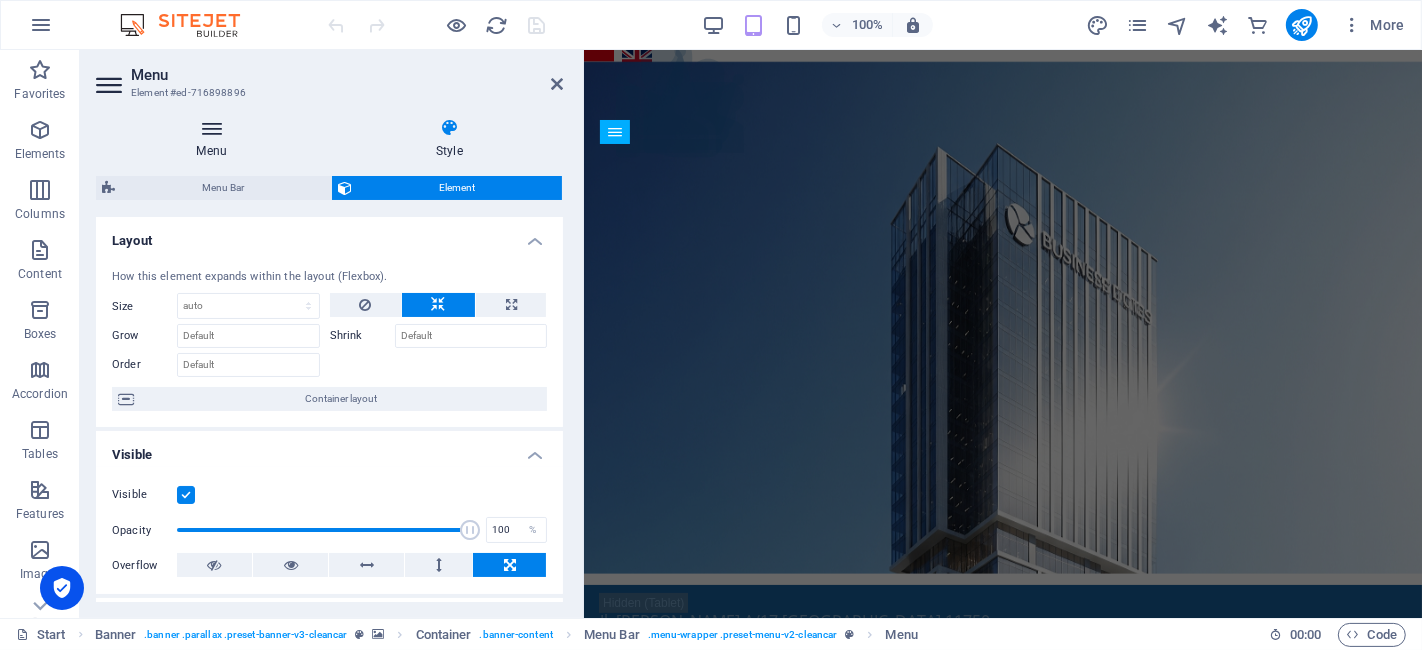 click on "Menu" at bounding box center [216, 139] 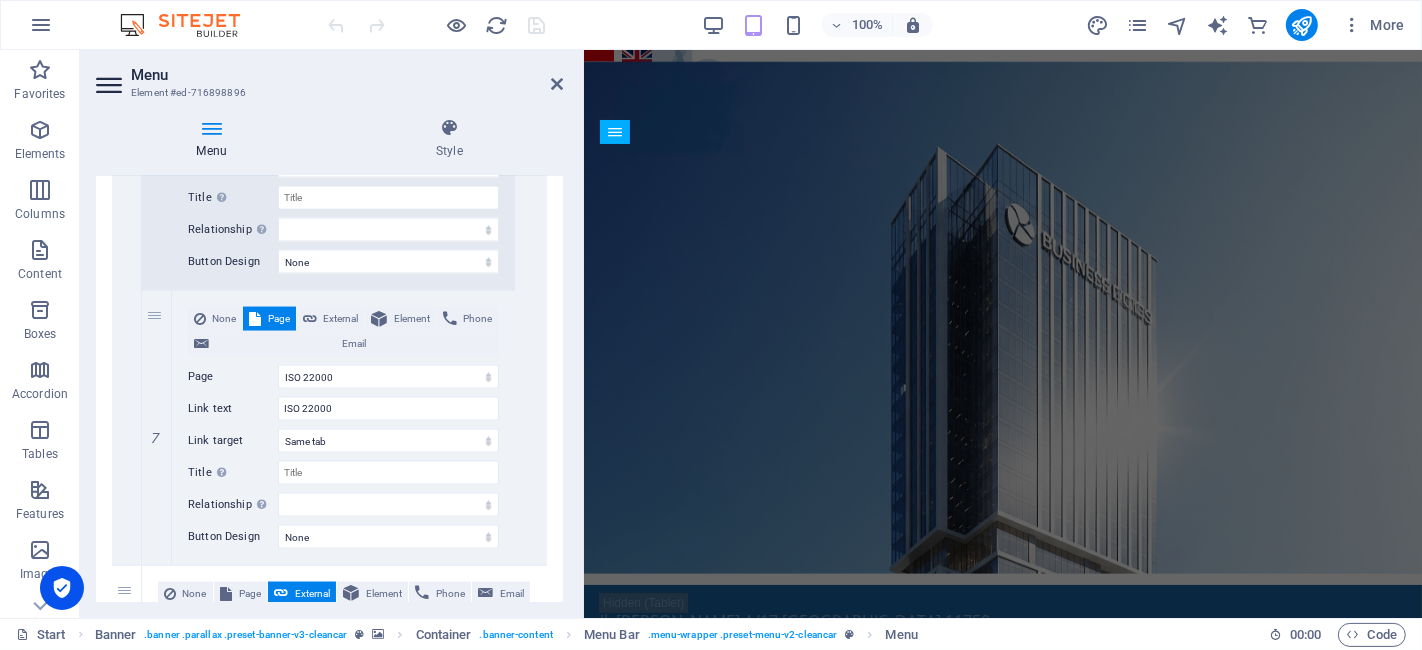 scroll, scrollTop: 3542, scrollLeft: 0, axis: vertical 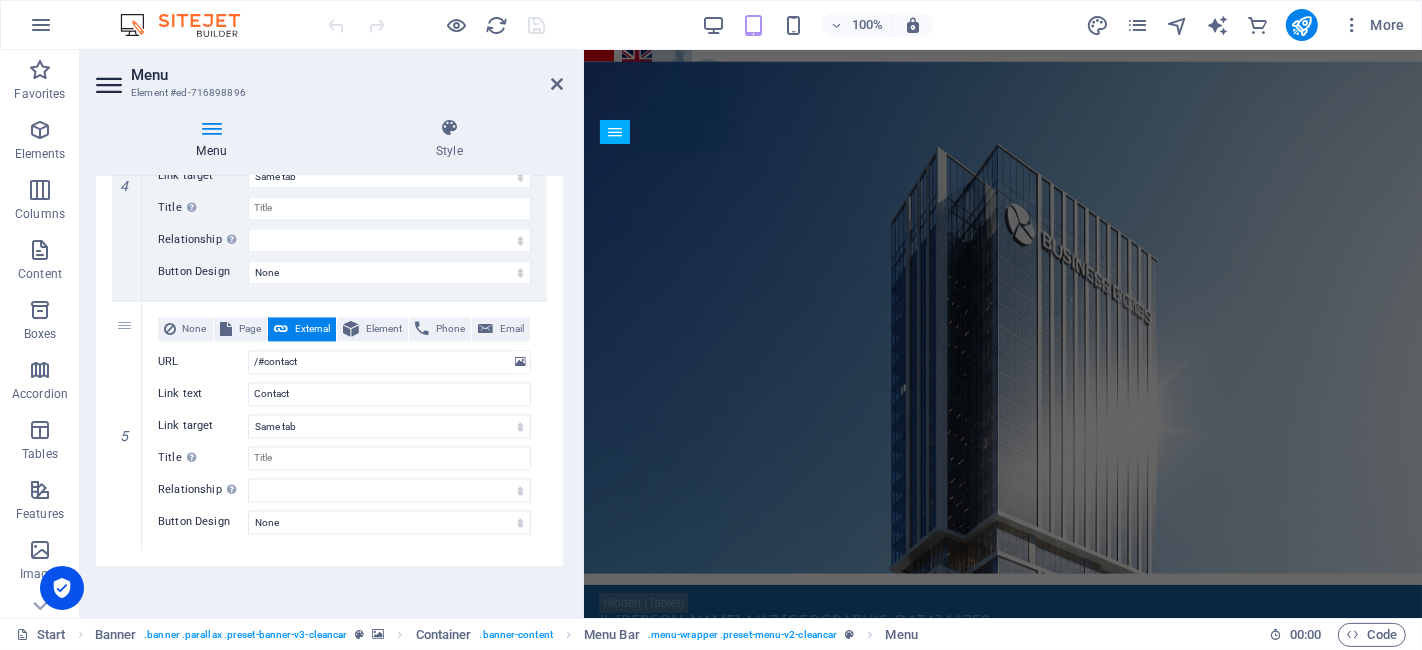 click on "Menu" at bounding box center (347, 75) 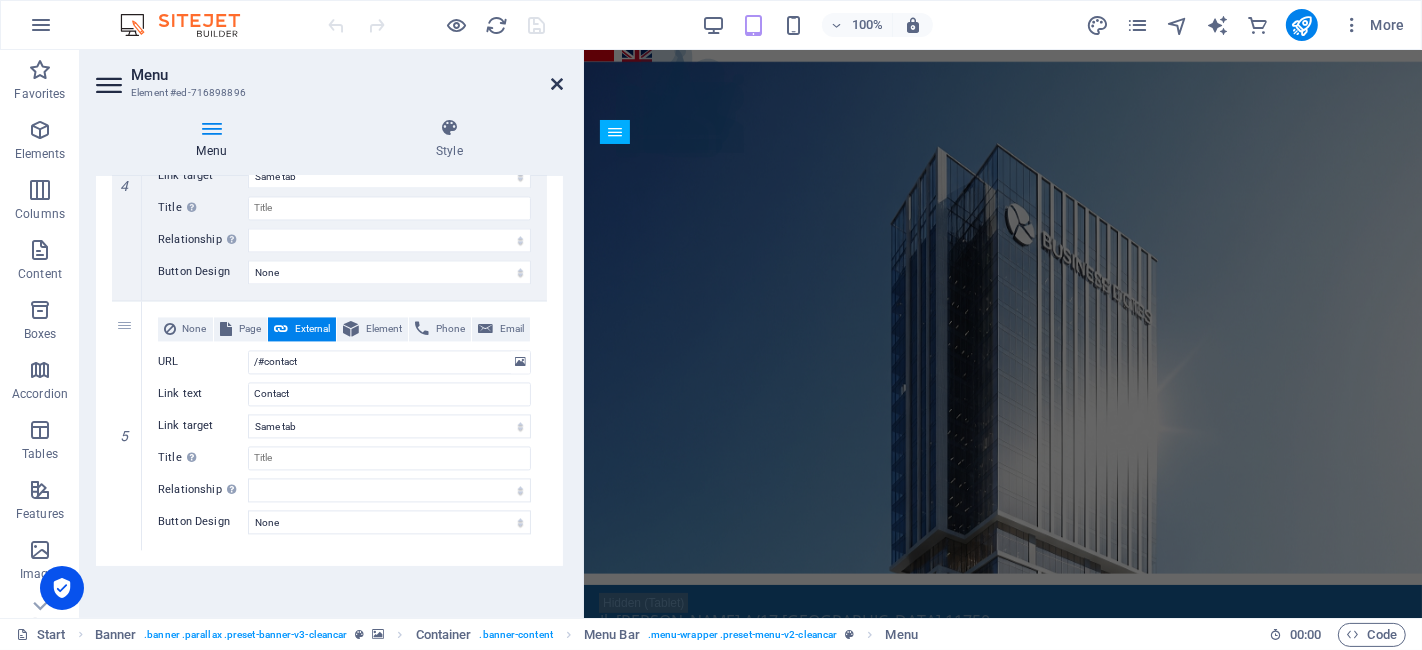 click at bounding box center [557, 84] 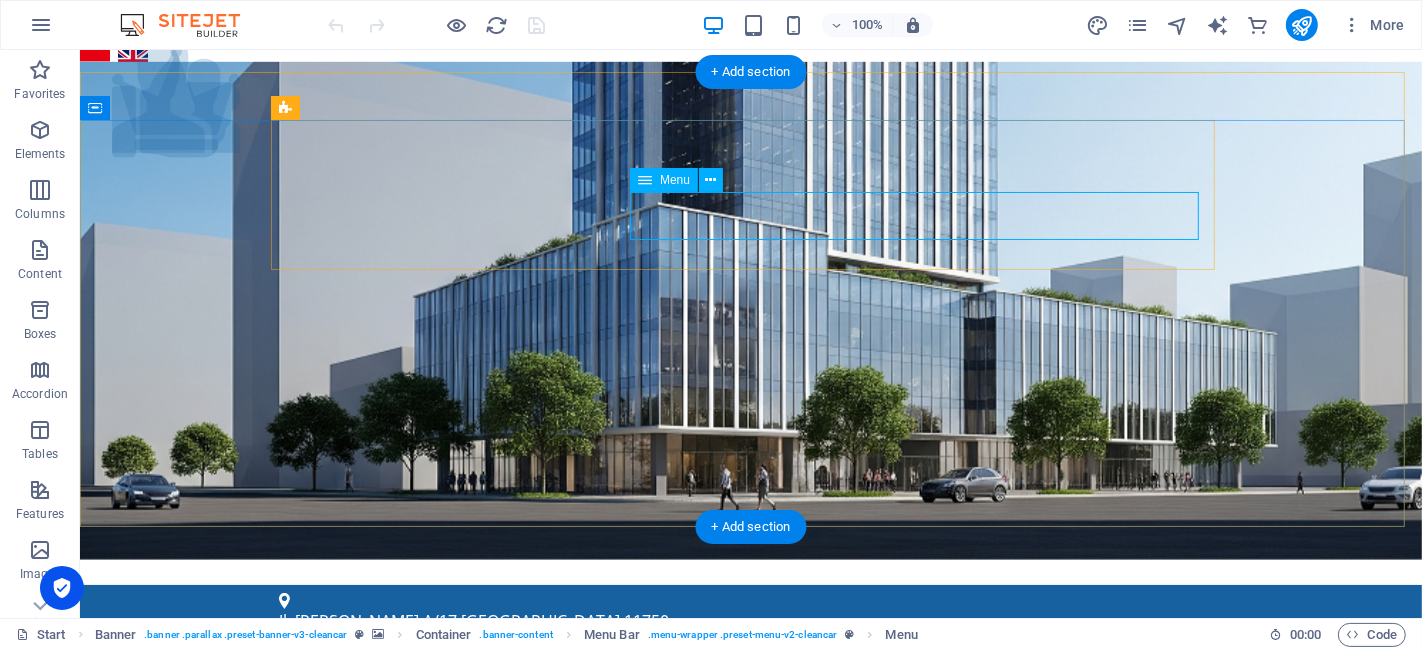 click on "Menu Layanan Sertifikat Halal BPOM ISO 9001 Legalitas Lain NKV (Nomor Kontrol Veteriner) Pengurusan PKRT  Pengurusan PSAT  HAKI PT Perorangan ISO 22000 Tentang Kami Artikel Contact" at bounding box center [750, 1027] 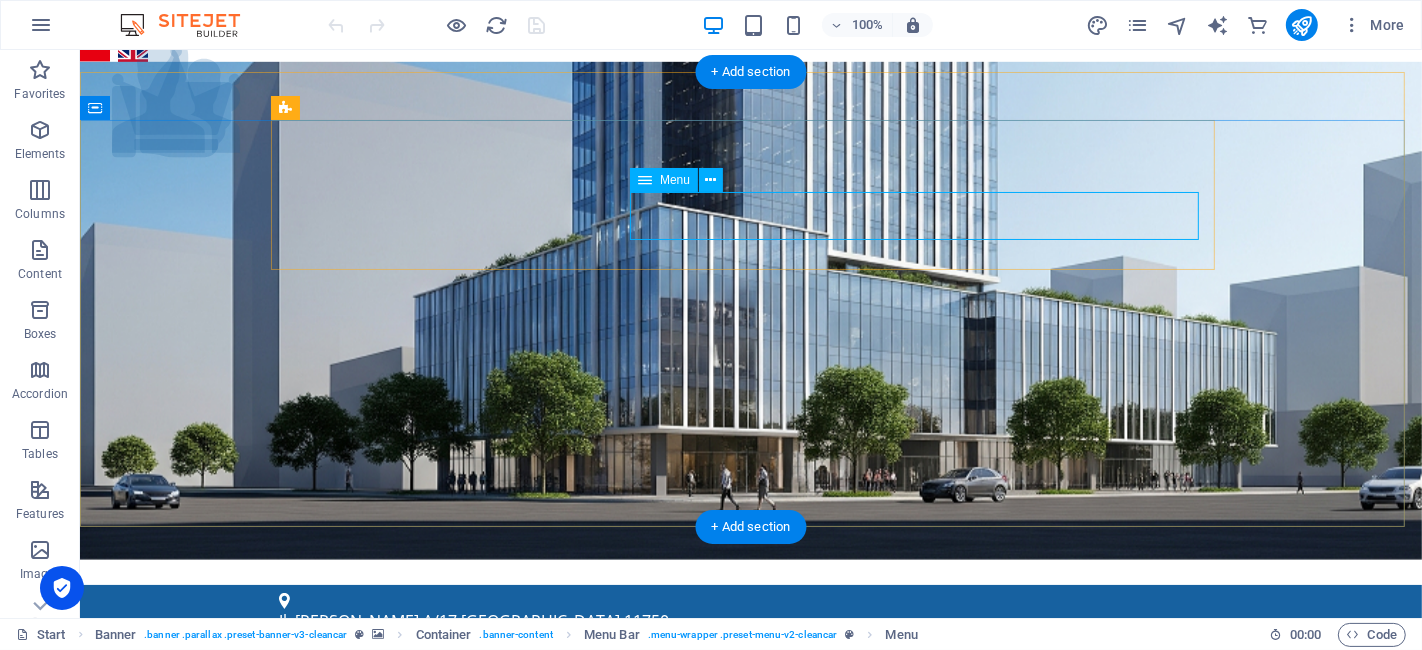 select 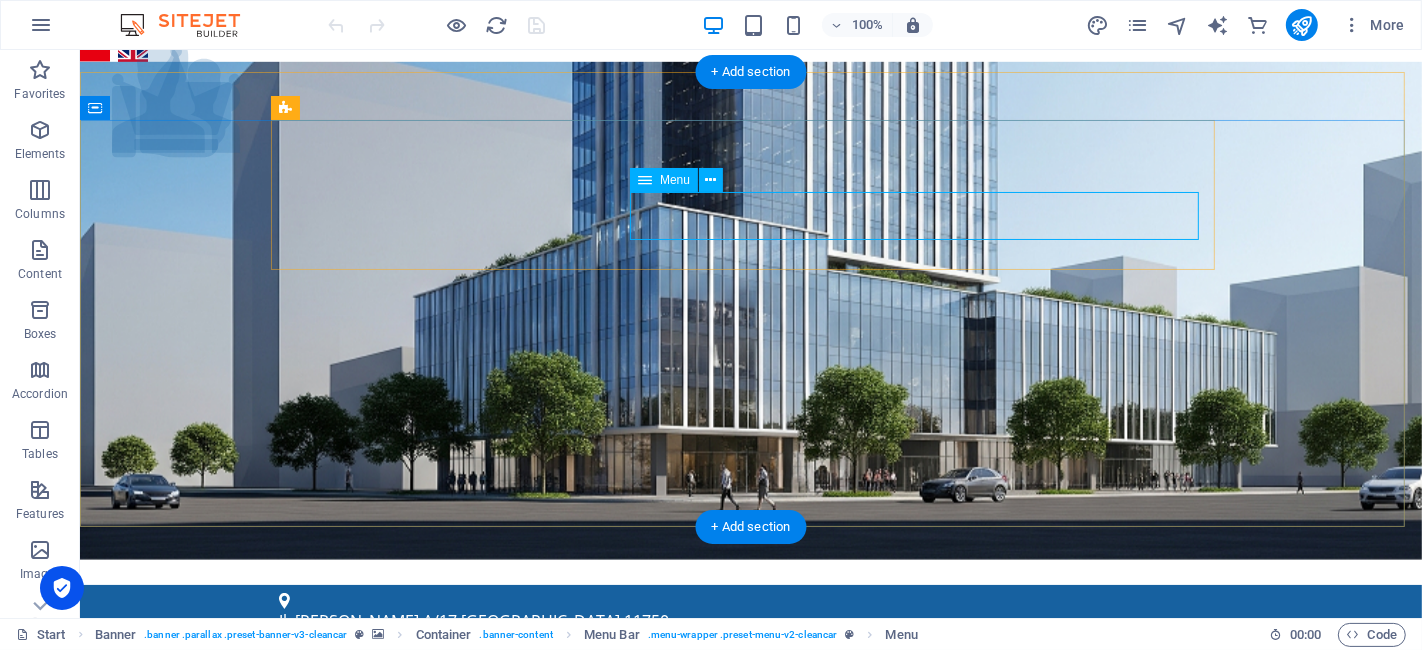 select 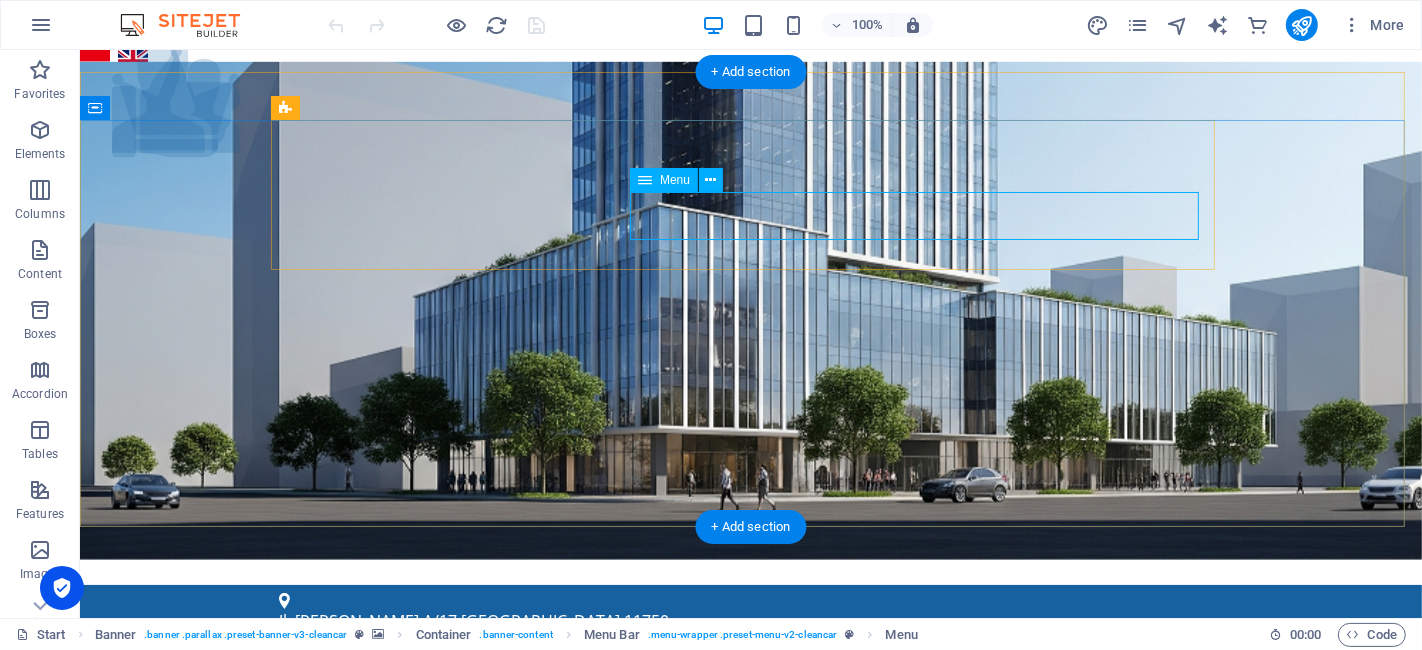 select on "4" 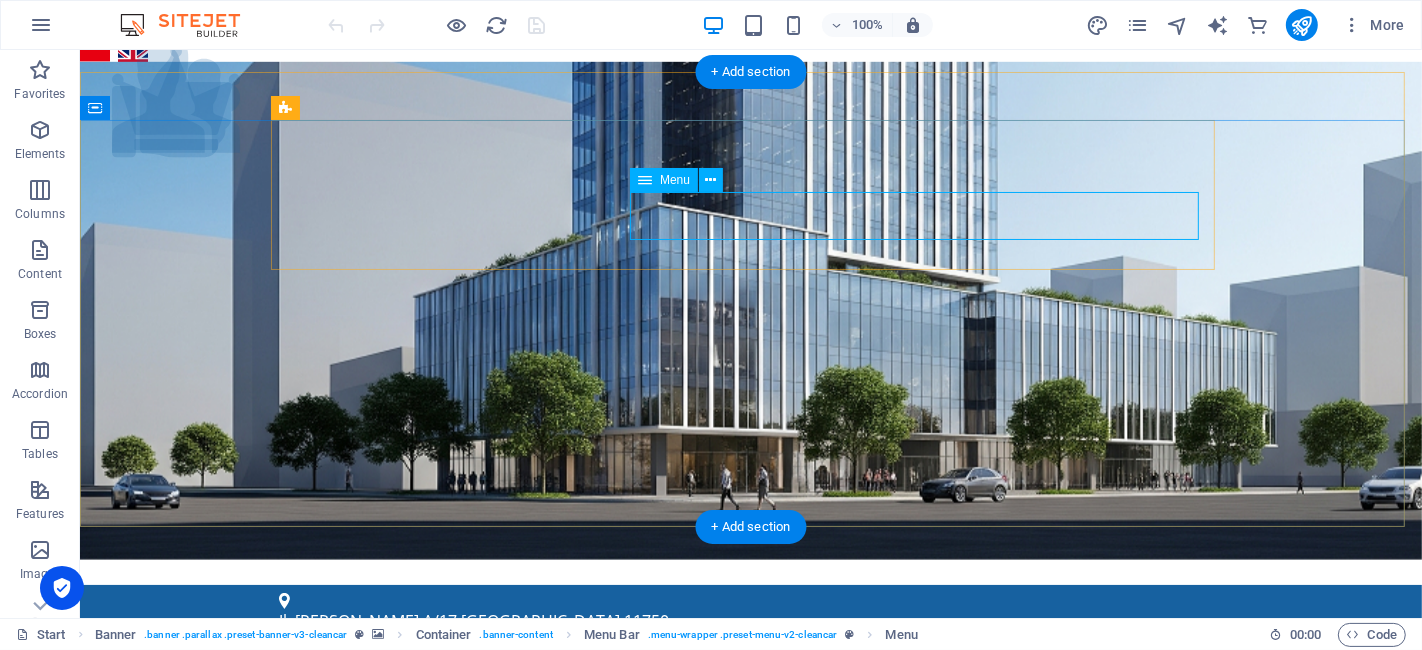 select 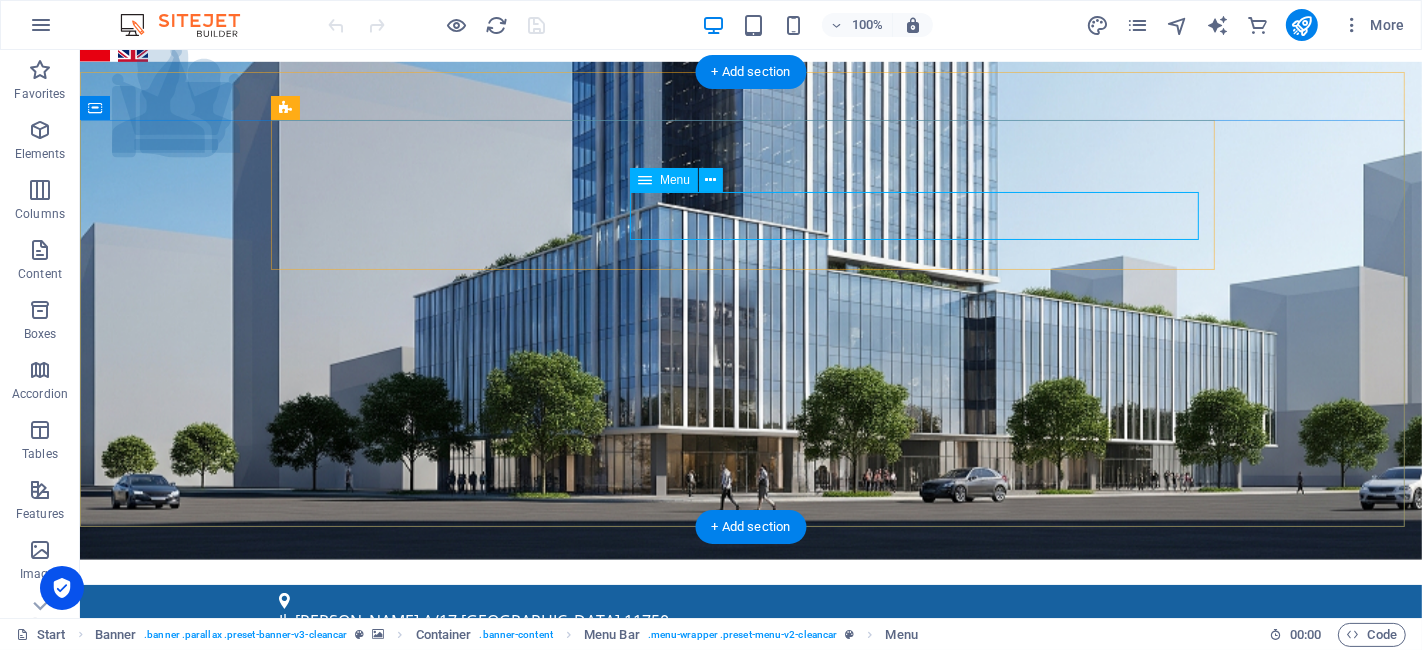 select 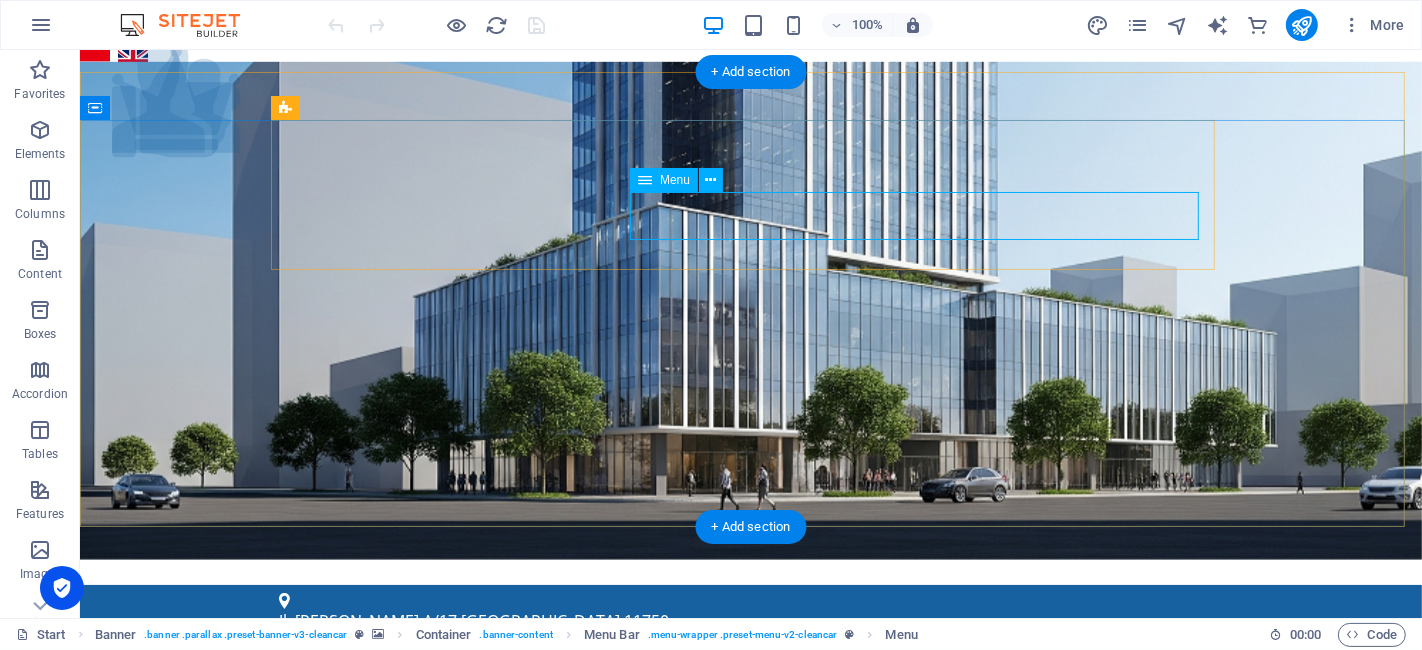 select 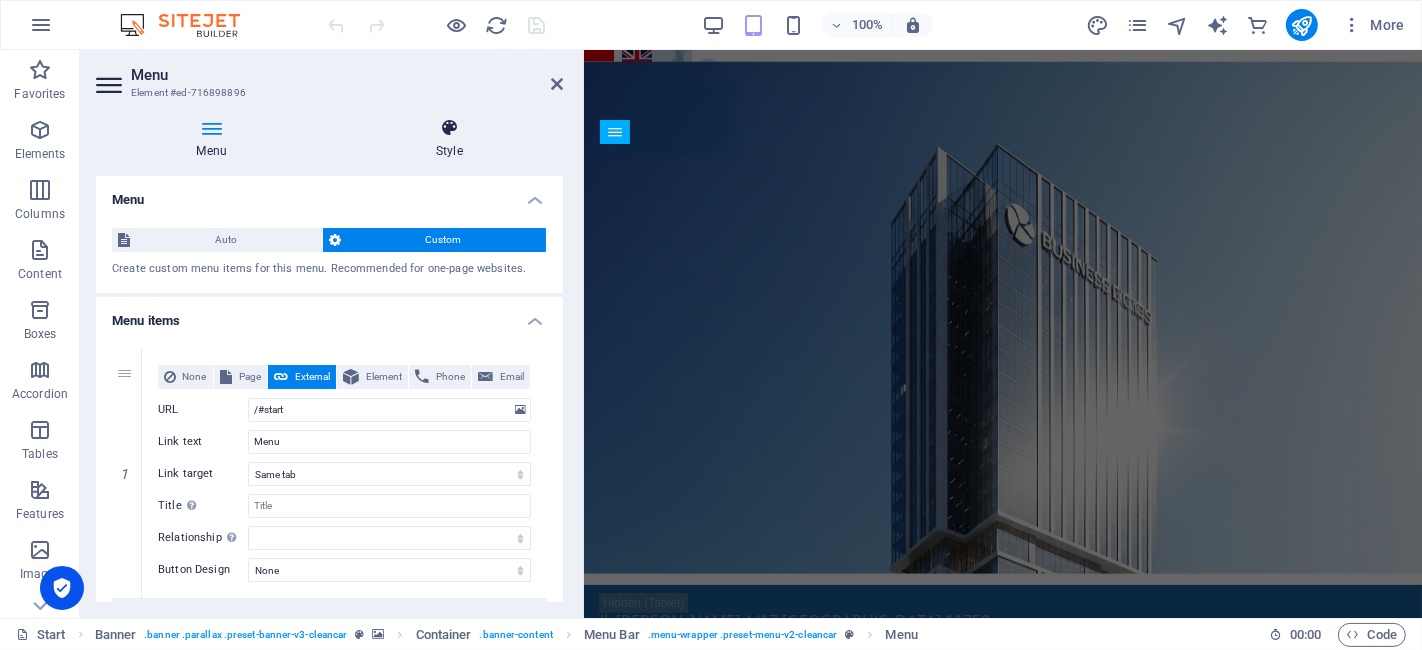 click at bounding box center (450, 128) 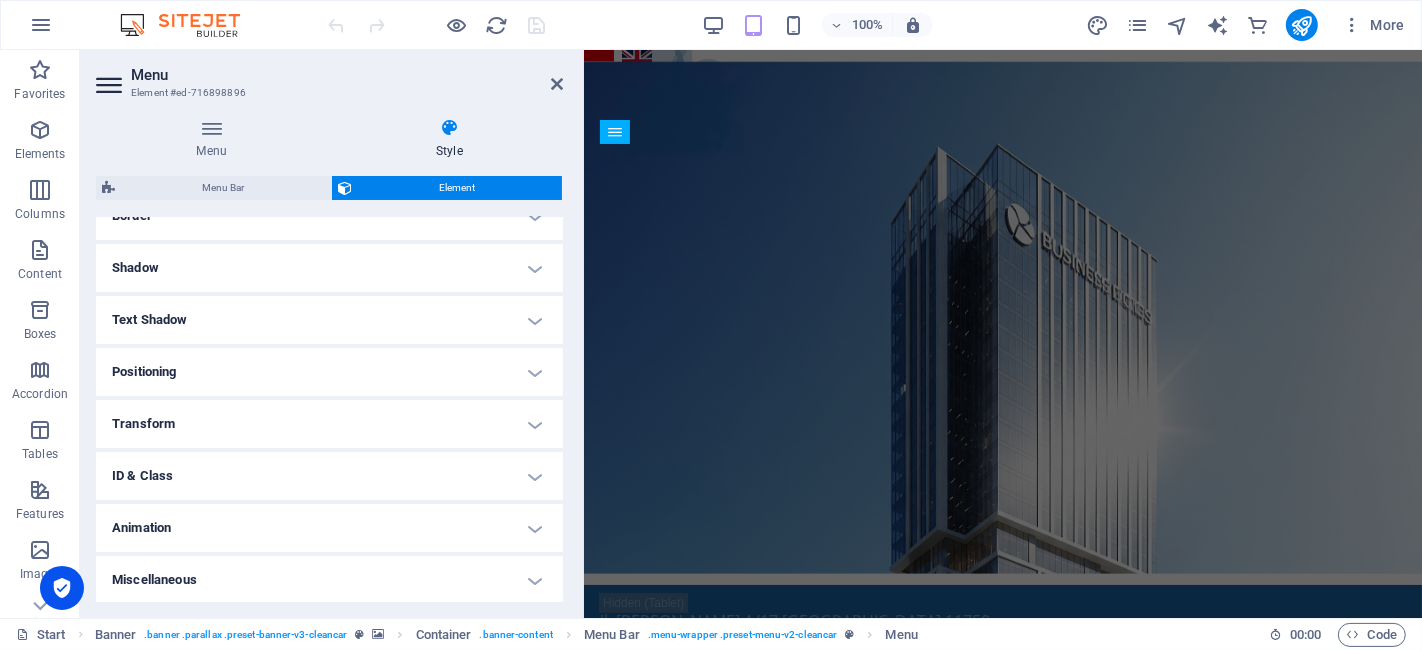 scroll, scrollTop: 0, scrollLeft: 0, axis: both 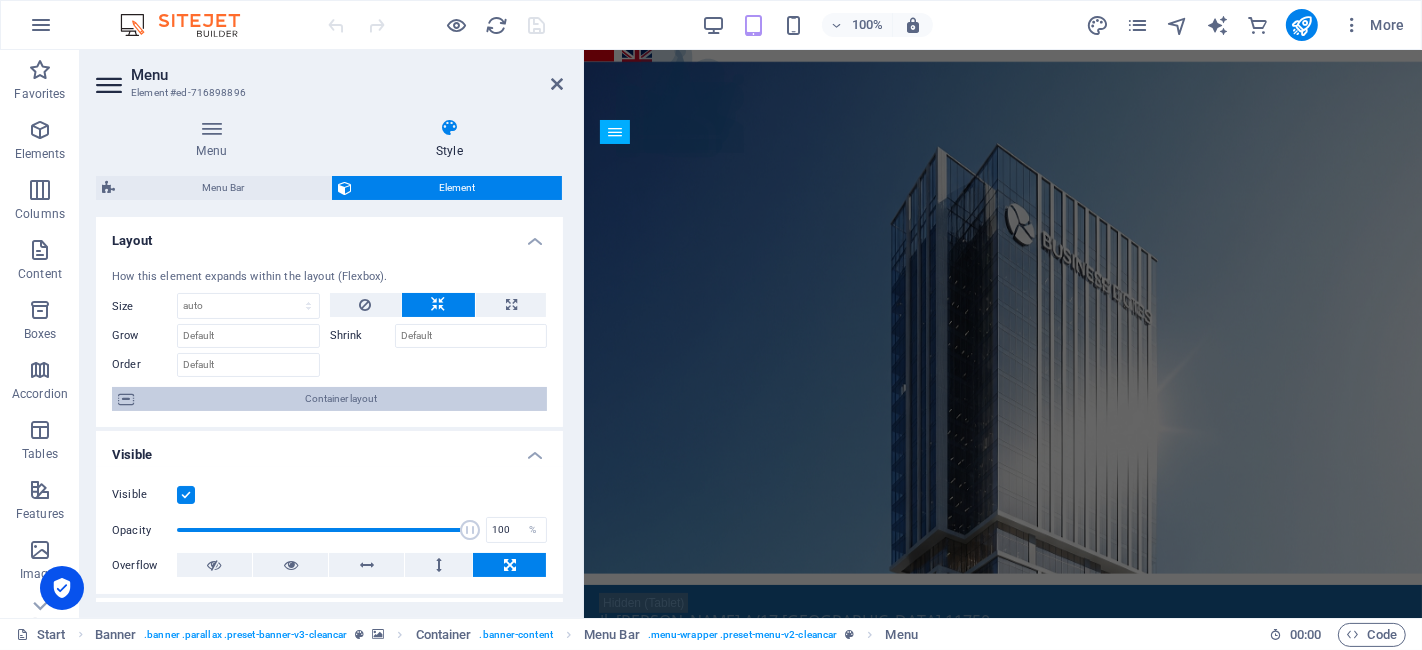 click on "Container layout" at bounding box center [340, 399] 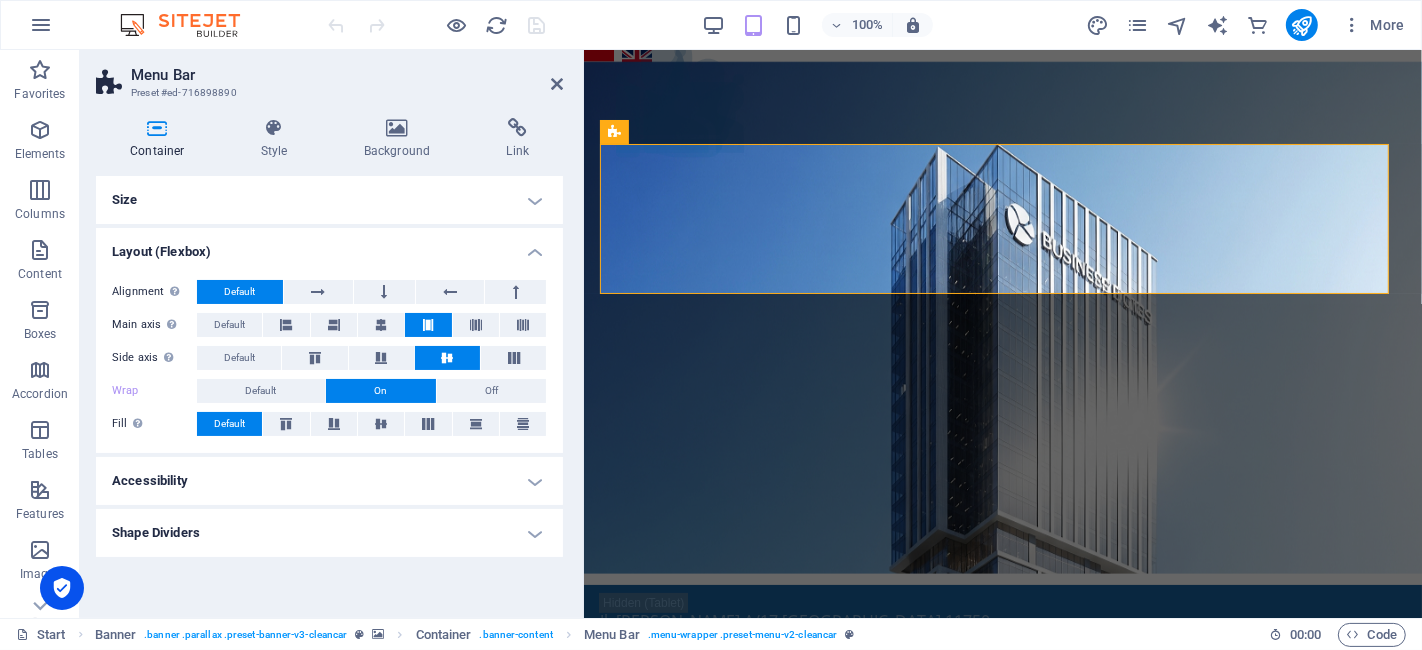 click on "Shape Dividers" at bounding box center [329, 533] 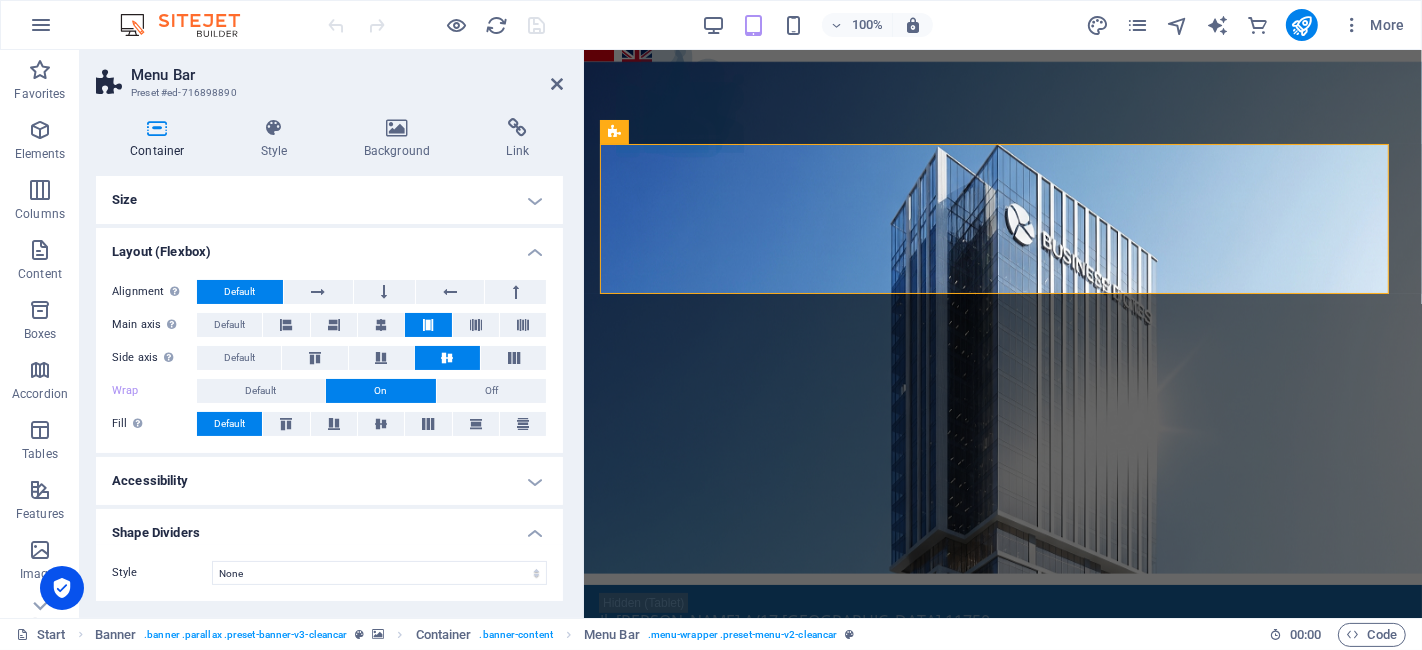click on "Accessibility" at bounding box center (329, 481) 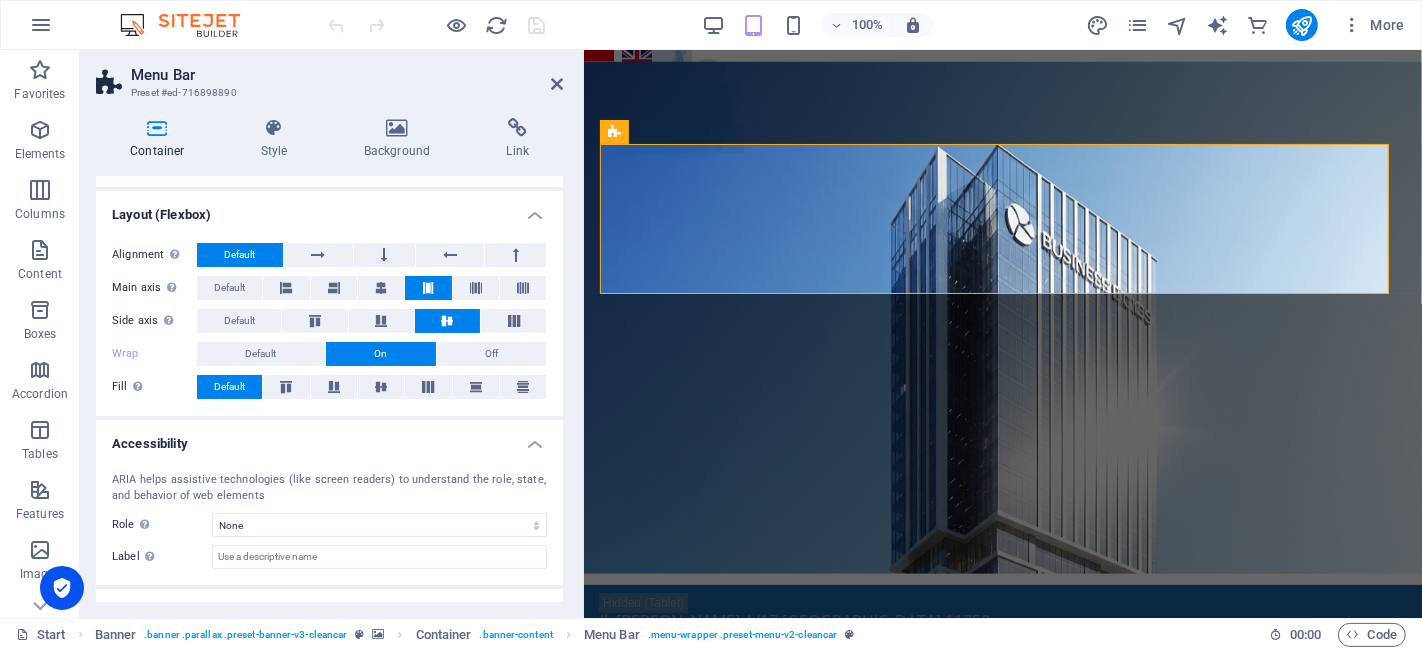 scroll, scrollTop: 4, scrollLeft: 0, axis: vertical 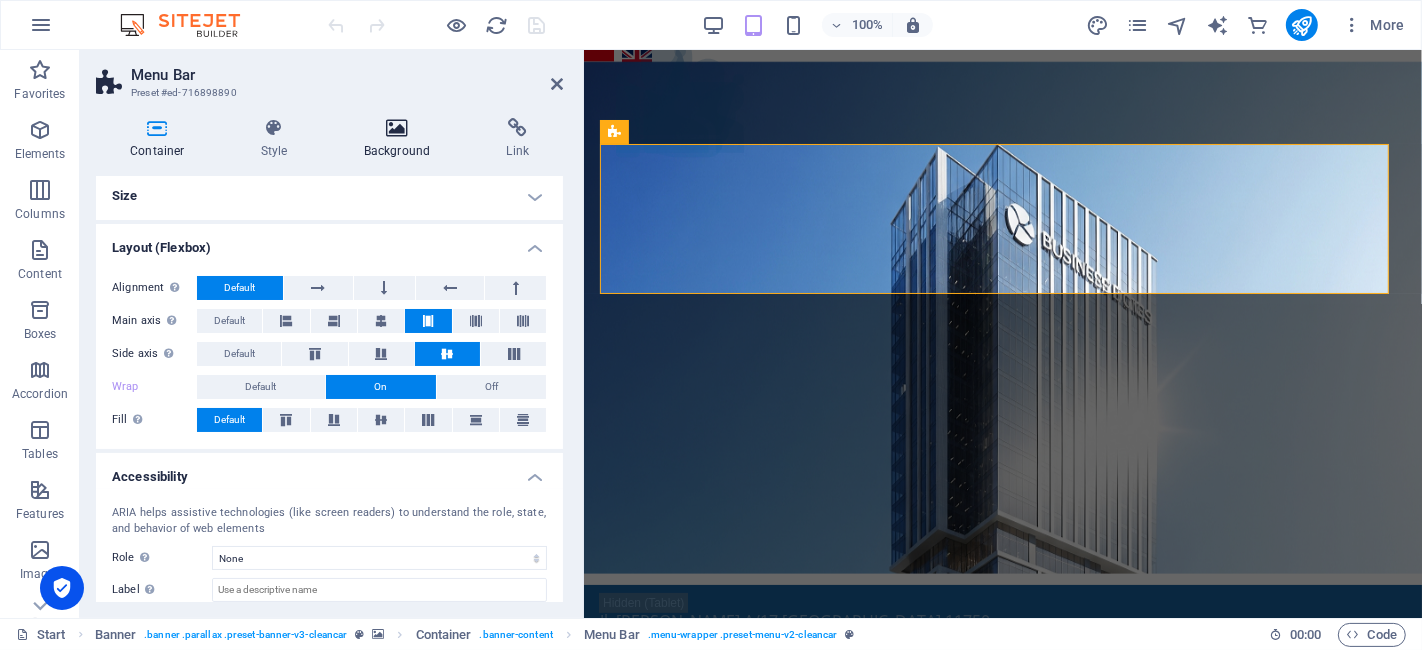 click on "Background" at bounding box center [401, 139] 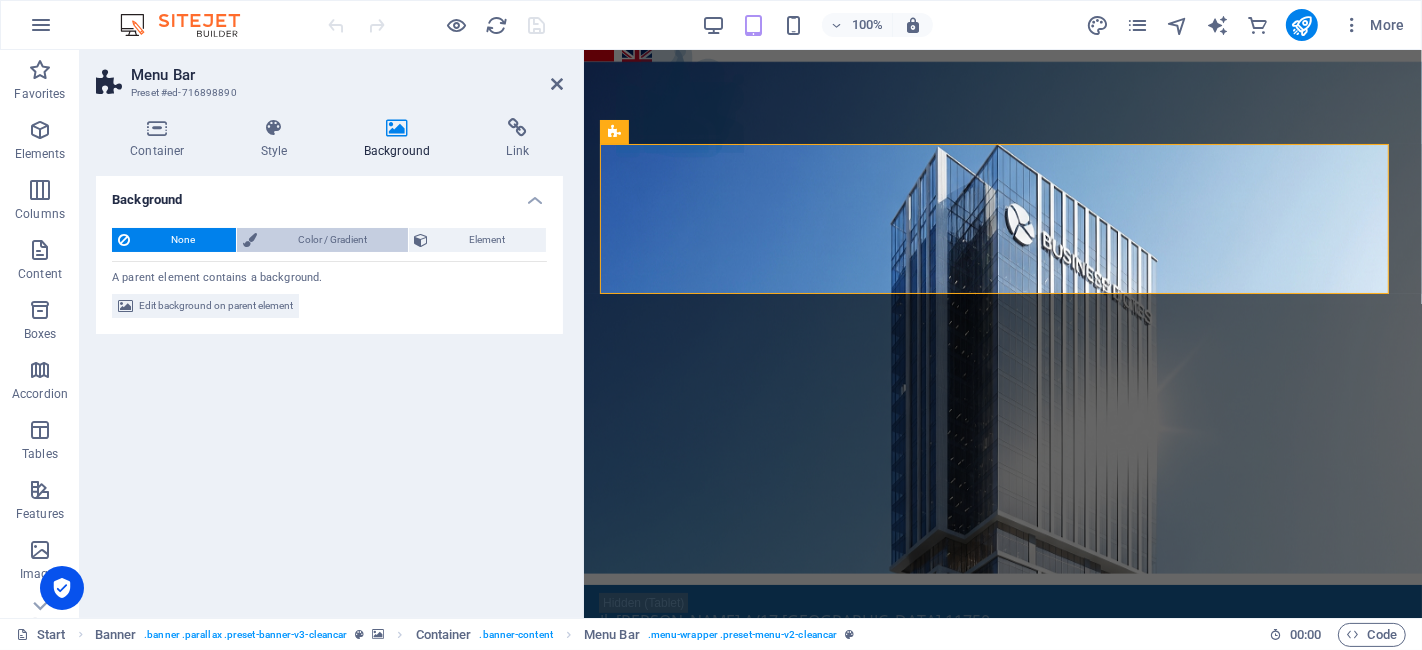 click on "Color / Gradient" at bounding box center [332, 240] 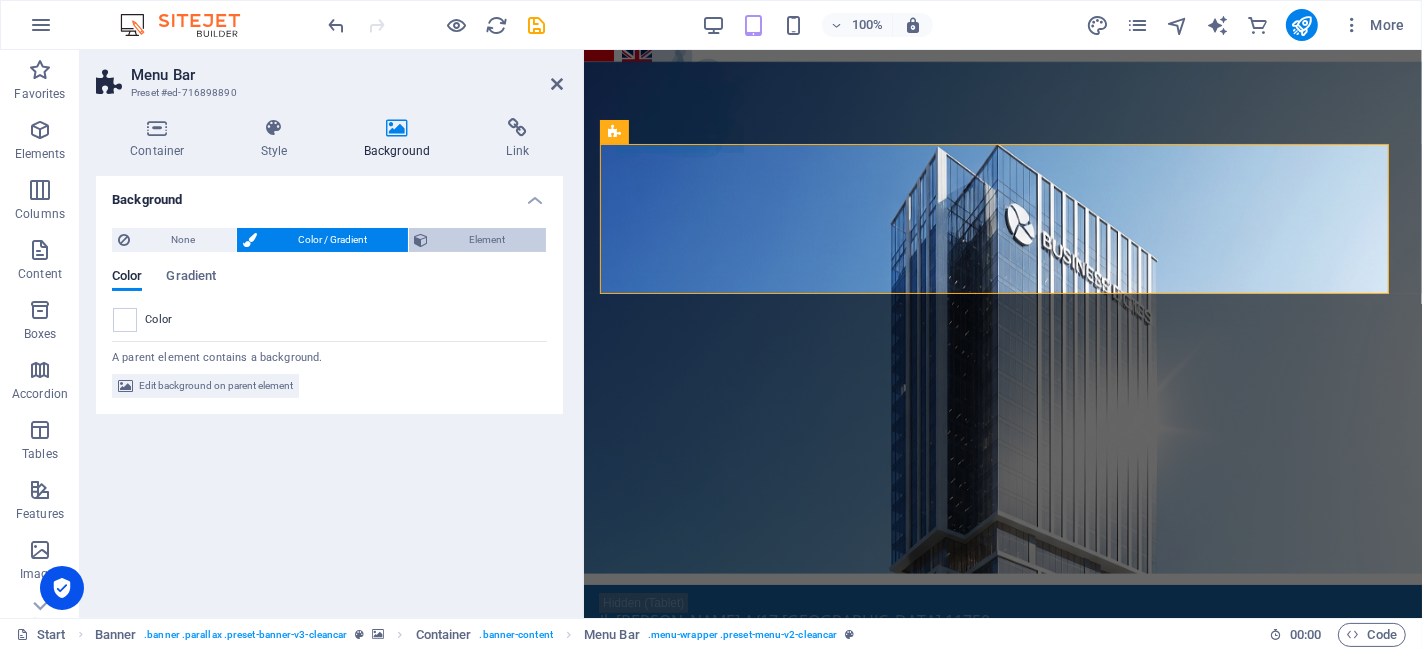 click on "Element" at bounding box center [488, 240] 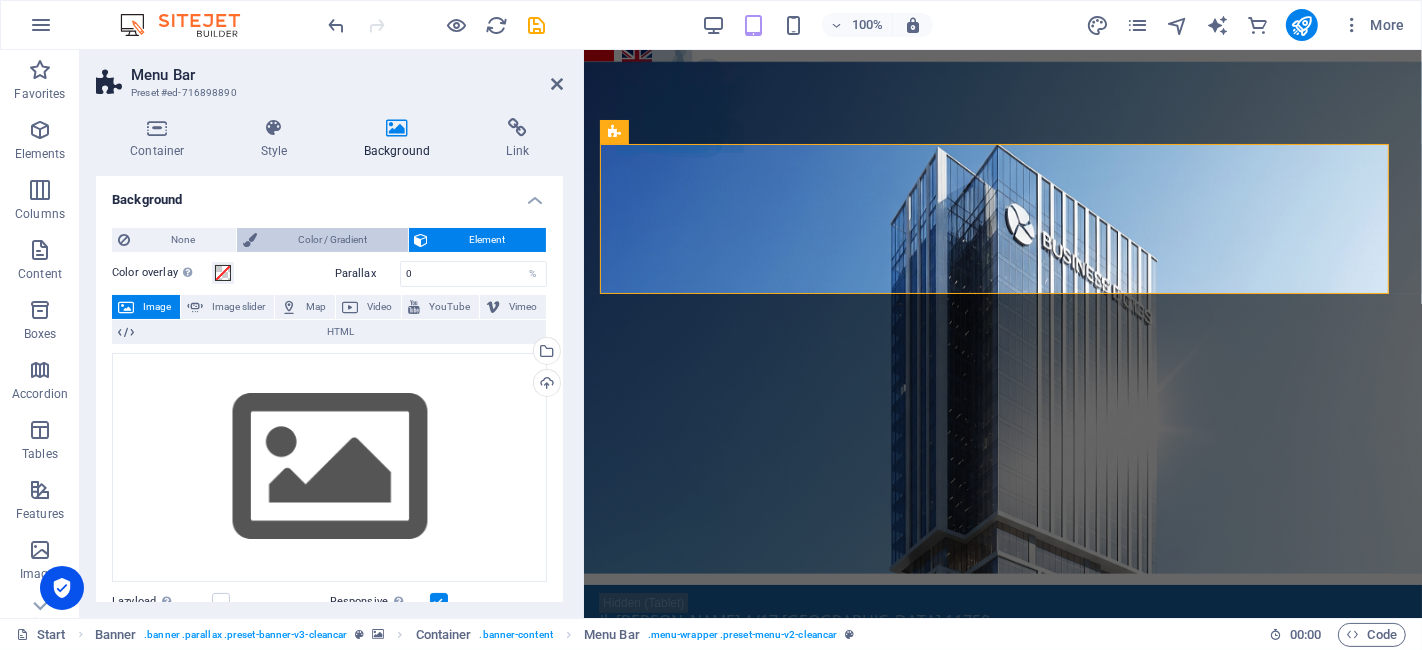 click on "Color / Gradient" at bounding box center (332, 240) 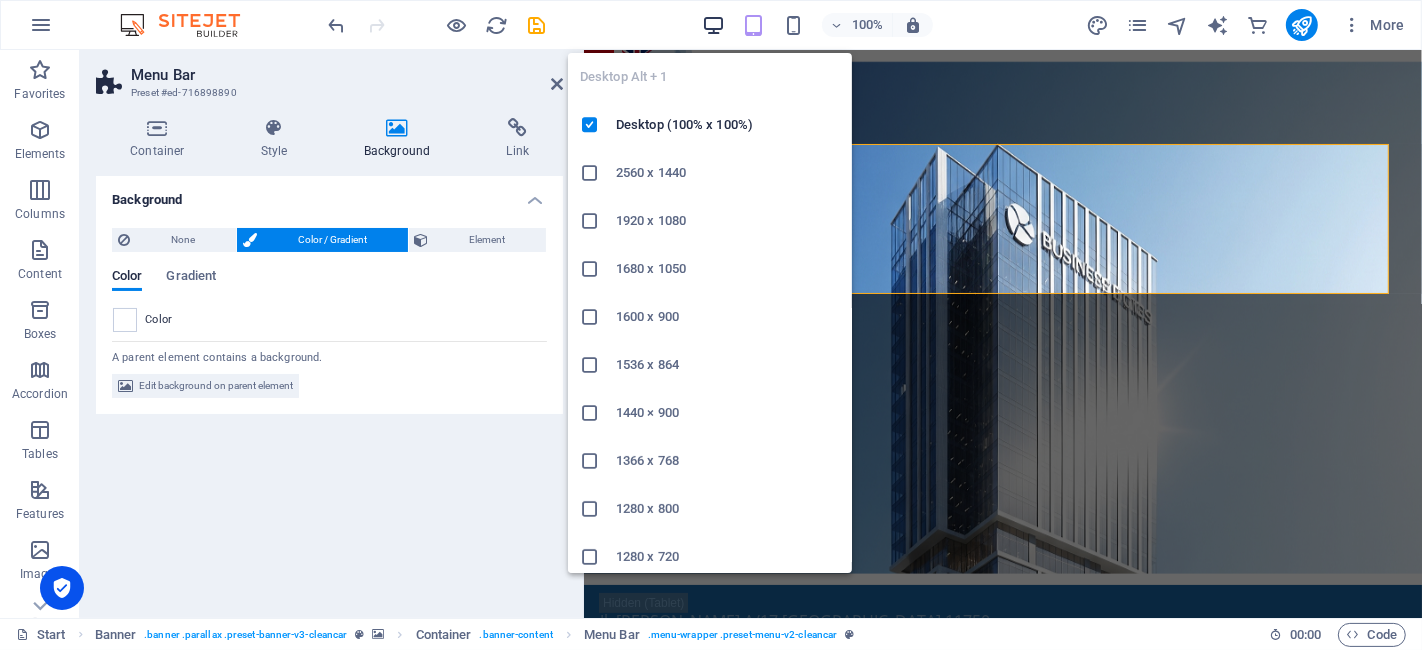 click at bounding box center [713, 25] 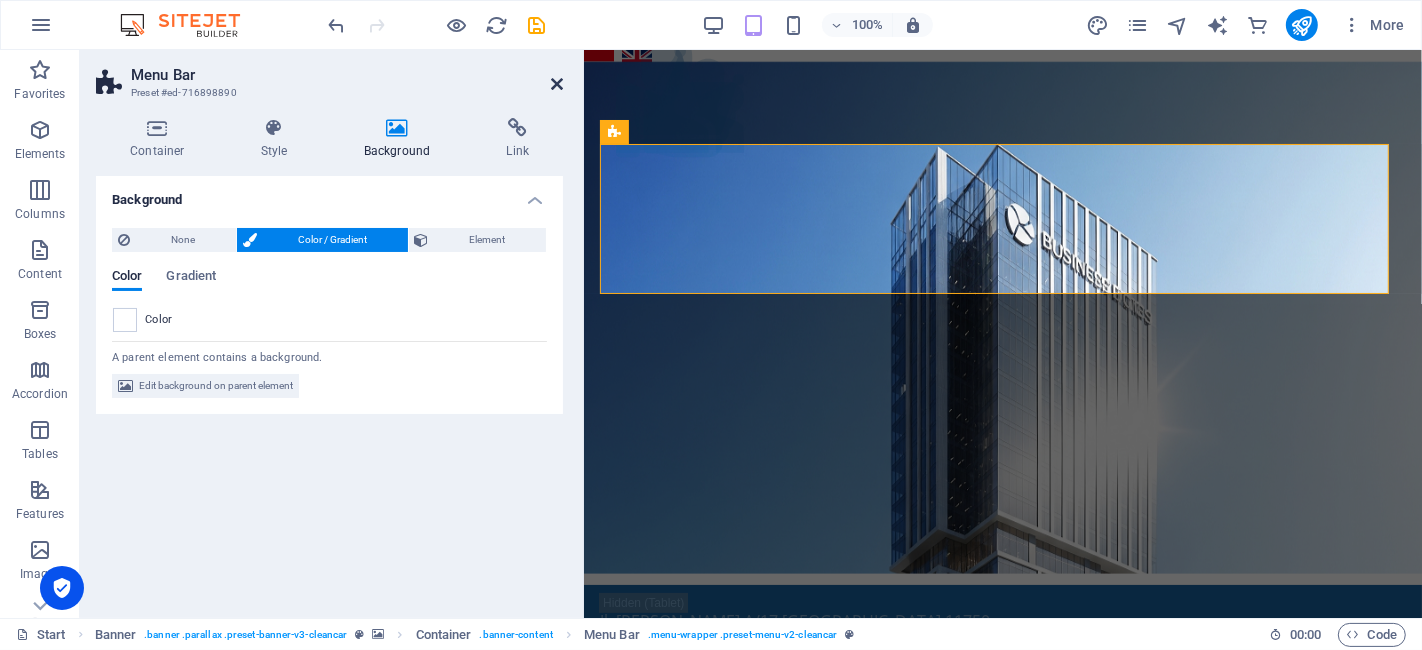click at bounding box center (557, 84) 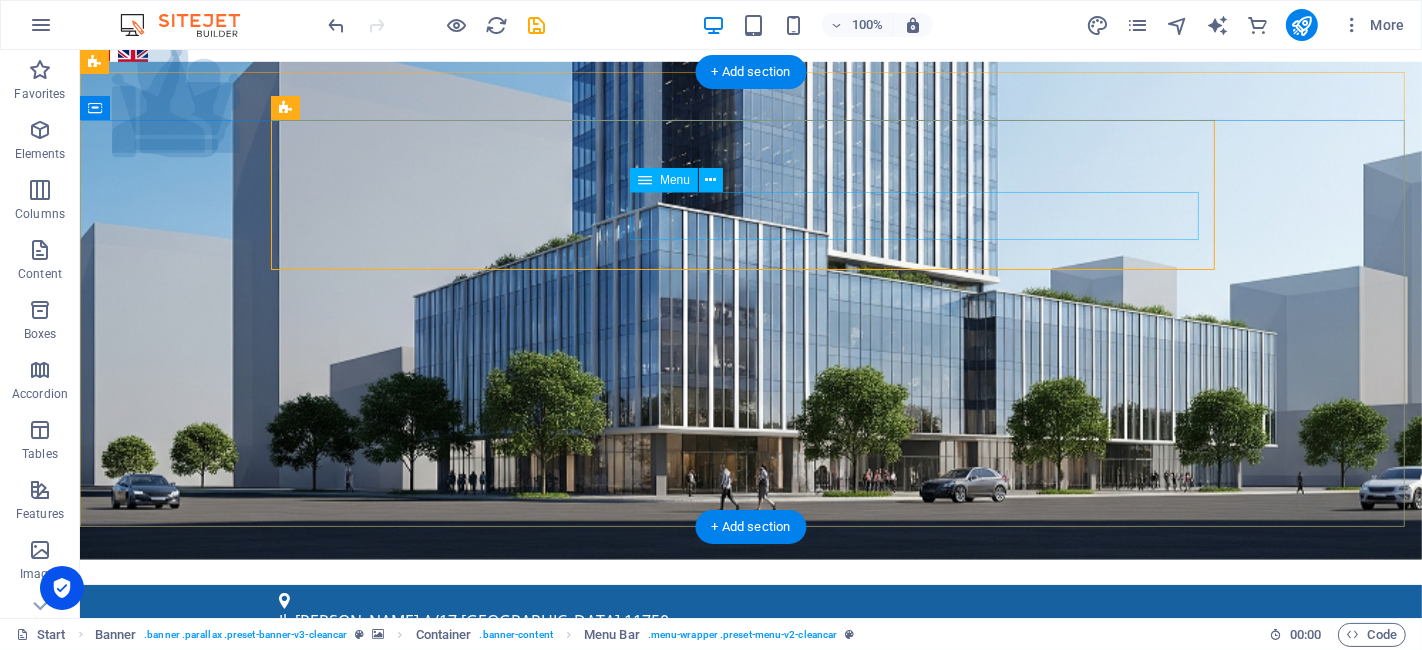 click on "Menu Layanan Sertifikat Halal BPOM ISO 9001 Legalitas Lain NKV (Nomor Kontrol Veteriner) Pengurusan PKRT  Pengurusan PSAT  HAKI PT Perorangan ISO 22000 Tentang Kami Artikel Contact" at bounding box center [750, 1027] 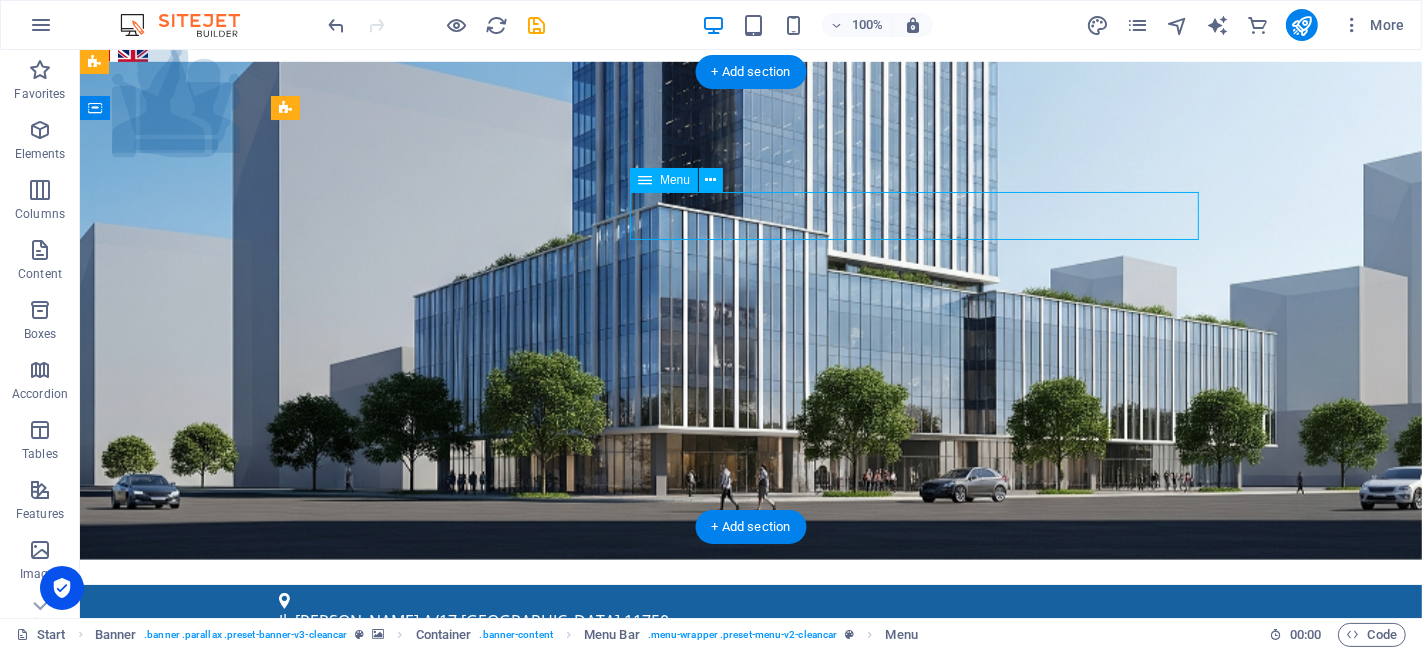 click on "Menu Layanan Sertifikat Halal BPOM ISO 9001 Legalitas Lain NKV (Nomor Kontrol Veteriner) Pengurusan PKRT  Pengurusan PSAT  HAKI PT Perorangan ISO 22000 Tentang Kami Artikel Contact" at bounding box center (750, 1027) 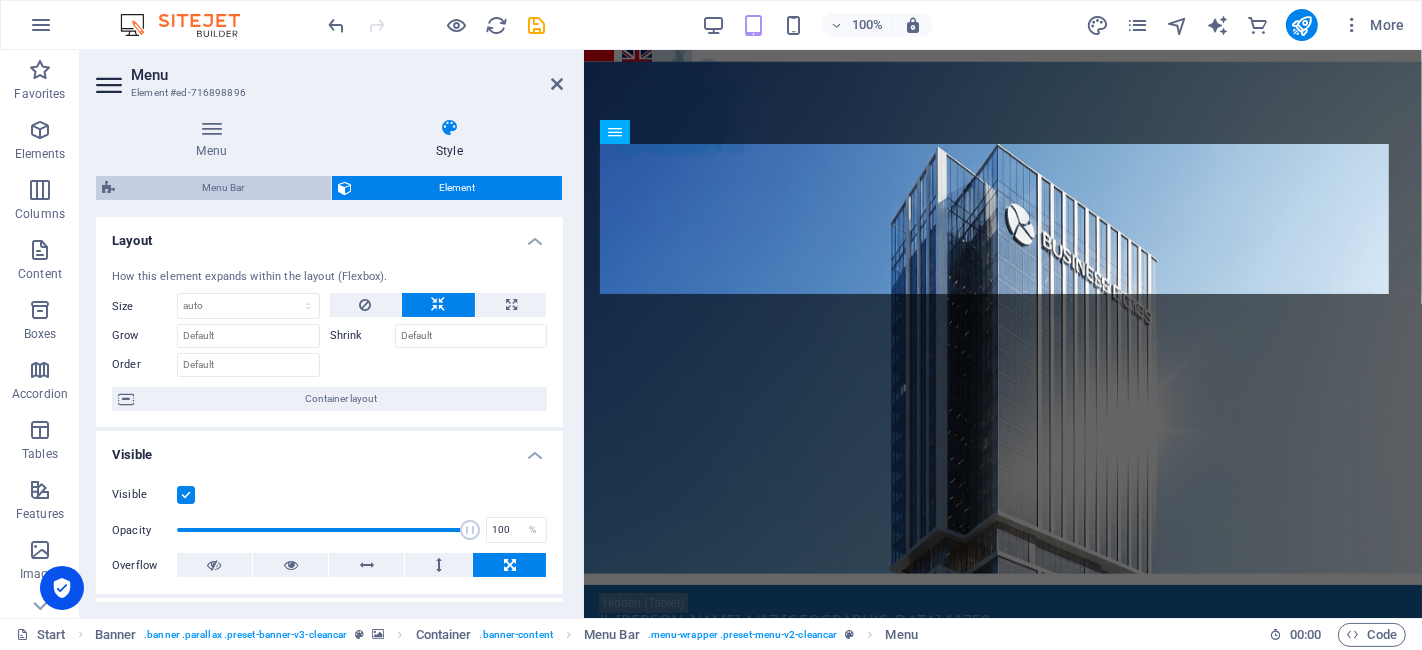 click on "Menu Bar" at bounding box center [223, 188] 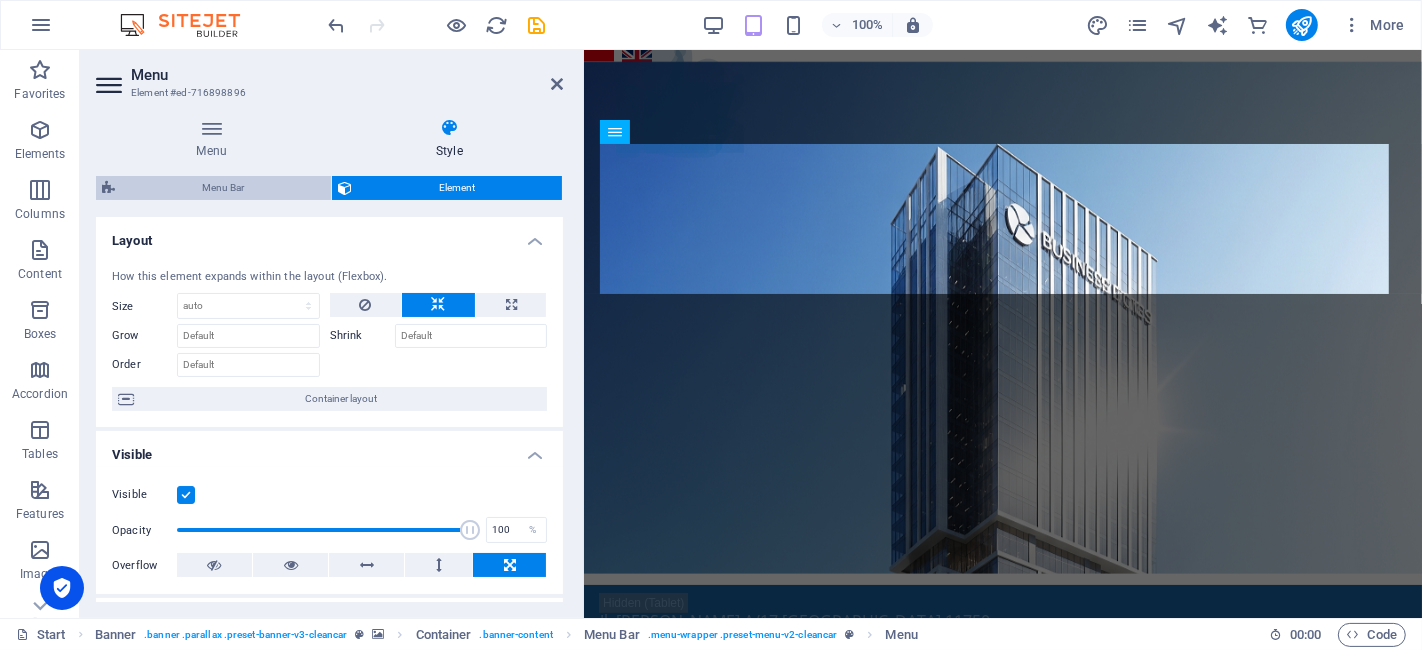 select on "rem" 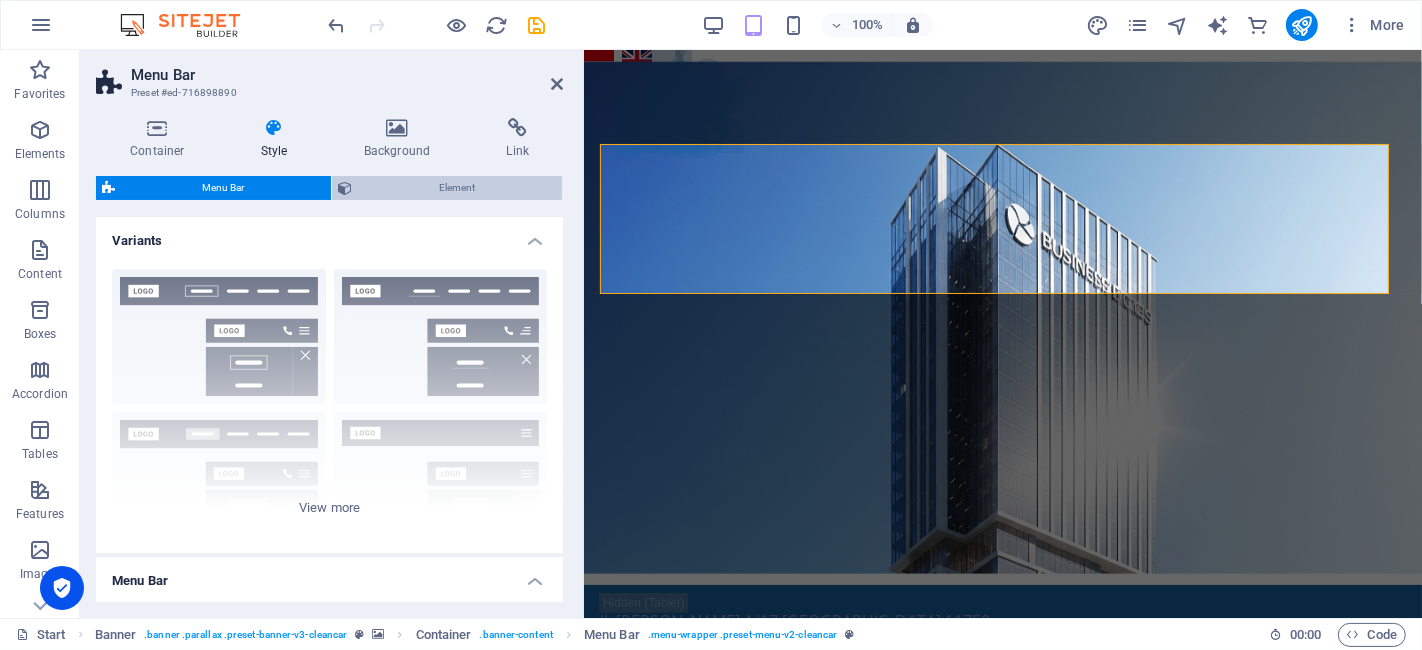 scroll, scrollTop: 0, scrollLeft: 0, axis: both 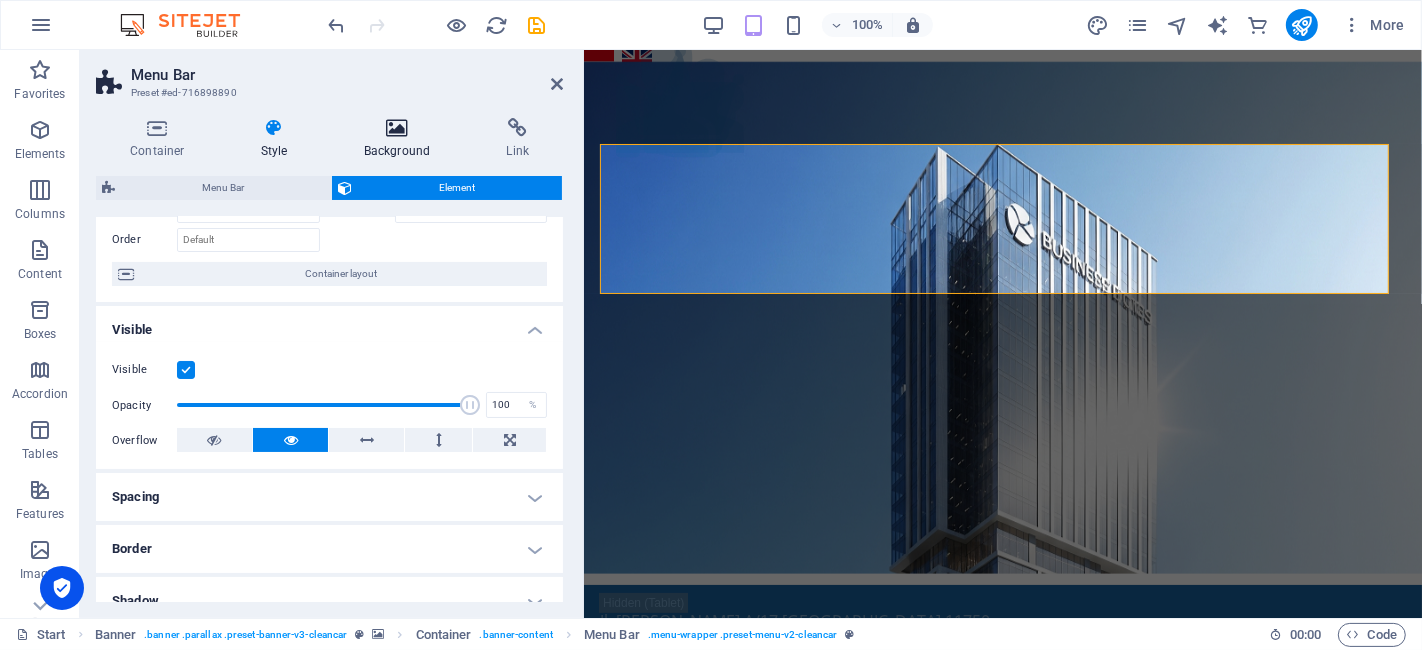 click at bounding box center [397, 128] 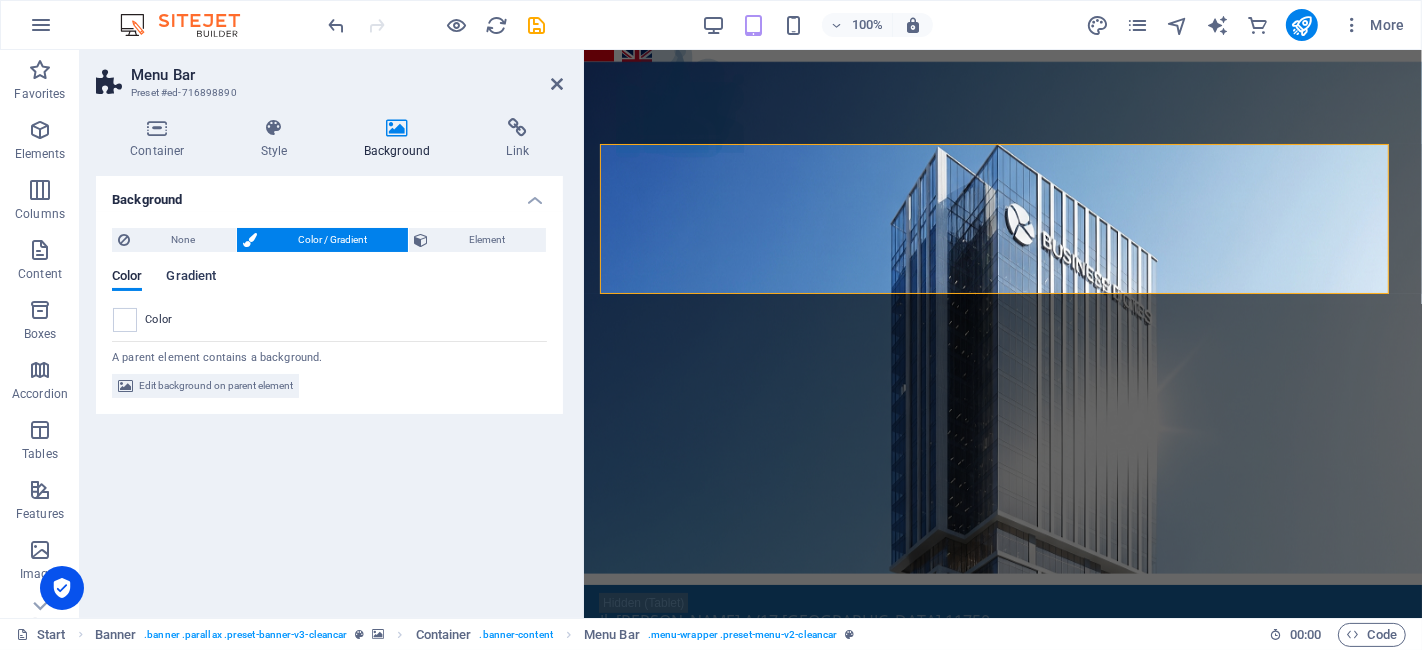 click on "Gradient" at bounding box center (191, 278) 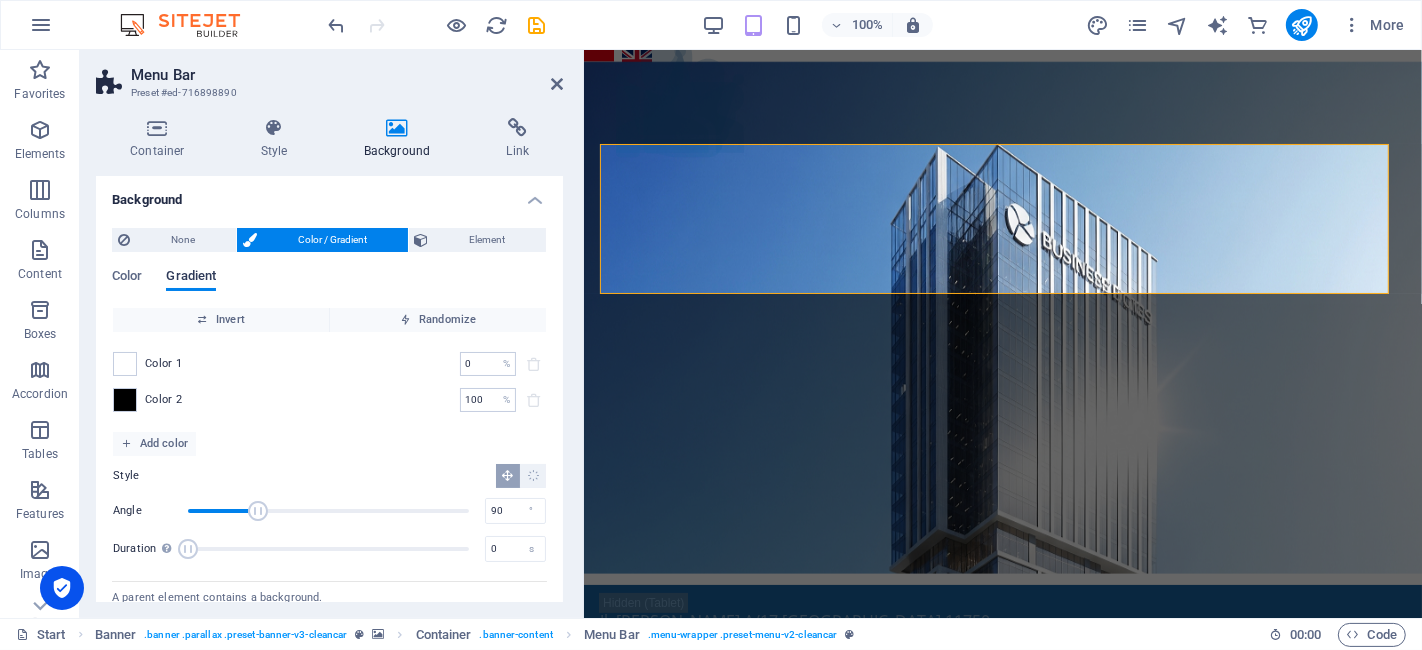 click on "Gradient" at bounding box center (191, 278) 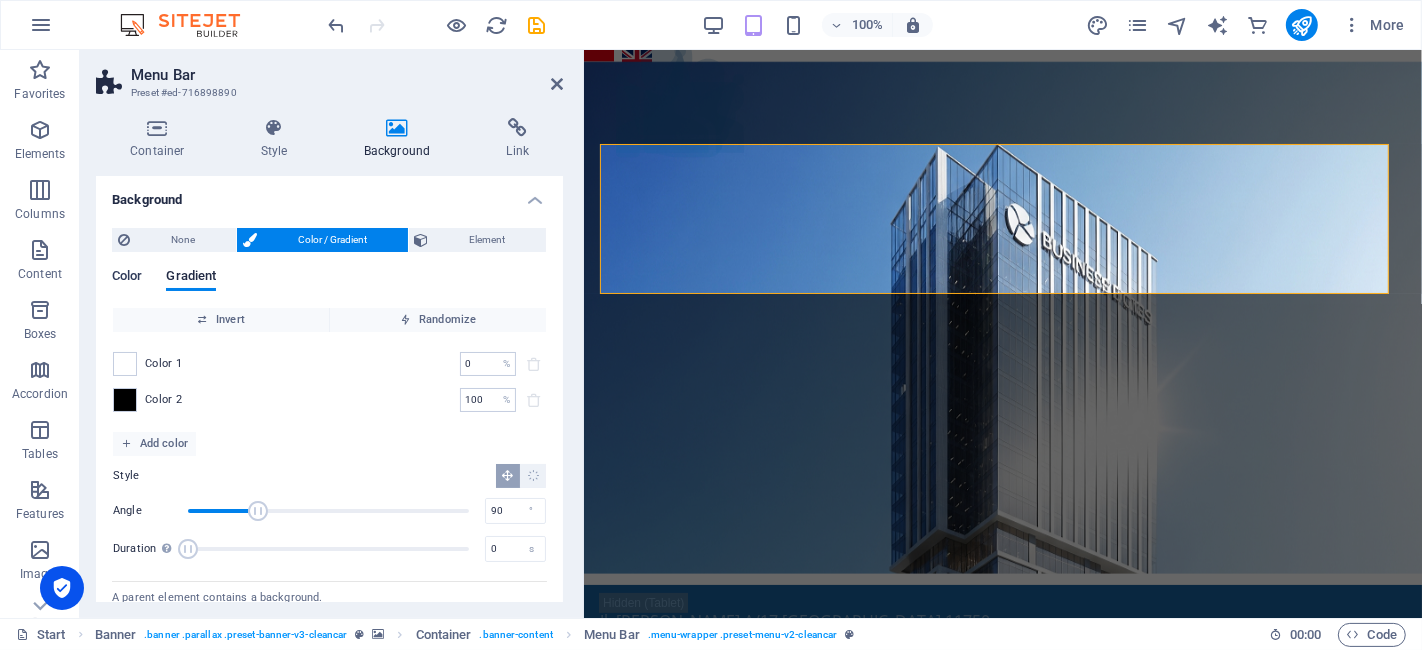 click on "Color" at bounding box center (127, 278) 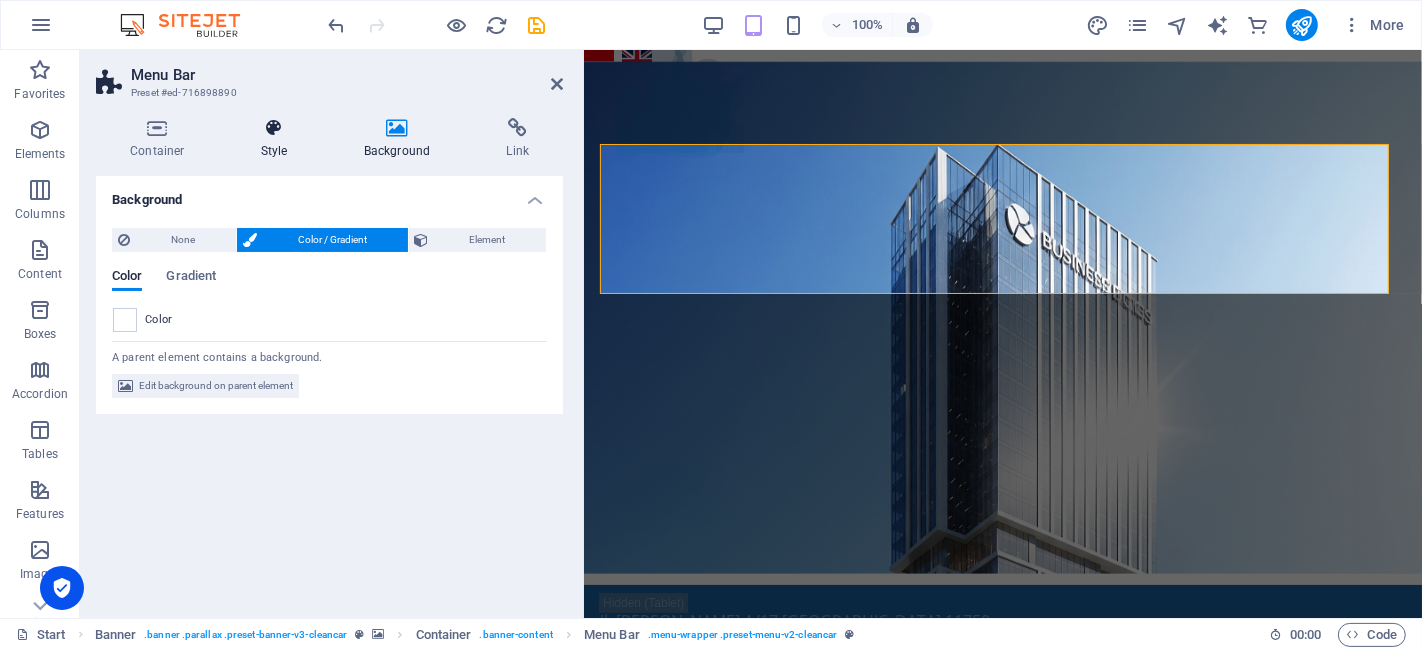 click at bounding box center (274, 128) 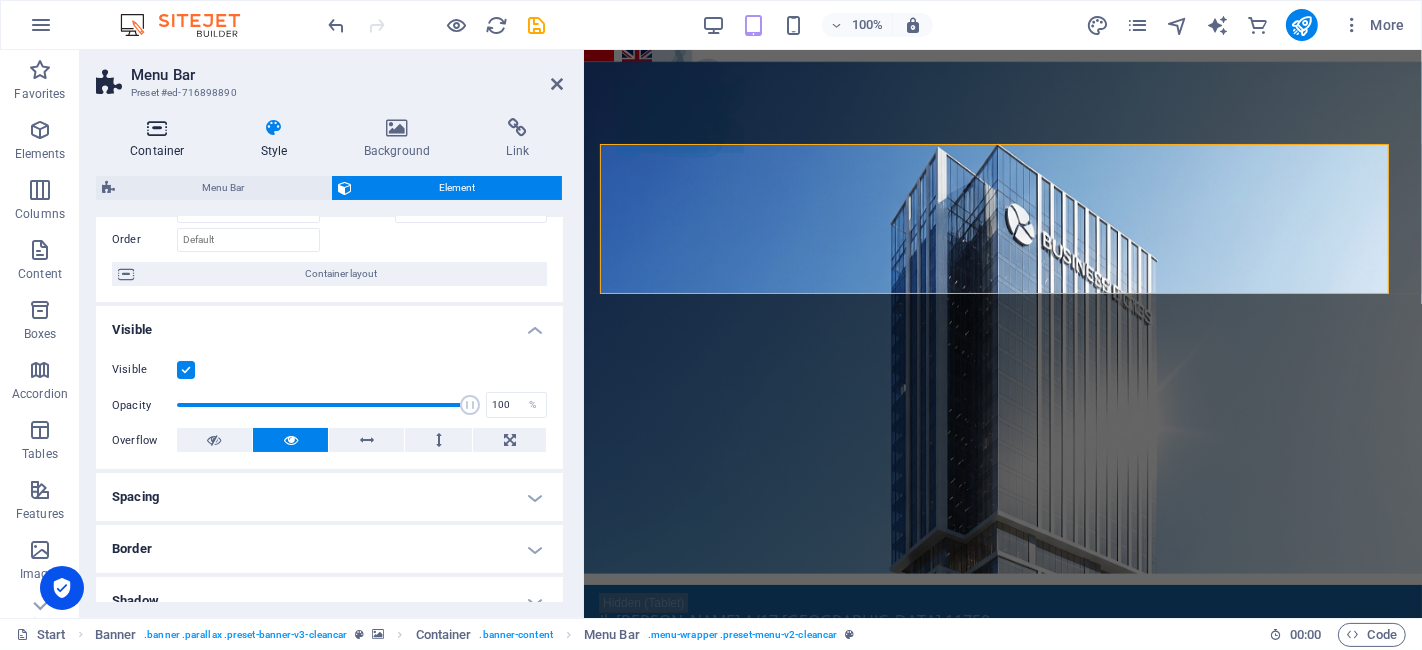 click at bounding box center (157, 128) 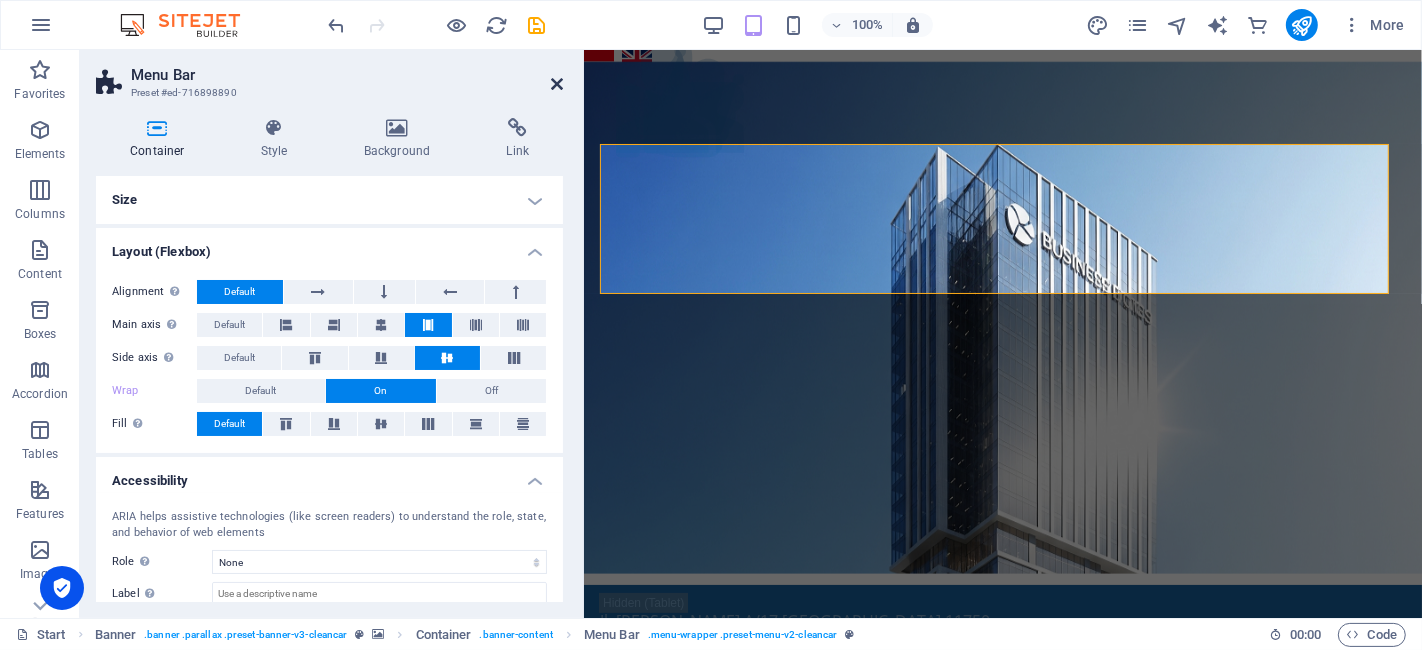 click at bounding box center (557, 84) 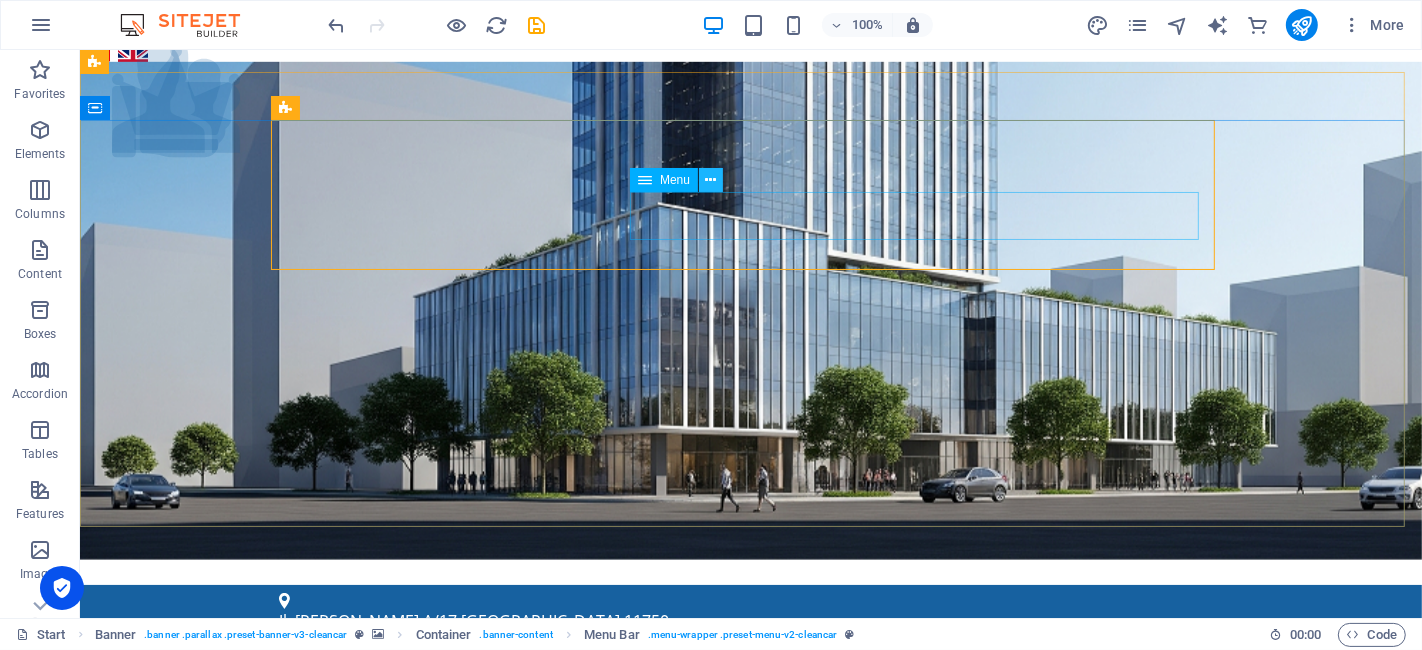 click at bounding box center (711, 180) 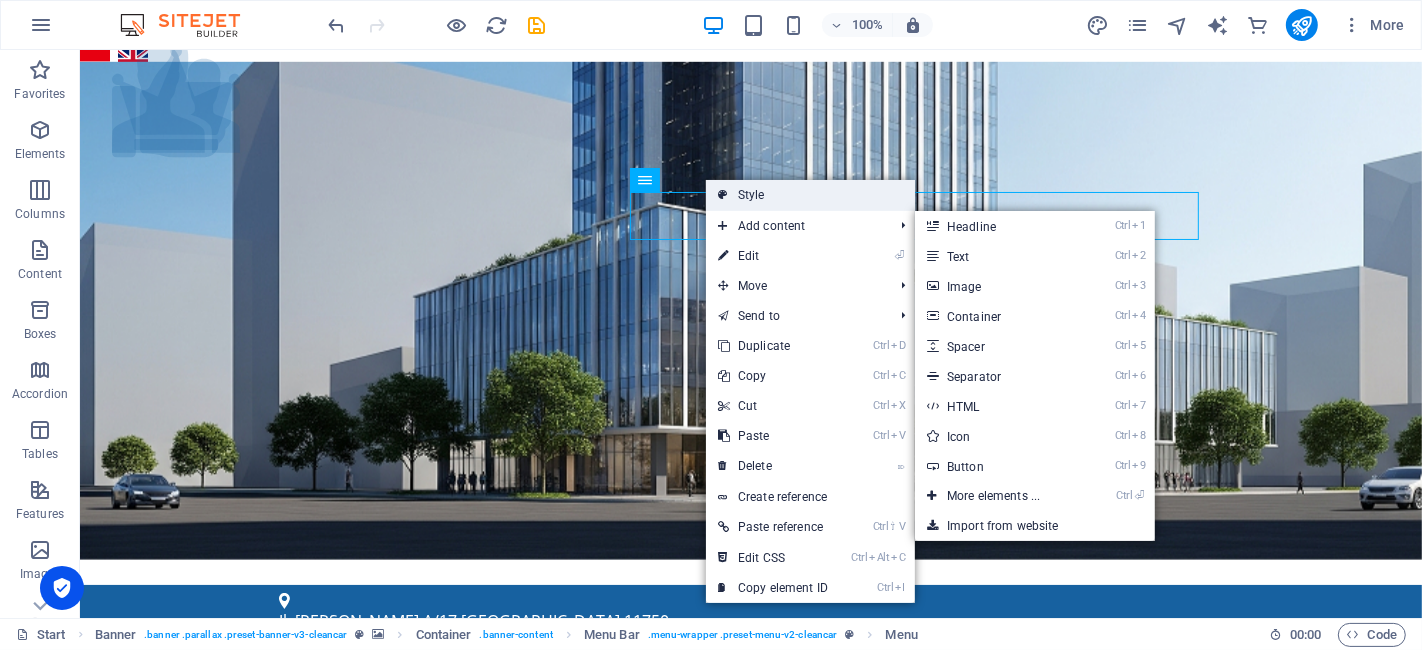 click on "Style" at bounding box center (810, 195) 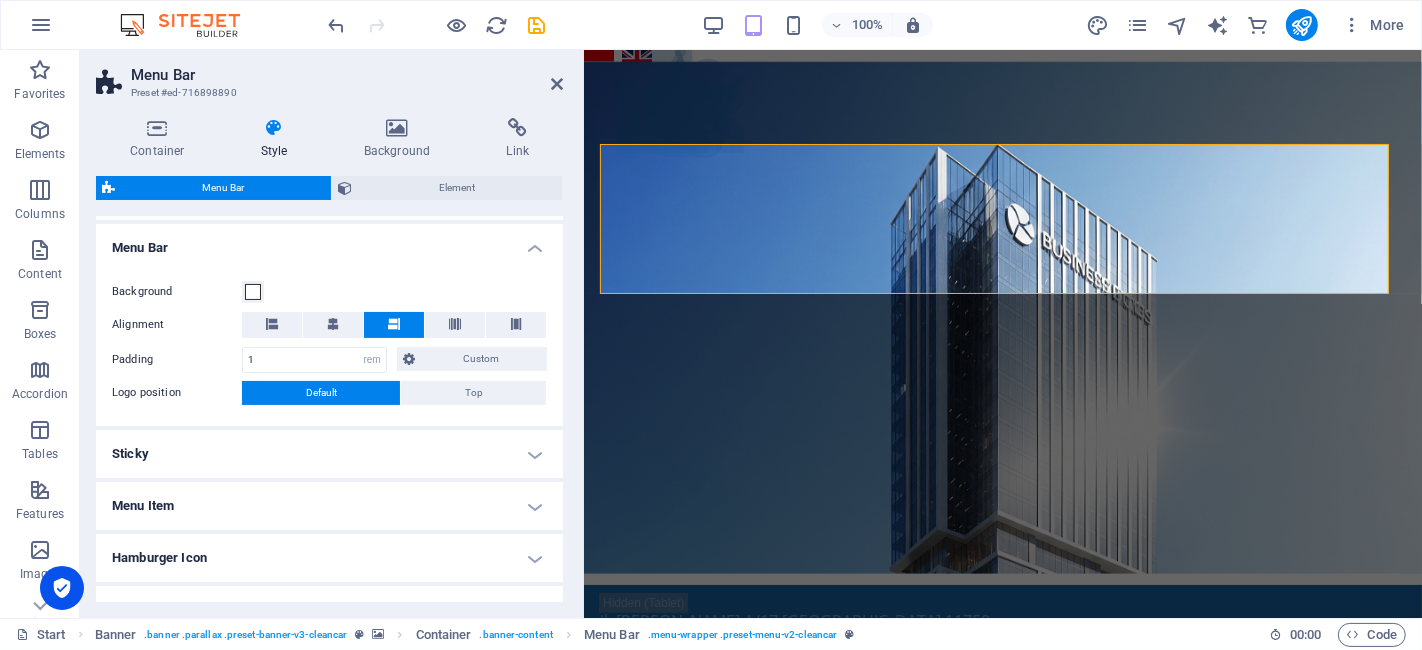 scroll, scrollTop: 494, scrollLeft: 0, axis: vertical 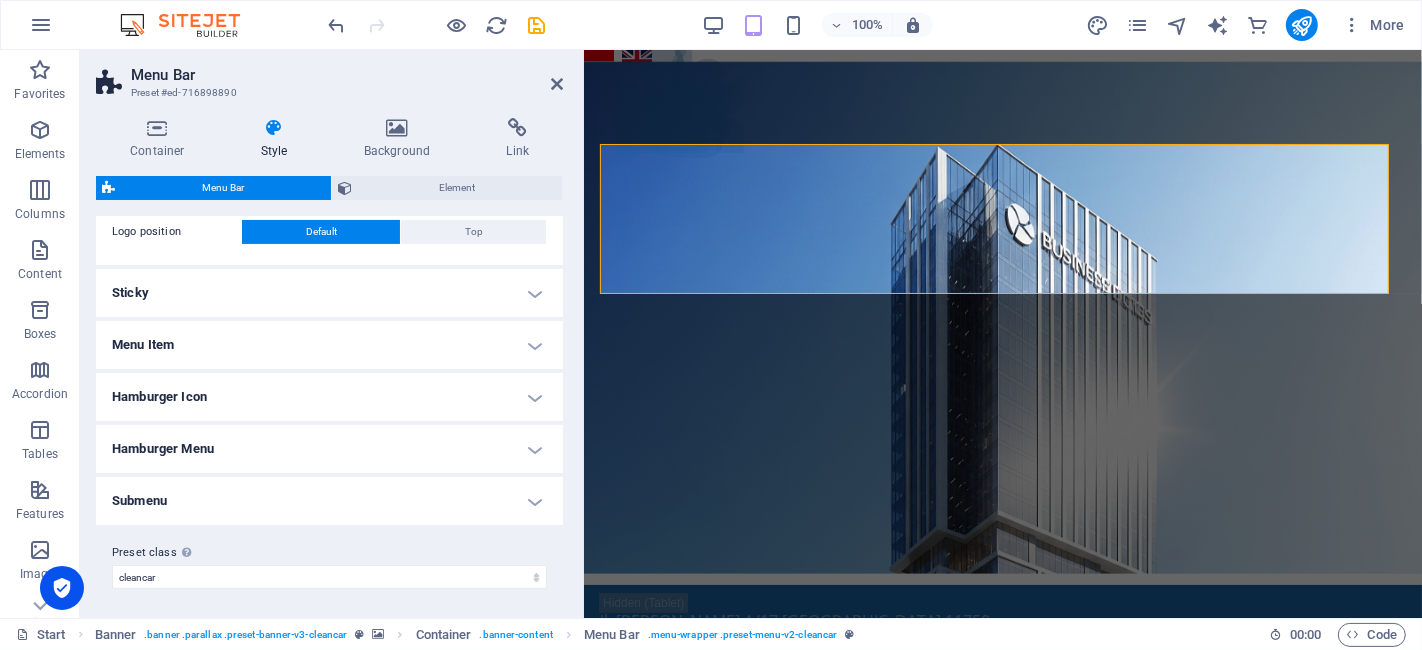 click on "Menu Item" at bounding box center [329, 345] 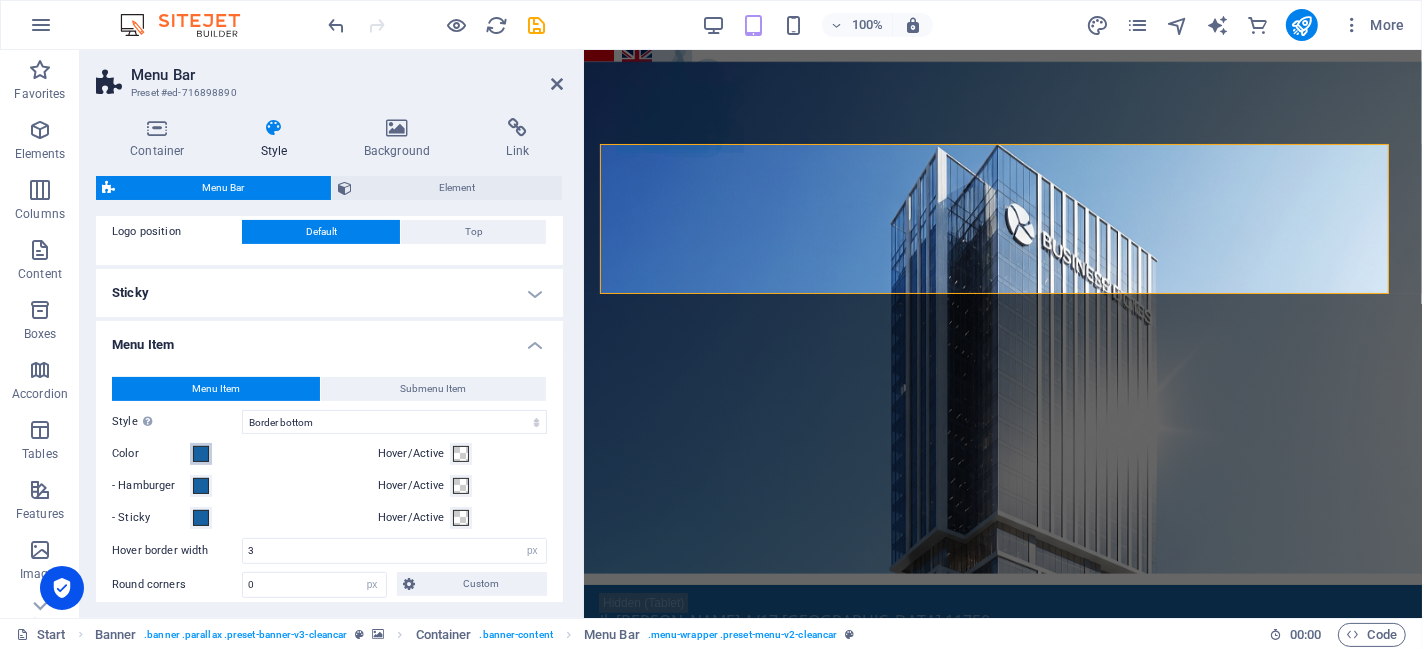 click at bounding box center (201, 454) 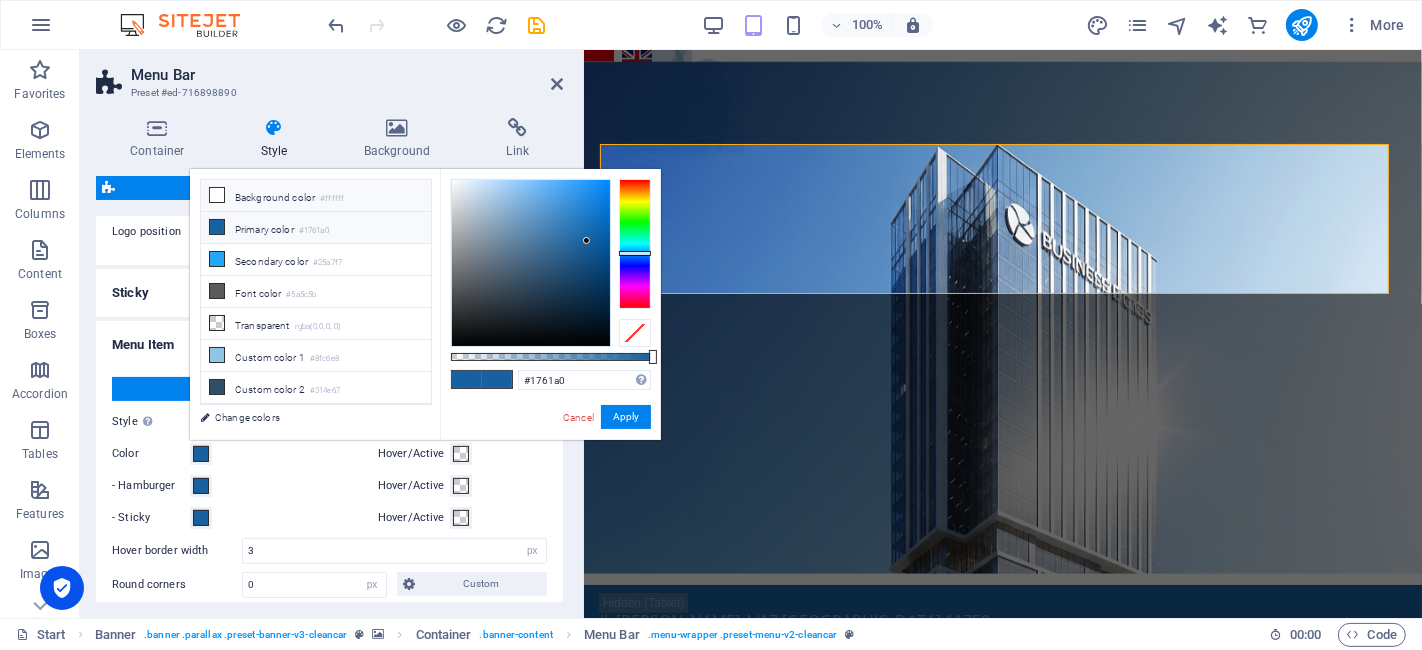 click on "Background color
#ffffff" at bounding box center [316, 196] 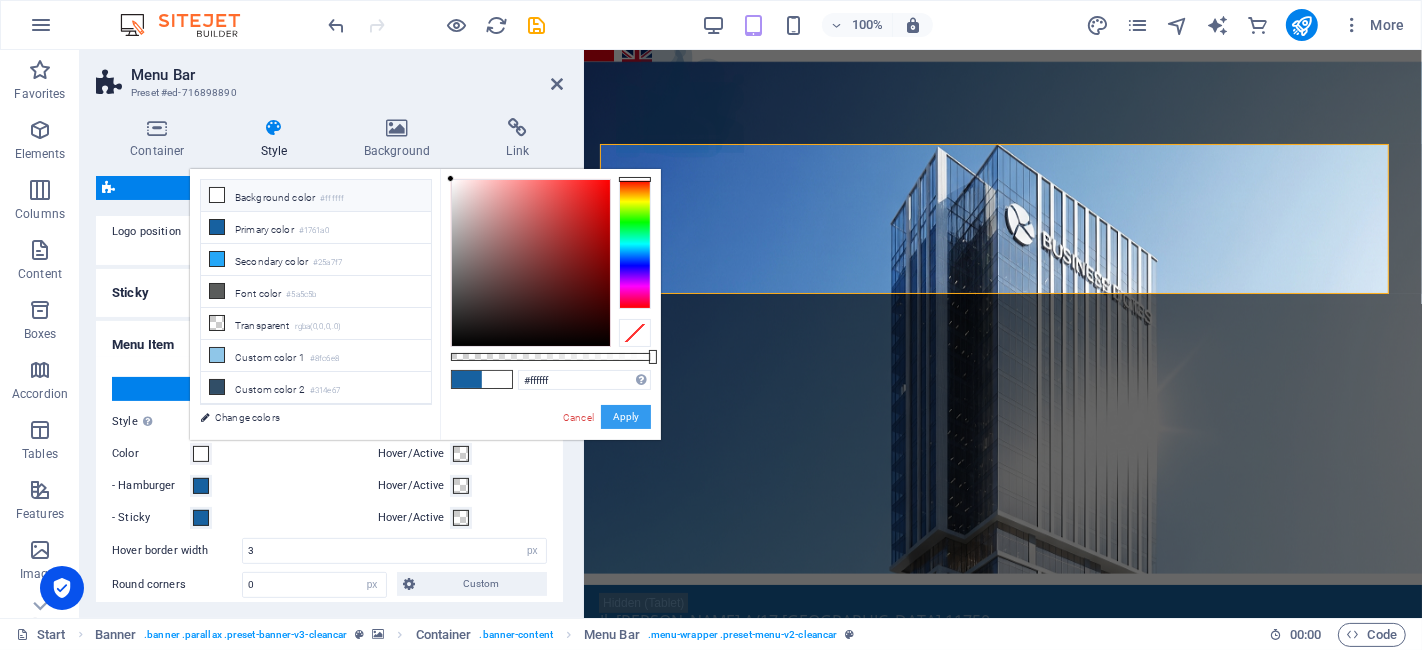 click on "Apply" at bounding box center [626, 417] 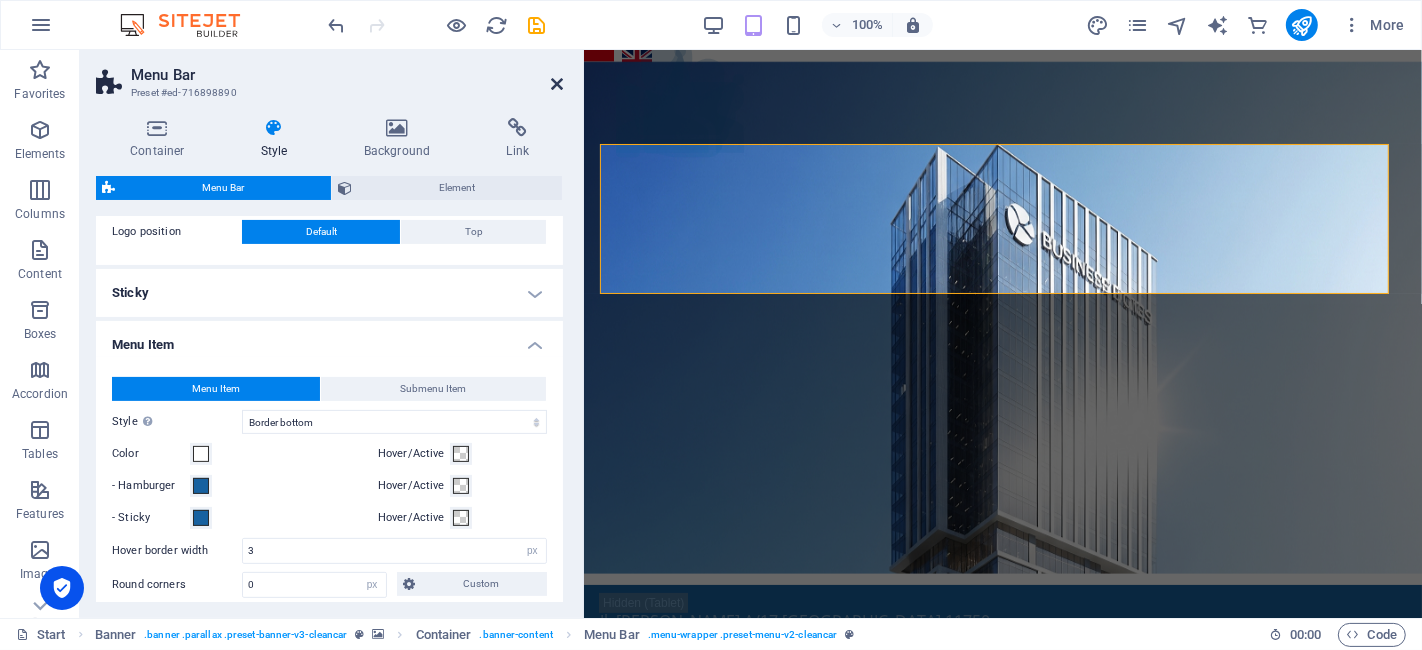 click at bounding box center (557, 84) 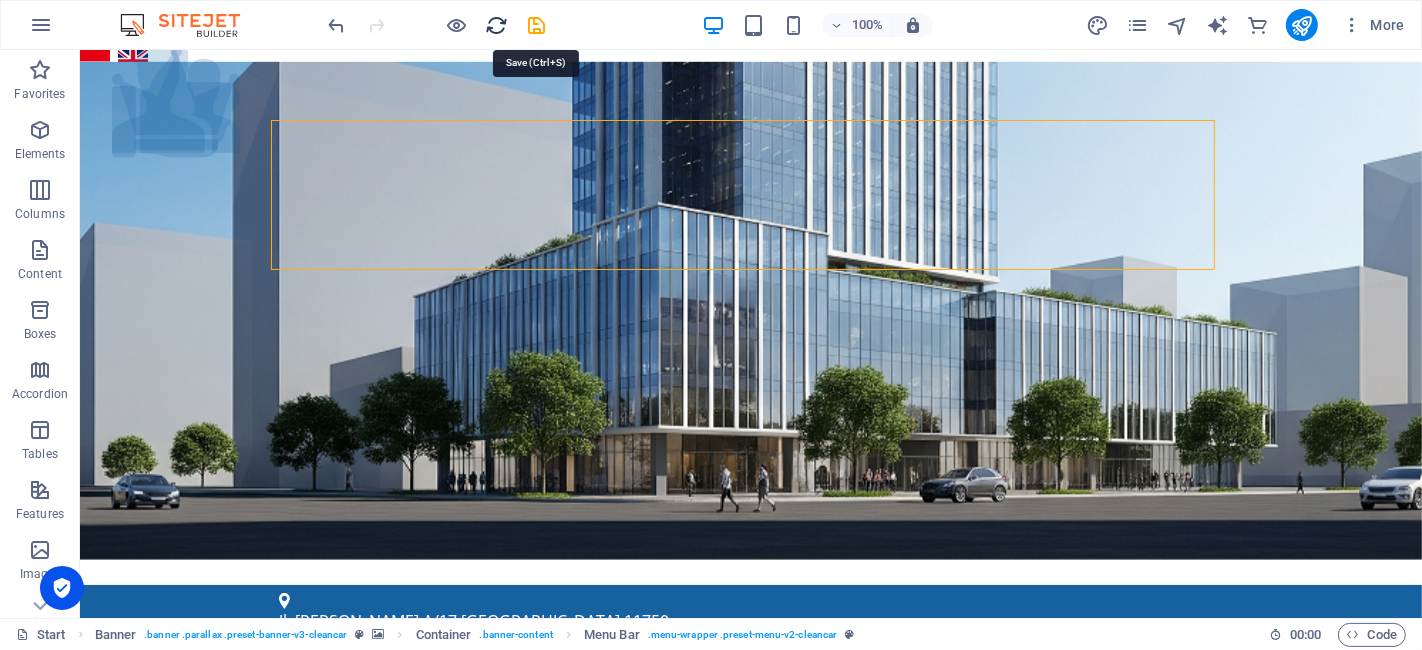 click at bounding box center [537, 25] 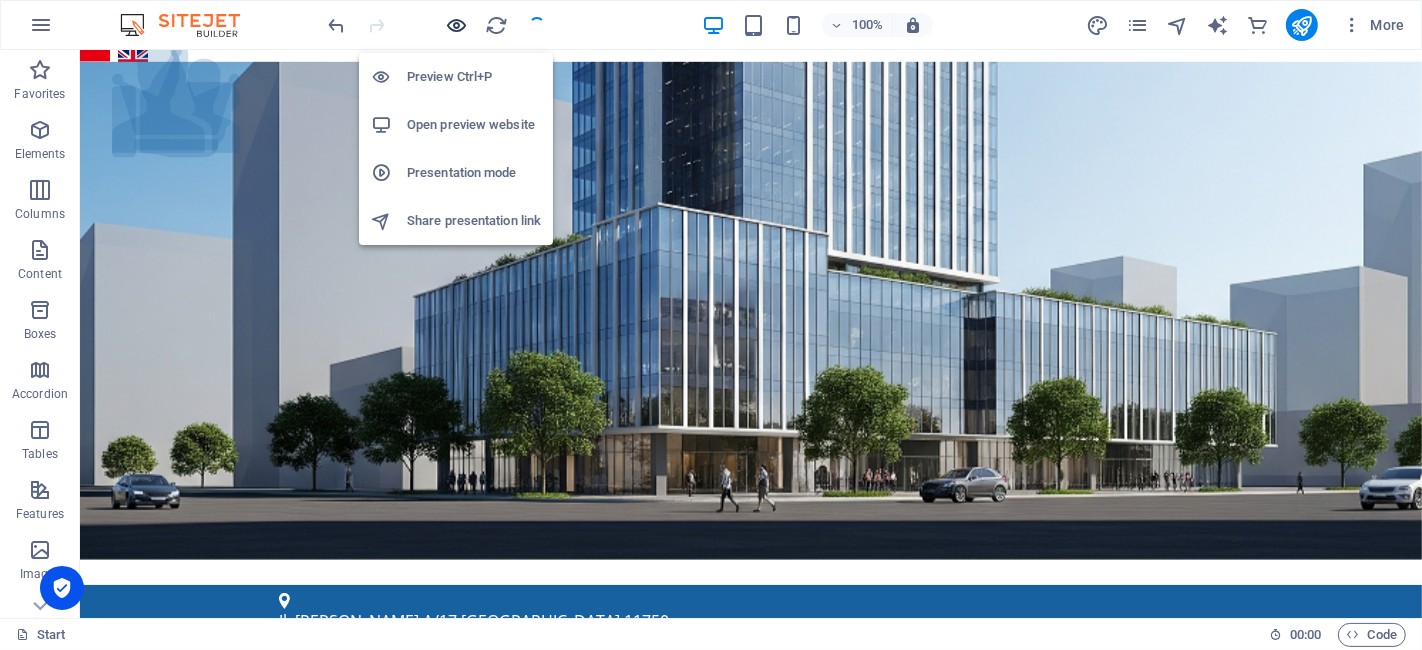 click at bounding box center (457, 25) 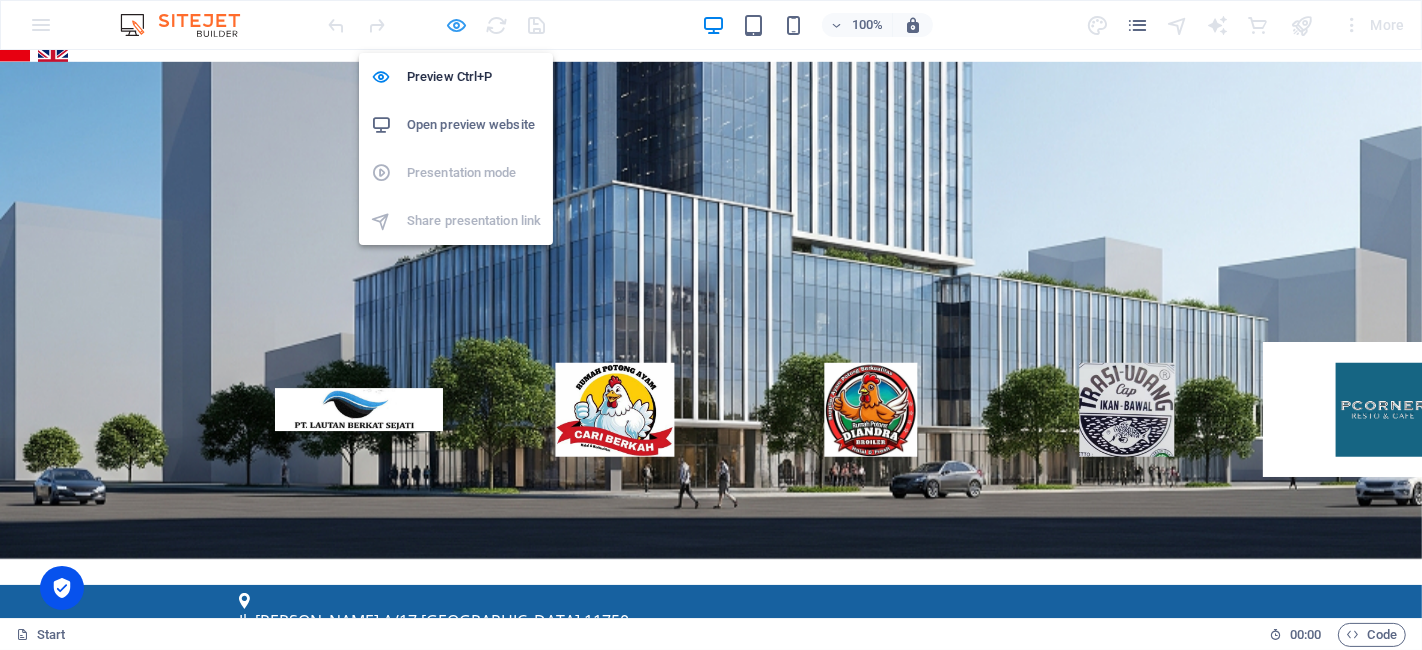 click at bounding box center [457, 25] 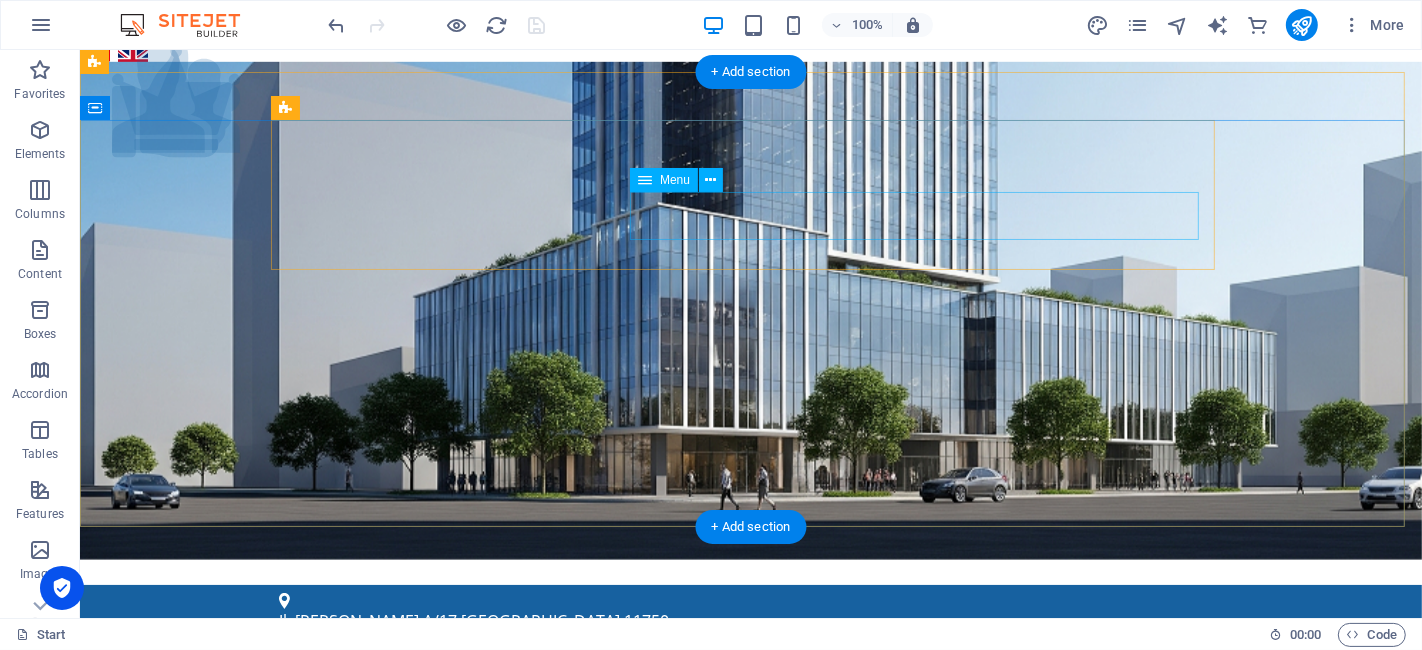 click on "Menu Layanan Sertifikat Halal BPOM ISO 9001 Legalitas Lain NKV (Nomor Kontrol Veteriner) Pengurusan PKRT  Pengurusan PSAT  HAKI PT Perorangan ISO 22000 Tentang Kami Artikel Contact" at bounding box center (750, 1027) 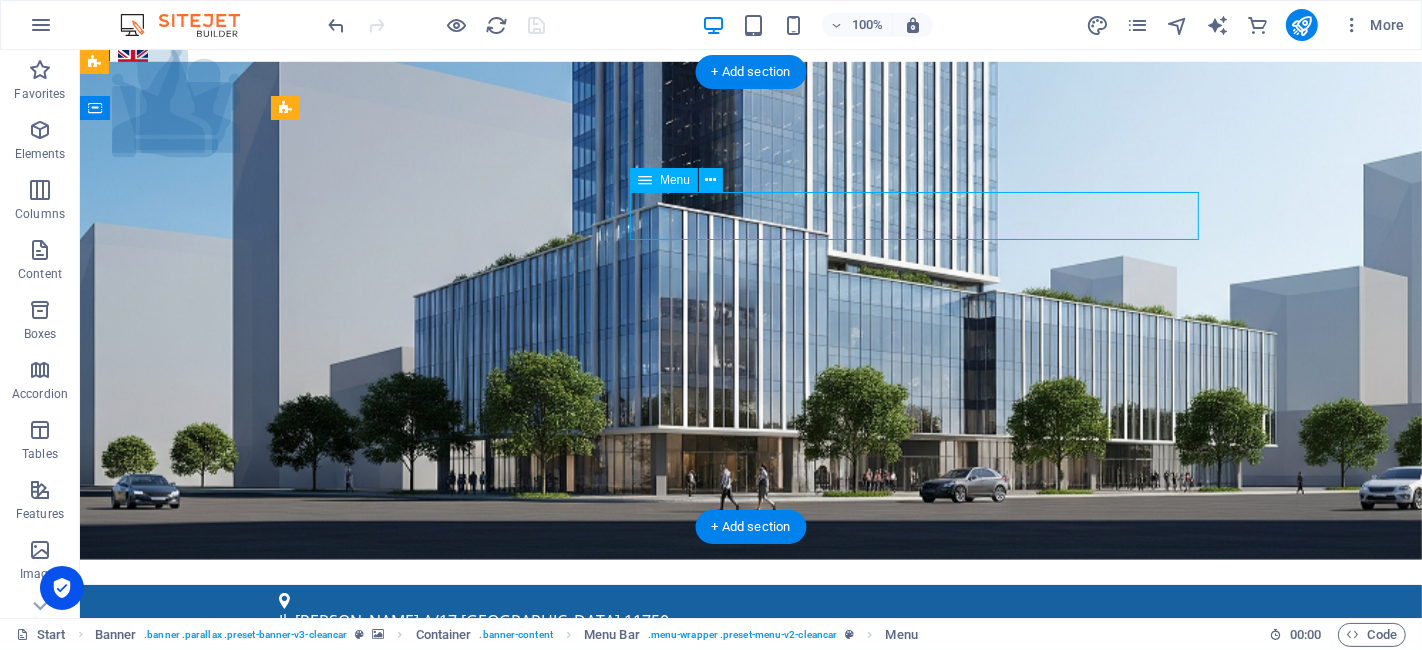 click on "Menu Layanan Sertifikat Halal BPOM ISO 9001 Legalitas Lain NKV (Nomor Kontrol Veteriner) Pengurusan PKRT  Pengurusan PSAT  HAKI PT Perorangan ISO 22000 Tentang Kami Artikel Contact" at bounding box center (750, 1027) 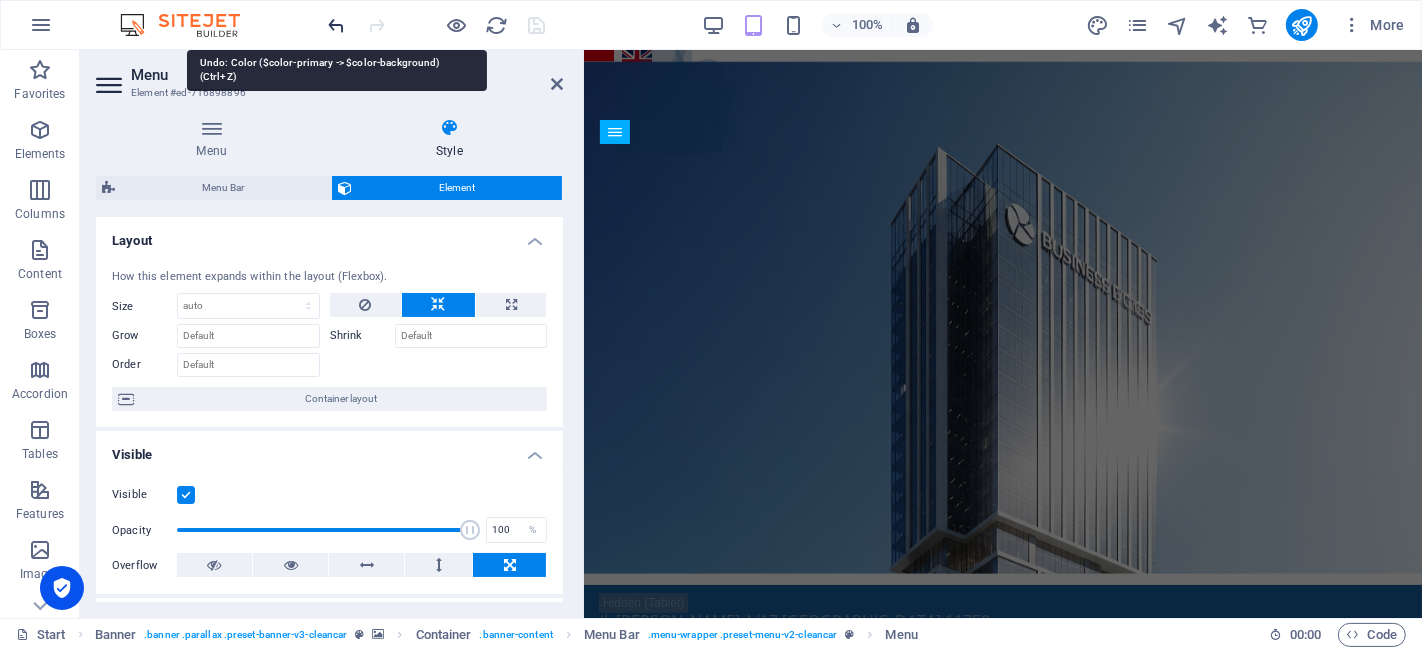 click at bounding box center (337, 25) 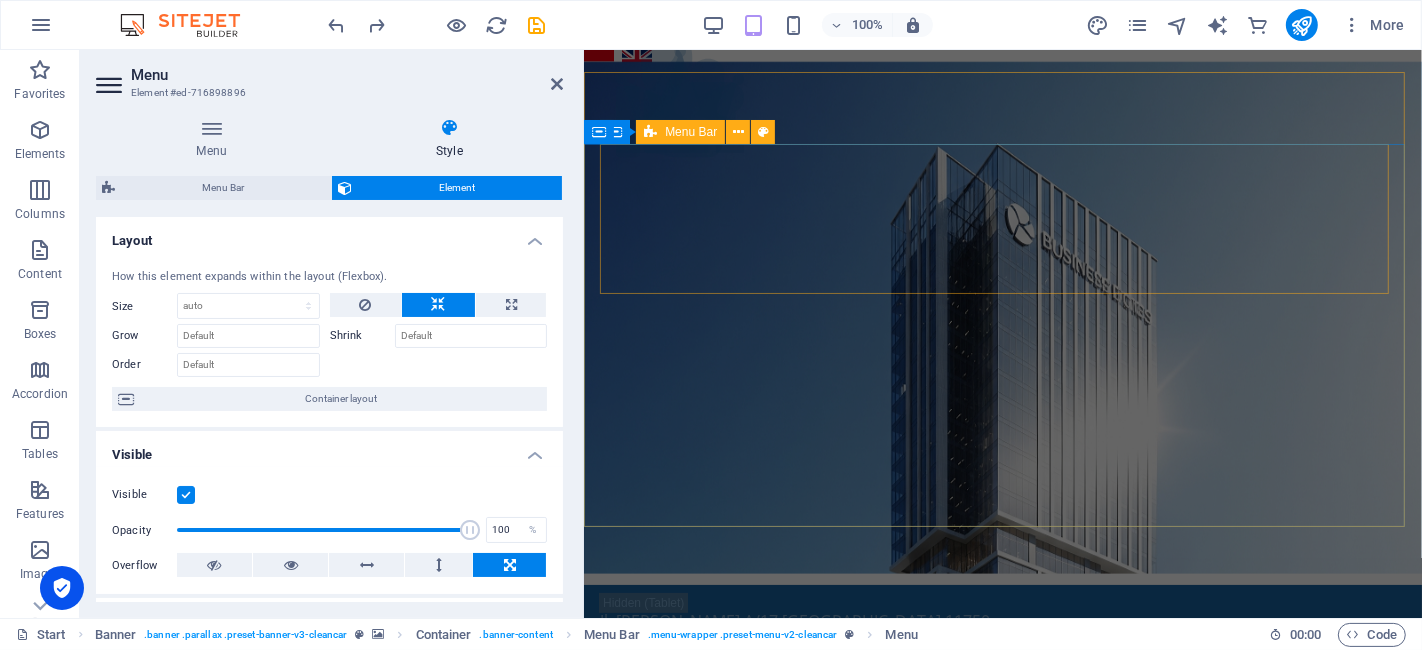 click on "Menu Layanan Sertifikat Halal BPOM ISO 9001 Legalitas Lain NKV (Nomor Kontrol Veteriner) Pengurusan PKRT  Pengurusan PSAT  HAKI PT Perorangan ISO 22000 Tentang Kami Artikel Contact" at bounding box center [1003, 902] 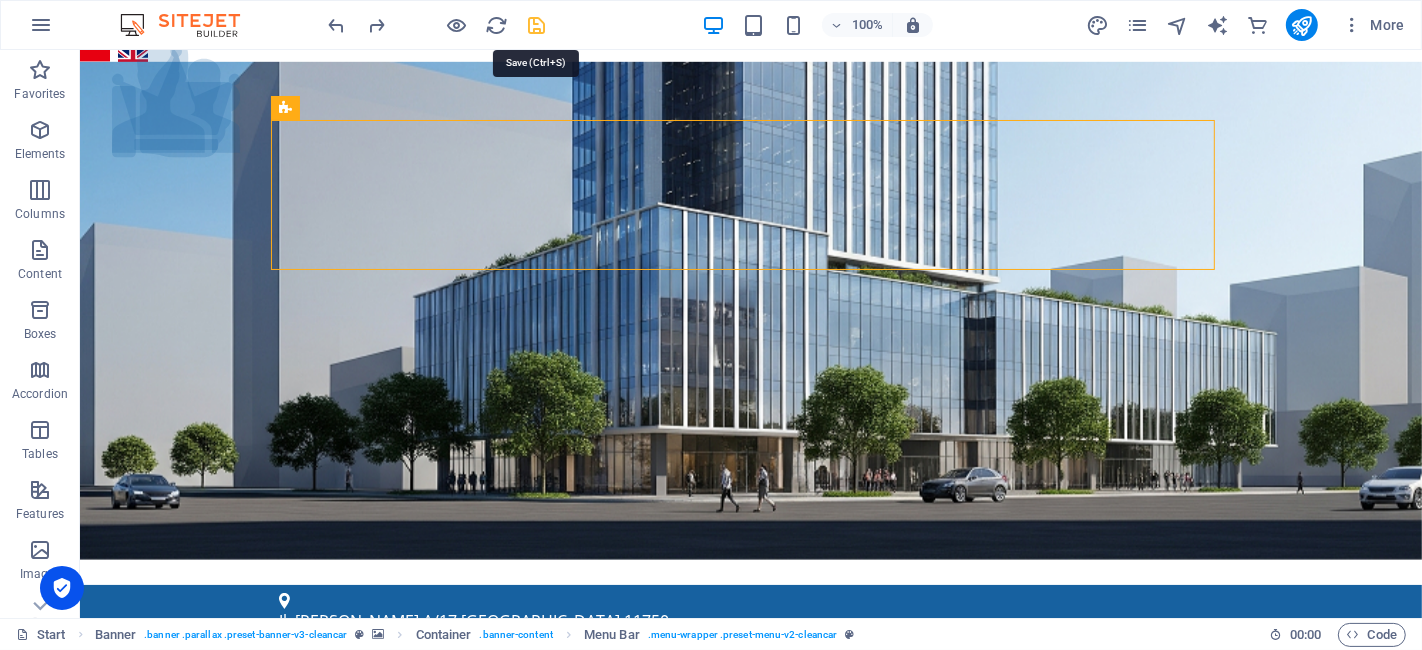 click at bounding box center (537, 25) 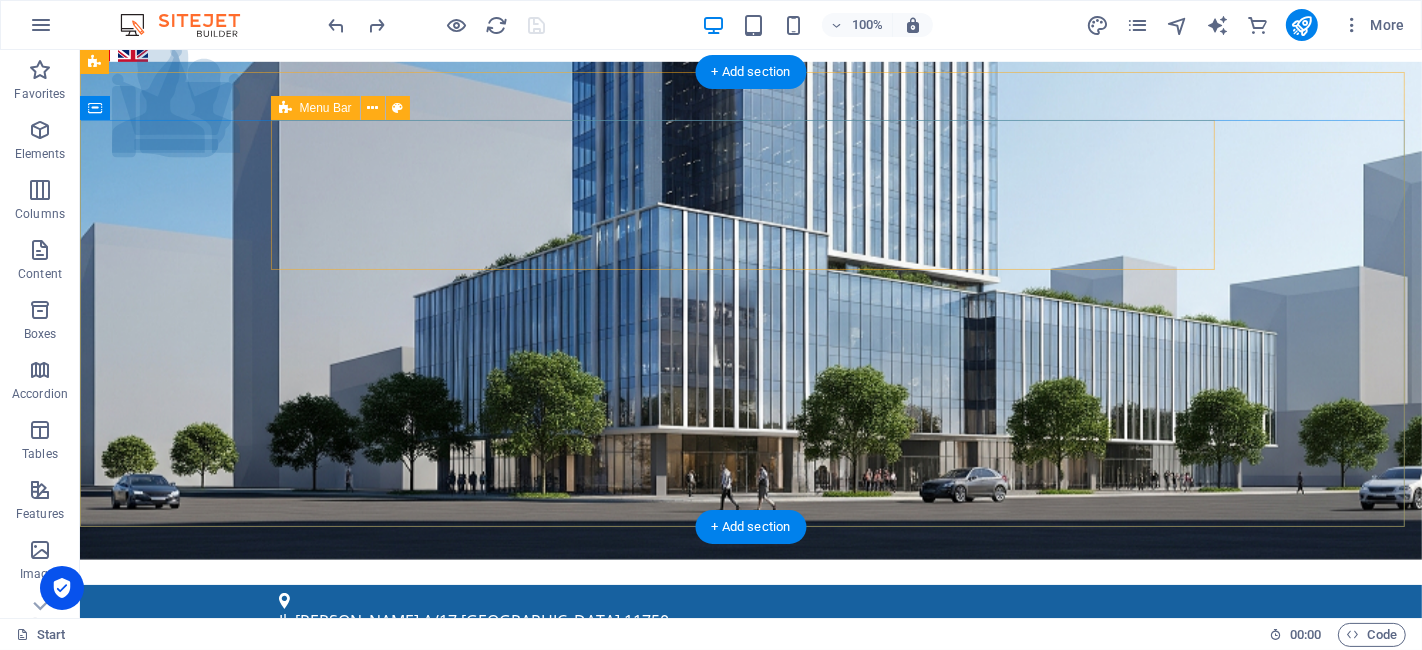 click on "Menu Layanan Sertifikat Halal BPOM ISO 9001 Legalitas Lain NKV (Nomor Kontrol Veteriner) Pengurusan PKRT  Pengurusan PSAT  HAKI PT Perorangan ISO 22000 Tentang Kami Artikel Contact" at bounding box center [750, 902] 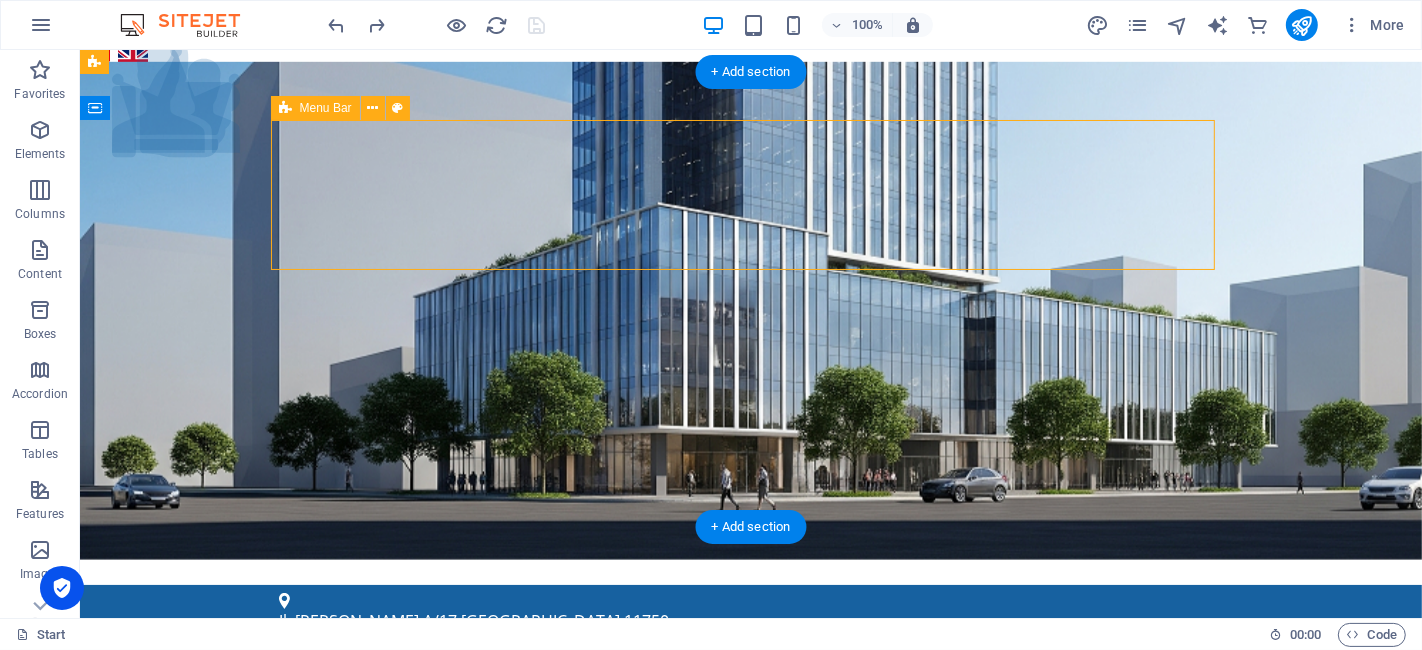 click on "Menu Layanan Sertifikat Halal BPOM ISO 9001 Legalitas Lain NKV (Nomor Kontrol Veteriner) Pengurusan PKRT  Pengurusan PSAT  HAKI PT Perorangan ISO 22000 Tentang Kami Artikel Contact" at bounding box center (750, 902) 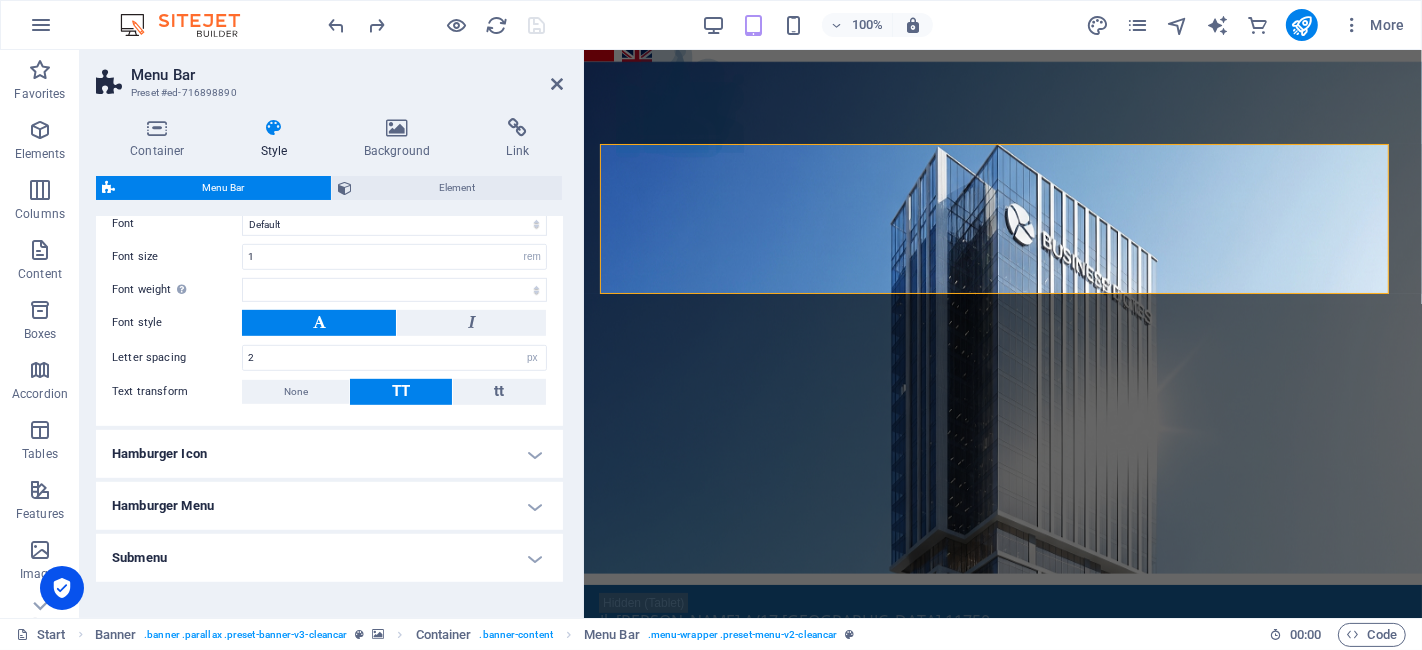 scroll, scrollTop: 1080, scrollLeft: 0, axis: vertical 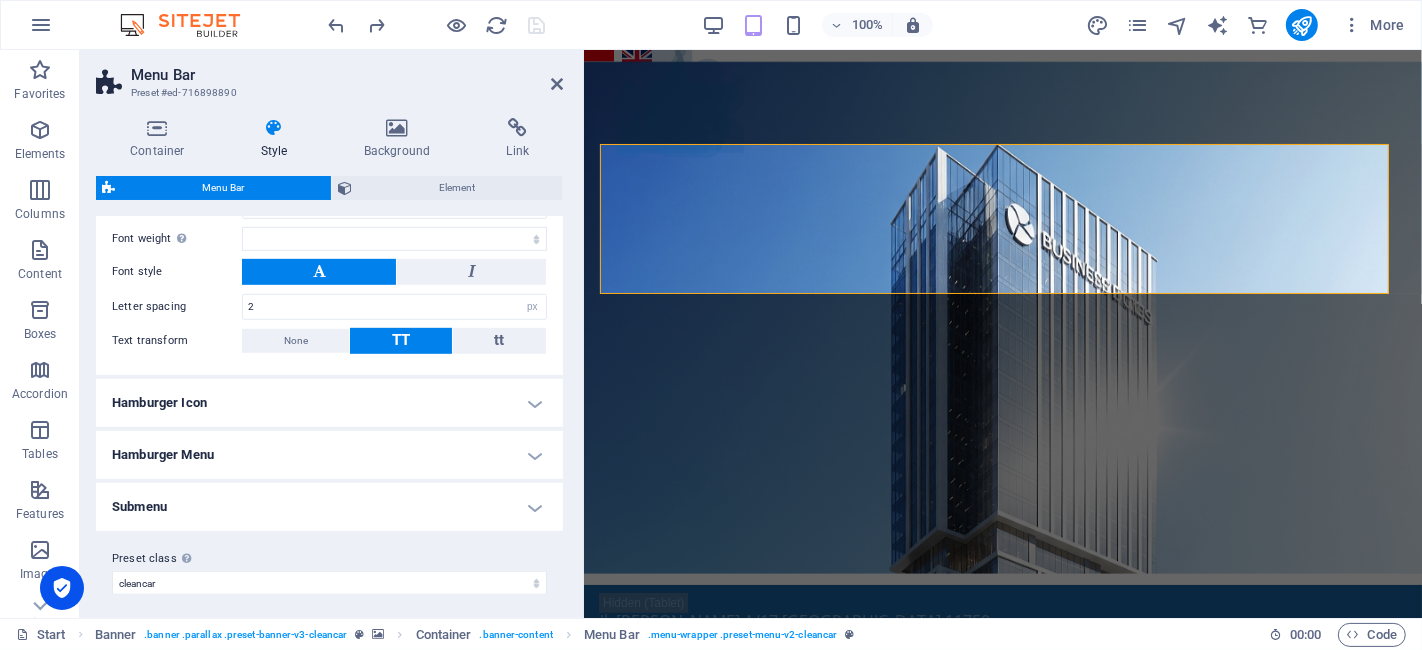 click on "Hamburger Menu" at bounding box center (329, 455) 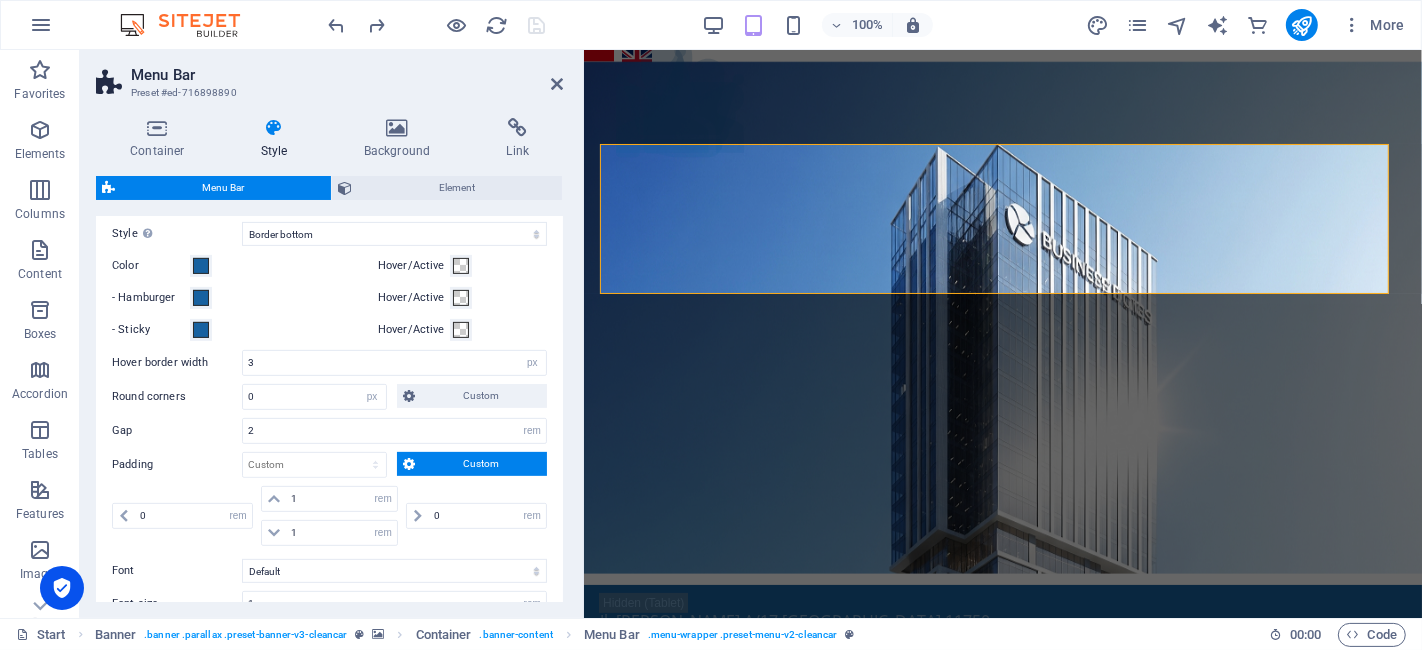scroll, scrollTop: 660, scrollLeft: 0, axis: vertical 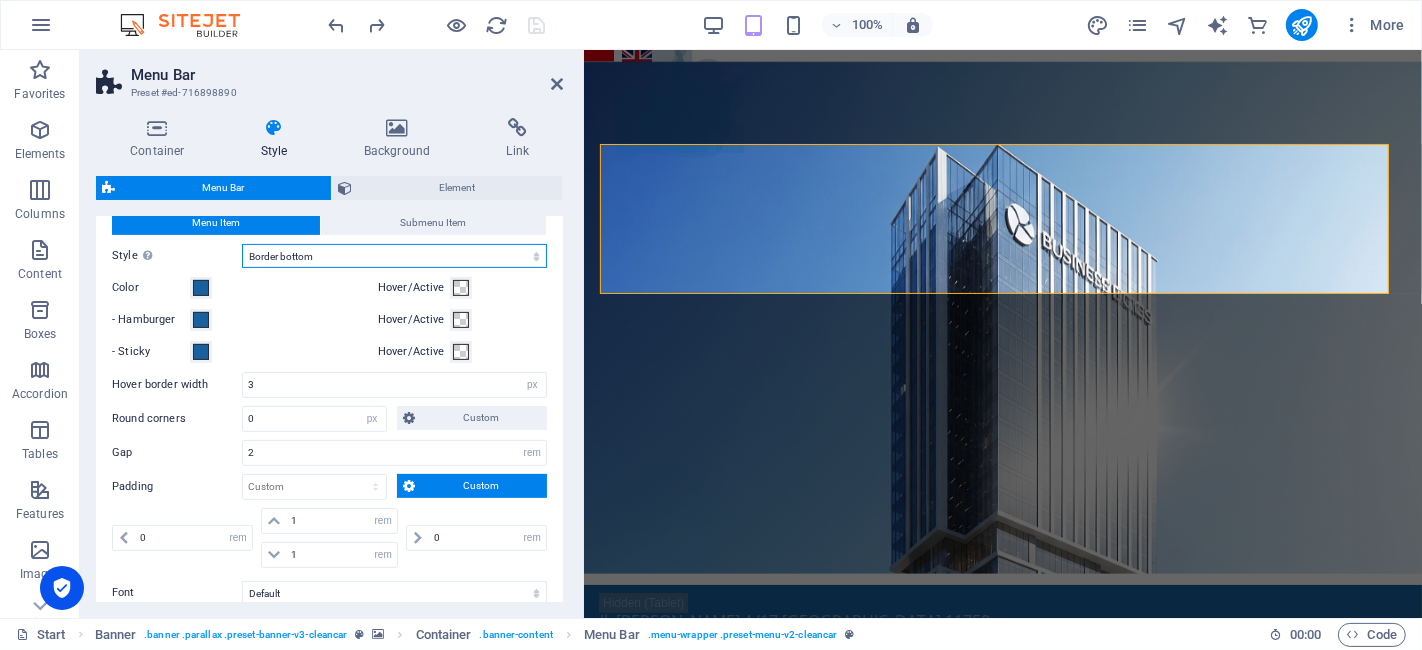 click on "Plain Text color Box: Fade Box: Flip vertical Box: Flip horizontal Box: Slide down Box: Slide up Box: Slide right Box: Slide left Box: Zoom effect Border Border top & bottom Border left & right Border top Border bottom" at bounding box center (394, 256) 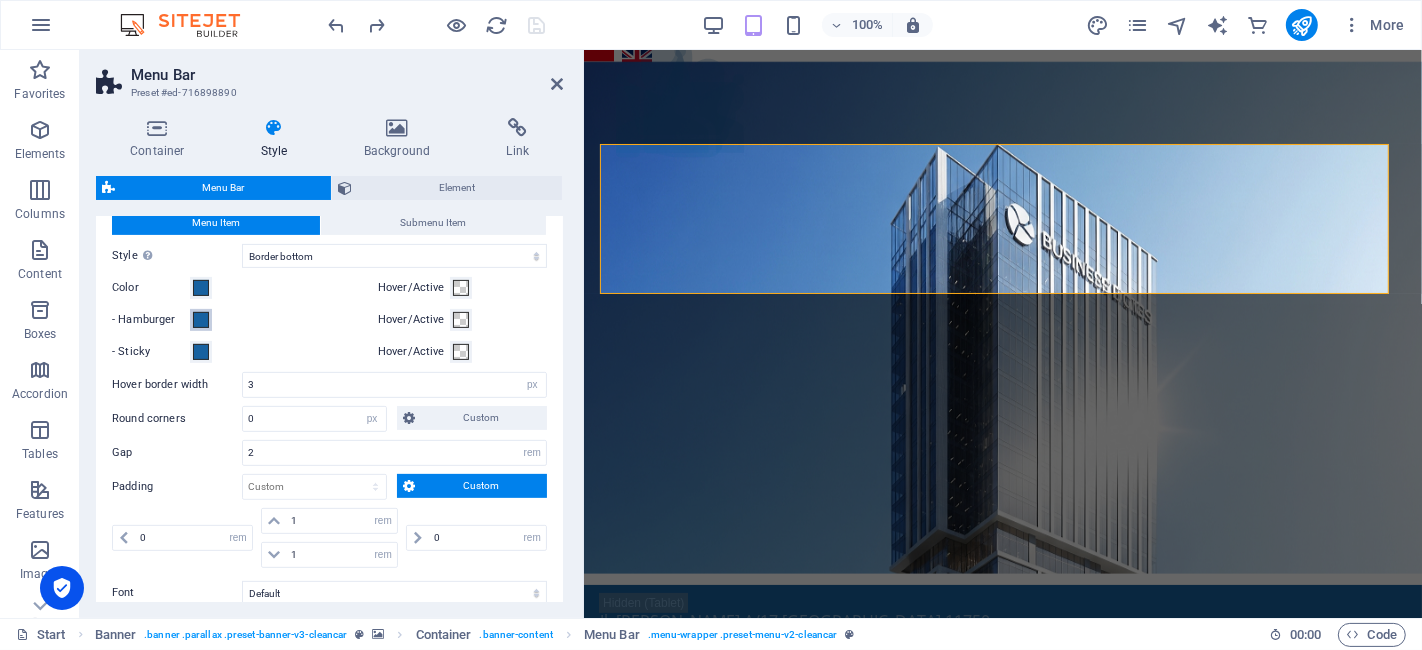 click at bounding box center (201, 320) 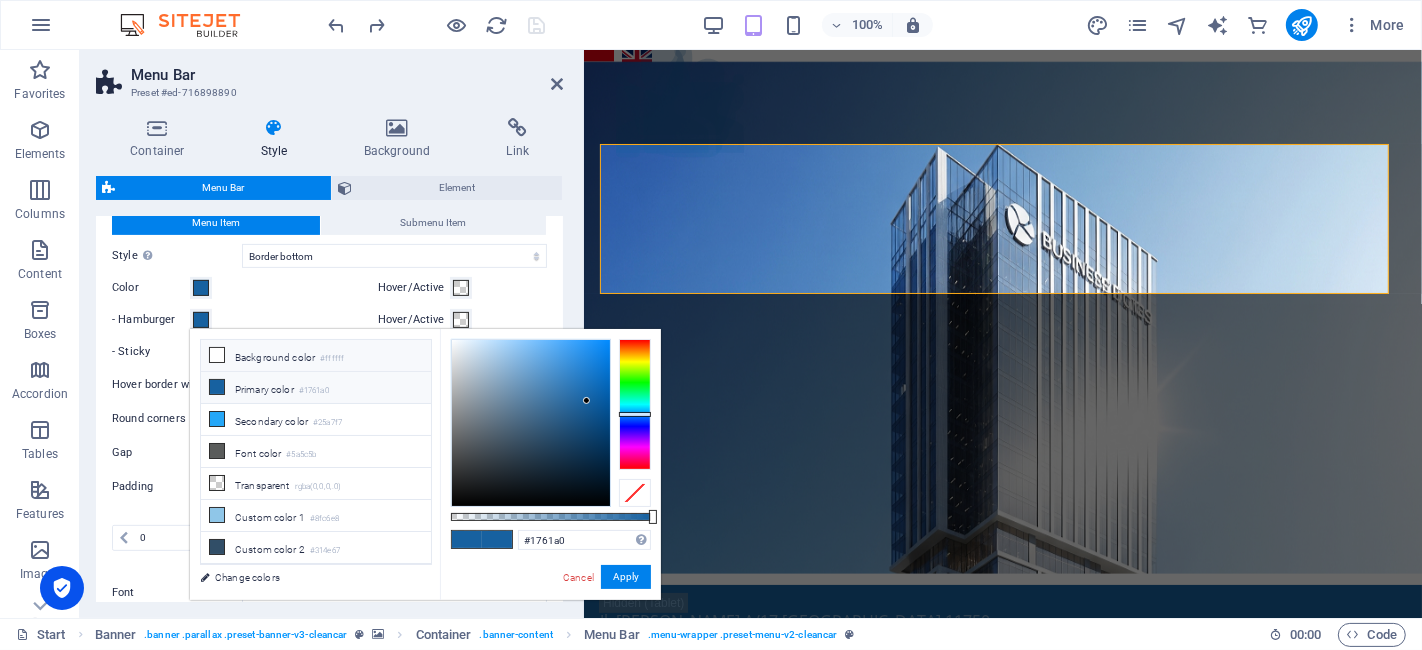 click on "Background color
#ffffff" at bounding box center [316, 356] 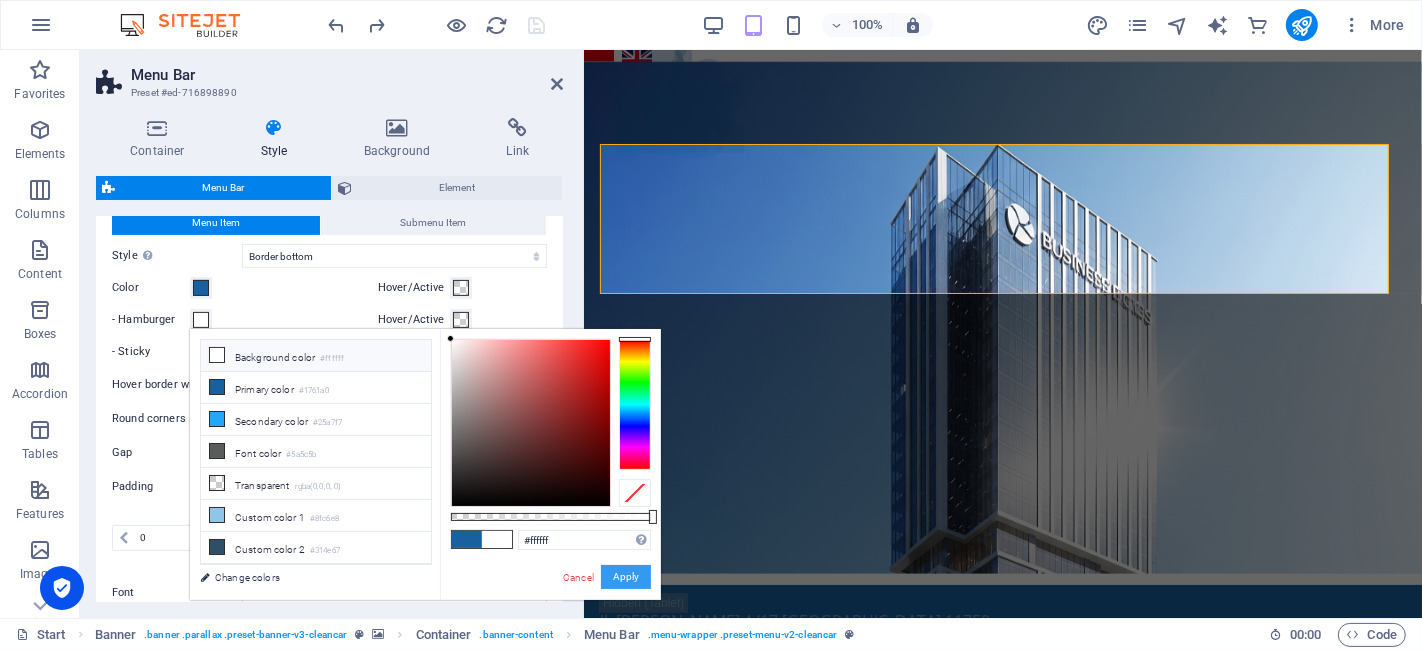 click on "Apply" at bounding box center [626, 577] 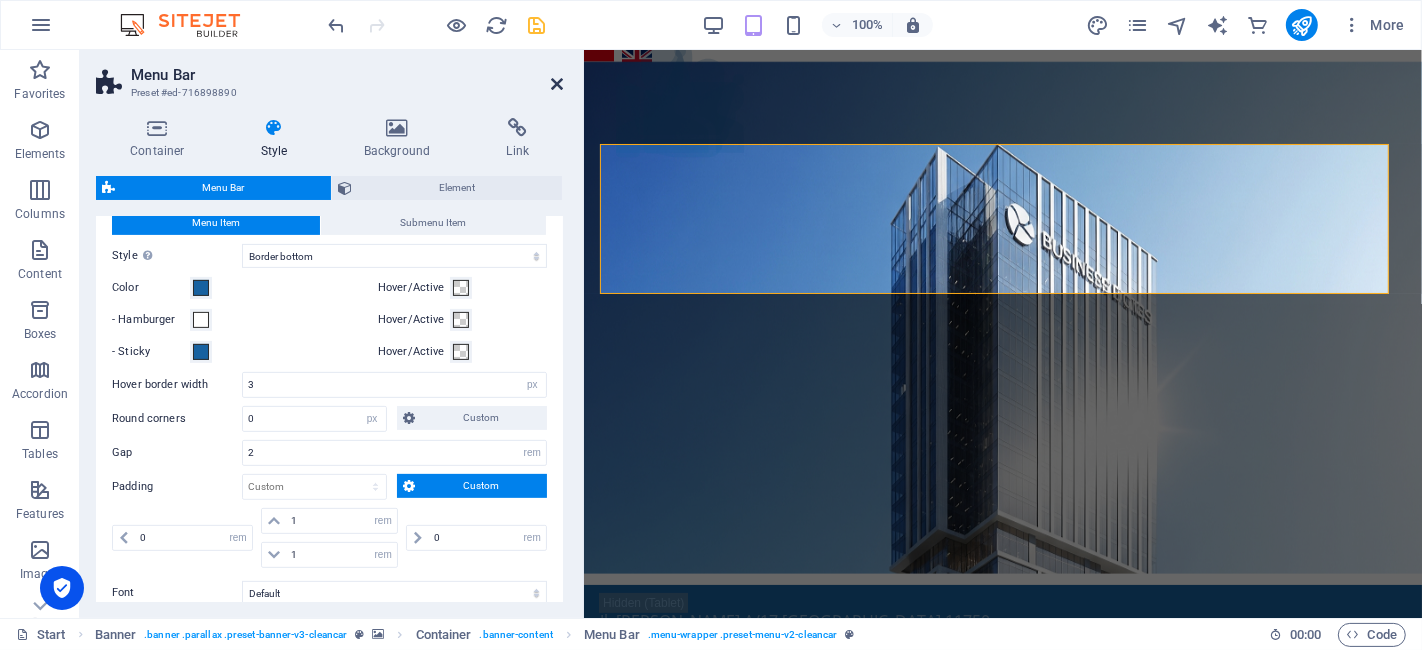 click on "Menu Bar Preset #ed-716898890
Container Style Background Link Size Height 150 Default px rem % vh vw Min. height 150 None px rem % vh vw Width Default px rem % em vh vw Min. width None px rem % vh vw Content width Default Custom width Width Default px rem % em vh vw Min. width None px rem % vh vw Default padding Custom spacing Default content width and padding can be changed under Design. Edit design Layout (Flexbox) Alignment Determines the flex direction. Default Main axis Determine how elements should behave along the main axis inside this container (justify content). Default Side axis Control the vertical direction of the element inside of the container (align items). Default Wrap Default On Off Fill Controls the distances and direction of elements on the y-axis across several lines (align content). Default Accessibility ARIA helps assistive technologies (like screen readers) to understand the role, state, and behavior of web elements Role The ARIA role defines the purpose of an element." at bounding box center (332, 334) 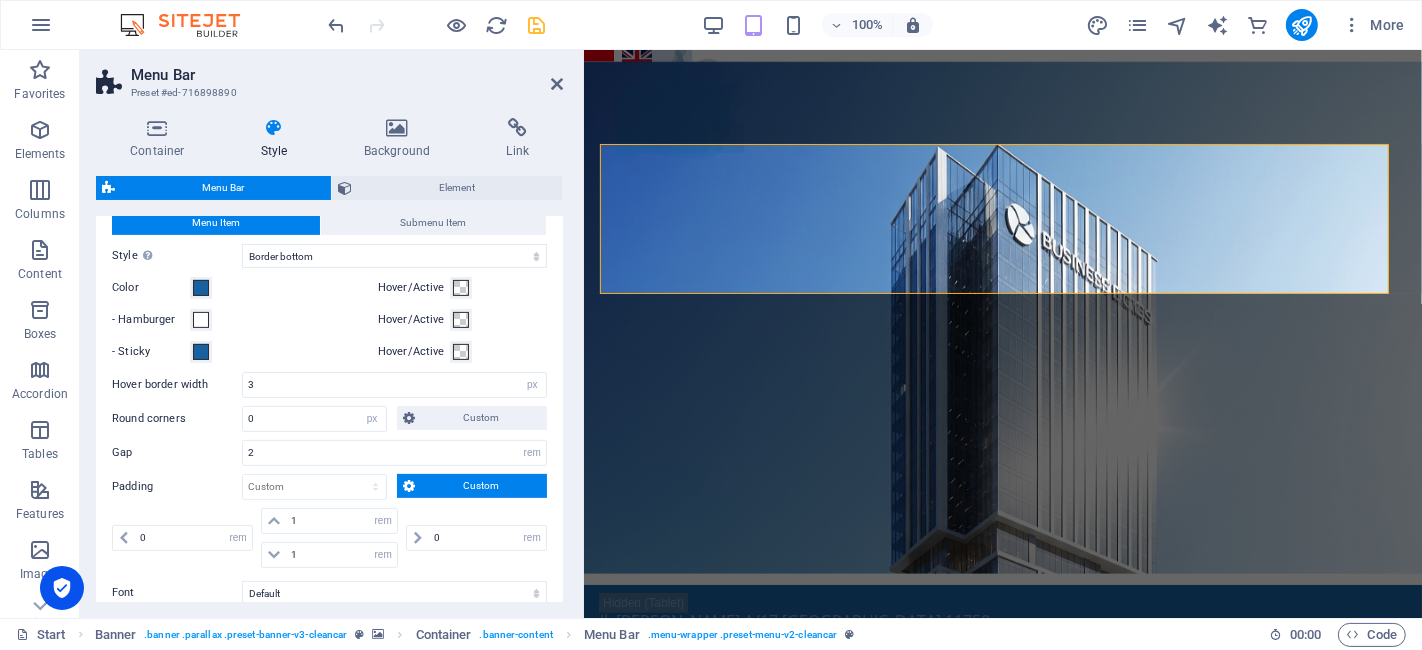 click on "Menu Bar" at bounding box center [347, 75] 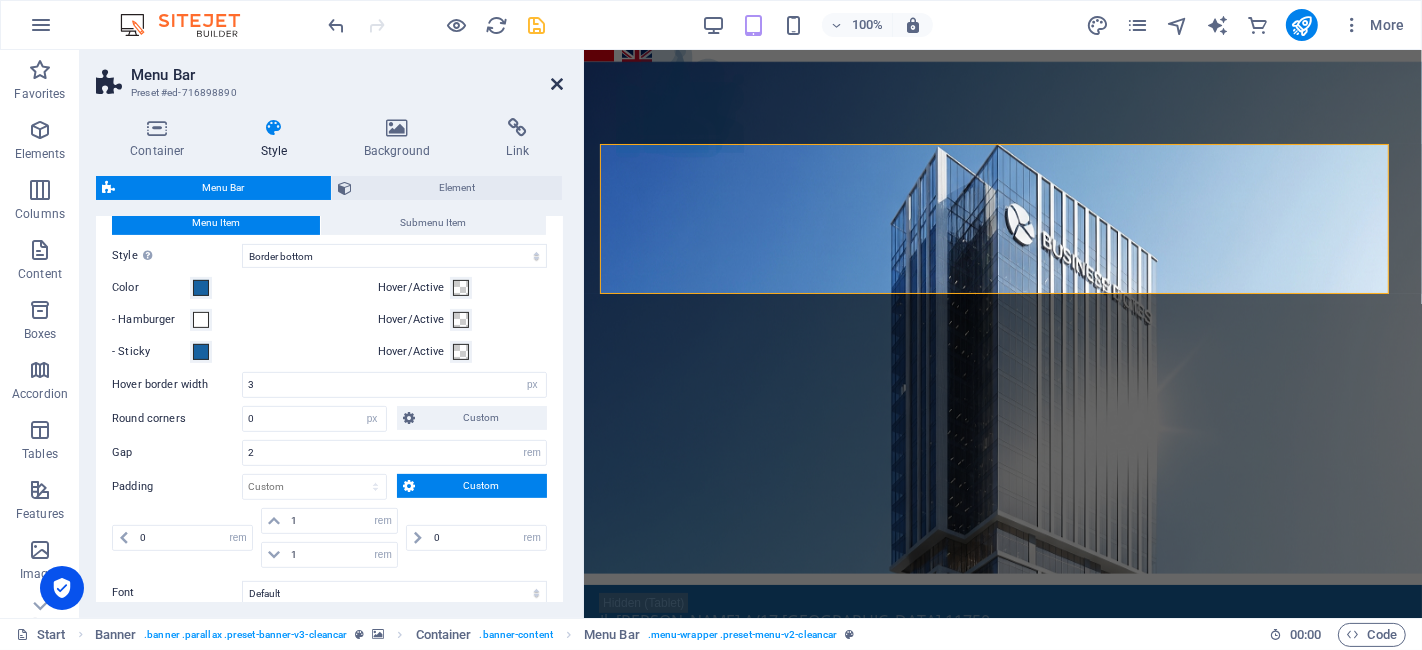 click at bounding box center [557, 84] 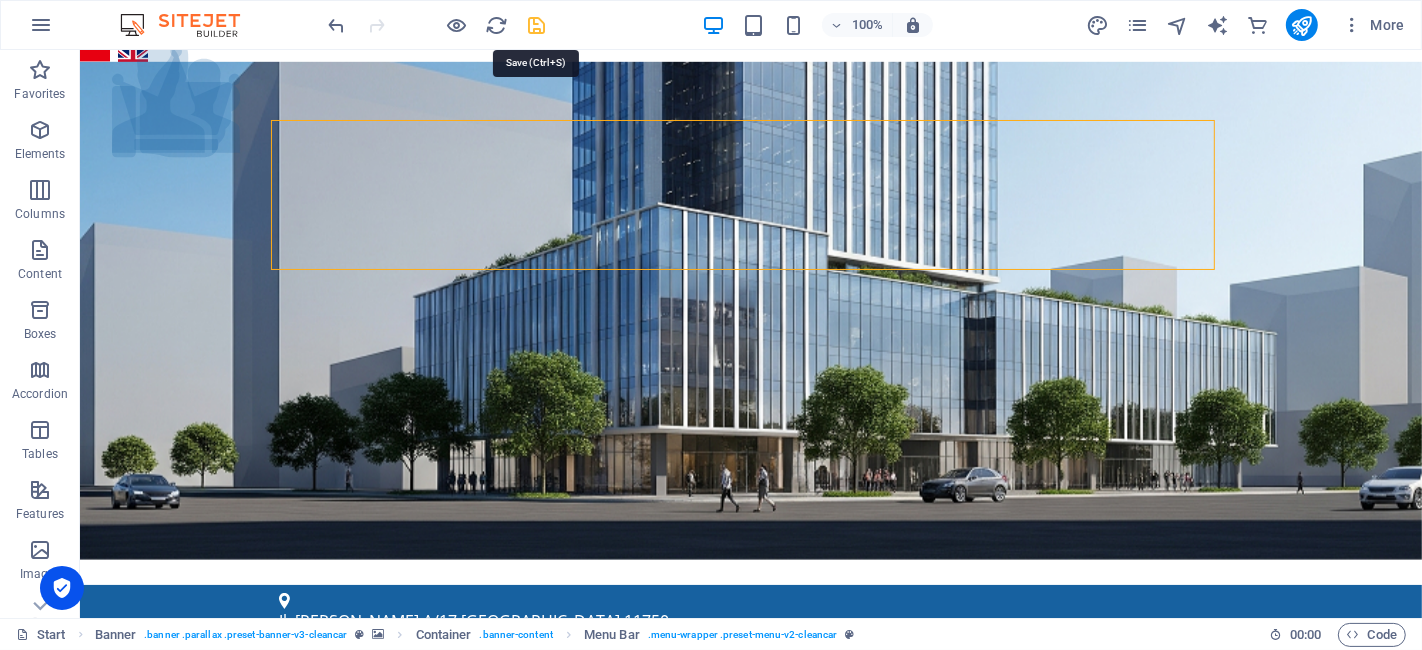 click at bounding box center [537, 25] 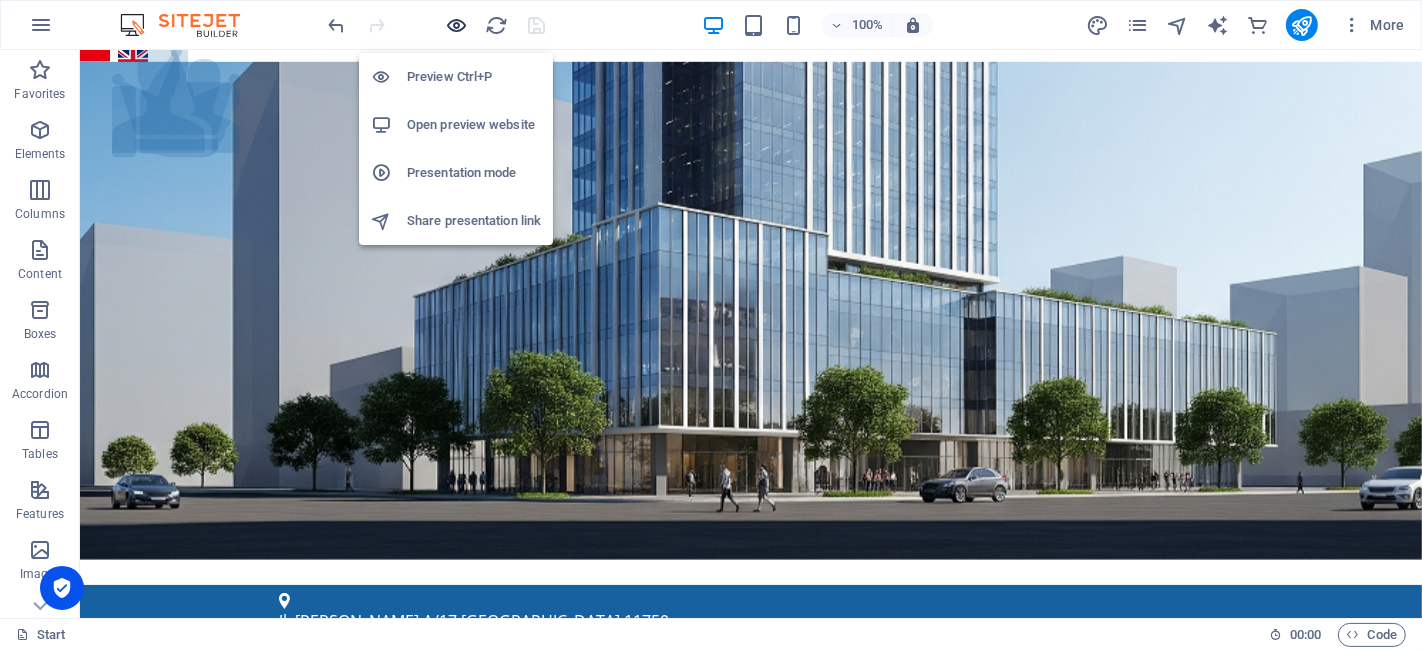 click at bounding box center [457, 25] 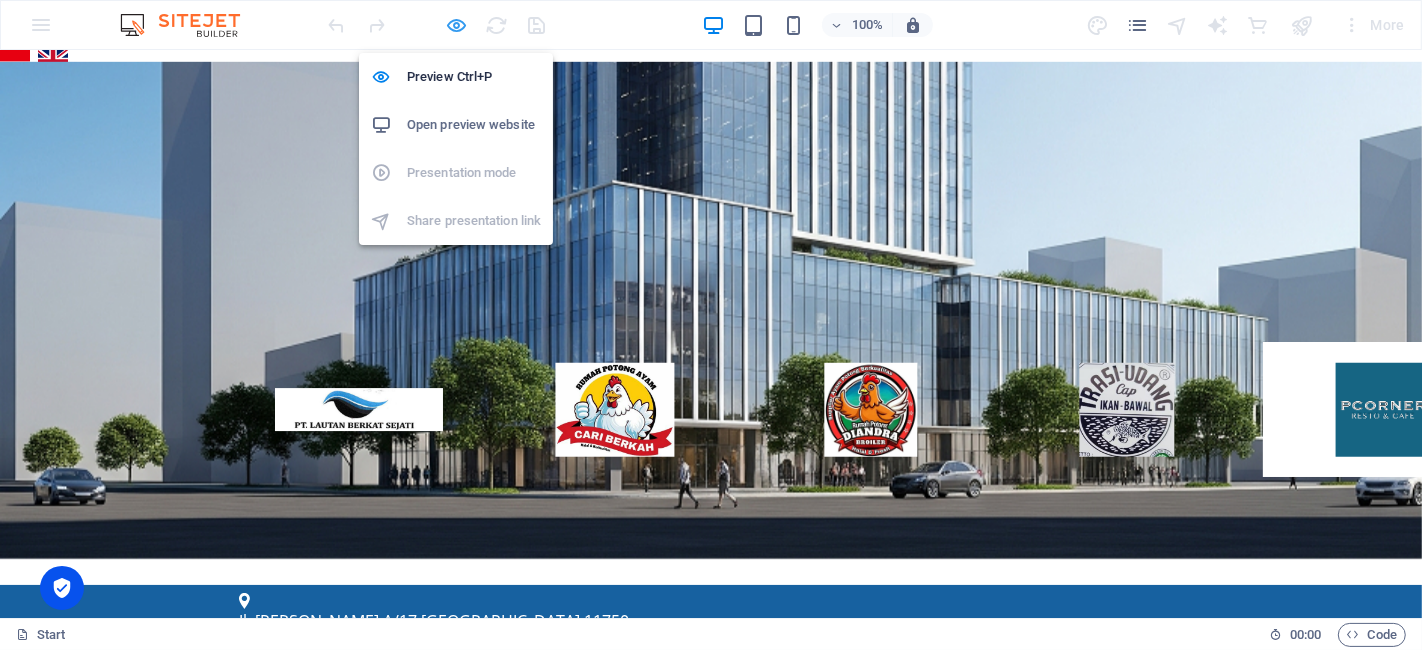 click at bounding box center (457, 25) 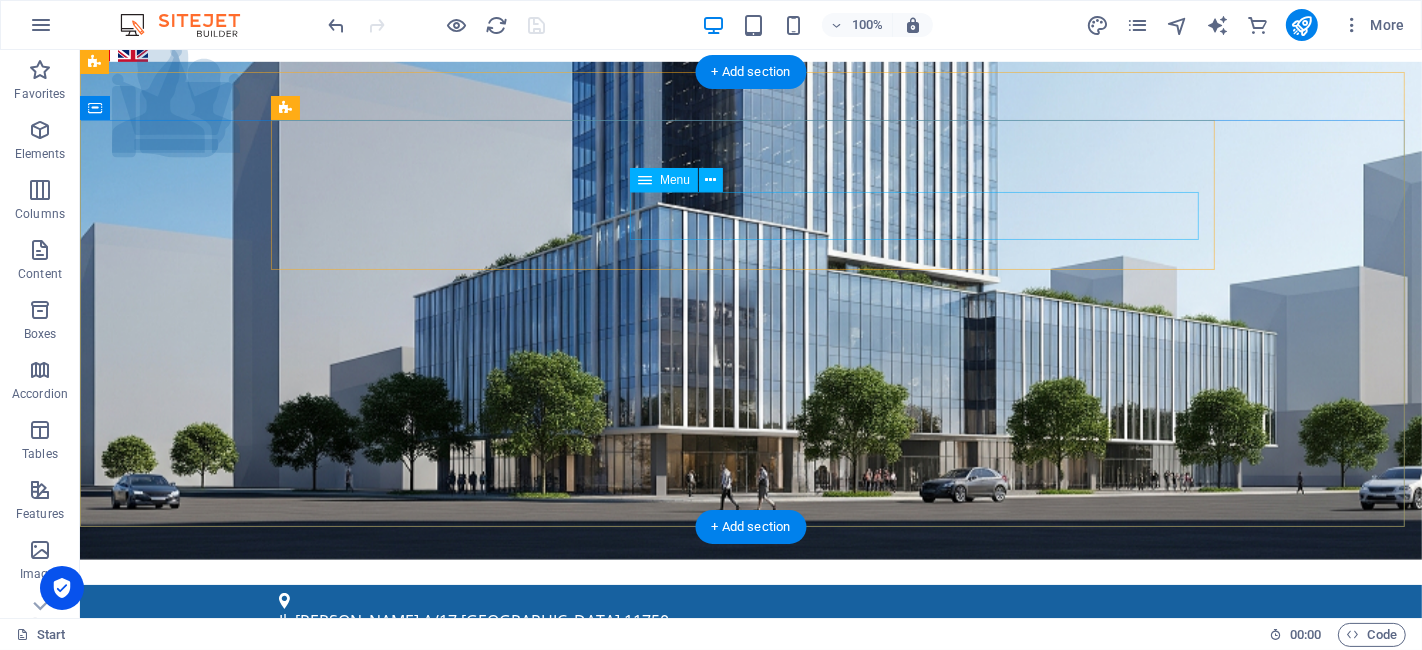 click on "Menu Layanan Sertifikat Halal BPOM ISO 9001 Legalitas Lain NKV (Nomor Kontrol Veteriner) Pengurusan PKRT  Pengurusan PSAT  HAKI PT Perorangan ISO 22000 Tentang Kami Artikel Contact" at bounding box center [750, 1027] 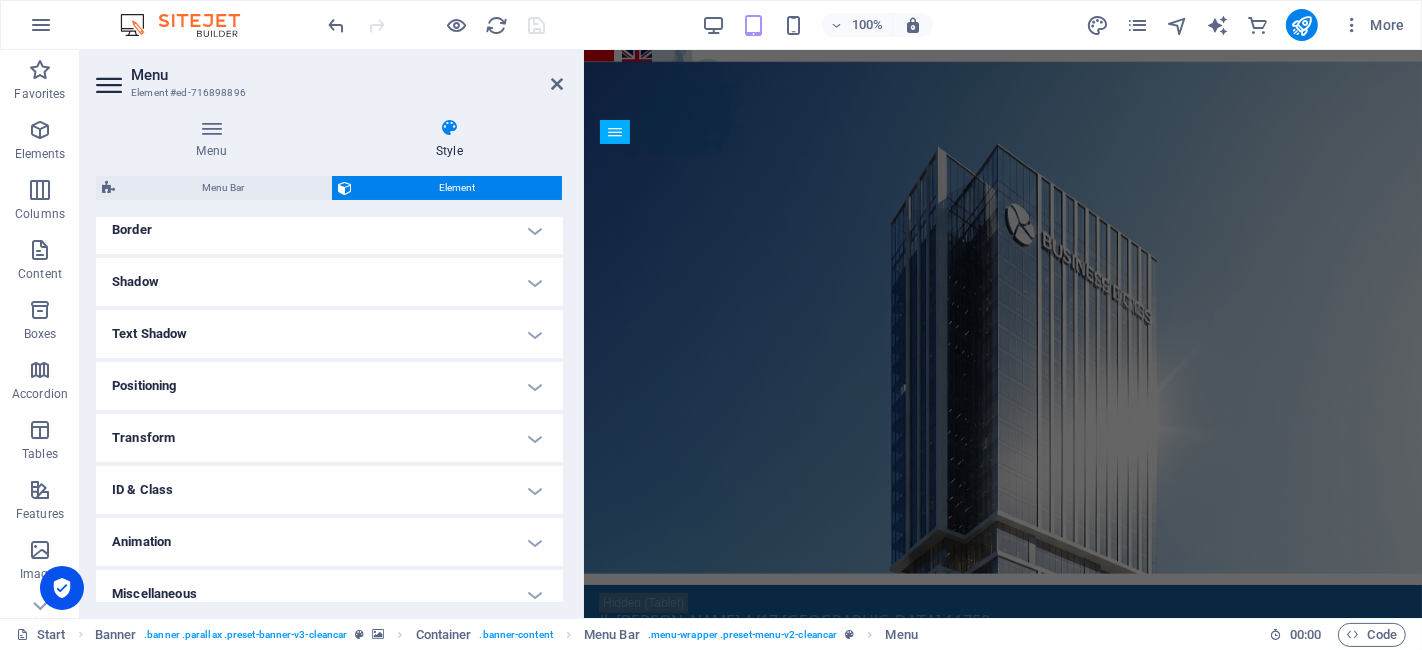 scroll, scrollTop: 0, scrollLeft: 0, axis: both 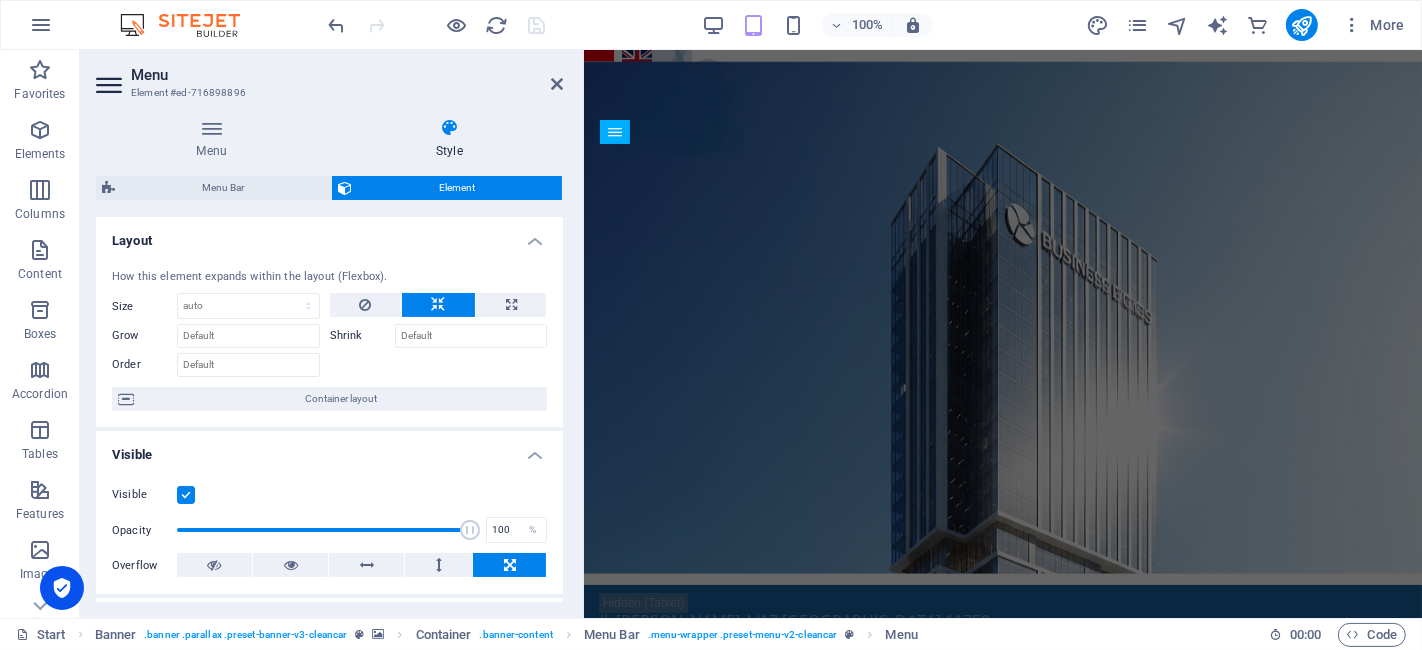 click on "Menu Style Menu Auto Custom Create custom menu items for this menu. Recommended for one-page websites. Manage pages Menu items 1 None Page External Element Phone Email Page Start  Sertifikat Halal Artikel IZIN EDAR BPOM Jasa Pengurusan Sertifikat NKV – IDN Certify ISO 9001 HAKI MEREK PT Perorangan ISO 22000 Privacy Start Halal Certification Foreign Halal Agency Registration Services BPOM Distribution Permit ISO 9001 Certification Trademark Intellectual Property Rights PT Perorangan ISO 22000 Privacy Element
URL /#start Phone Email Link text Menu Link target New tab Same tab Overlay Title Additional link description, should not be the same as the link text. The title is most often shown as a tooltip text when the mouse moves over the element. Leave empty if uncertain. Relationship Sets the  relationship of this link to the link target . For example, the value "nofollow" instructs search engines not to follow the link. Can be left empty. alternate author bookmark external help license" at bounding box center [329, 360] 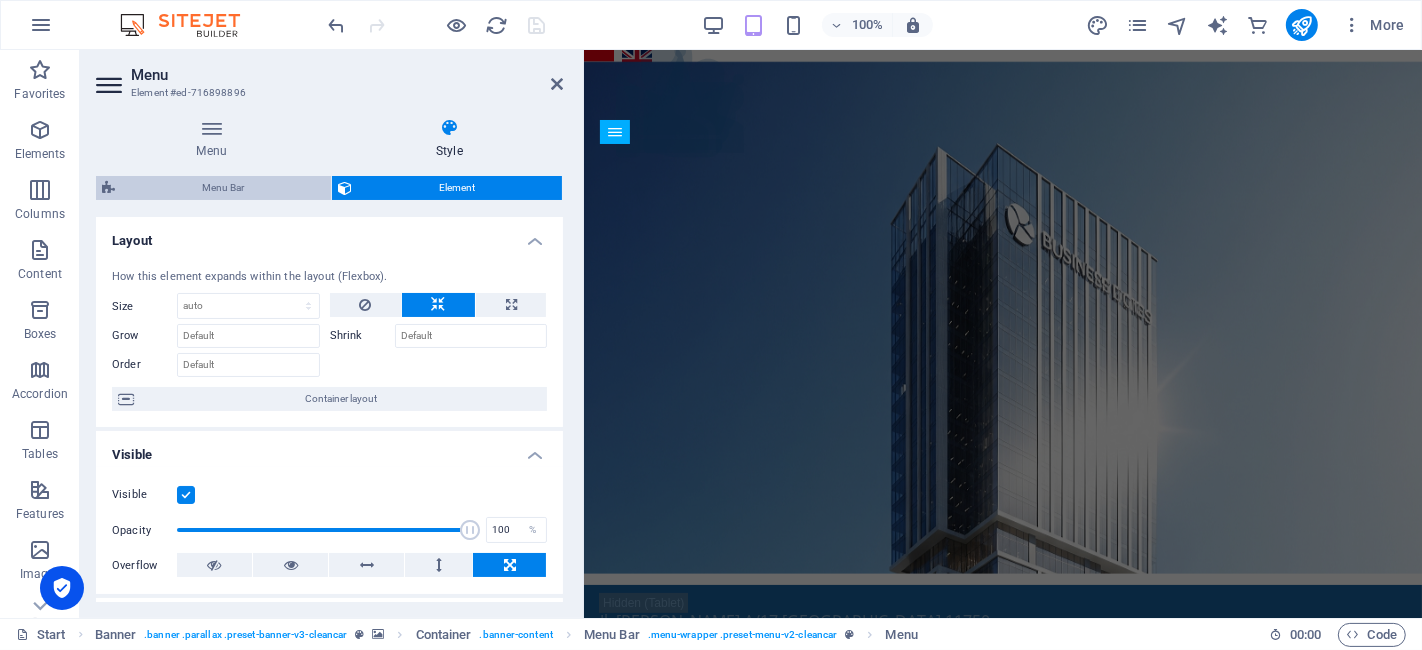 click on "Menu Bar" at bounding box center [223, 188] 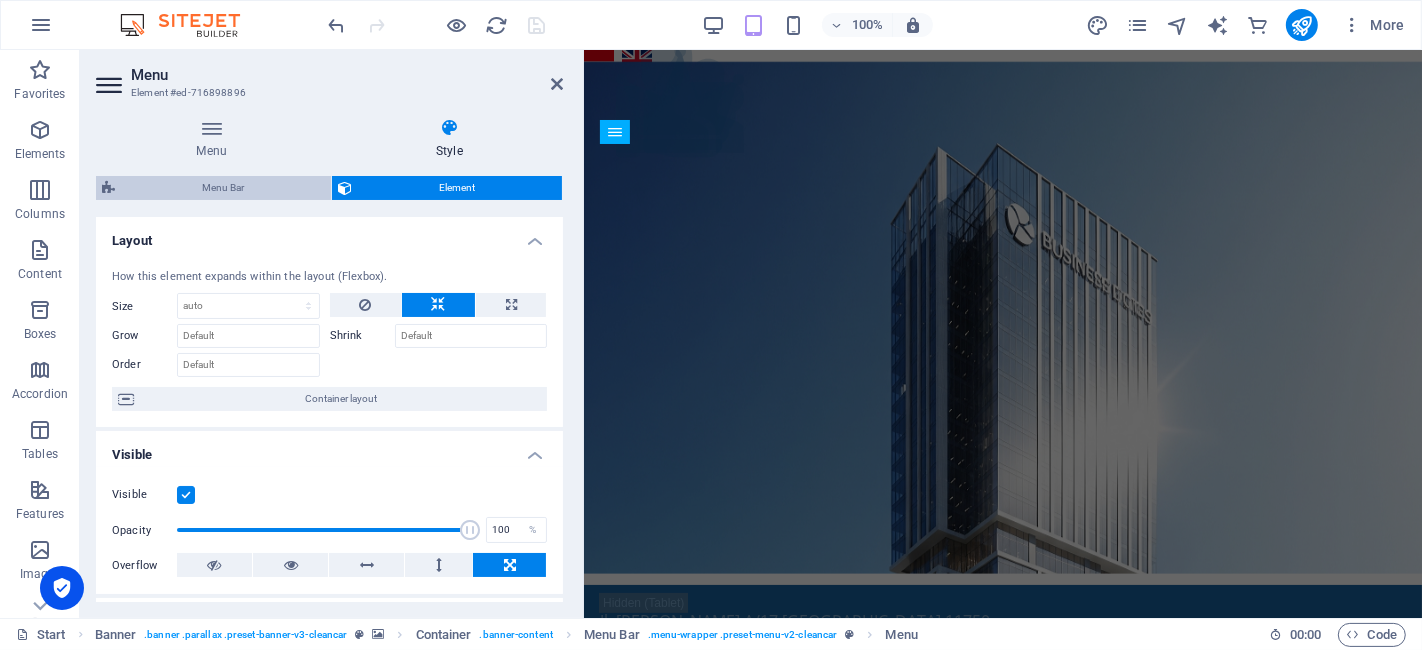 select on "px" 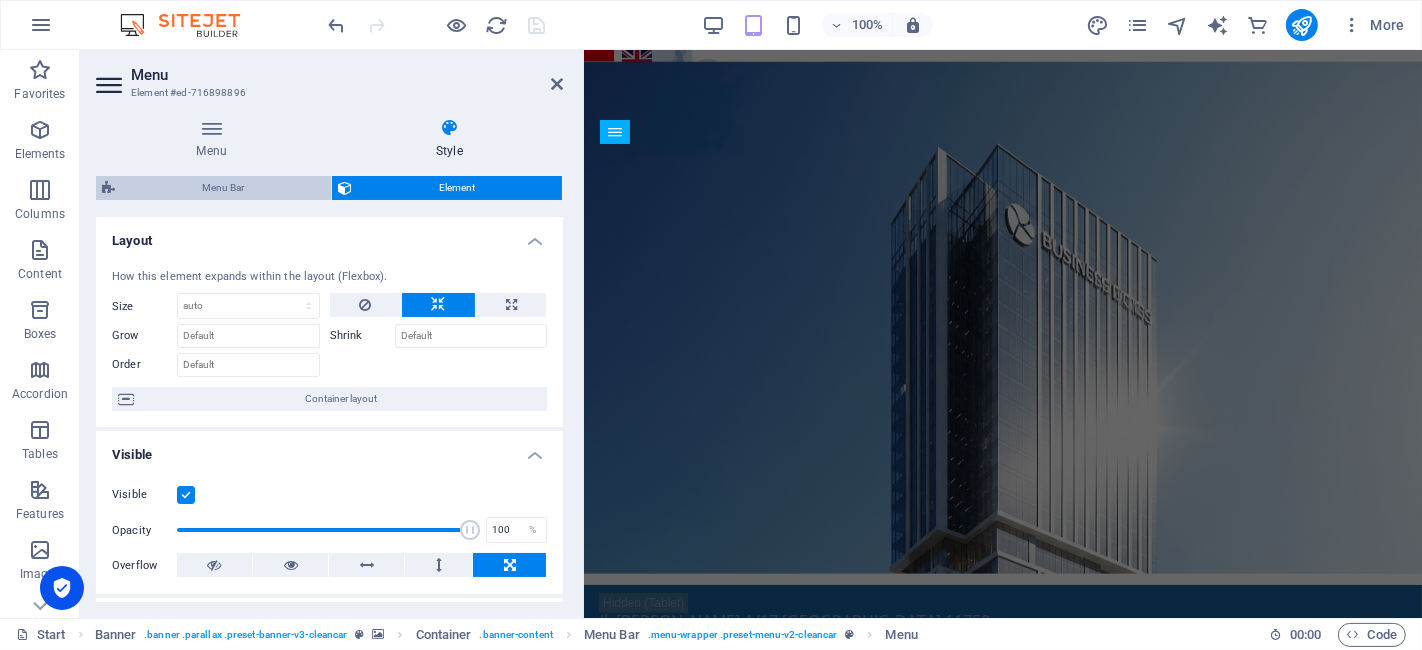select on "rem" 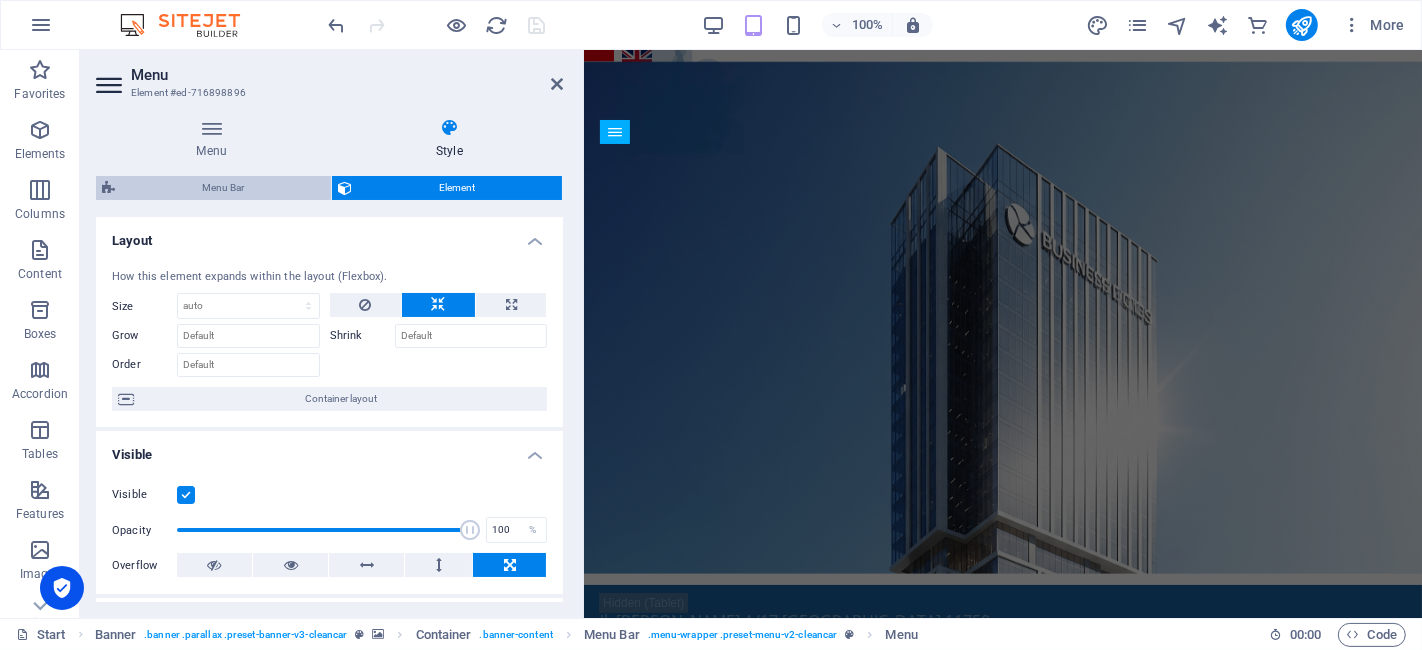 select on "rem" 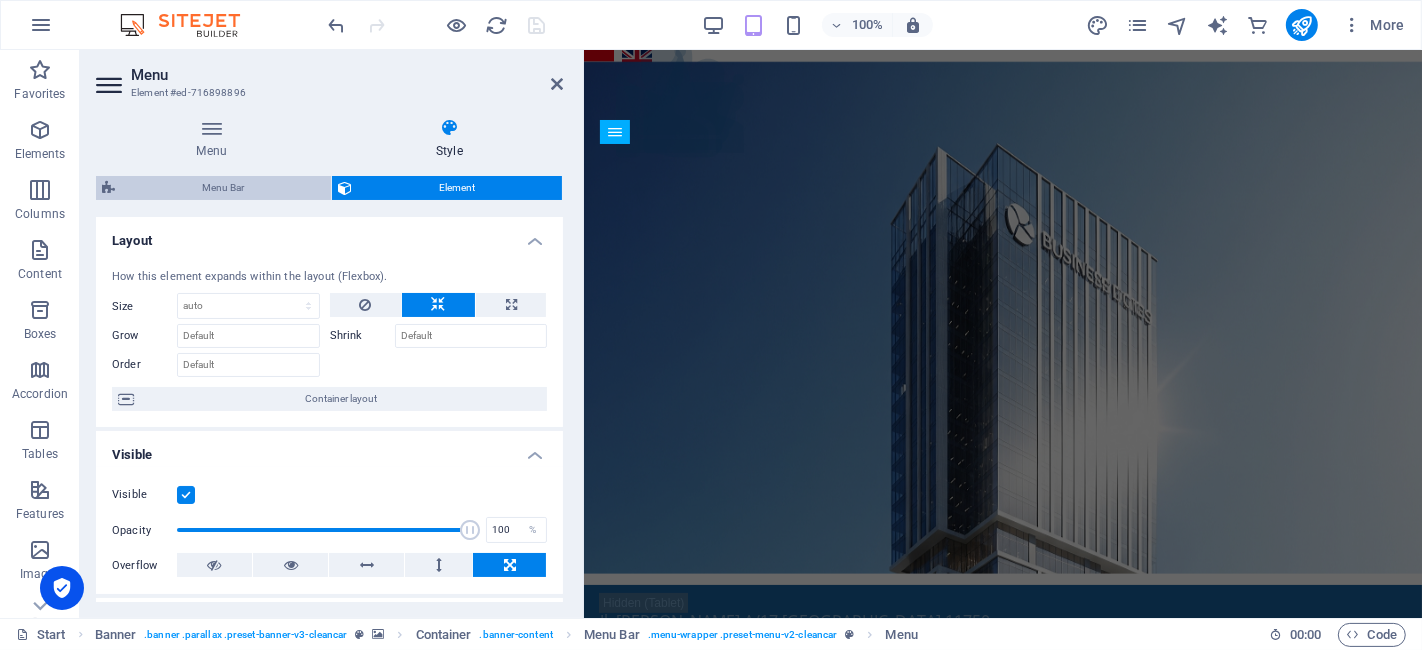 select on "rem" 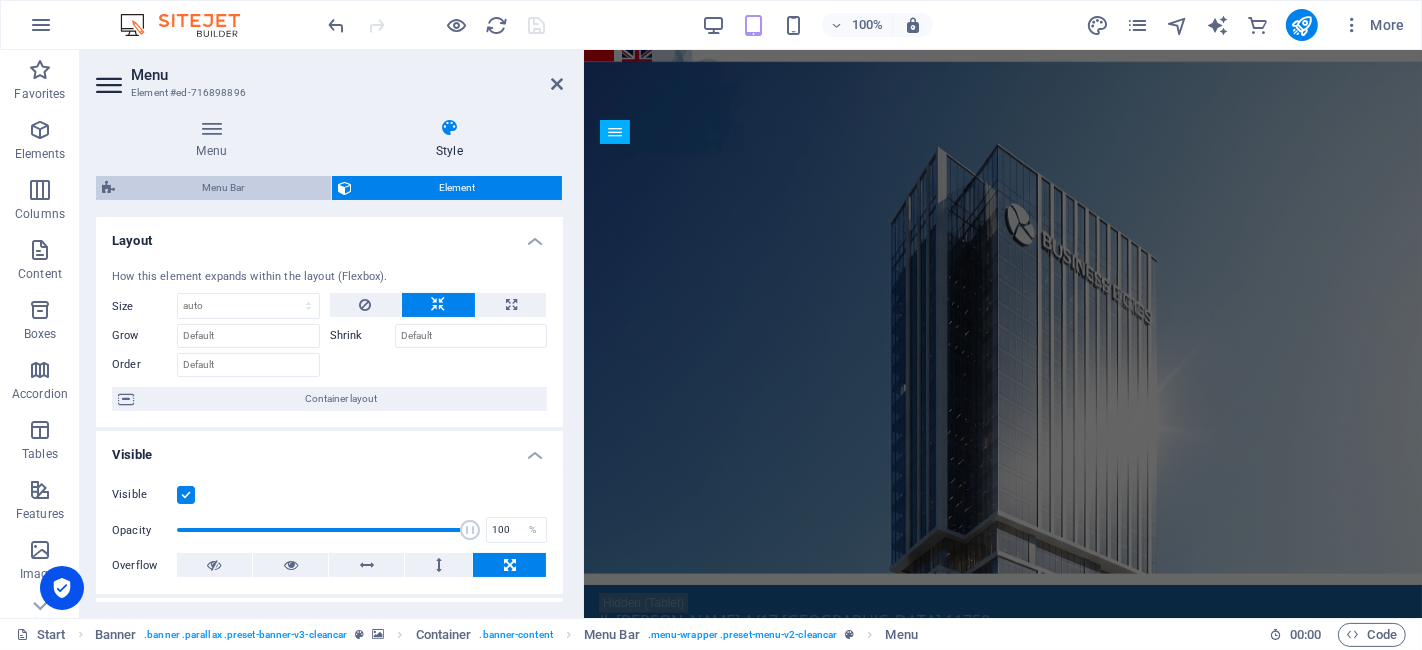select on "rem" 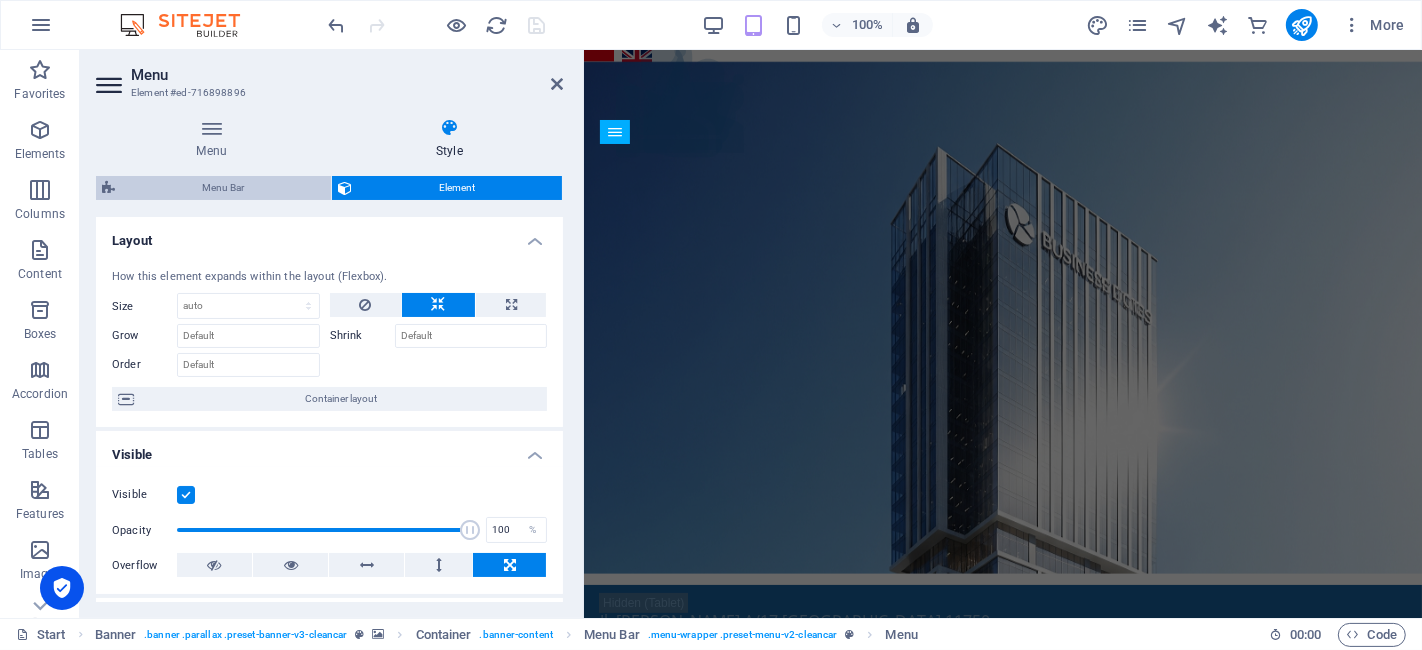 select on "rem" 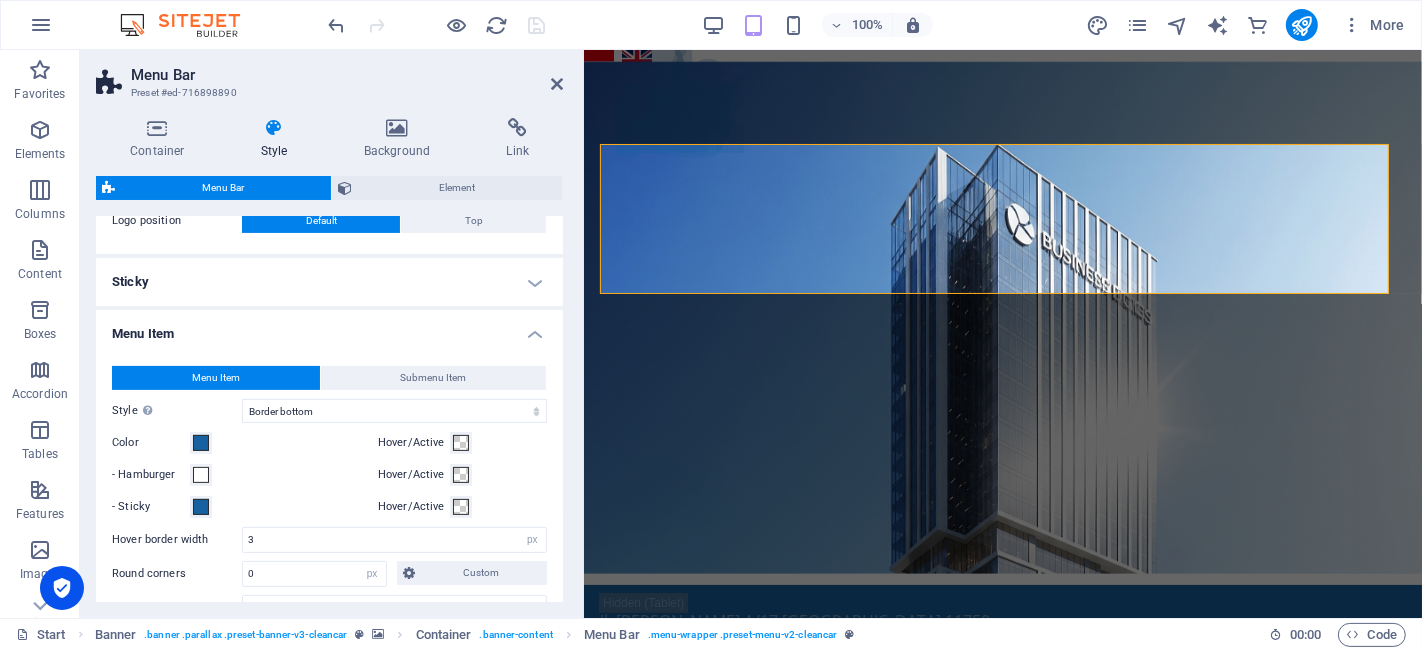 scroll, scrollTop: 555, scrollLeft: 0, axis: vertical 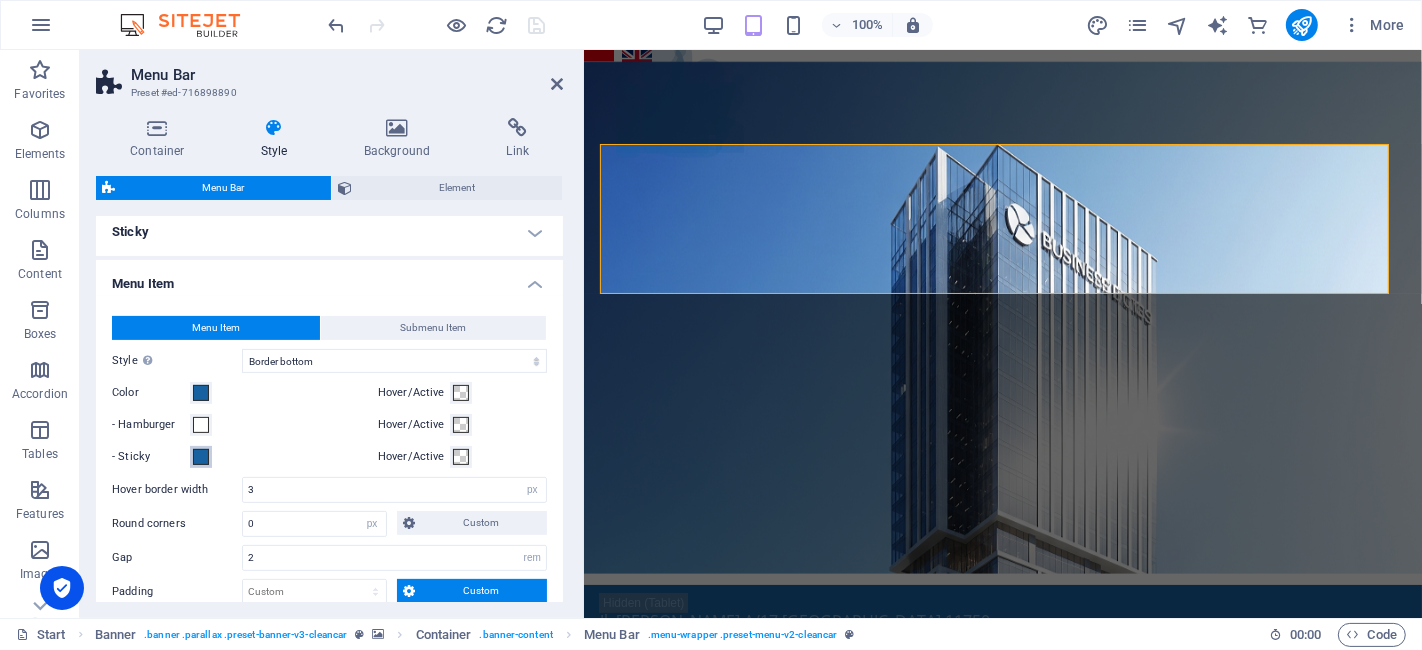 click at bounding box center [201, 457] 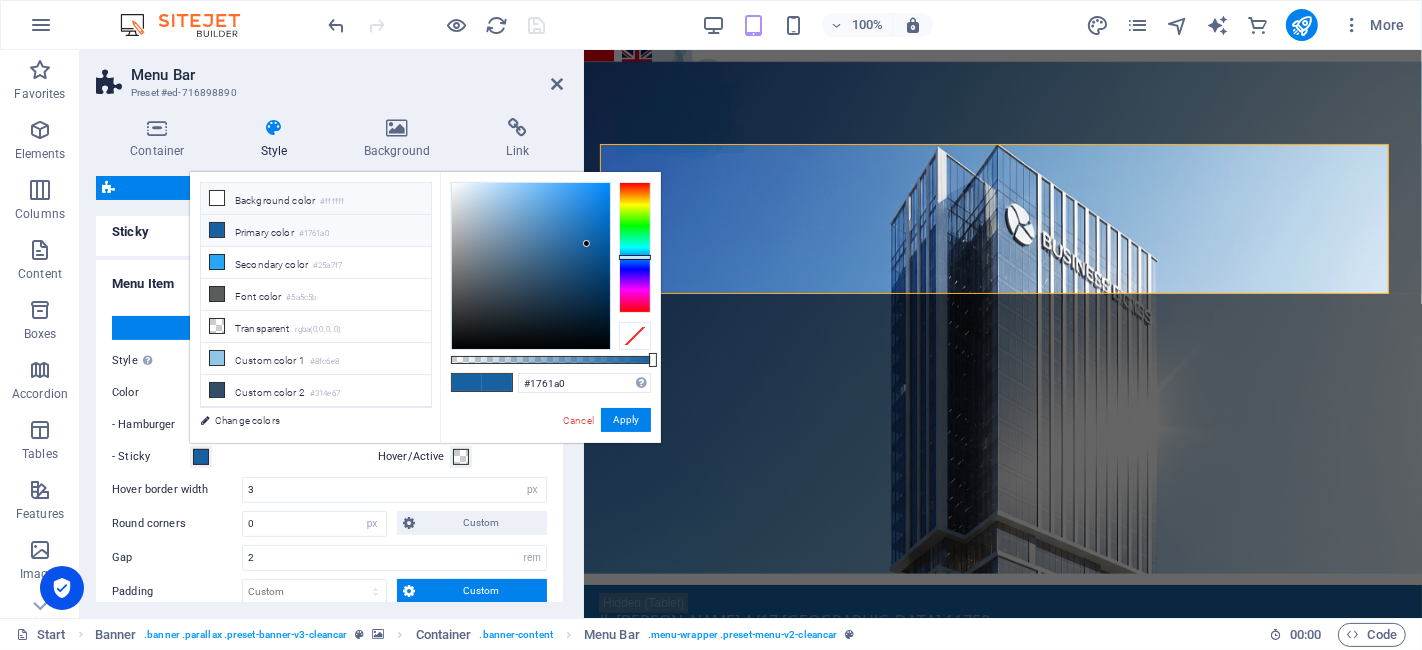 click on "Background color
#ffffff" at bounding box center [316, 199] 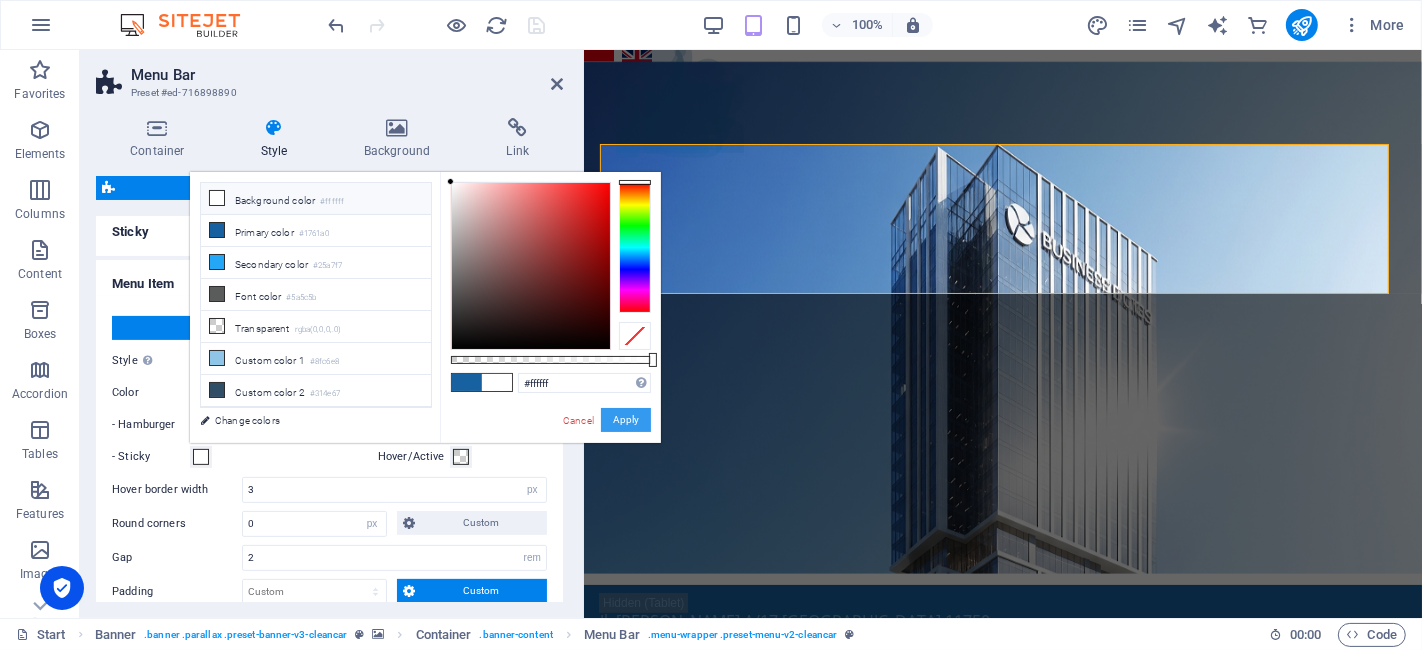 drag, startPoint x: 637, startPoint y: 431, endPoint x: 621, endPoint y: 400, distance: 34.88553 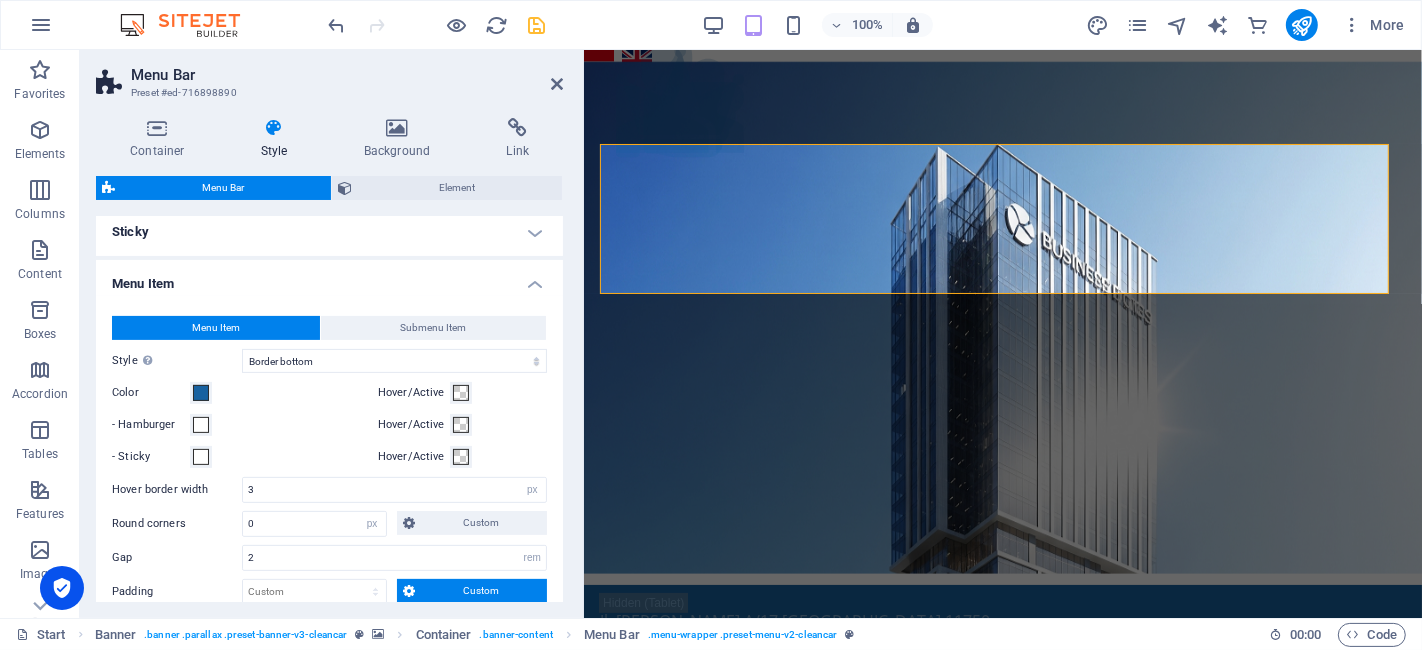 click on "Menu Bar" at bounding box center [347, 75] 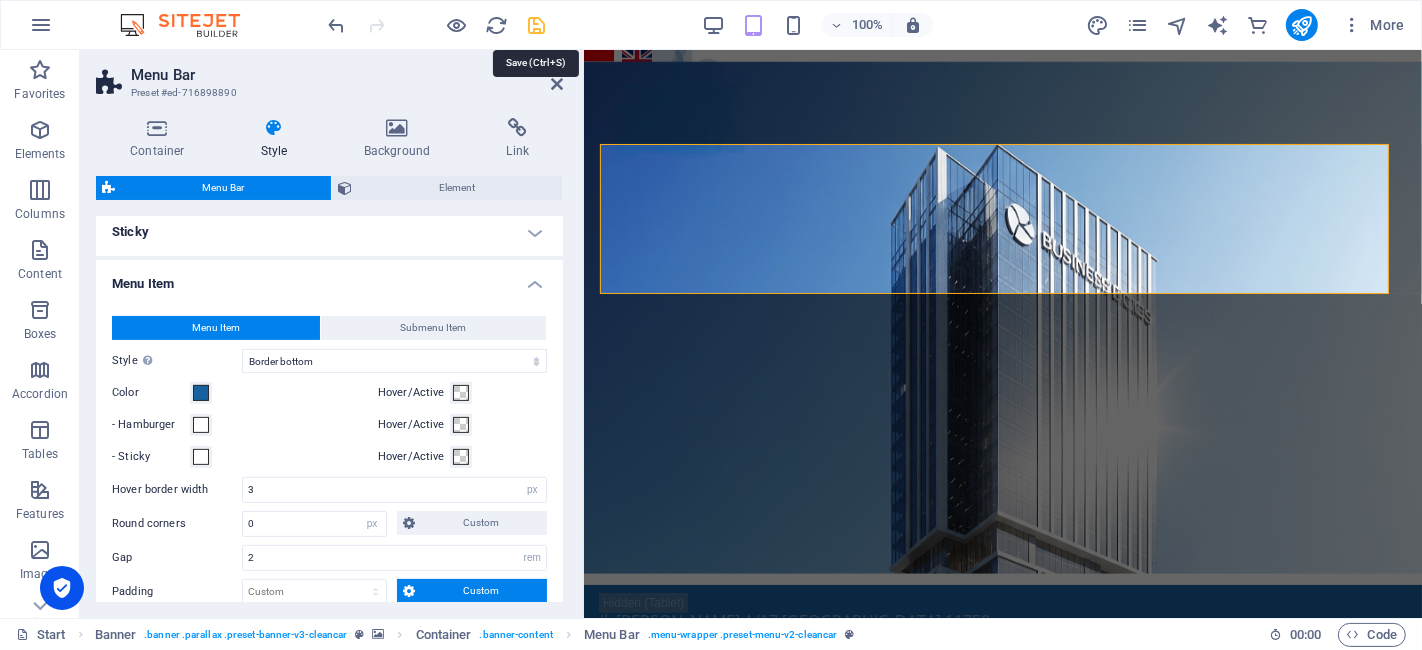 click at bounding box center [537, 25] 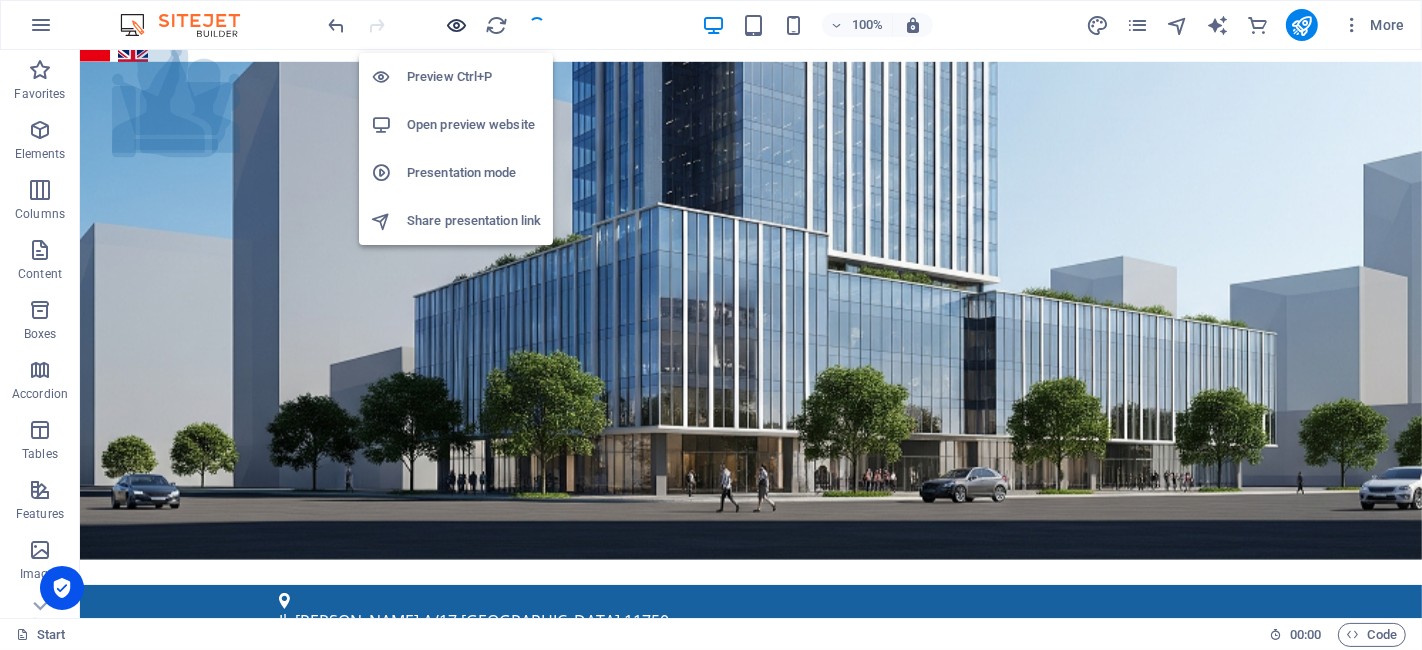 click at bounding box center (457, 25) 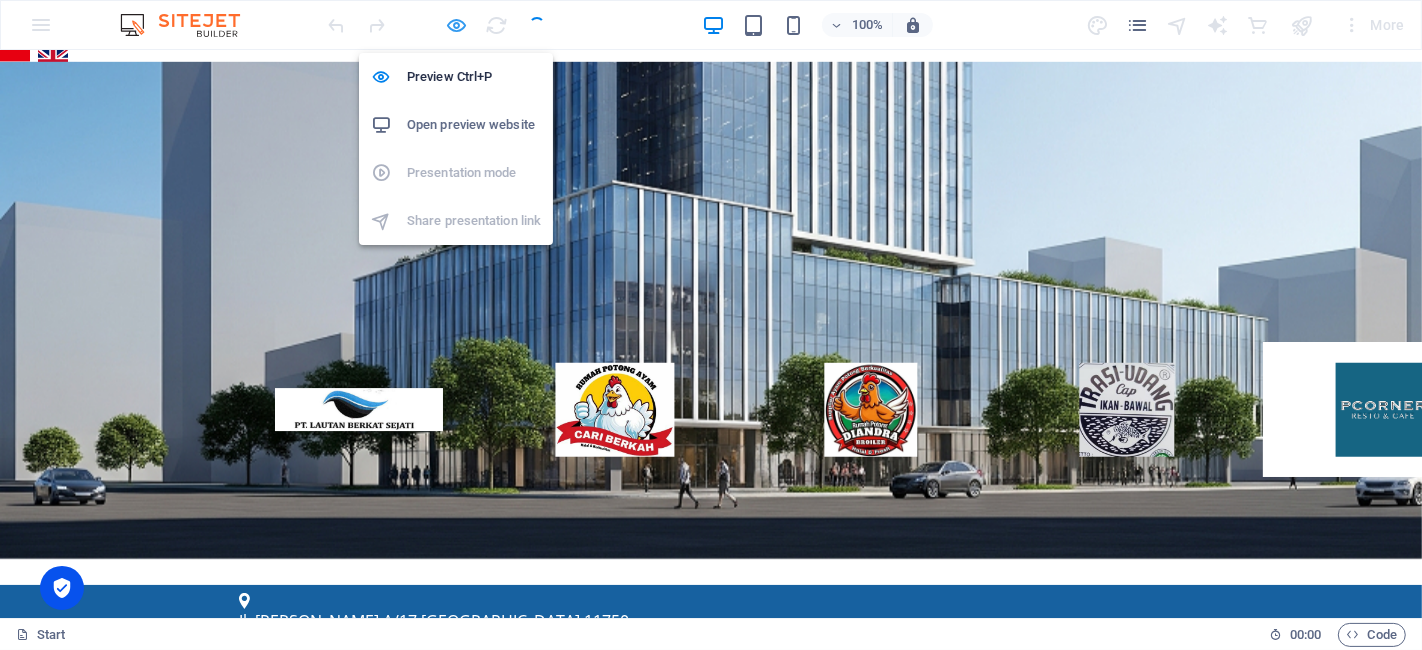 click at bounding box center (457, 25) 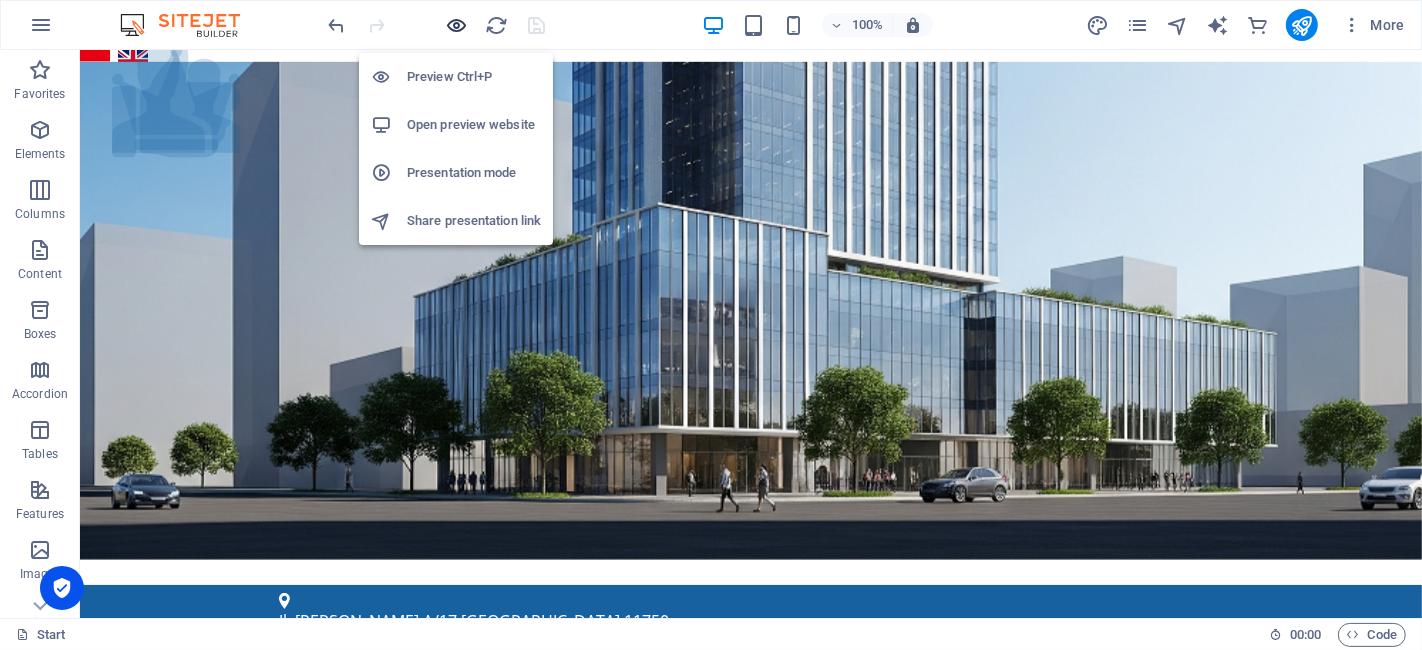 click at bounding box center [457, 25] 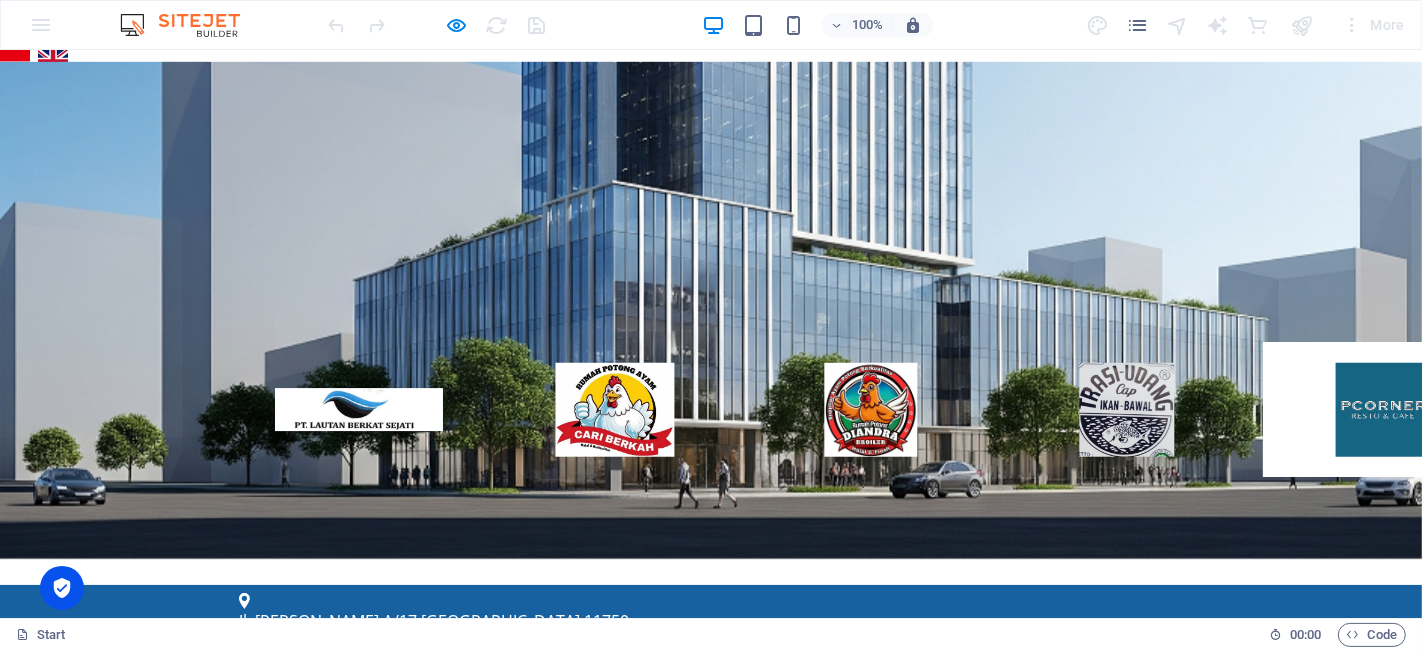 click on "Menu Layanan Sertifikat Halal BPOM ISO 9001 Legalitas Lain NKV (Nomor Kontrol Veteriner) Pengurusan PKRT  Pengurusan PSAT  HAKI PT Perorangan ISO 22000 Tentang Kami Artikel Contact" at bounding box center [711, 902] 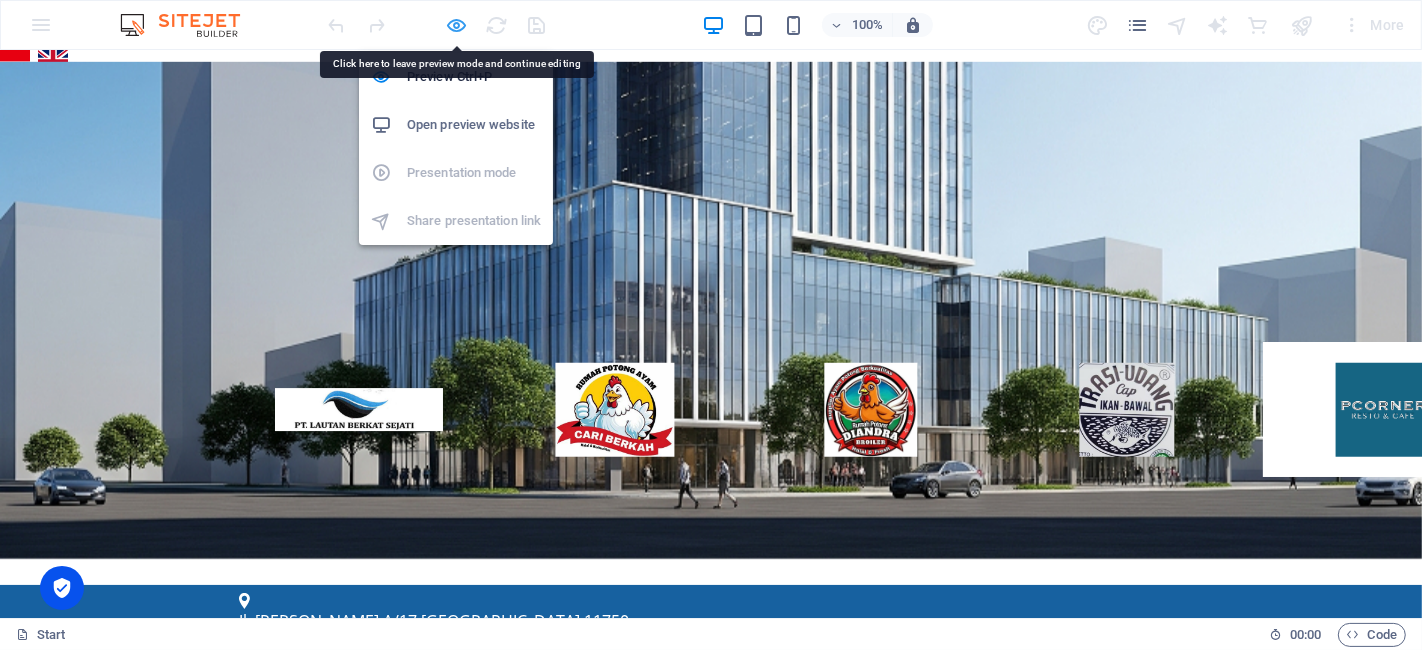 click at bounding box center (457, 25) 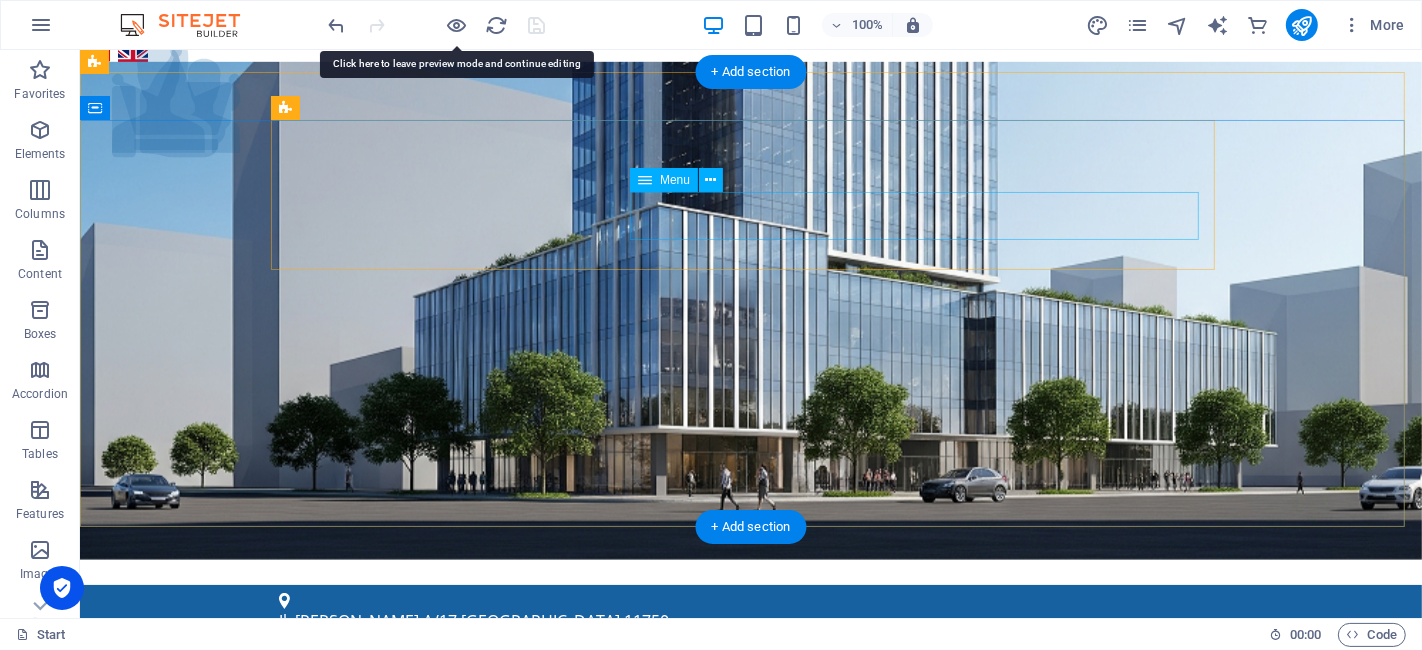 click on "Menu Layanan Sertifikat Halal BPOM ISO 9001 Legalitas Lain NKV (Nomor Kontrol Veteriner) Pengurusan PKRT  Pengurusan PSAT  HAKI PT Perorangan ISO 22000 Tentang Kami Artikel Contact" at bounding box center [750, 1027] 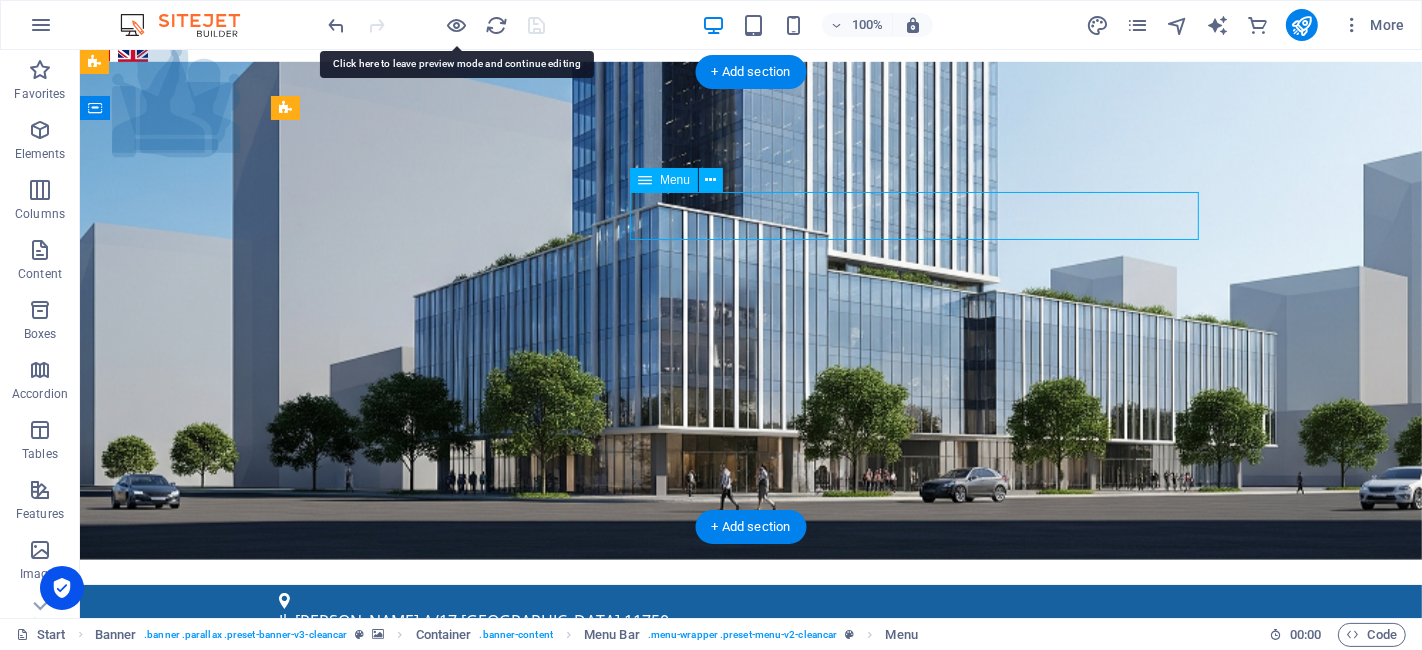 click on "Menu Layanan Sertifikat Halal BPOM ISO 9001 Legalitas Lain NKV (Nomor Kontrol Veteriner) Pengurusan PKRT  Pengurusan PSAT  HAKI PT Perorangan ISO 22000 Tentang Kami Artikel Contact" at bounding box center (750, 1027) 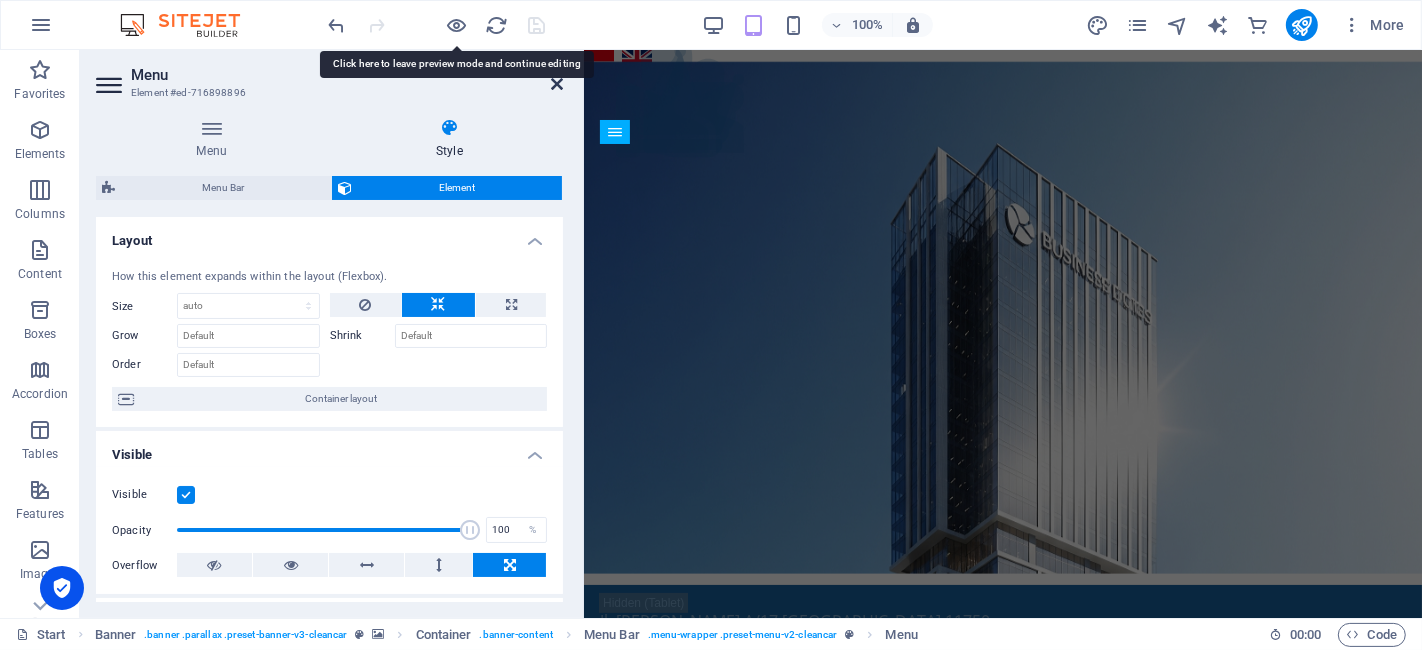 click at bounding box center [557, 84] 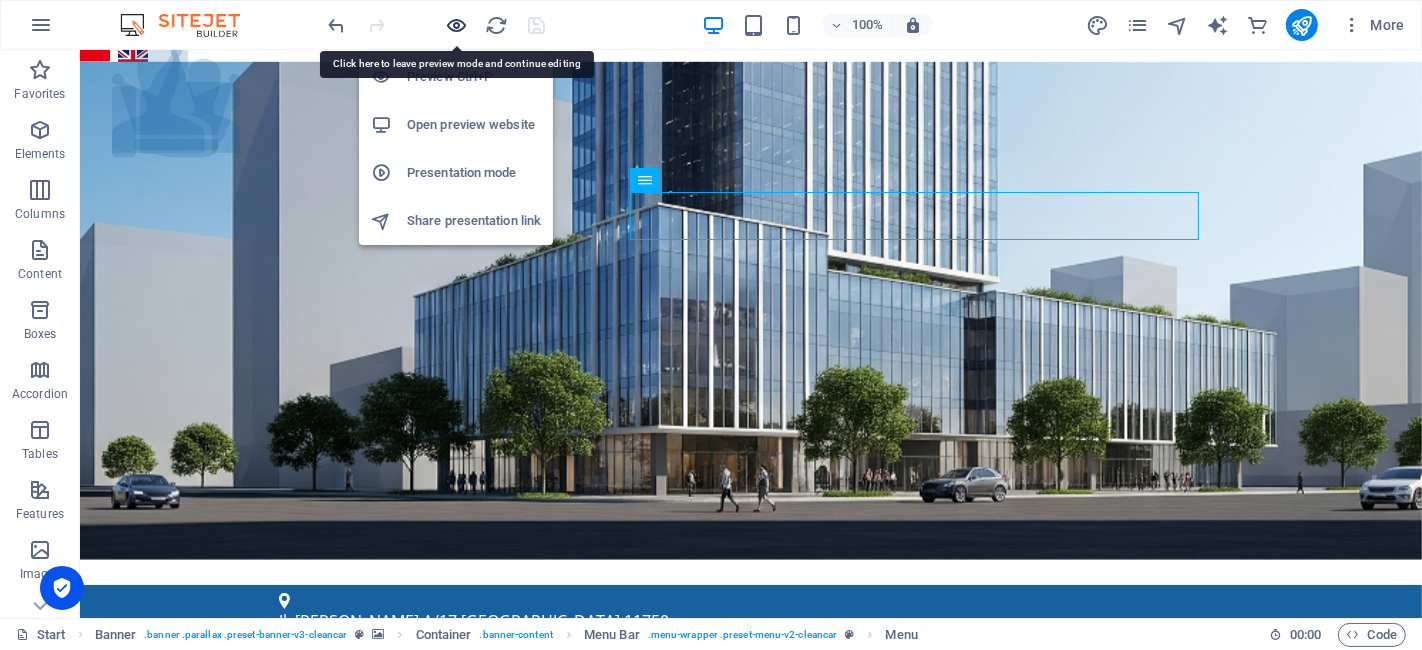 click at bounding box center [457, 25] 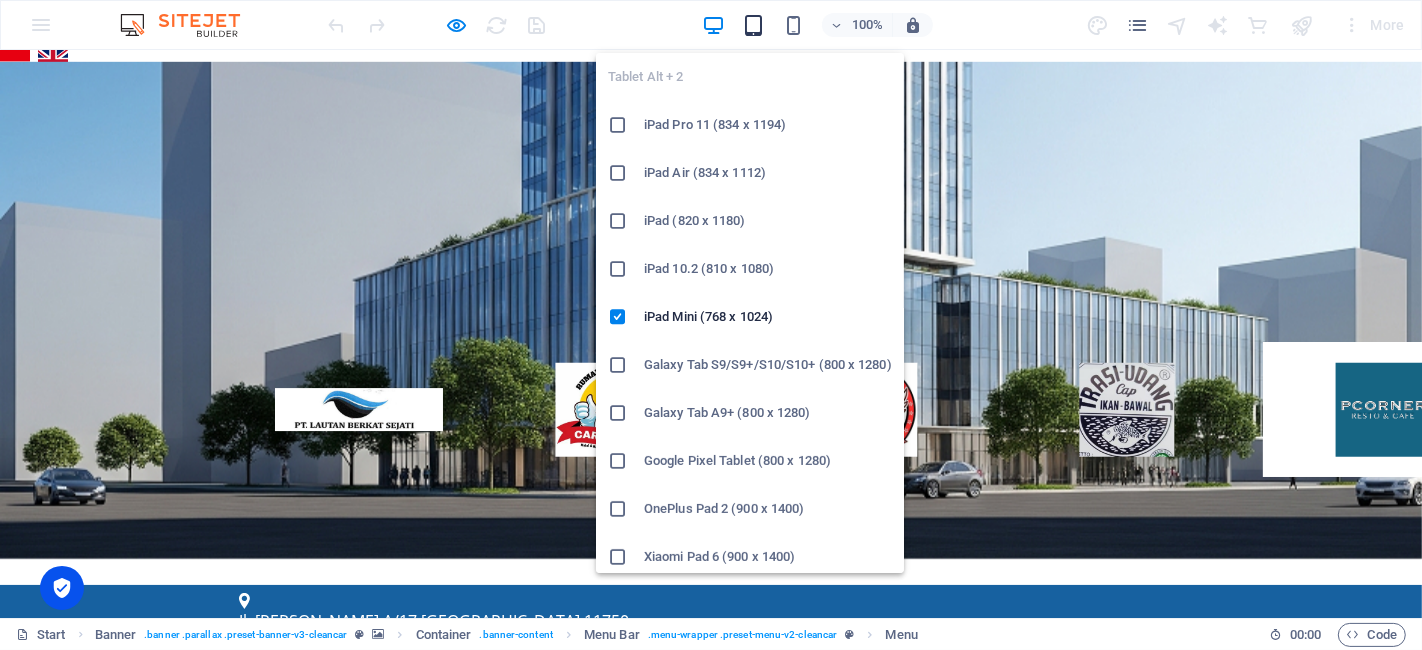 click at bounding box center [753, 25] 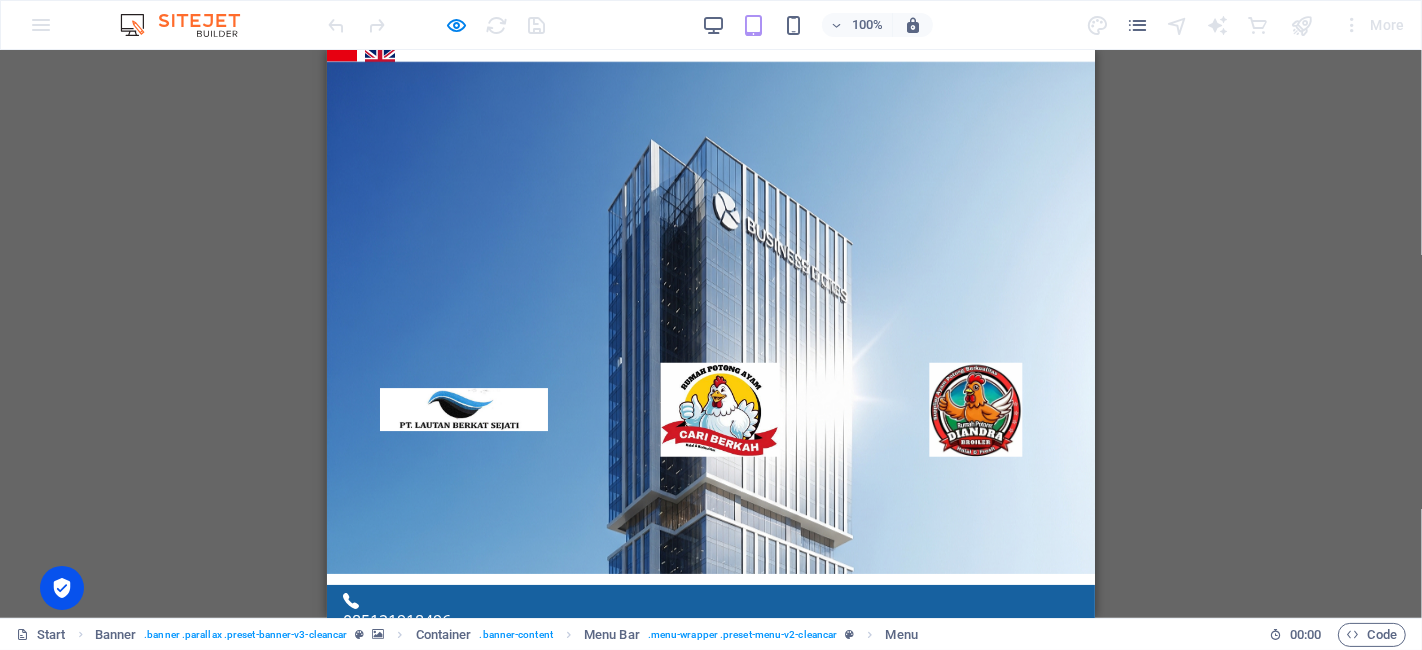 click at bounding box center (373, 1000) 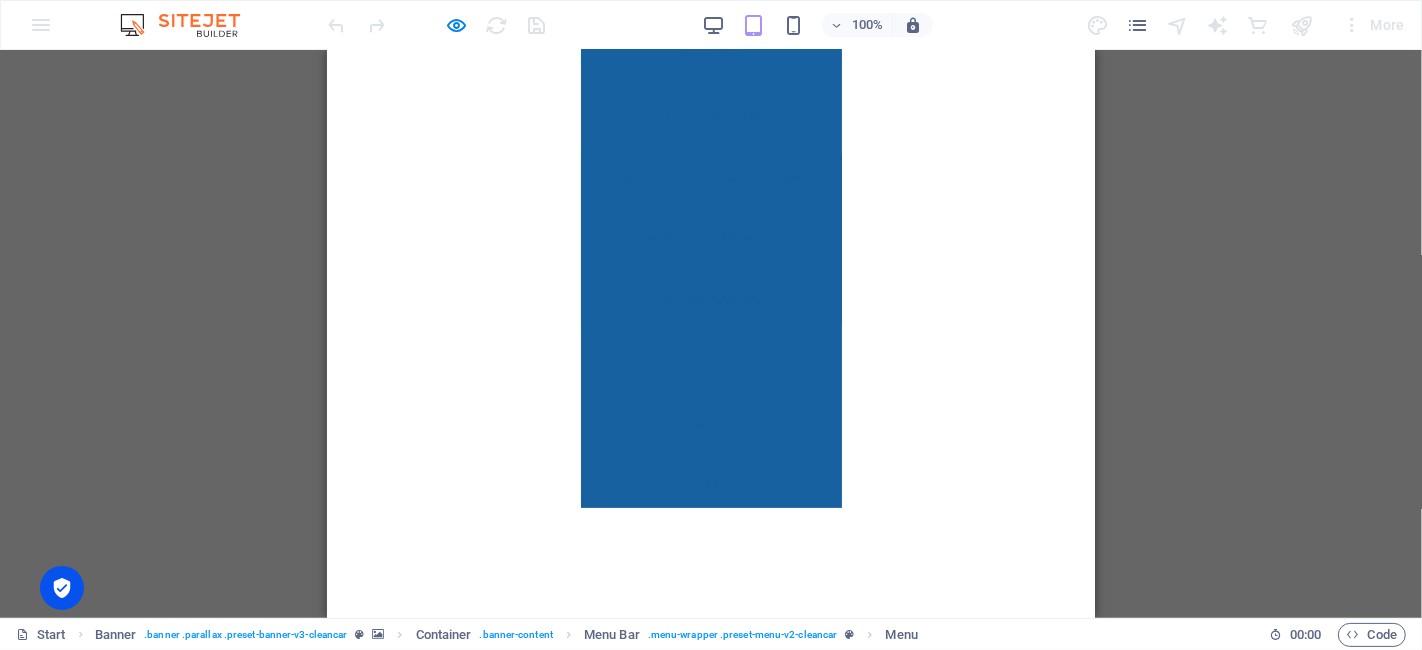 scroll, scrollTop: 481, scrollLeft: 0, axis: vertical 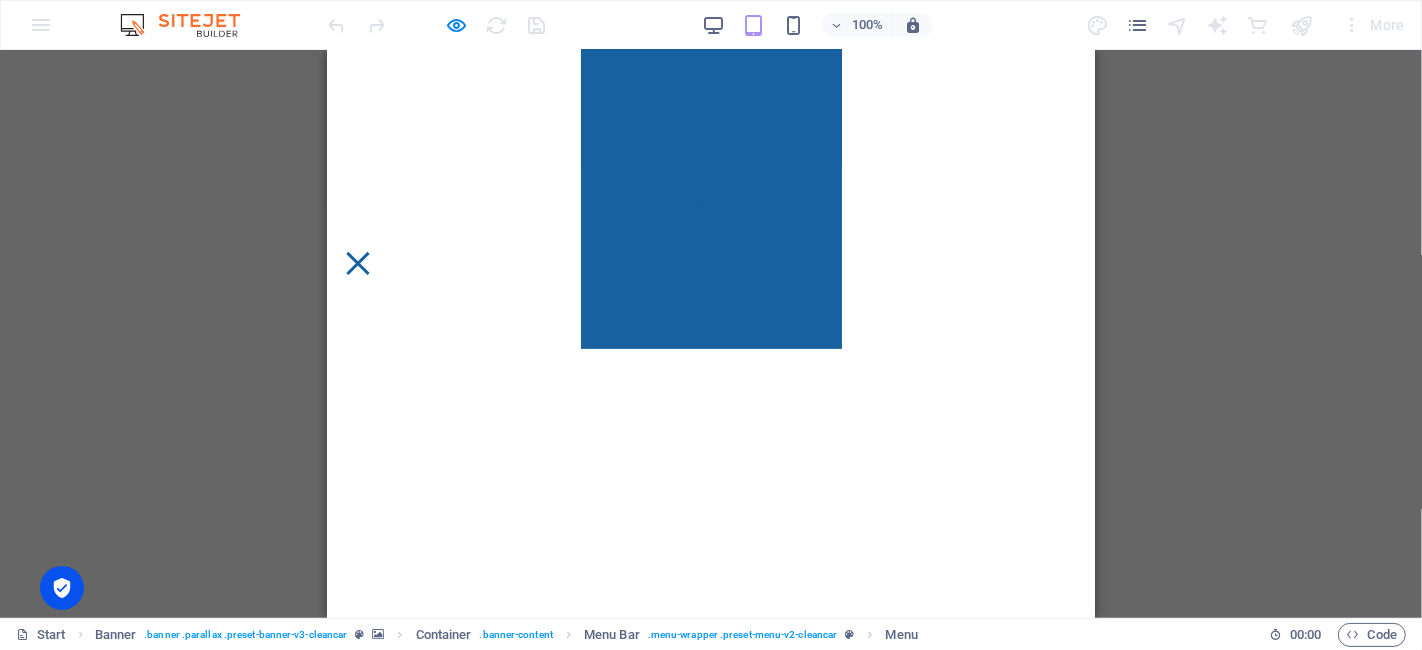 click at bounding box center [356, 263] 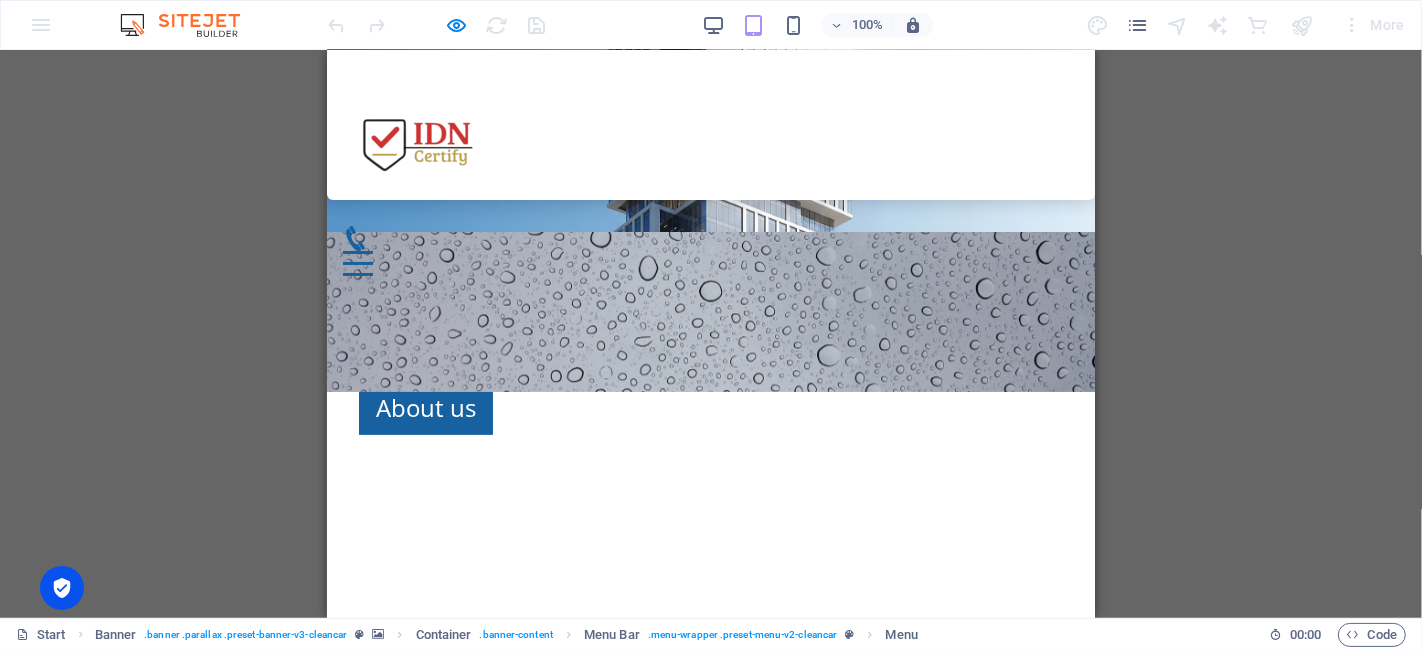 click at bounding box center (357, 252) 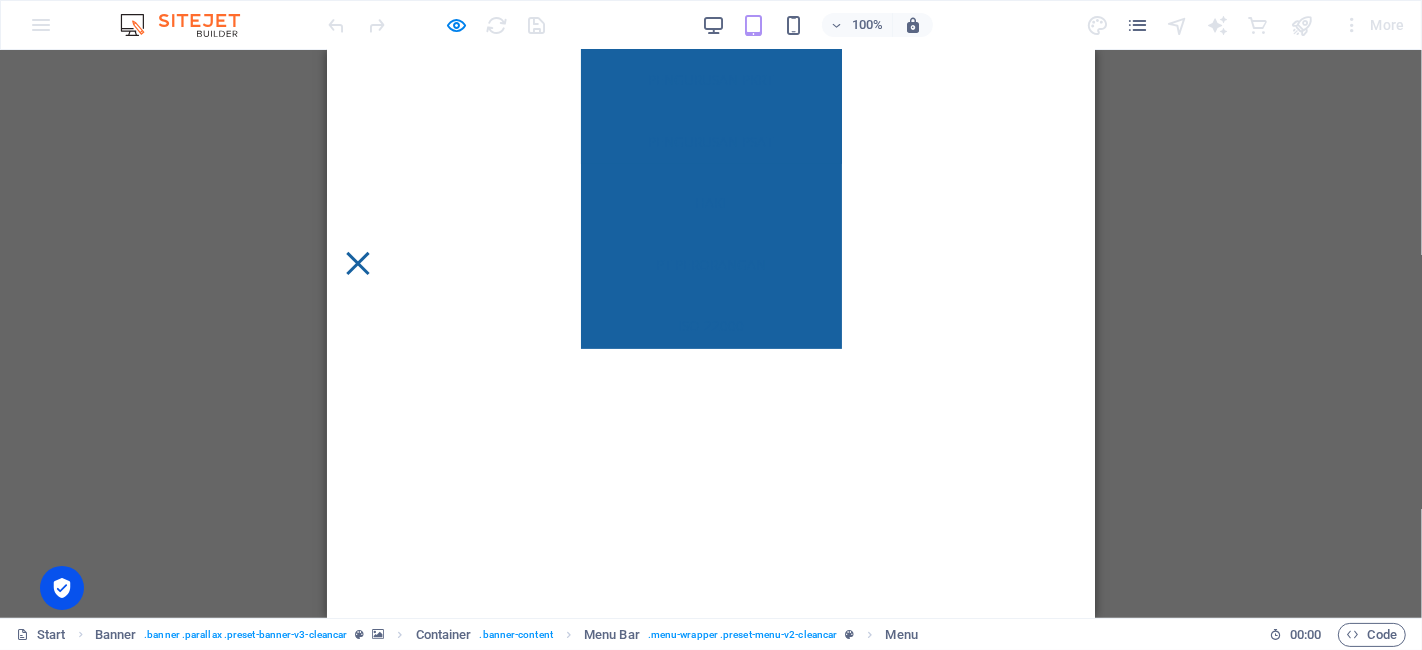 scroll, scrollTop: 777, scrollLeft: 0, axis: vertical 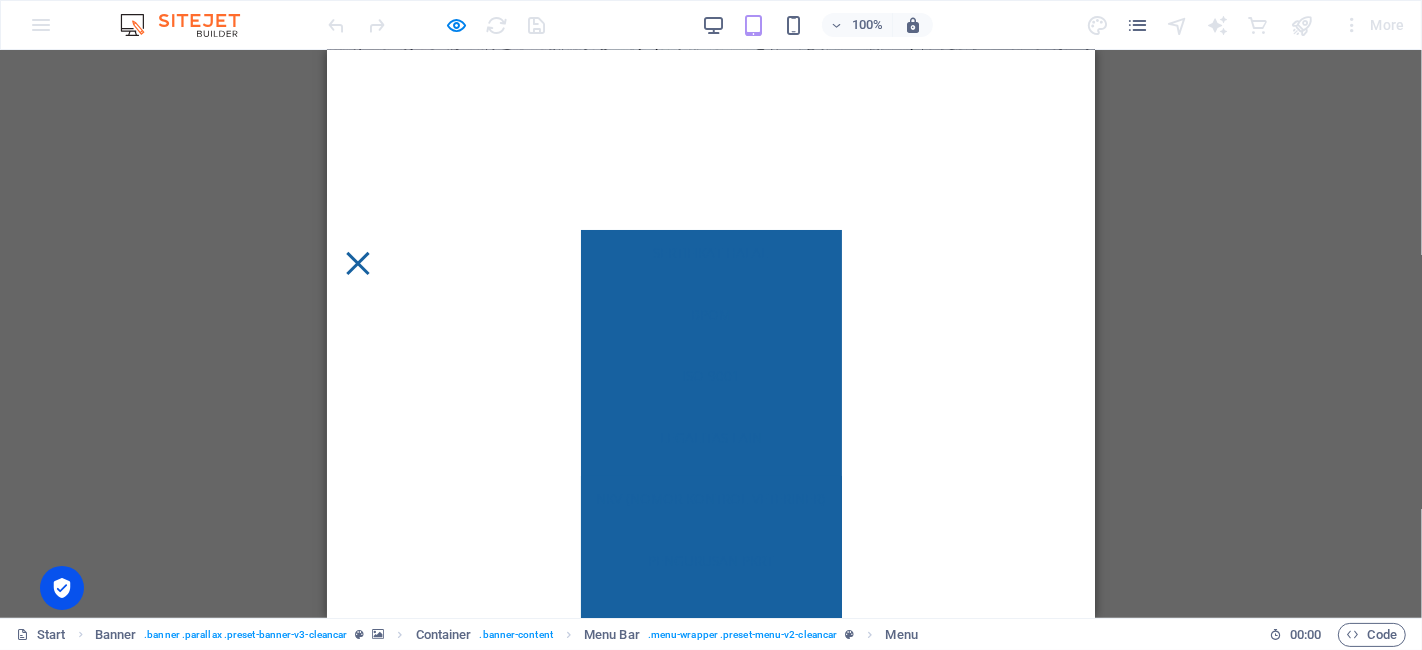 click at bounding box center [357, 263] 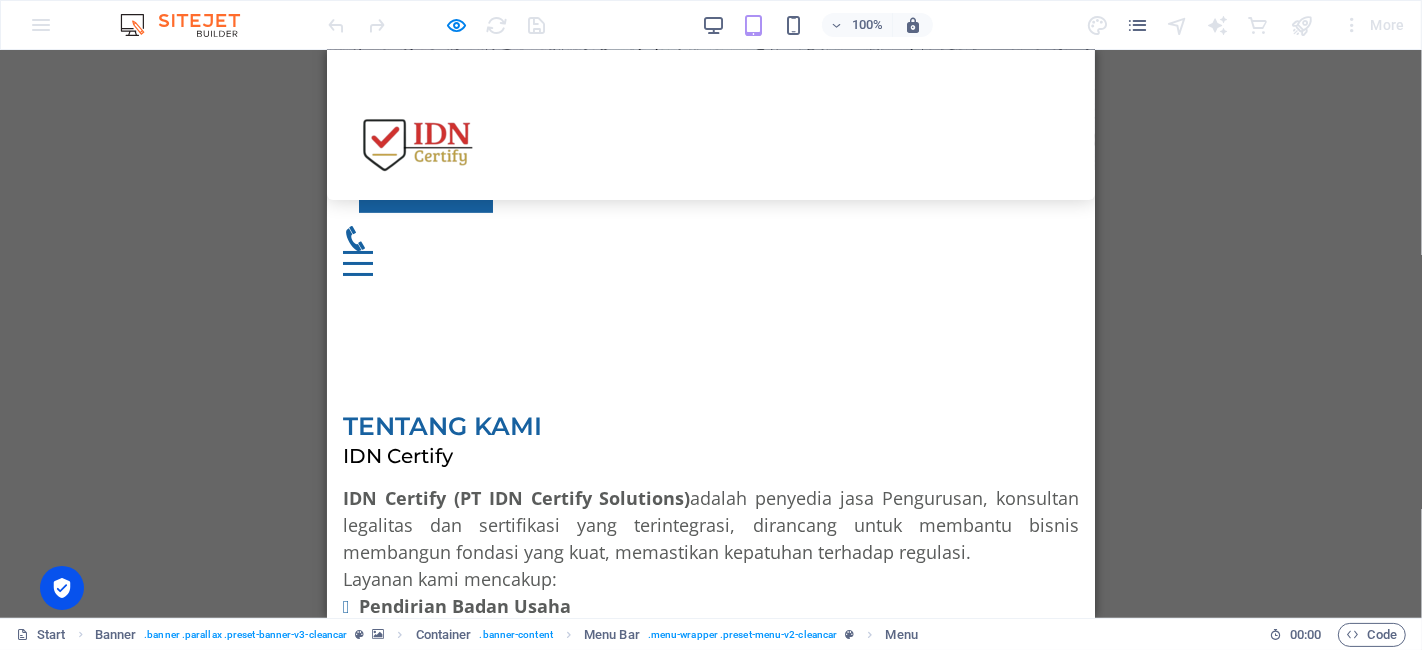 click at bounding box center [357, 252] 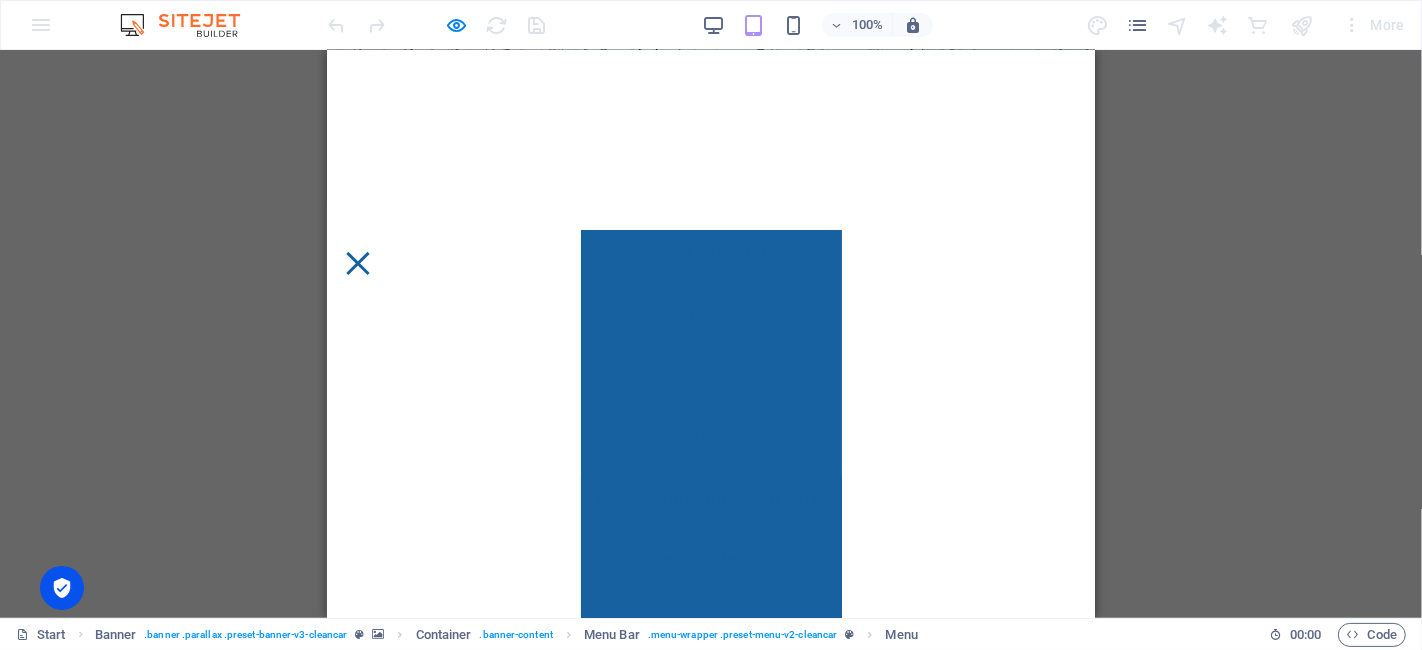 click at bounding box center (357, 263) 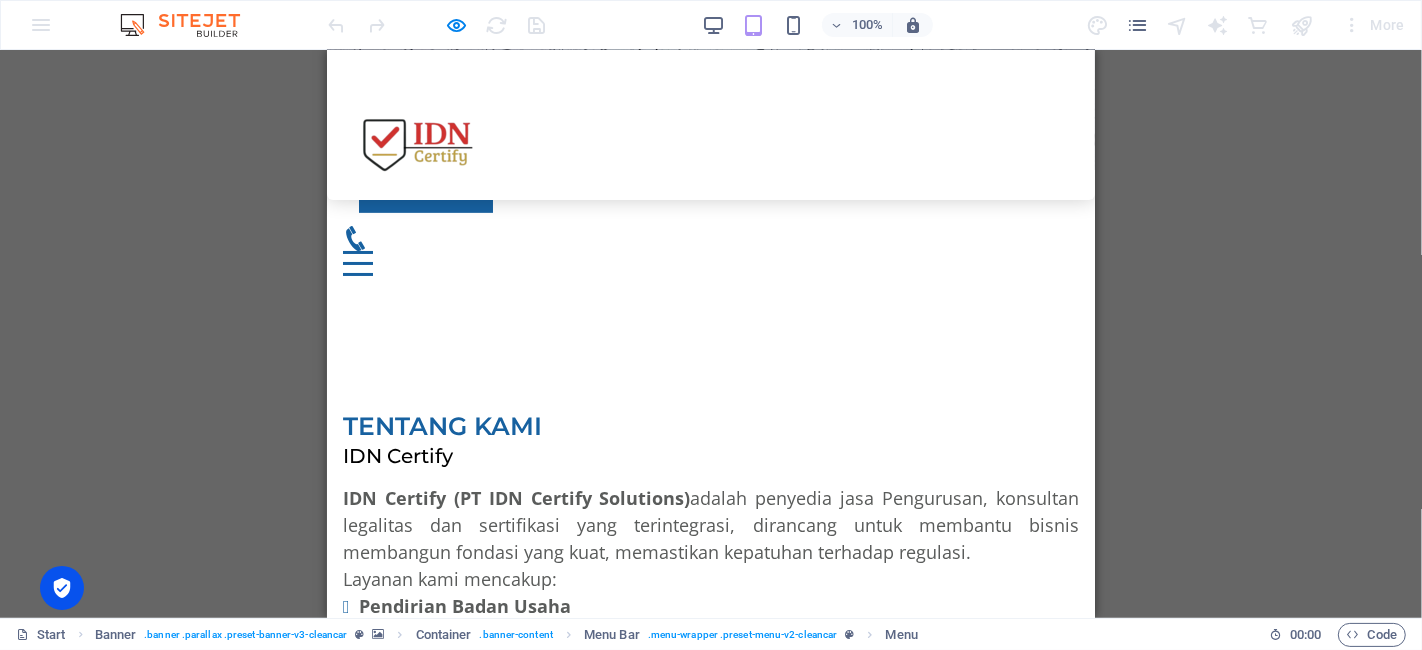 click at bounding box center [437, 25] 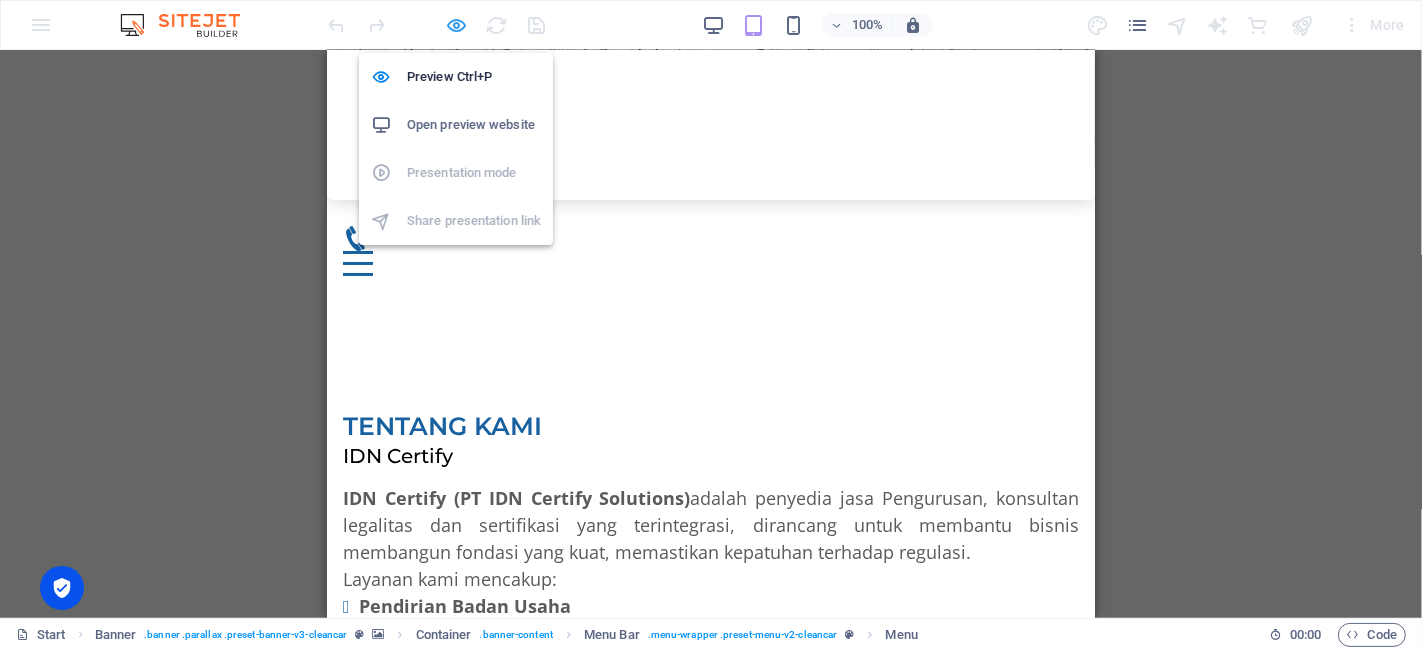 click at bounding box center (457, 25) 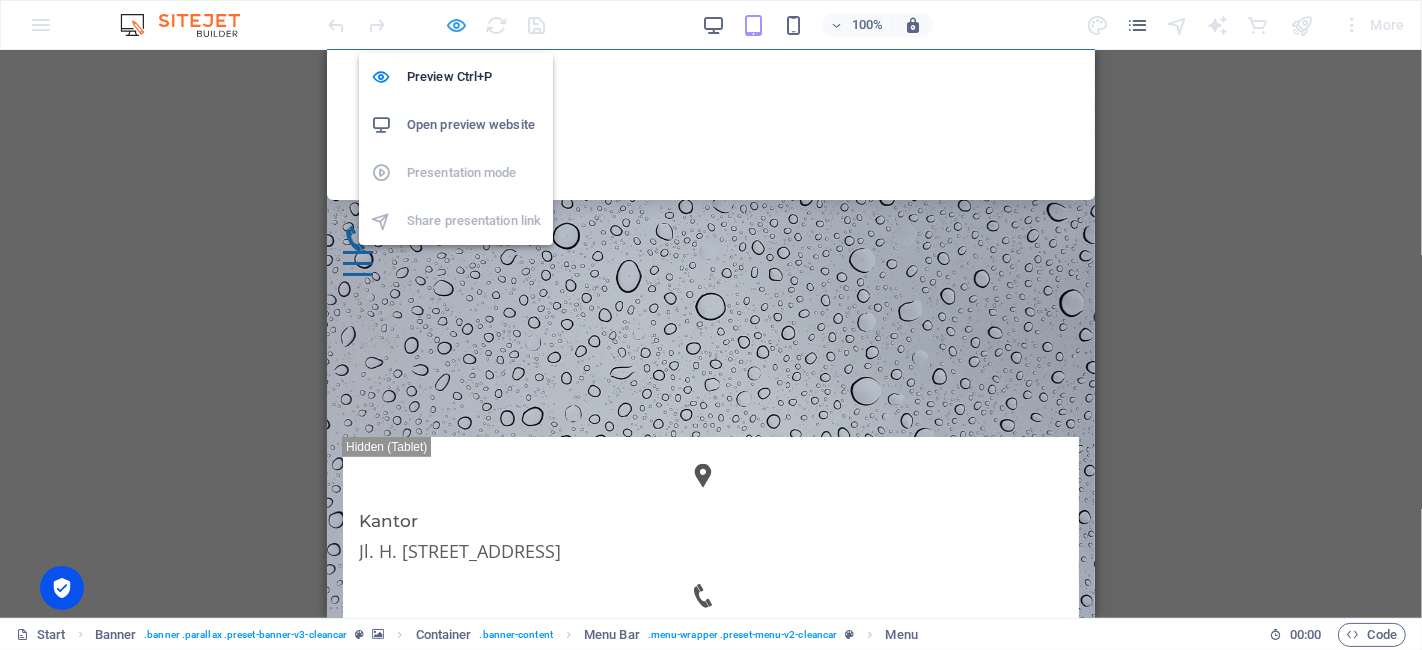 scroll, scrollTop: 945, scrollLeft: 0, axis: vertical 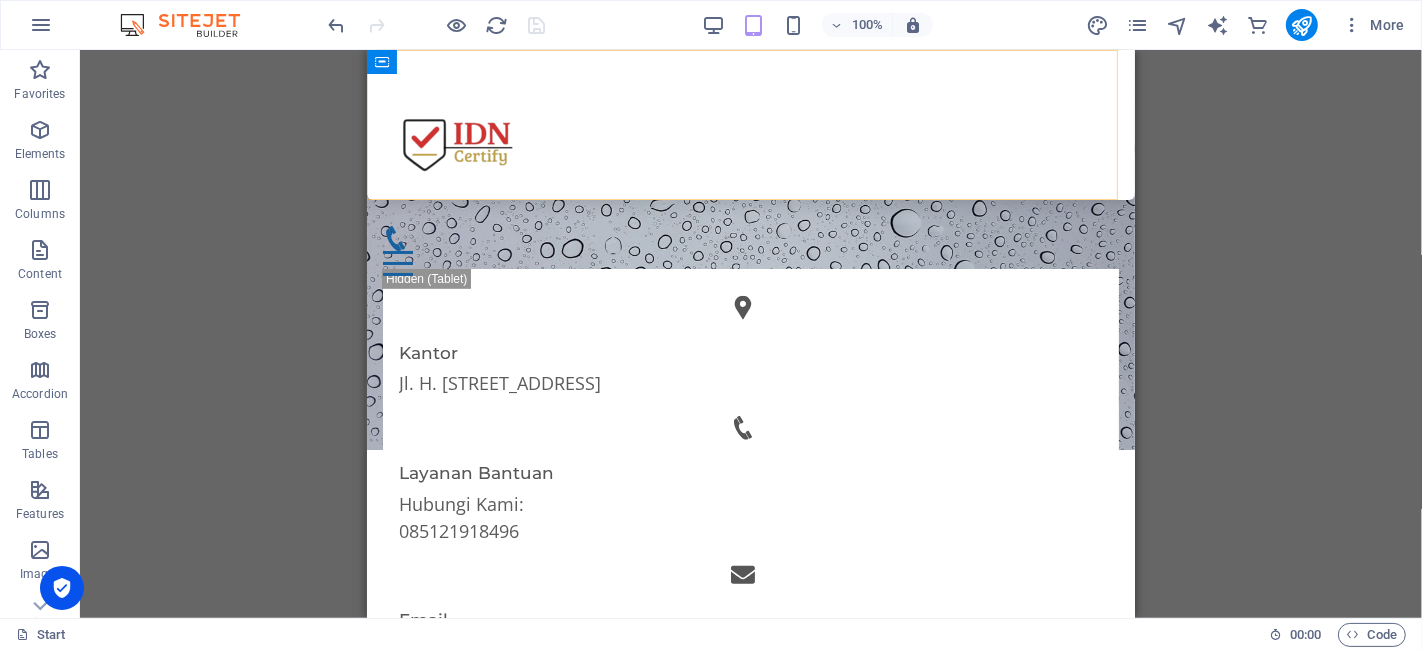 click at bounding box center (750, 263) 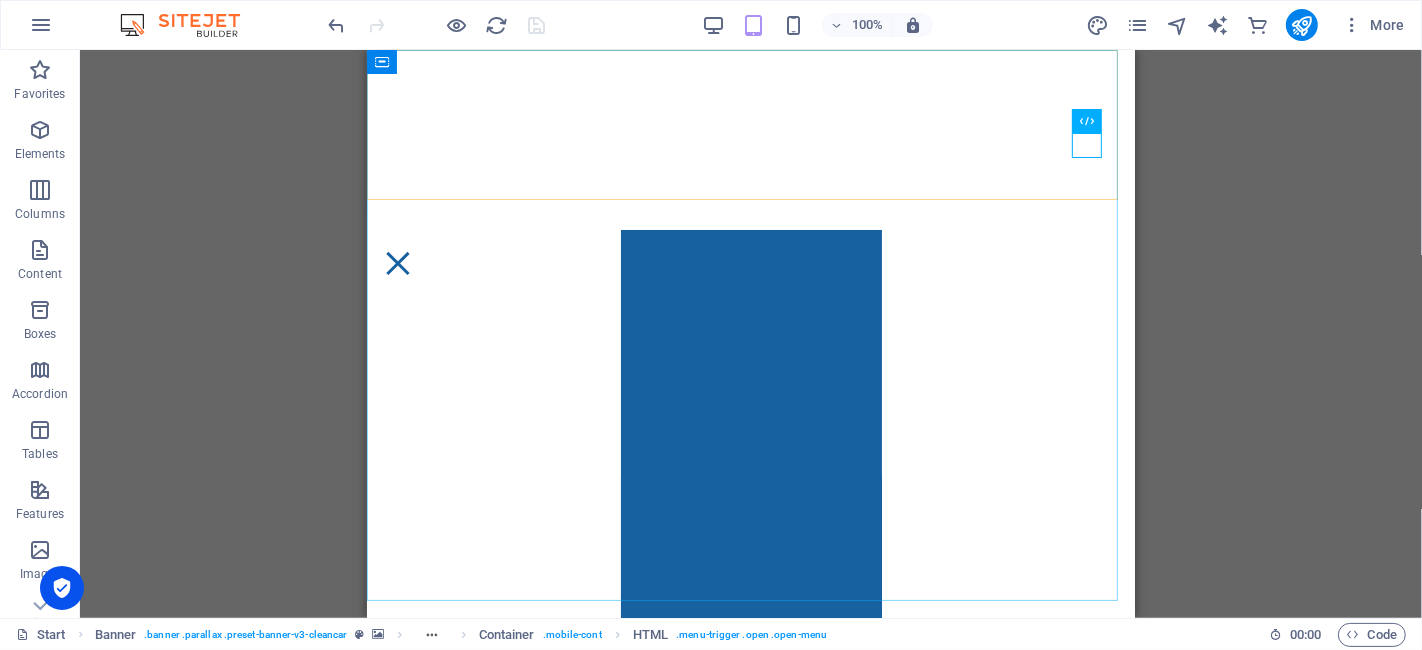 click on "Menu Layanan Sertifikat Halal BPOM ISO 9001 Legalitas Lain NKV (Nomor Kontrol Veteriner) Pengurusan PKRT  Pengurusan PSAT  HAKI PT Perorangan ISO 22000 Tentang Kami Artikel Contact" at bounding box center (750, 334) 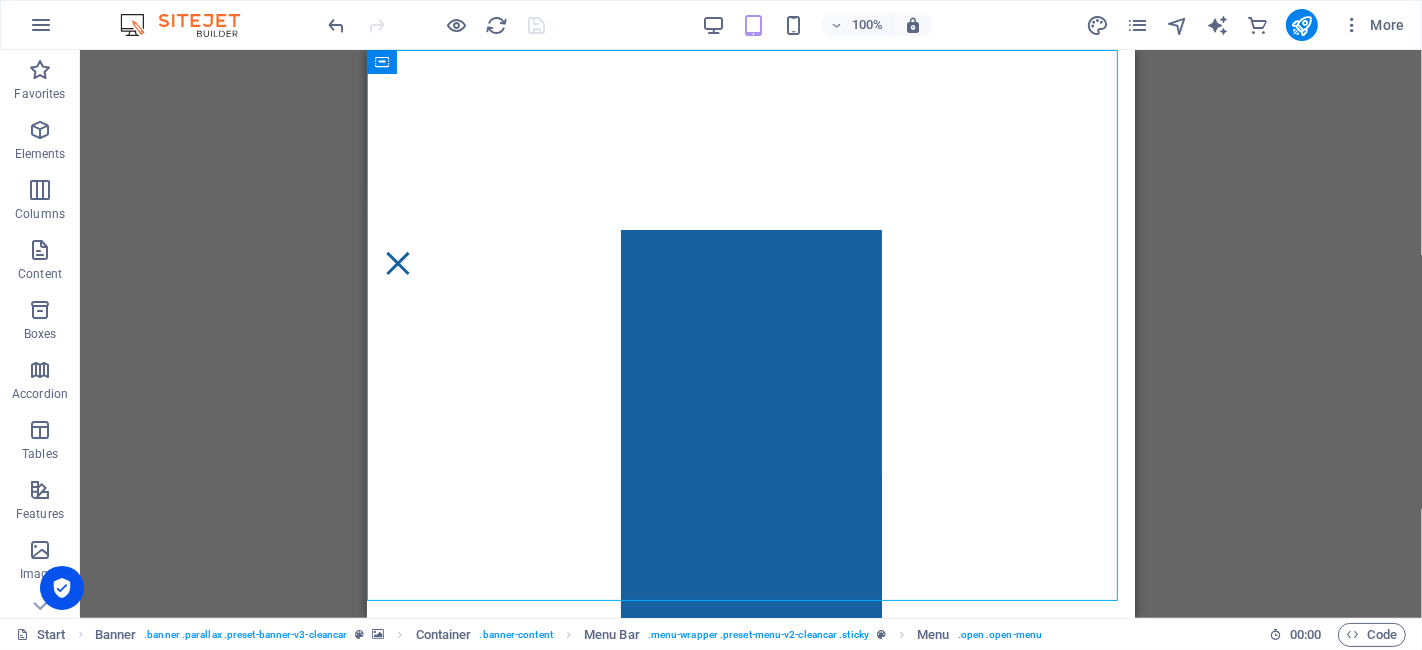 click on "Menu Layanan Sertifikat Halal BPOM ISO 9001 Legalitas Lain NKV (Nomor Kontrol Veteriner) Pengurusan PKRT  Pengurusan PSAT  HAKI PT Perorangan ISO 22000 Tentang Kami Artikel Contact" at bounding box center (750, 334) 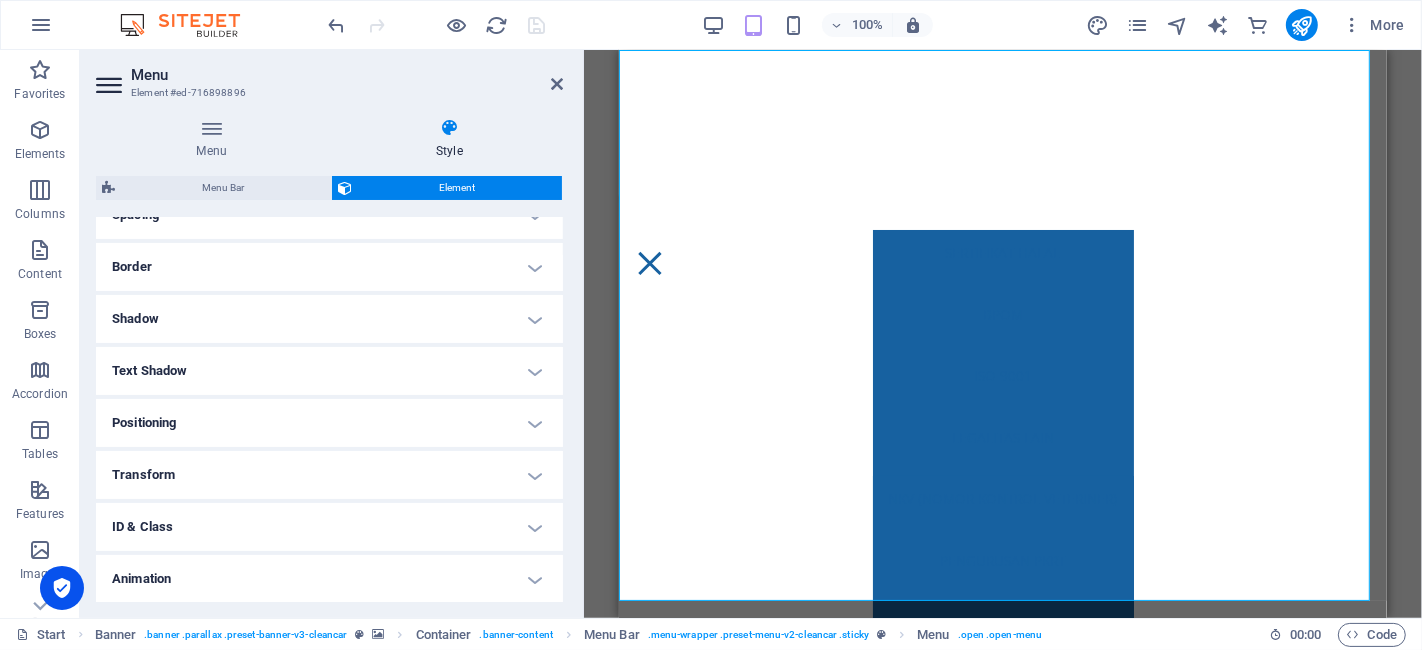 scroll, scrollTop: 458, scrollLeft: 0, axis: vertical 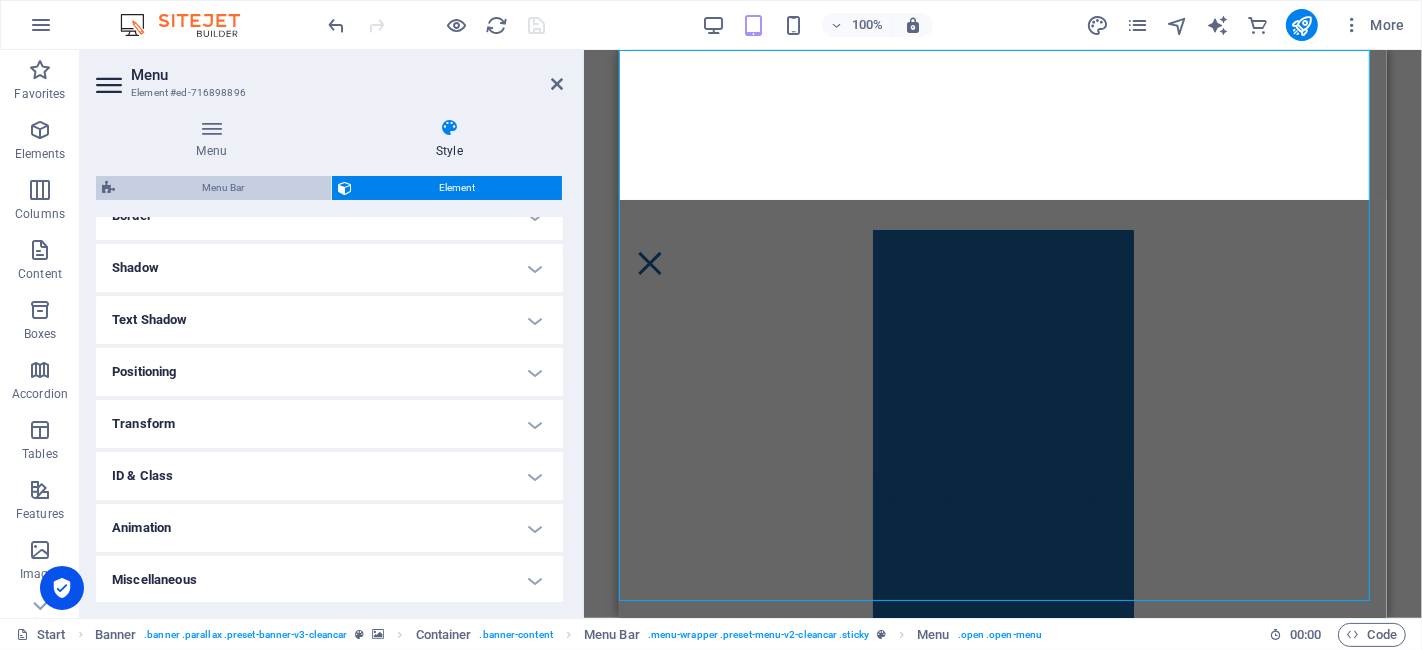 click on "Menu Bar" at bounding box center [223, 188] 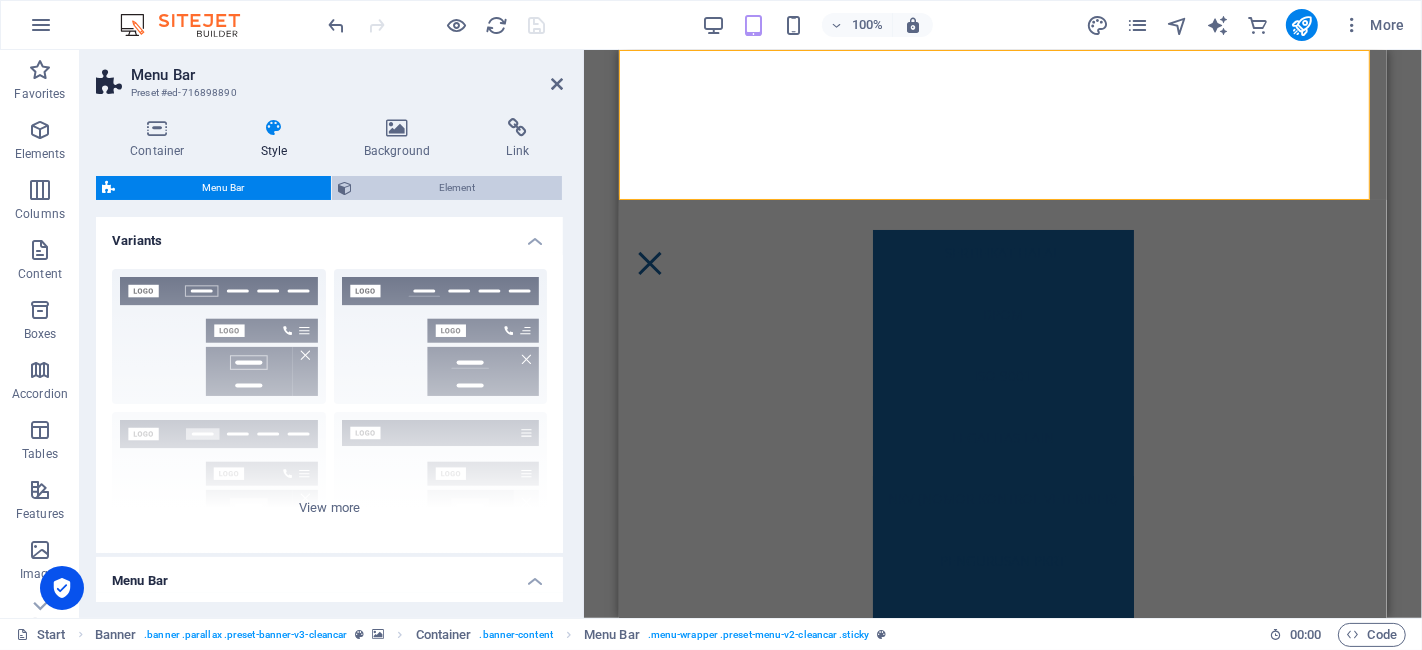 click on "Element" at bounding box center (457, 188) 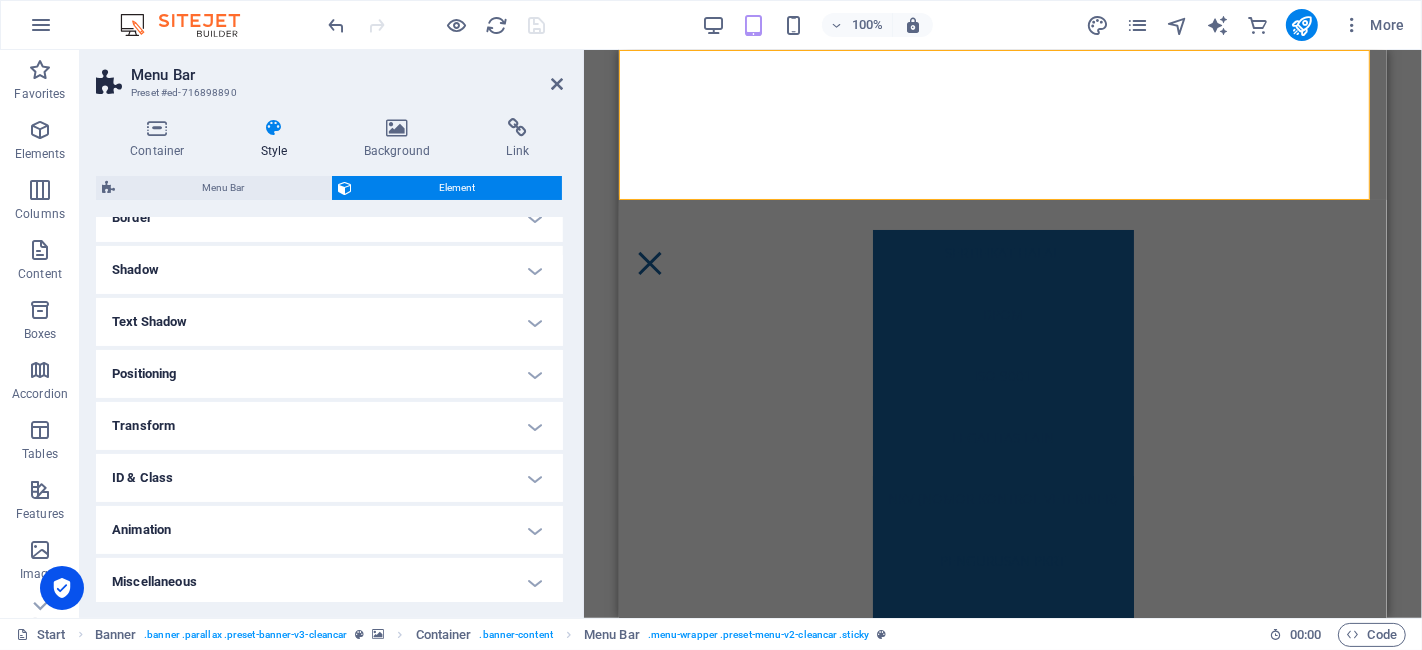 scroll, scrollTop: 458, scrollLeft: 0, axis: vertical 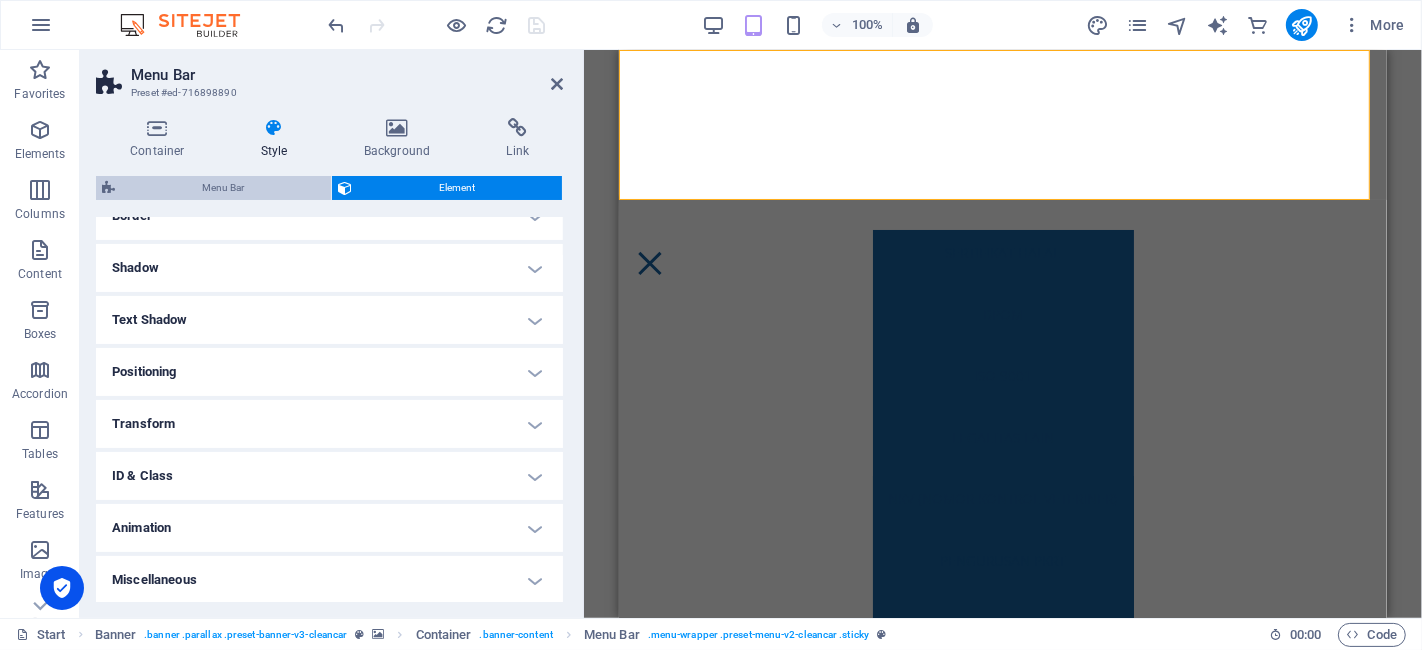 click on "Menu Bar" at bounding box center [223, 188] 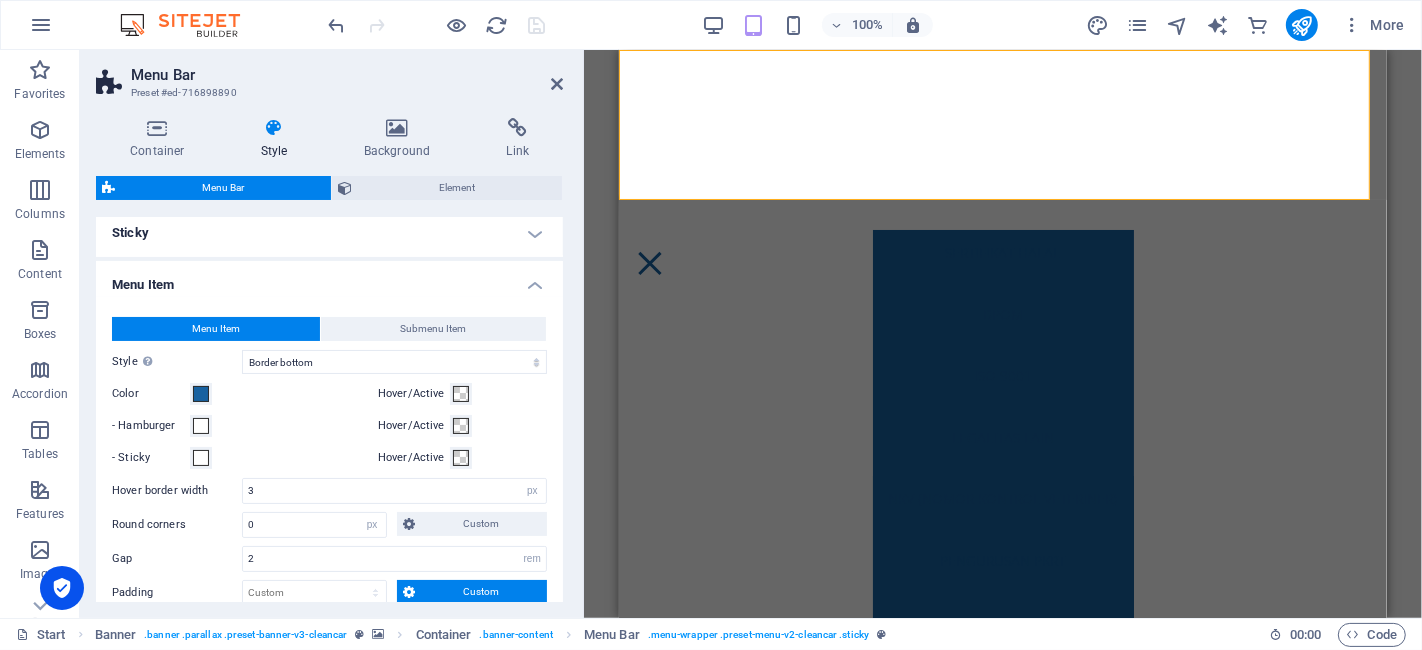 scroll, scrollTop: 555, scrollLeft: 0, axis: vertical 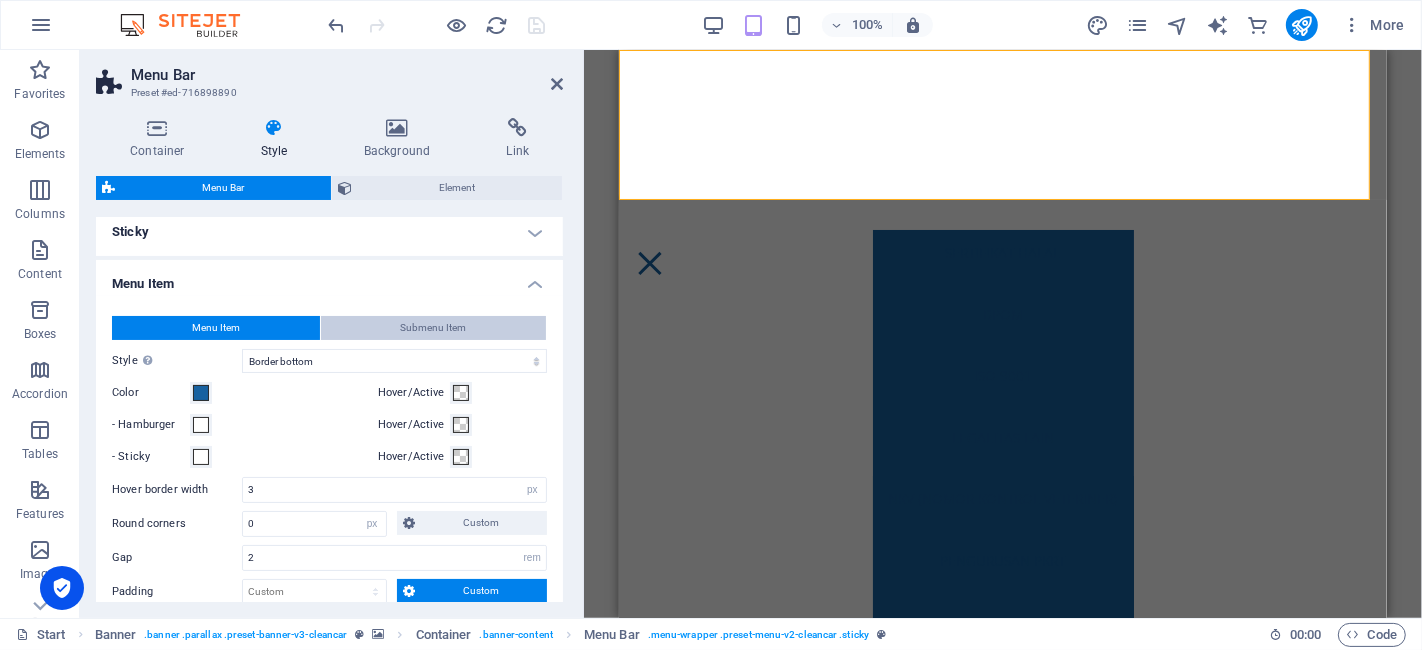 click on "Submenu Item" at bounding box center (434, 328) 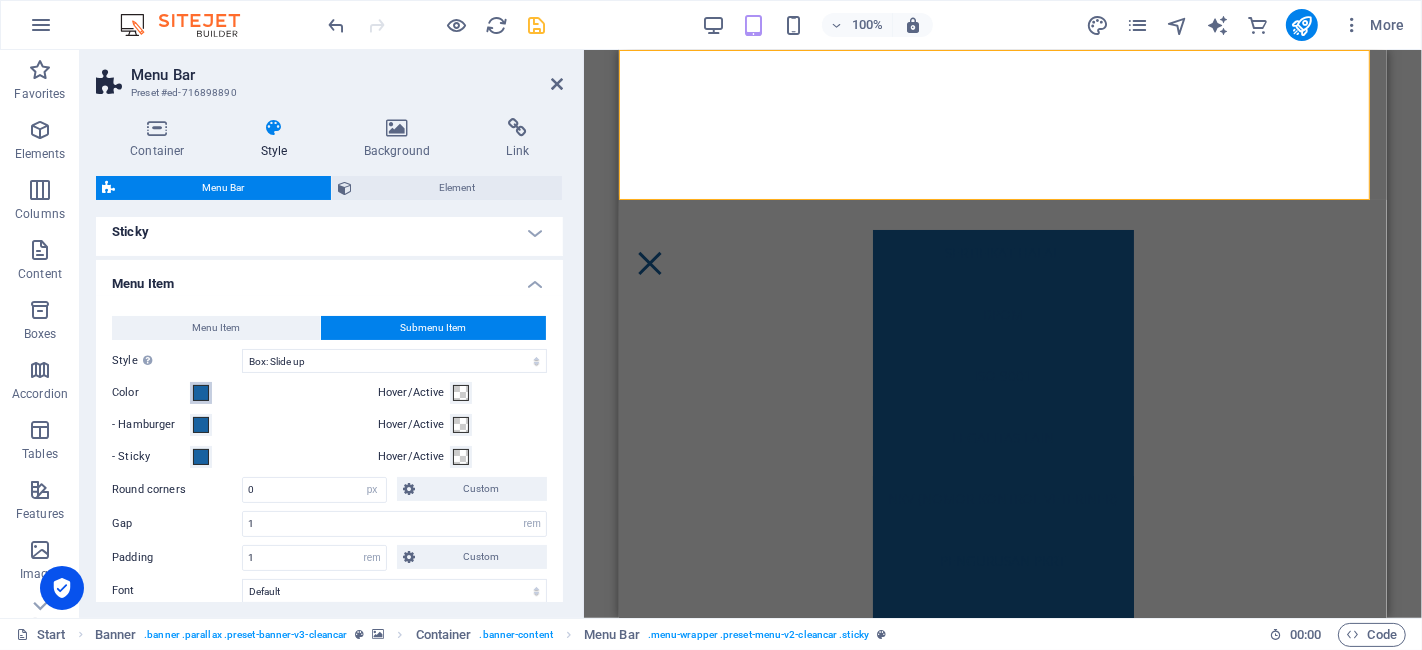 select 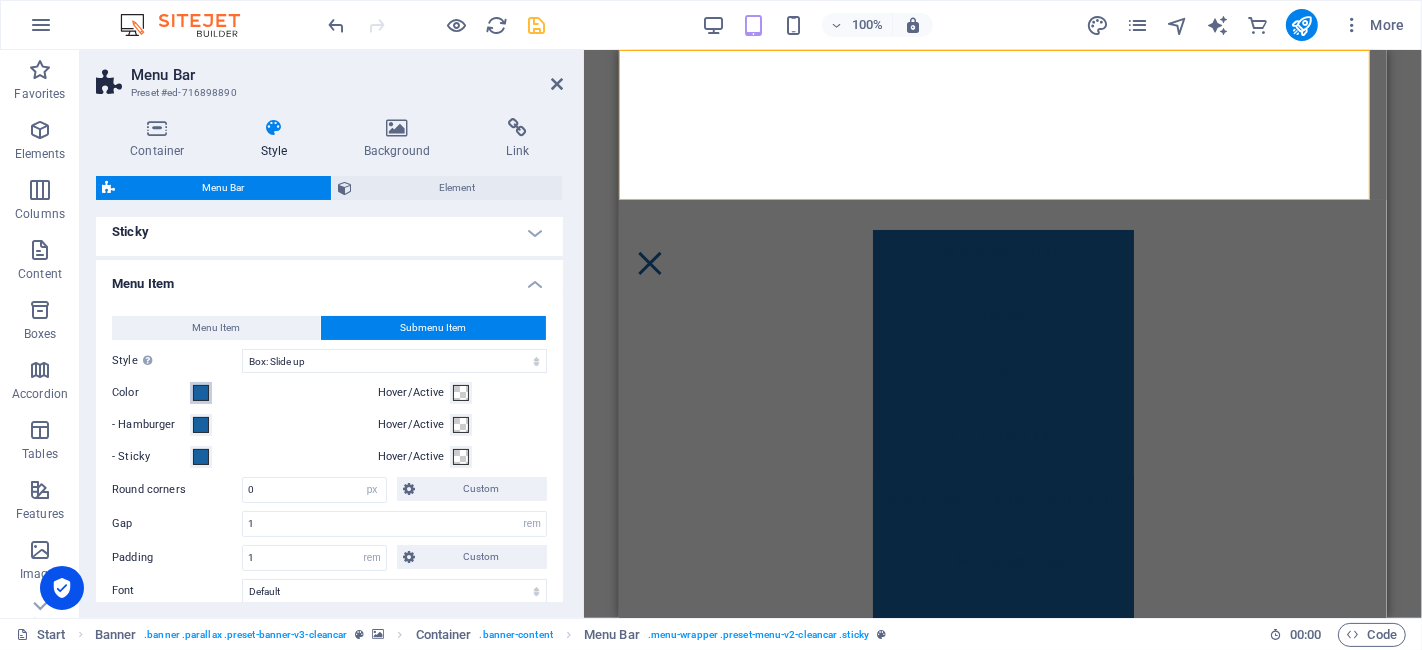 click on "Color" at bounding box center (201, 393) 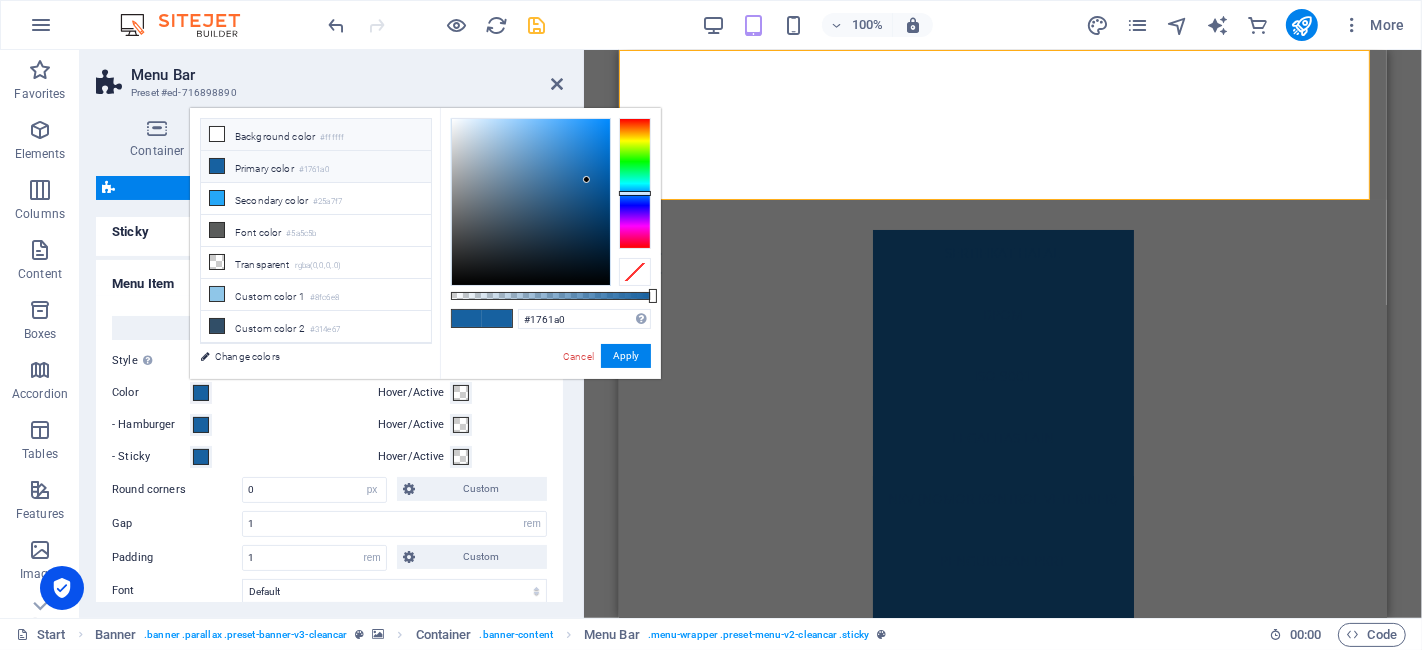 click on "Background color
#ffffff" at bounding box center [316, 135] 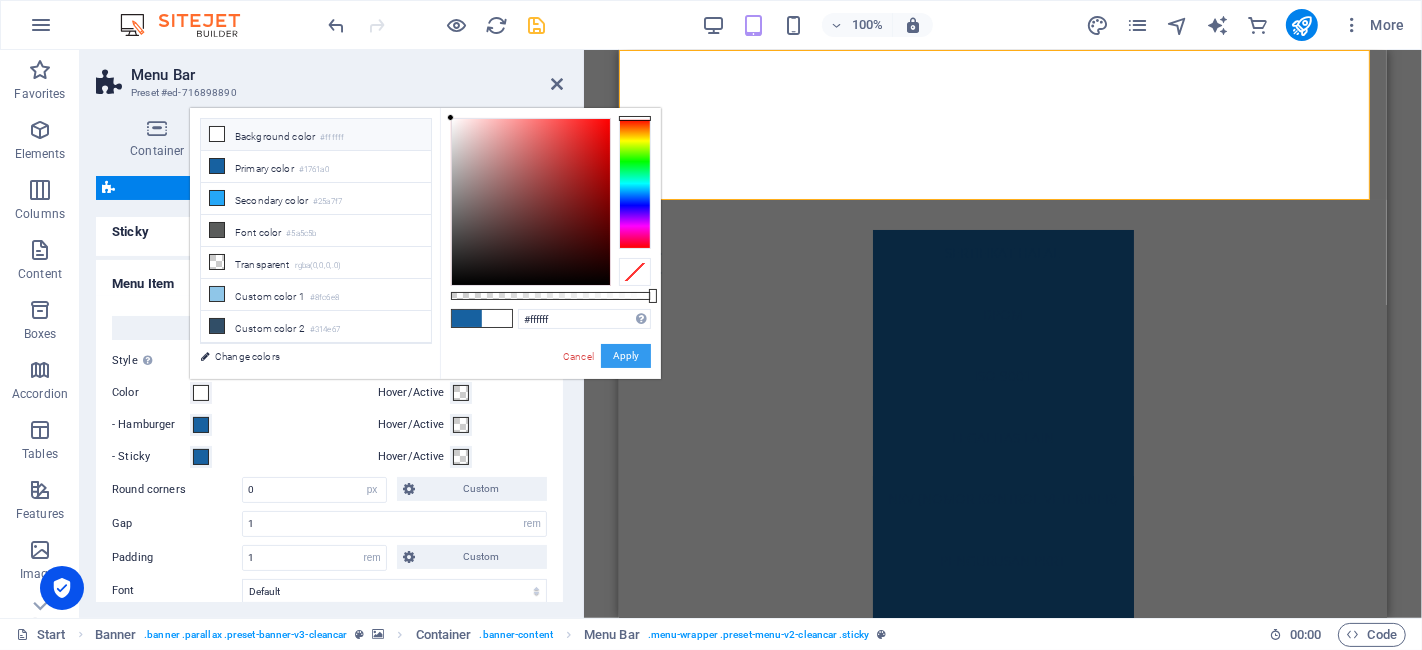 drag, startPoint x: 628, startPoint y: 363, endPoint x: 51, endPoint y: 210, distance: 596.94055 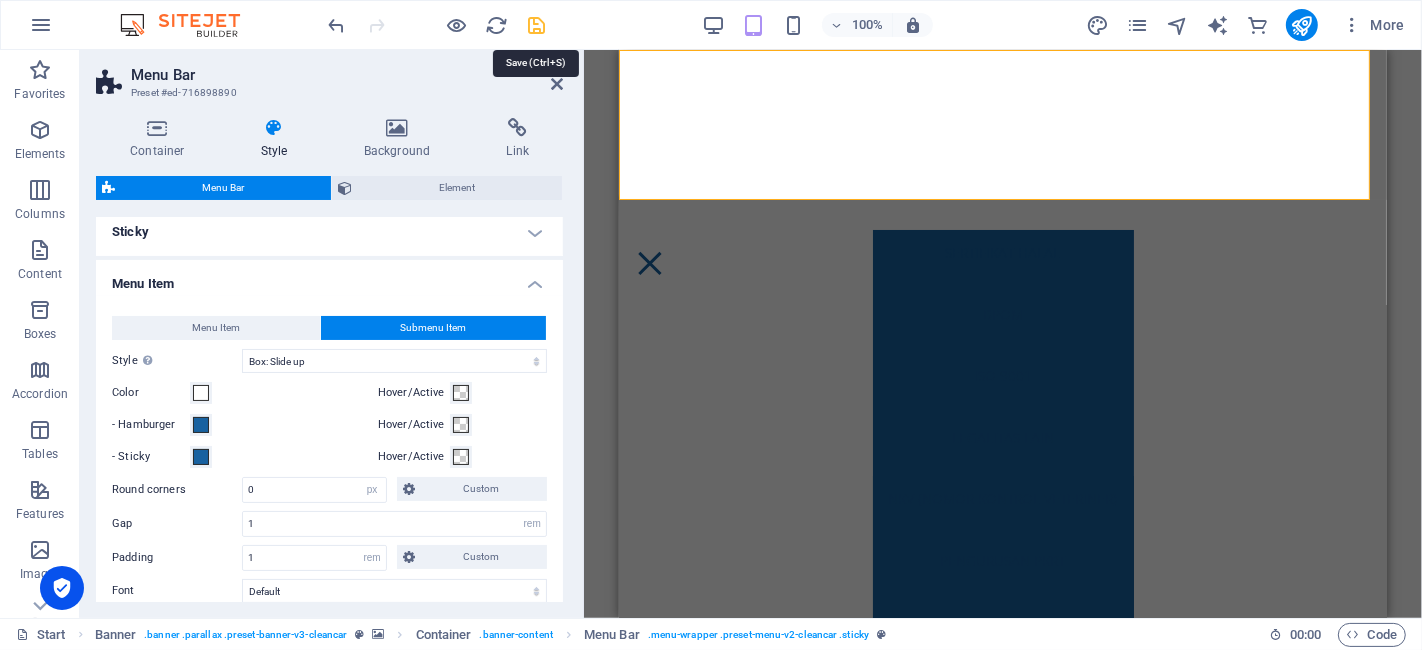 click at bounding box center [537, 25] 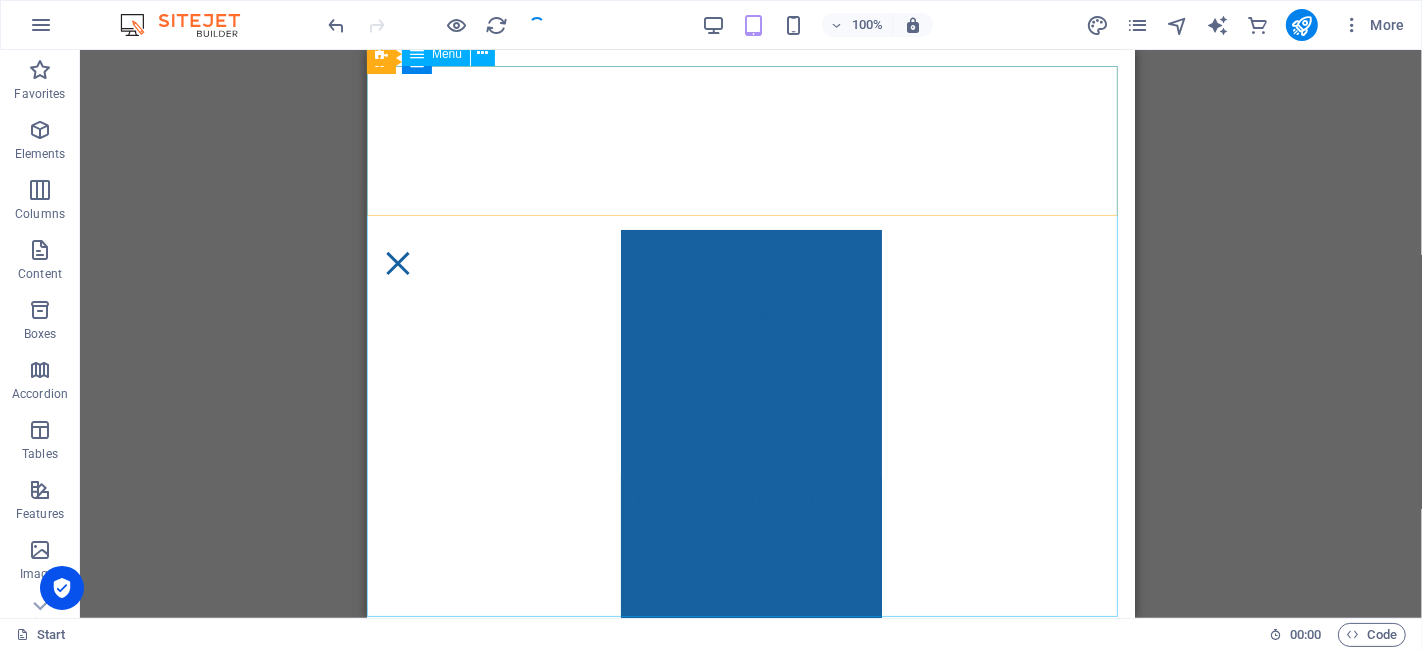 scroll, scrollTop: 834, scrollLeft: 0, axis: vertical 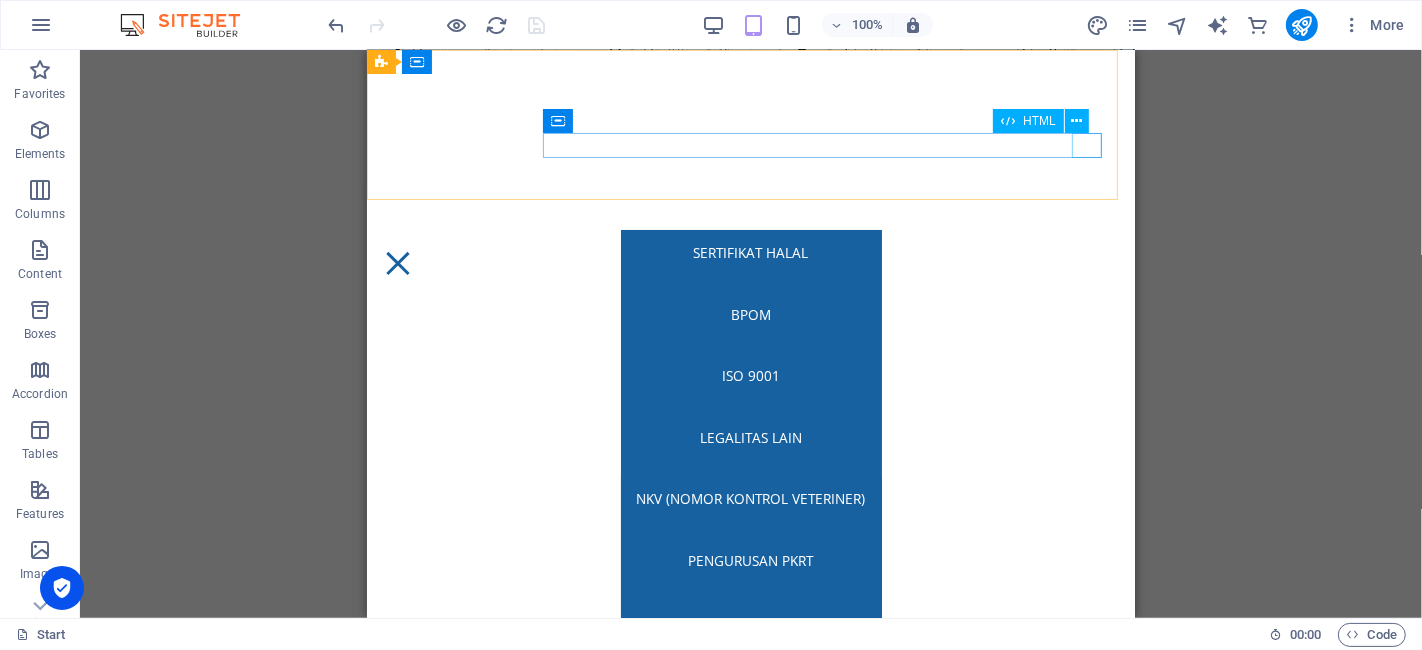 click at bounding box center (750, 263) 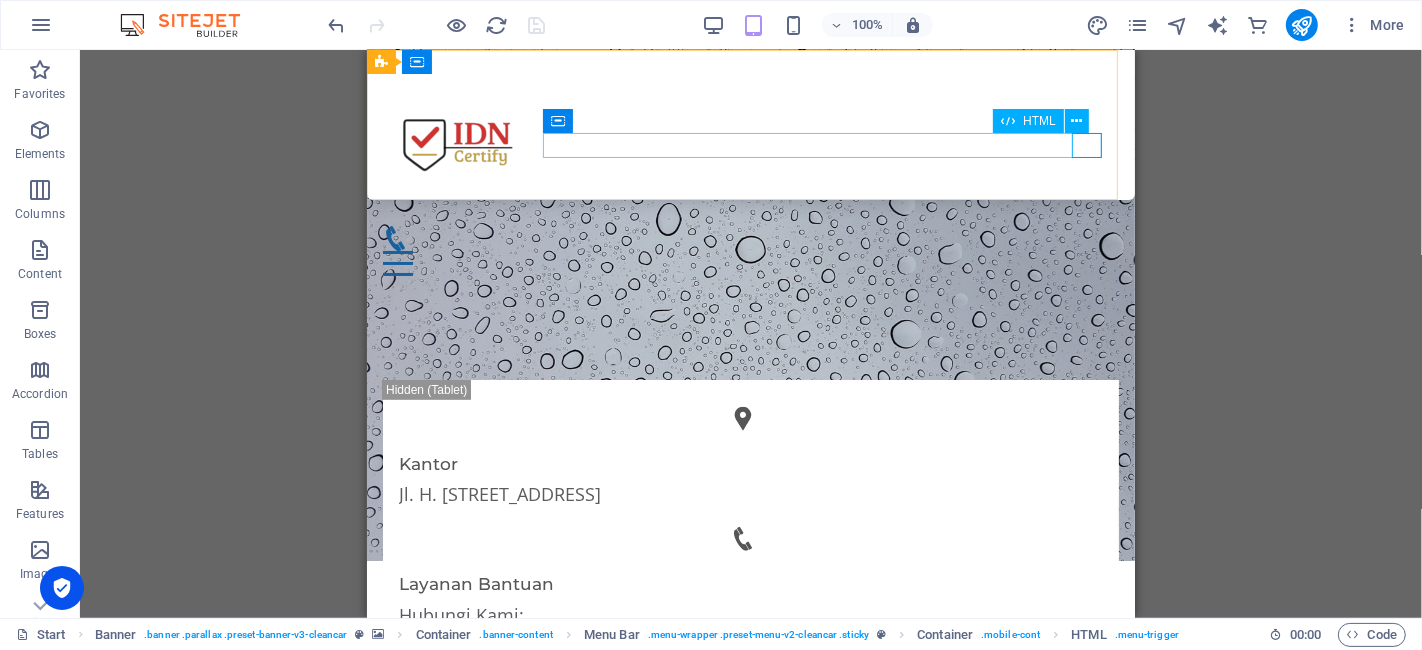 click at bounding box center (750, 263) 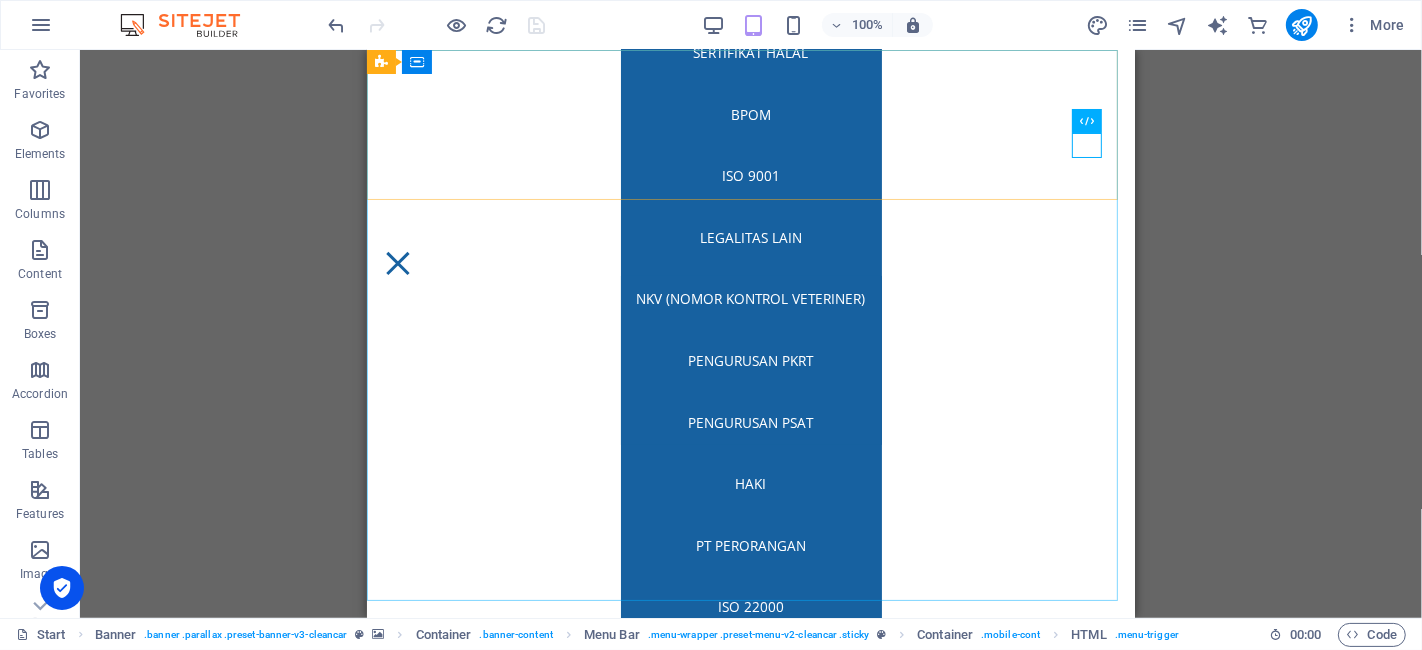scroll, scrollTop: 222, scrollLeft: 0, axis: vertical 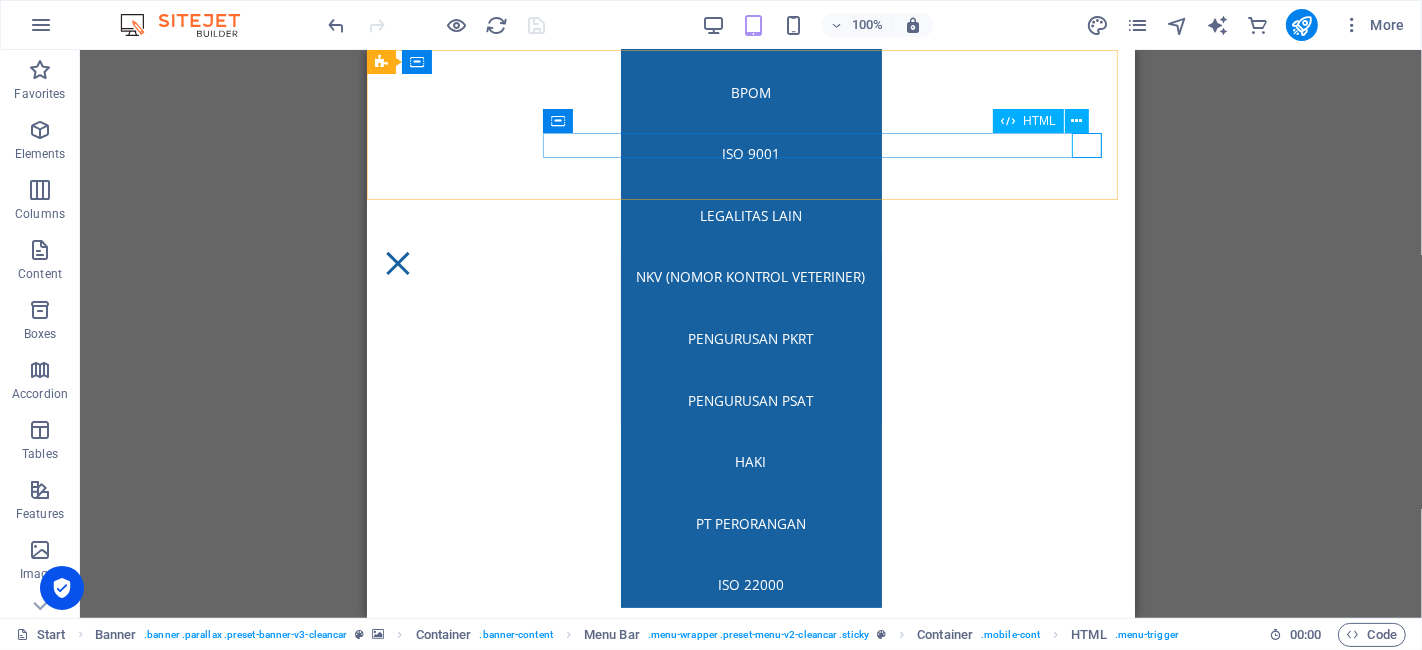 click at bounding box center [750, 263] 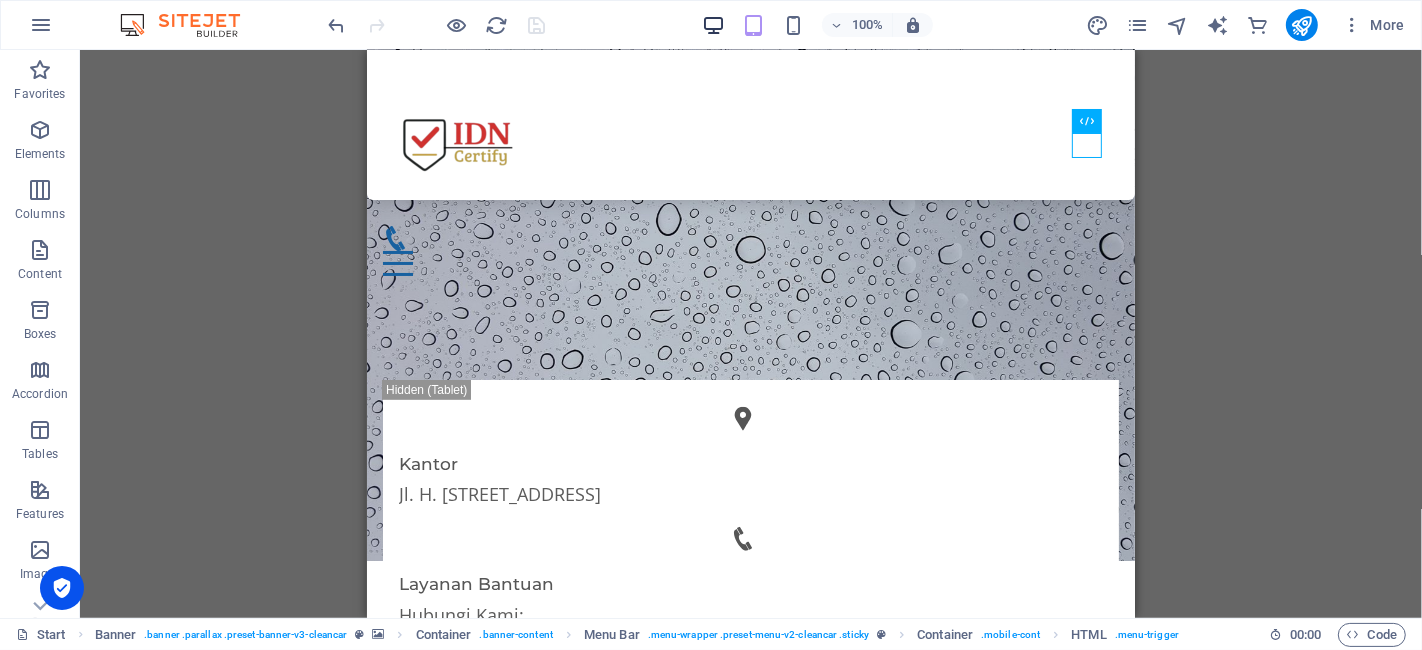 click at bounding box center (713, 25) 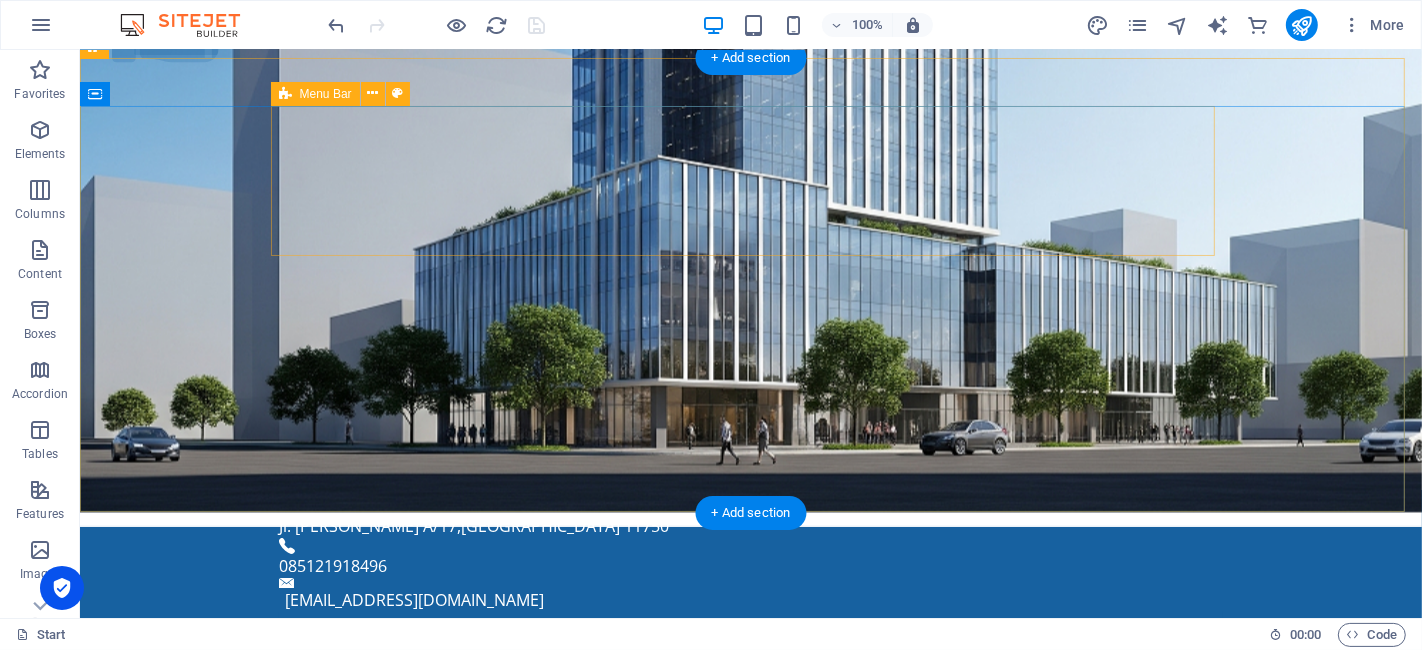 scroll, scrollTop: 0, scrollLeft: 0, axis: both 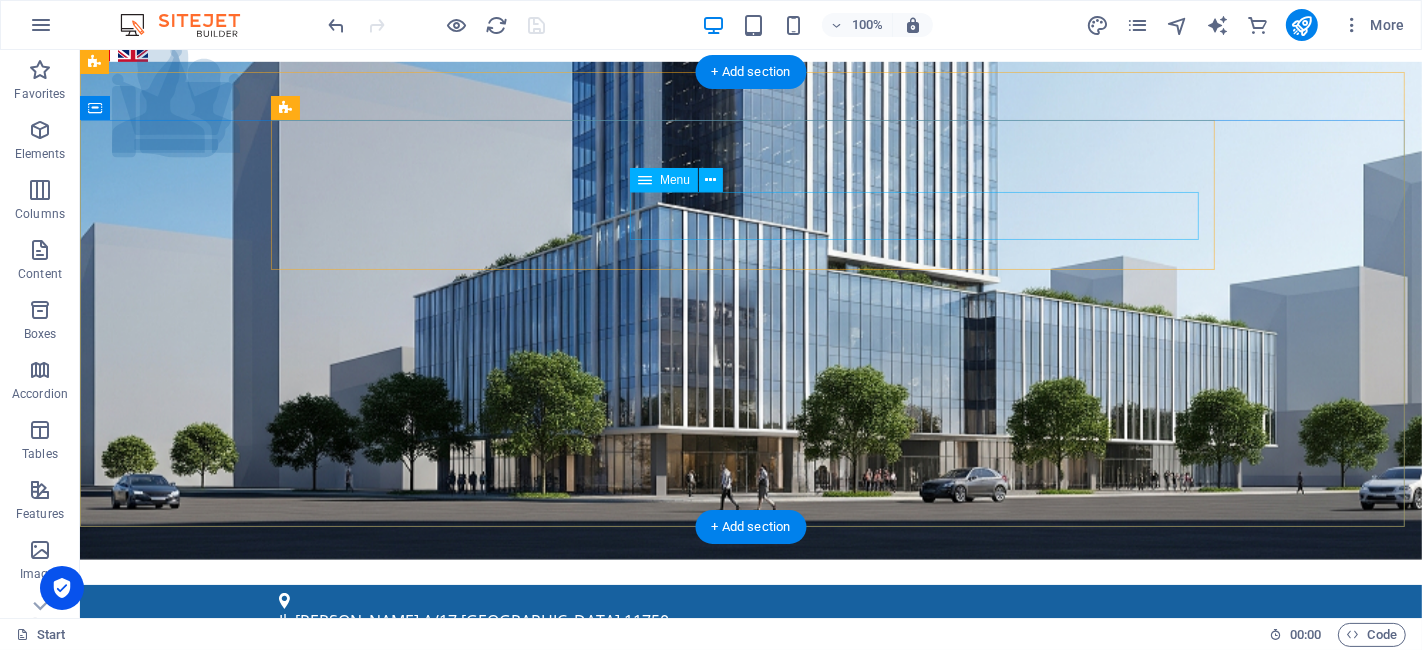 click on "Menu Layanan Sertifikat Halal BPOM ISO 9001 Legalitas Lain NKV (Nomor Kontrol Veteriner) Pengurusan PKRT  Pengurusan PSAT  HAKI PT Perorangan ISO 22000 Tentang Kami Artikel Contact" at bounding box center (750, 1027) 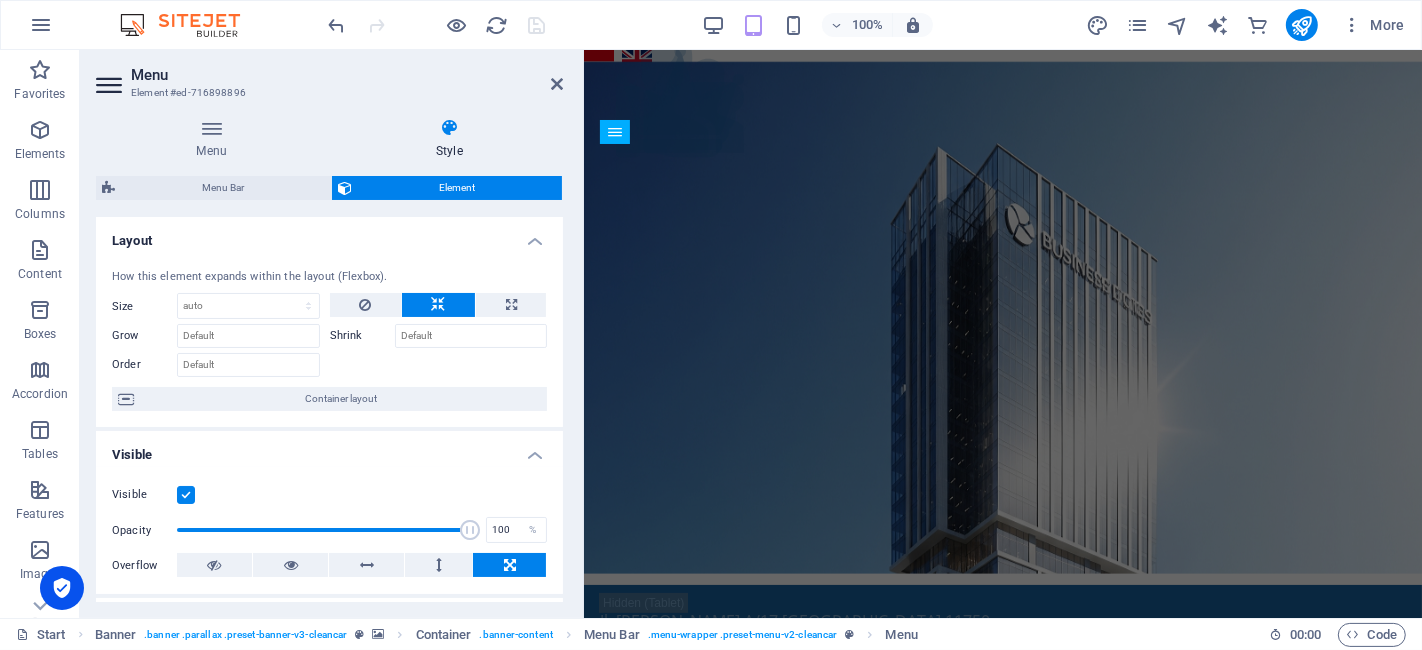 click on "Menu Element #ed-716898896" at bounding box center [329, 76] 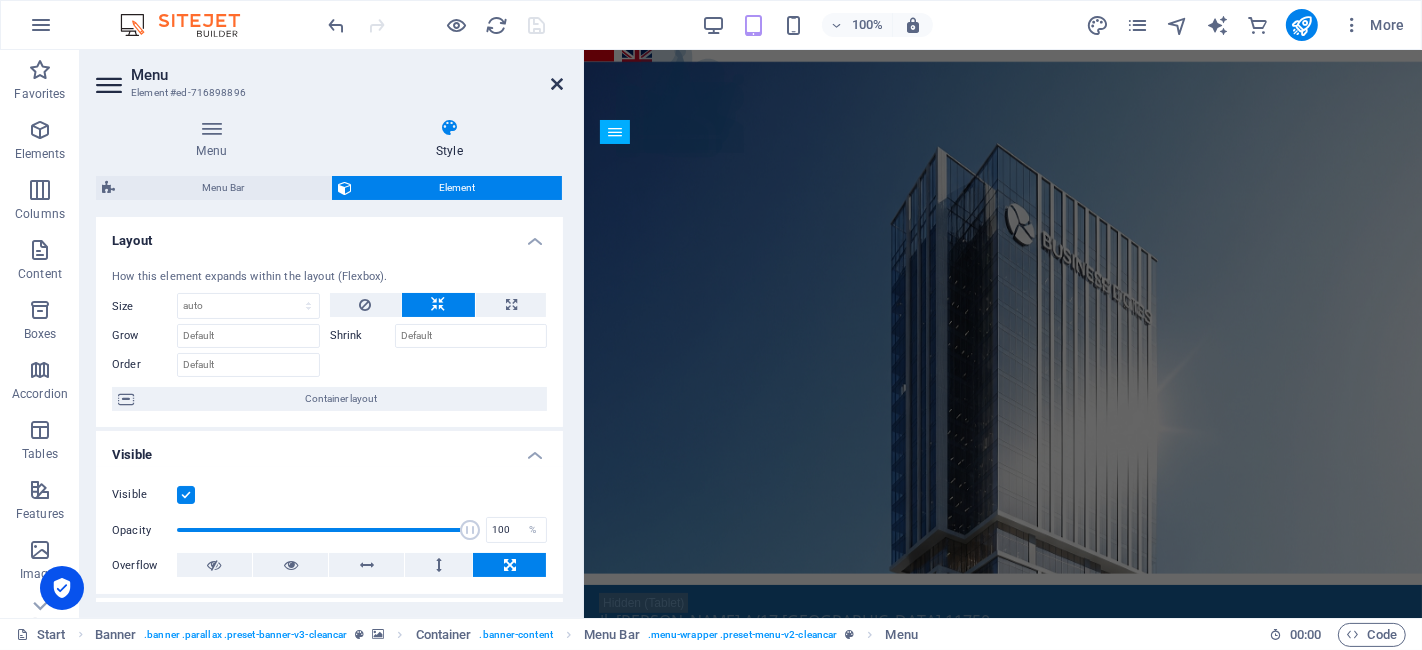click at bounding box center (557, 84) 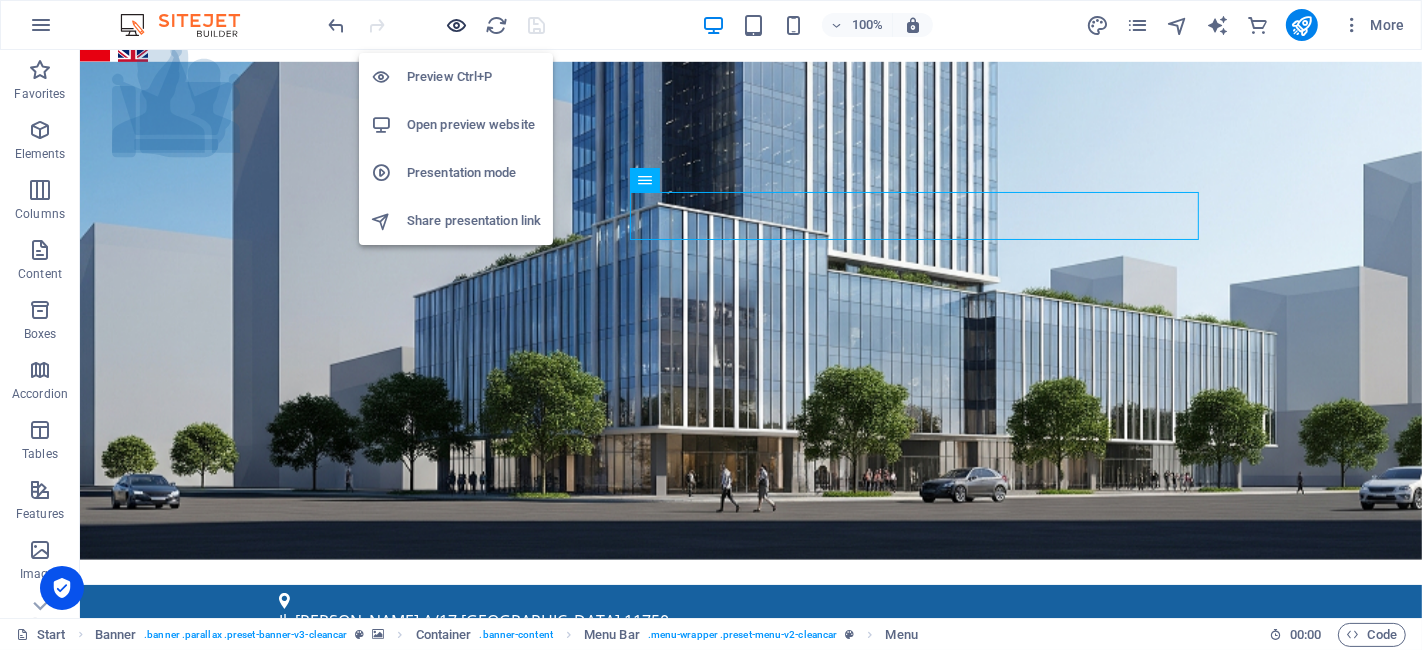 click at bounding box center (457, 25) 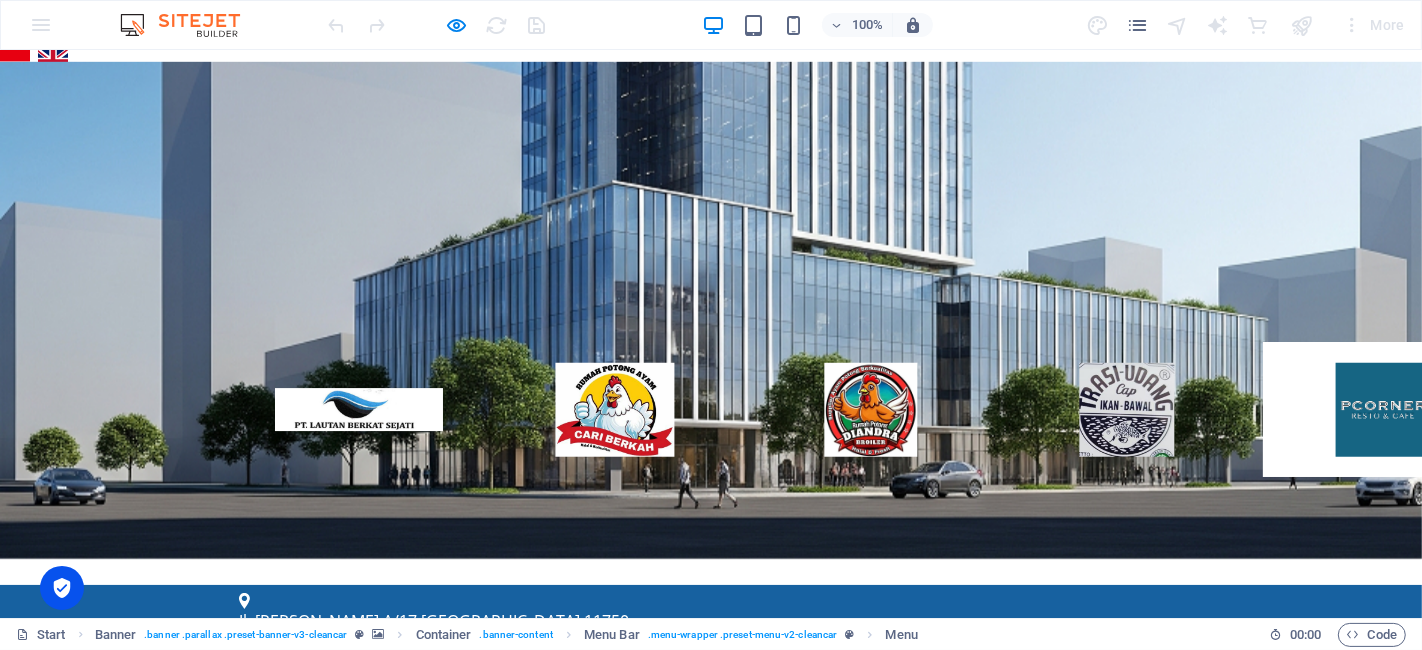 click on "Menu Layanan Sertifikat Halal BPOM ISO 9001 Legalitas Lain NKV (Nomor Kontrol Veteriner) Pengurusan PKRT  Pengurusan PSAT  HAKI PT Perorangan ISO 22000 Tentang Kami Artikel Contact" at bounding box center [711, 1027] 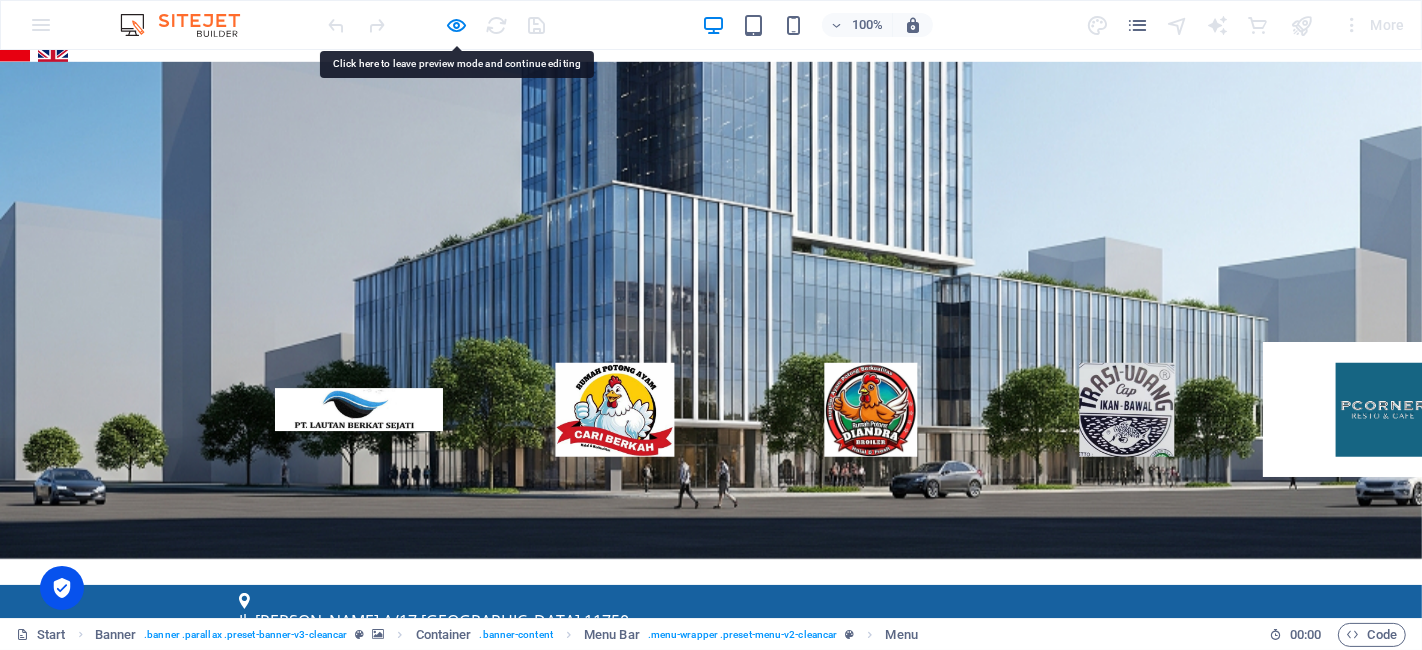 click on "Menu Layanan Sertifikat Halal BPOM ISO 9001 Legalitas Lain NKV (Nomor Kontrol Veteriner) Pengurusan PKRT  Pengurusan PSAT  HAKI PT Perorangan ISO 22000 Tentang Kami Artikel Contact" at bounding box center [711, 902] 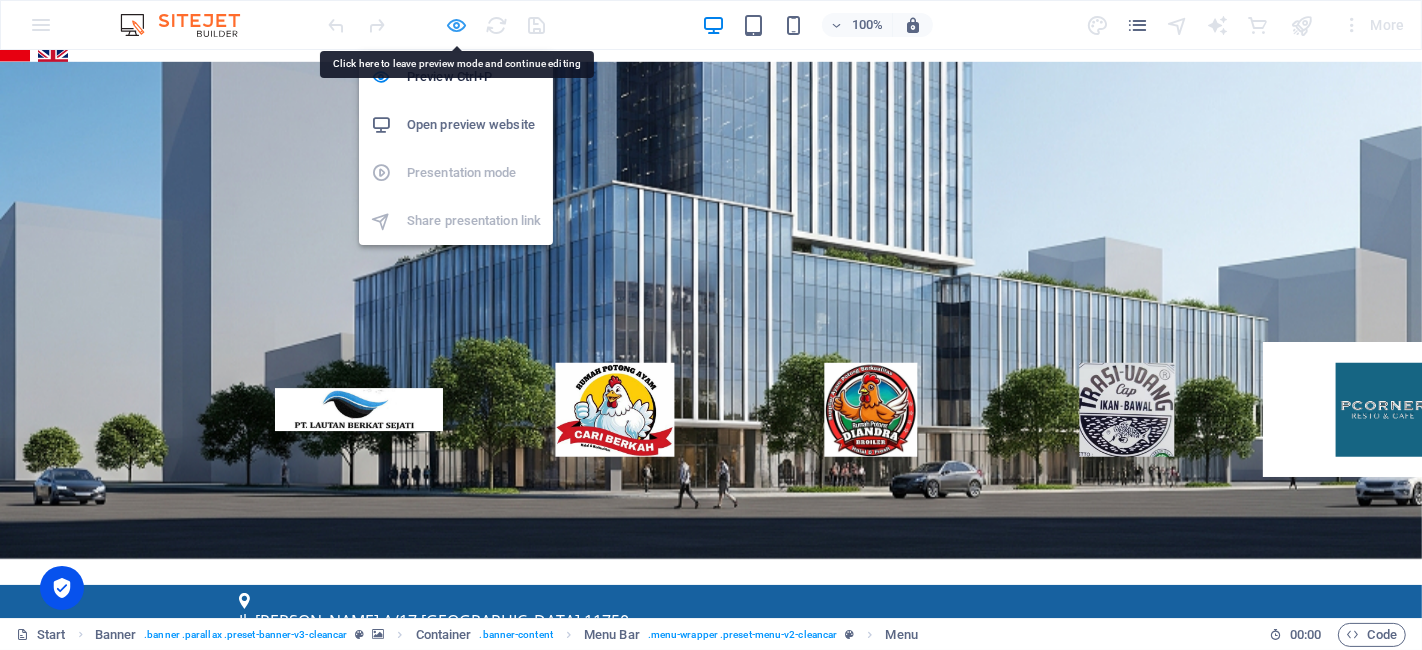 click at bounding box center (457, 25) 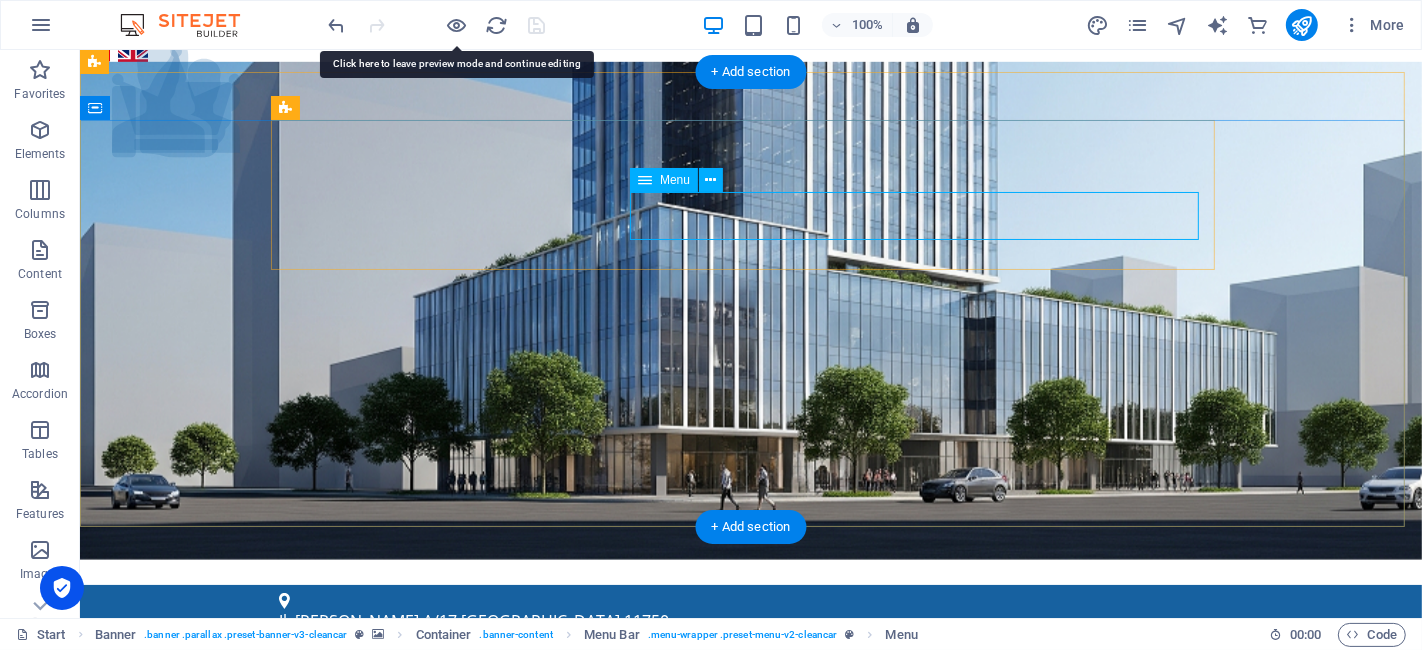 click on "Menu Layanan Sertifikat Halal BPOM ISO 9001 Legalitas Lain NKV (Nomor Kontrol Veteriner) Pengurusan PKRT  Pengurusan PSAT  HAKI PT Perorangan ISO 22000 Tentang Kami Artikel Contact" at bounding box center (750, 1027) 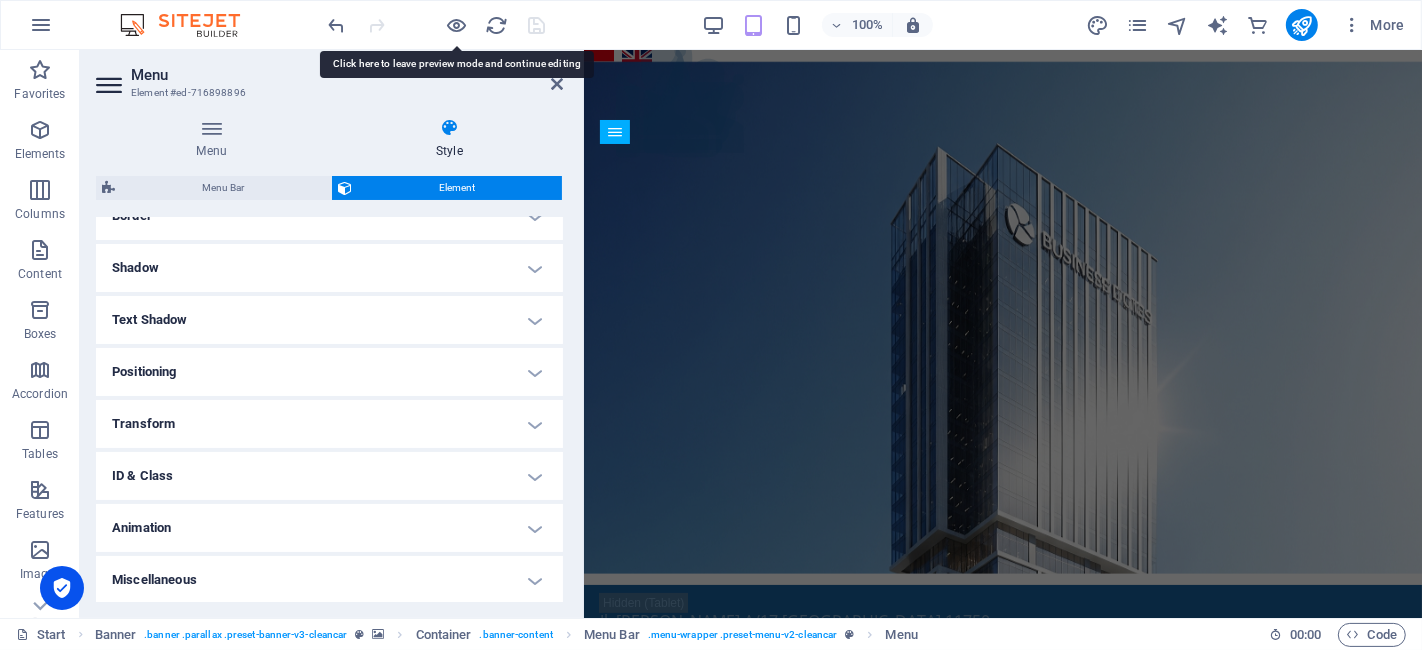scroll, scrollTop: 348, scrollLeft: 0, axis: vertical 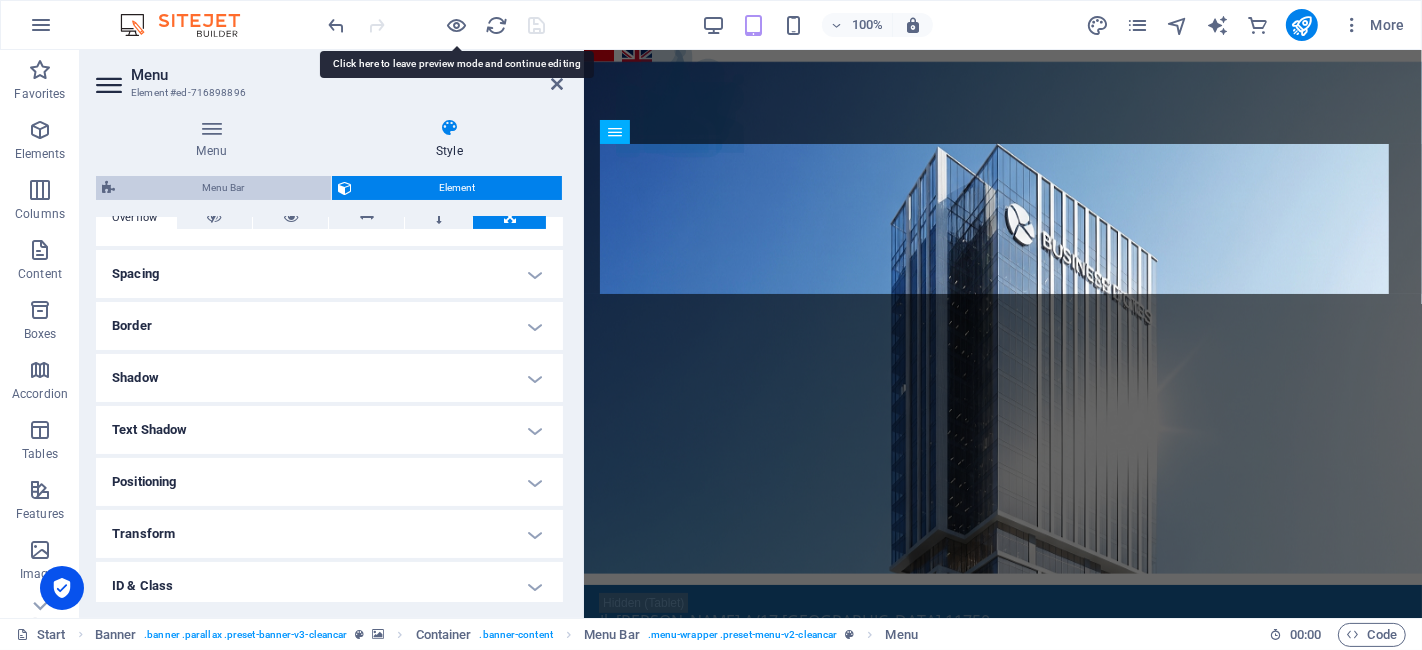 click on "Menu Bar" at bounding box center (223, 188) 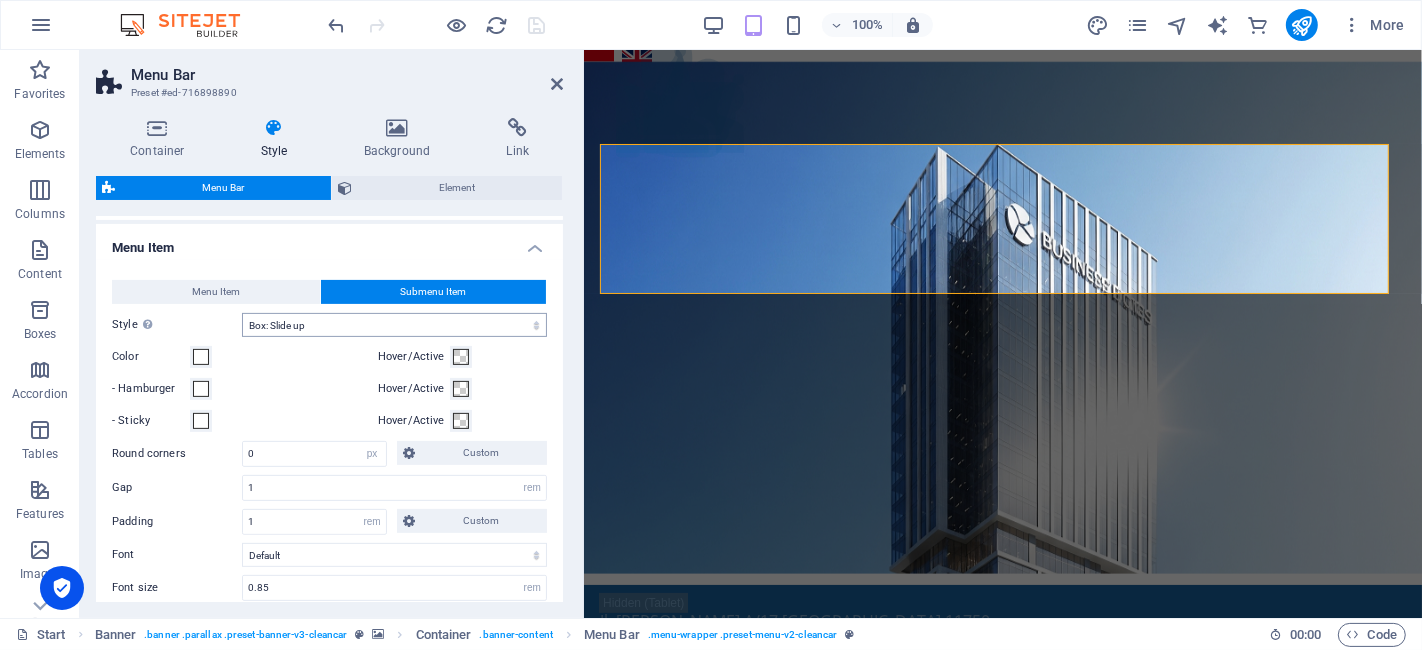 scroll, scrollTop: 555, scrollLeft: 0, axis: vertical 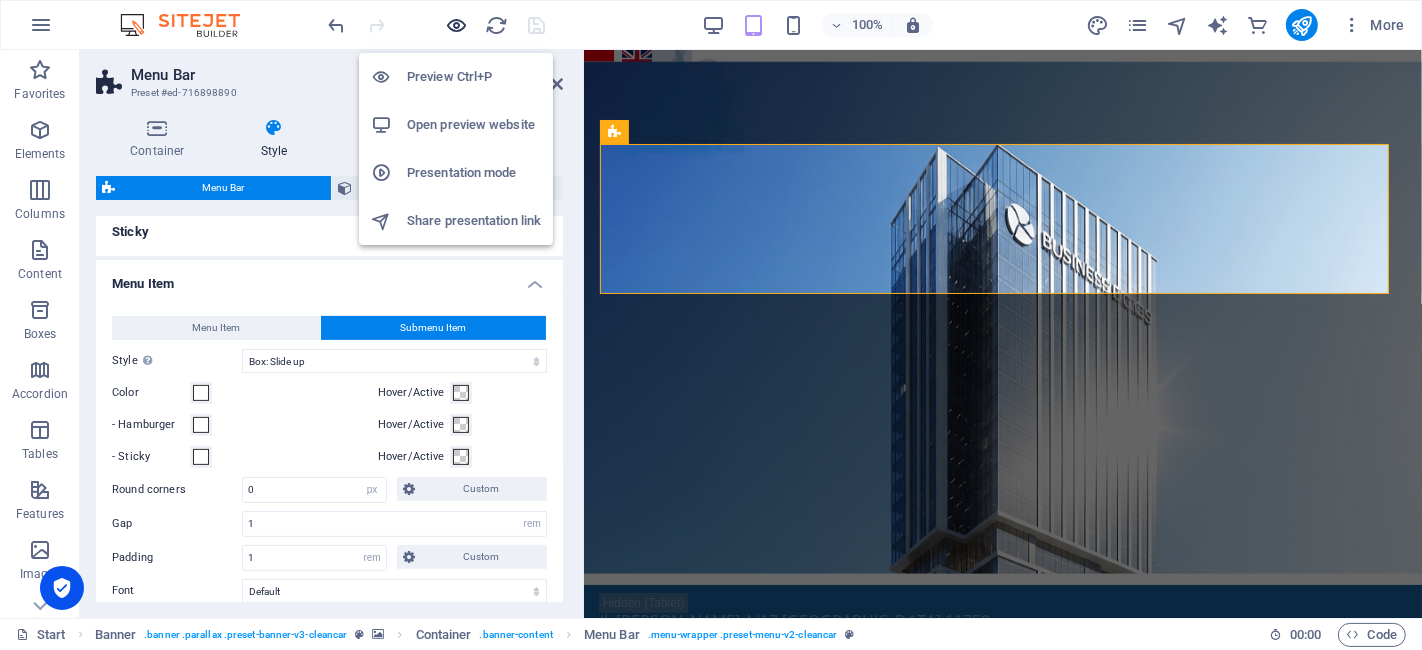 click at bounding box center [457, 25] 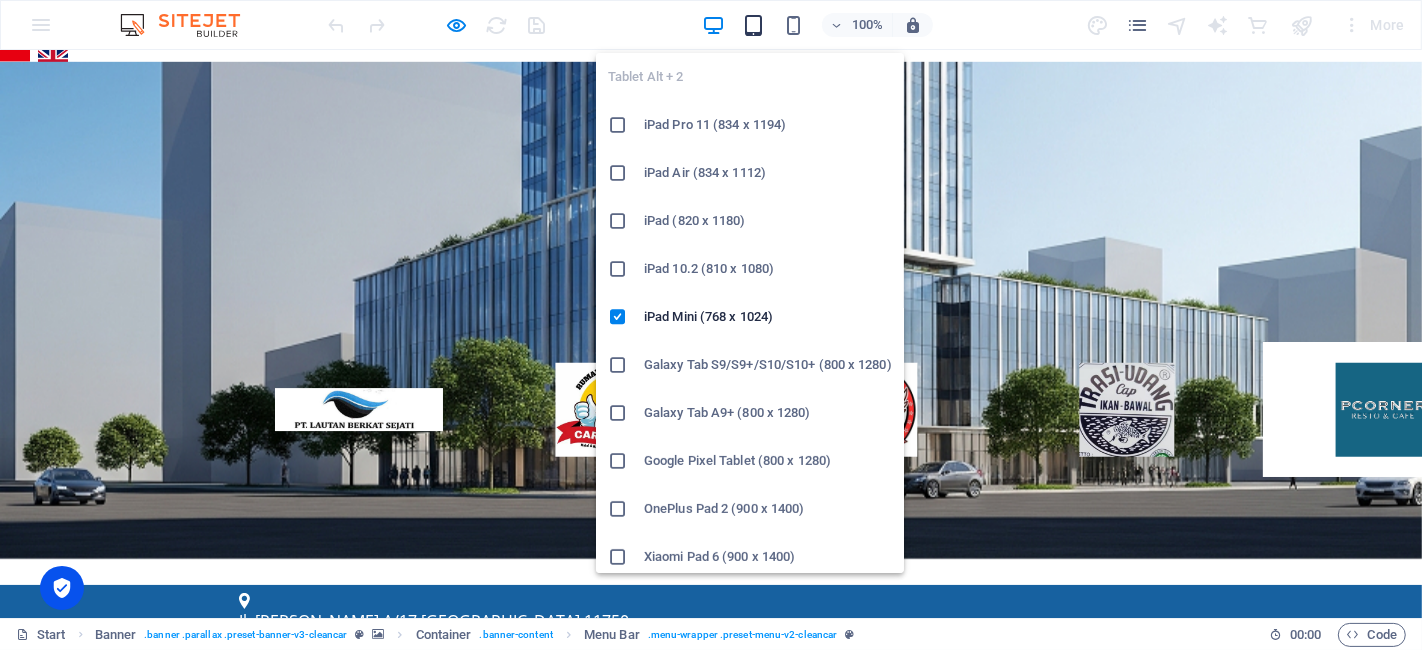 click at bounding box center (753, 25) 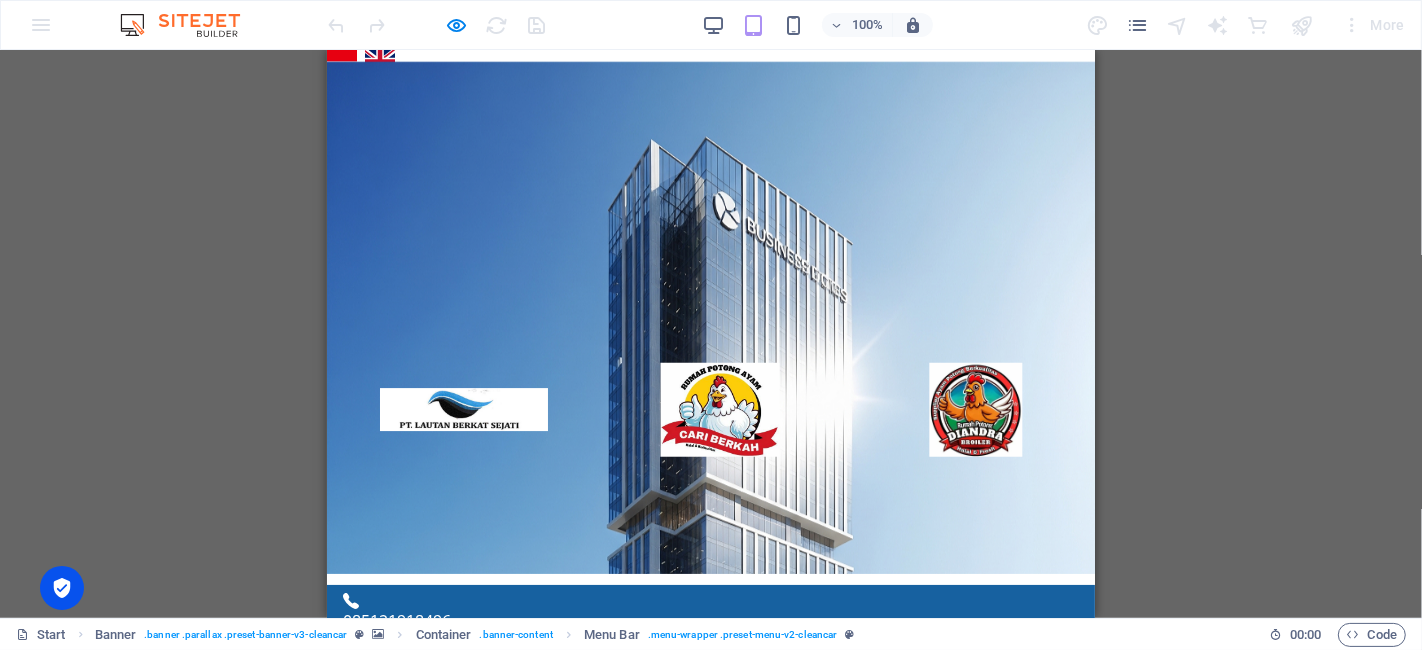 click on "Menu Layanan Sertifikat Halal BPOM ISO 9001 Legalitas Lain NKV (Nomor Kontrol Veteriner) Pengurusan PKRT  Pengurusan PSAT  HAKI PT Perorangan ISO 22000 Tentang Kami Artikel Contact" at bounding box center [710, 862] 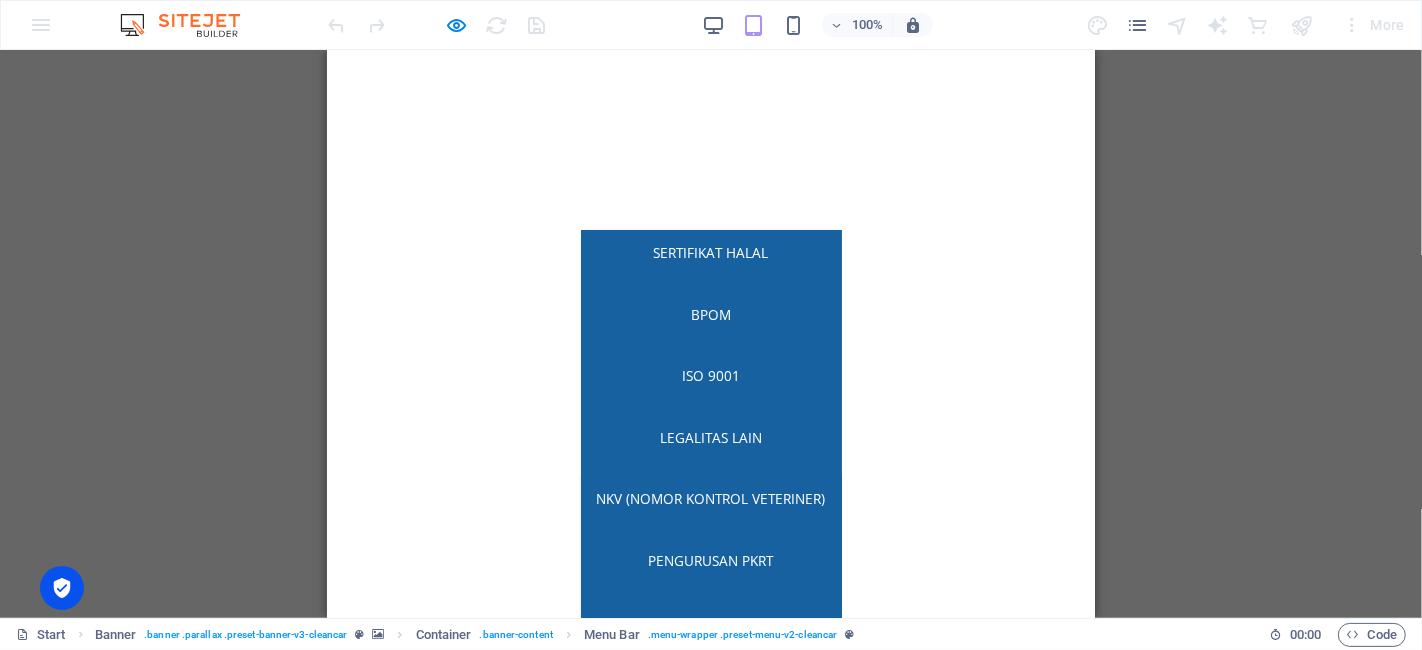 scroll, scrollTop: 111, scrollLeft: 0, axis: vertical 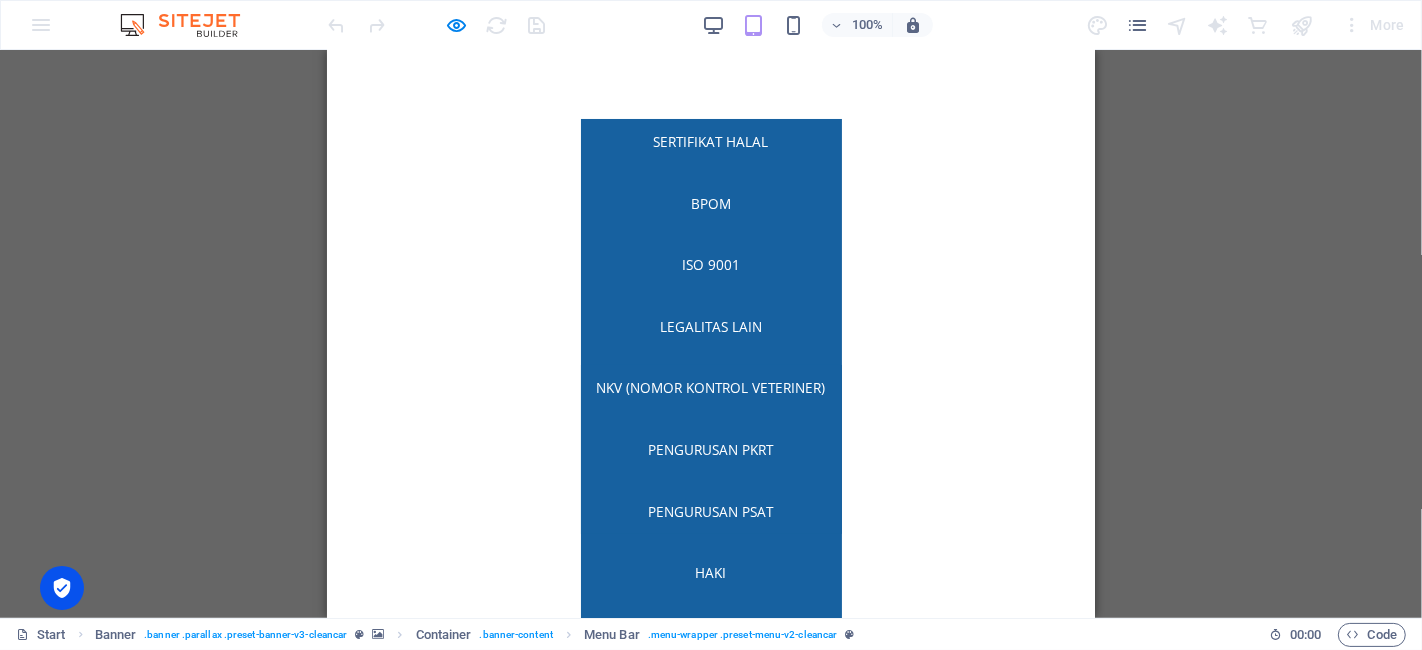 click at bounding box center (372, 1000) 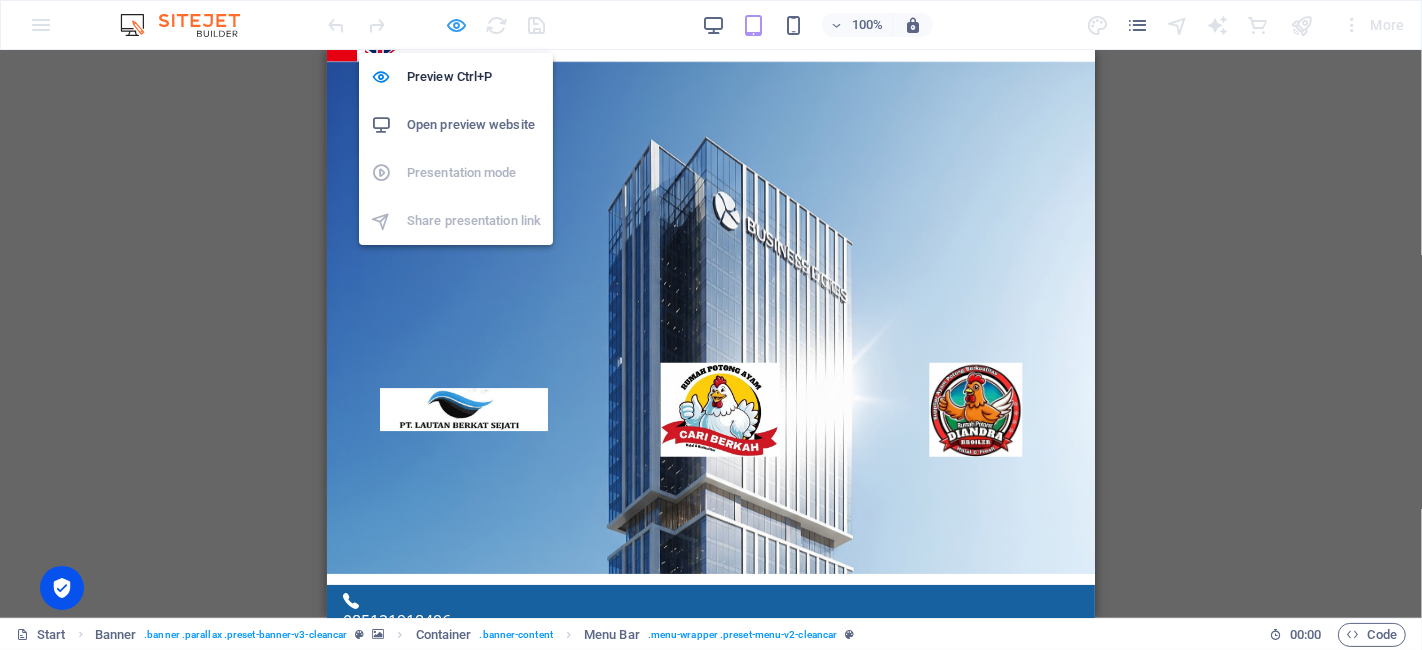 click at bounding box center [457, 25] 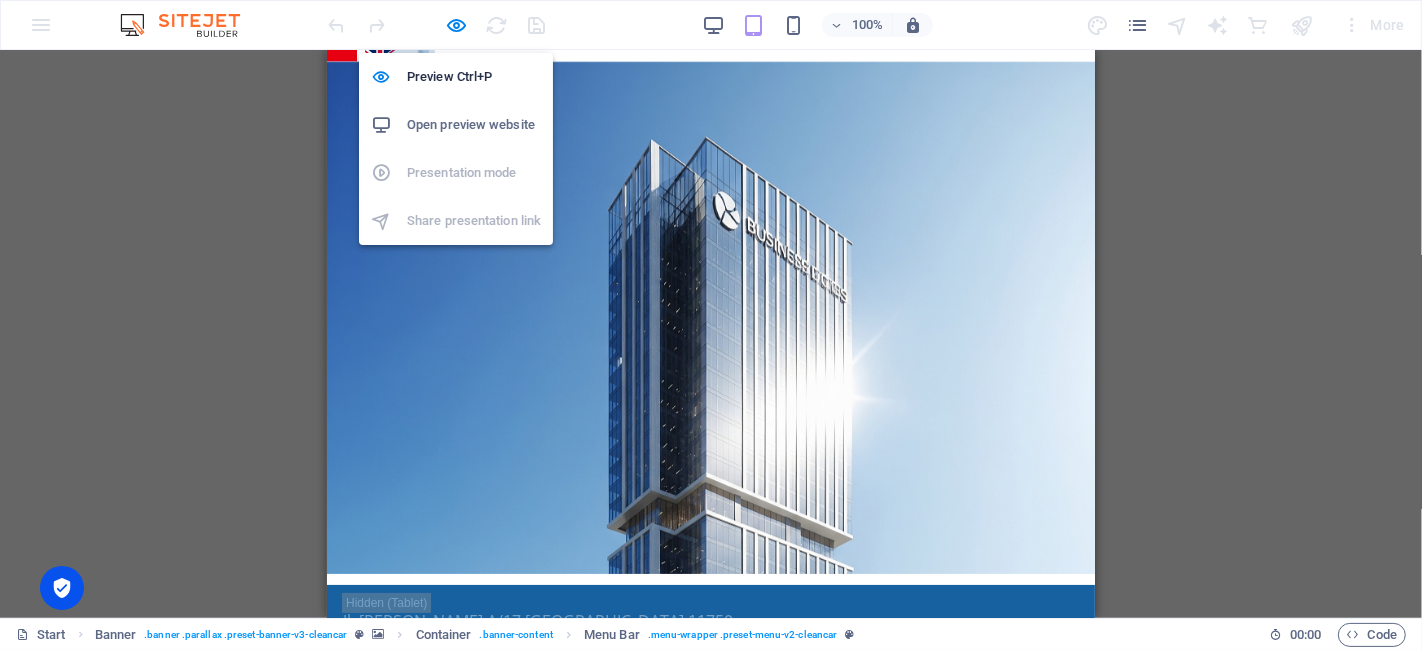 select on "rem" 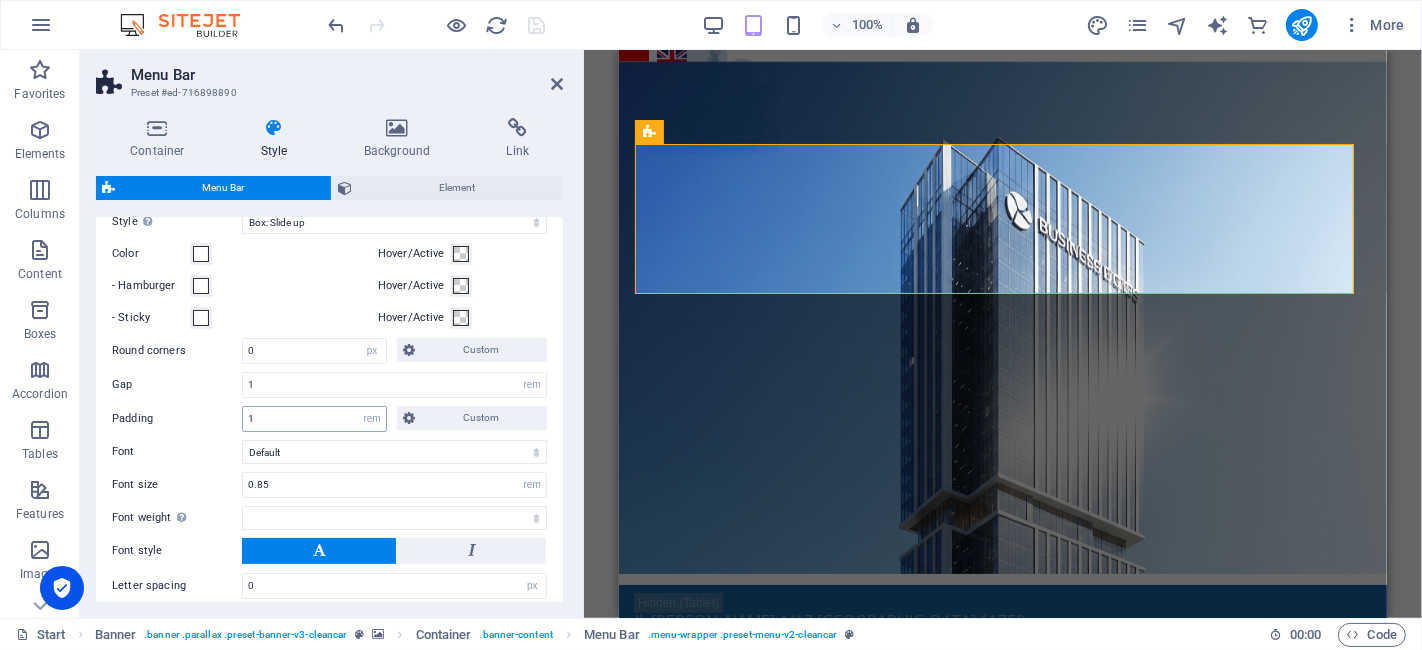 scroll, scrollTop: 666, scrollLeft: 0, axis: vertical 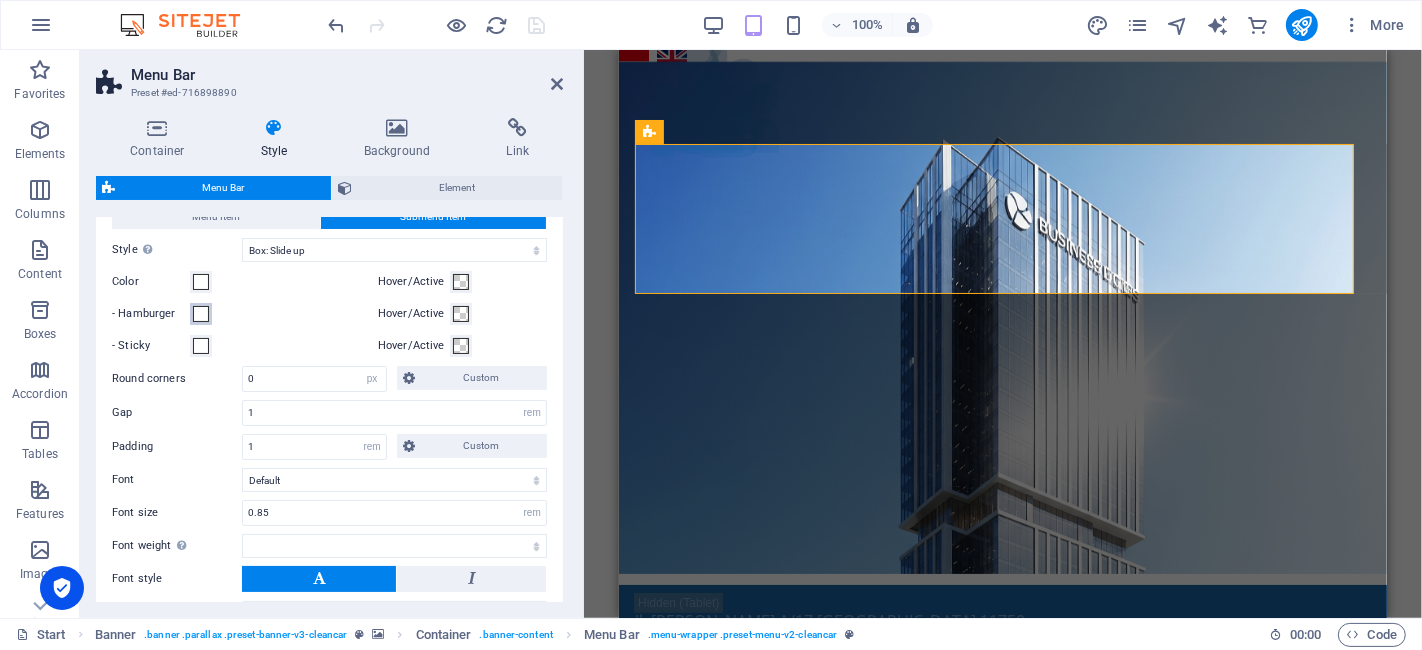 click at bounding box center [201, 314] 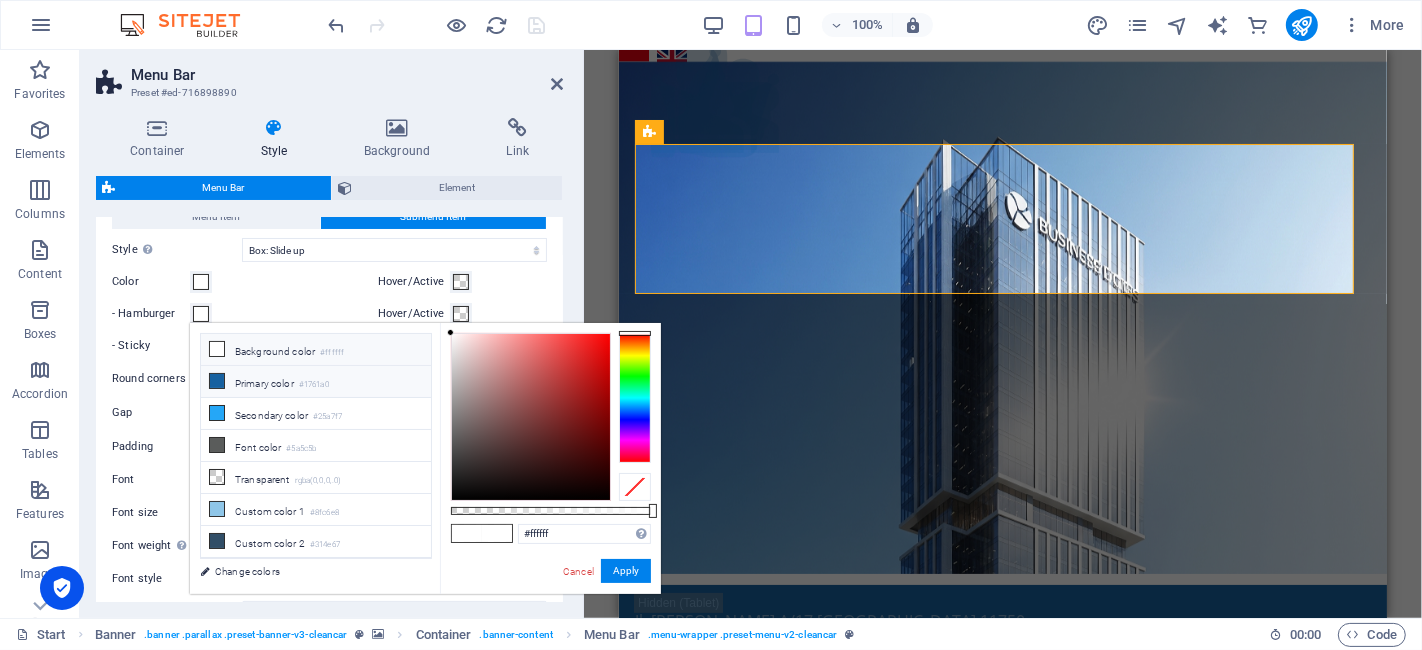 click on "Primary color
#1761a0" at bounding box center (316, 382) 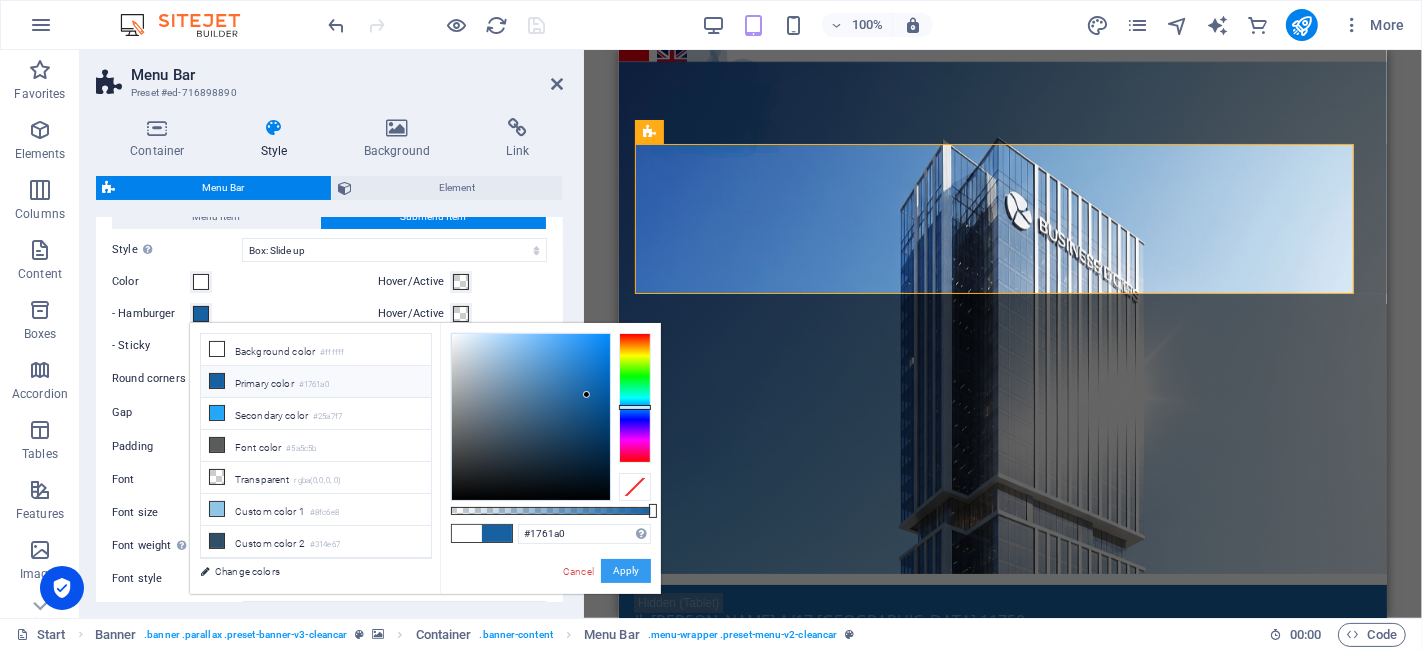 click on "Apply" at bounding box center (626, 571) 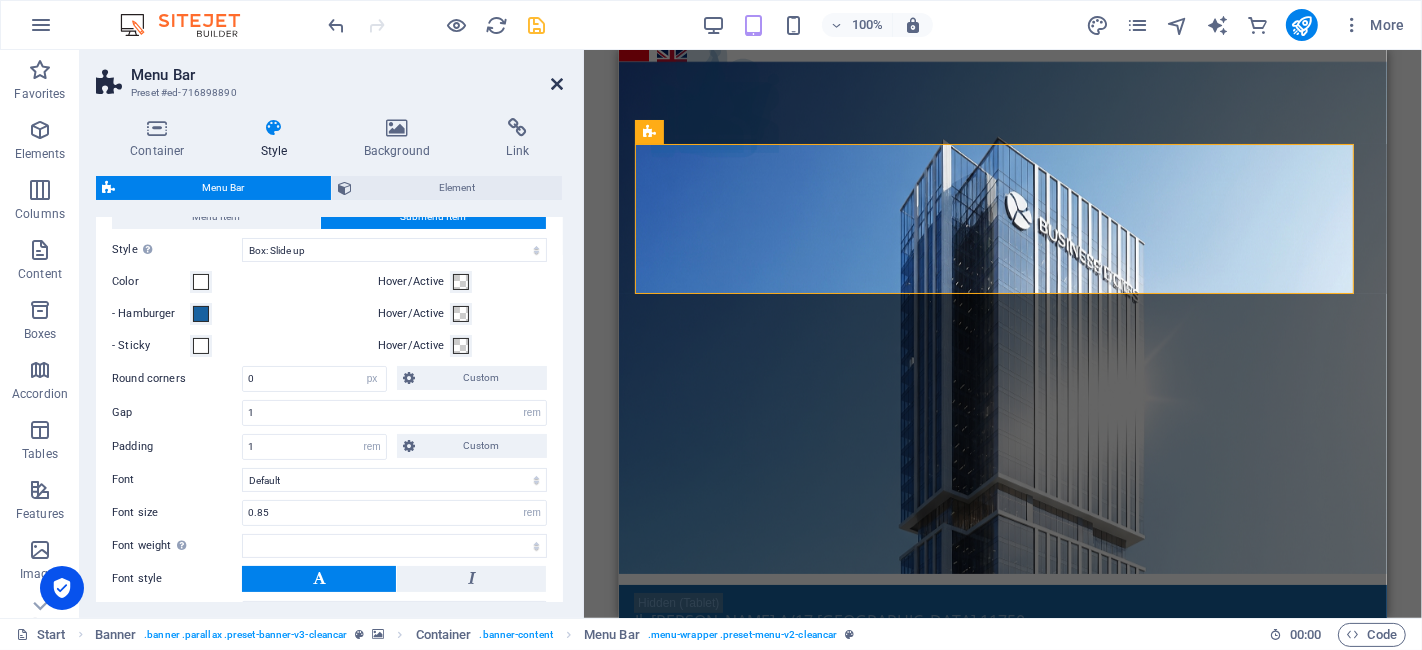 click at bounding box center (557, 84) 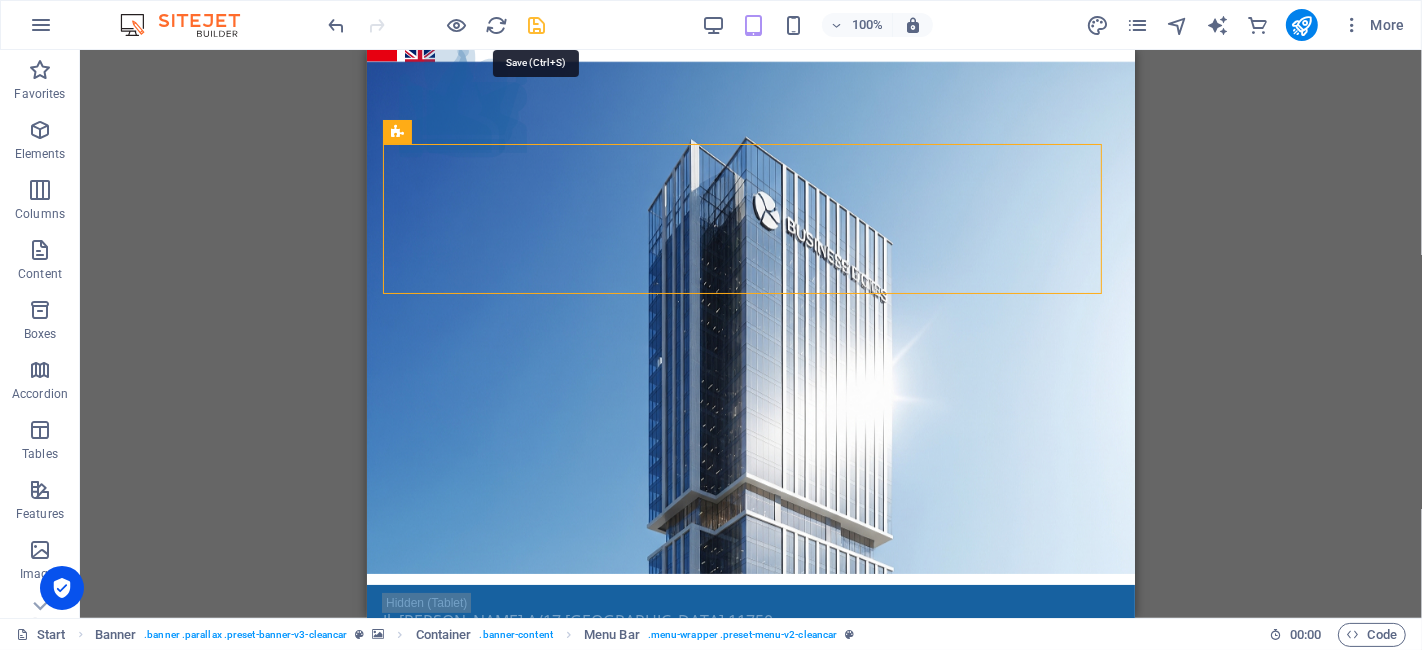 click at bounding box center (537, 25) 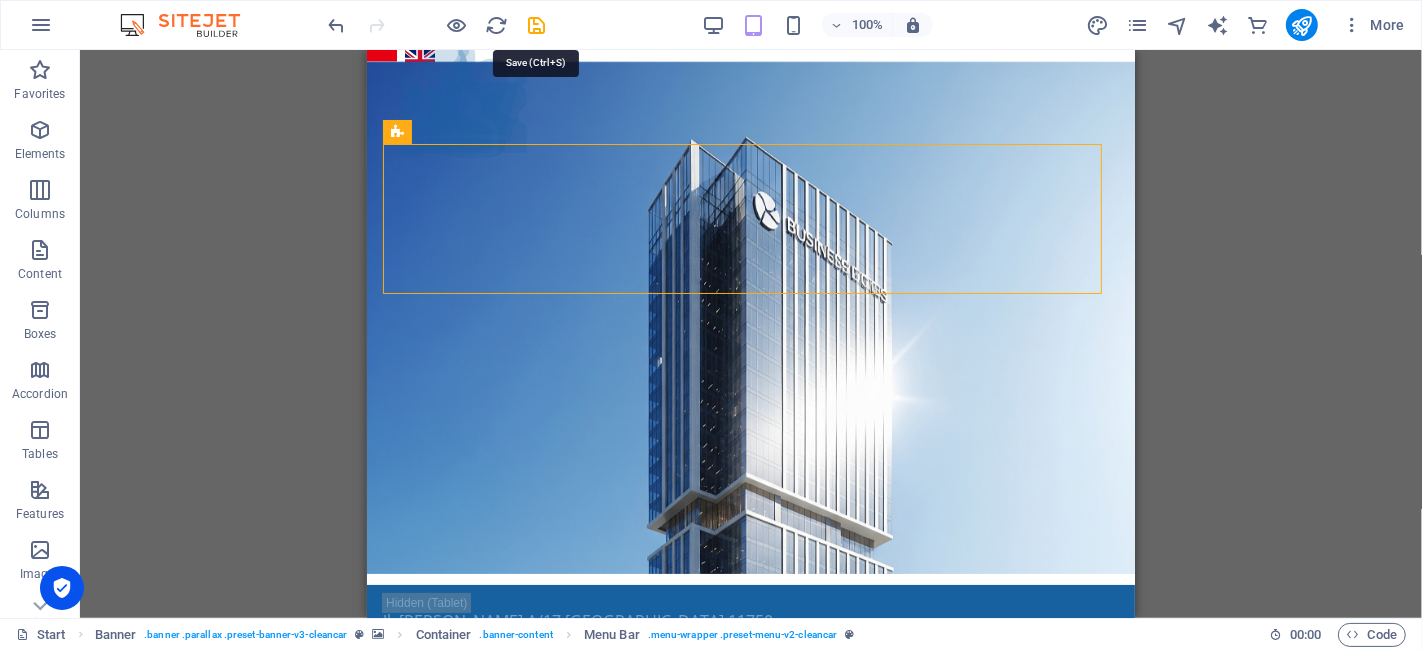 select on "rem" 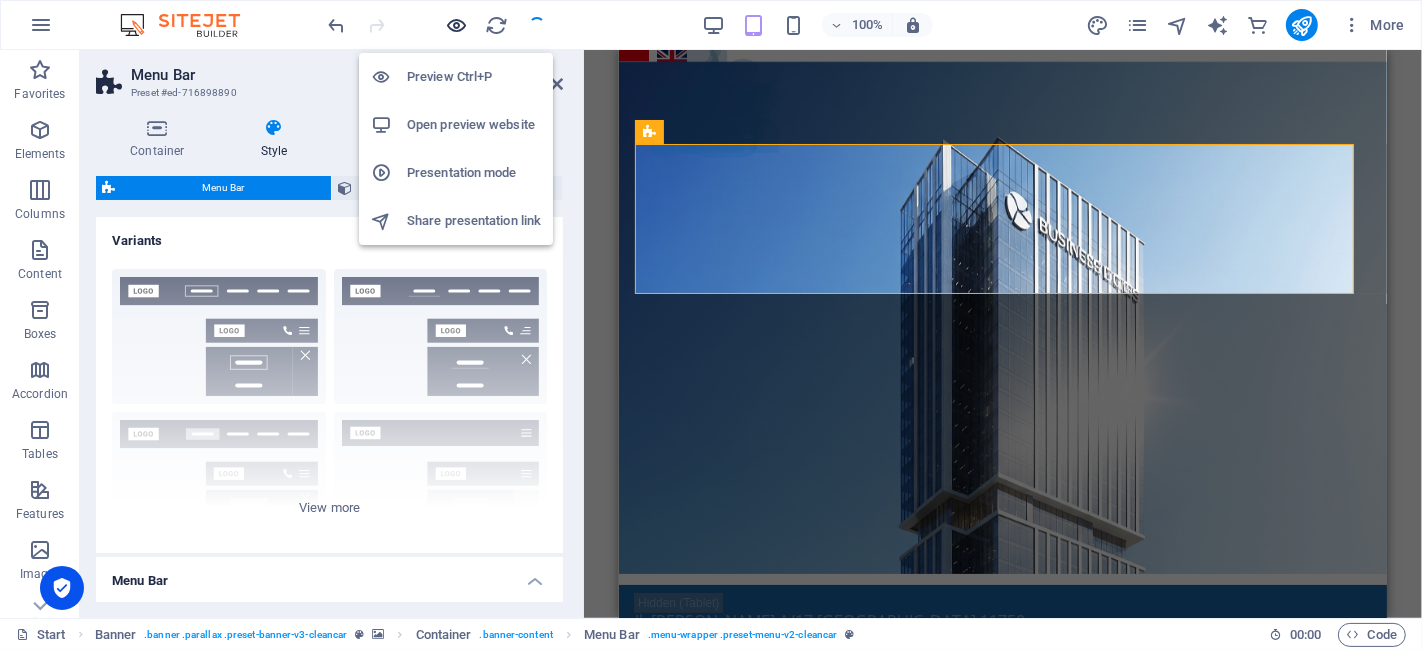 select 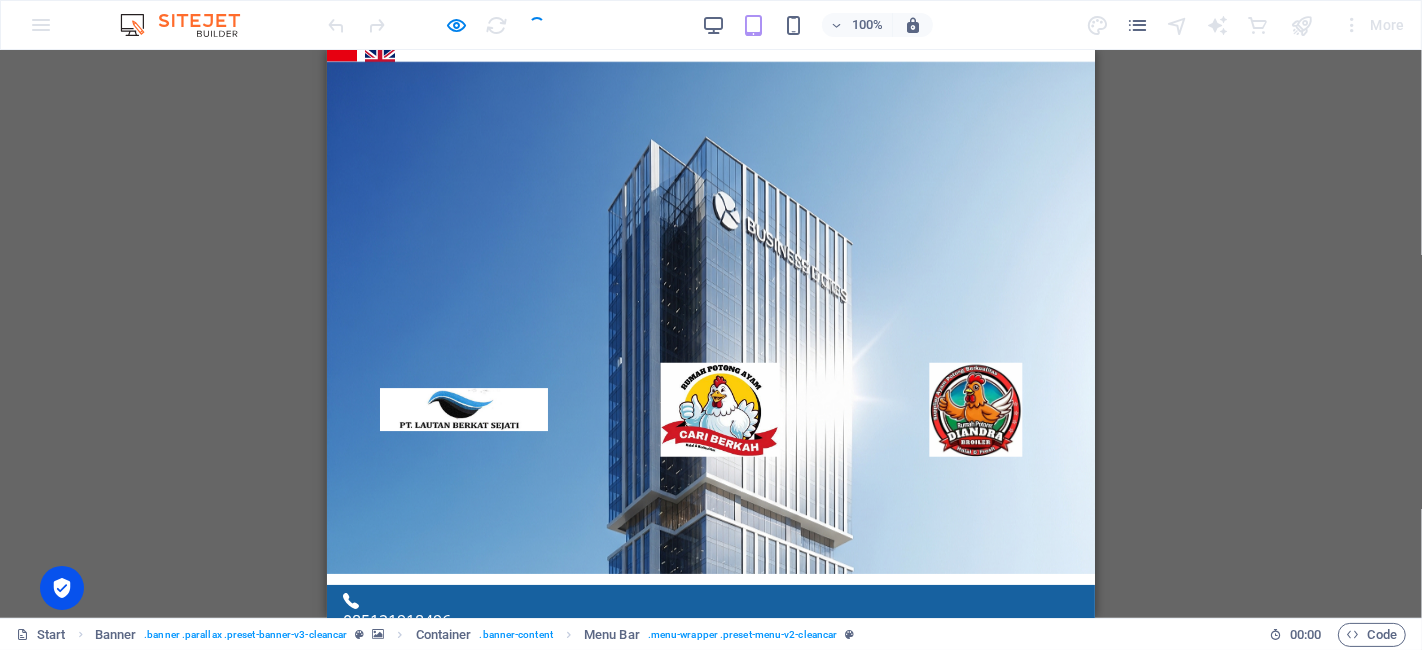 click at bounding box center (373, 1000) 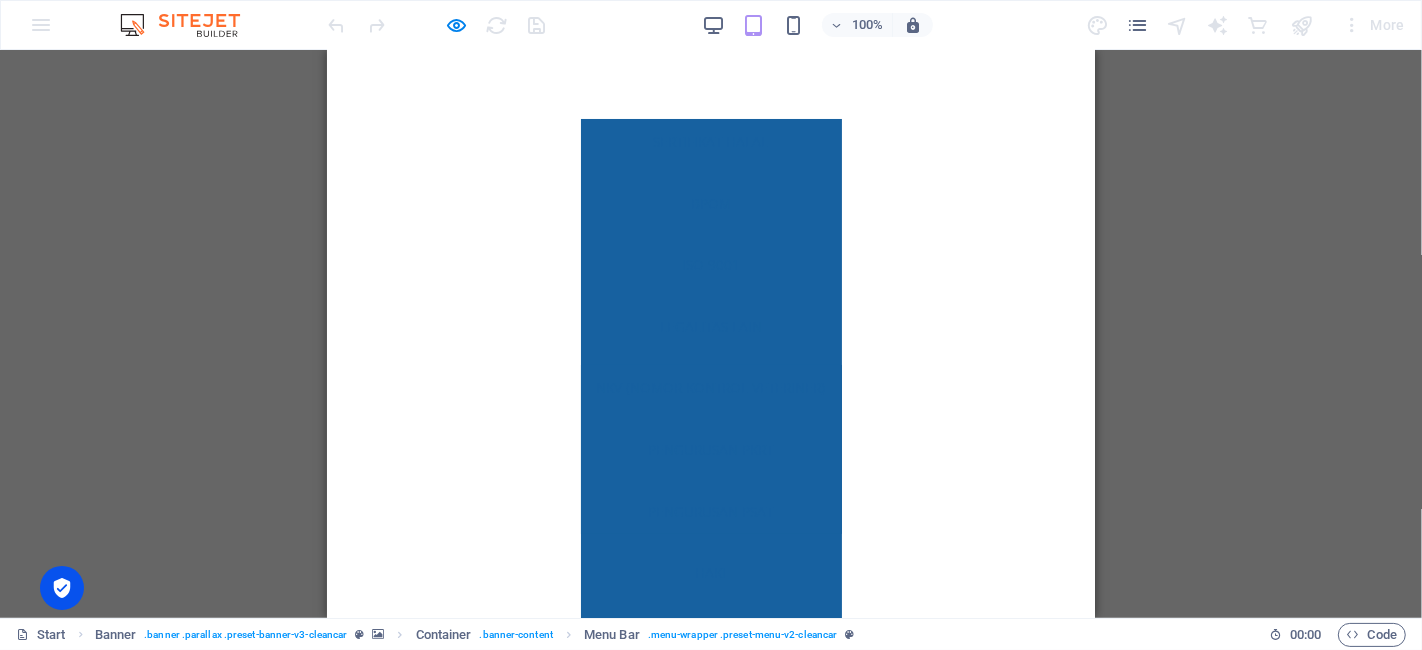 click at bounding box center (373, 1000) 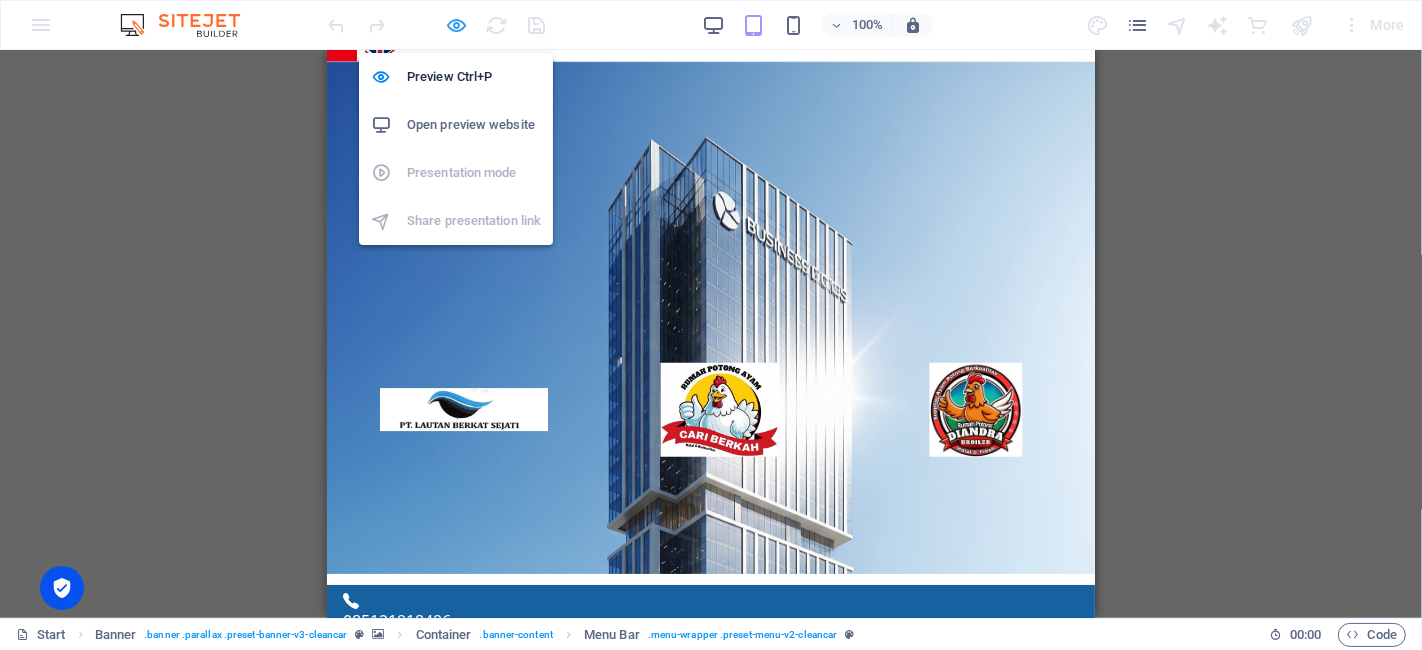 click at bounding box center [457, 25] 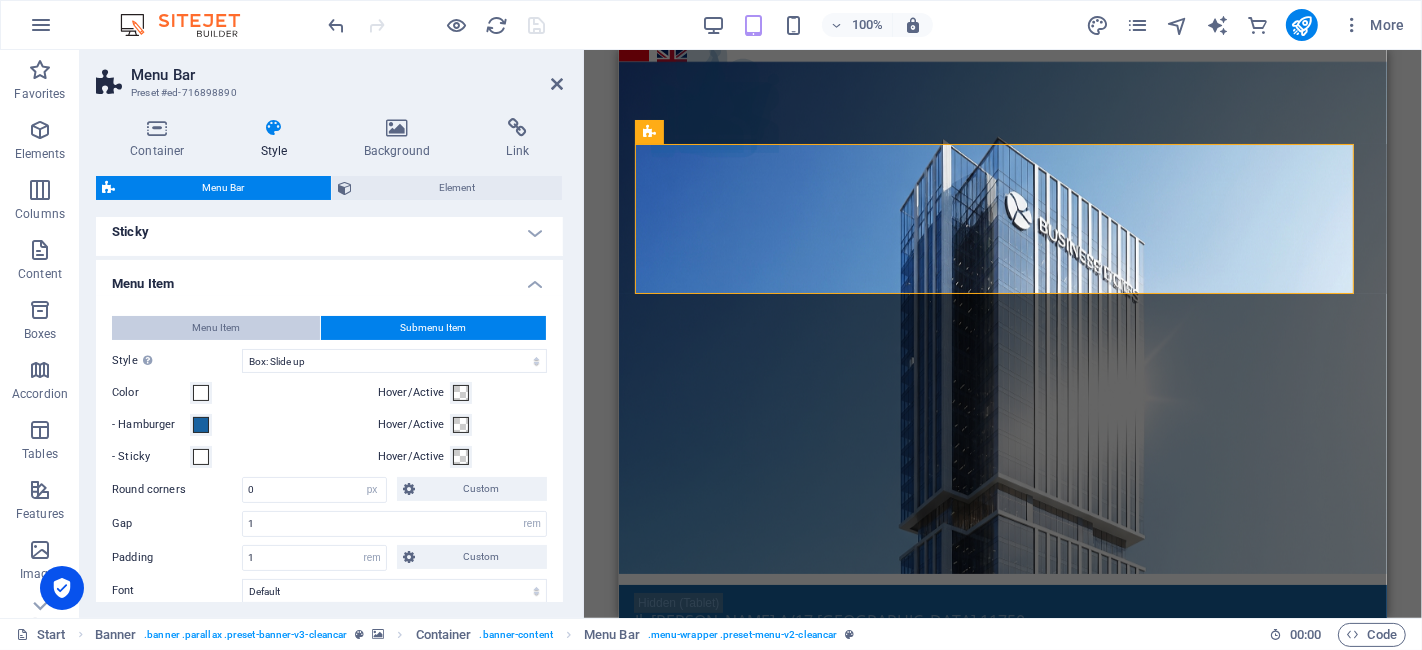 scroll, scrollTop: 444, scrollLeft: 0, axis: vertical 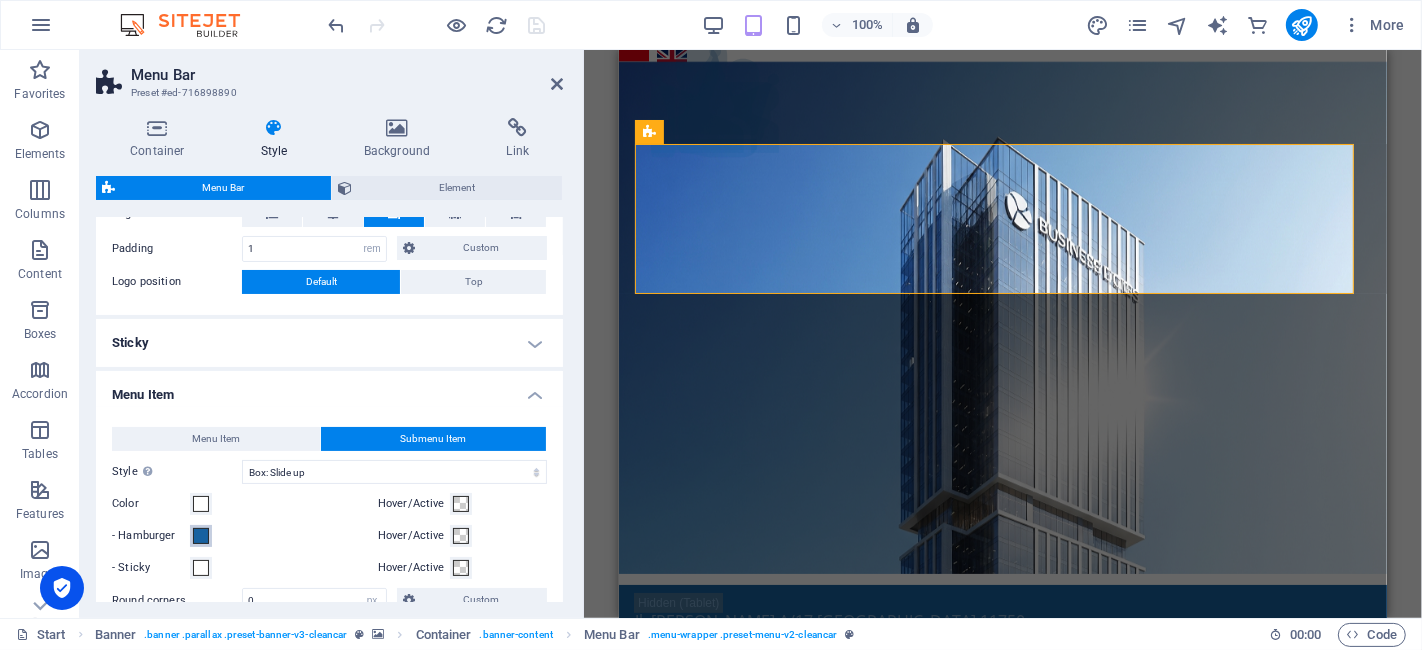 click at bounding box center (201, 536) 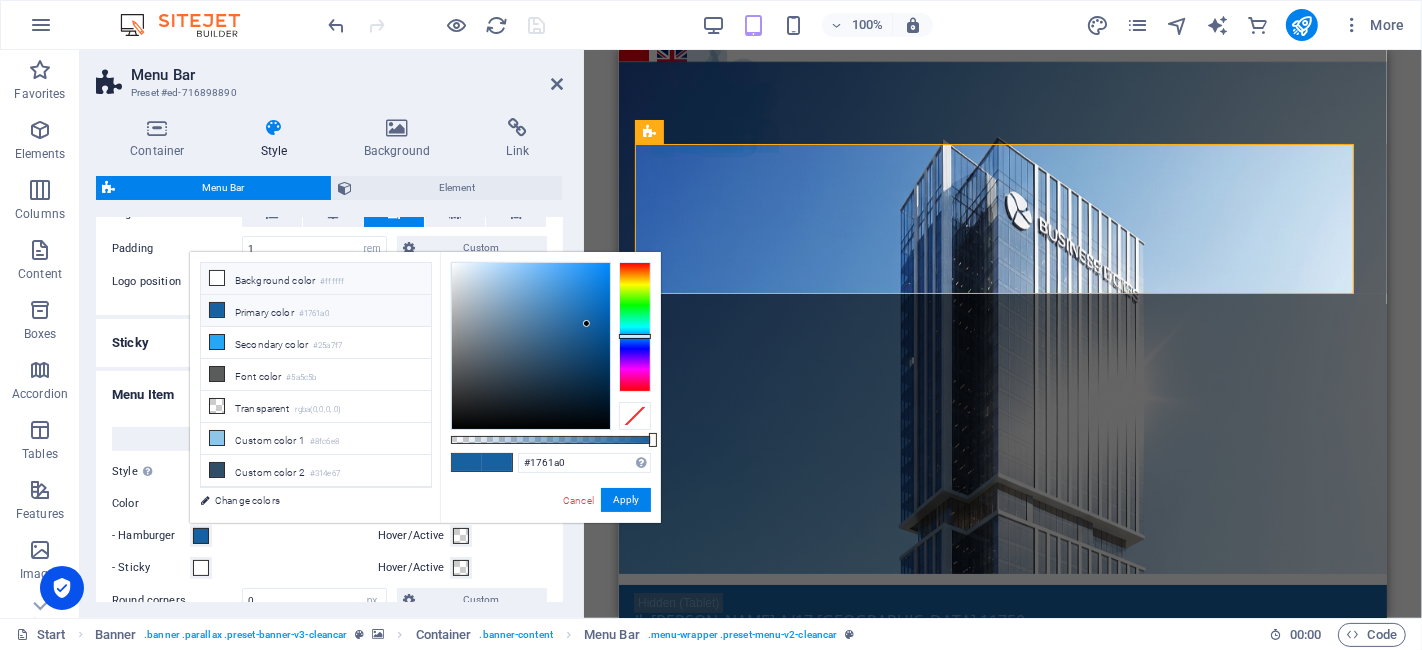 click on "Background color
#ffffff" at bounding box center (316, 279) 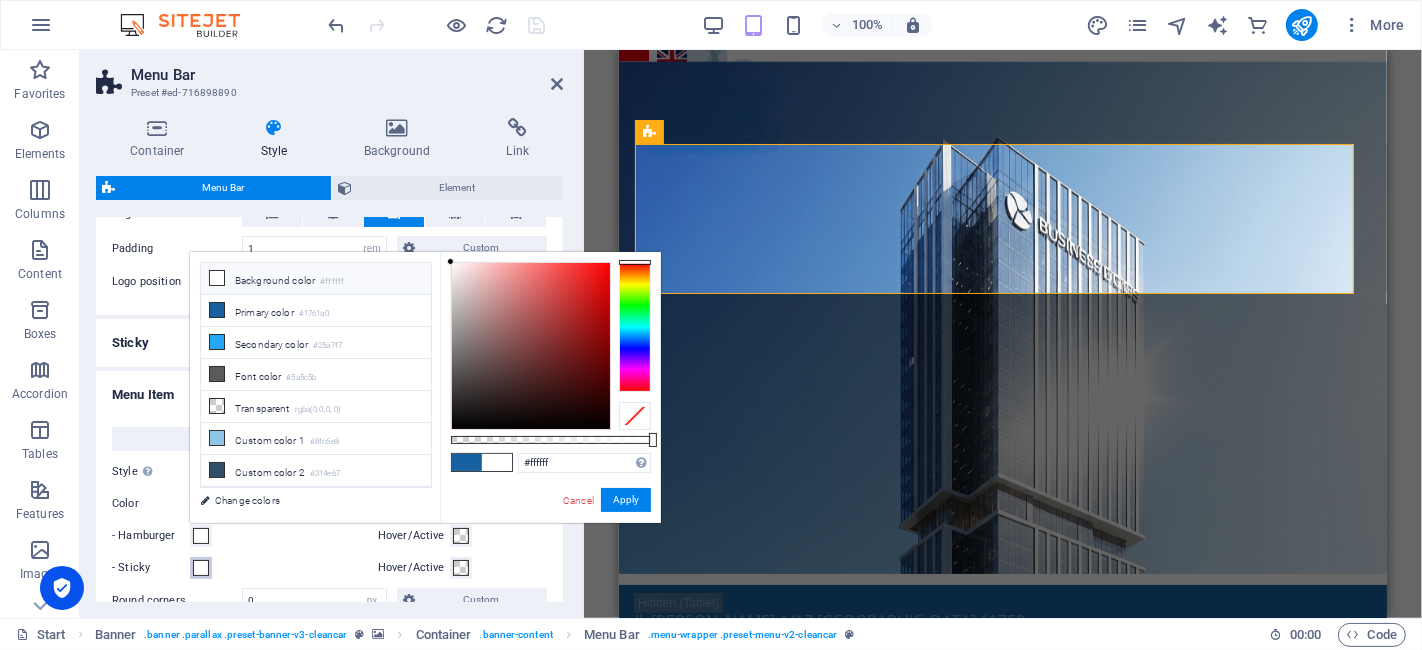click at bounding box center [201, 568] 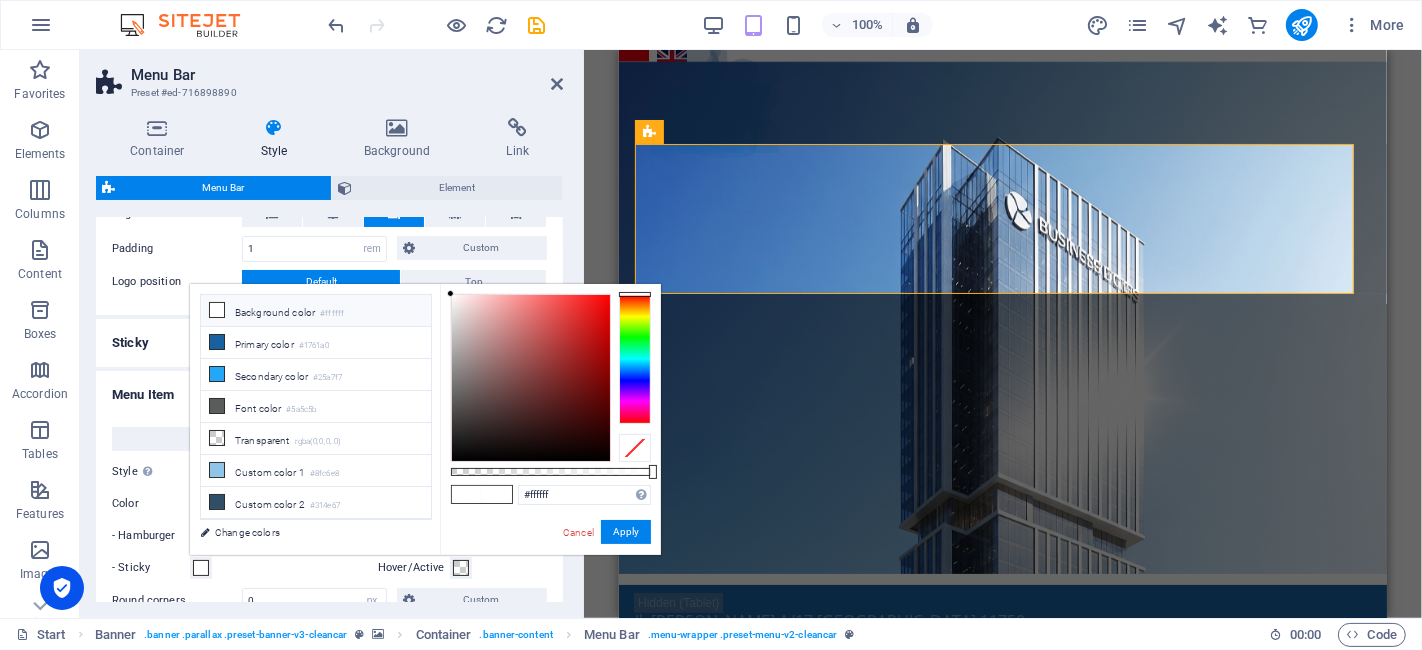 click on "Color" at bounding box center (151, 504) 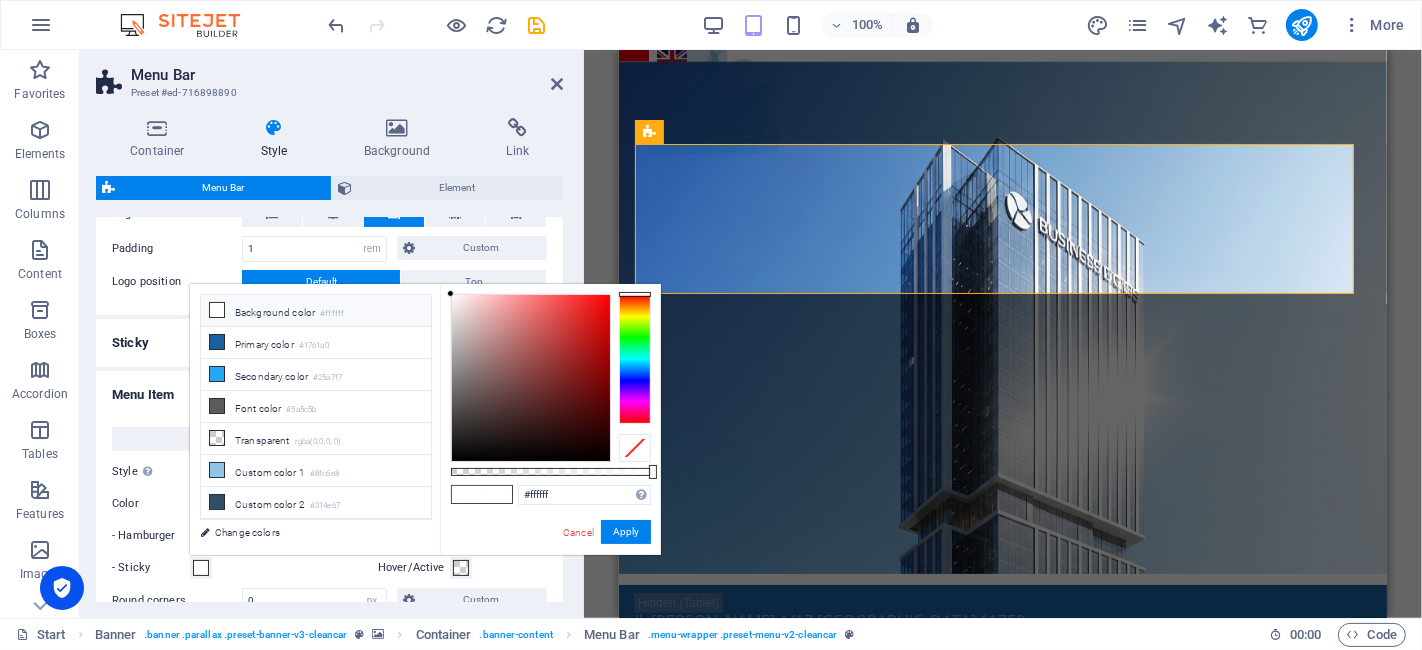 click on "Color" at bounding box center (201, 504) 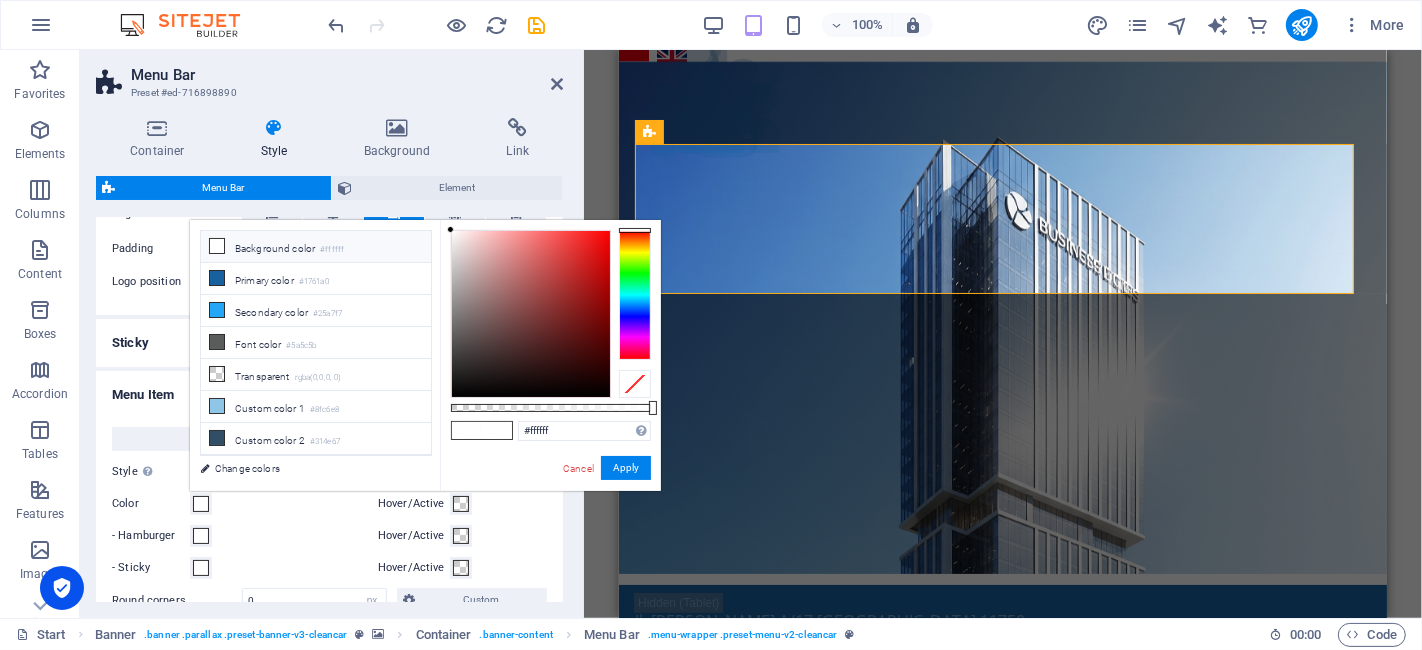 click on "Color" at bounding box center [151, 504] 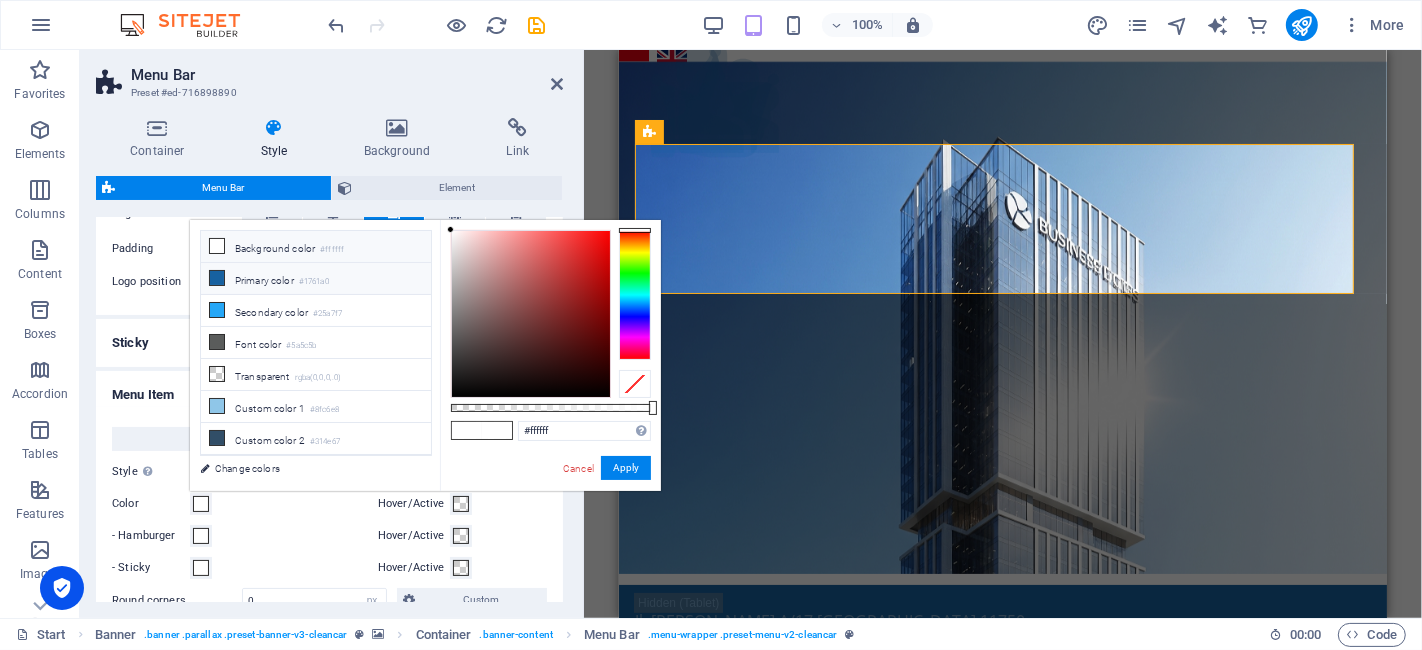 click on "Primary color
#1761a0" at bounding box center [316, 279] 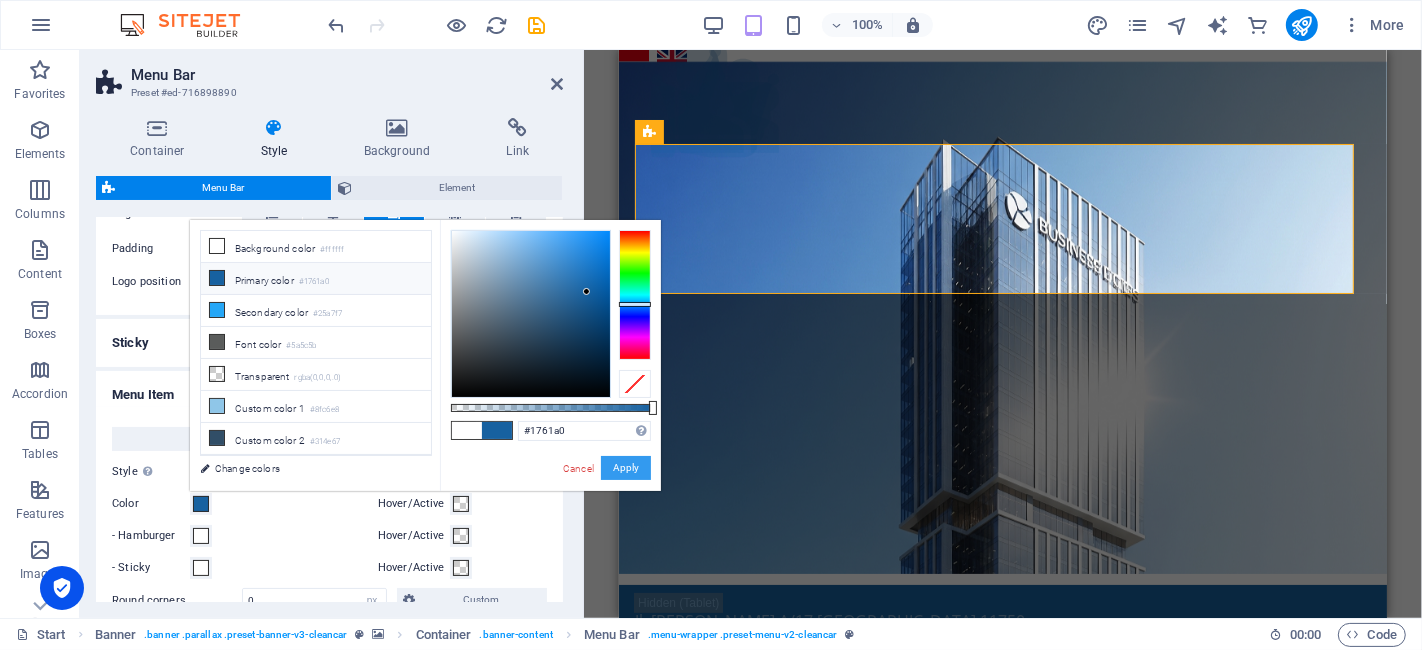 click on "Apply" at bounding box center [626, 468] 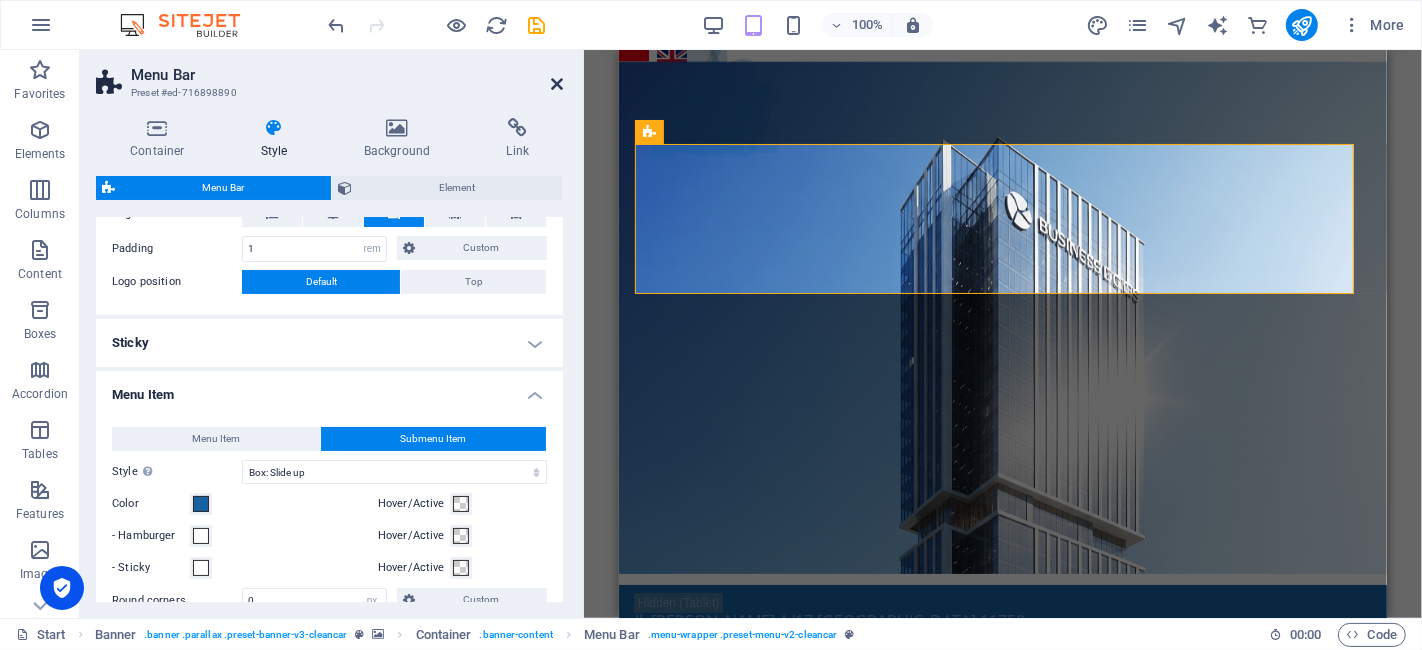 click at bounding box center (557, 84) 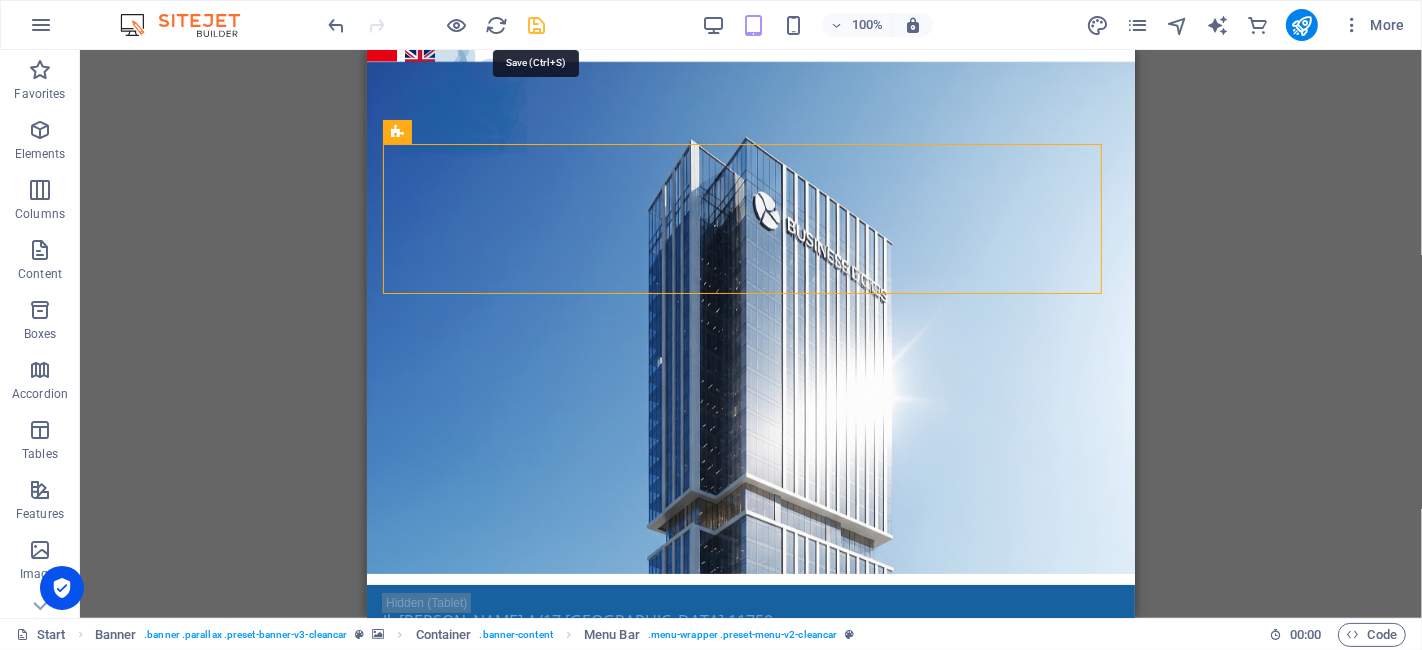click at bounding box center [537, 25] 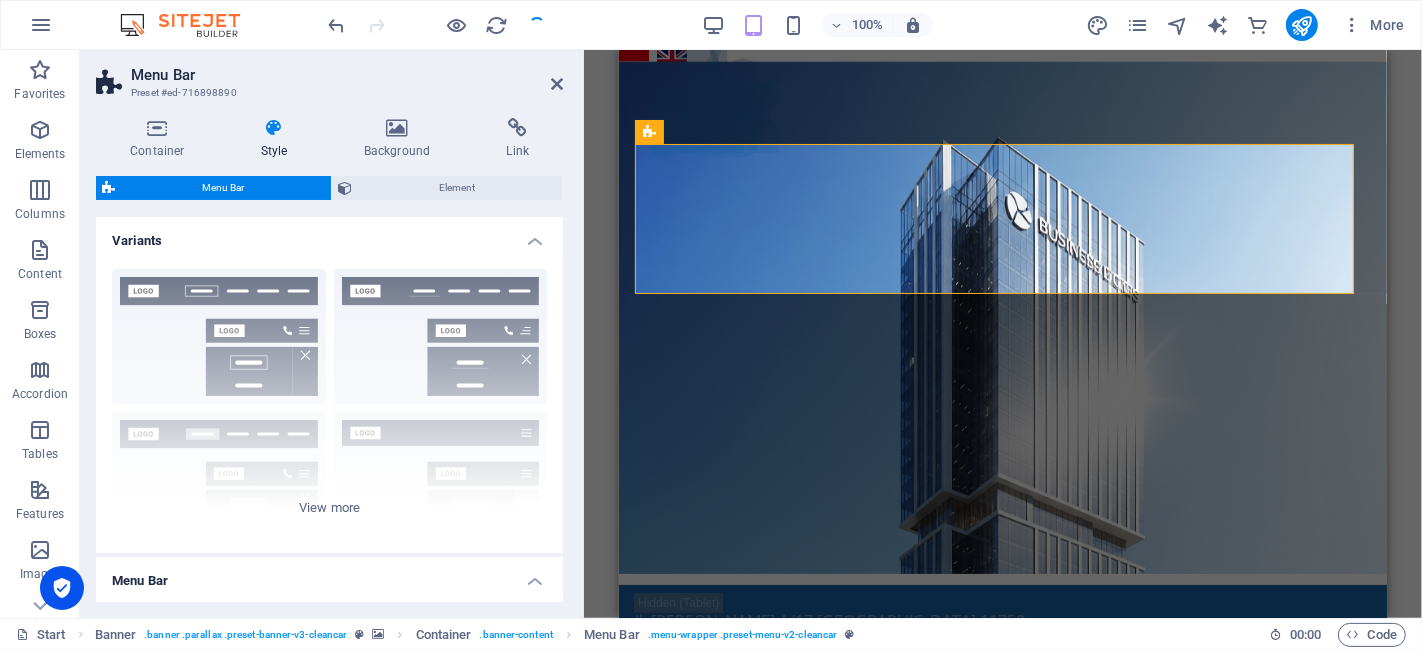 click at bounding box center (437, 25) 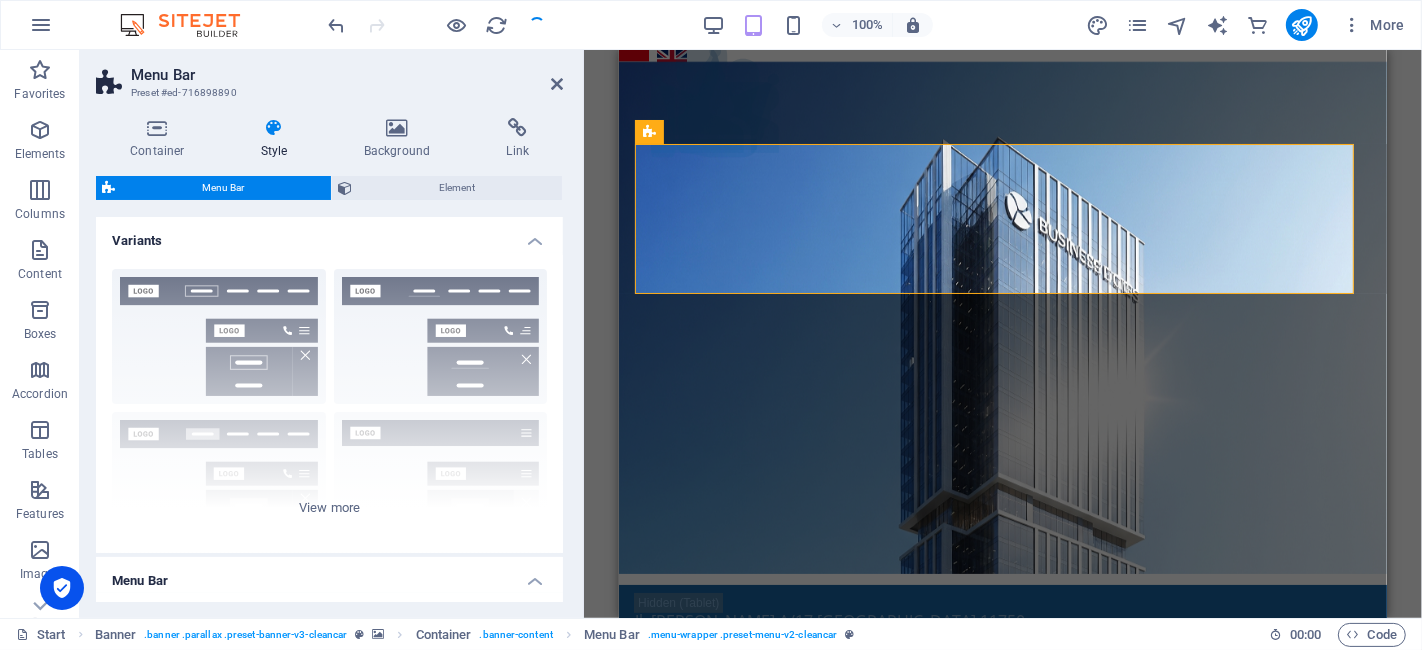 select 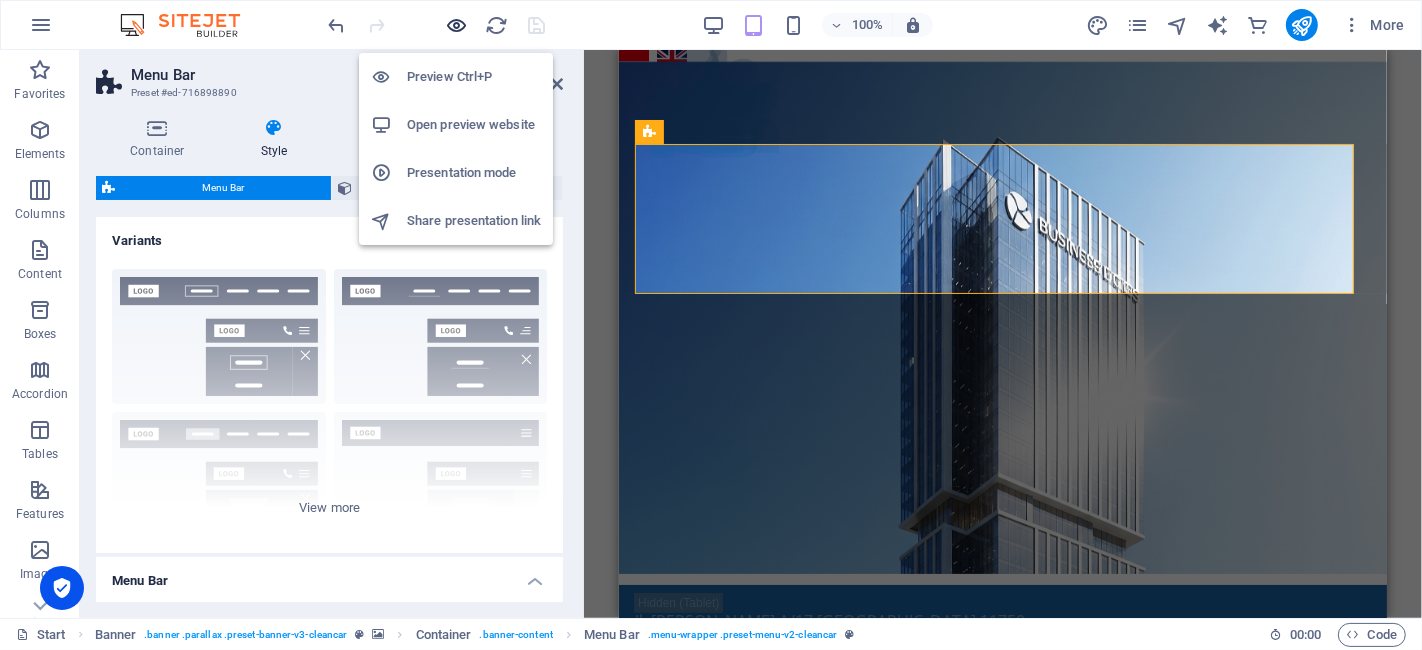 click at bounding box center [457, 25] 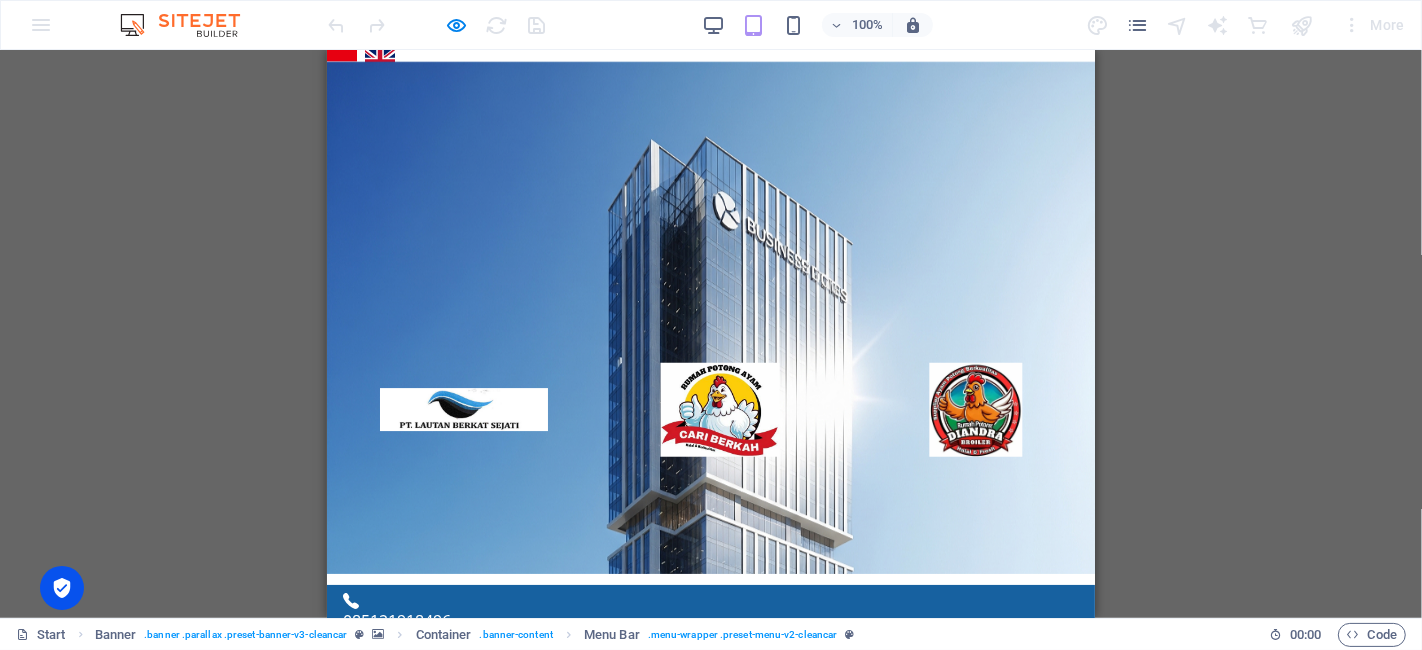 click at bounding box center [373, 1000] 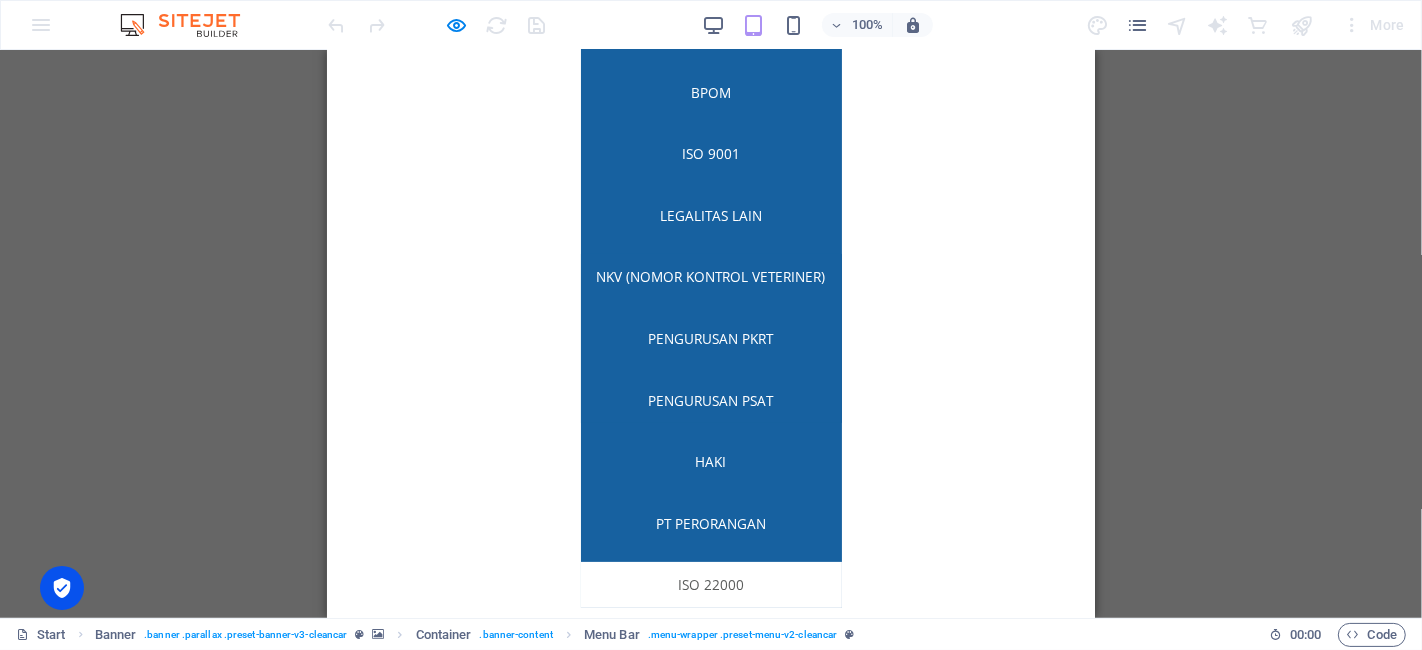 scroll, scrollTop: 481, scrollLeft: 0, axis: vertical 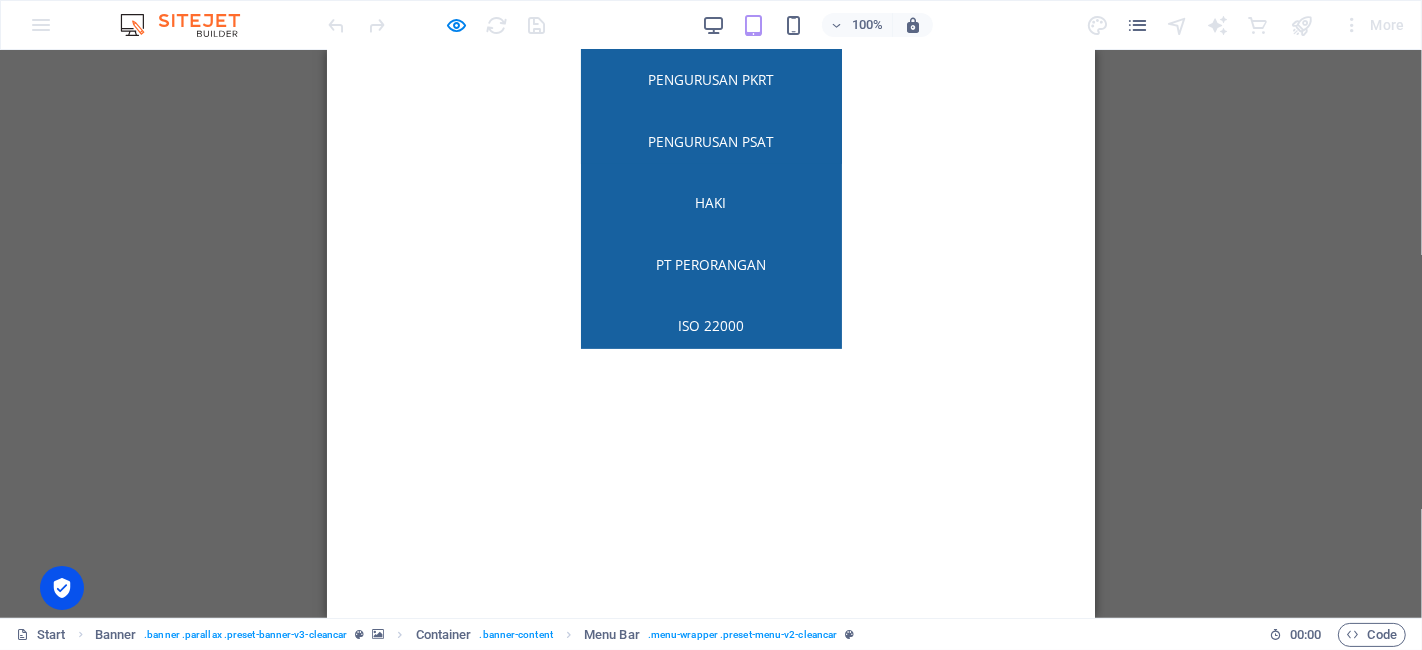 click at bounding box center (372, 1000) 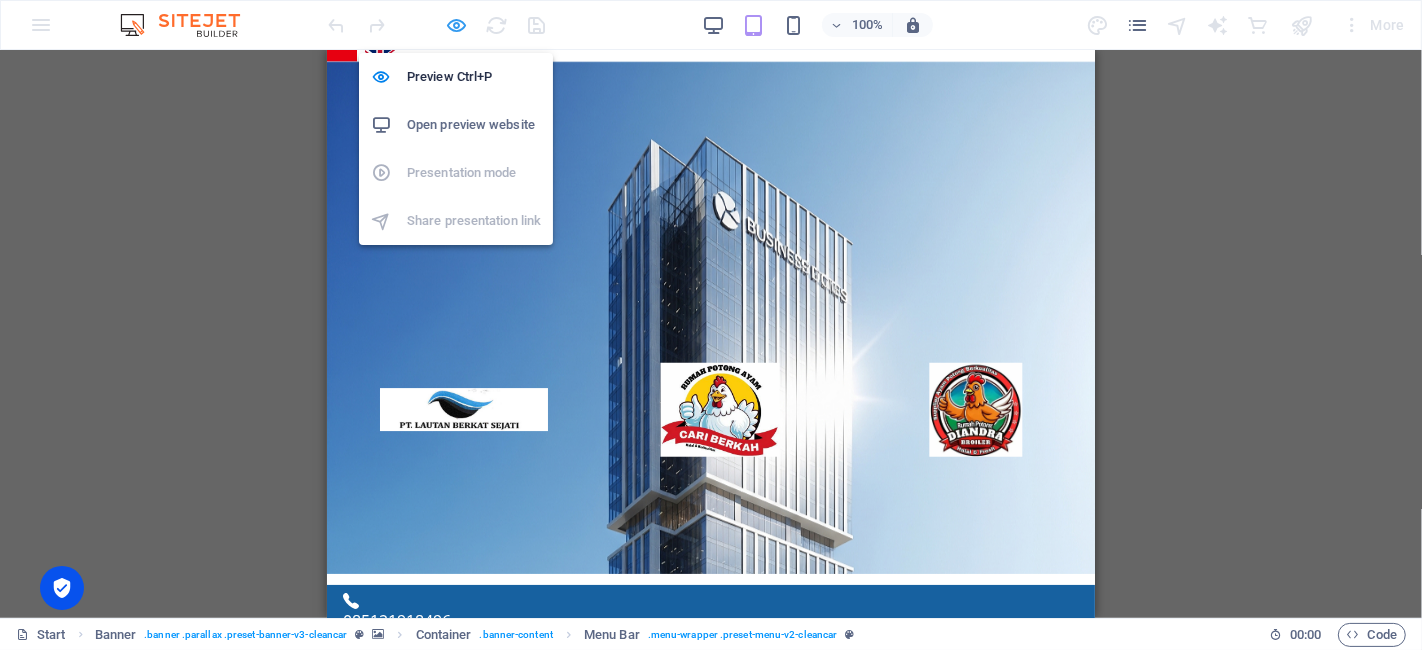click at bounding box center [457, 25] 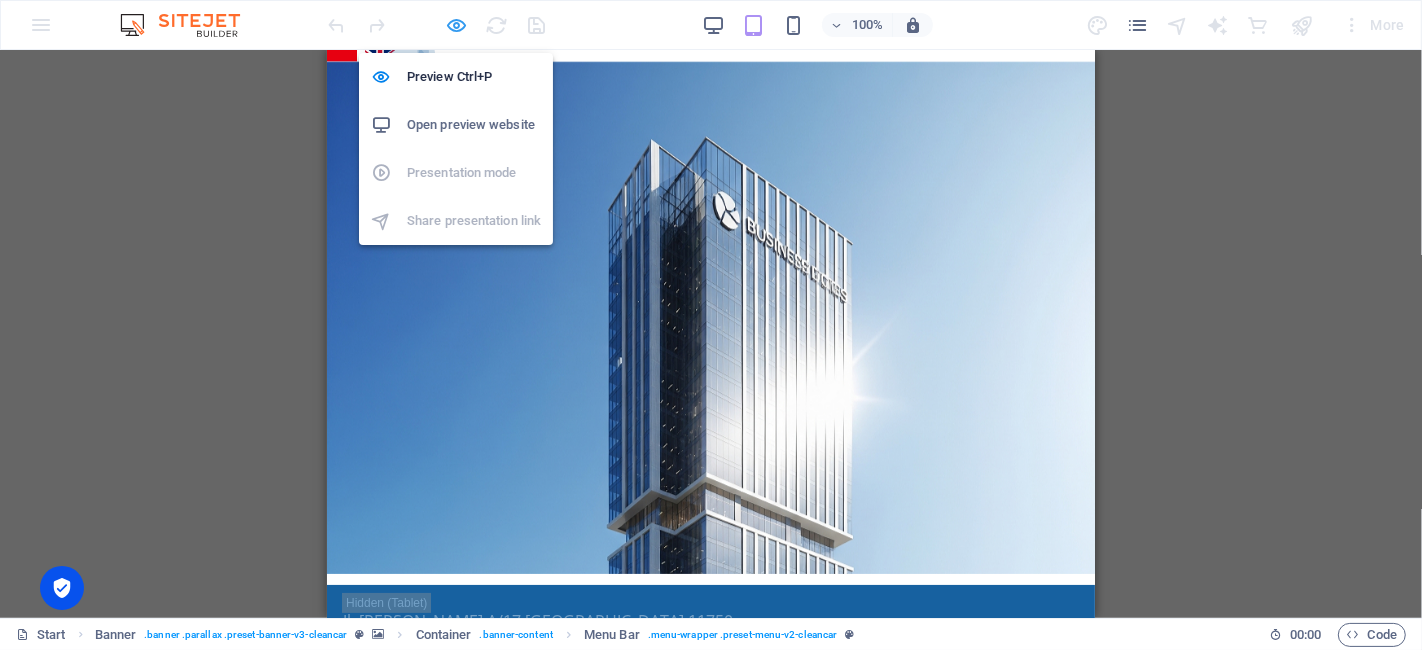 select on "rem" 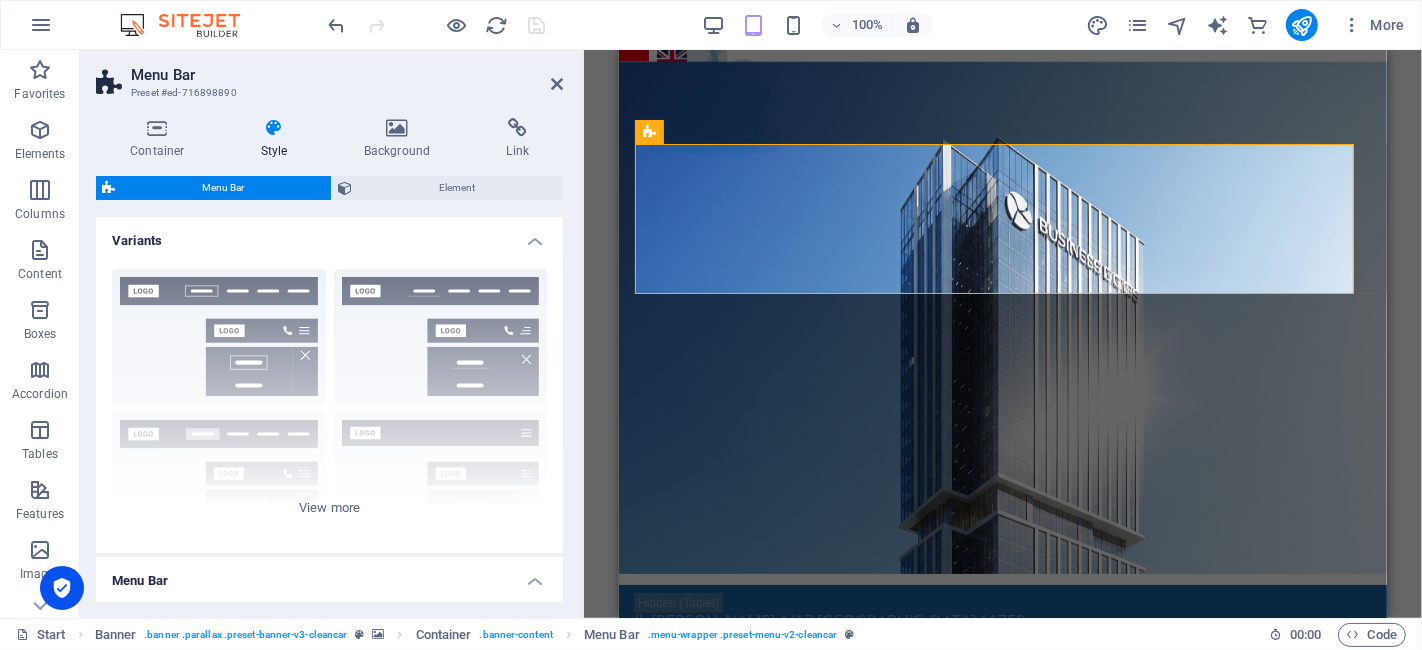 click on "Menu Bar Preset #ed-716898890" at bounding box center (329, 76) 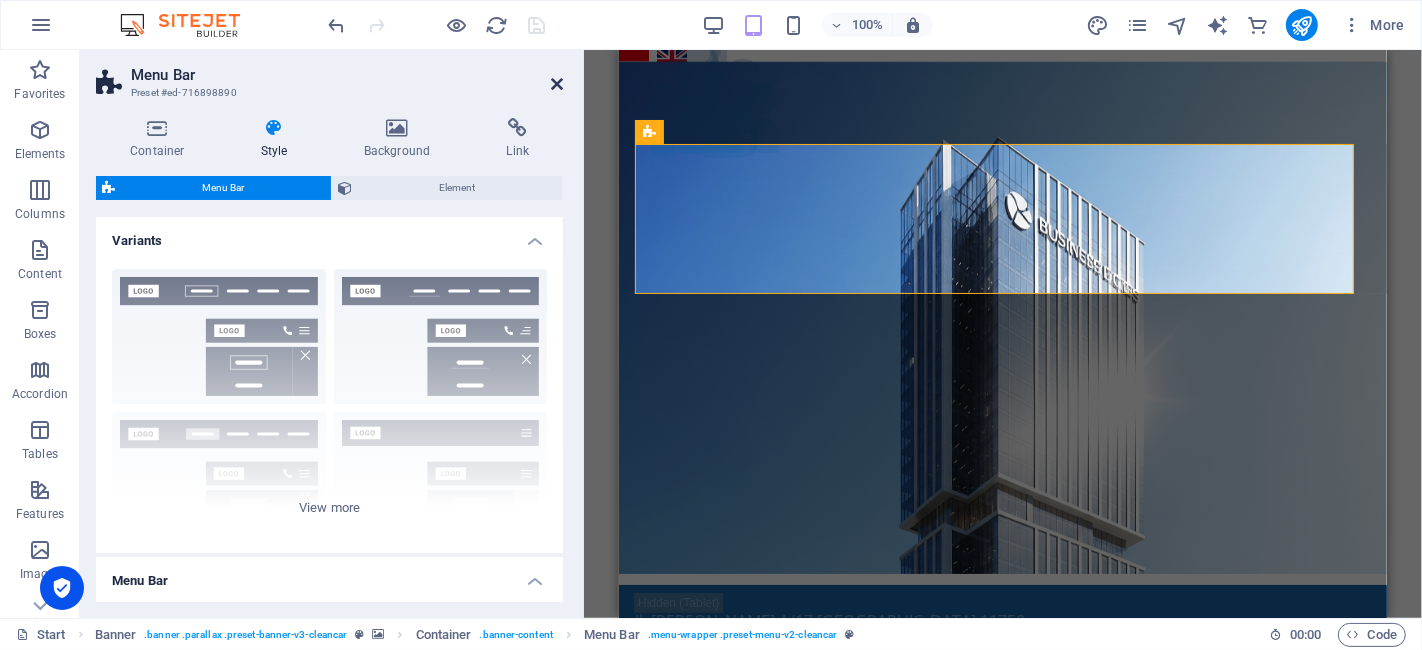 click at bounding box center [557, 84] 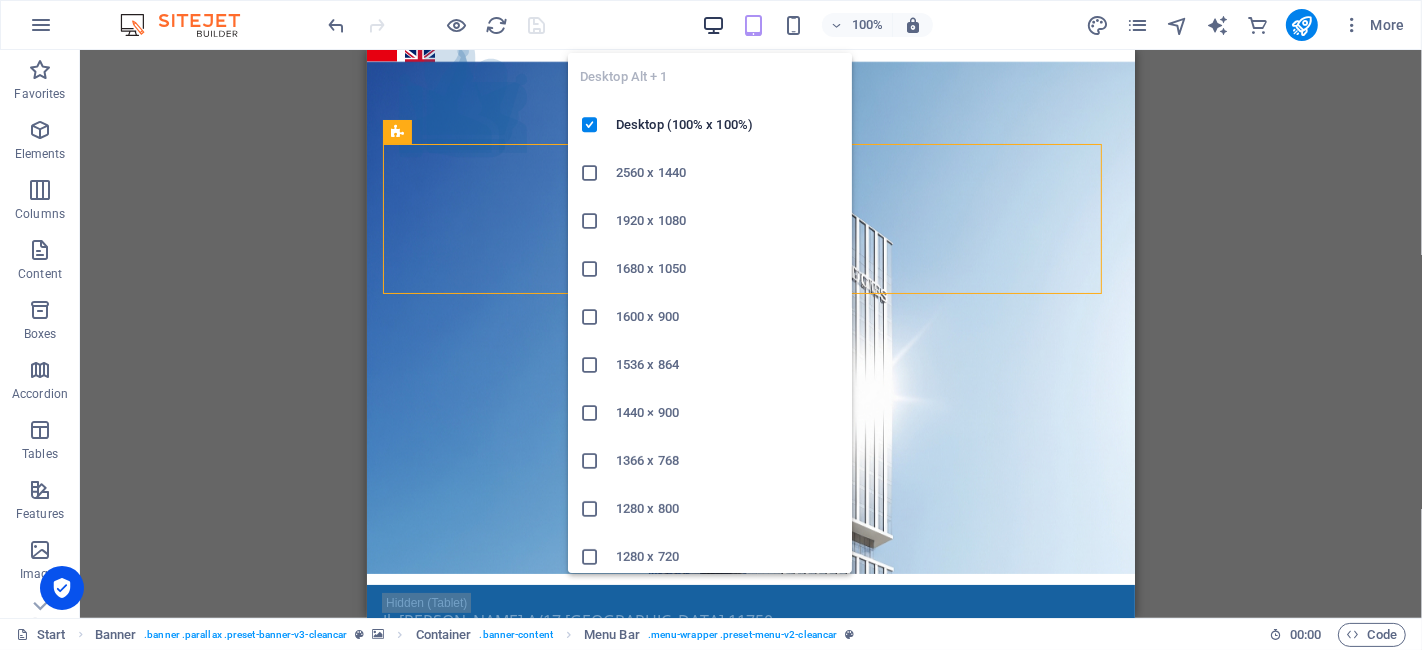 click at bounding box center (713, 25) 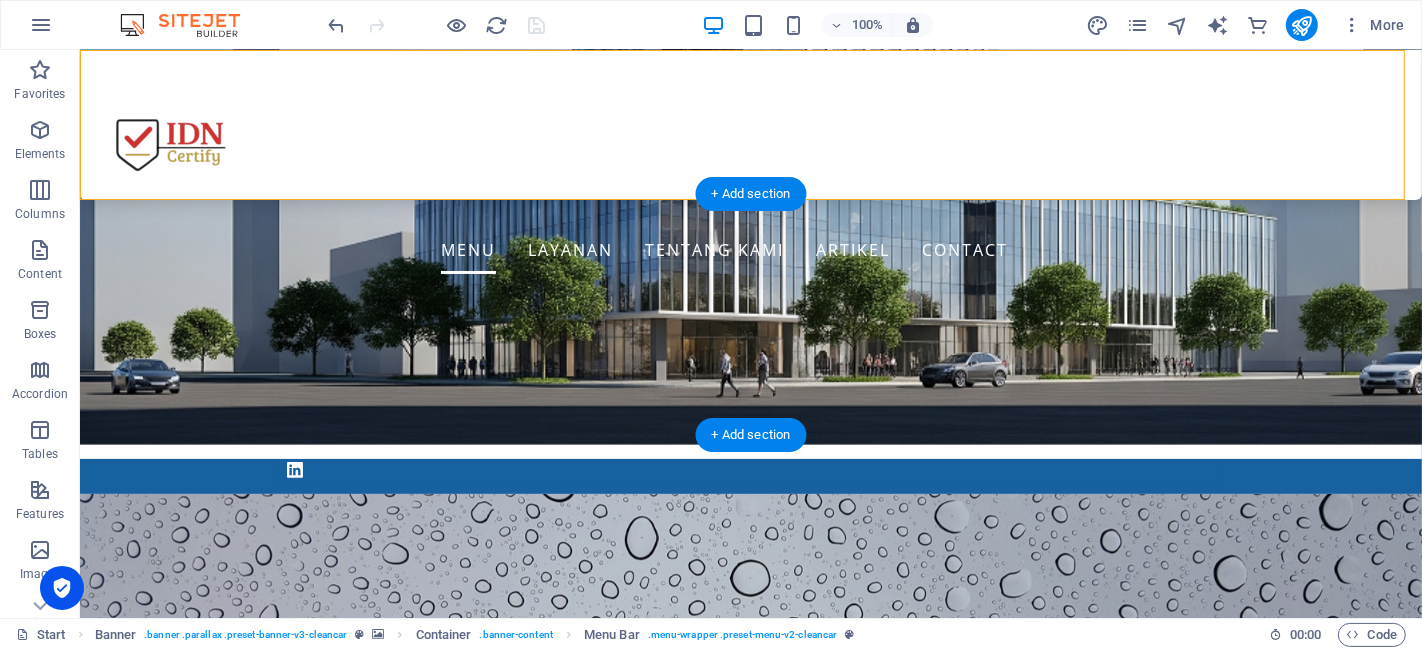 scroll, scrollTop: 555, scrollLeft: 0, axis: vertical 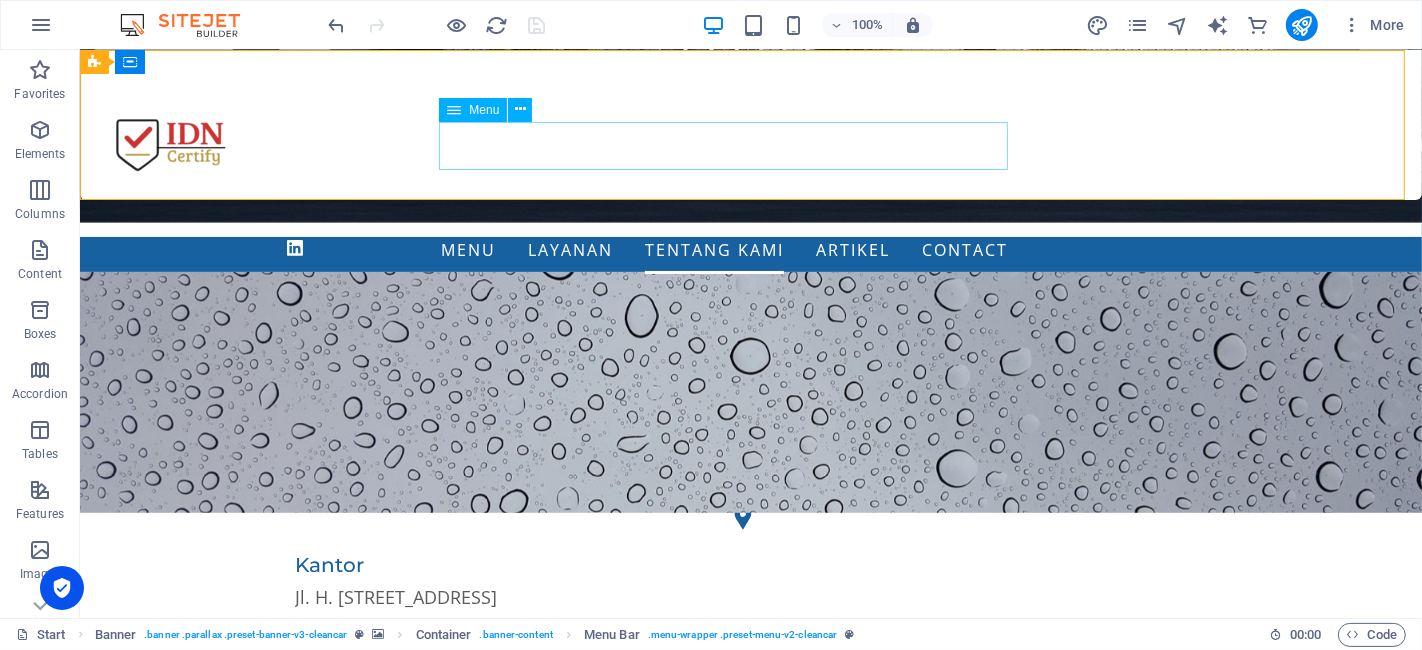 click on "Menu Layanan Sertifikat Halal BPOM ISO 9001 Legalitas Lain NKV (Nomor Kontrol Veteriner) Pengurusan PKRT  Pengurusan PSAT  HAKI PT Perorangan ISO 22000 Tentang Kami Artikel Contact" at bounding box center [551, 250] 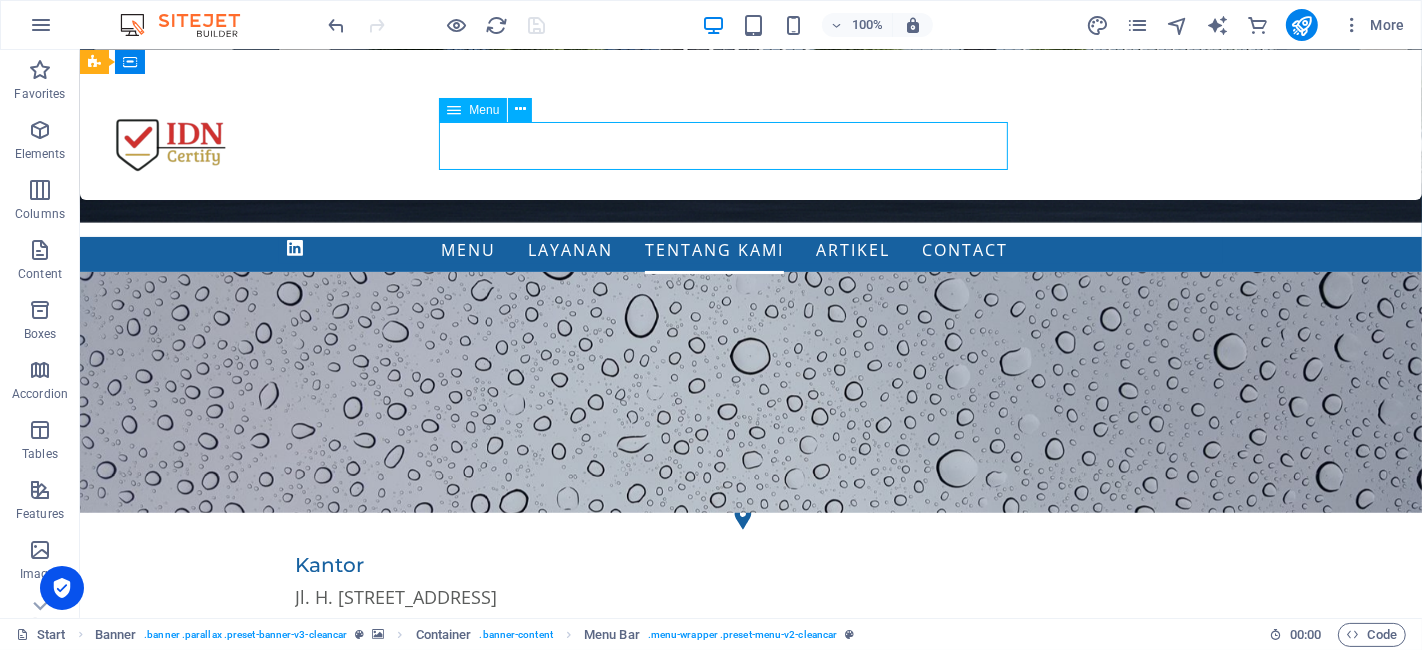 click on "Menu Layanan Sertifikat Halal BPOM ISO 9001 Legalitas Lain NKV (Nomor Kontrol Veteriner) Pengurusan PKRT  Pengurusan PSAT  HAKI PT Perorangan ISO 22000 Tentang Kami Artikel Contact" at bounding box center [551, 250] 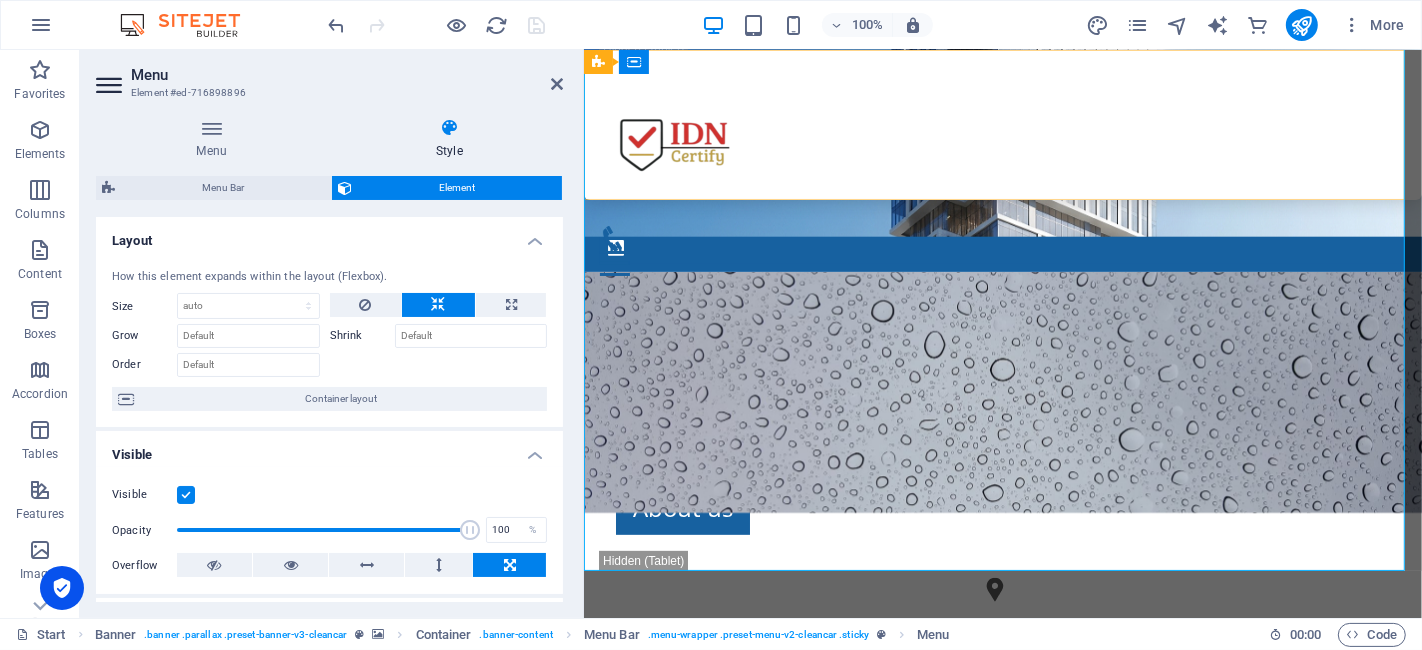 scroll, scrollTop: 431, scrollLeft: 0, axis: vertical 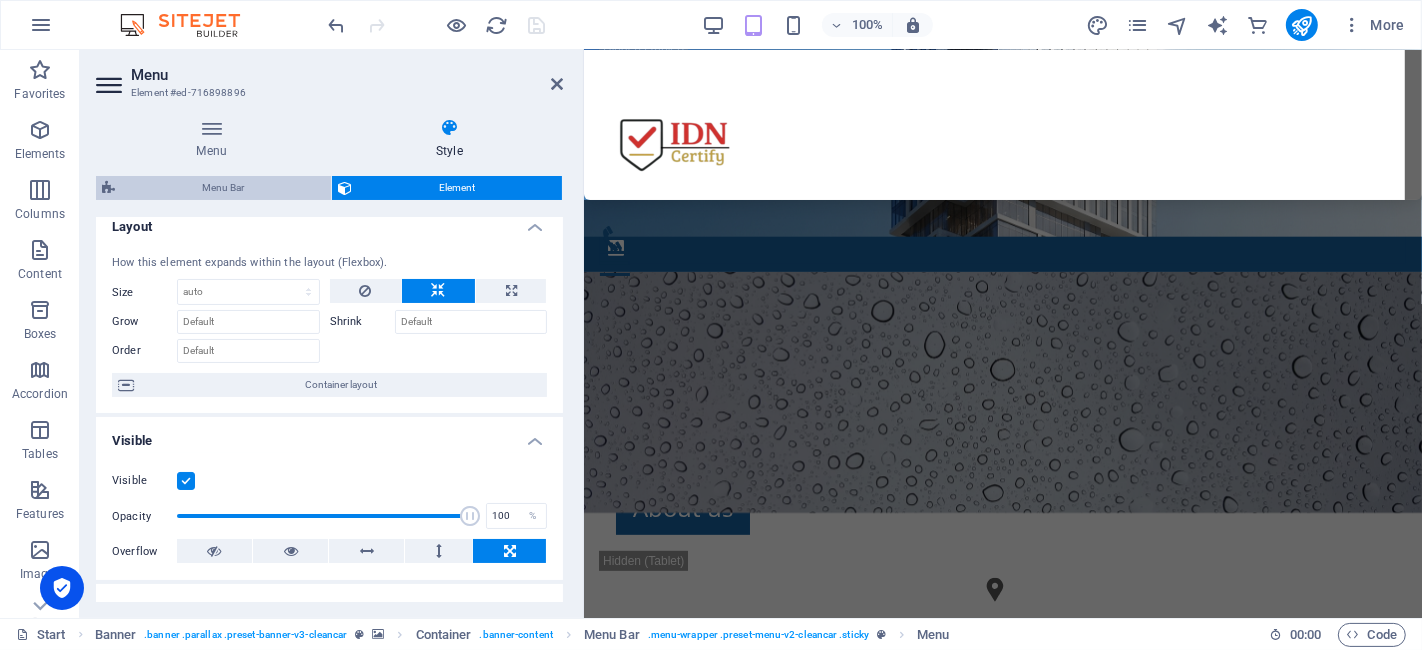 click on "Menu Bar" at bounding box center (223, 188) 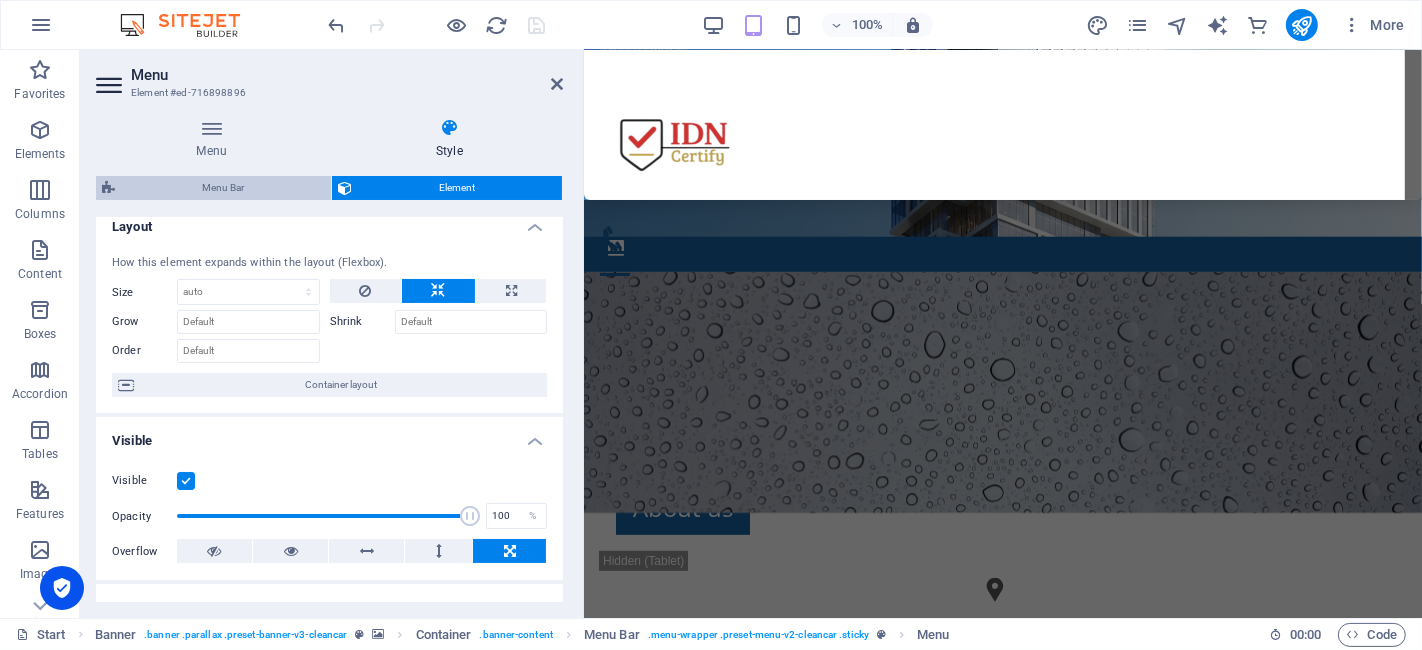 select on "%" 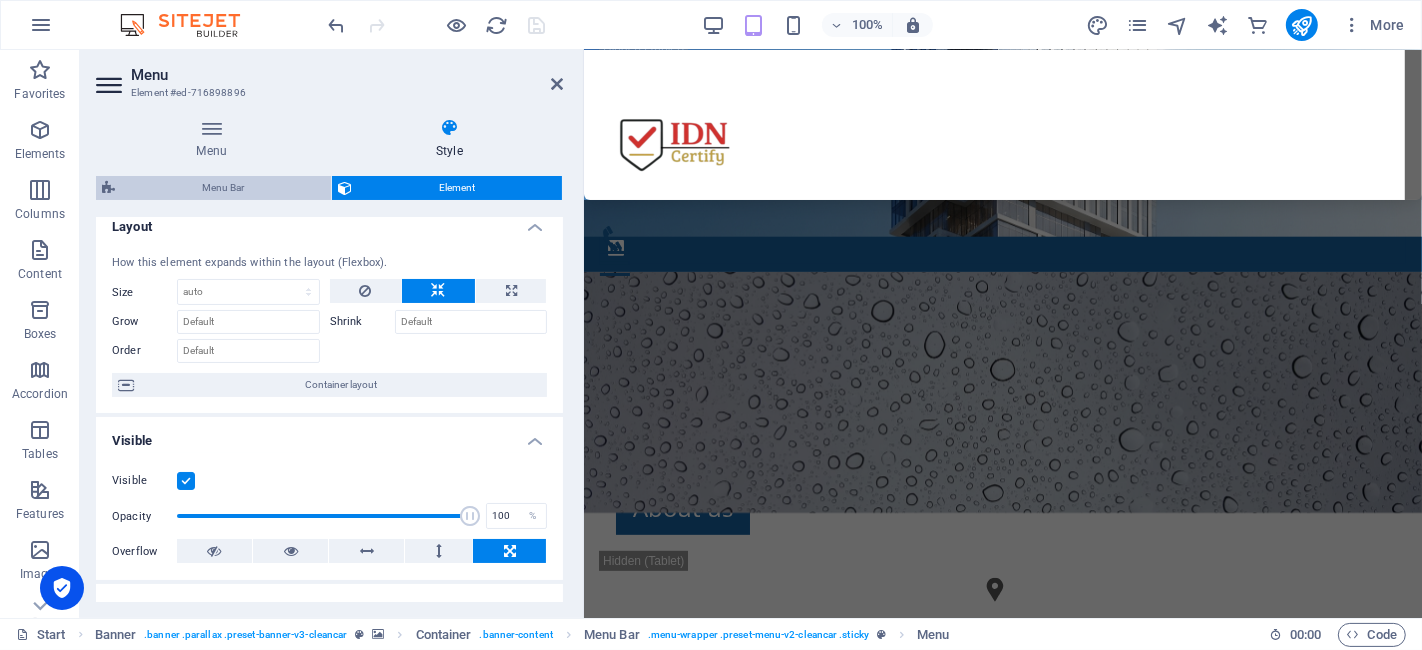 select on "rem" 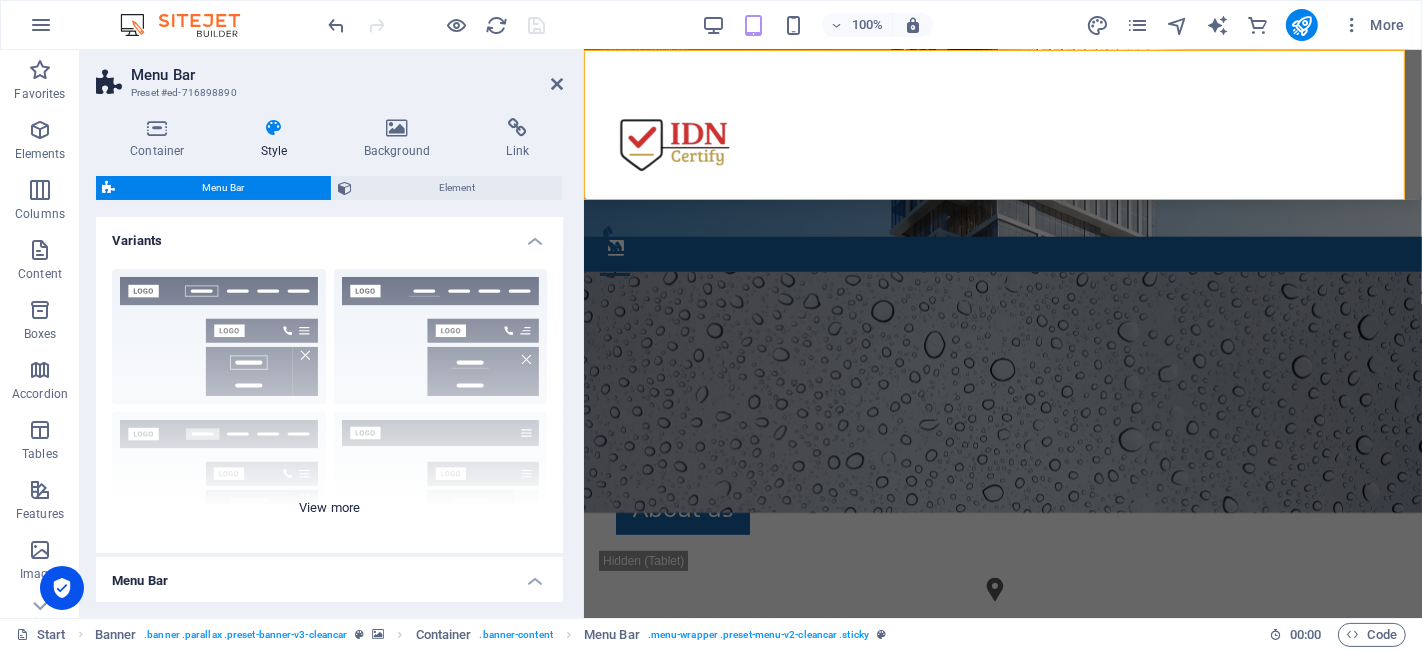 scroll, scrollTop: 333, scrollLeft: 0, axis: vertical 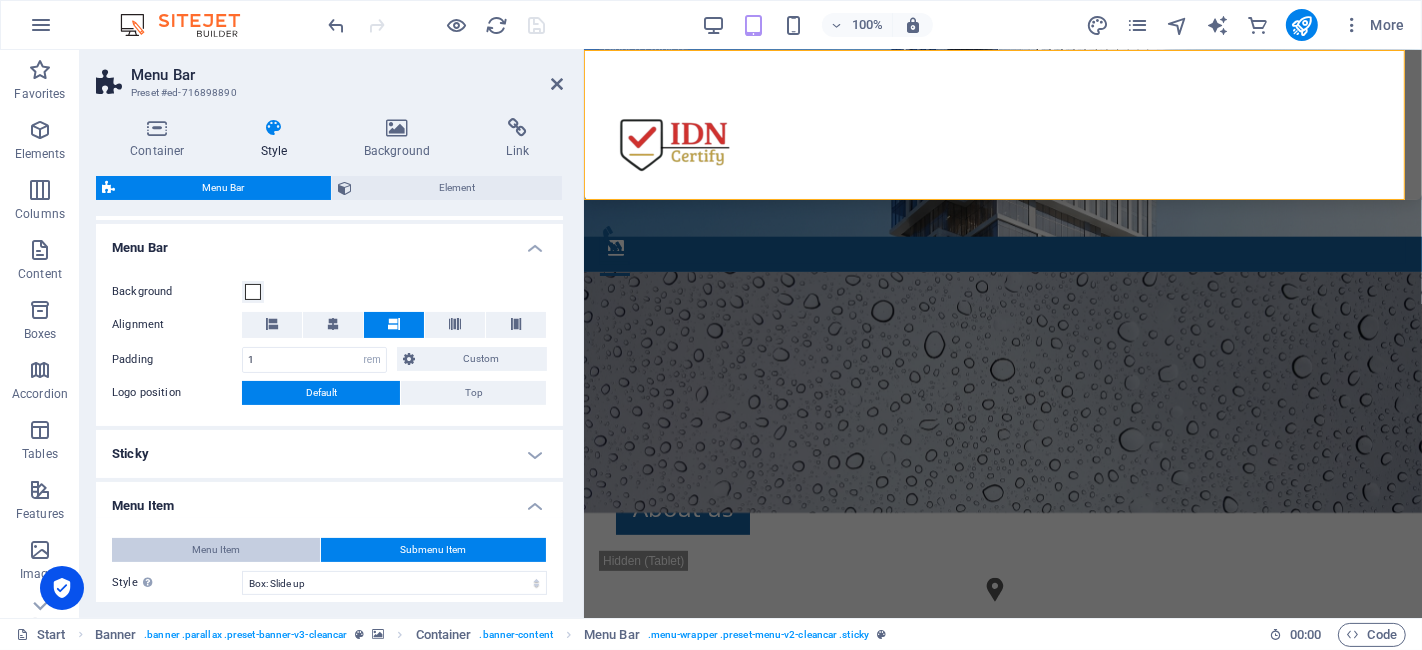 click on "Menu Item" at bounding box center (216, 550) 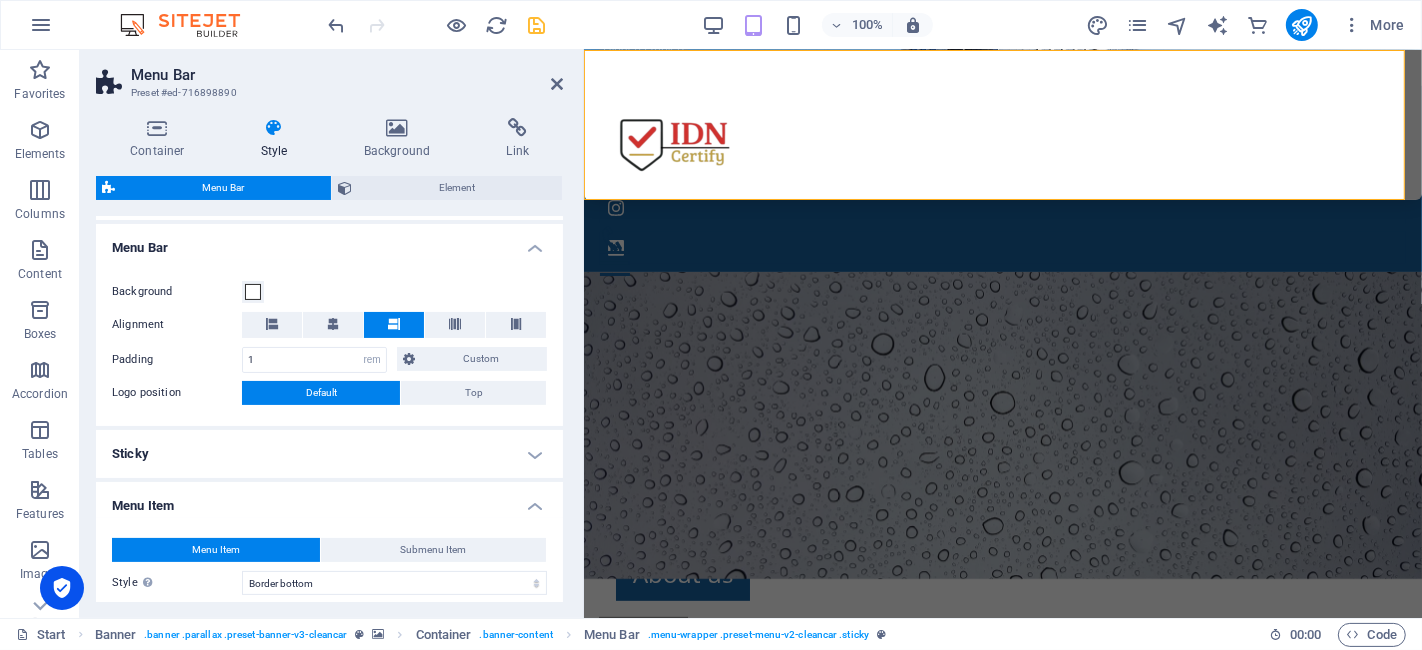 scroll, scrollTop: 555, scrollLeft: 0, axis: vertical 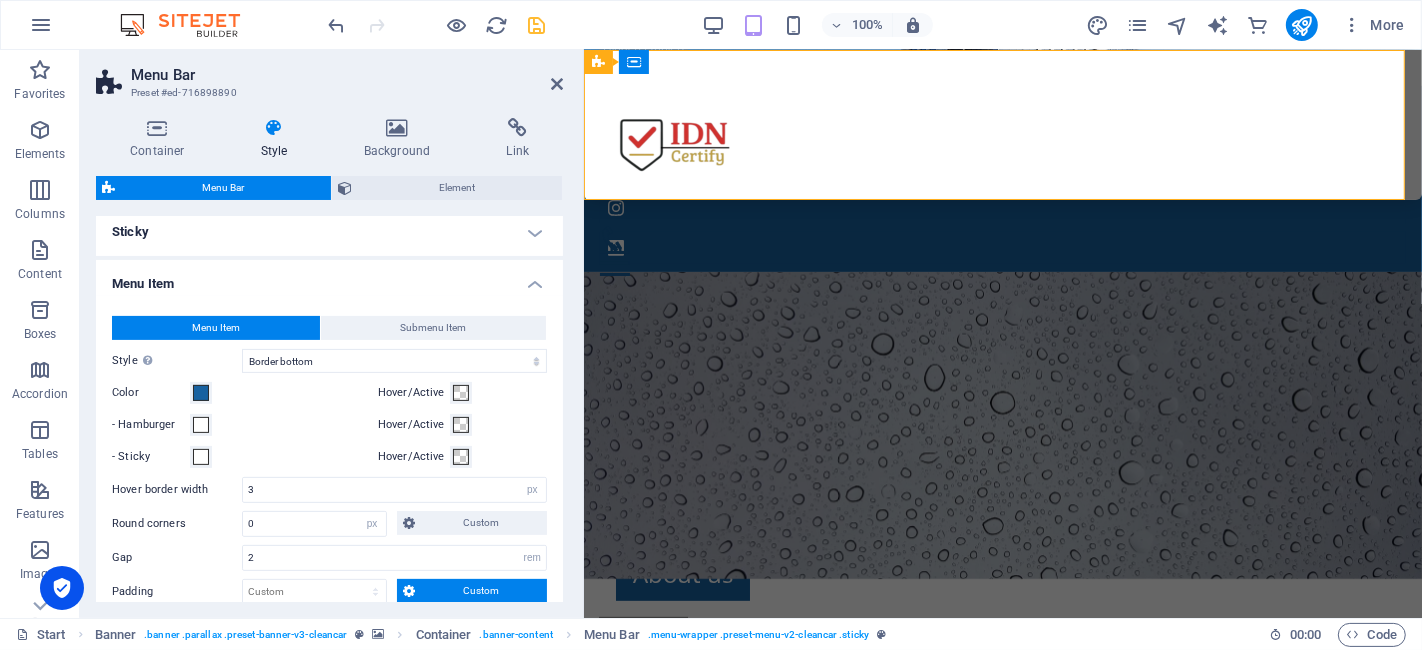 select 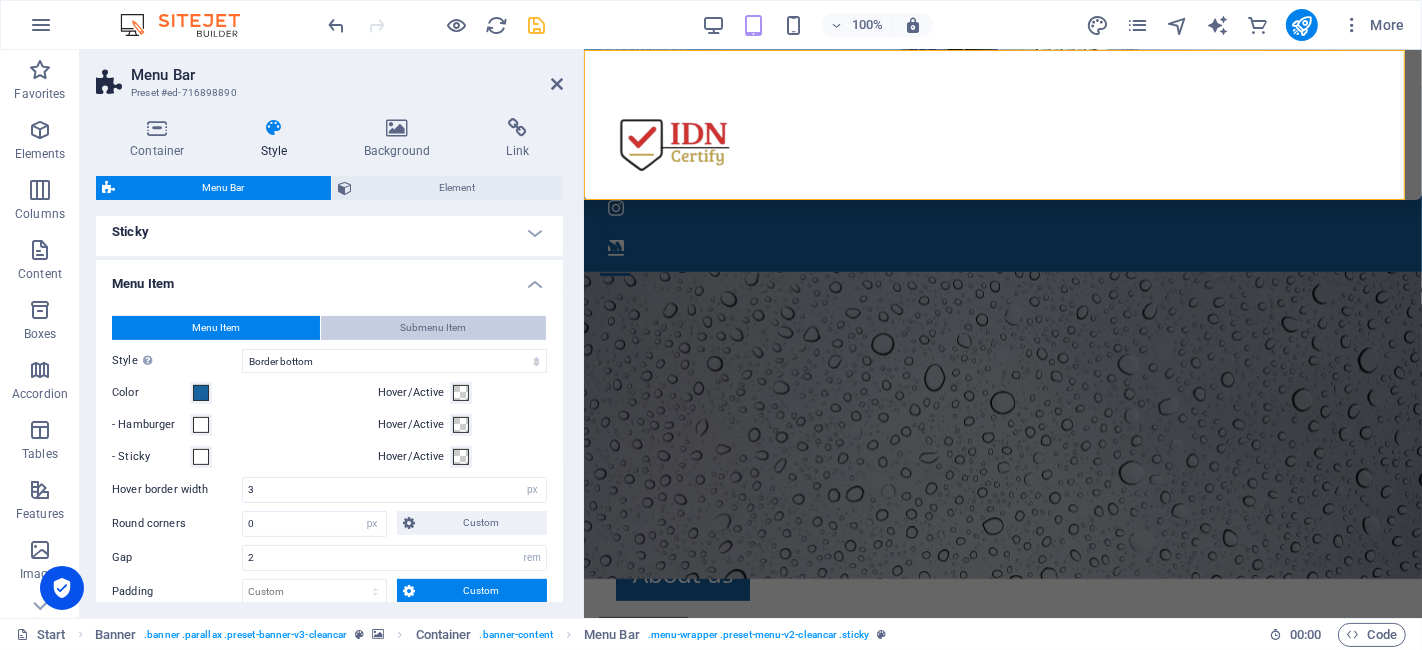 click on "Submenu Item" at bounding box center (434, 328) 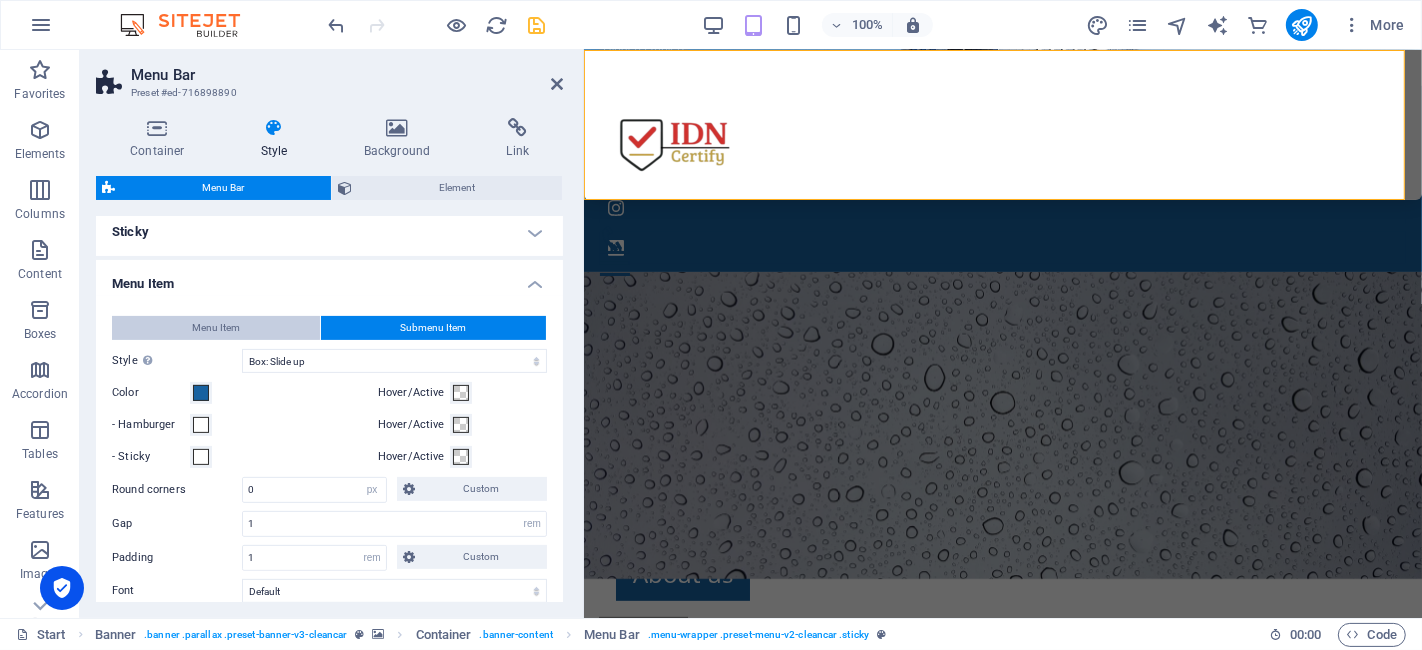 click on "Menu Item" at bounding box center (216, 328) 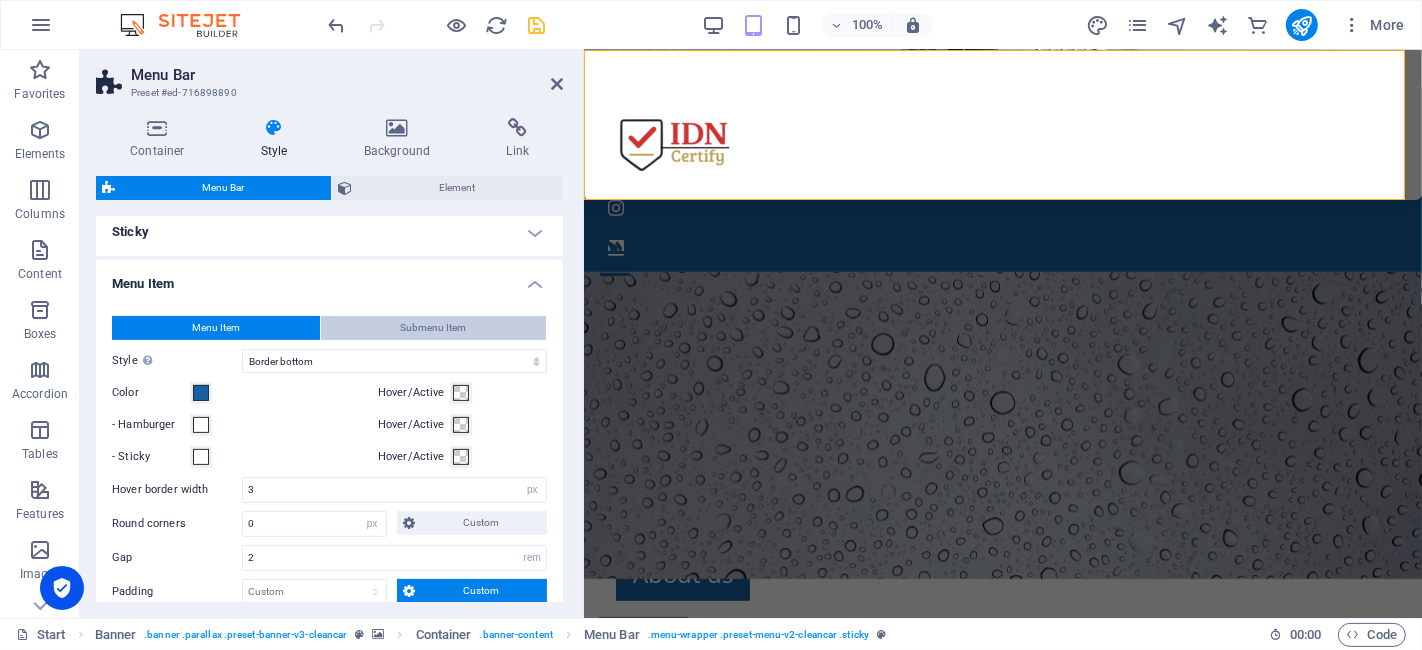 click on "Submenu Item" at bounding box center (434, 328) 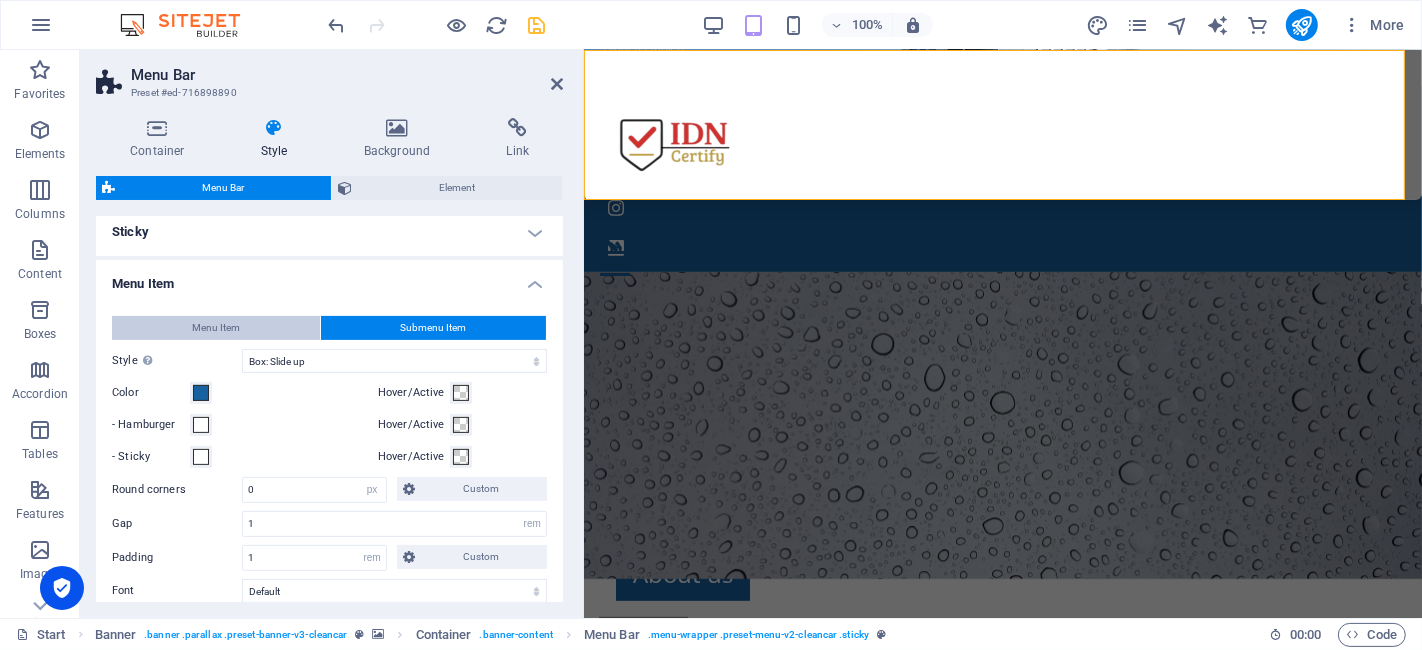 click on "Menu Item" at bounding box center (216, 328) 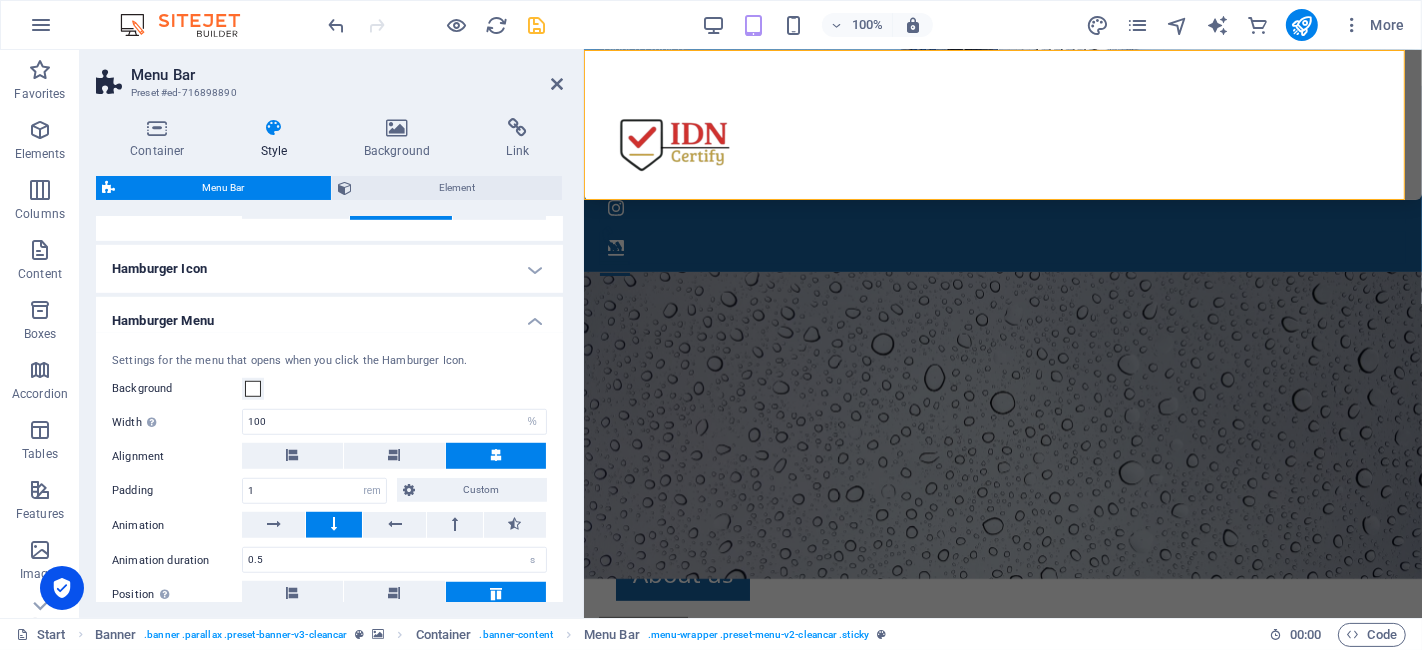 scroll, scrollTop: 1360, scrollLeft: 0, axis: vertical 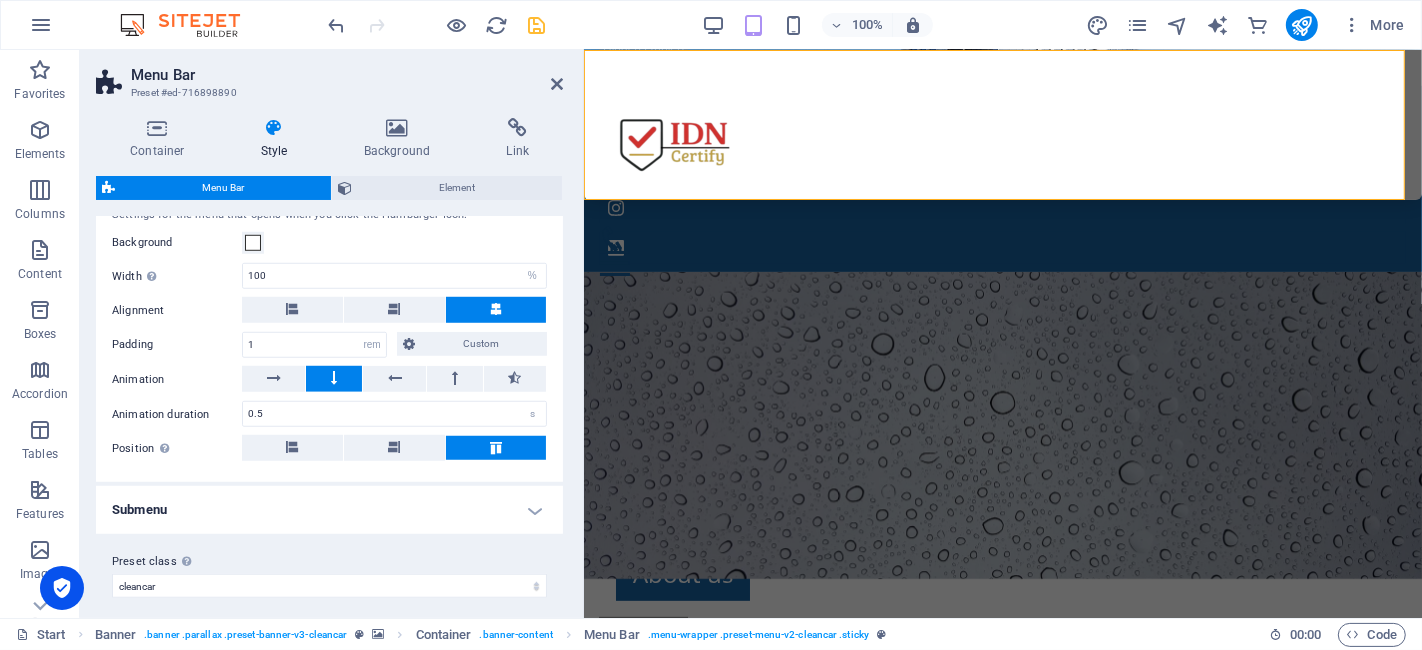 select 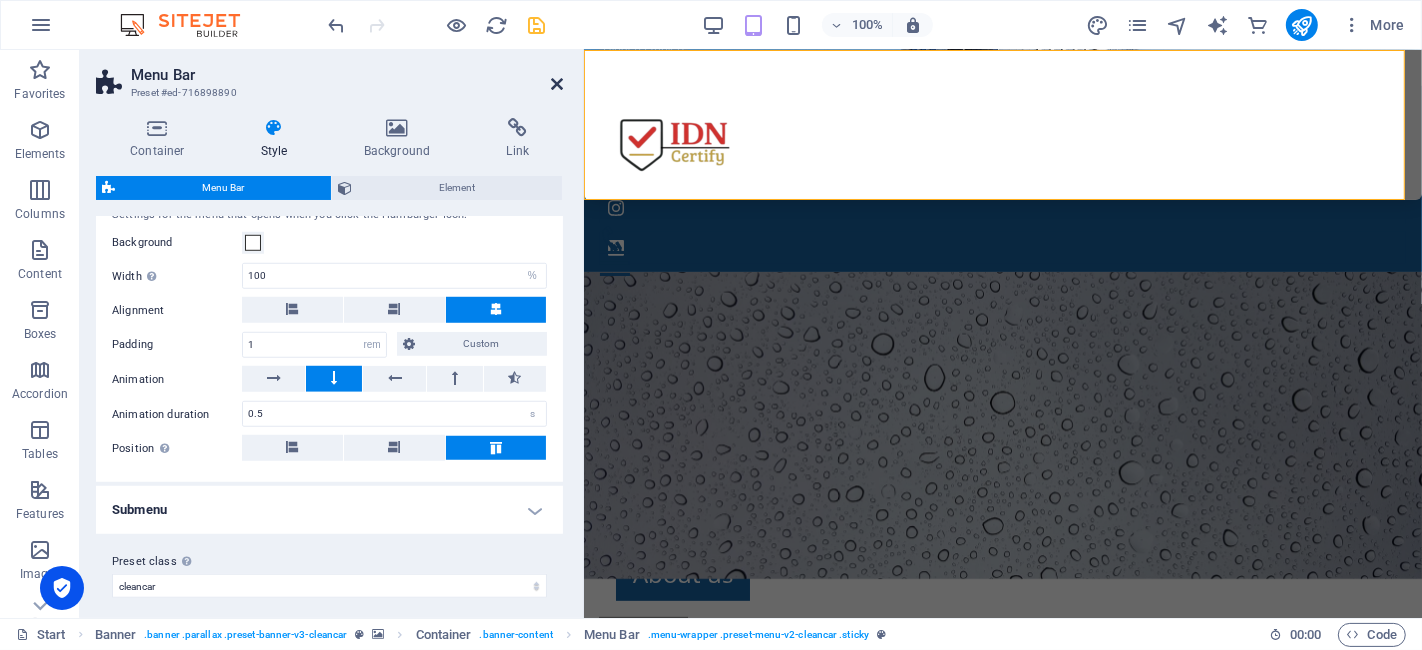 click at bounding box center [557, 84] 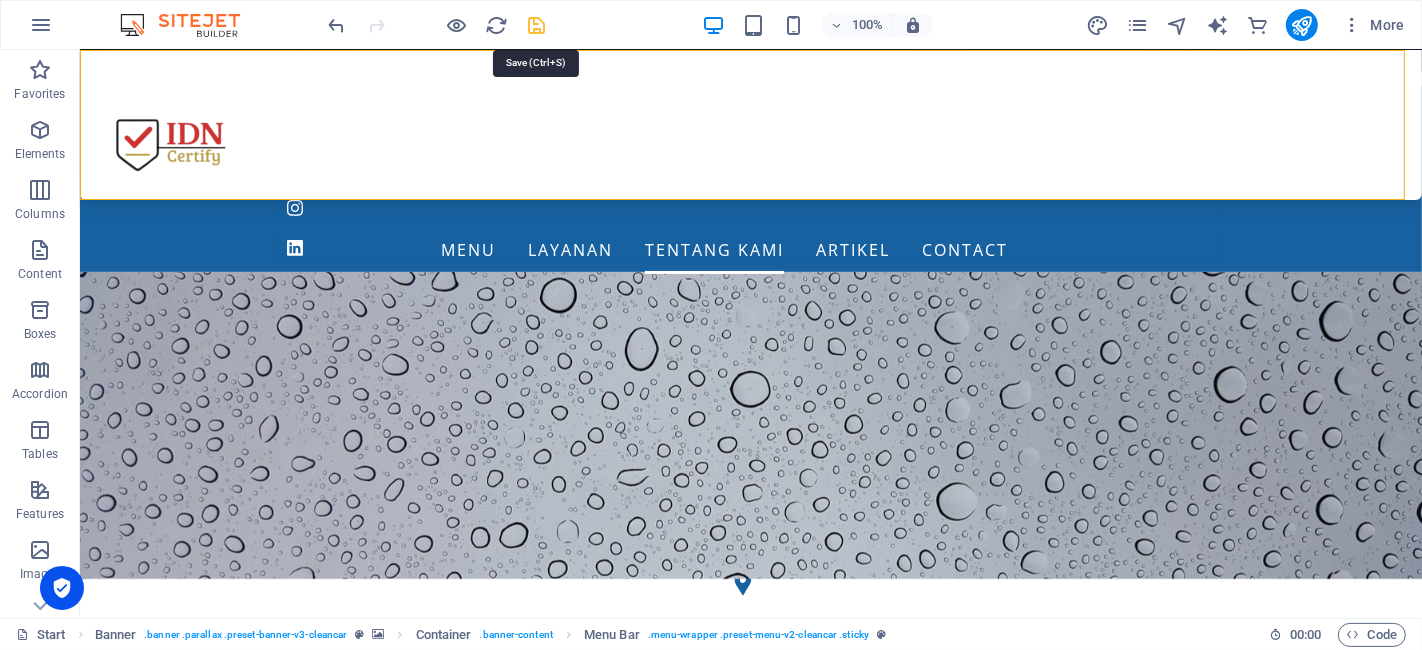 click at bounding box center [537, 25] 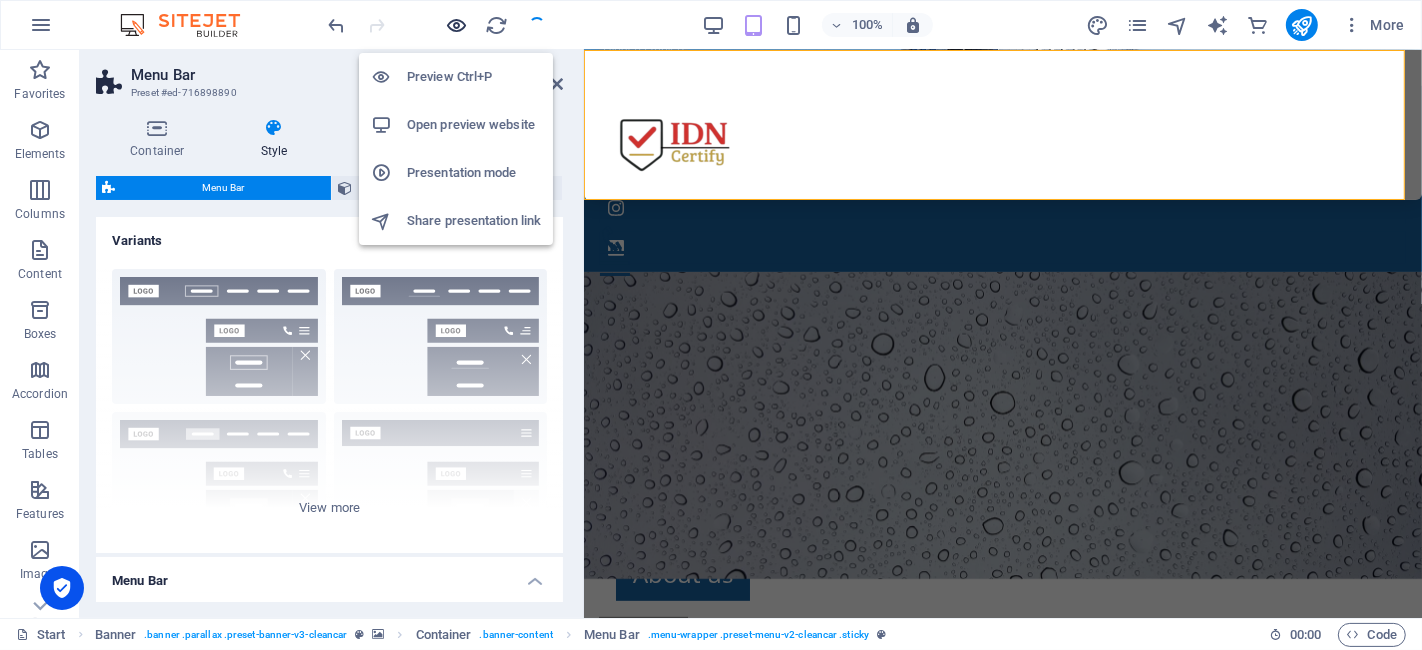 click at bounding box center [457, 25] 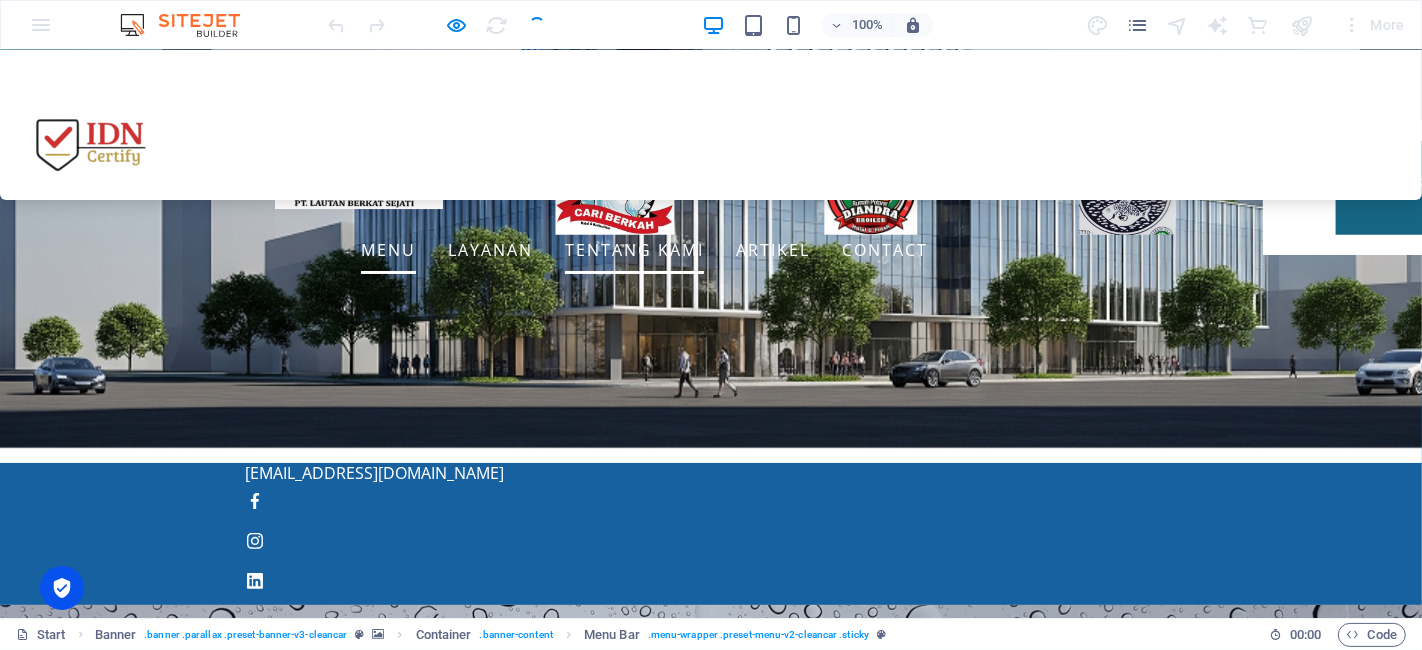click on "Tentang Kami" at bounding box center [634, 250] 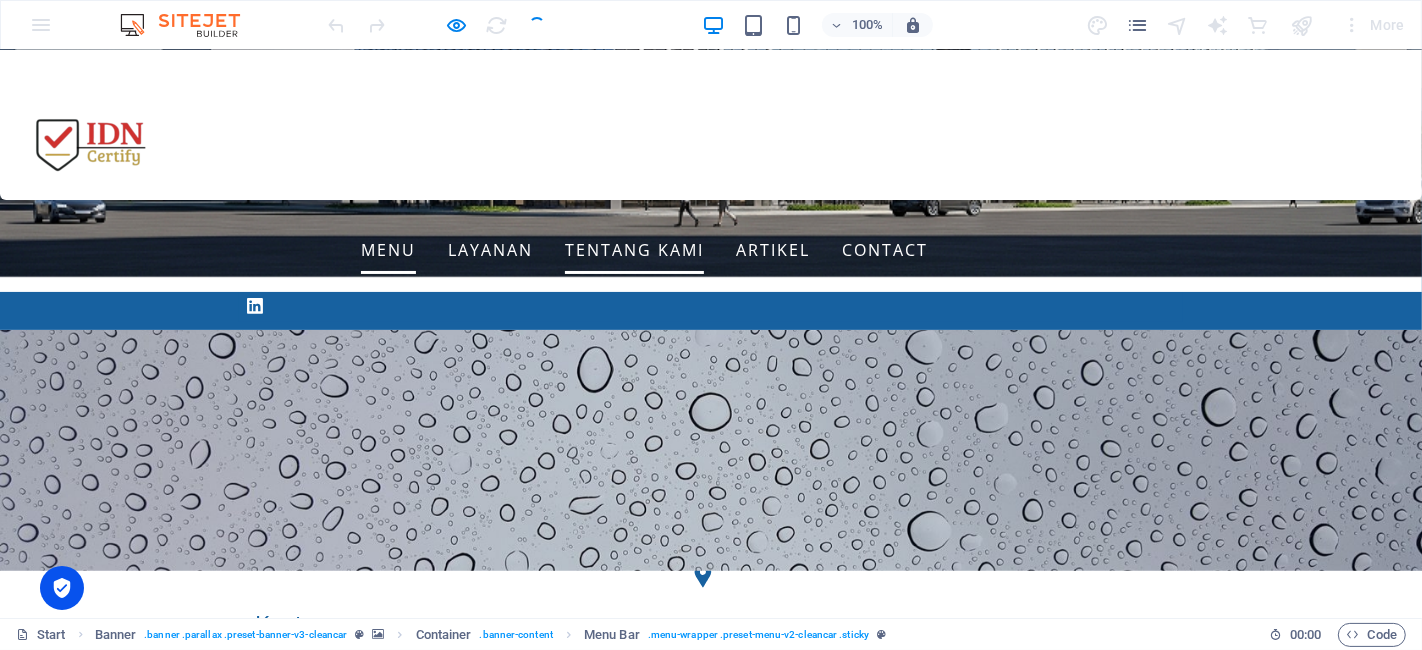 scroll, scrollTop: 567, scrollLeft: 0, axis: vertical 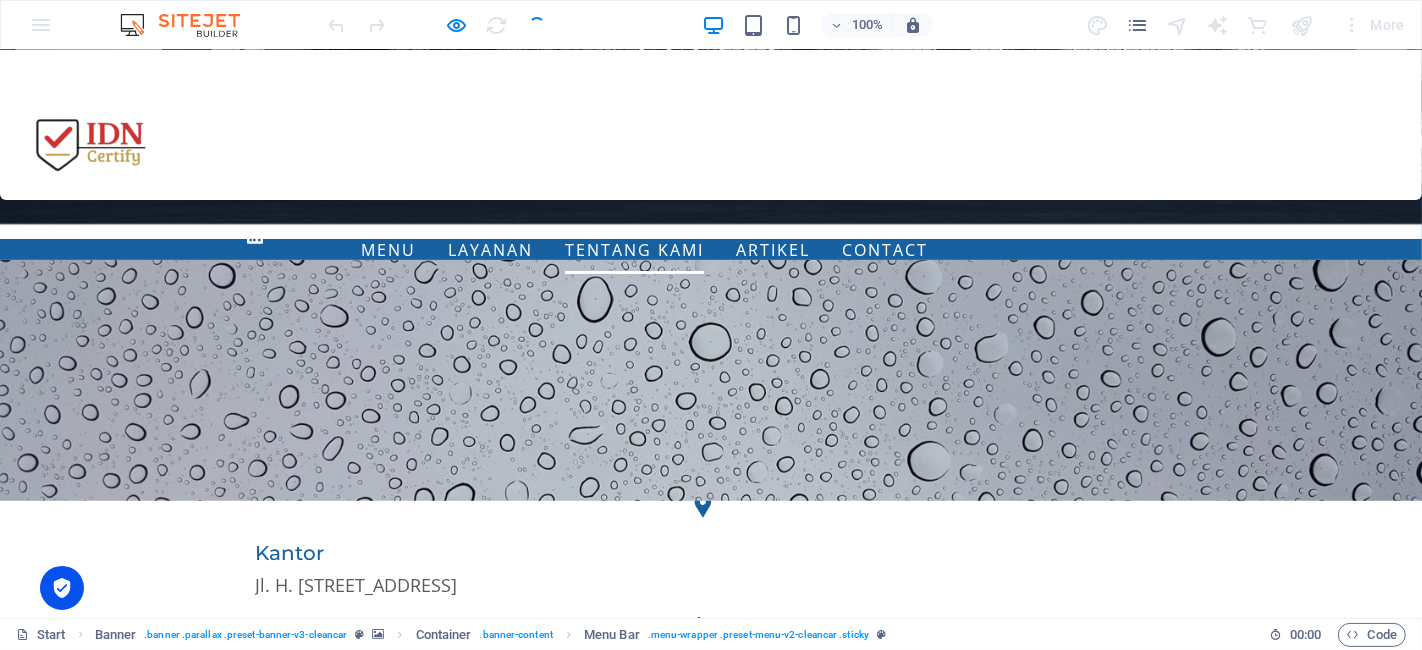 click on "Tentang Kami" at bounding box center (634, 250) 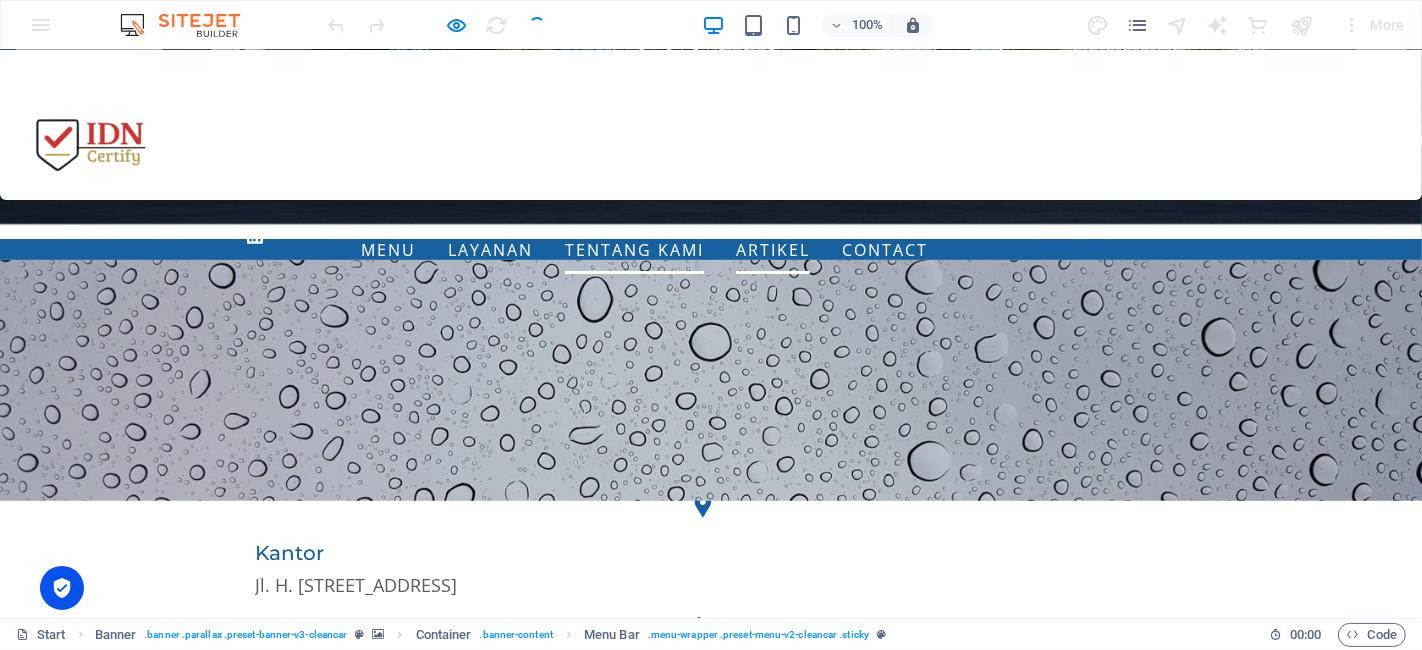 click on "Artikel" at bounding box center (773, 250) 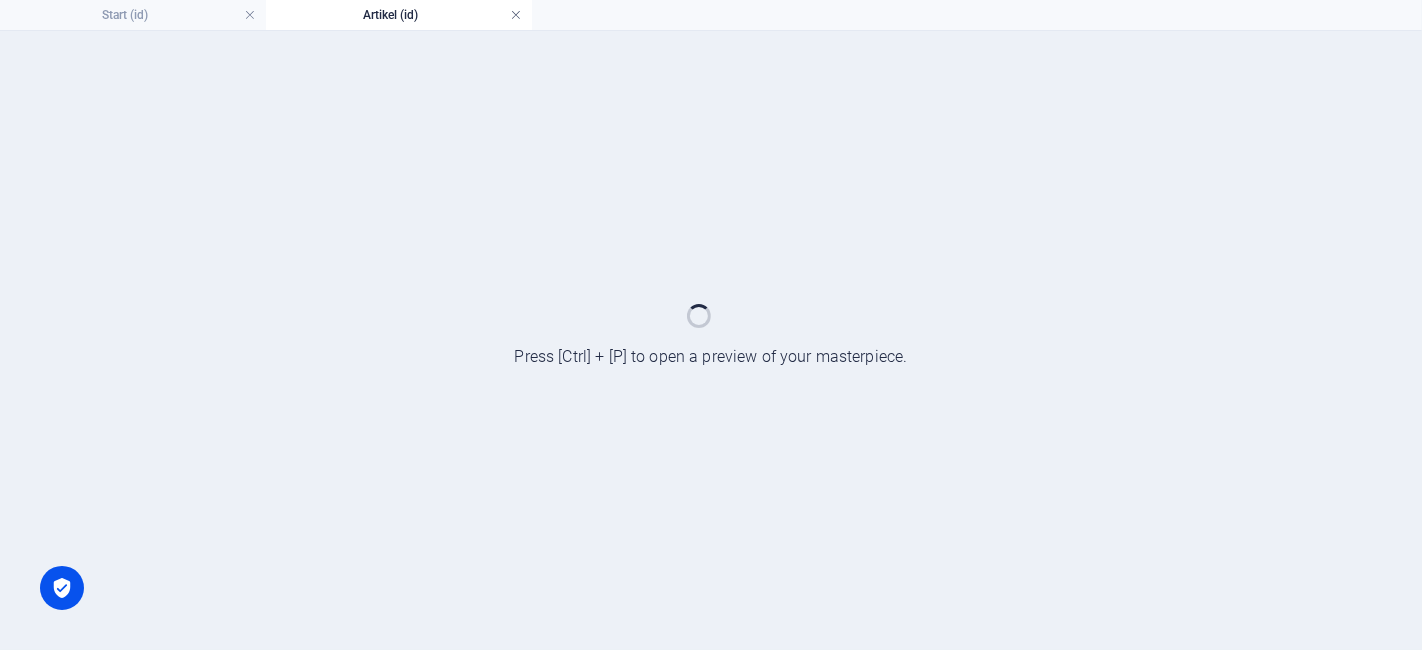 click at bounding box center (516, 15) 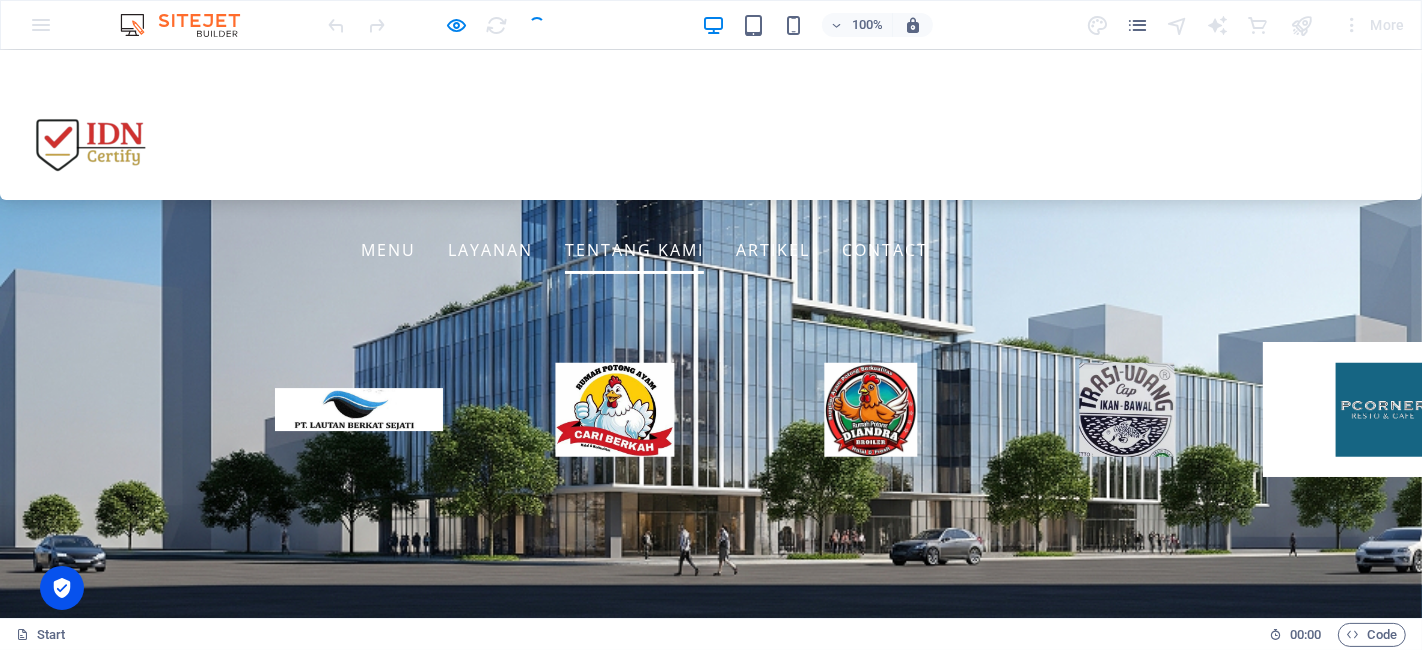 scroll, scrollTop: 567, scrollLeft: 0, axis: vertical 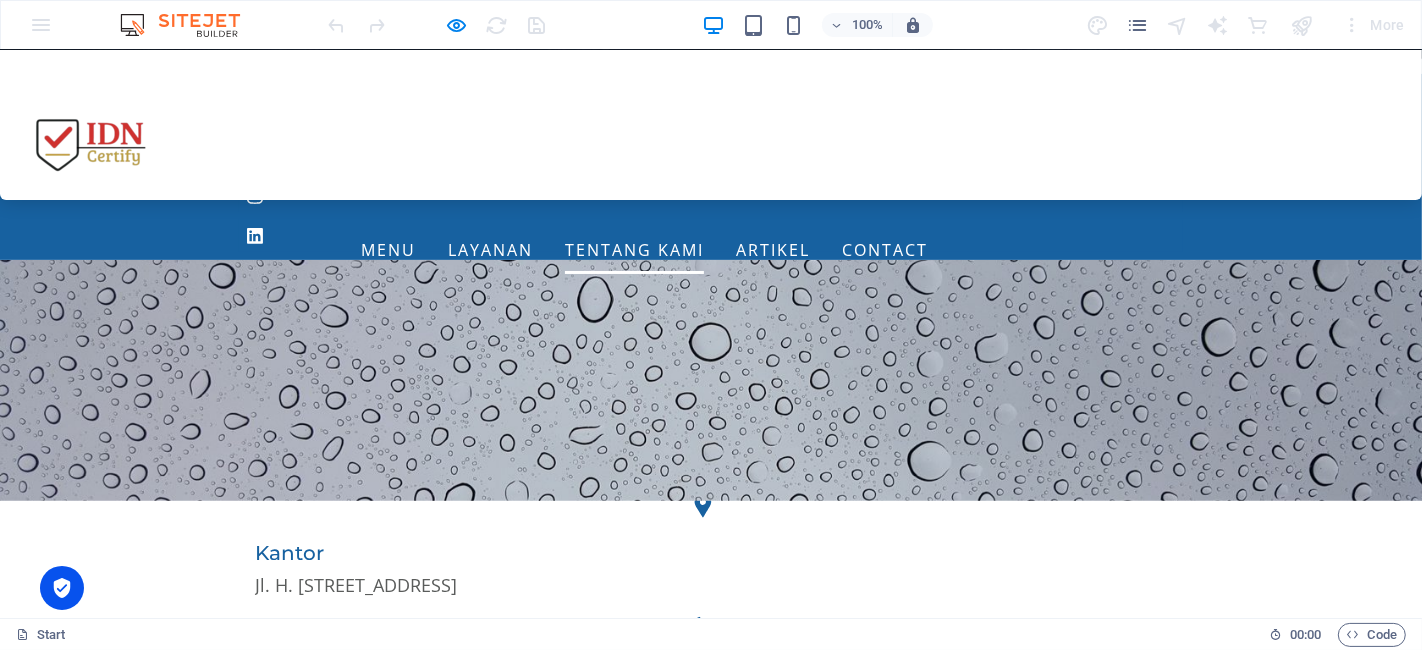 click on "Menu Layanan Sertifikat Halal BPOM ISO 9001 Legalitas Lain NKV (Nomor Kontrol Veteriner) Pengurusan PKRT  Pengurusan PSAT  HAKI PT Perorangan ISO 22000 Tentang Kami Artikel Contact" at bounding box center (711, 125) 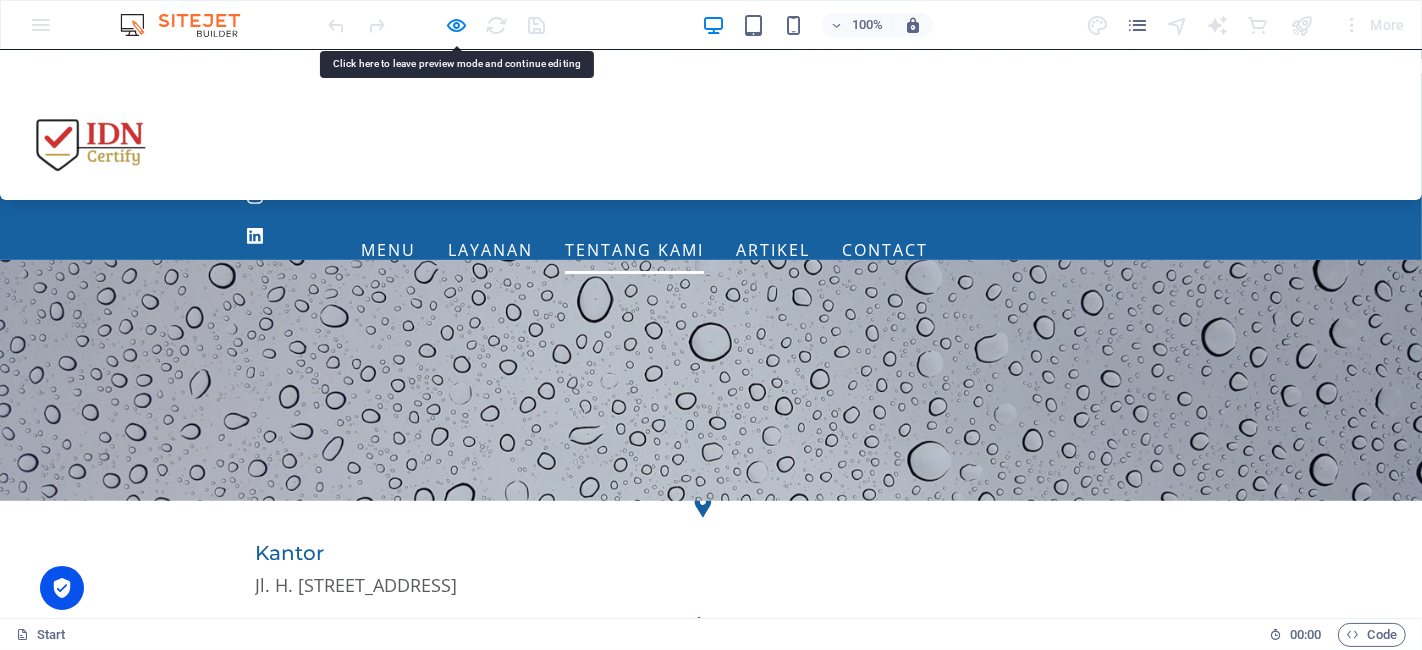 click on "Menu Layanan Sertifikat Halal BPOM ISO 9001 Legalitas Lain NKV (Nomor Kontrol Veteriner) Pengurusan PKRT  Pengurusan PSAT  HAKI PT Perorangan ISO 22000 Tentang Kami Artikel Contact" at bounding box center (472, 250) 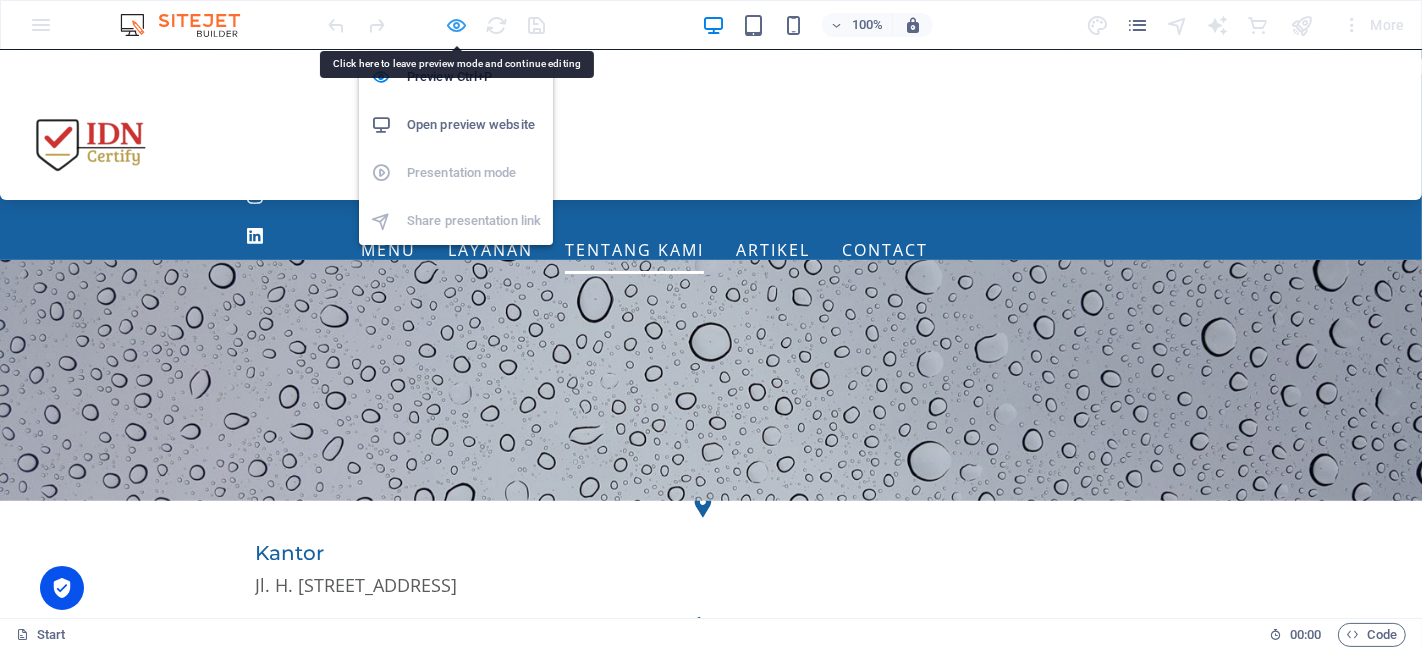 click at bounding box center [457, 25] 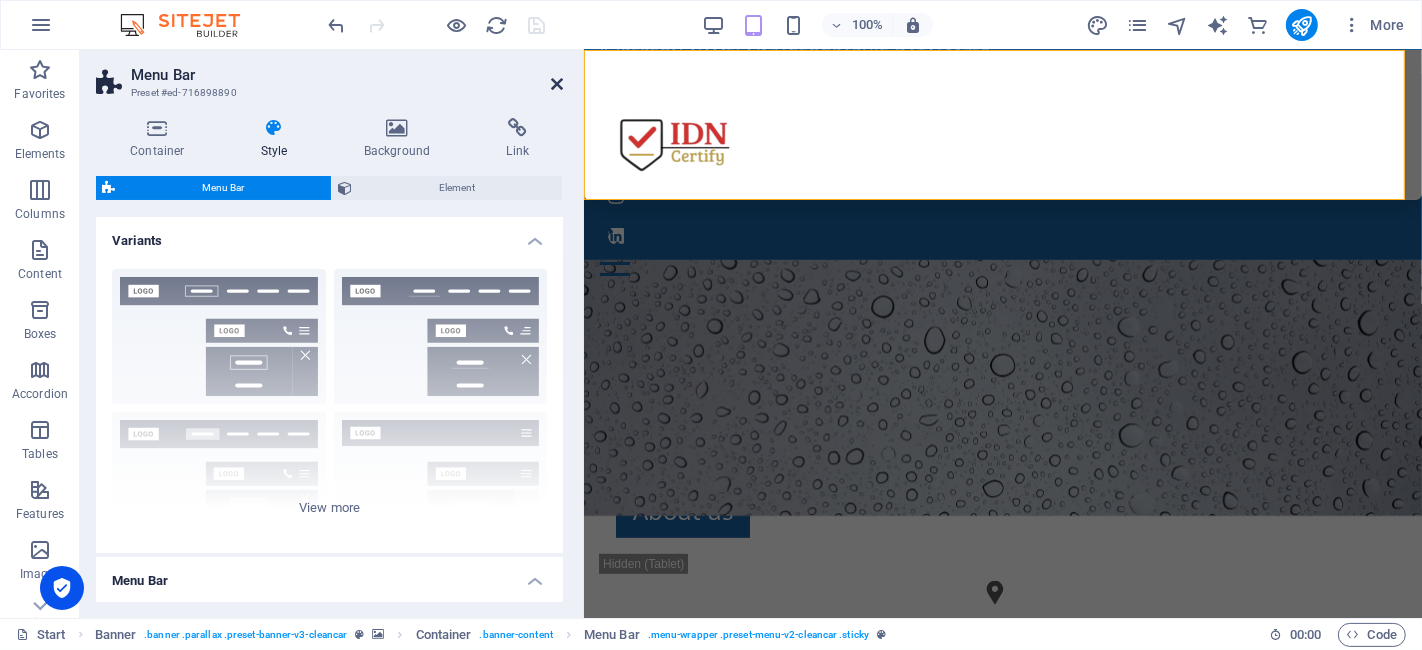 click at bounding box center (557, 84) 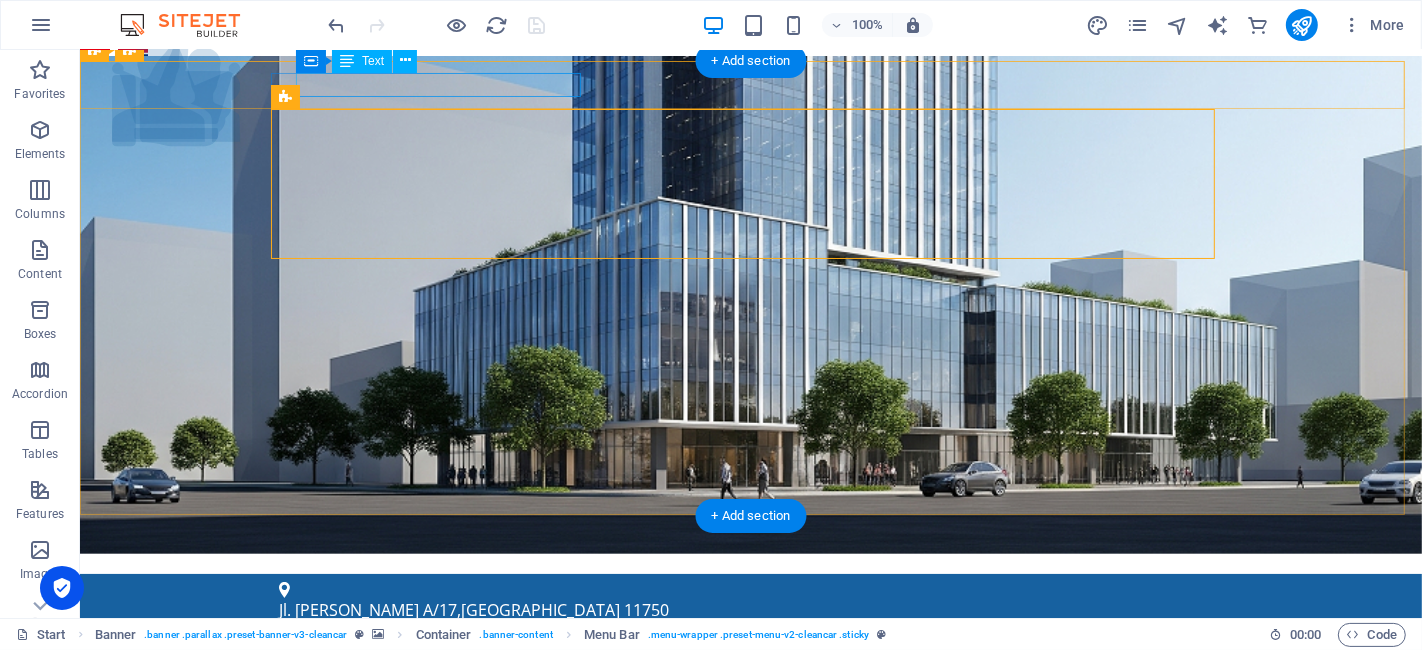 scroll, scrollTop: 0, scrollLeft: 0, axis: both 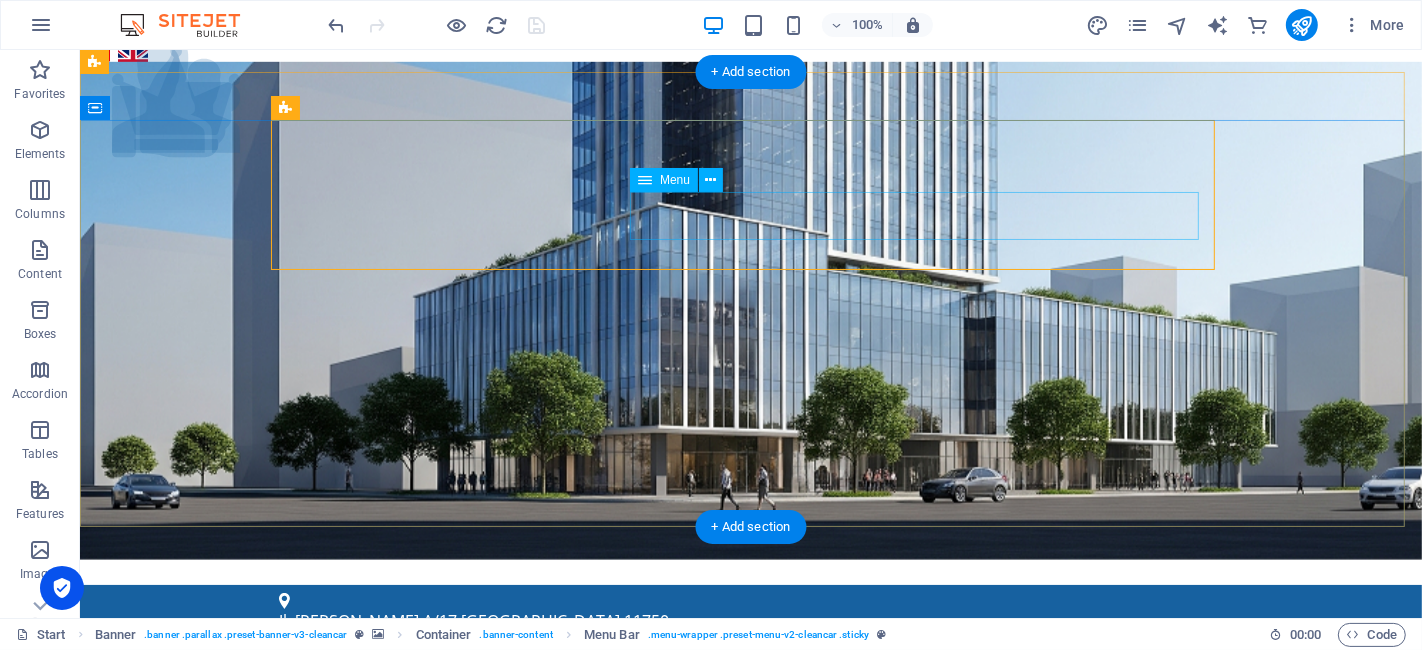 click on "Menu Layanan Sertifikat Halal BPOM ISO 9001 Legalitas Lain NKV (Nomor Kontrol Veteriner) Pengurusan PKRT  Pengurusan PSAT  HAKI PT Perorangan ISO 22000 Tentang Kami Artikel Contact" at bounding box center (750, 1027) 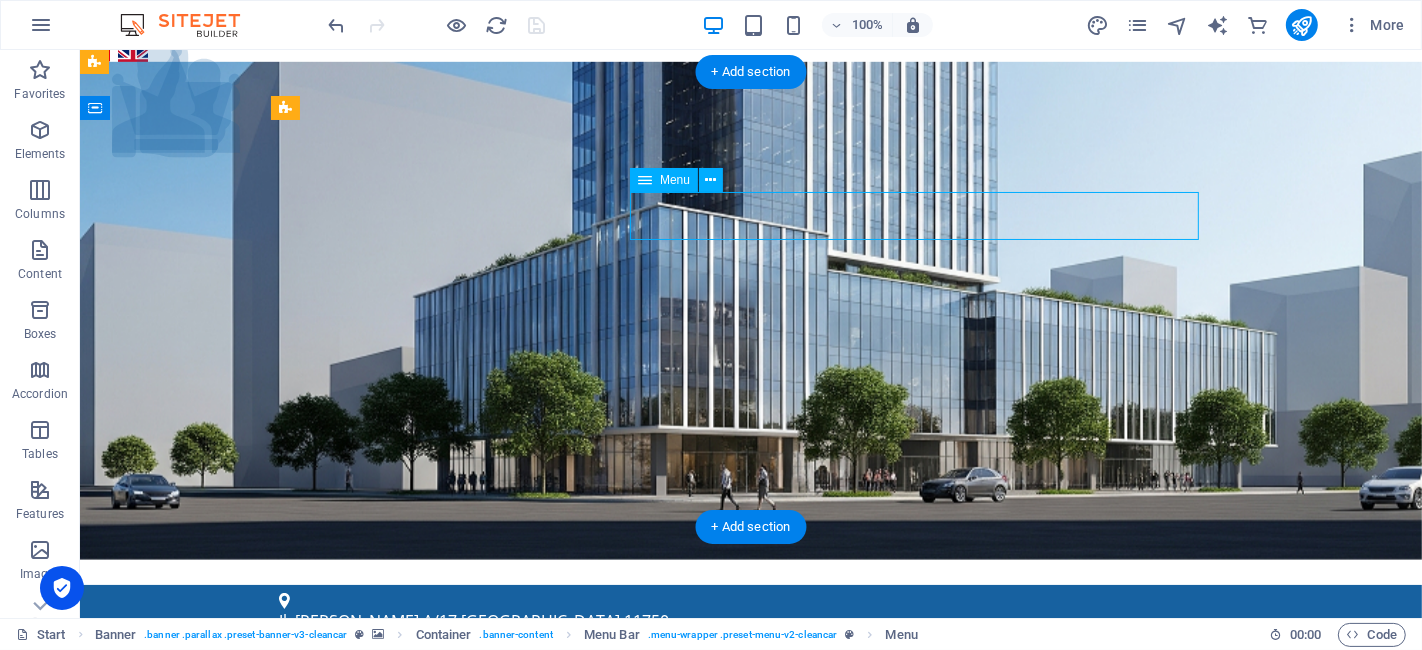 click on "Menu Layanan Sertifikat Halal BPOM ISO 9001 Legalitas Lain NKV (Nomor Kontrol Veteriner) Pengurusan PKRT  Pengurusan PSAT  HAKI PT Perorangan ISO 22000 Tentang Kami Artikel Contact" at bounding box center [750, 1027] 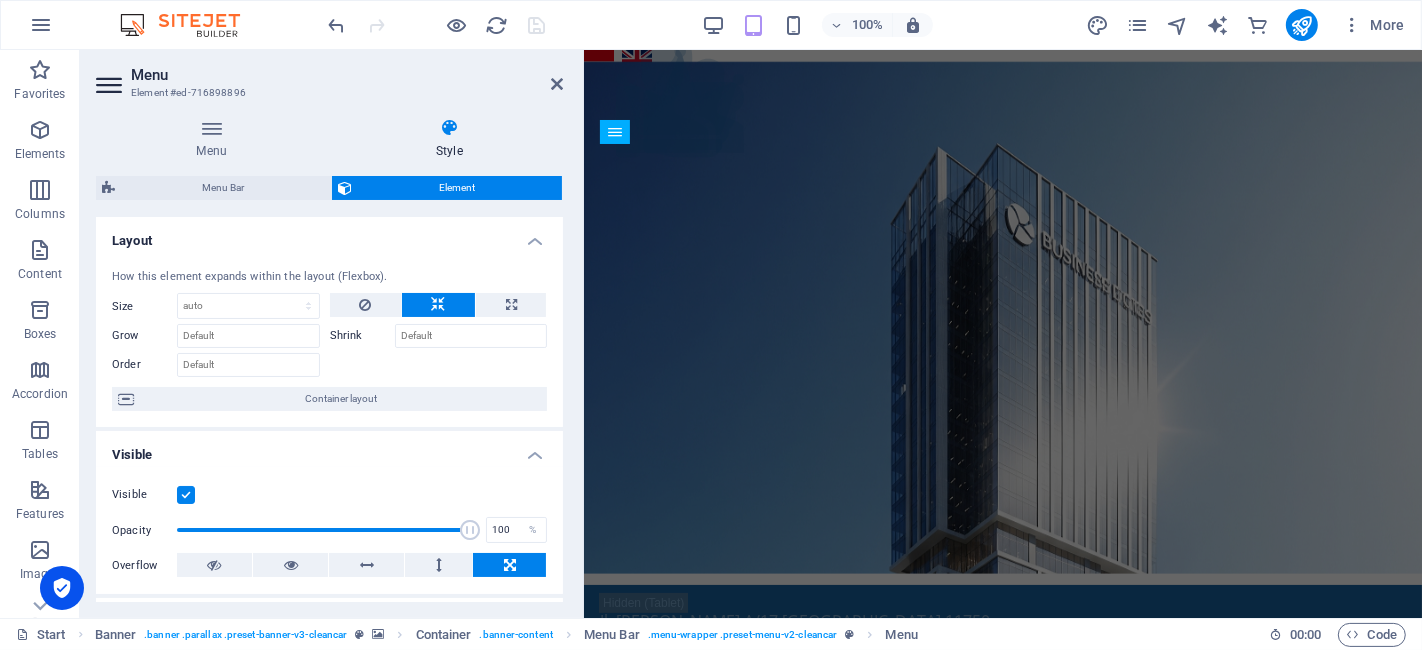 scroll, scrollTop: 458, scrollLeft: 0, axis: vertical 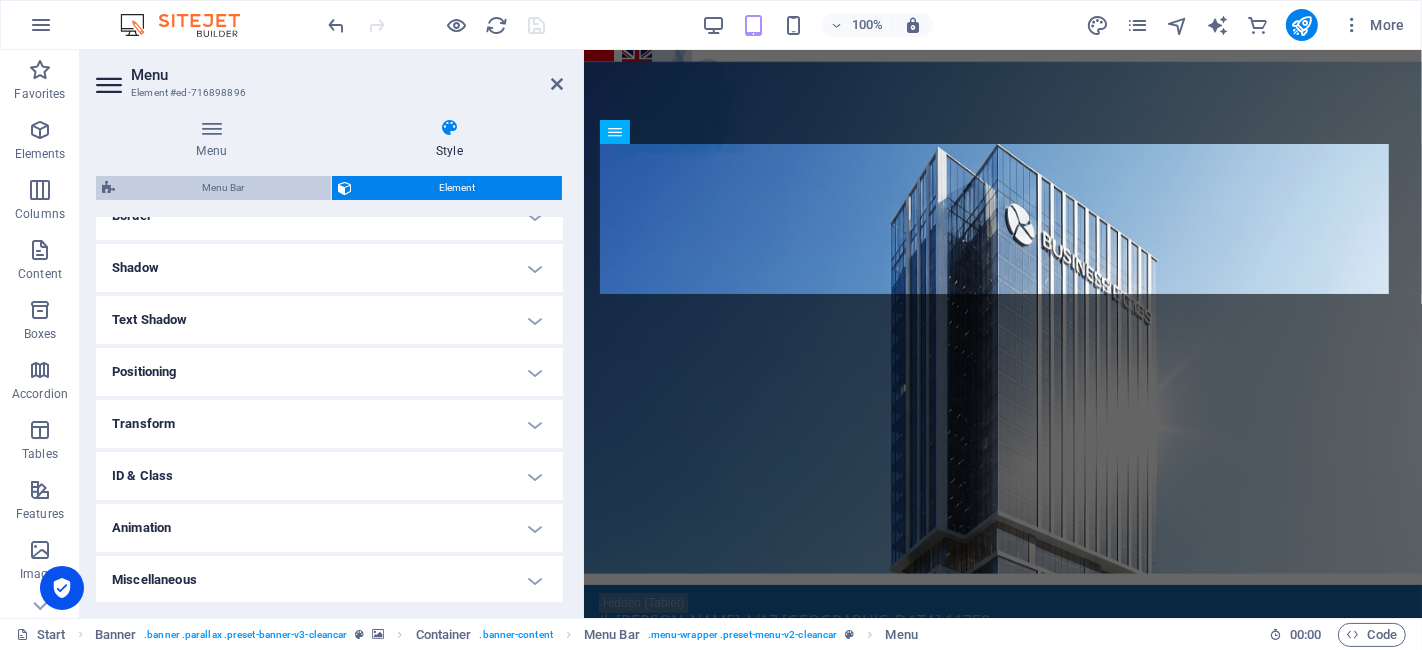 click on "Menu Bar" at bounding box center (223, 188) 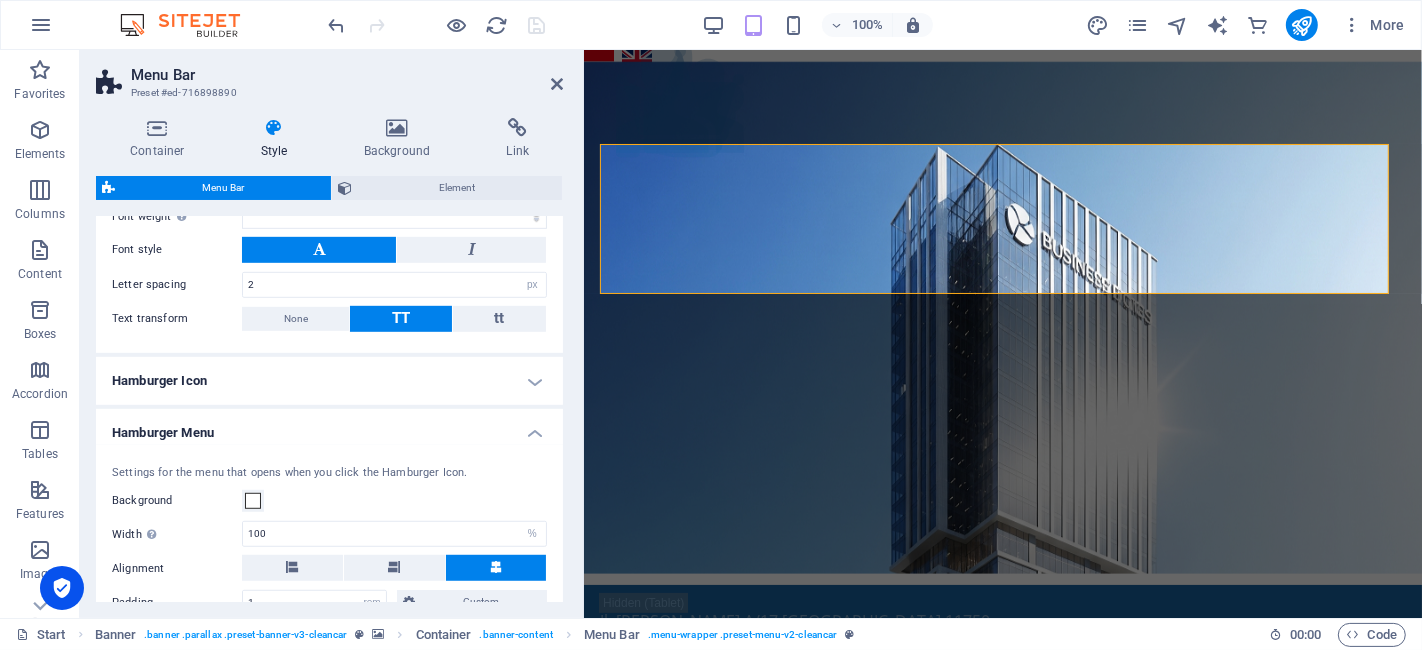 scroll, scrollTop: 1111, scrollLeft: 0, axis: vertical 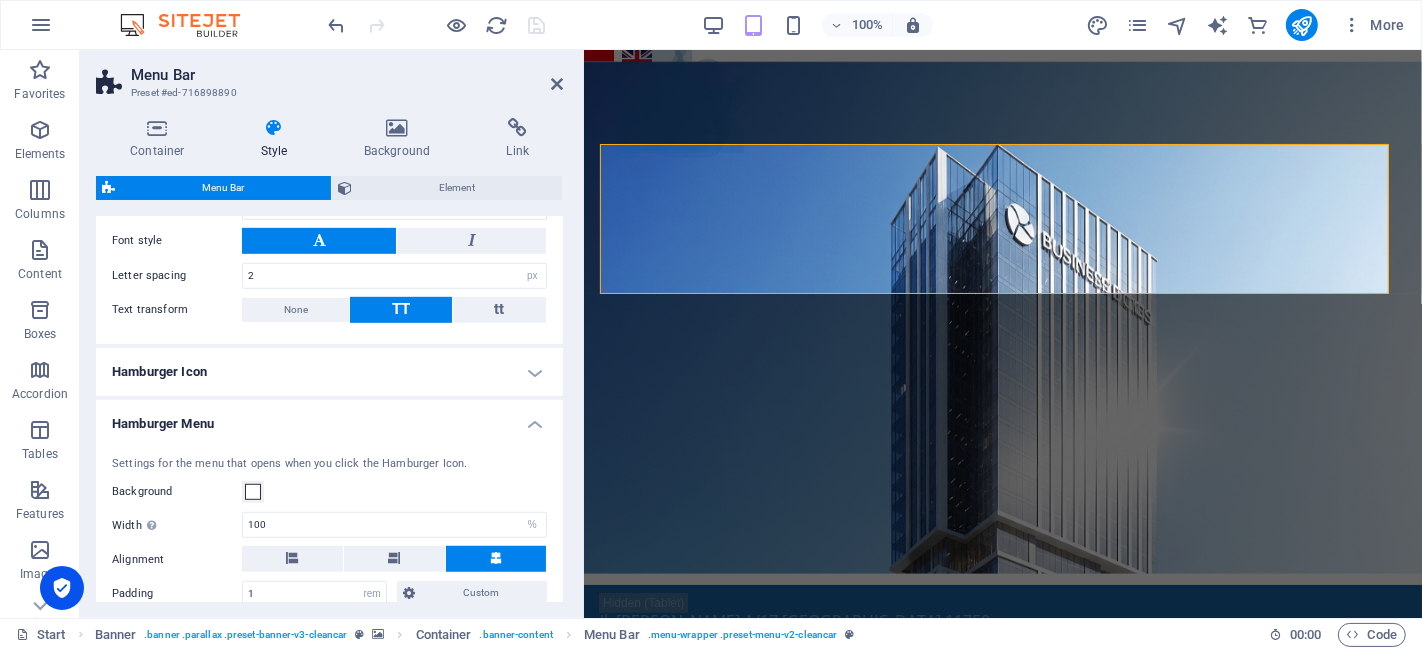 click on "Hamburger Icon" at bounding box center (329, 372) 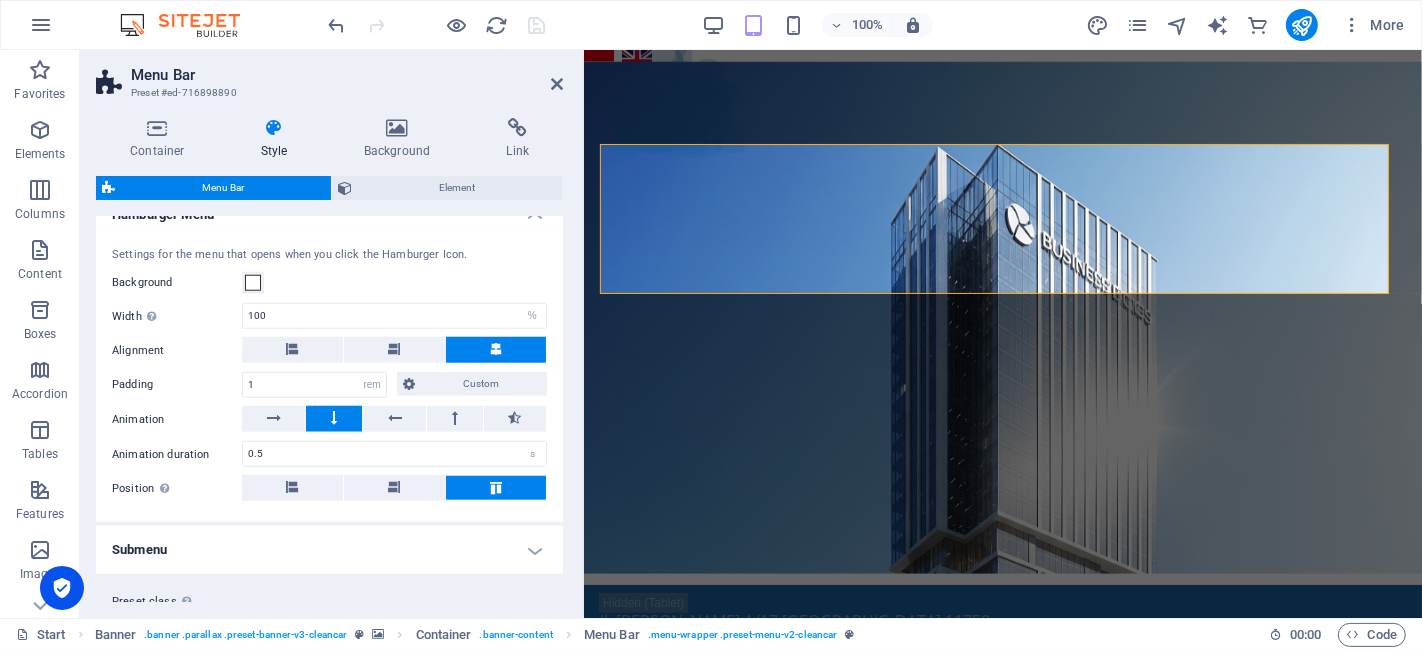 scroll, scrollTop: 1662, scrollLeft: 0, axis: vertical 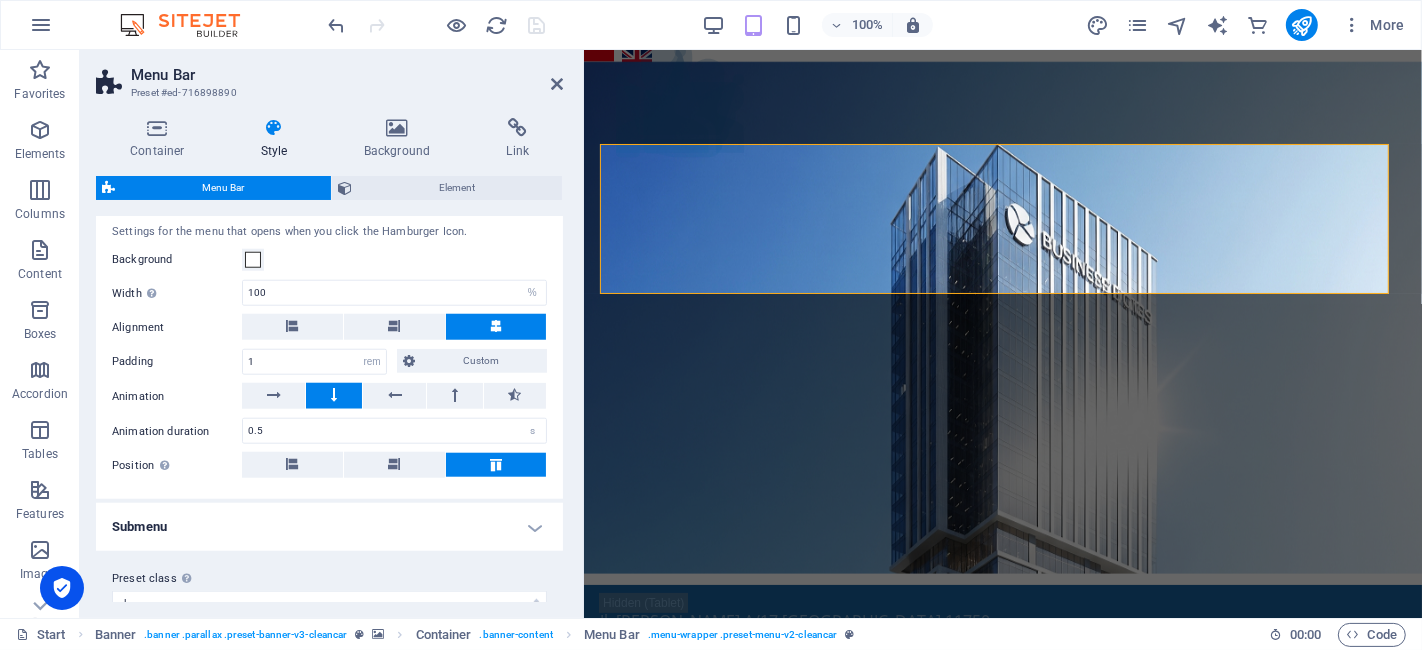 click on "Submenu" at bounding box center [329, 527] 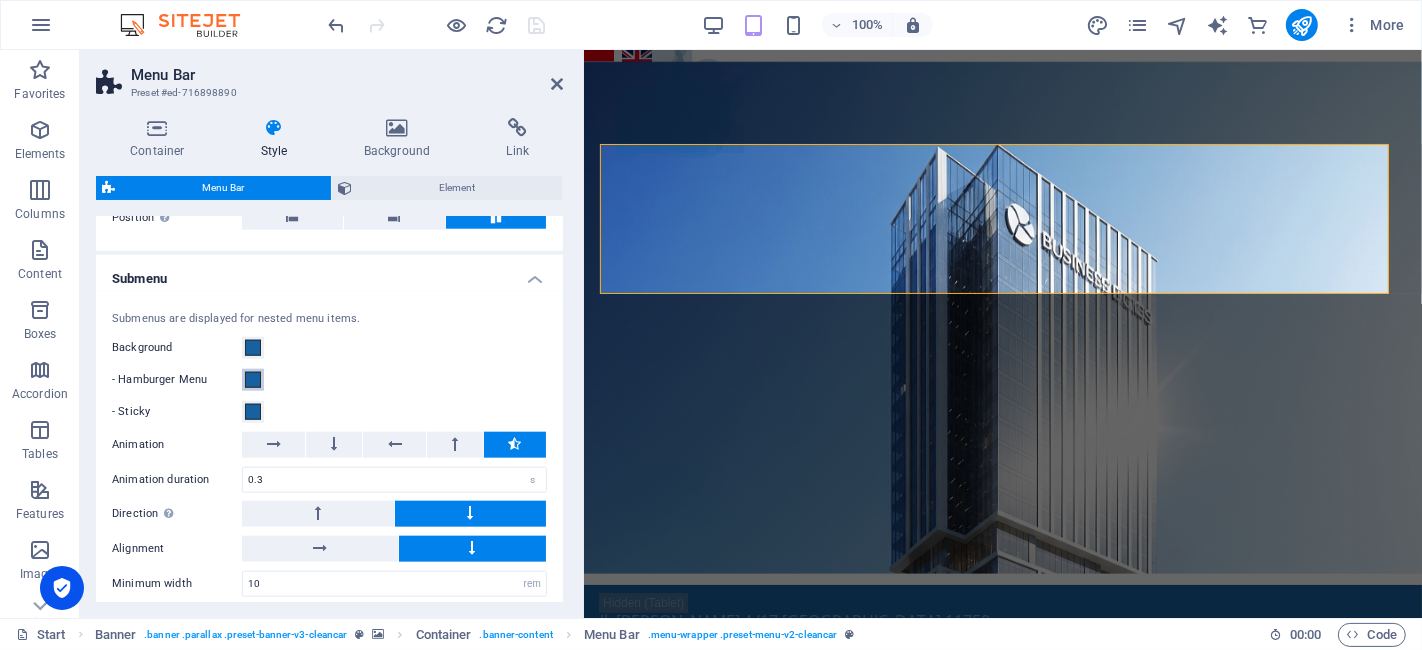 scroll, scrollTop: 1892, scrollLeft: 0, axis: vertical 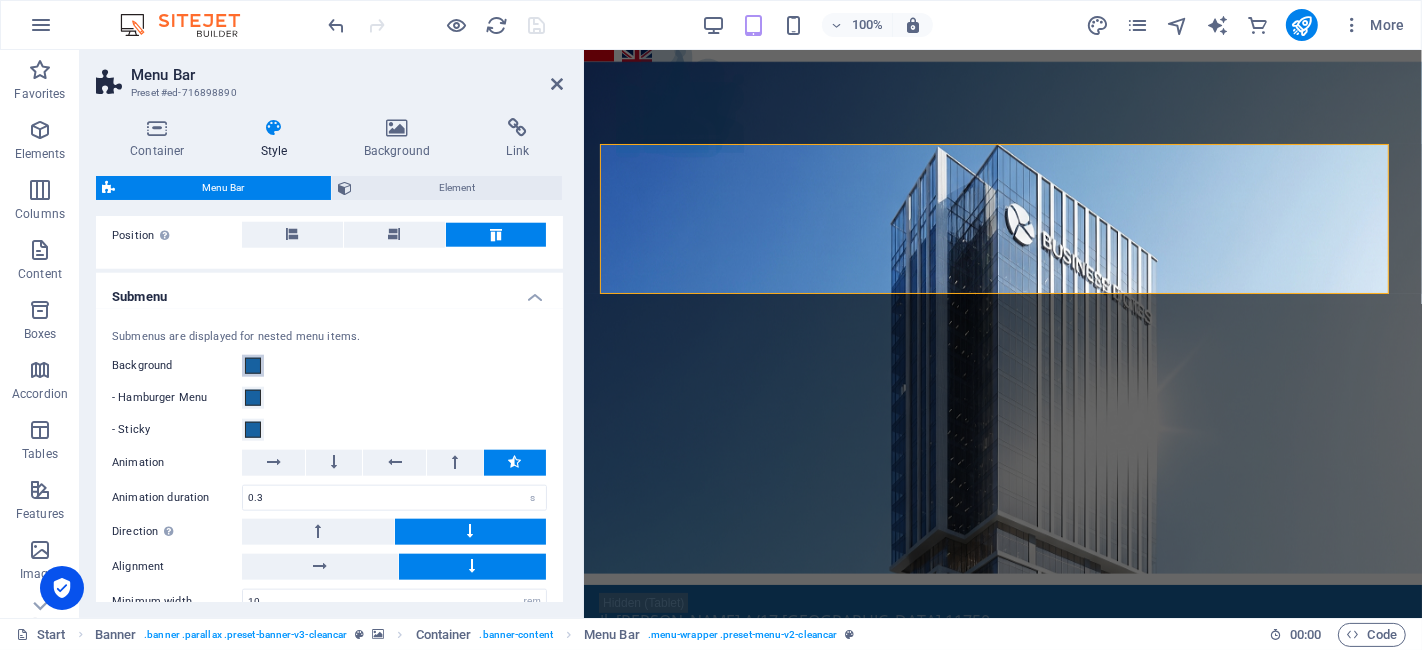 click at bounding box center [253, 366] 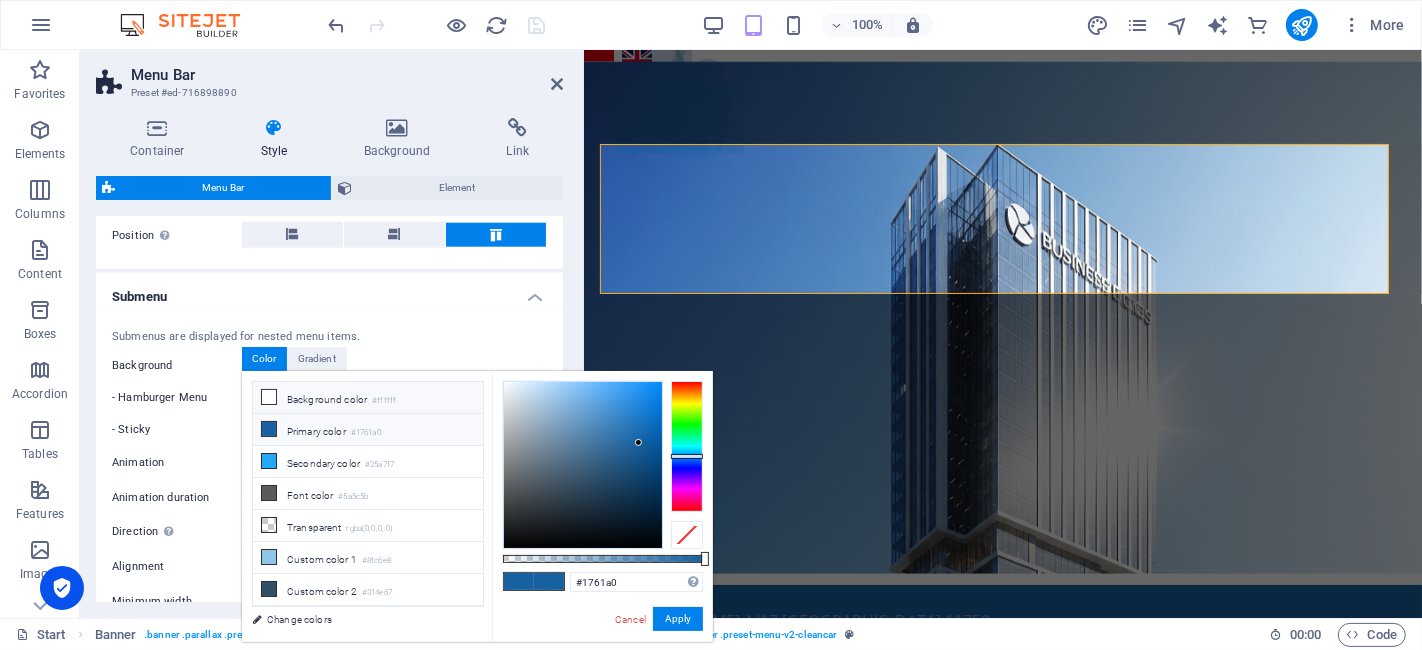 click on "Background color
#ffffff" at bounding box center (368, 398) 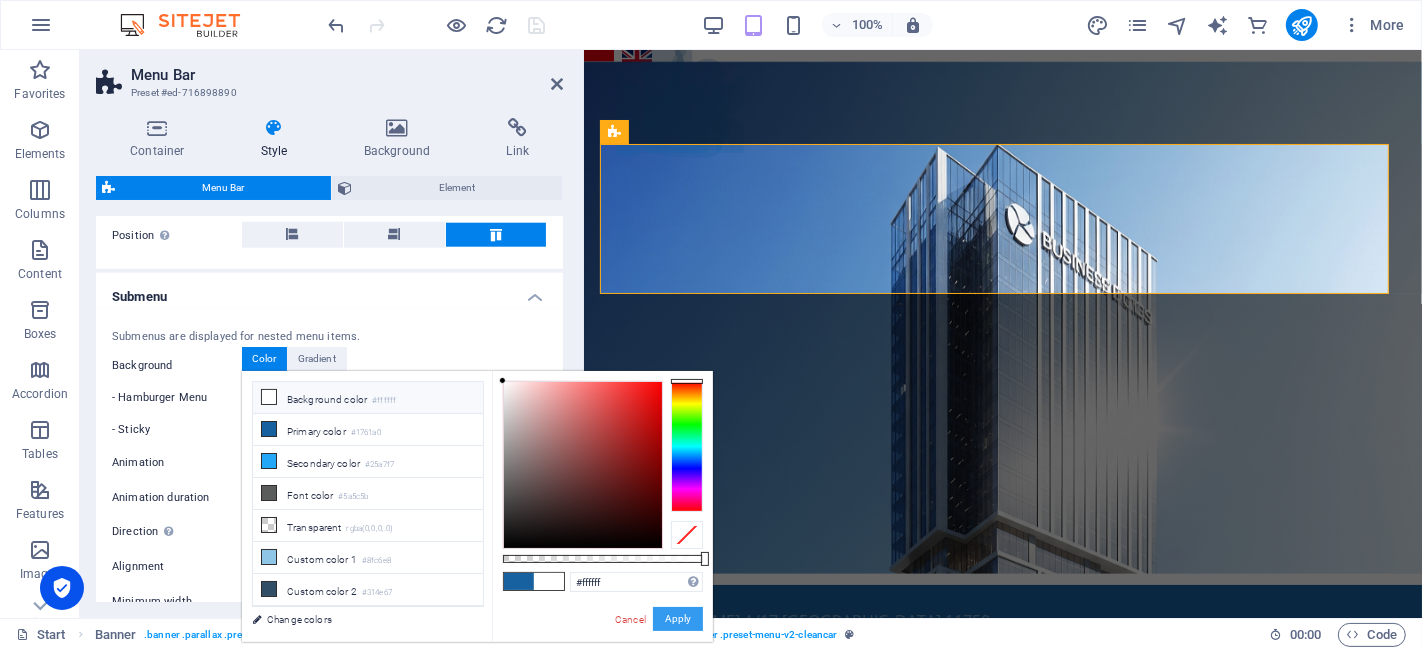 click on "Apply" at bounding box center (678, 619) 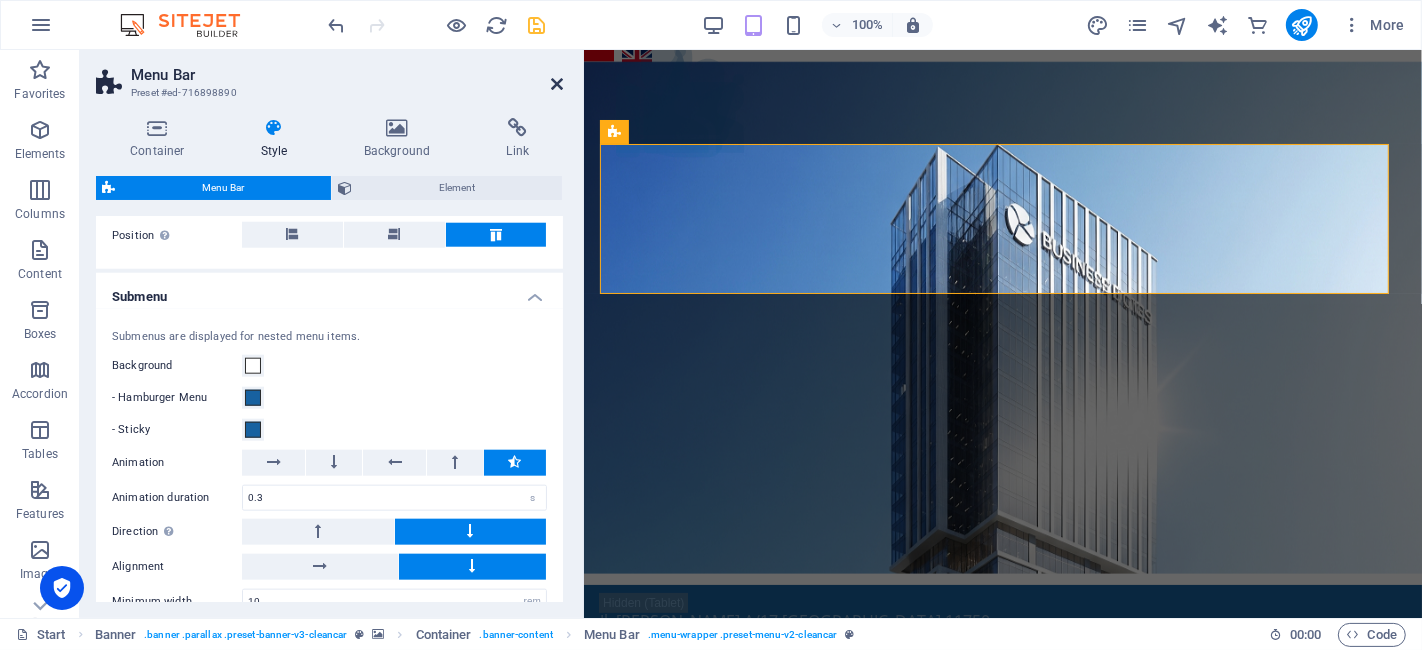 click at bounding box center (557, 84) 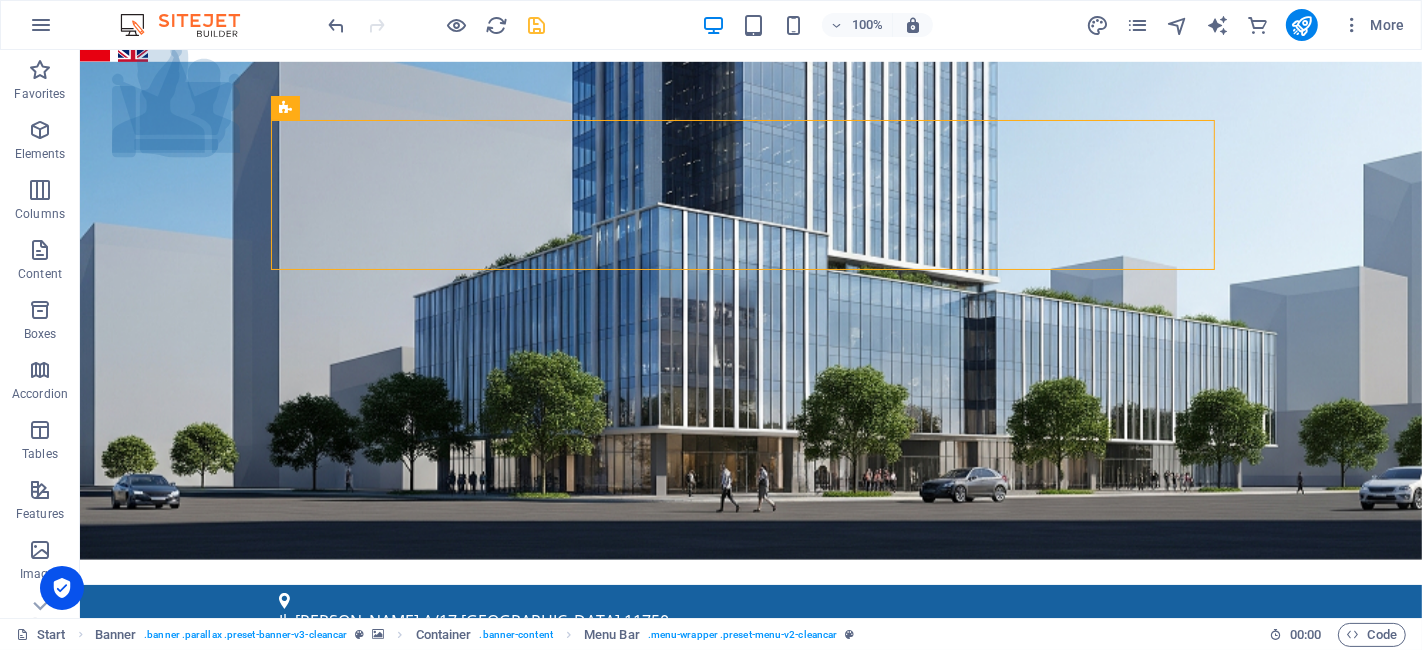 click at bounding box center [537, 25] 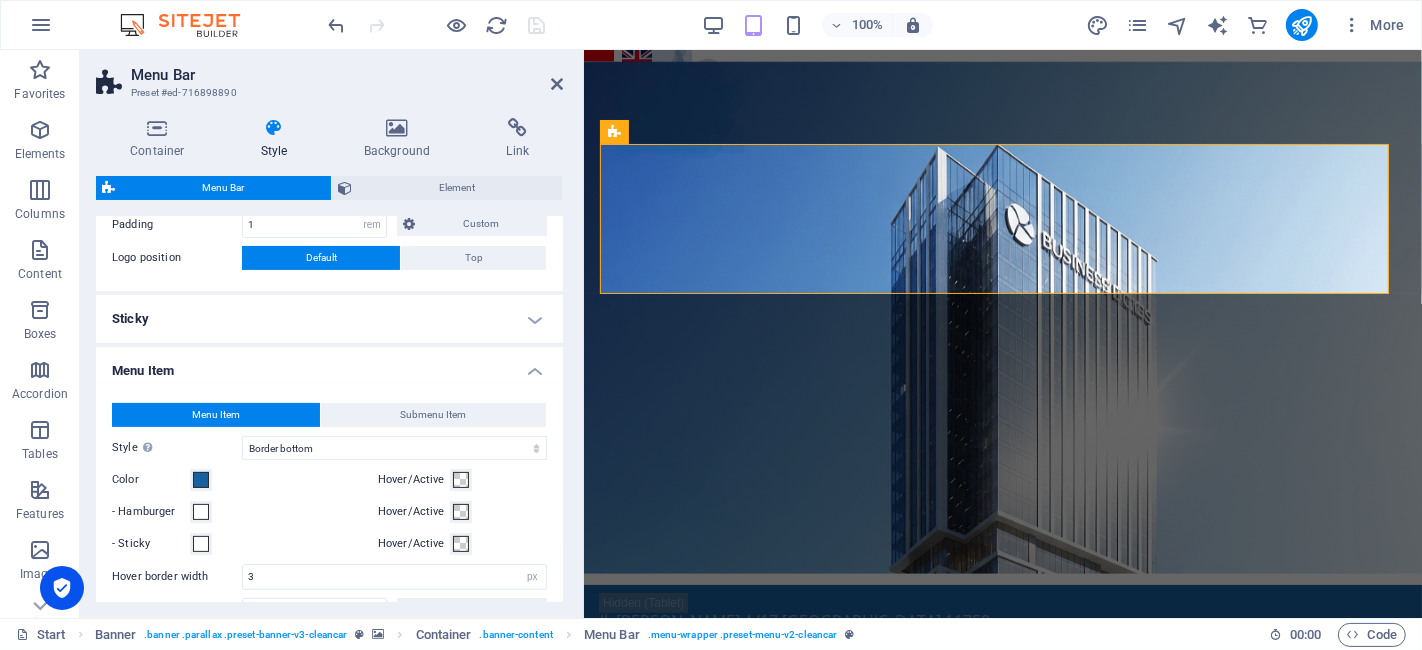 scroll, scrollTop: 444, scrollLeft: 0, axis: vertical 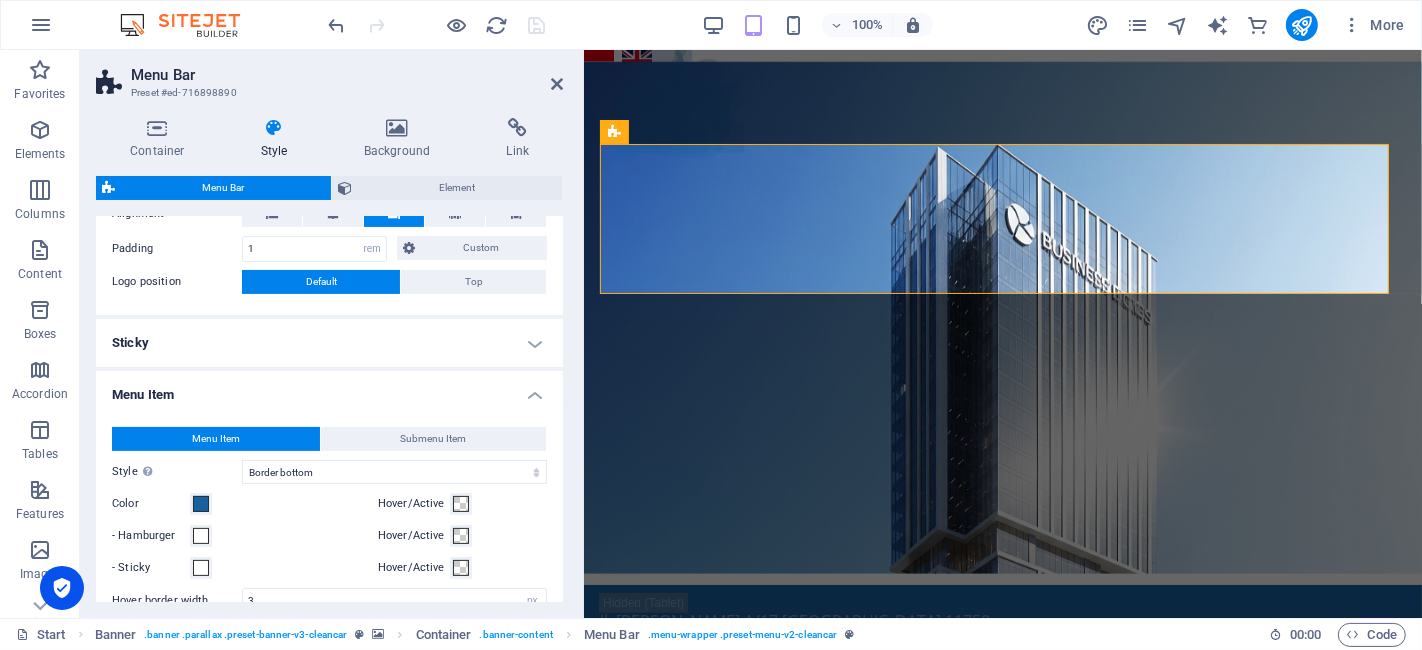 click on "Color" at bounding box center (151, 504) 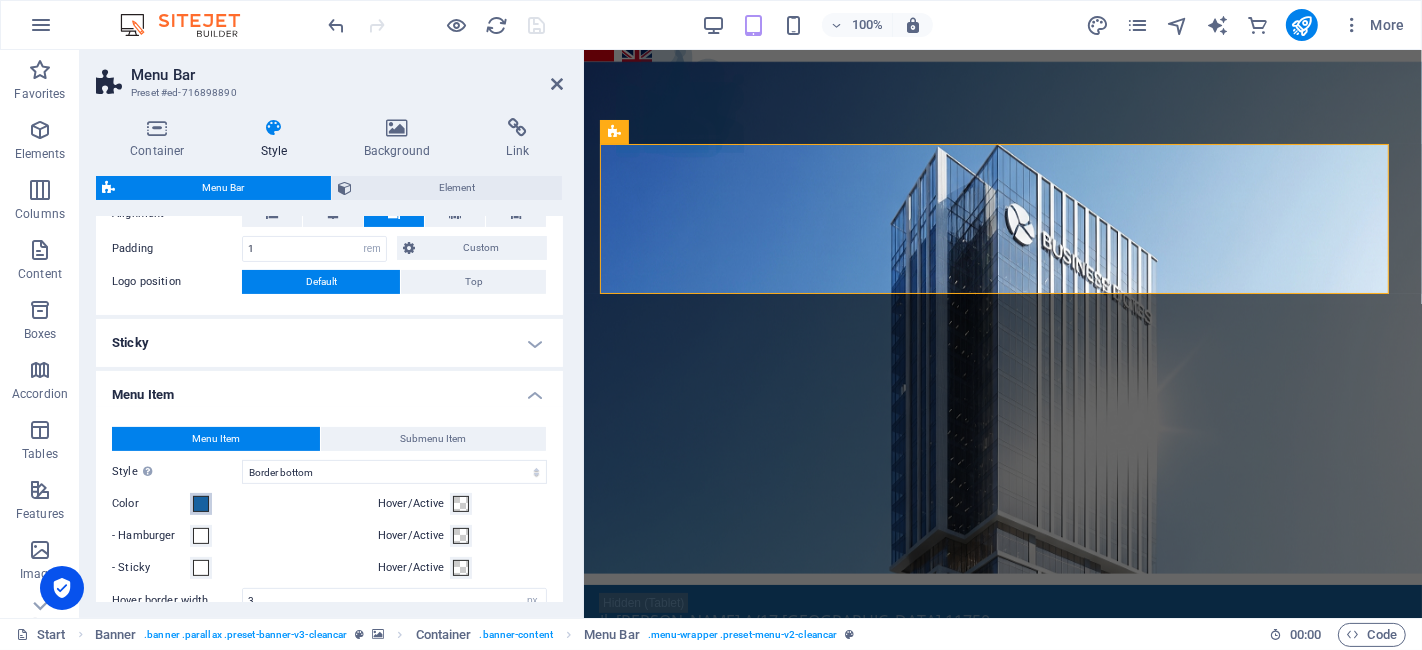 click on "Color" at bounding box center (201, 504) 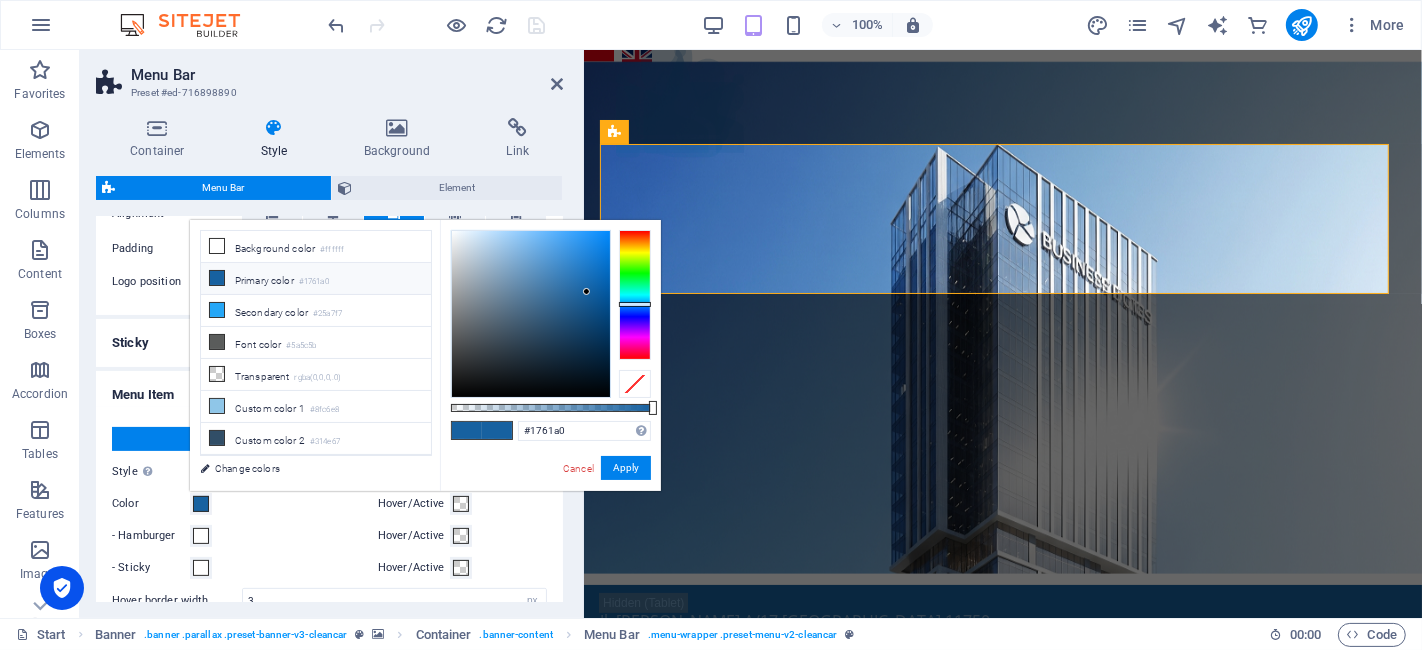 click on "Style Switch to preview mode and move the mouse over menu items to test the effect." at bounding box center (177, 472) 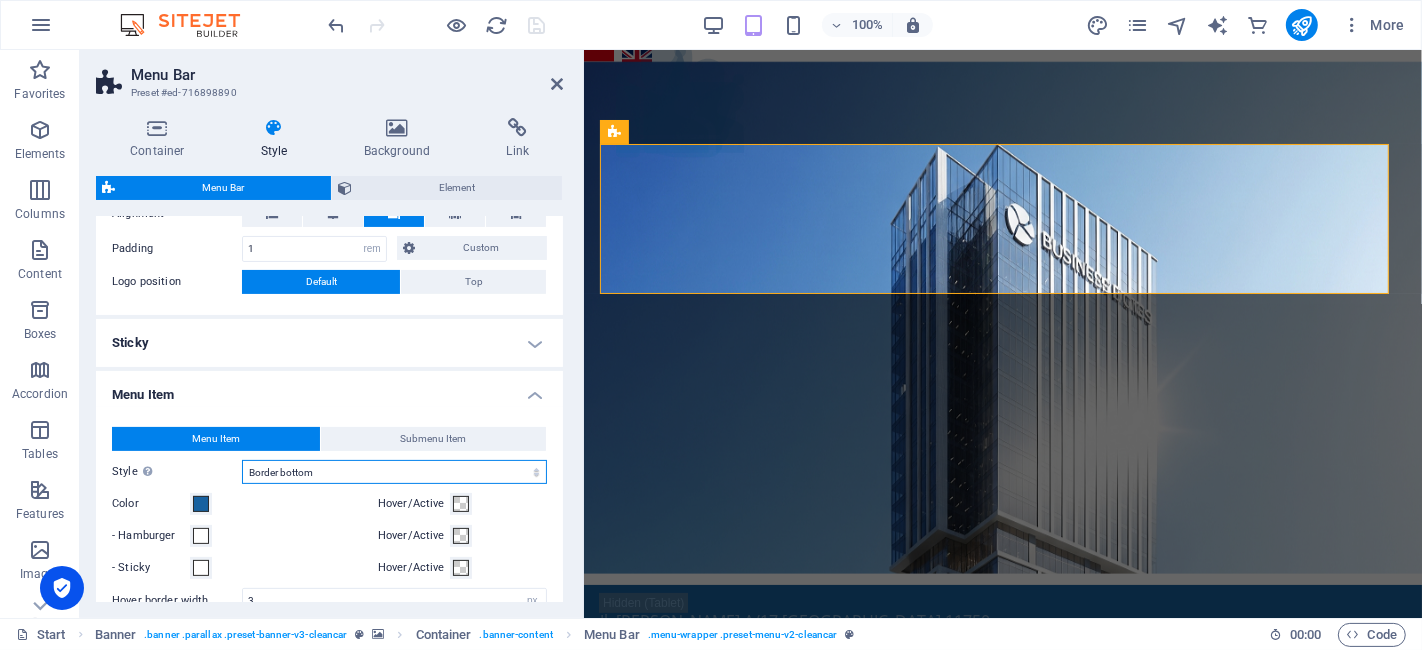 click on "Plain Text color Box: Fade Box: Flip vertical Box: Flip horizontal Box: Slide down Box: Slide up Box: Slide right Box: Slide left Box: Zoom effect Border Border top & bottom Border left & right Border top Border bottom" at bounding box center [394, 472] 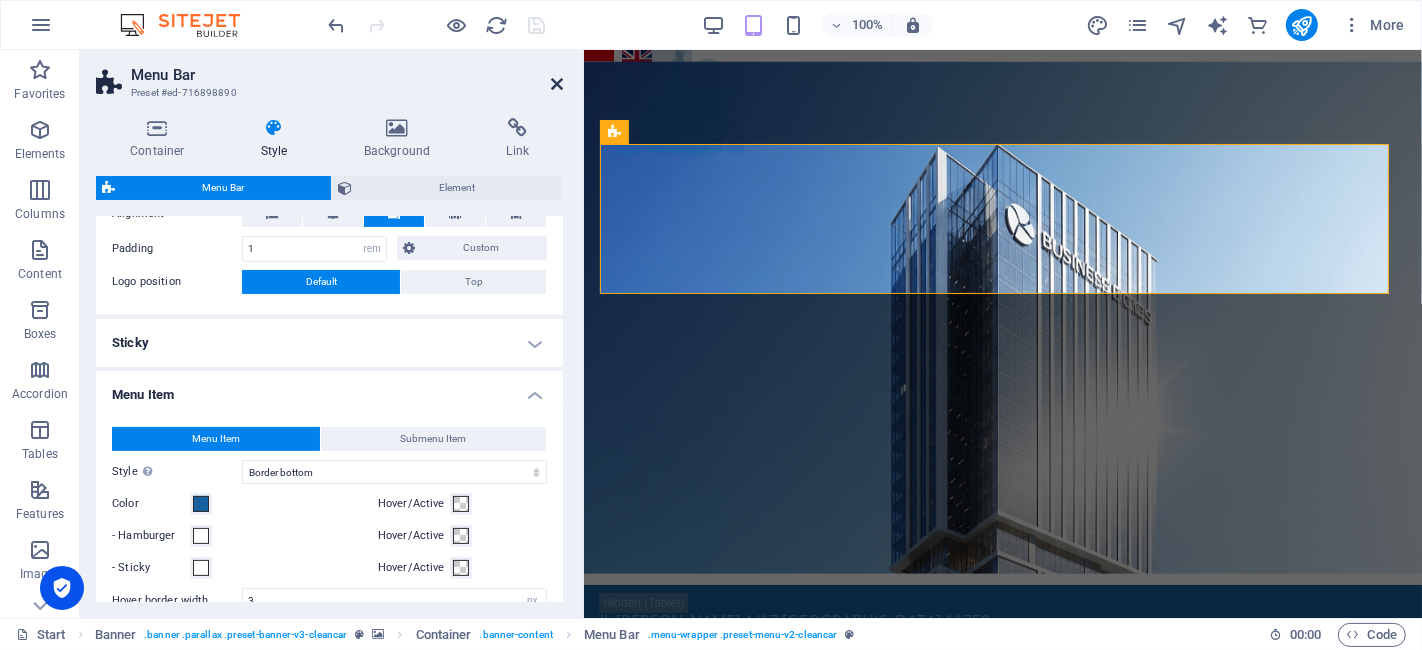 click at bounding box center [557, 84] 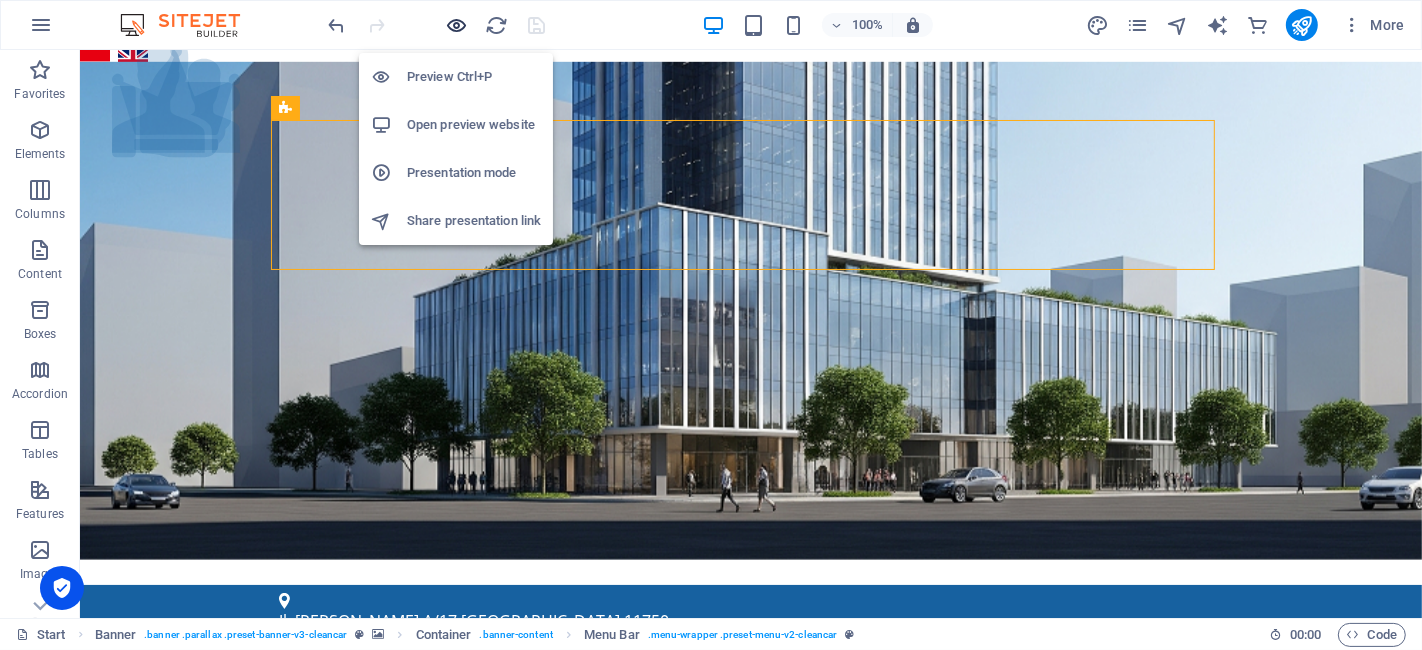 click at bounding box center [457, 25] 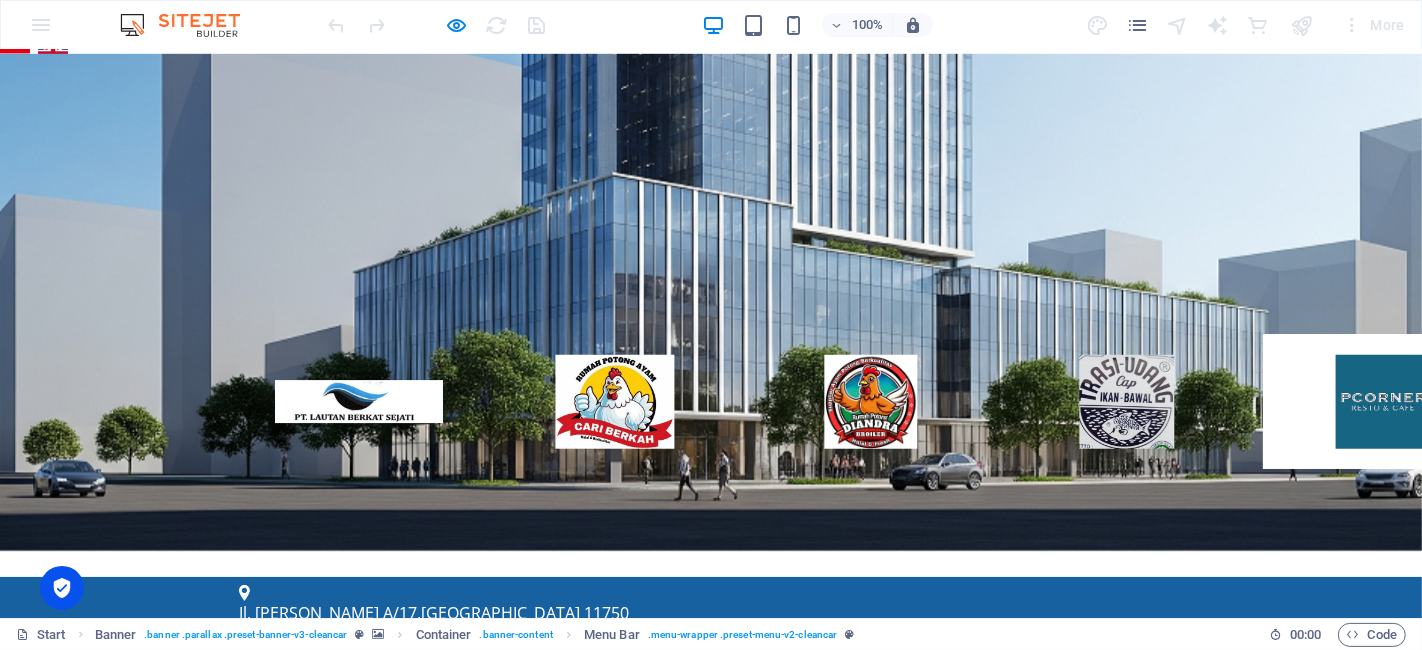 scroll, scrollTop: 0, scrollLeft: 0, axis: both 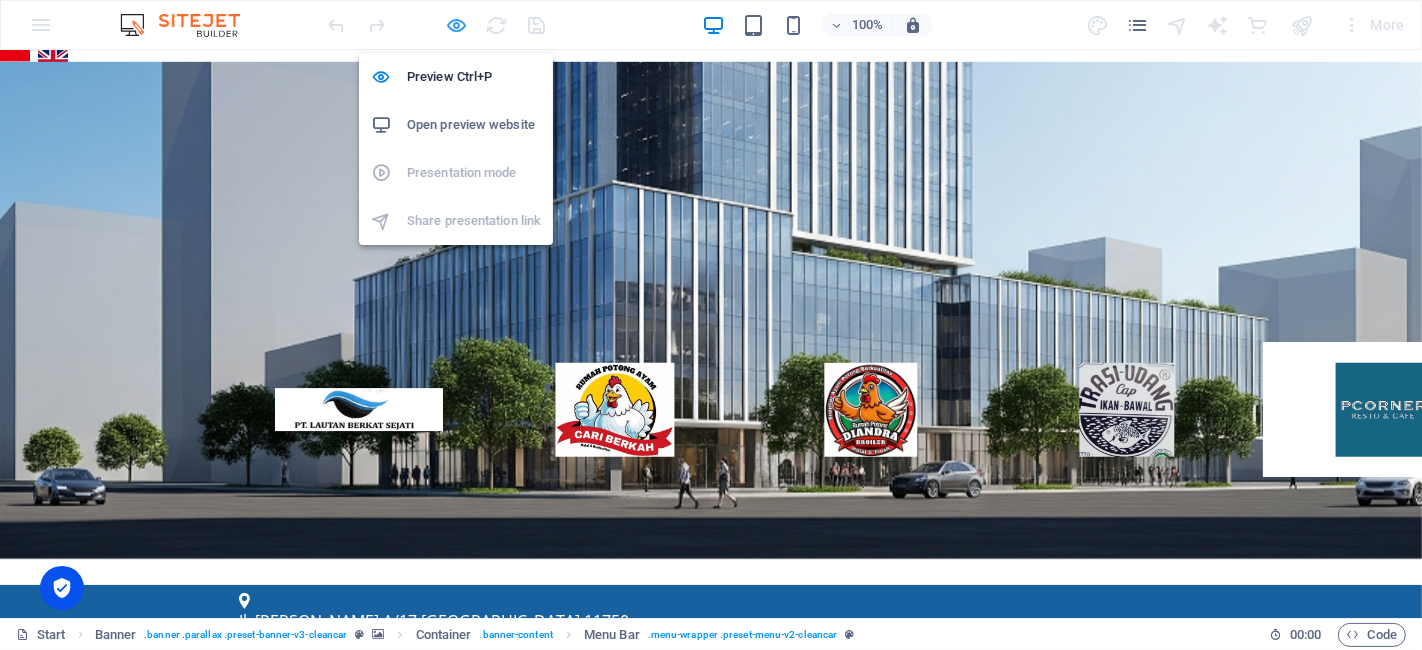 click at bounding box center [457, 25] 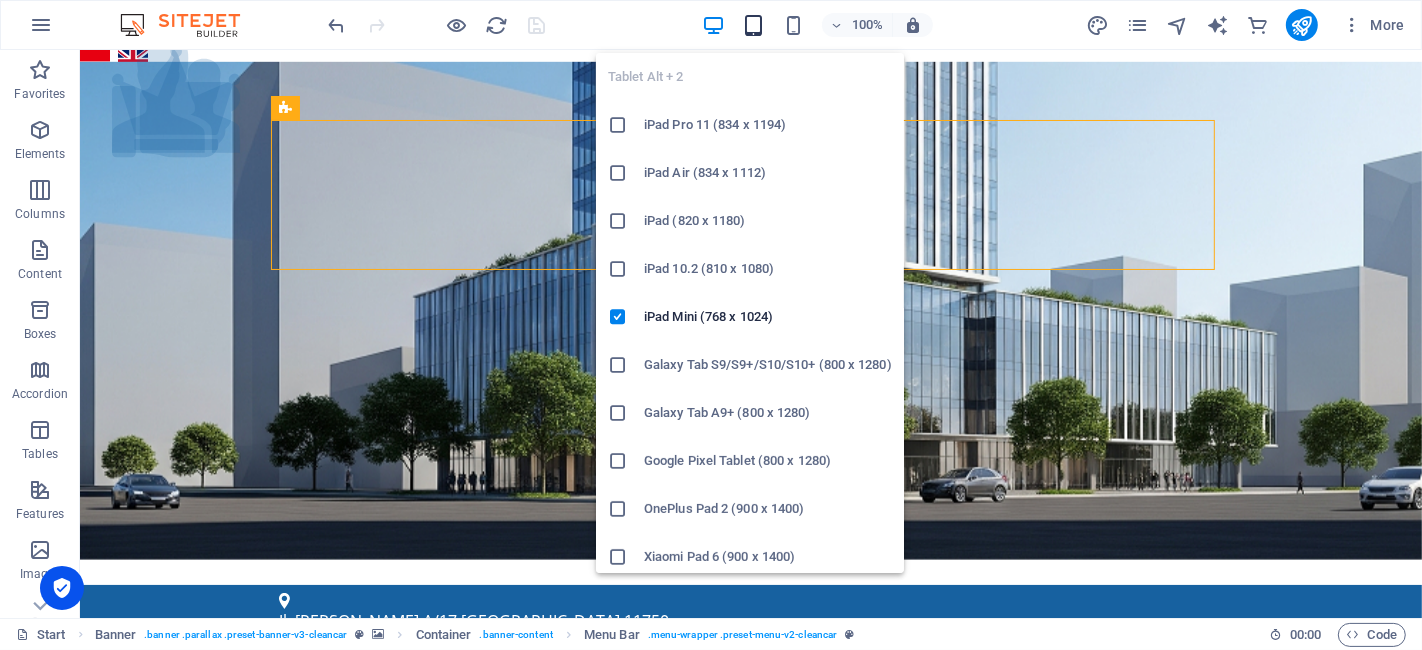 click at bounding box center (753, 25) 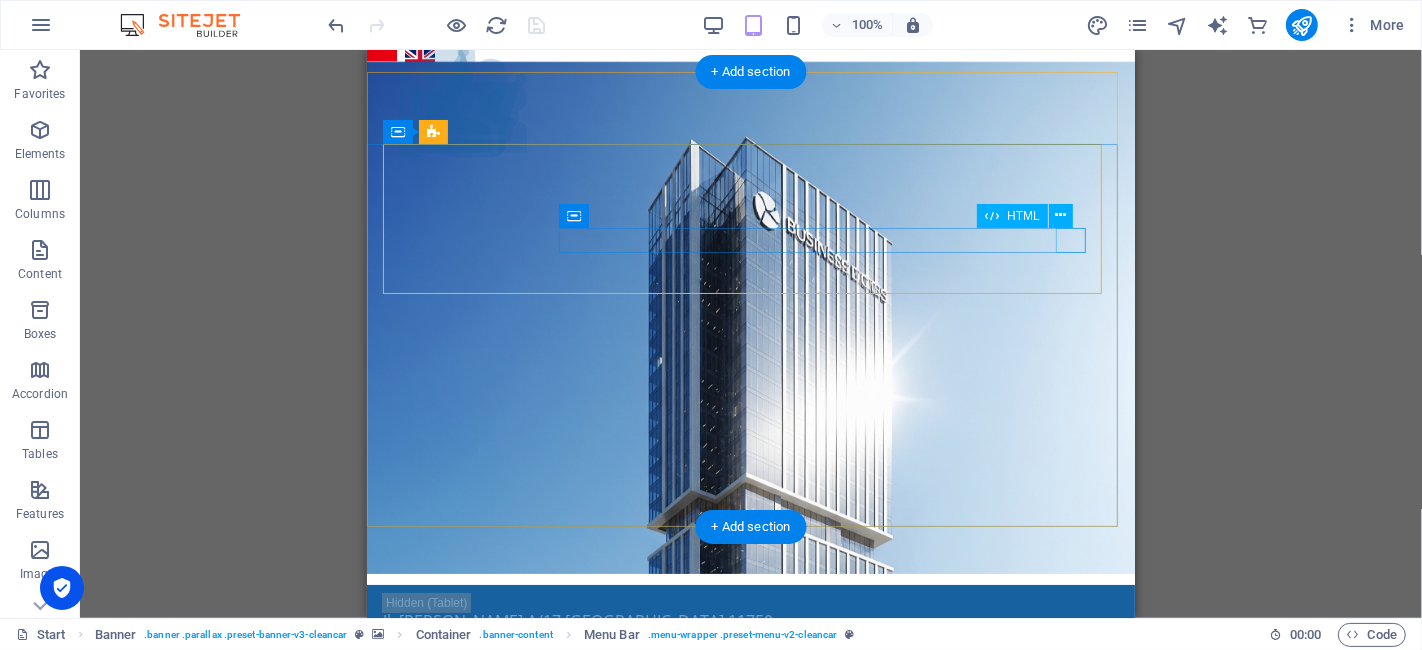 click at bounding box center [750, 1040] 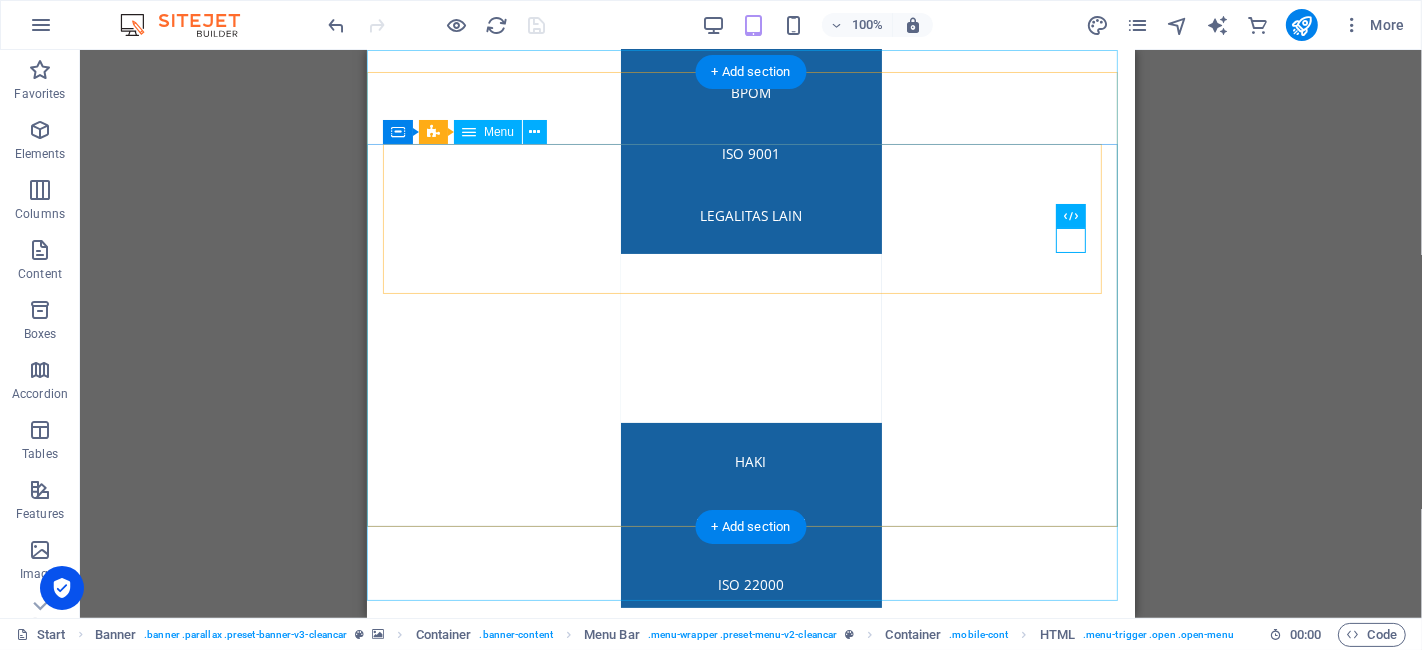 scroll, scrollTop: 0, scrollLeft: 0, axis: both 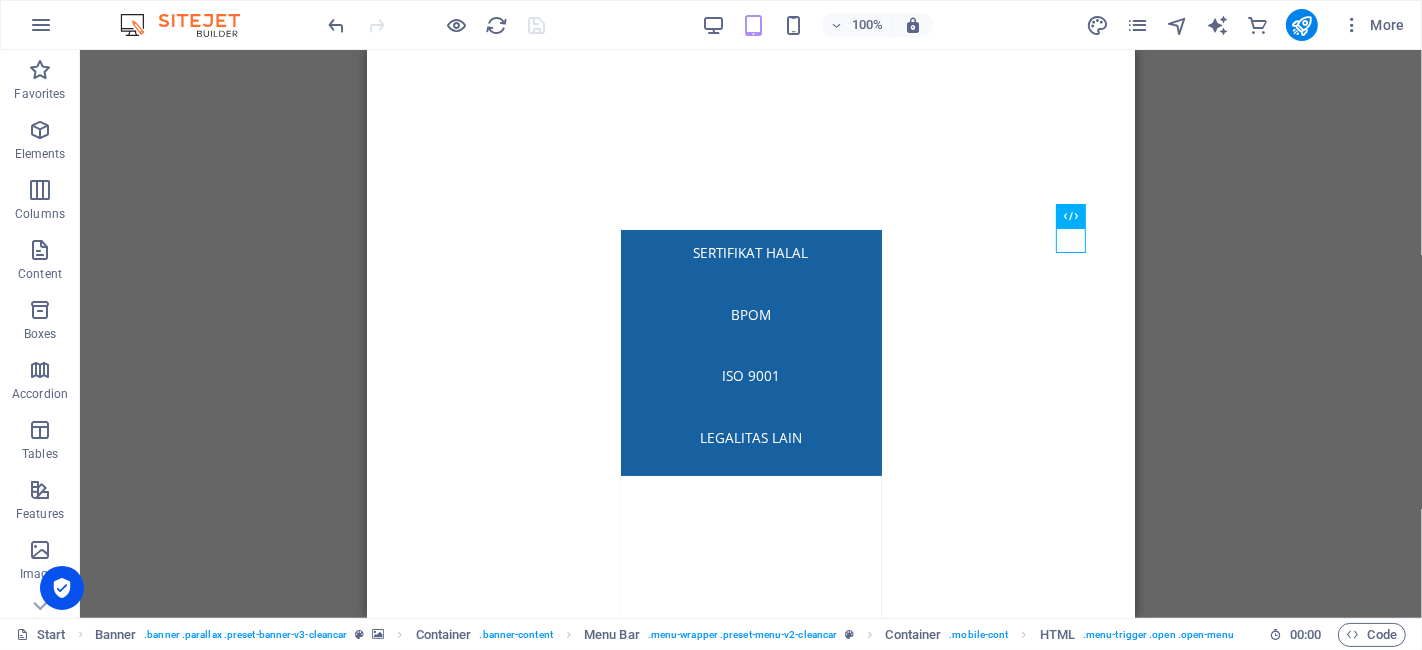 click on "Drag here to replace the existing content. Press “Ctrl” if you want to create a new element.
H3   Container   Container   Preset   Container   Preset   Container   Container   Menu Bar   Banner   Container   Container   Menu Bar   Image   Container   Menu Bar   Menu   Social Media Icons   Banner   Info Bar   Social Media Icons   Icon   Container   Text   Container   Languages   Container   Icon   Container   HTML   Container   Icon   Banner   Icon   Text   Icon   Container   Spacer   Container   Text   Image   Container   Preset   Text   Preset   Container   Container   Container   Button   Social Media Icons   Icon   Container   H4   Preset   Container   Container   H2   Preset   Container   H3   Spacer   Container   Languages" at bounding box center [751, 334] 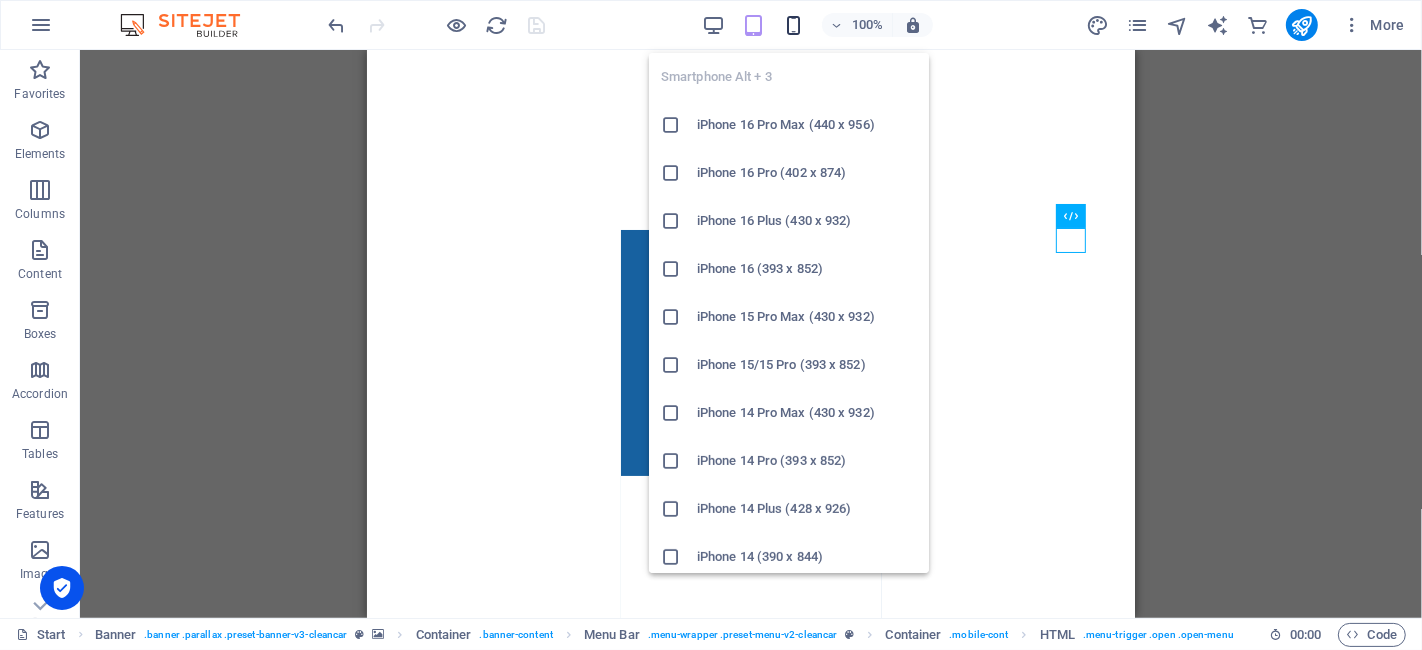 click at bounding box center [793, 25] 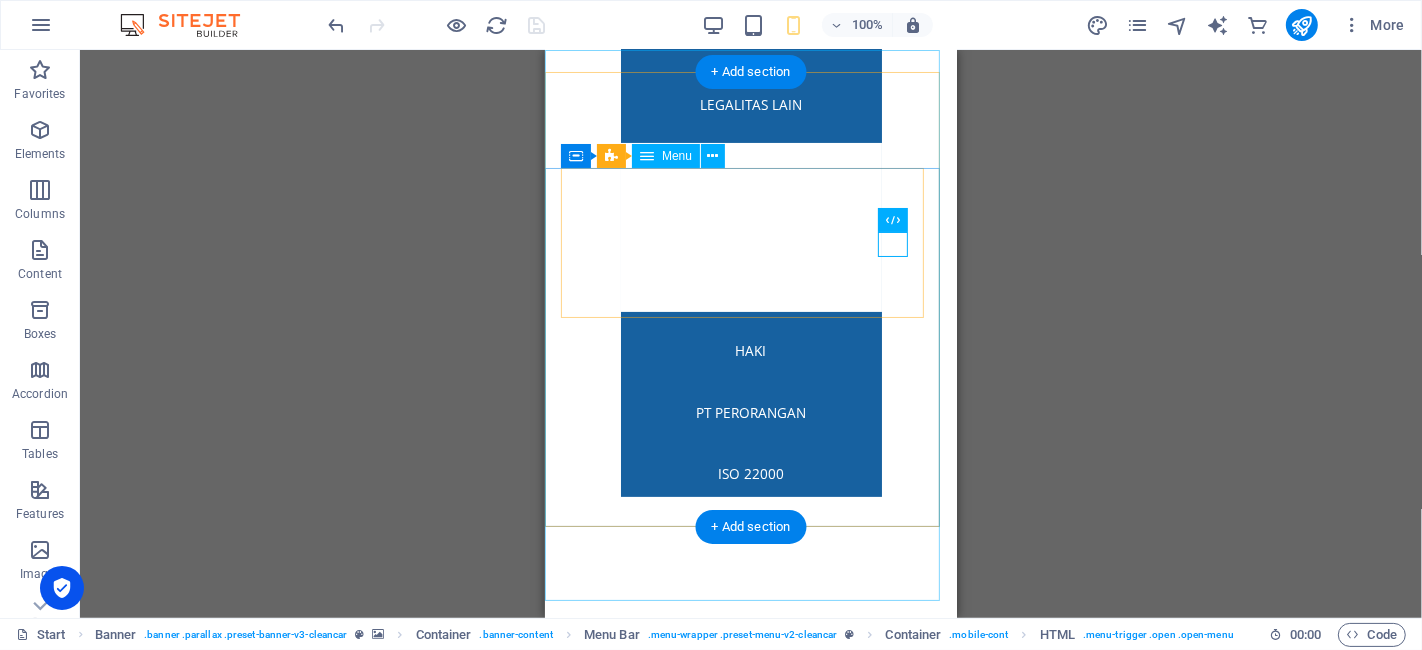 scroll, scrollTop: 111, scrollLeft: 0, axis: vertical 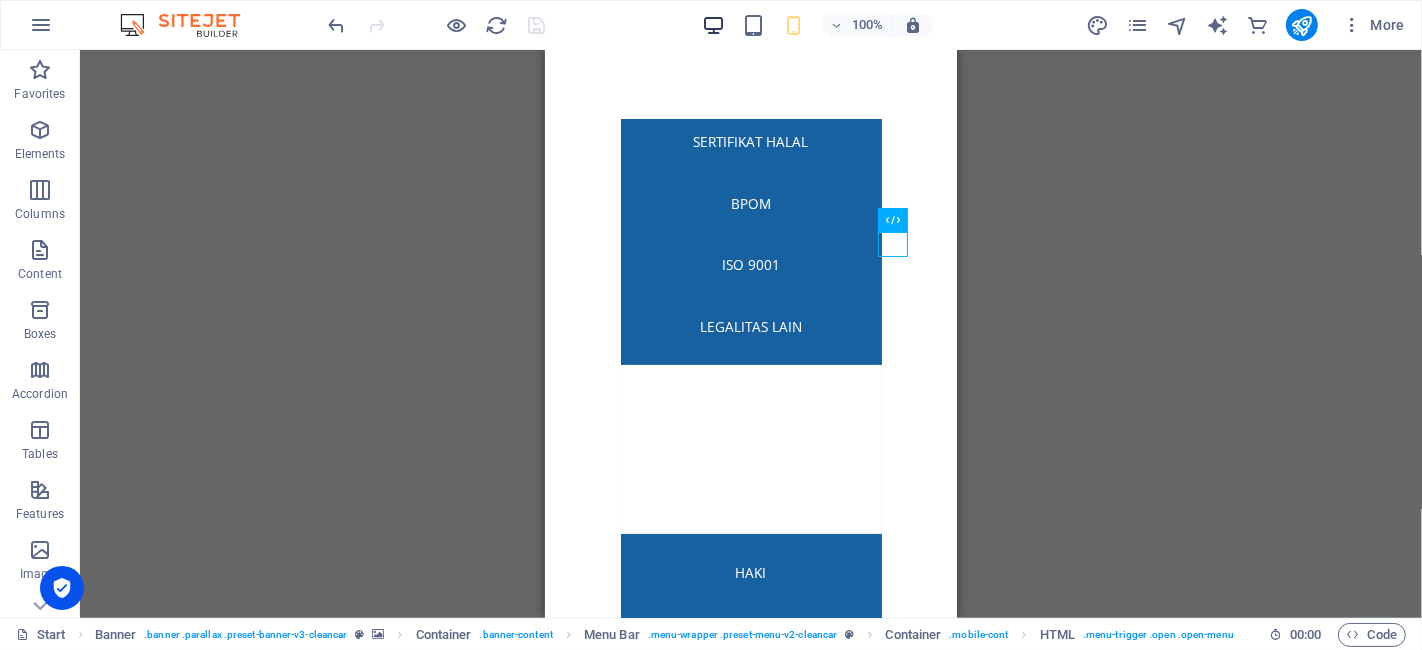 click at bounding box center (713, 25) 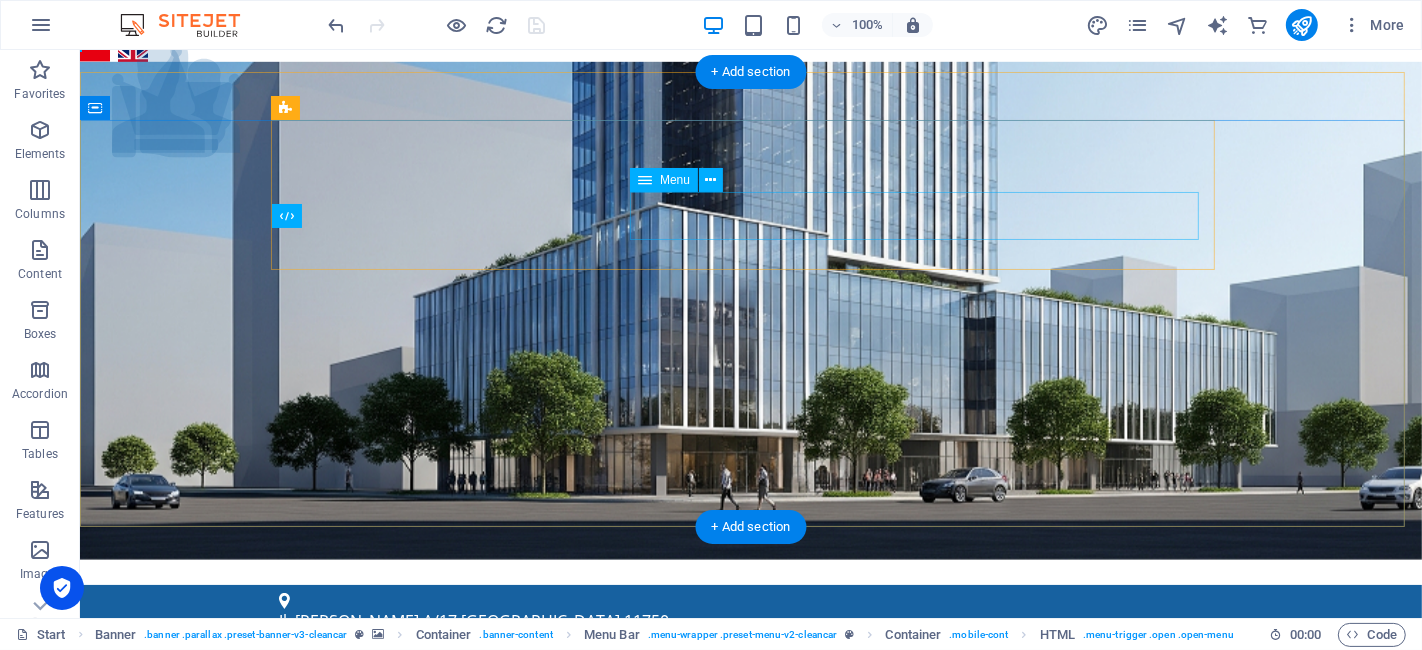 click on "Menu Layanan Sertifikat Halal BPOM ISO 9001 Legalitas Lain NKV (Nomor Kontrol Veteriner) Pengurusan PKRT  Pengurusan PSAT  HAKI PT Perorangan ISO 22000 Tentang Kami Artikel Contact" at bounding box center (750, 1027) 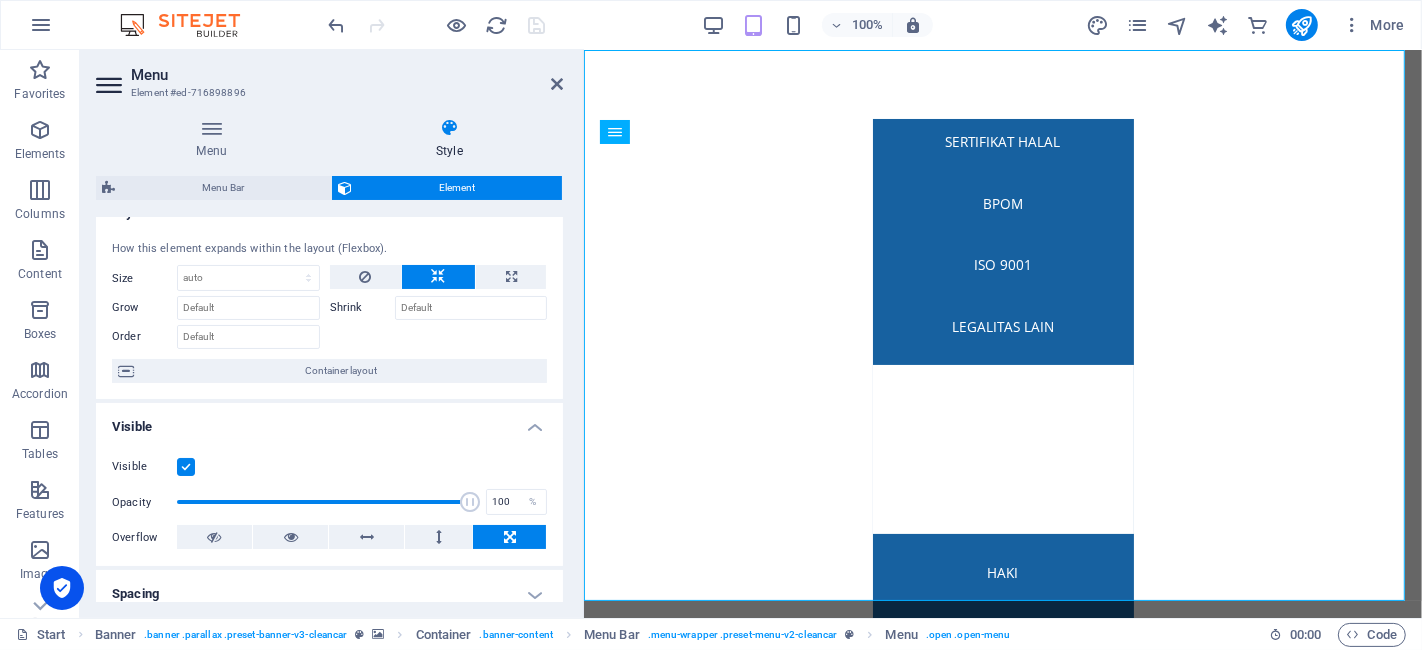scroll, scrollTop: 0, scrollLeft: 0, axis: both 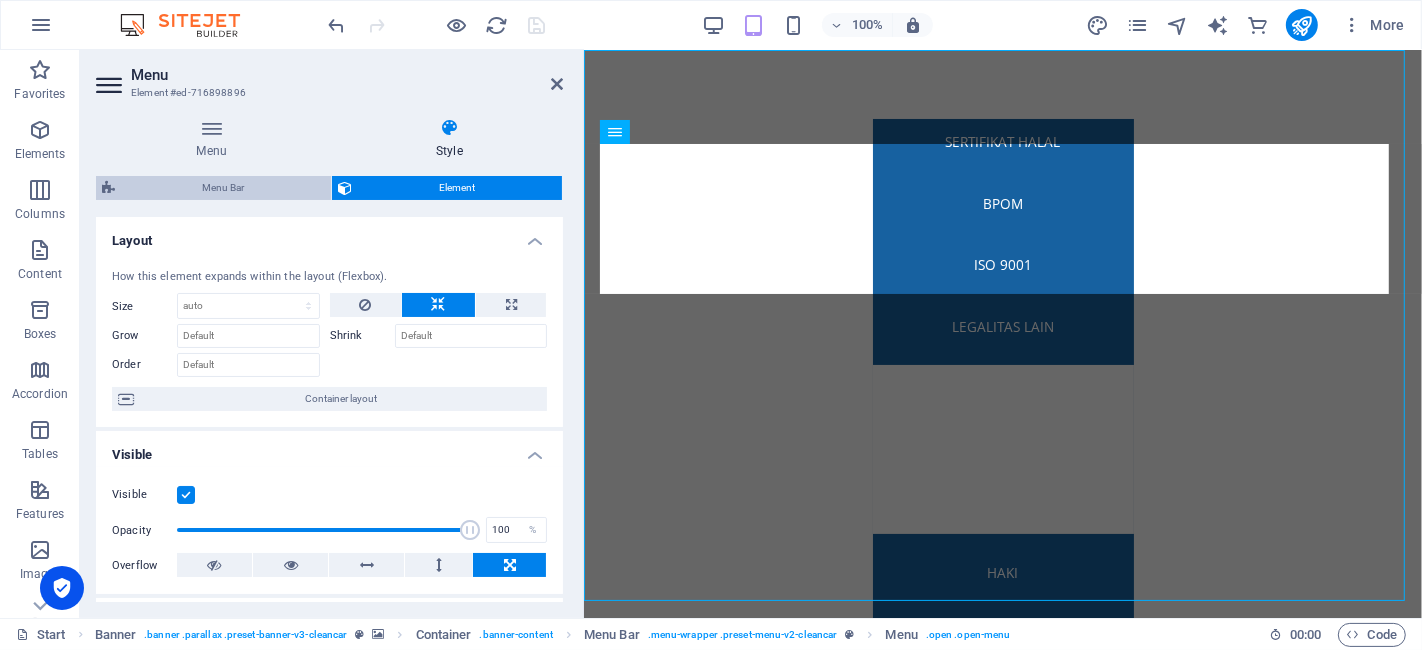 click on "Menu Bar" at bounding box center (223, 188) 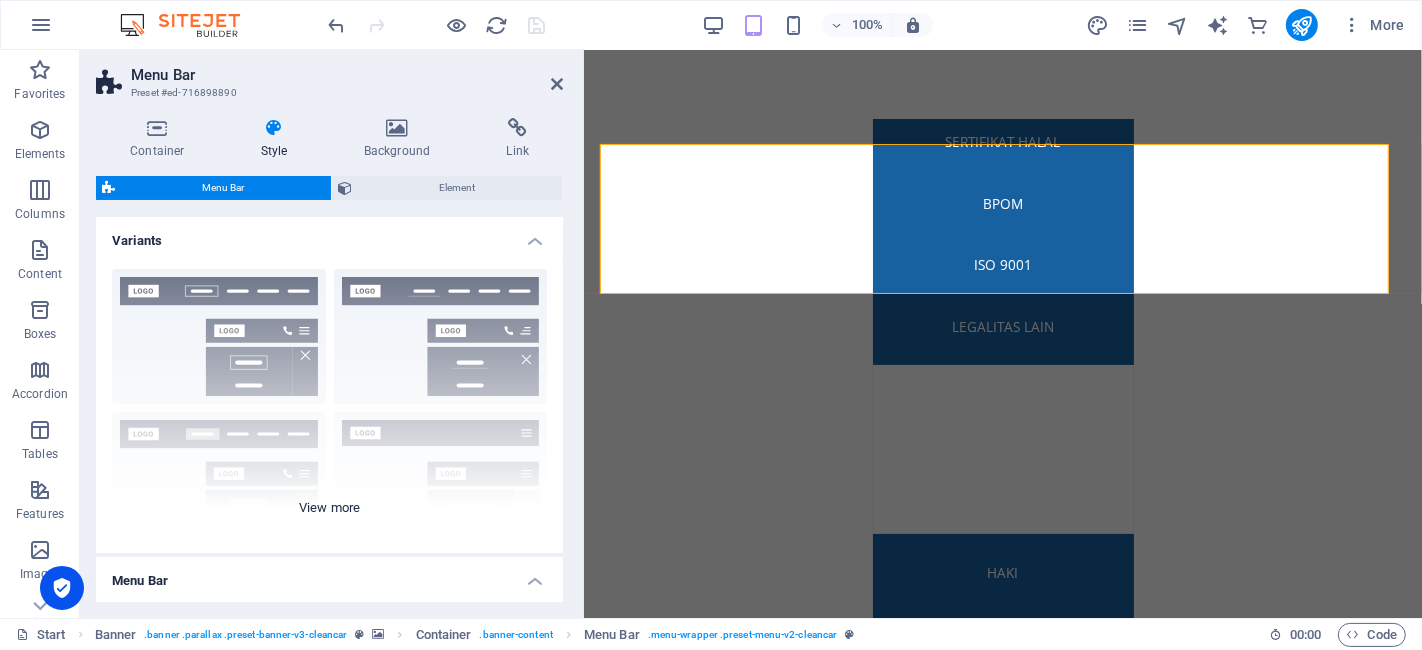 scroll, scrollTop: 111, scrollLeft: 0, axis: vertical 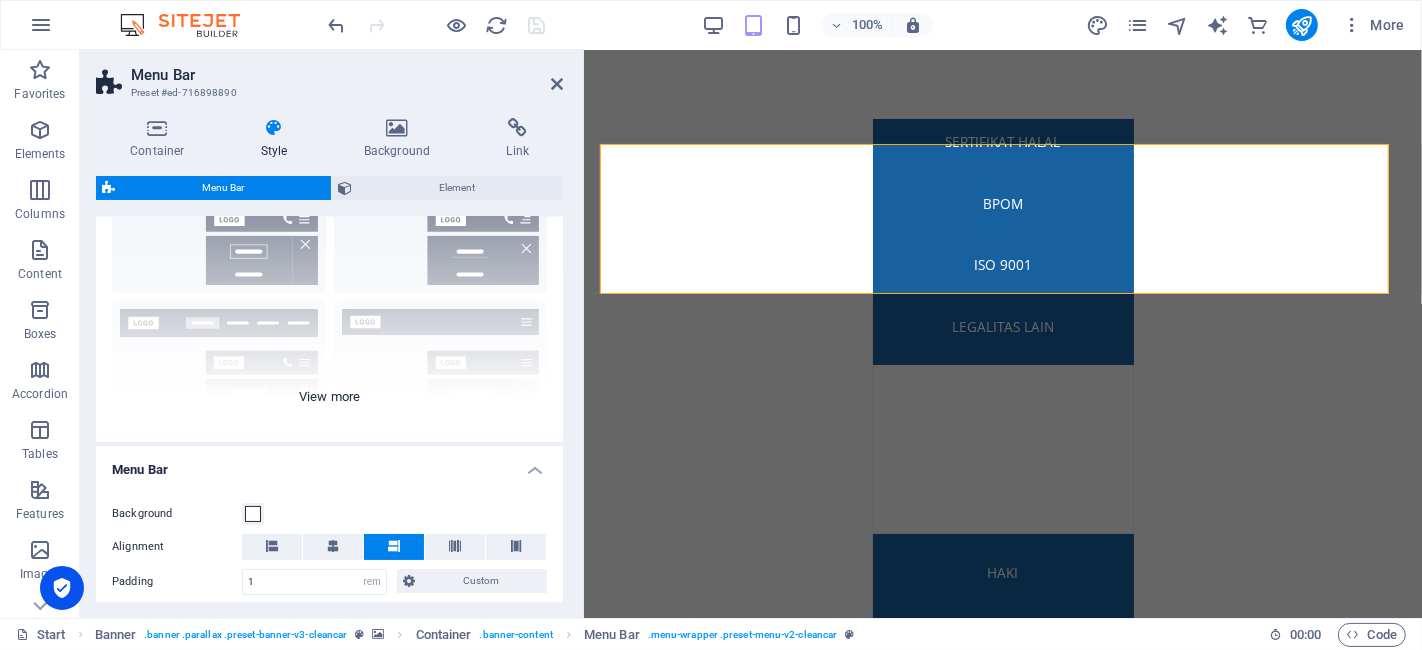 click on "Border Centered Default Fixed Loki Trigger Wide XXL" at bounding box center (329, 292) 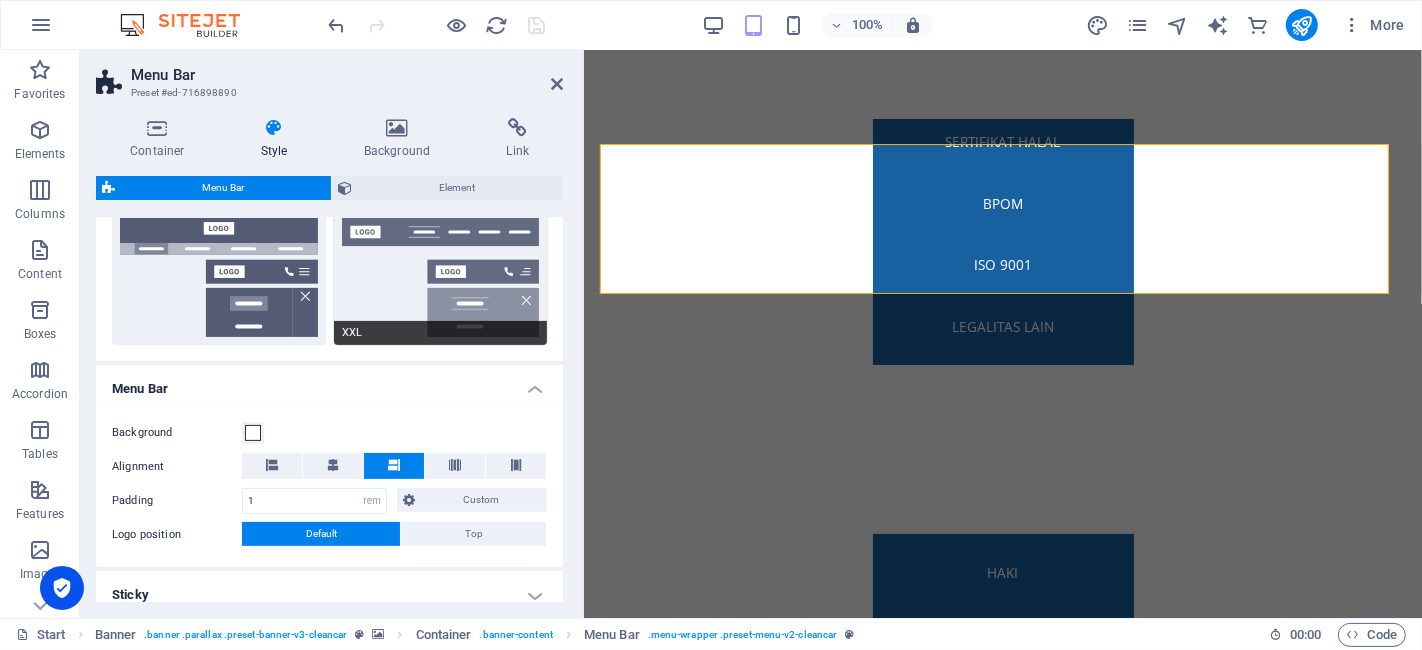 scroll, scrollTop: 444, scrollLeft: 0, axis: vertical 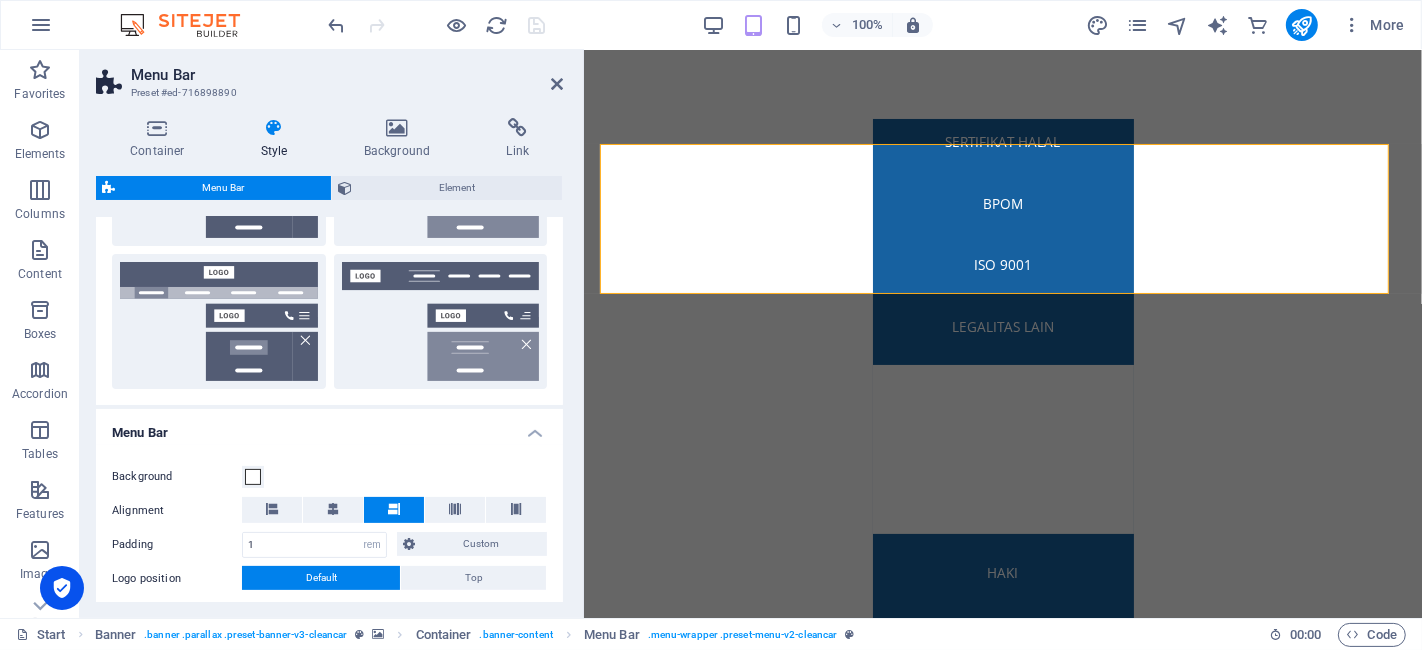drag, startPoint x: 559, startPoint y: 311, endPoint x: 562, endPoint y: 232, distance: 79.05694 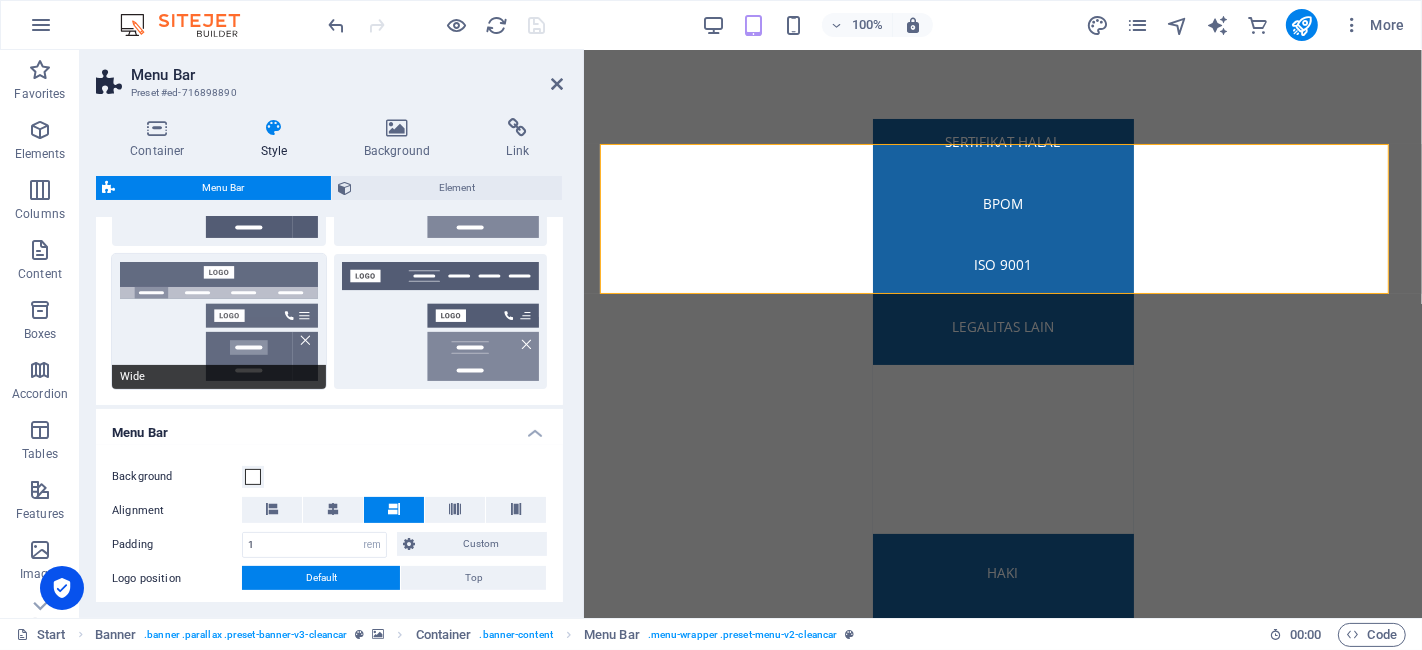 scroll, scrollTop: 0, scrollLeft: 0, axis: both 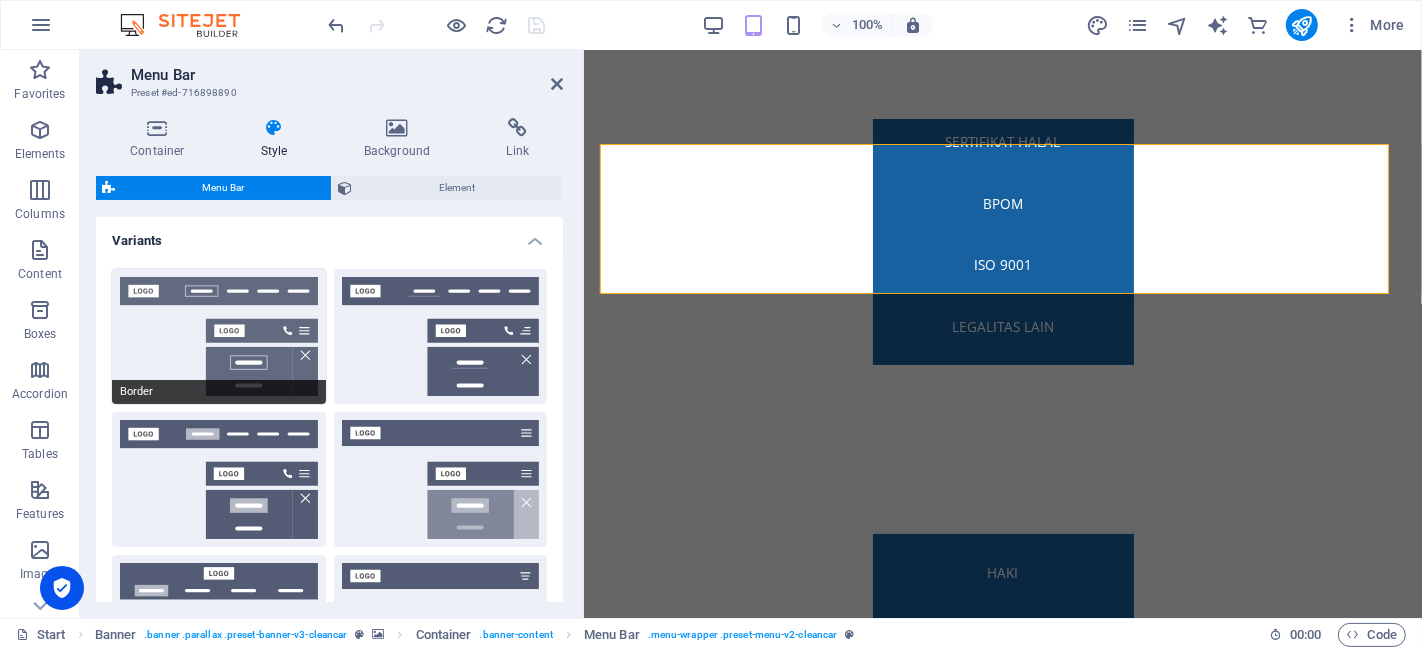 click on "Border" at bounding box center [219, 336] 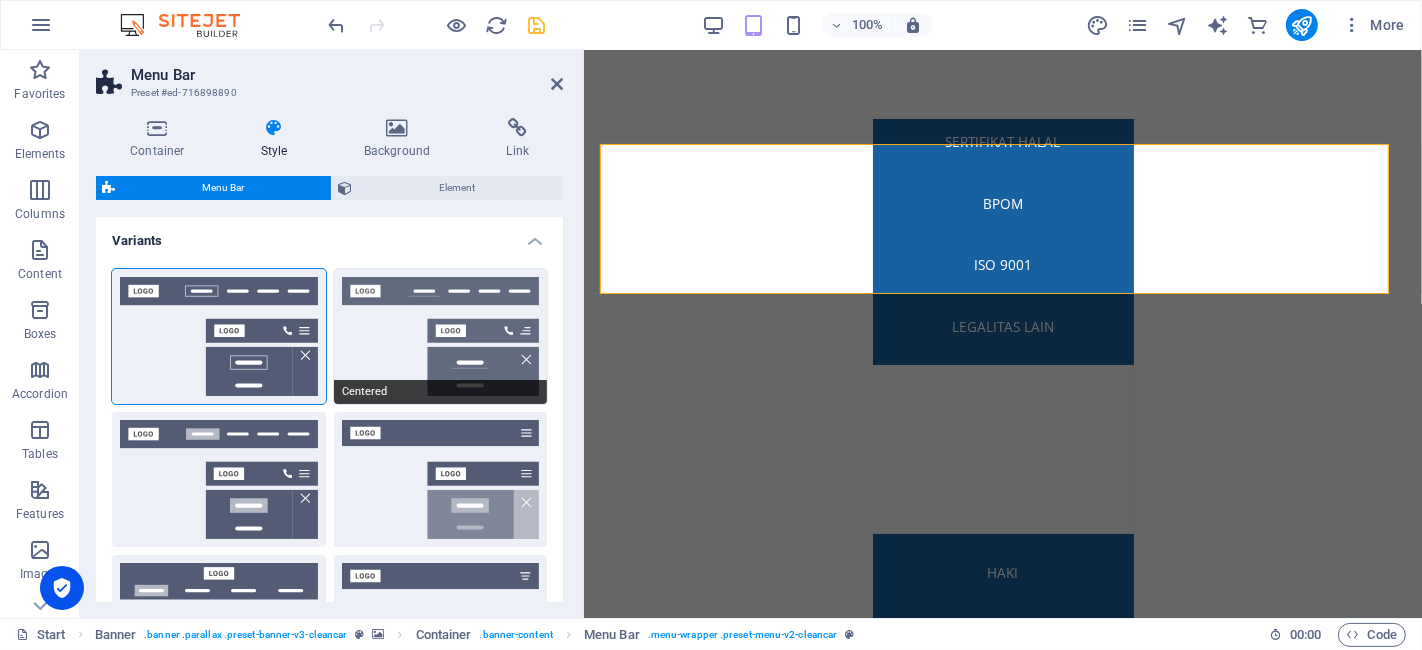 click on "Centered" at bounding box center [441, 336] 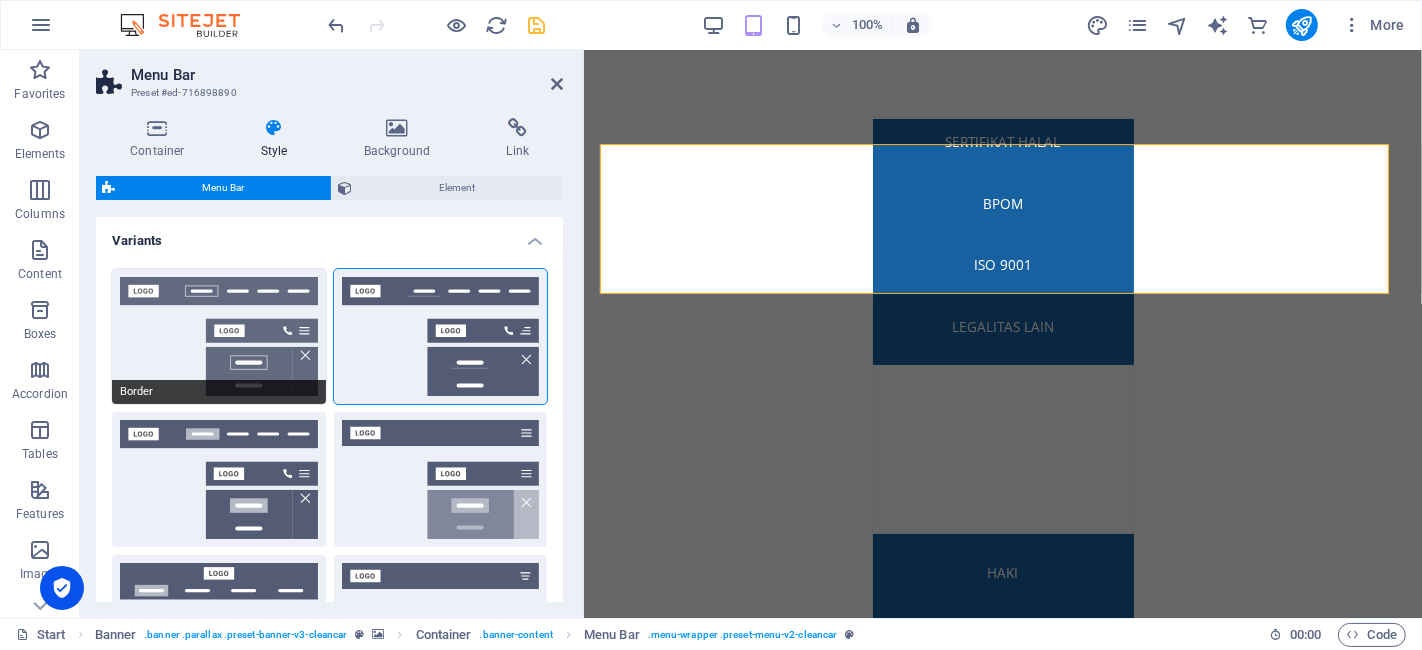 click on "Border" at bounding box center [219, 336] 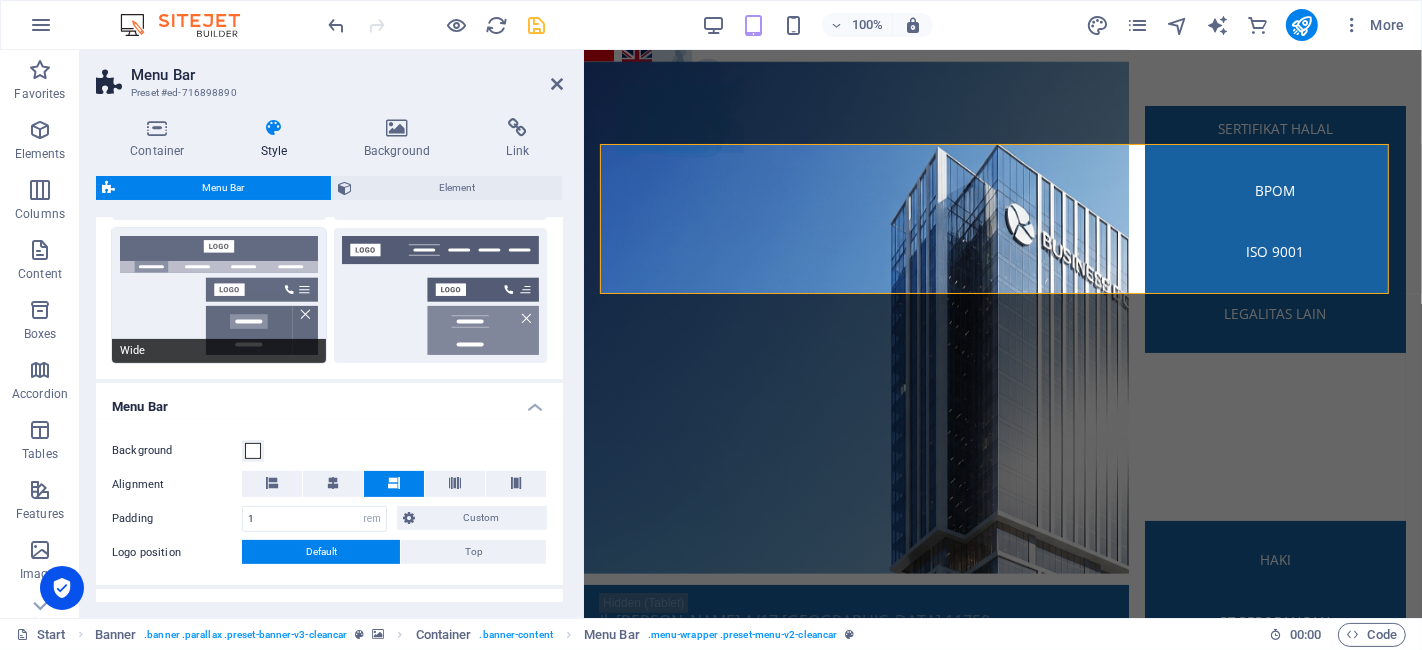 scroll, scrollTop: 555, scrollLeft: 0, axis: vertical 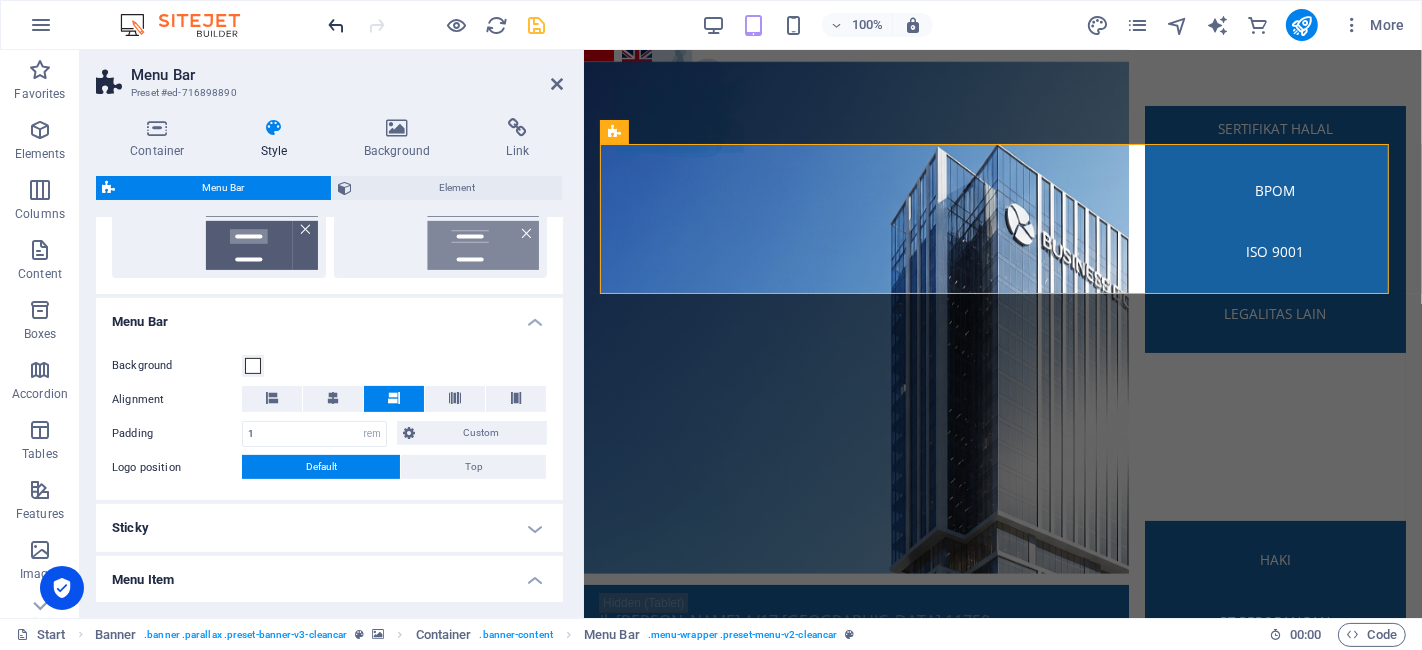 click at bounding box center [337, 25] 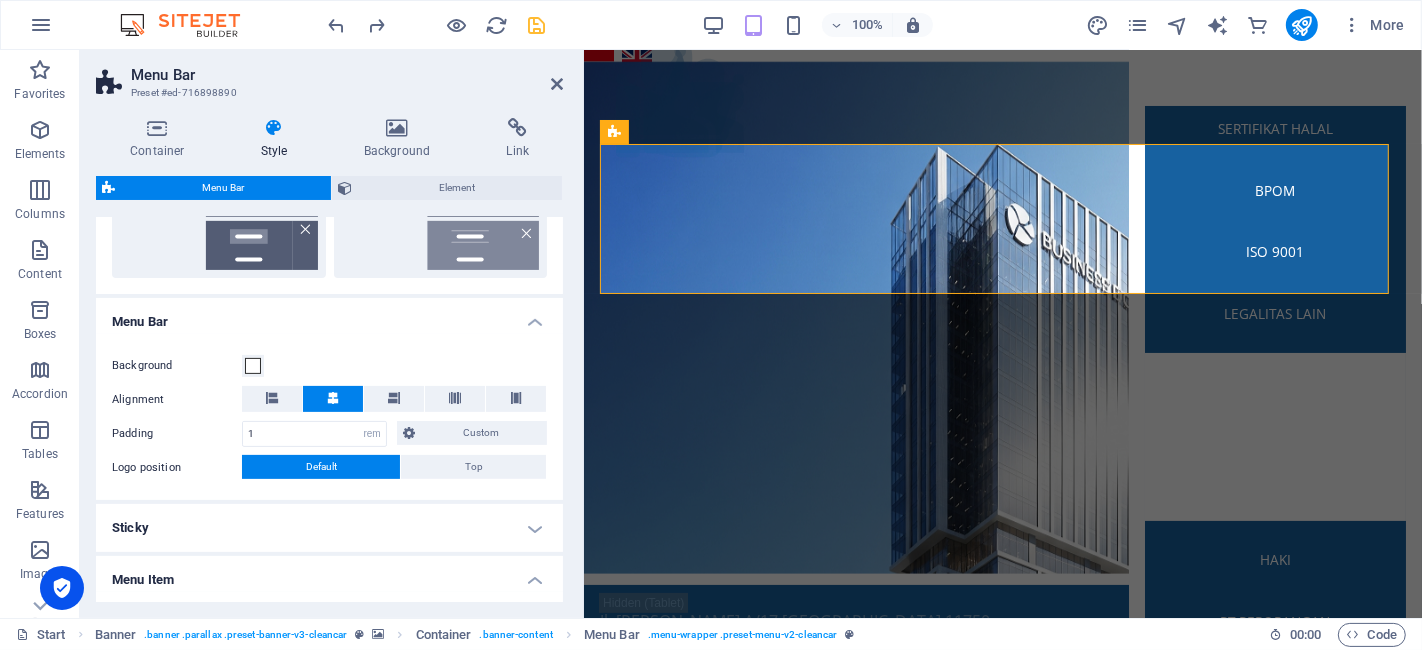 click on "Menu Bar Preset #ed-716898890
Container Style Background Link Size Height 150 Default px rem % vh vw Min. height 150 None px rem % vh vw Width Default px rem % em vh vw Min. width None px rem % vh vw Content width Default Custom width Width Default px rem % em vh vw Min. width None px rem % vh vw Default padding Custom spacing Default content width and padding can be changed under Design. Edit design Layout (Flexbox) Alignment Determines the flex direction. Default Main axis Determine how elements should behave along the main axis inside this container (justify content). Default Side axis Control the vertical direction of the element inside of the container (align items). Default Wrap Default On Off Fill Controls the distances and direction of elements on the y-axis across several lines (align content). Default Accessibility ARIA helps assistive technologies (like screen readers) to understand the role, state, and behavior of web elements Role The ARIA role defines the purpose of an element." at bounding box center (332, 334) 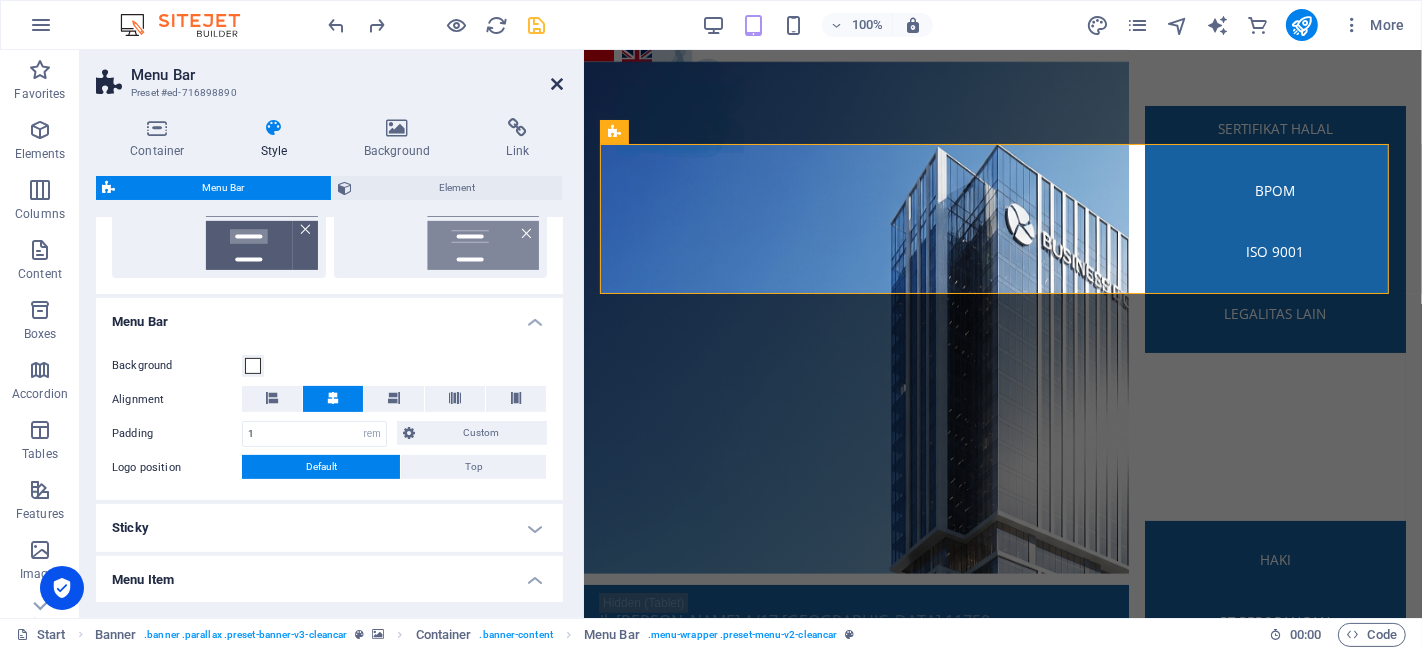 click at bounding box center (557, 84) 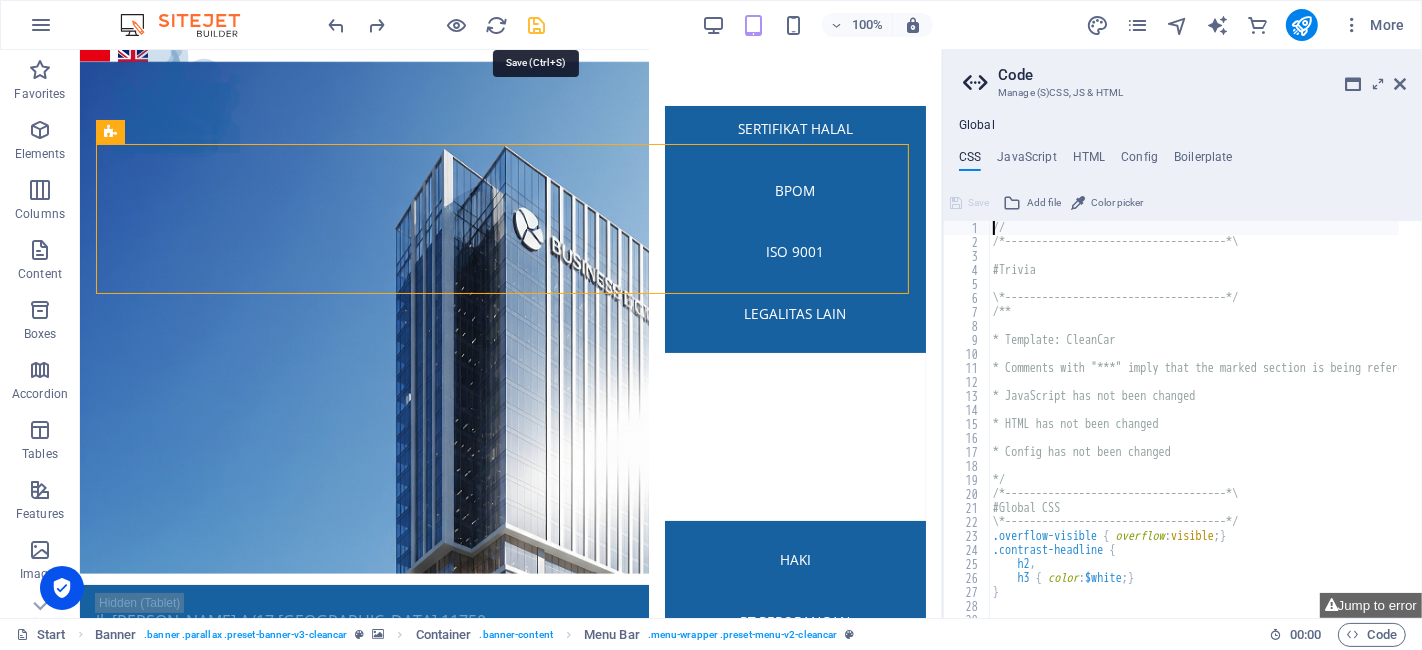 click at bounding box center [537, 25] 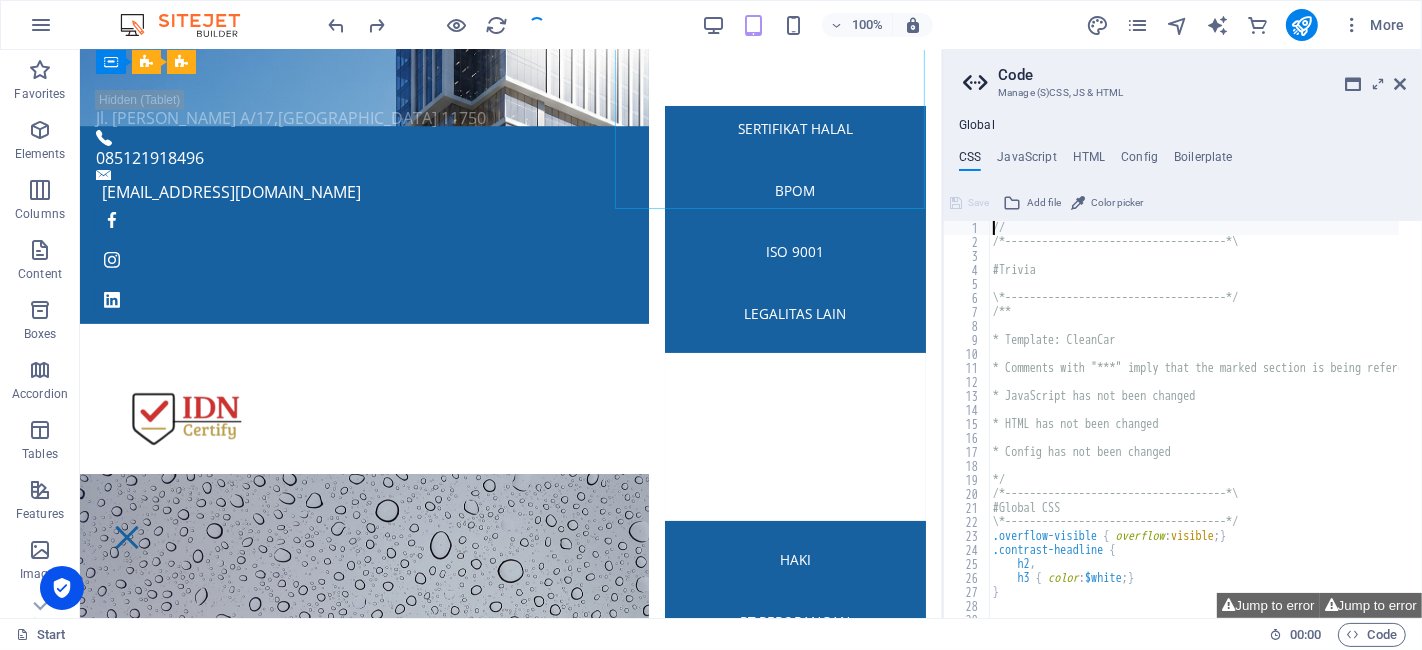 scroll, scrollTop: 777, scrollLeft: 0, axis: vertical 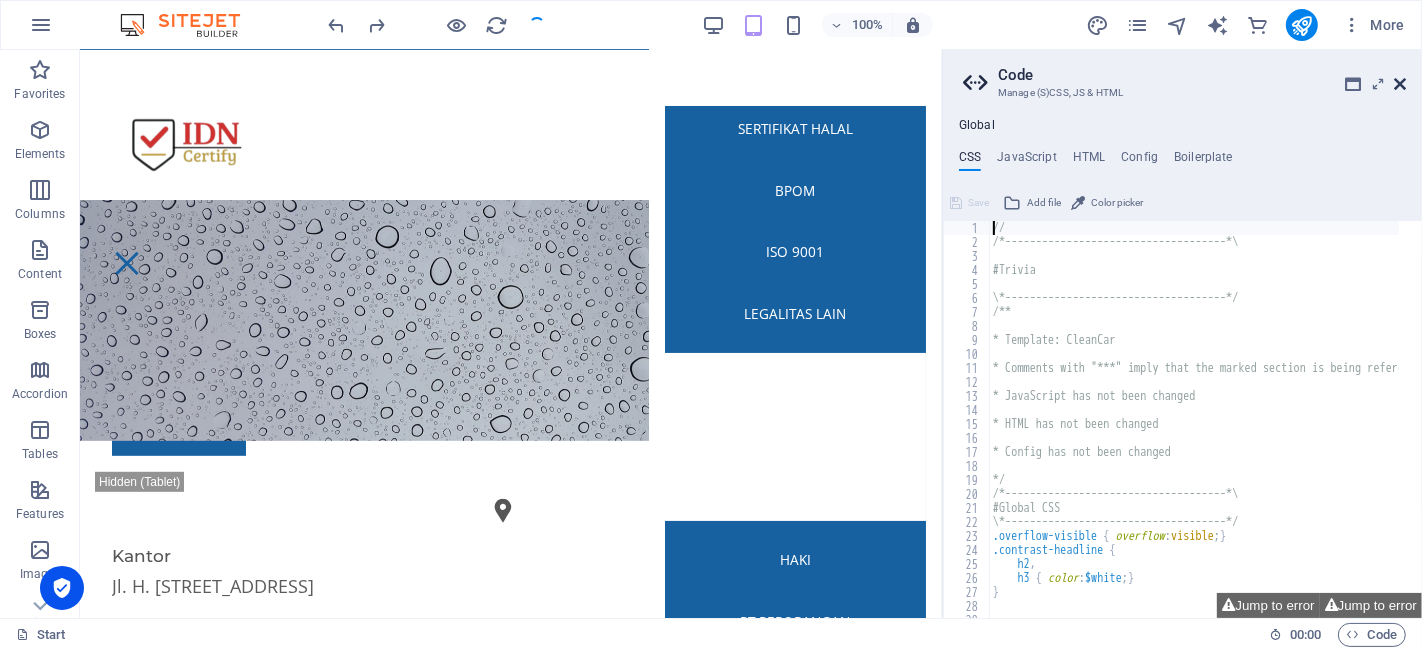 click at bounding box center [1400, 84] 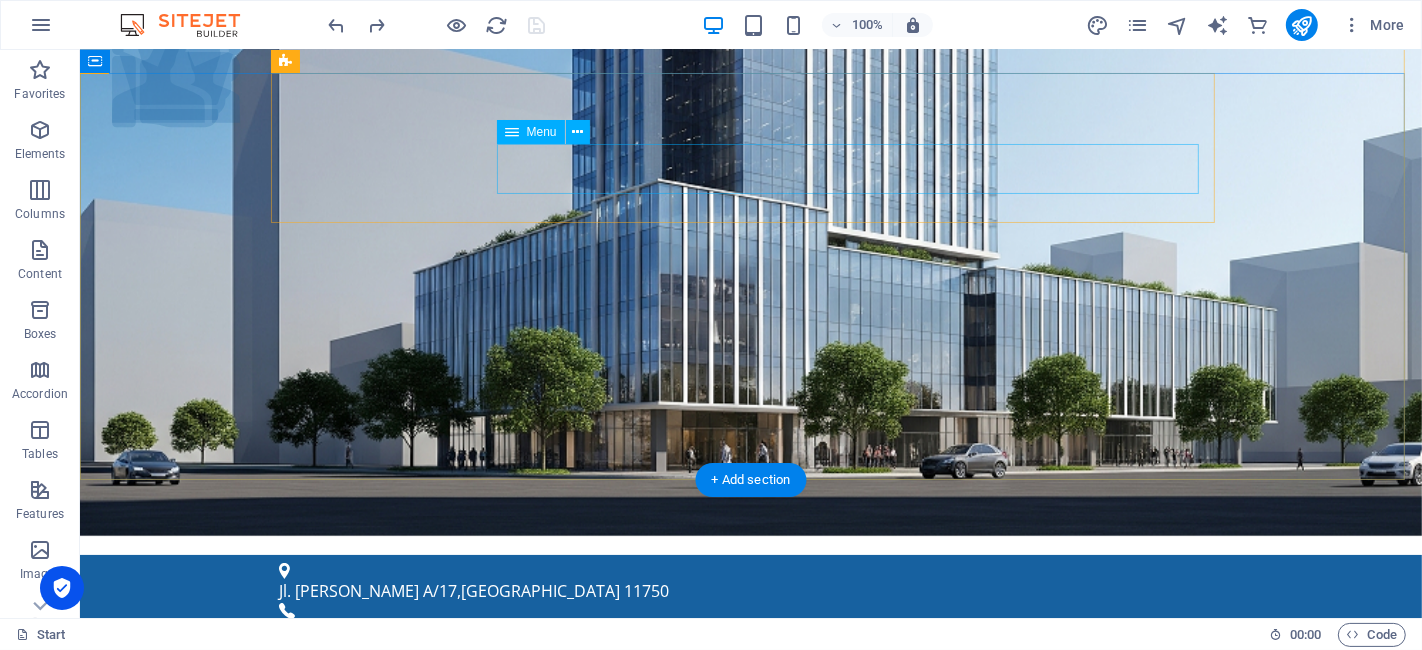 scroll, scrollTop: 0, scrollLeft: 0, axis: both 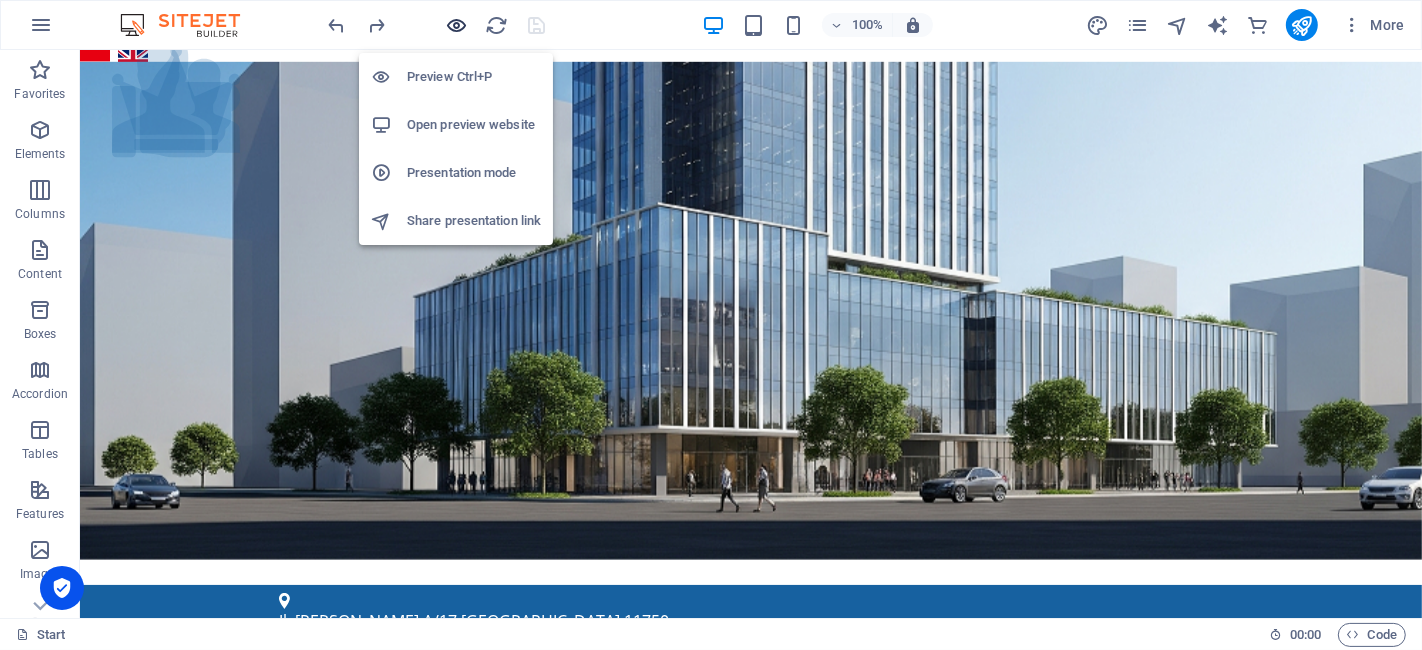 click at bounding box center [457, 25] 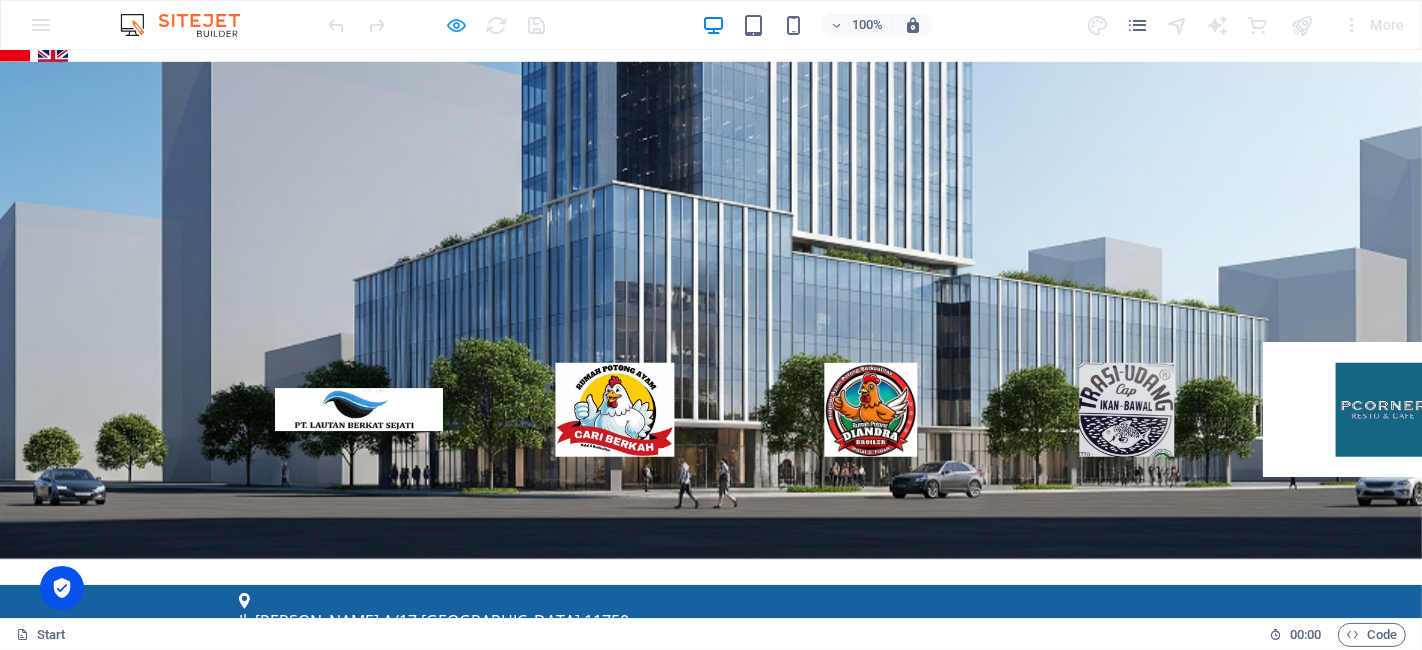 click at bounding box center [457, 25] 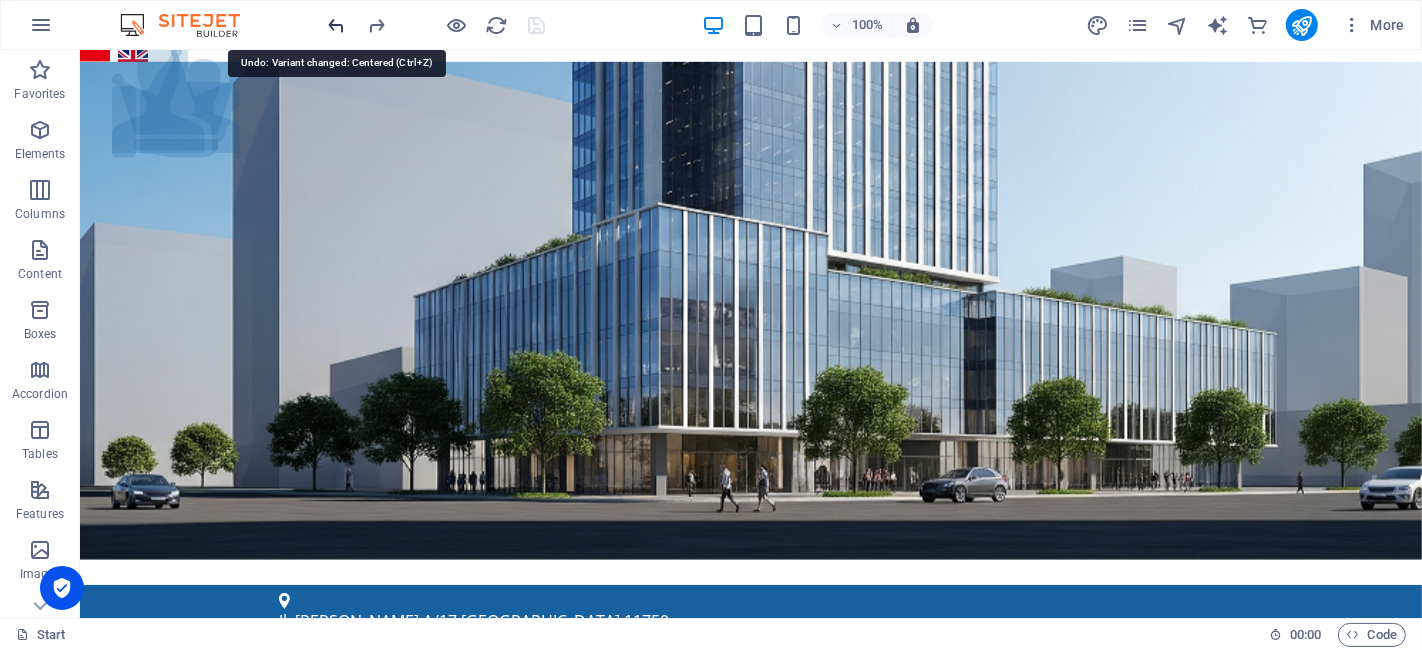 click at bounding box center [337, 25] 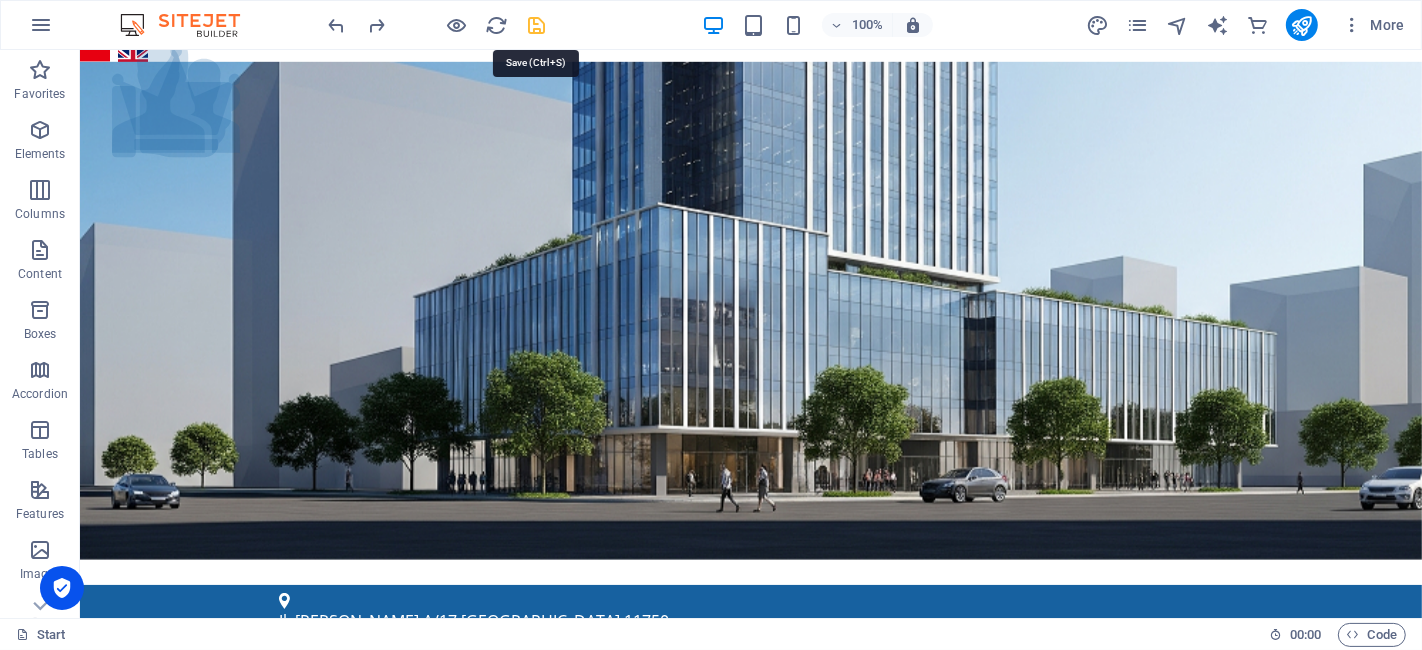 click at bounding box center (537, 25) 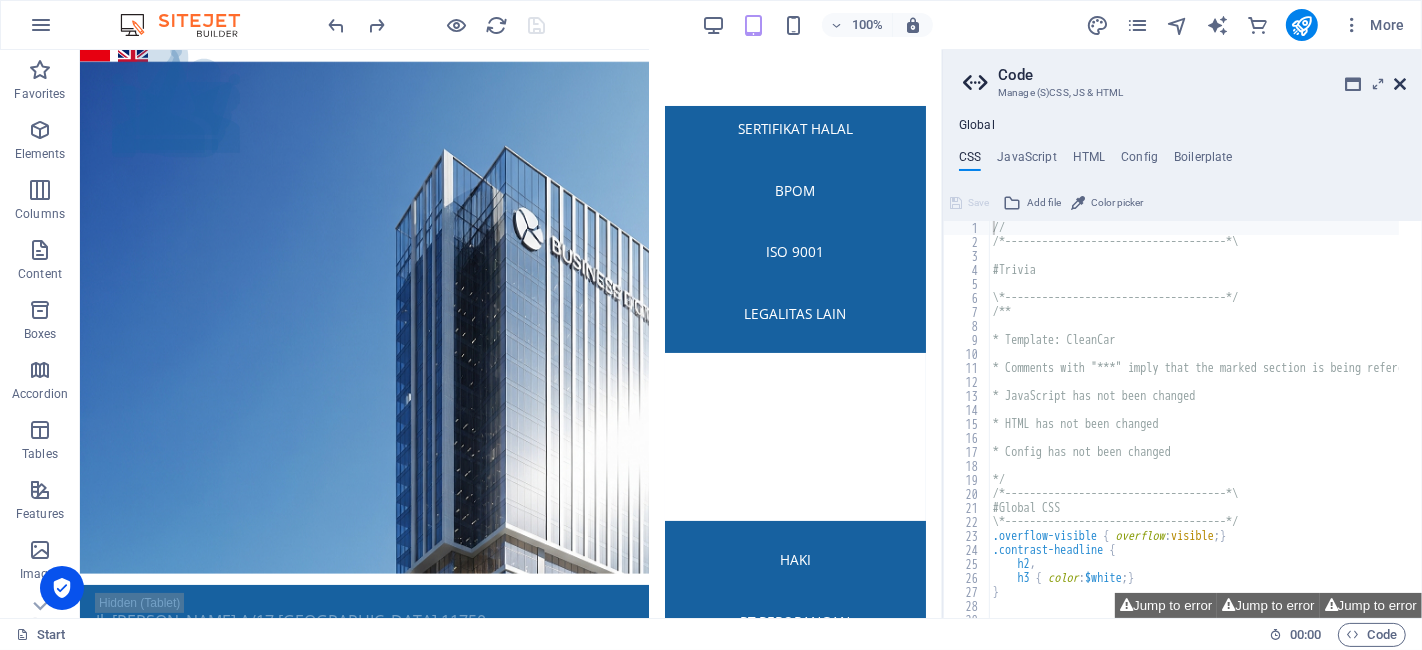 click at bounding box center [1400, 84] 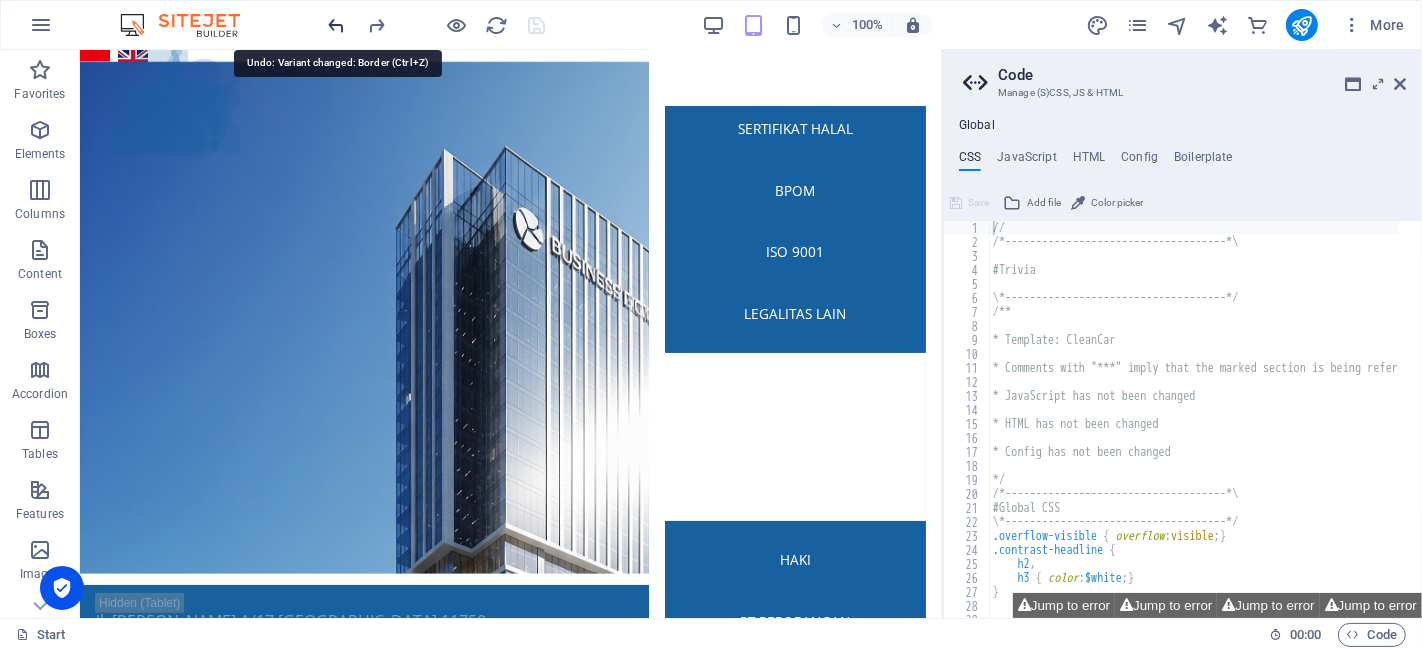 click at bounding box center [337, 25] 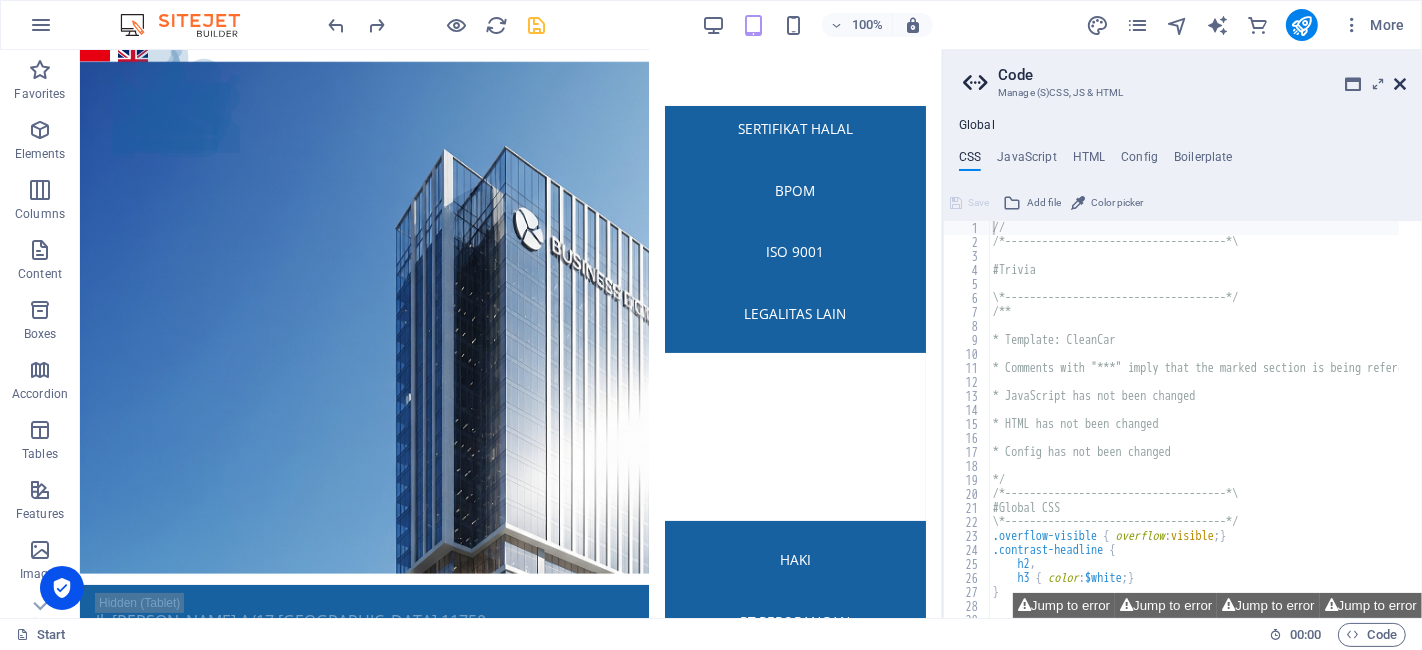 click at bounding box center (1400, 84) 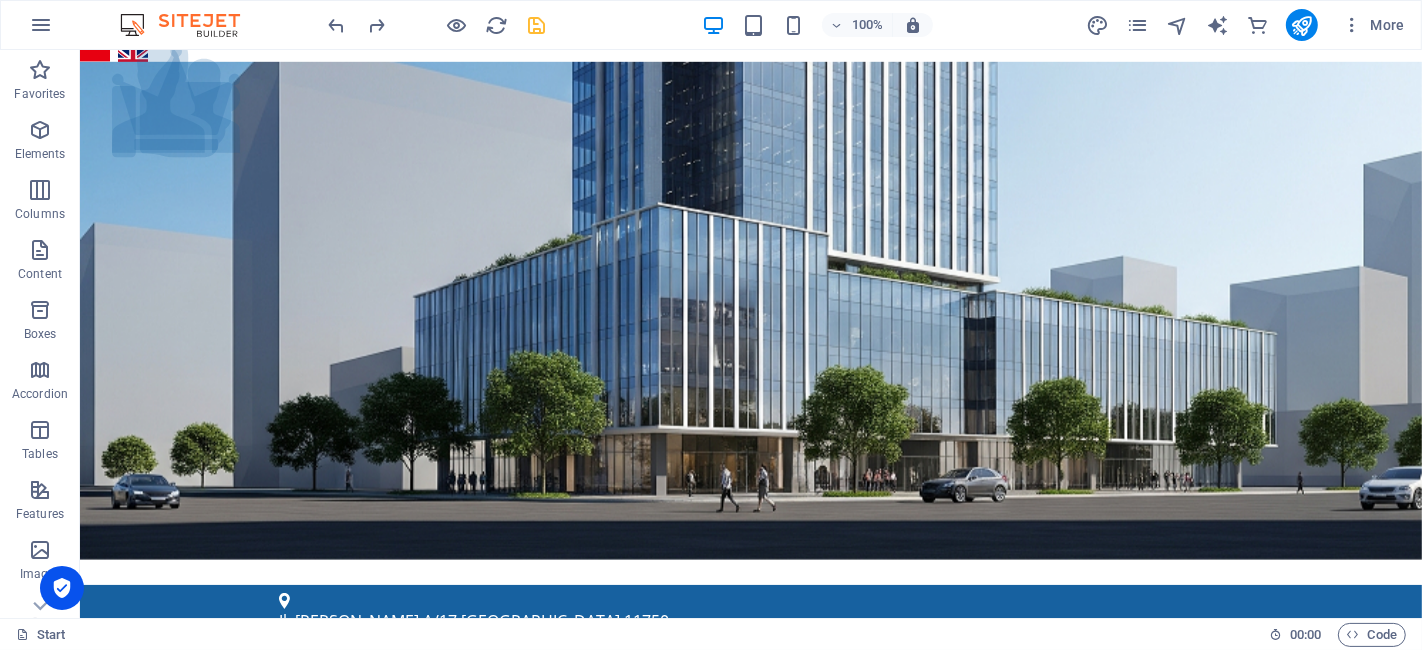 click at bounding box center (537, 25) 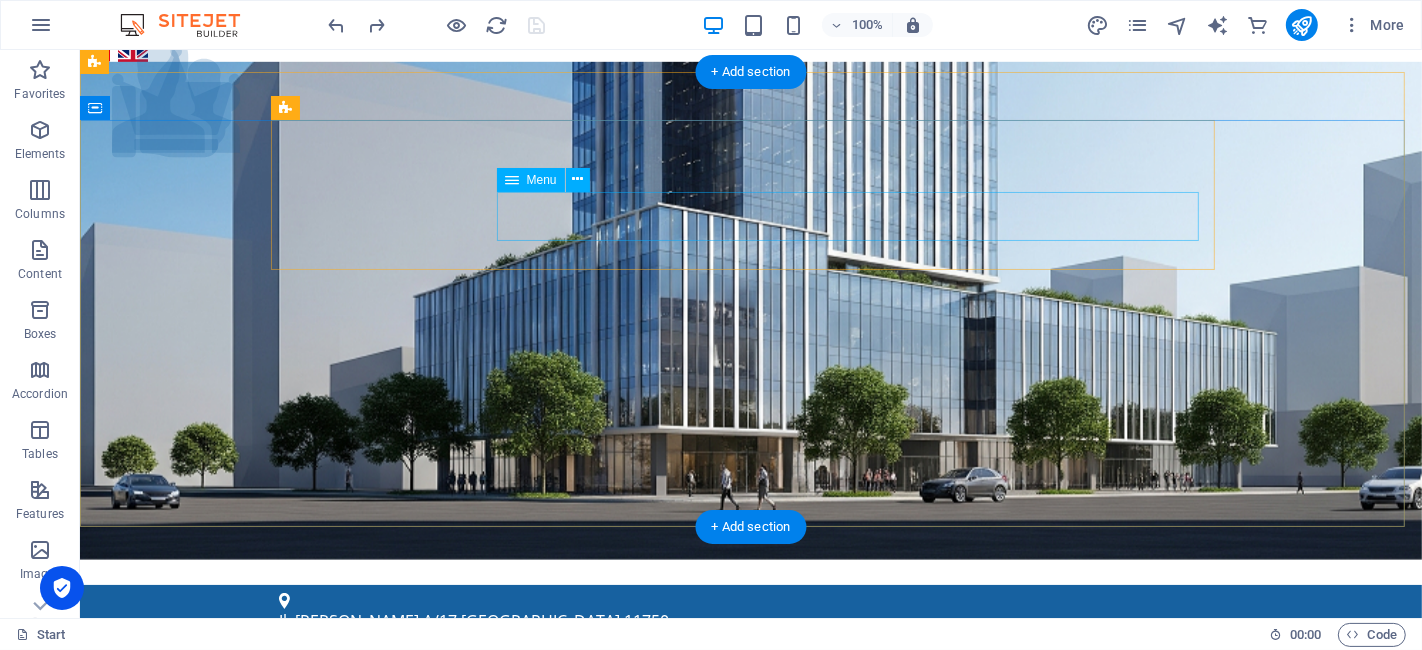click on "Menu Layanan Sertifikat Halal BPOM ISO 9001 Legalitas Lain NKV (Nomor Kontrol Veteriner) Pengurusan PKRT  Pengurusan PSAT  HAKI PT Perorangan ISO 22000 Tentang Kami Artikel Contact" at bounding box center [750, 1028] 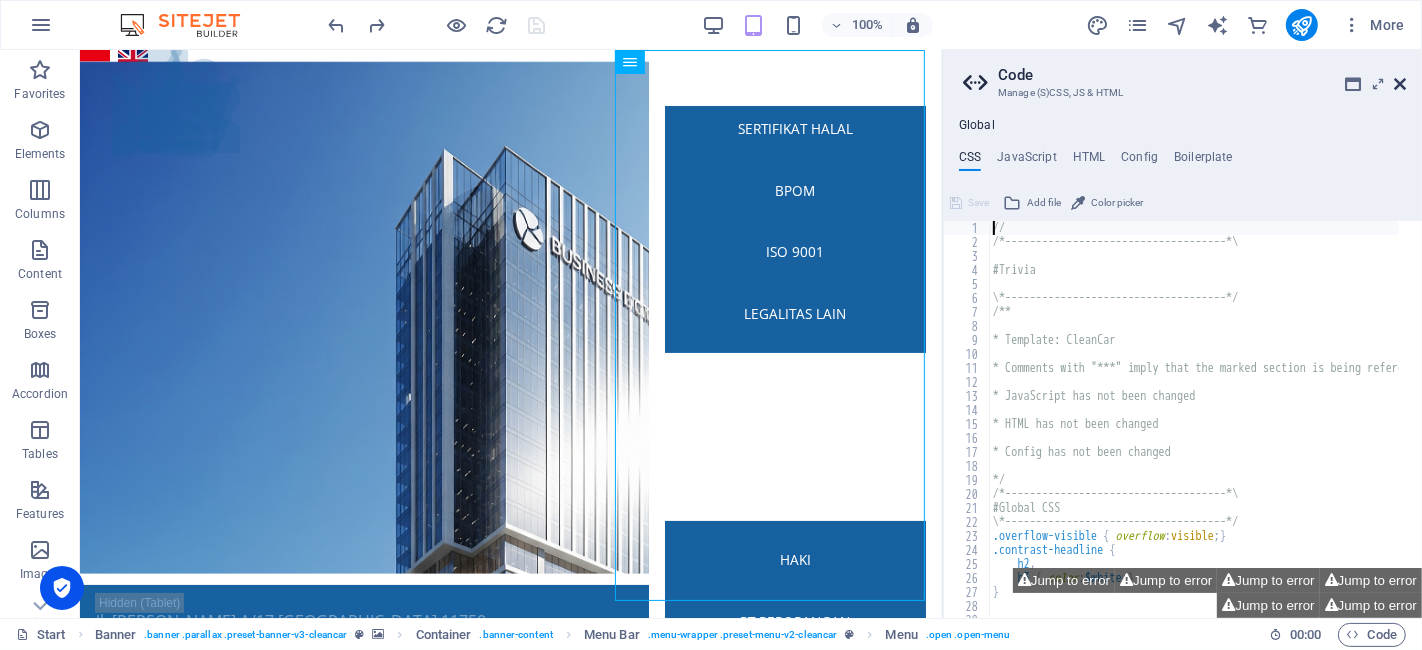click at bounding box center [1400, 84] 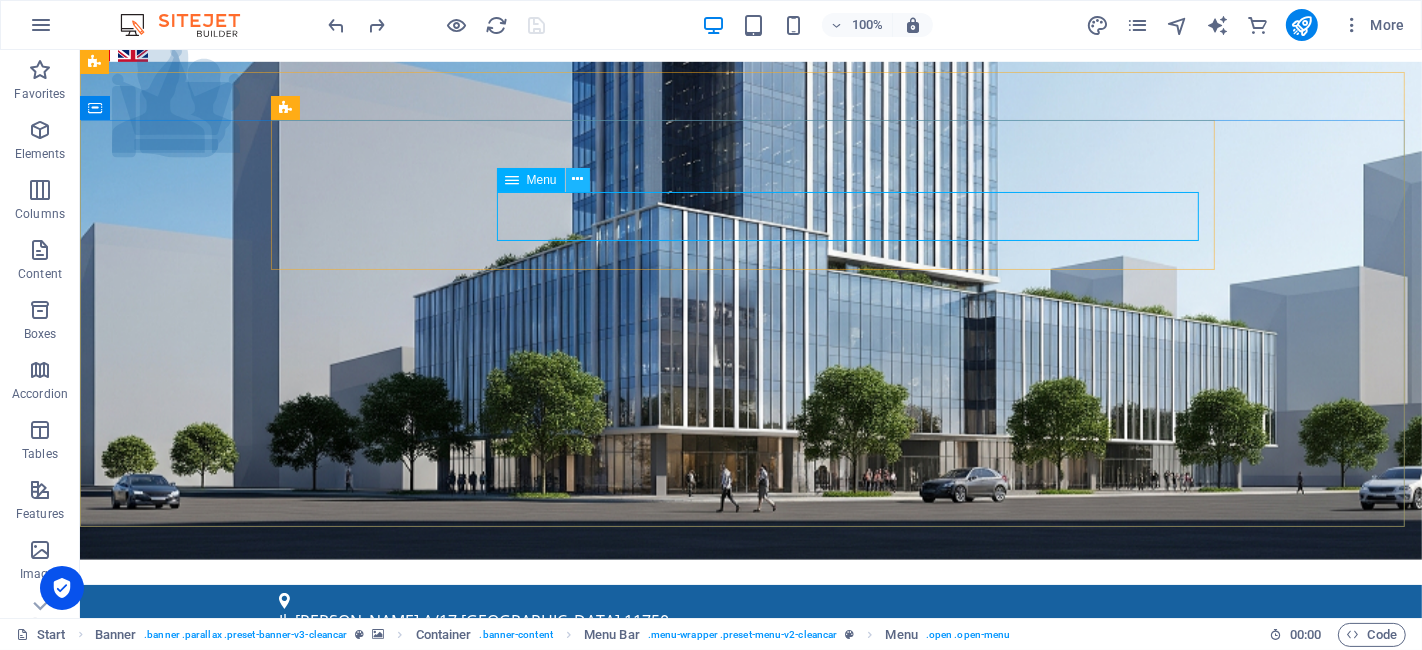 click at bounding box center (578, 180) 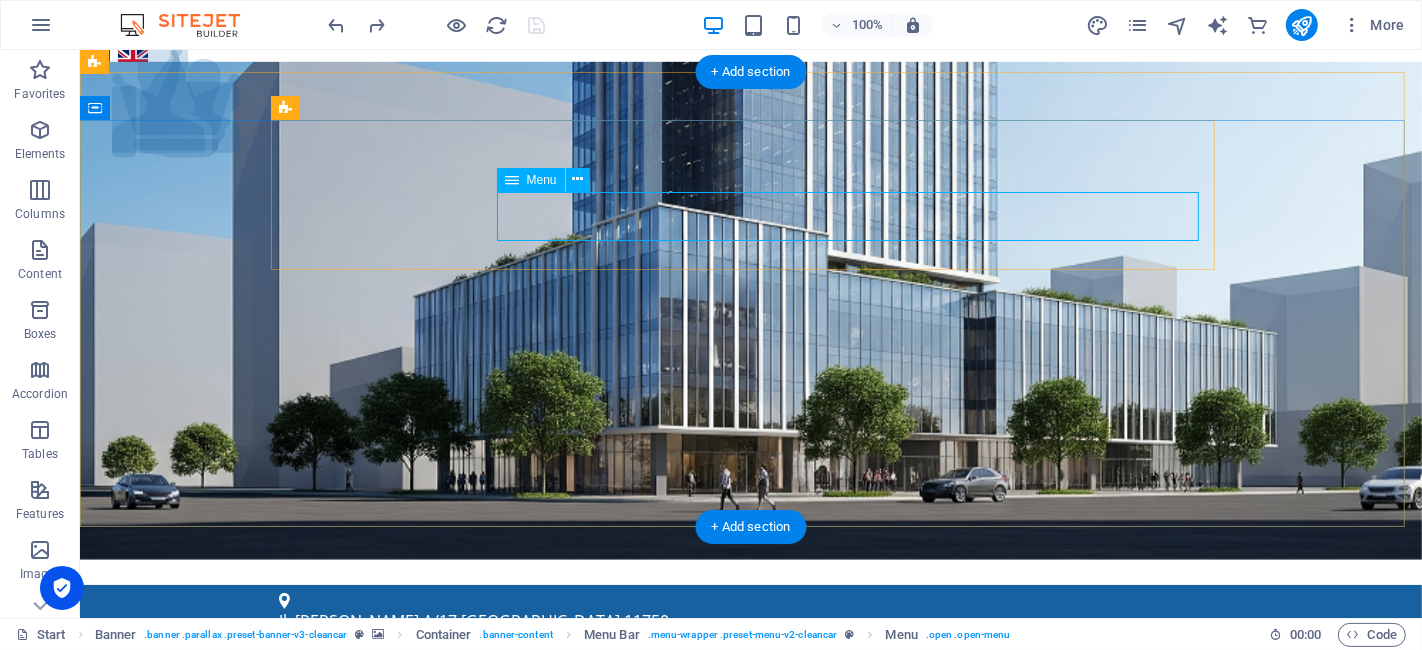 click on "Menu Layanan Sertifikat Halal BPOM ISO 9001 Legalitas Lain NKV (Nomor Kontrol Veteriner) Pengurusan PKRT  Pengurusan PSAT  HAKI PT Perorangan ISO 22000 Tentang Kami Artikel Contact" at bounding box center (750, 1028) 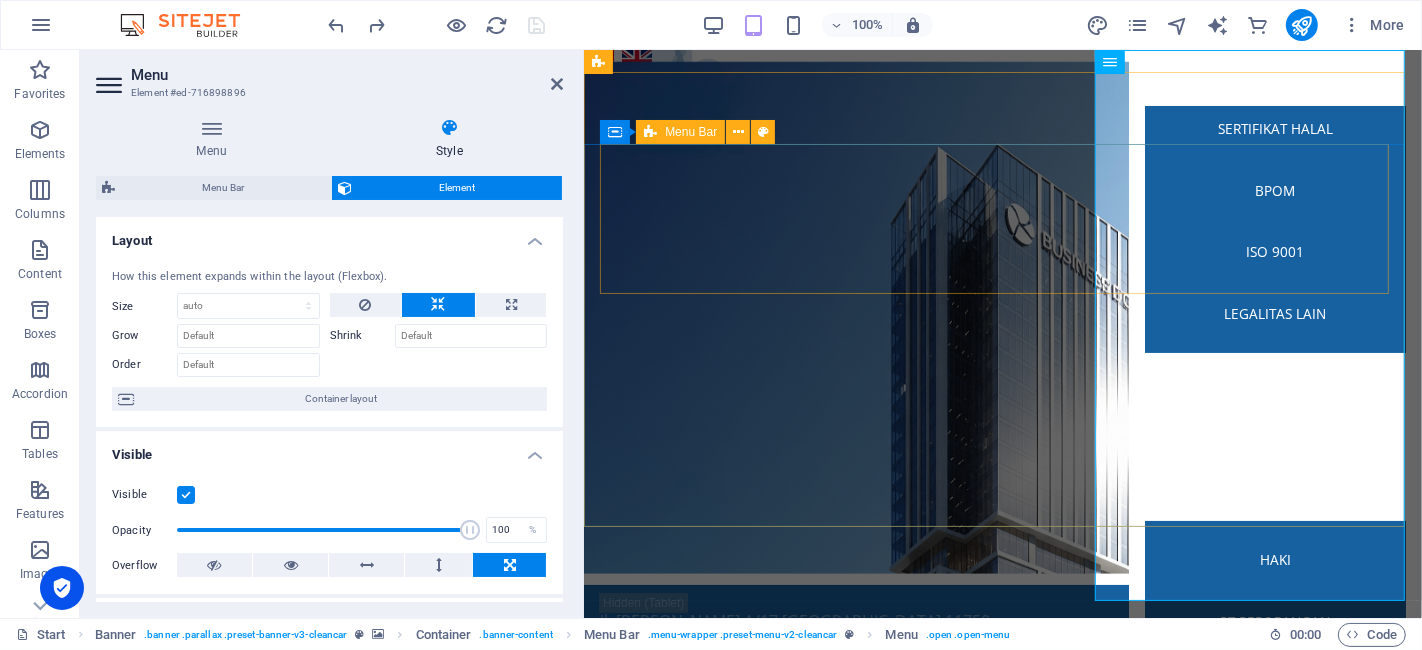 click on "Menu Layanan Sertifikat Halal BPOM ISO 9001 Legalitas Lain NKV (Nomor Kontrol Veteriner) Pengurusan PKRT  Pengurusan PSAT  HAKI PT Perorangan ISO 22000 Tentang Kami Artikel Contact" at bounding box center (1003, 902) 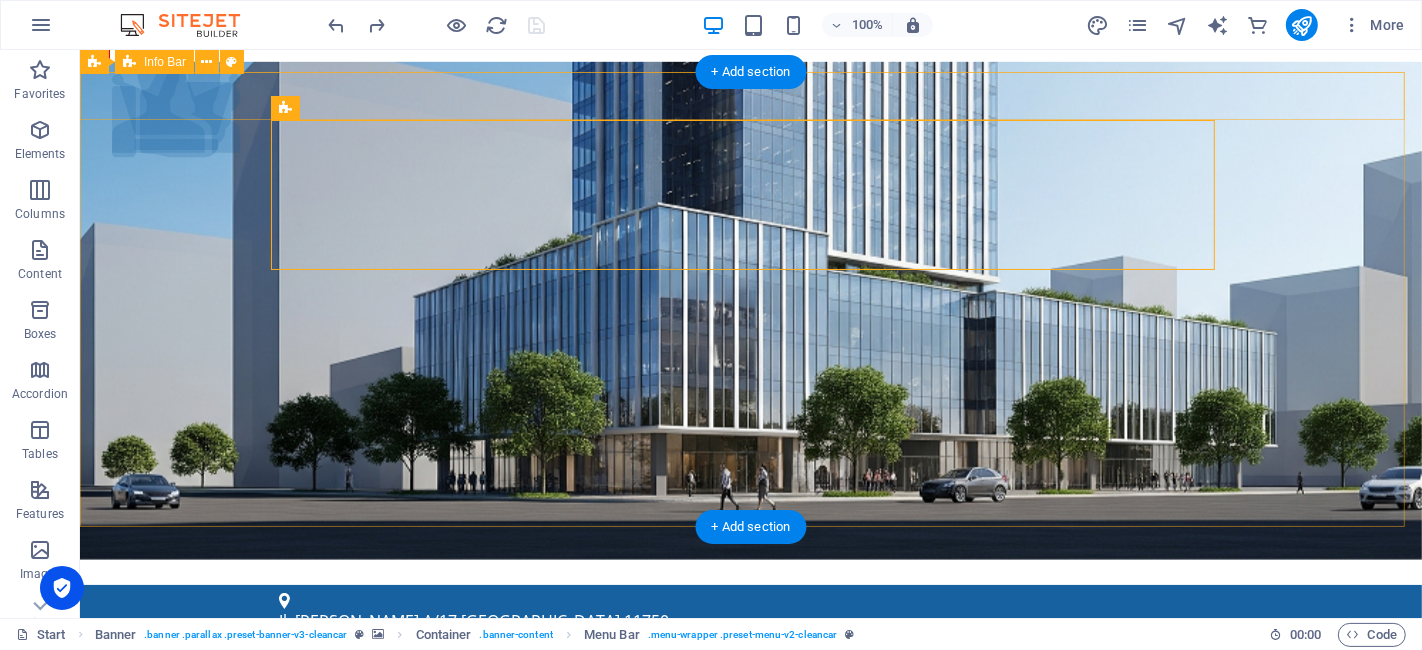 click on "Jl. [PERSON_NAME][GEOGRAPHIC_DATA]   085121918496 [EMAIL_ADDRESS][DOMAIN_NAME]" at bounding box center [750, 706] 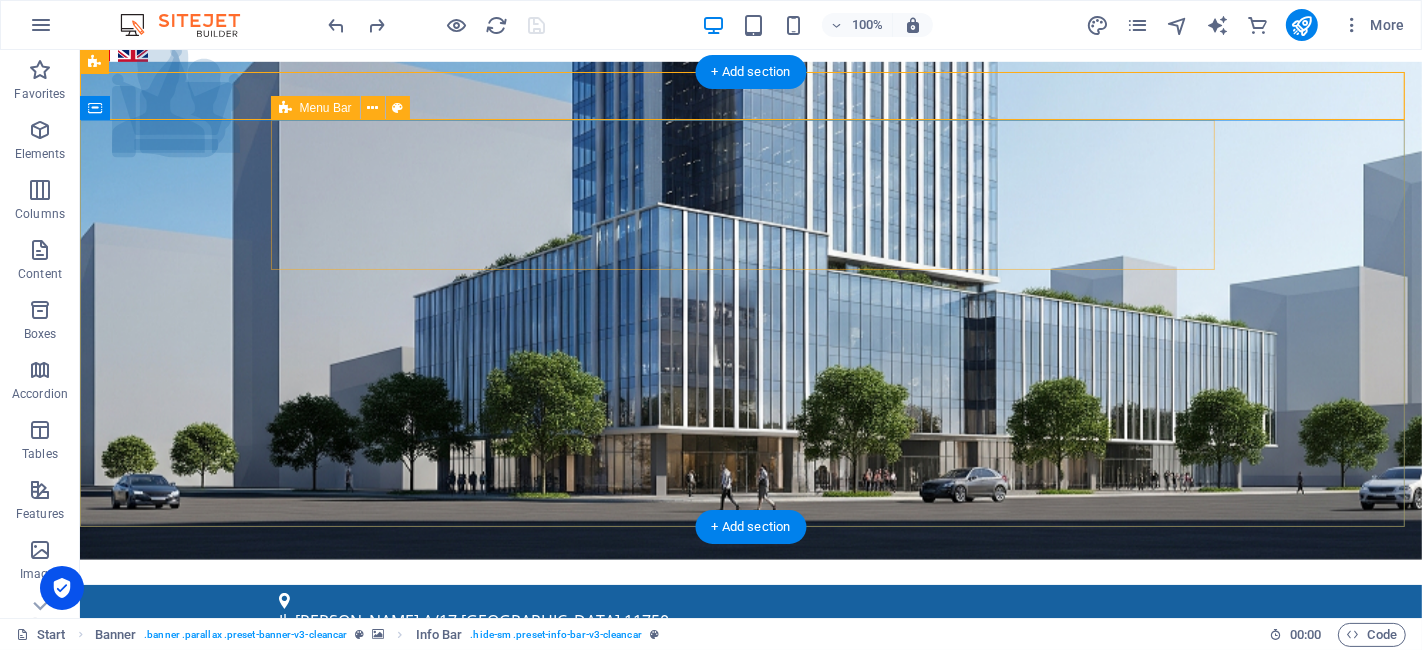 click on "Menu Layanan Sertifikat Halal BPOM ISO 9001 Legalitas Lain NKV (Nomor Kontrol Veteriner) Pengurusan PKRT  Pengurusan PSAT  HAKI PT Perorangan ISO 22000 Tentang Kami Artikel Contact" at bounding box center (750, 902) 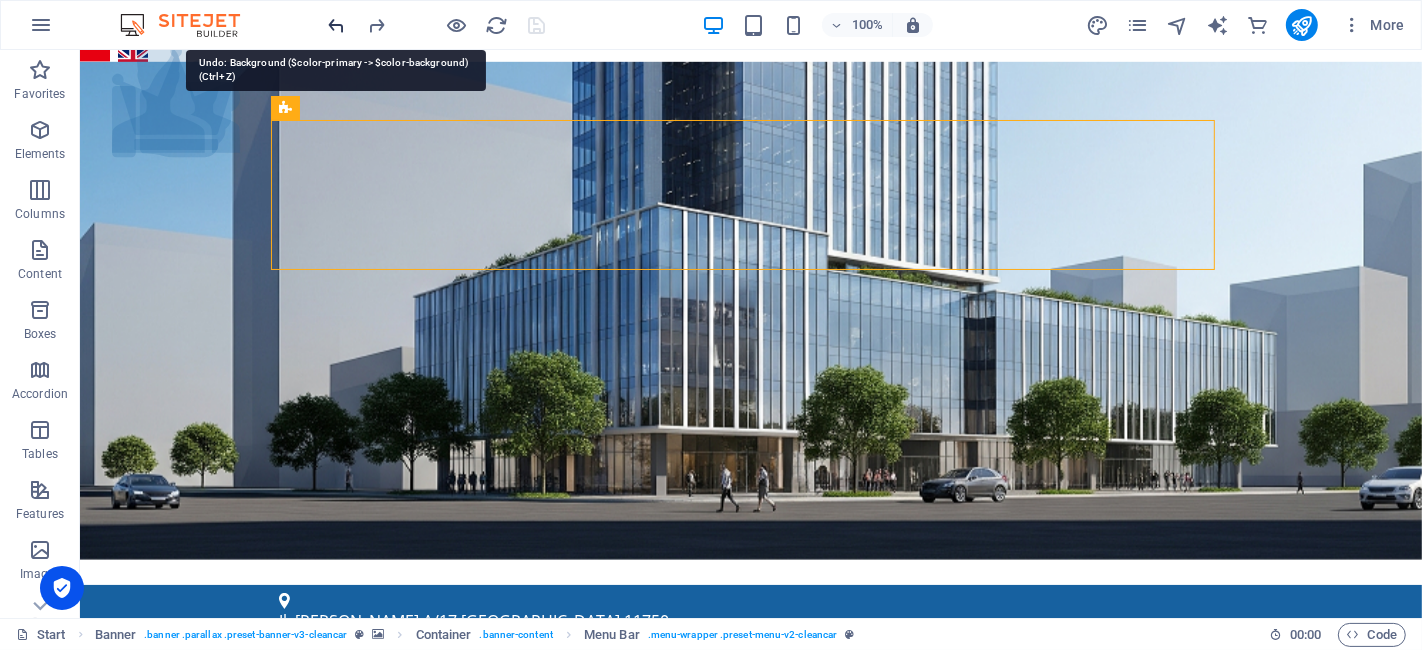click at bounding box center [337, 25] 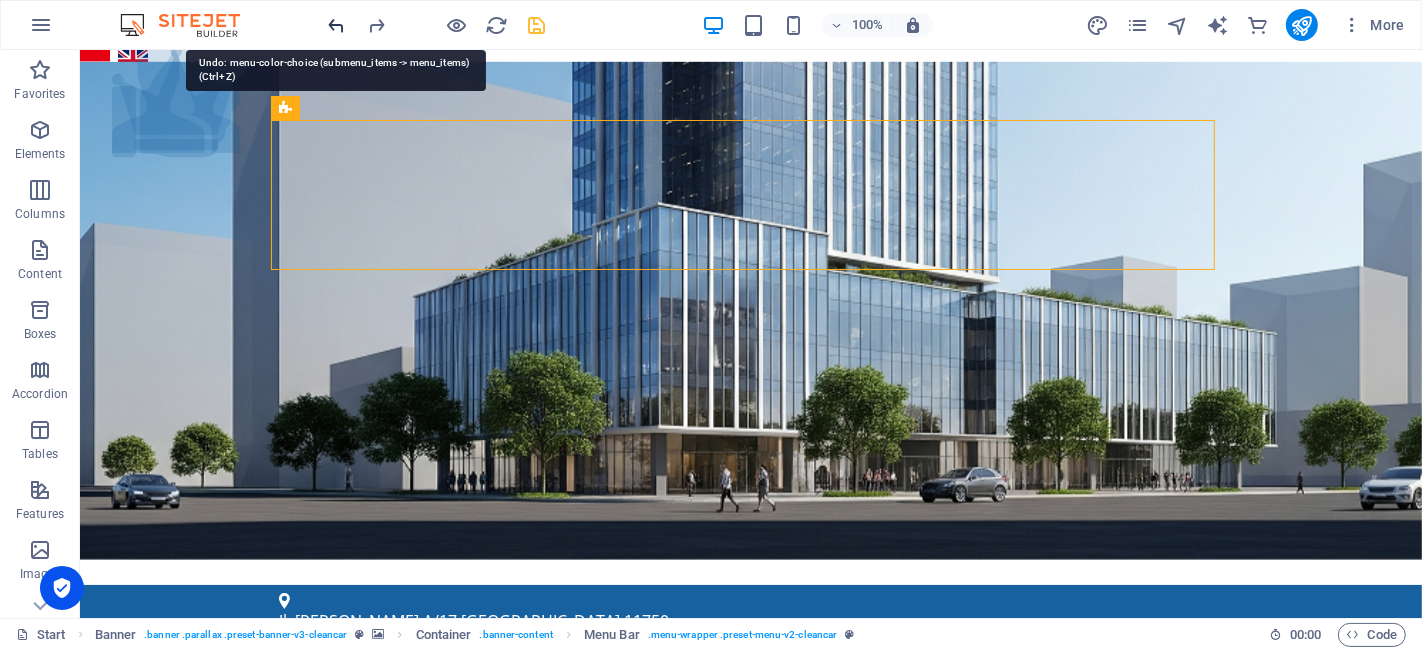 click at bounding box center (337, 25) 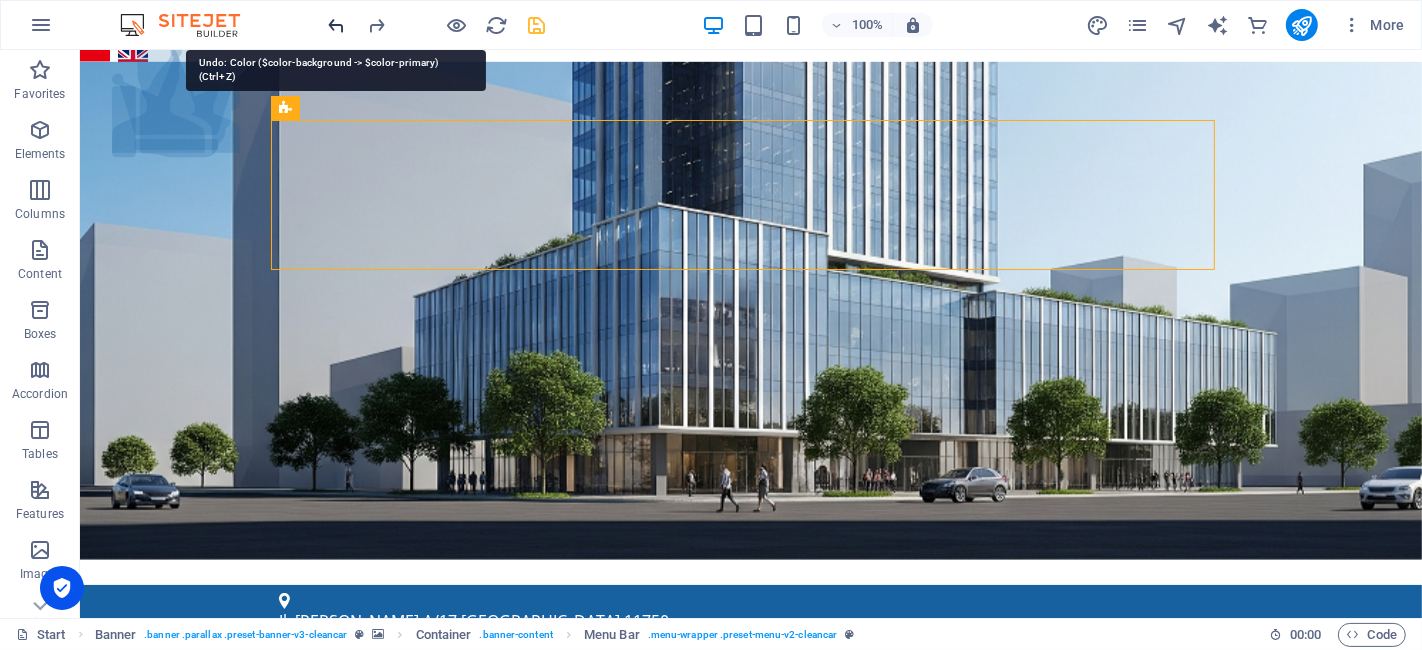 click at bounding box center (337, 25) 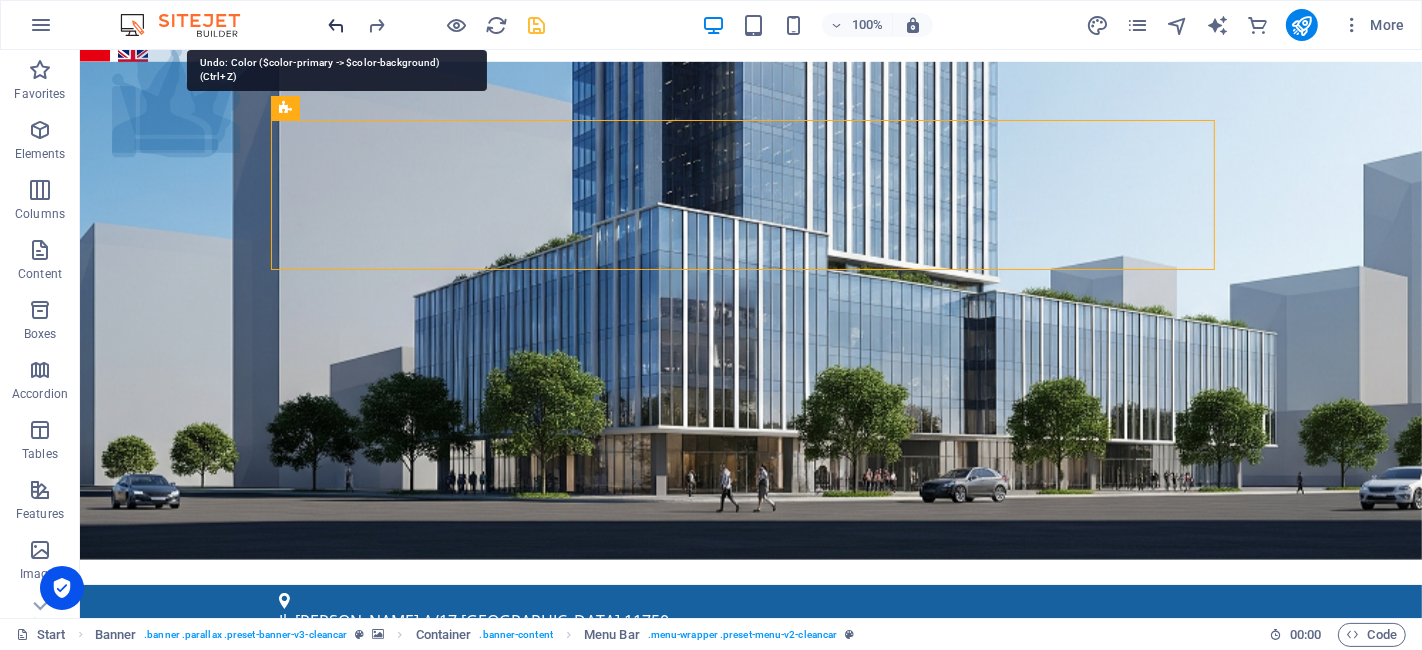 click at bounding box center [337, 25] 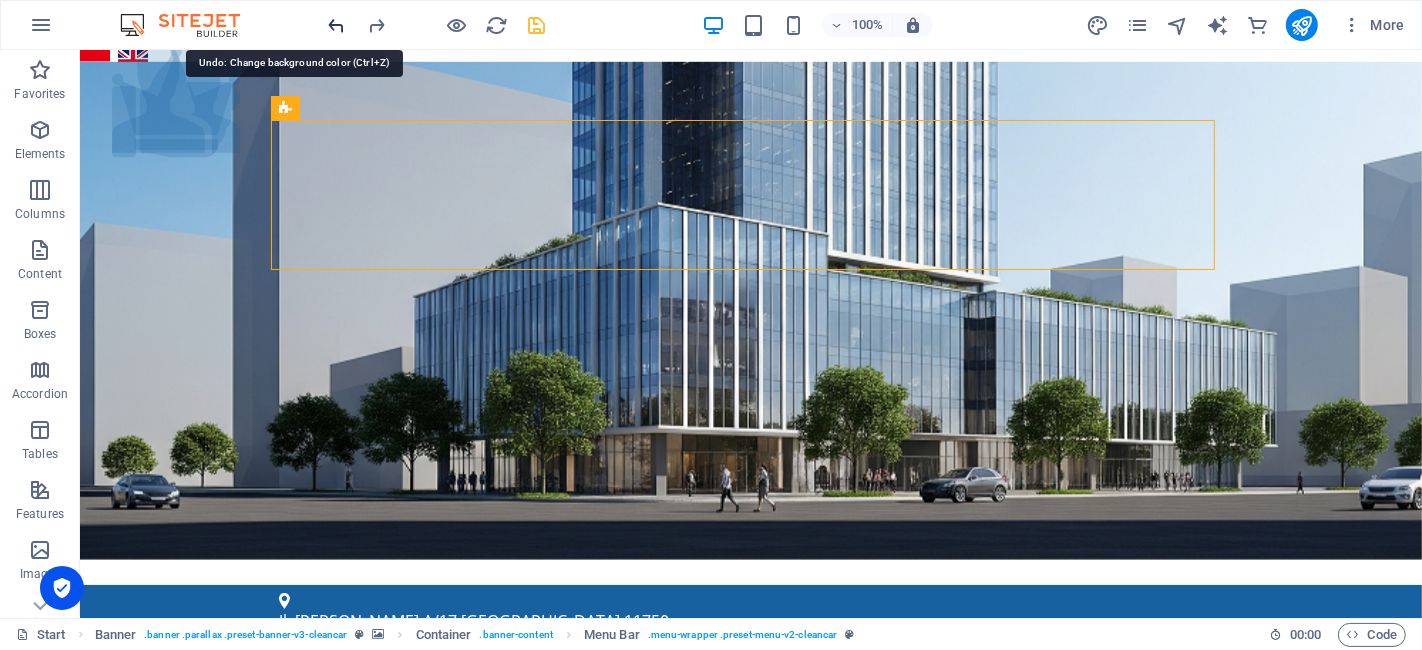 click at bounding box center (337, 25) 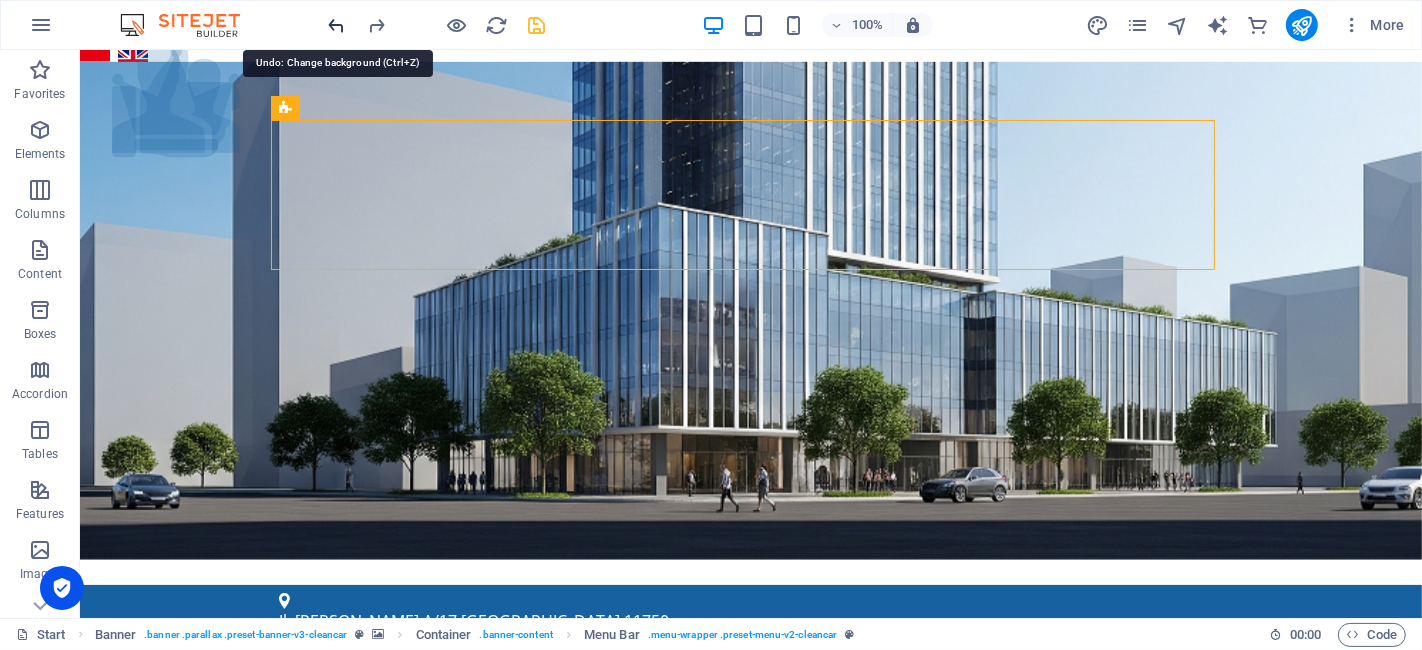click at bounding box center [337, 25] 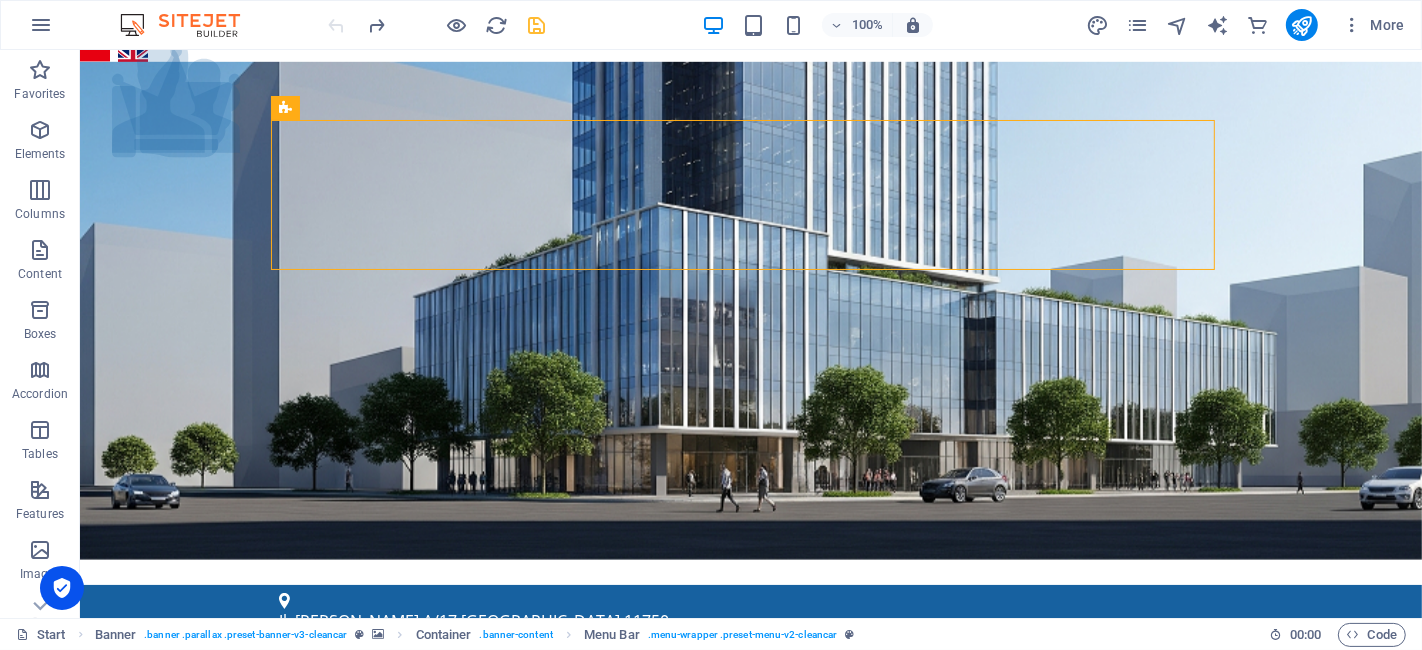 click at bounding box center (437, 25) 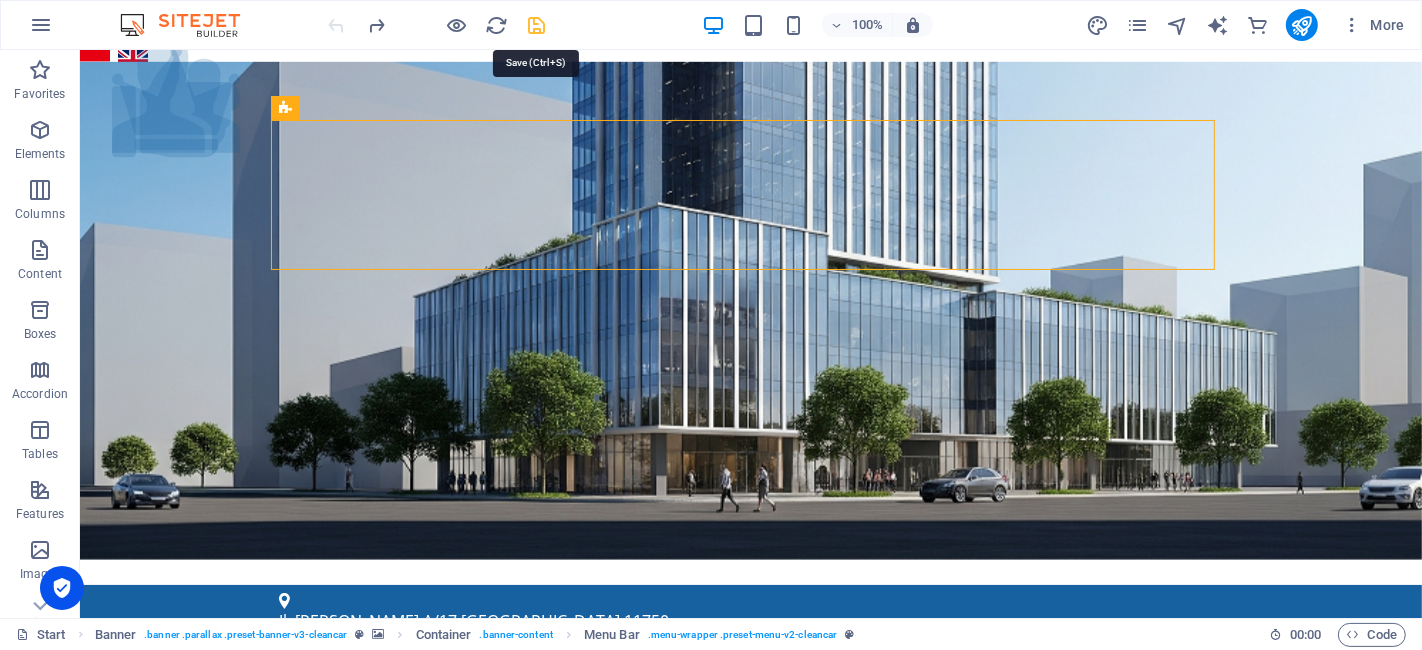 click at bounding box center (537, 25) 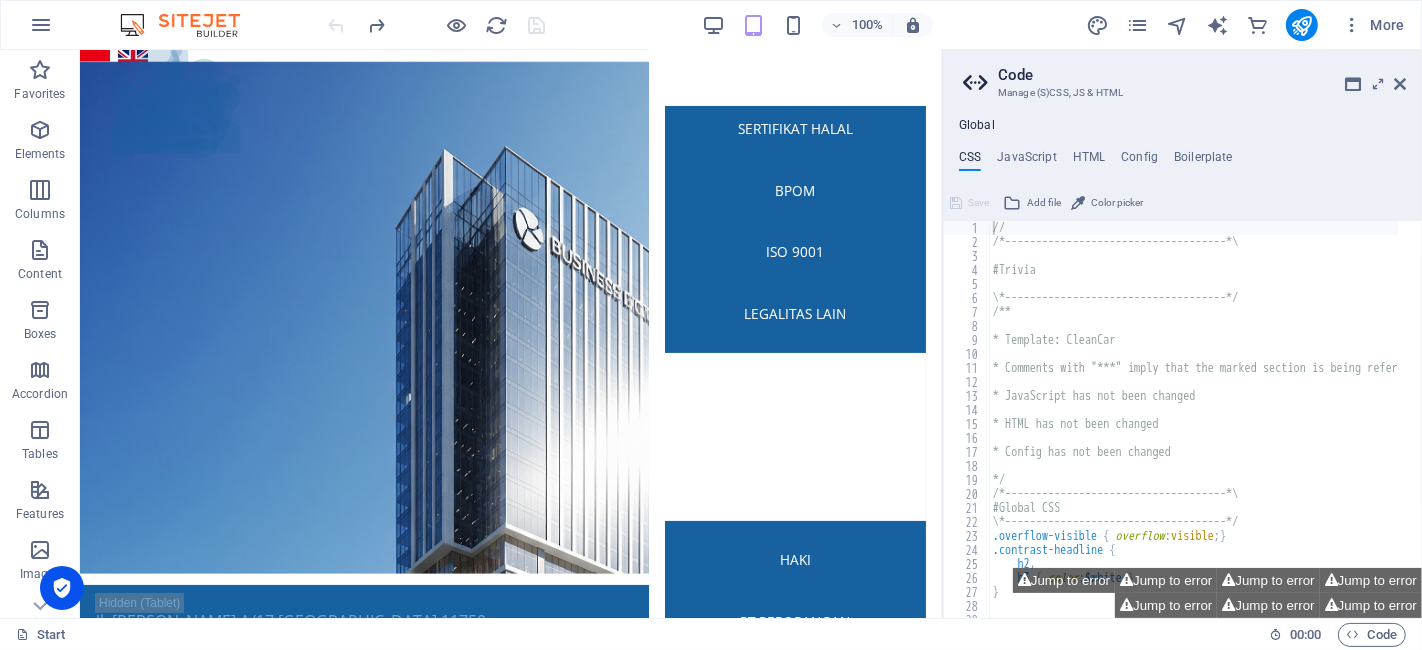 click on "Code Manage (S)CSS, JS & HTML Global CSS JavaScript HTML Config Boilerplate // 1 2 3 4 5 6 7 8 9 10 11 12 13 14 15 16 17 18 19 20 21 22 23 24 25 26 27 28 29 30 //  /*------------------------------------*\     #Trivia \*------------------------------------*/ /**     * Template: CleanCar      * Comments with "***" imply that the marked section is being referenced somewhere else   * JavaScript has not been changed   * HTML has not been changed   * Config has not been changed   */ /*------------------------------------*\     #Global CSS \*------------------------------------*/ .overflow-visible   {   overflow :  visible ;  } .contrast-headline   {      h2 ,      h3   {   color :  $white ;  } }     XXXXXXXXXXXXXXXXXXXXXXXXXXXXXXXXXXXXXXXXXXXXXXXXXXXXXXXXXXXXXXXXXXXXXXXXXXXXXXXXXXXXXXXXXXXXXXXXXXXXXXXXXXXXXXXXXXXXXXXXXXXXXXXXXXXXXXXXXXXXXXXXXXXXXXXXXXXXXXXXXXXXXXXXXXXXXXXXXXXXXXXXXXXXXXXXXXXXXXXXXXXXXXXXXXXXXXXXXXXXXXXXXXXXXXXXXXXXXXXXXXXXXXXXXXXXXXXX  Jump to error  Jump to error  Jump to error  Jump to error" at bounding box center [1182, 334] 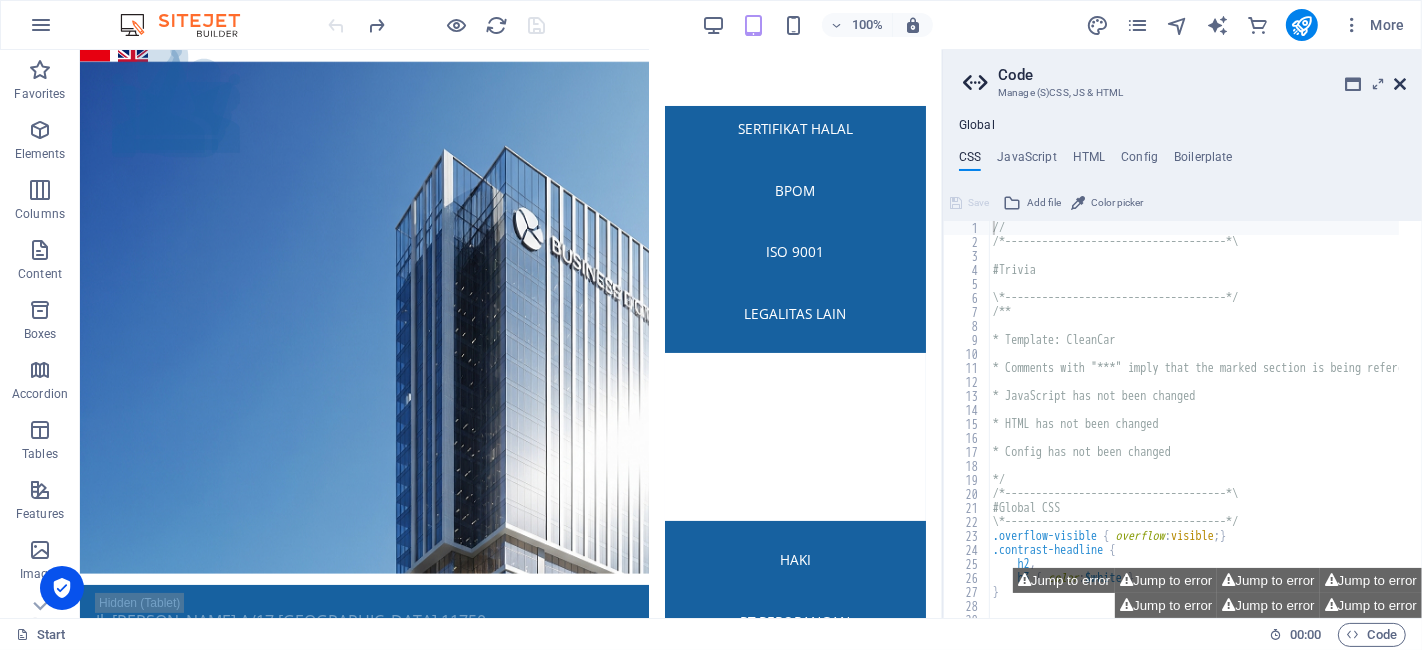 click at bounding box center [1400, 84] 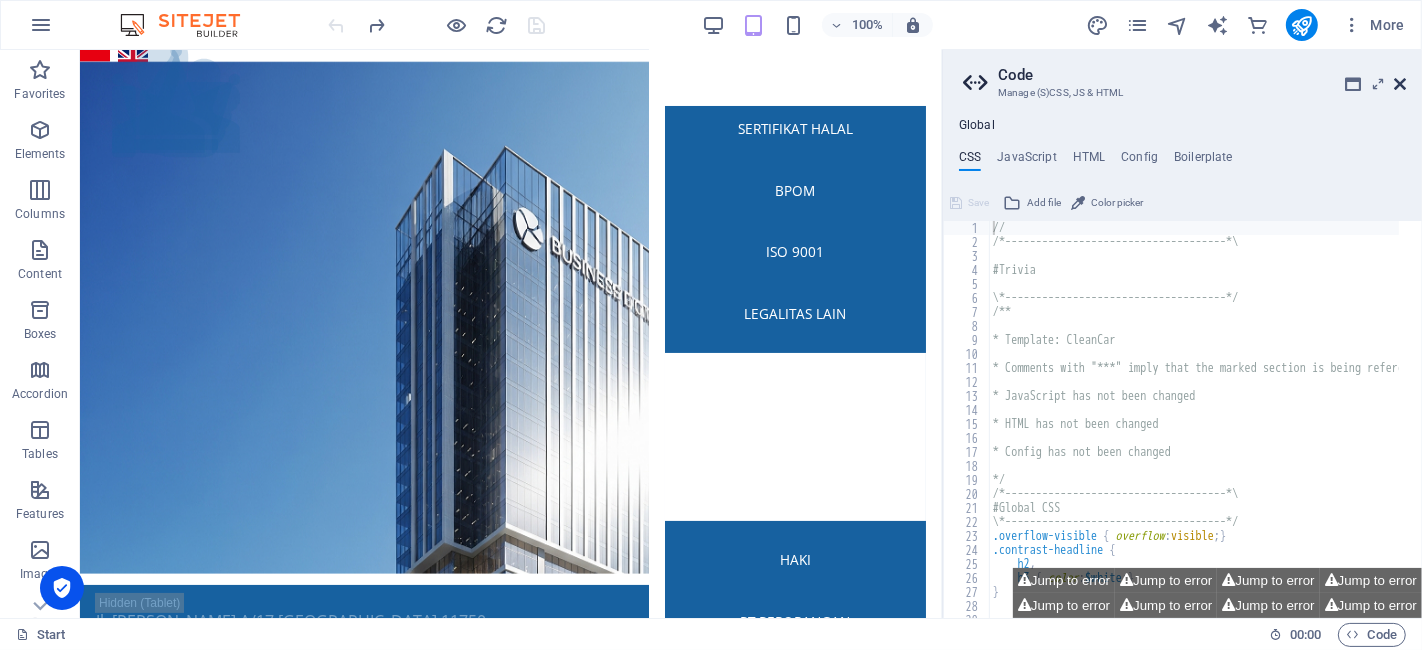 click at bounding box center [1400, 84] 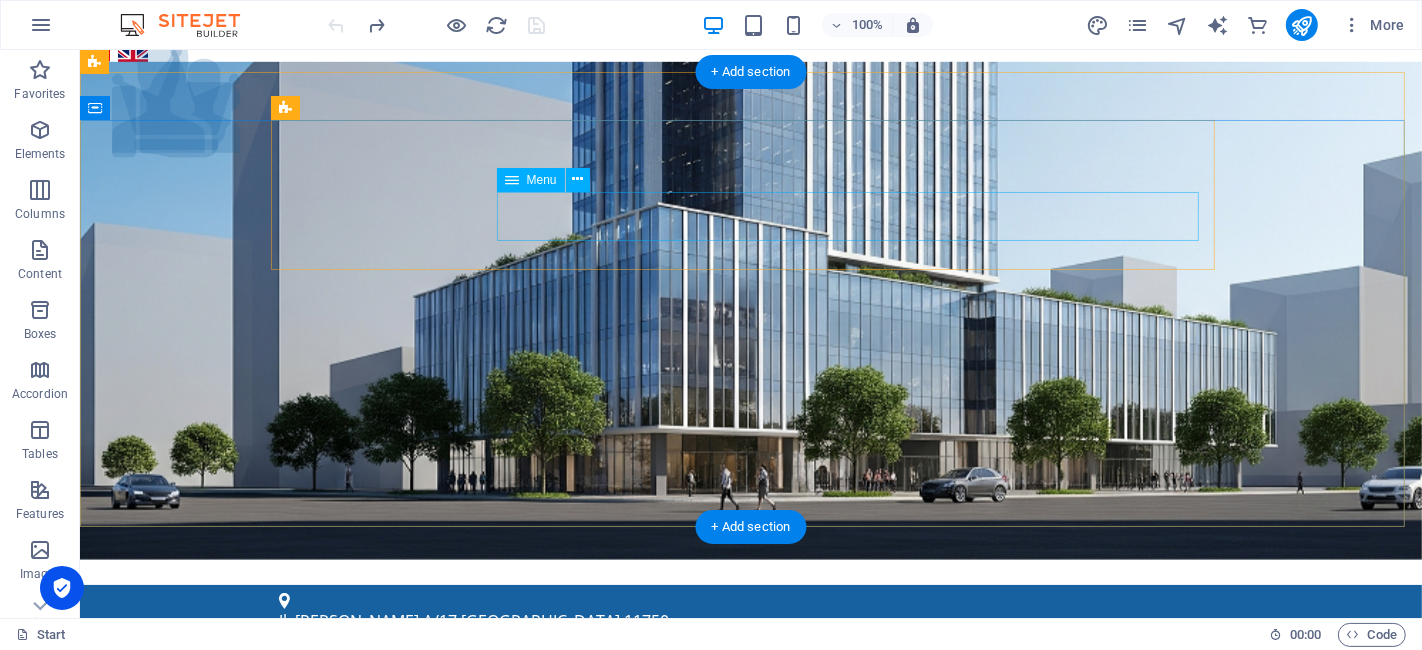 click on "Menu Layanan Sertifikat Halal BPOM ISO 9001 Legalitas Lain NKV (Nomor Kontrol Veteriner) Pengurusan PKRT  Pengurusan PSAT  HAKI PT Perorangan ISO 22000 Tentang Kami Artikel Contact" at bounding box center [750, 1028] 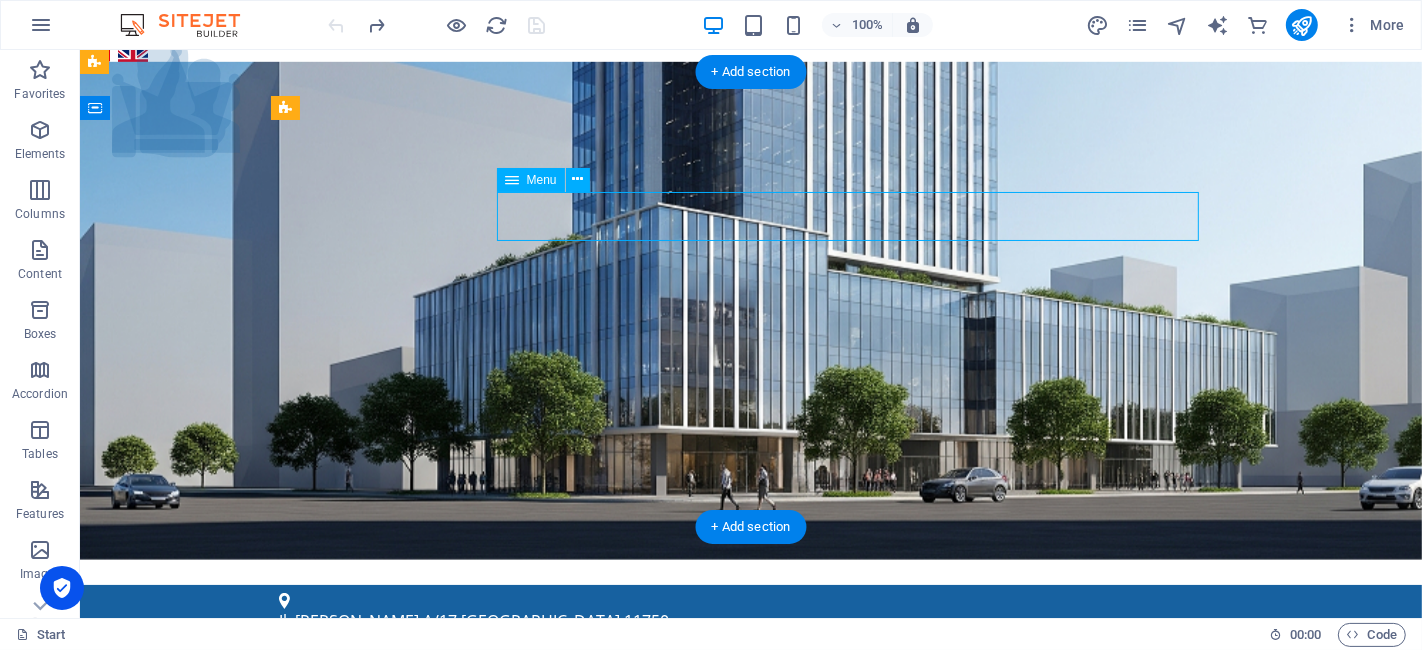 click on "Menu Layanan Sertifikat Halal BPOM ISO 9001 Legalitas Lain NKV (Nomor Kontrol Veteriner) Pengurusan PKRT  Pengurusan PSAT  HAKI PT Perorangan ISO 22000 Tentang Kami Artikel Contact" at bounding box center (750, 1028) 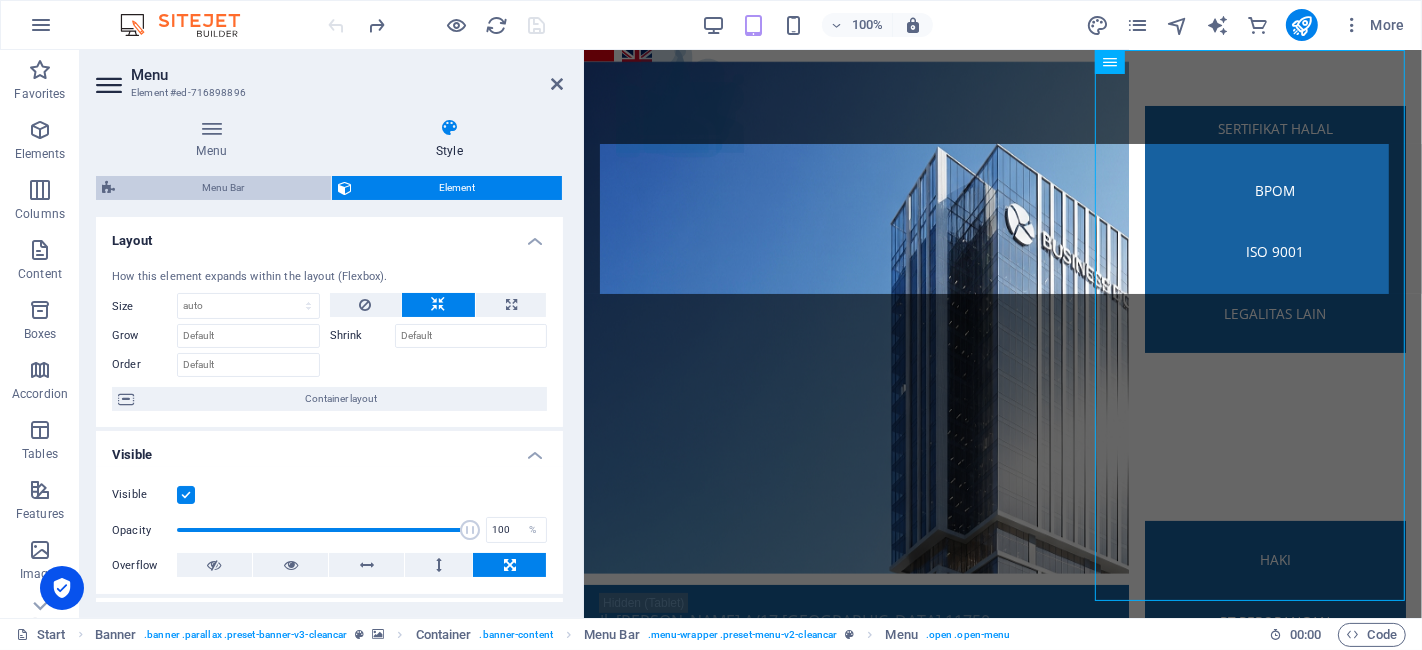 click on "Menu Bar" at bounding box center (223, 188) 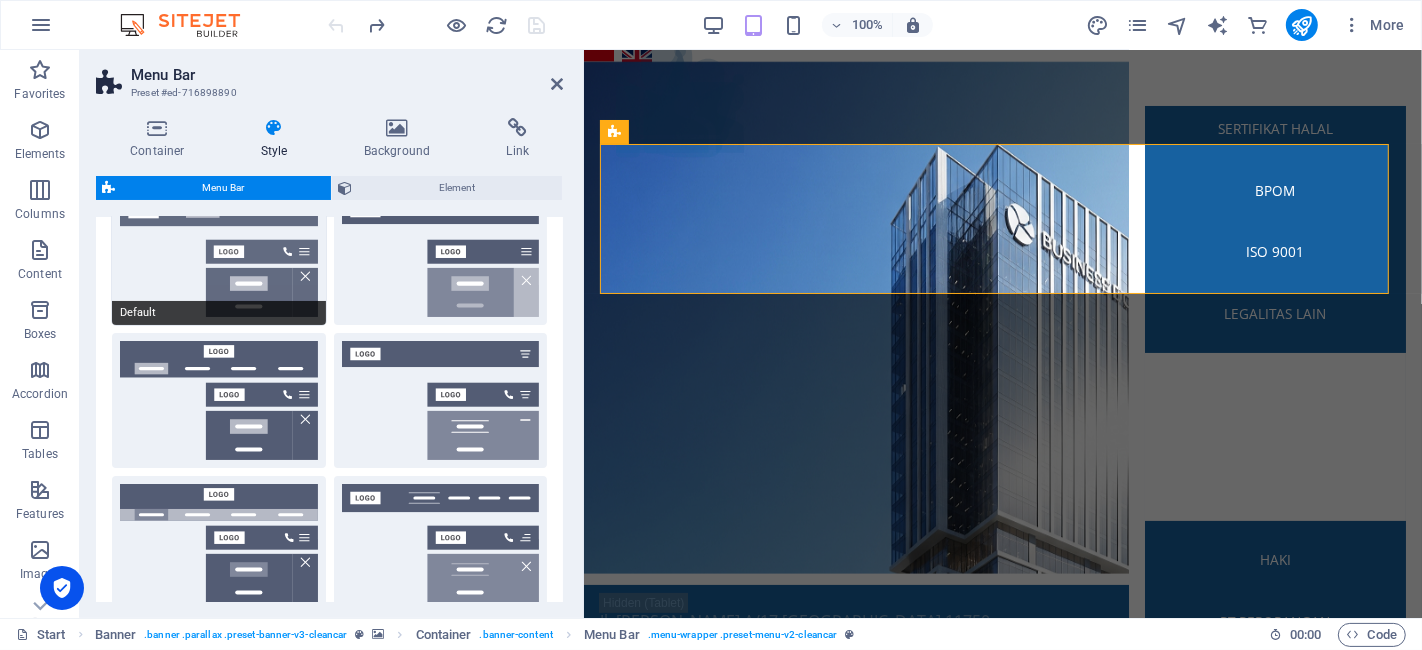 scroll, scrollTop: 111, scrollLeft: 0, axis: vertical 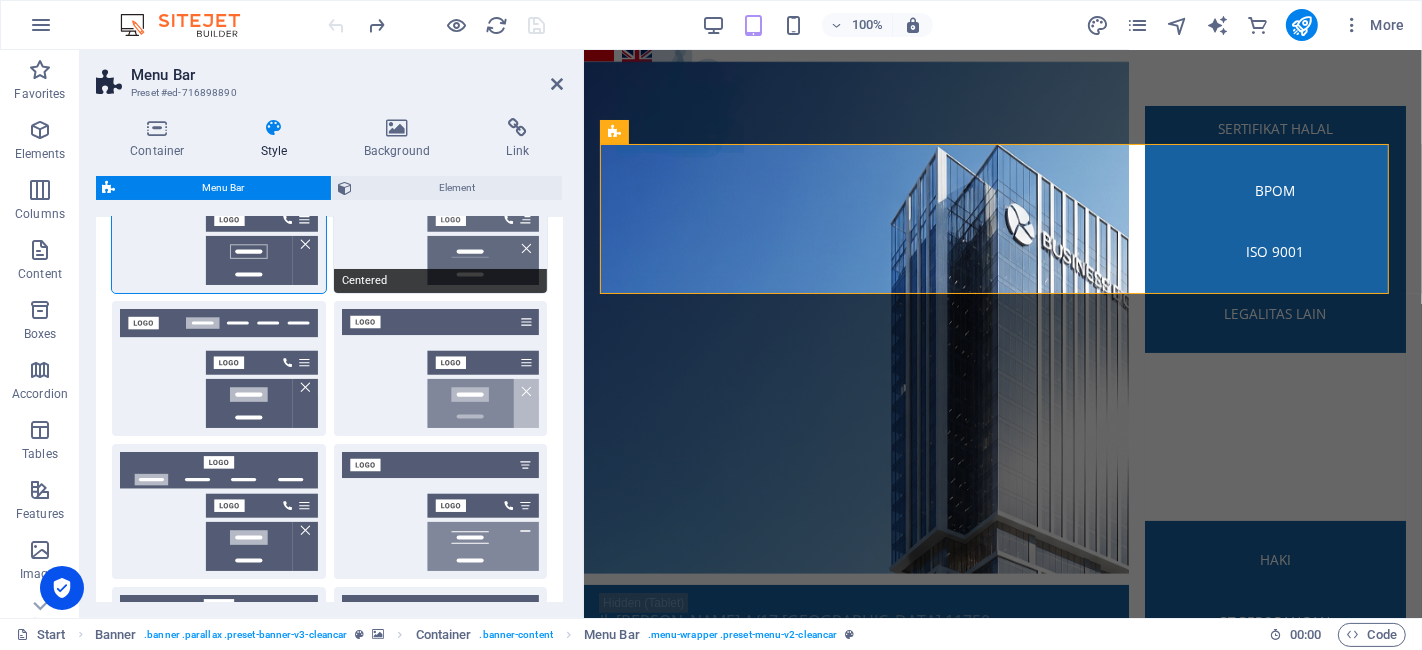click on "Centered" at bounding box center (441, 225) 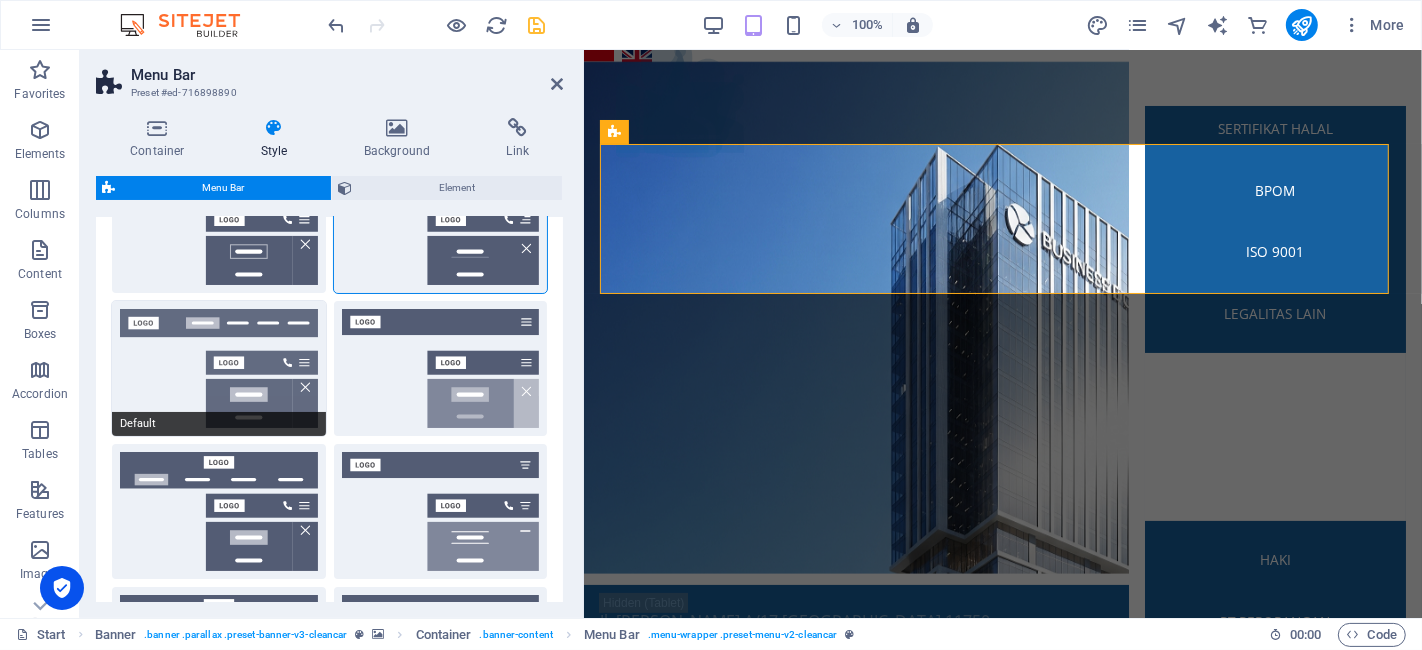 click on "Default" at bounding box center [219, 368] 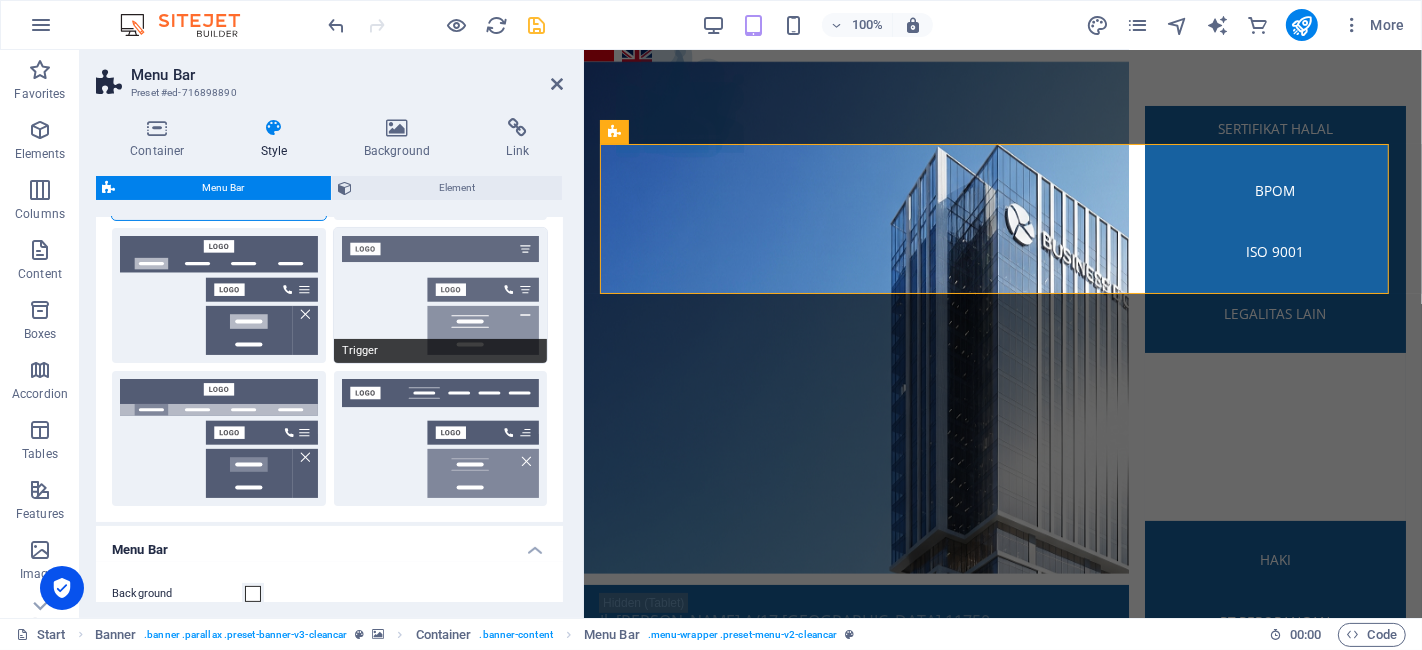 scroll, scrollTop: 333, scrollLeft: 0, axis: vertical 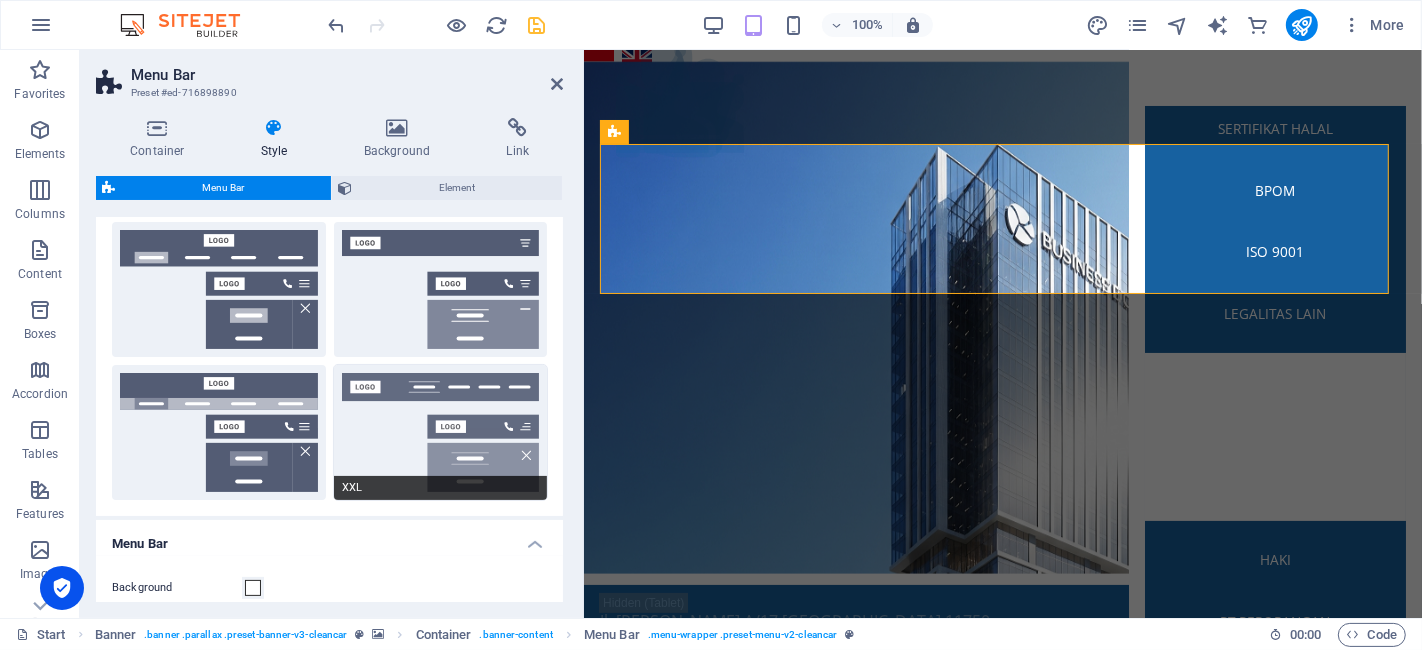 click on "XXL" at bounding box center [441, 432] 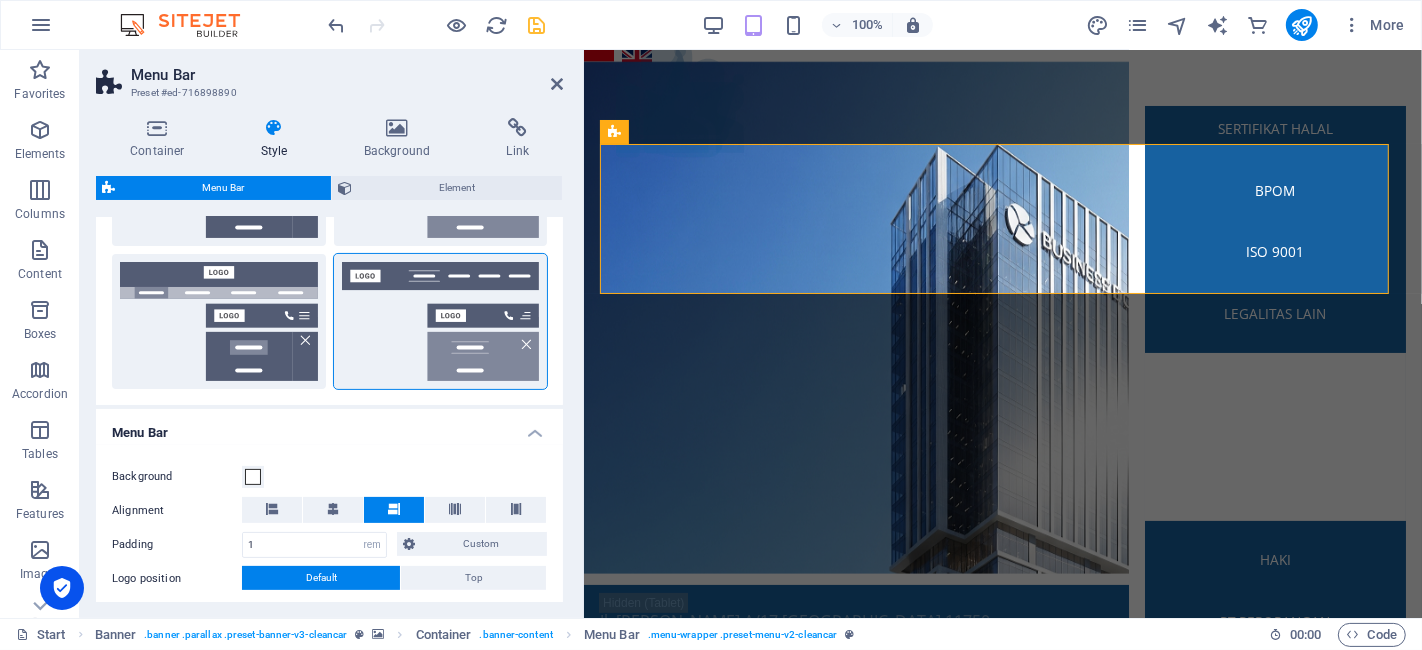scroll, scrollTop: 111, scrollLeft: 0, axis: vertical 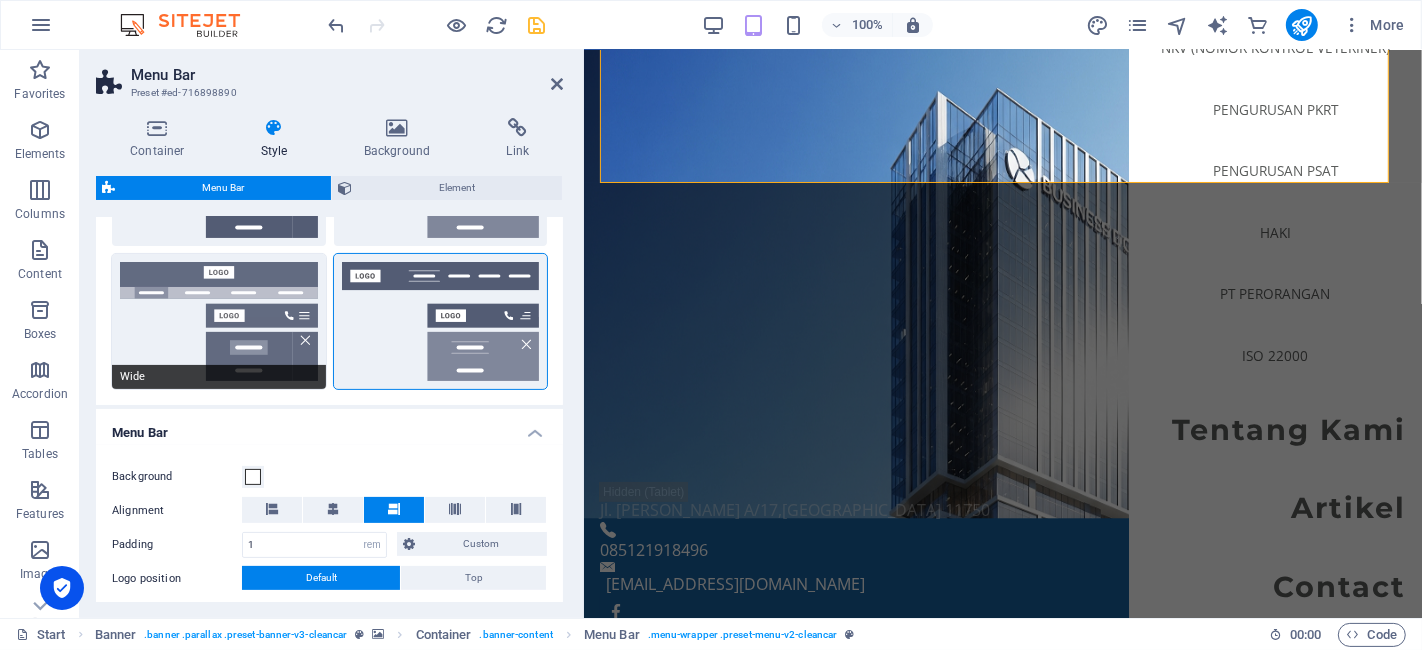 click on "Wide" at bounding box center [219, 321] 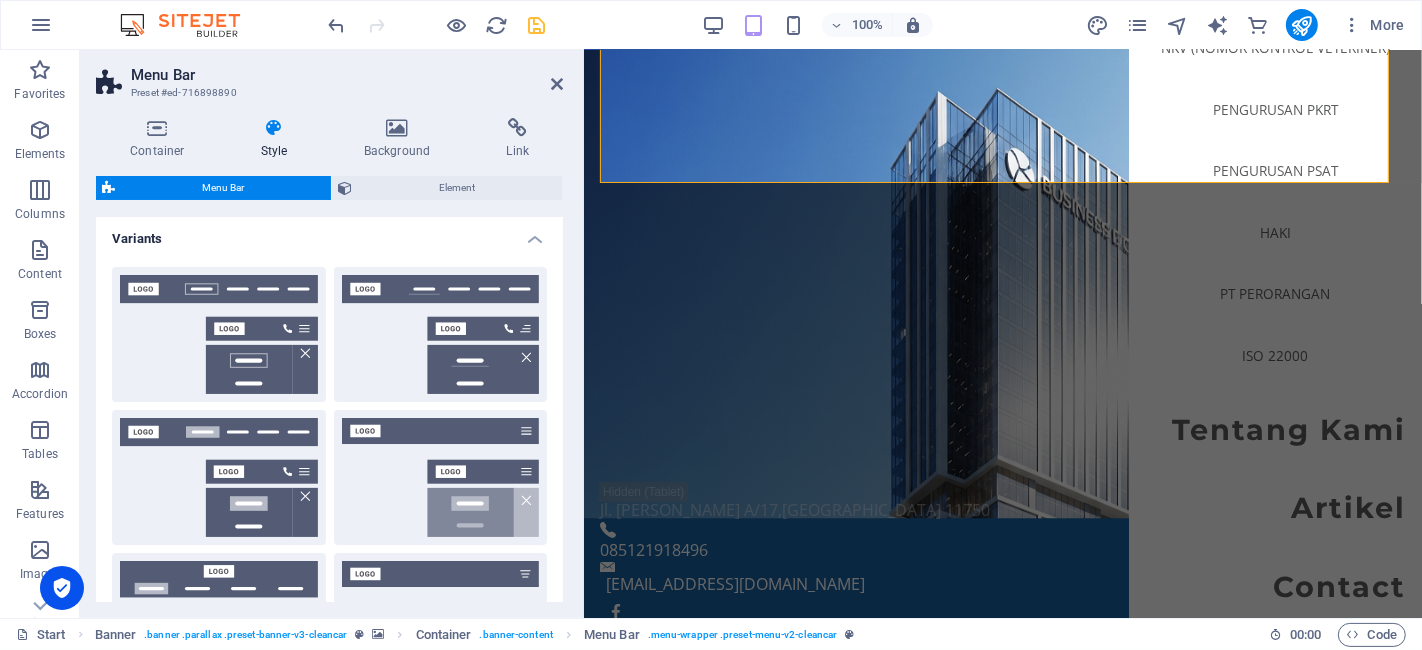 scroll, scrollTop: 0, scrollLeft: 0, axis: both 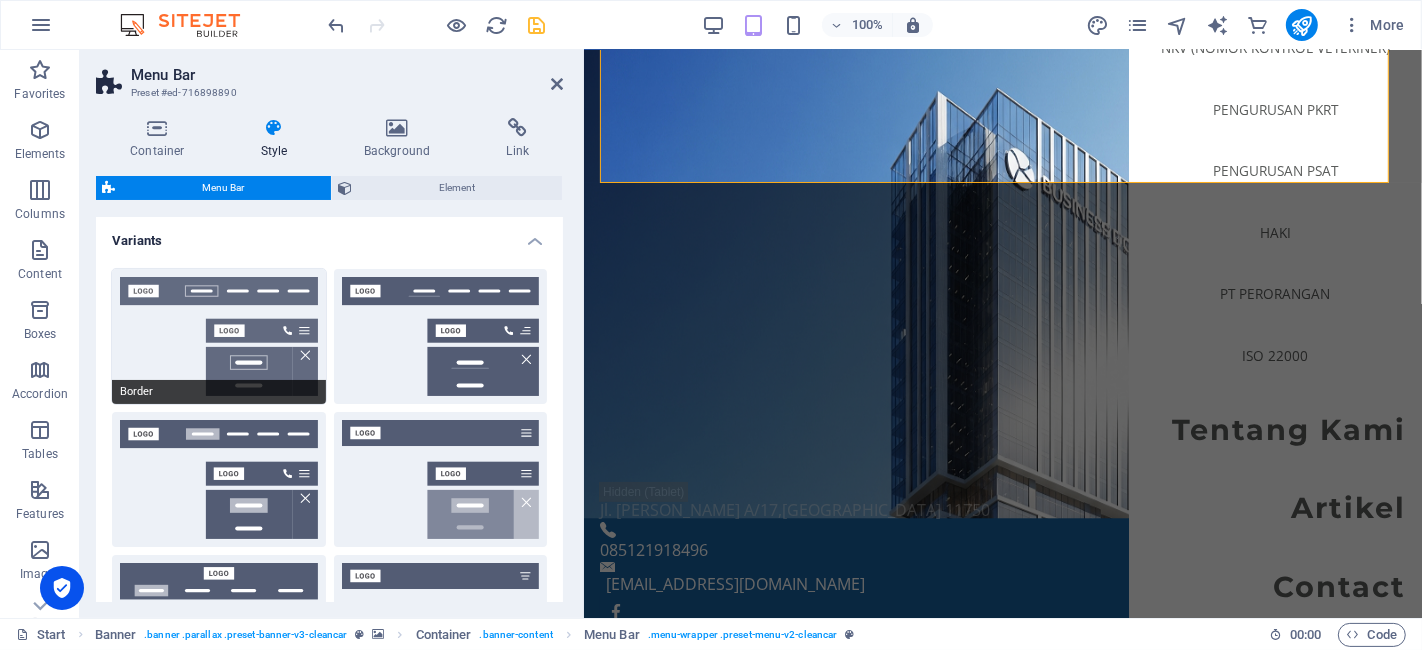 click on "Border" at bounding box center [219, 336] 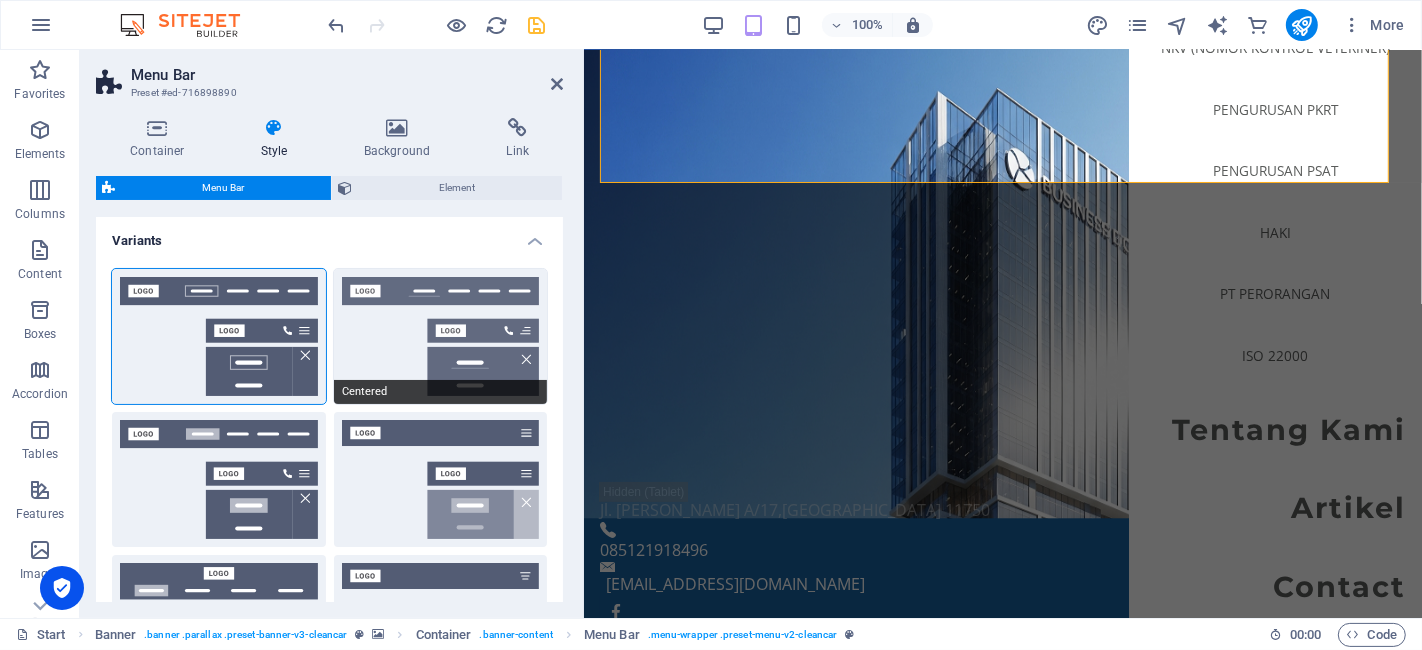 click on "Centered" at bounding box center (441, 336) 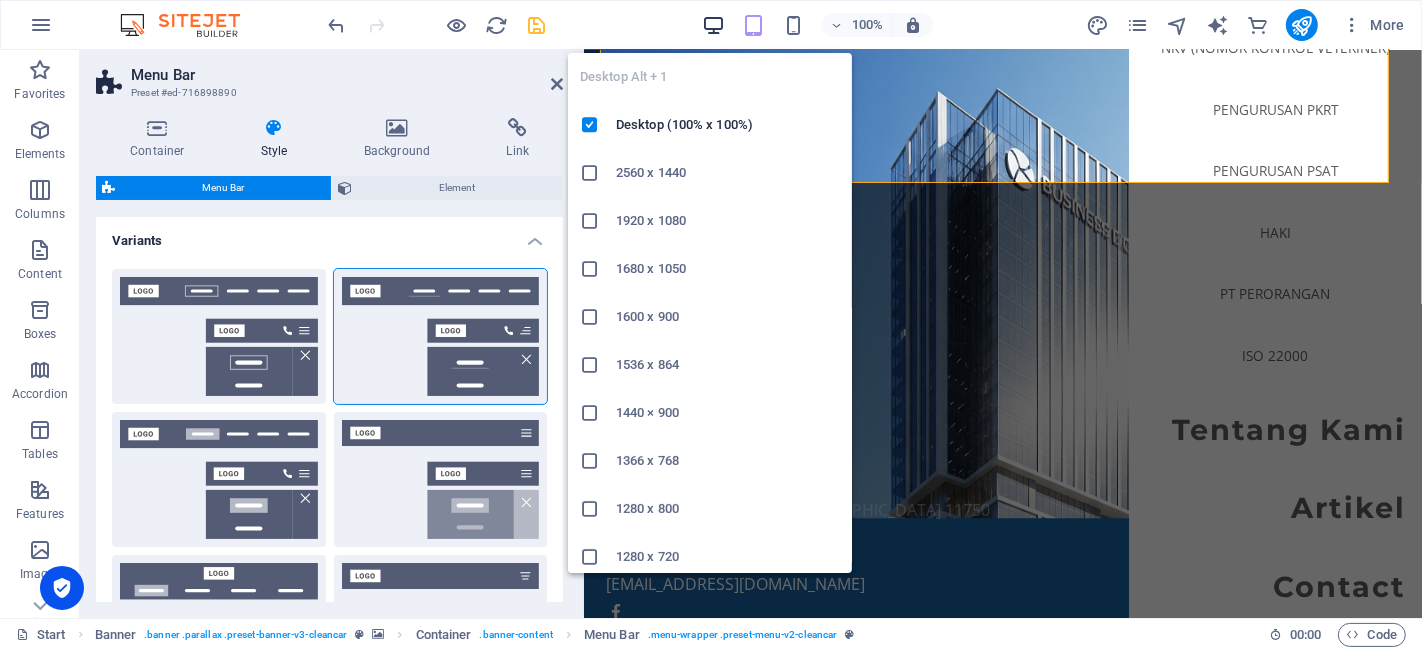 click at bounding box center (713, 25) 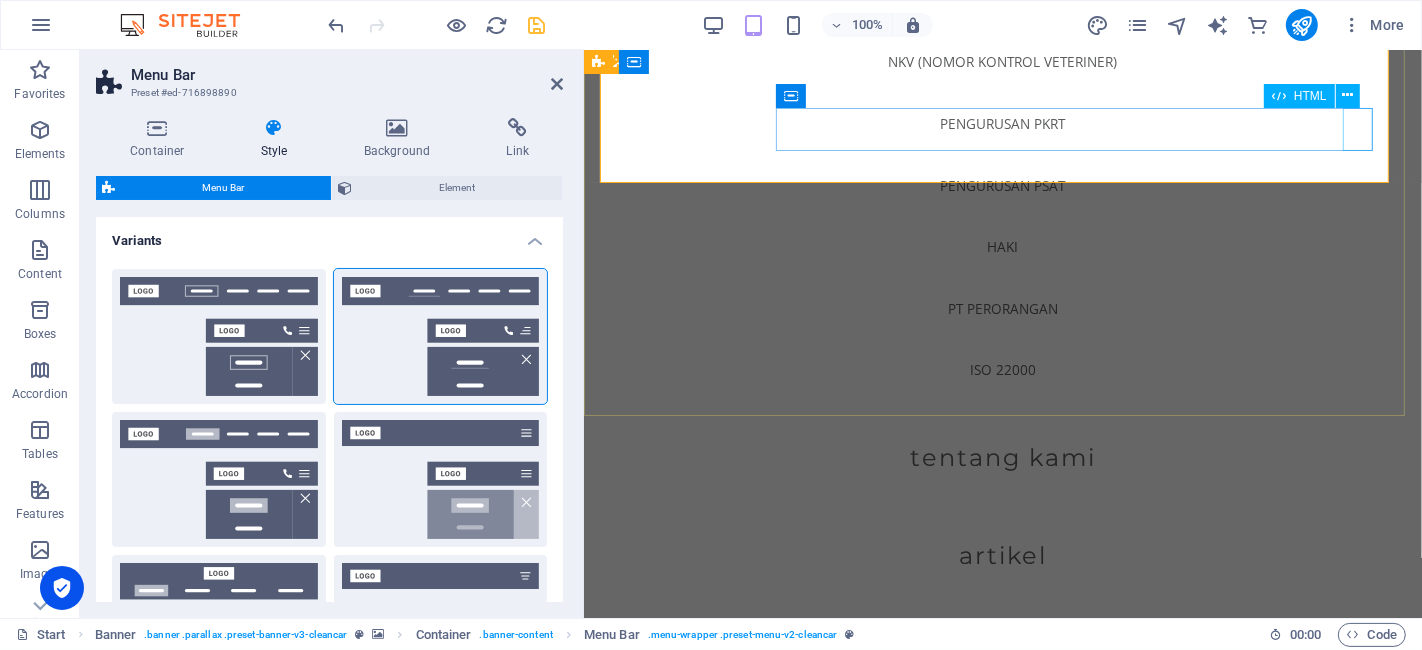 click at bounding box center (1003, 938) 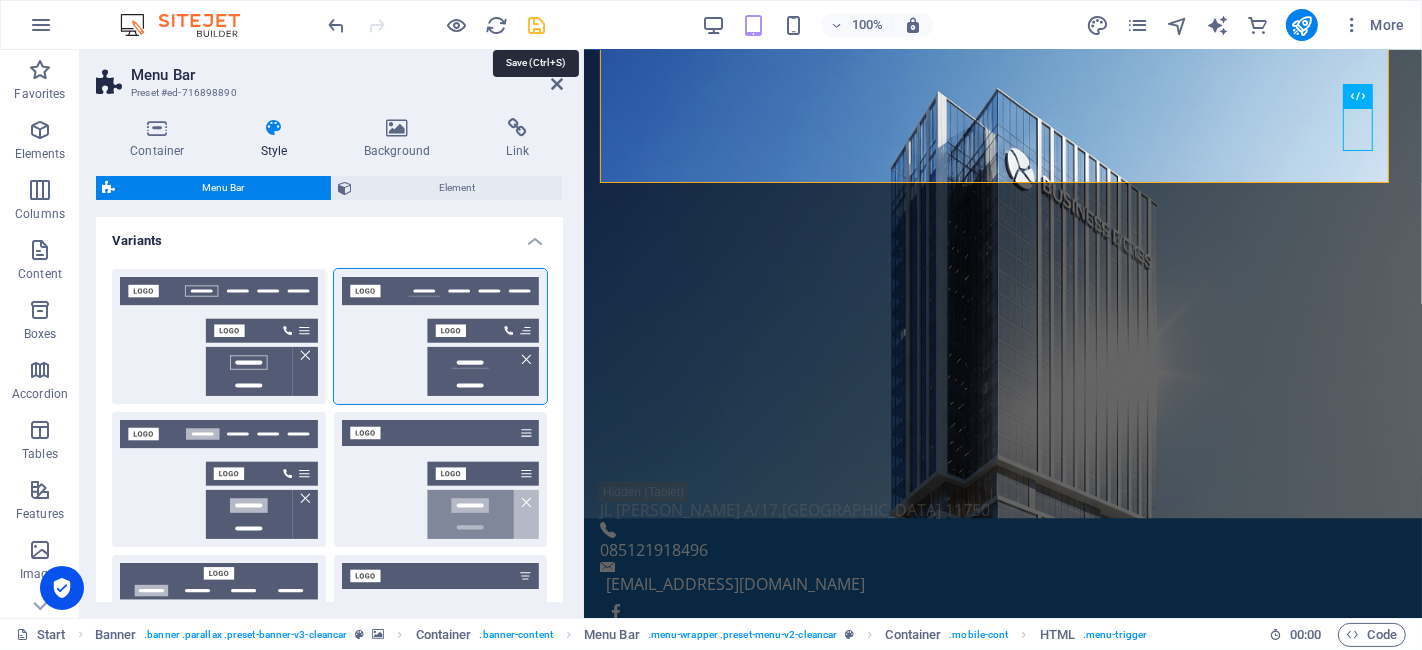 click at bounding box center [537, 25] 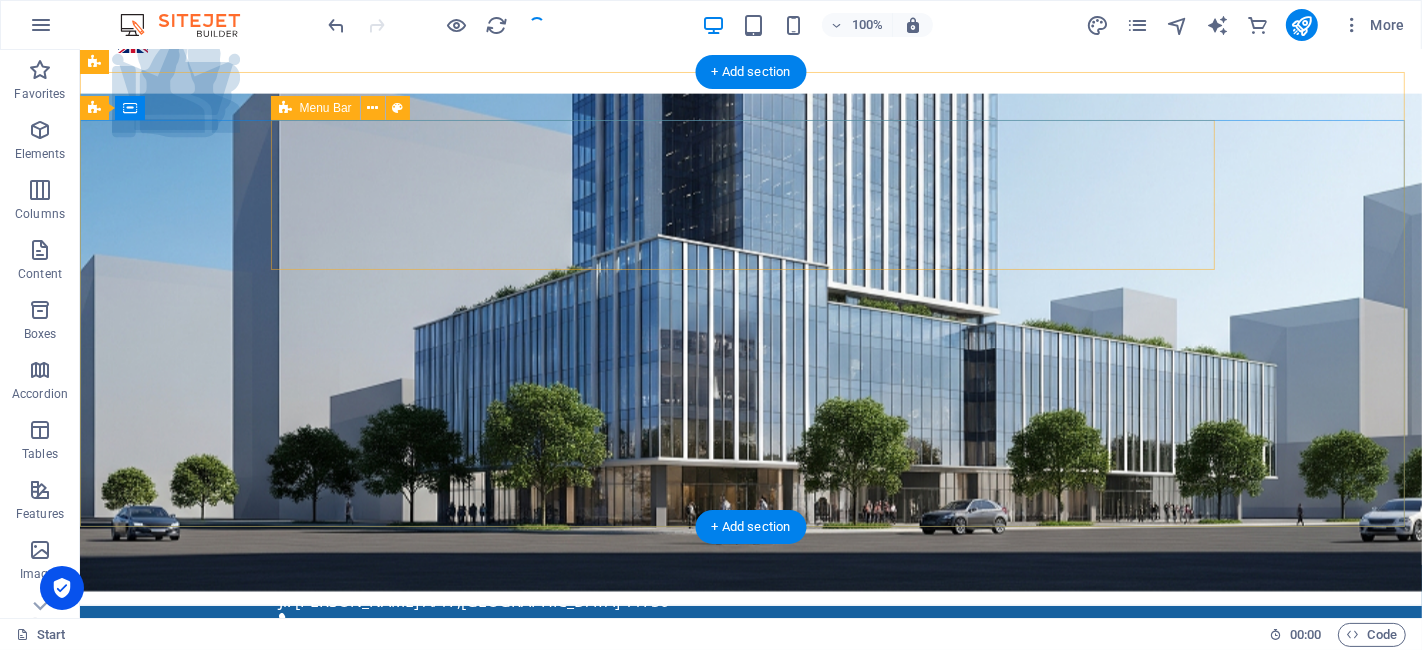 scroll, scrollTop: 0, scrollLeft: 0, axis: both 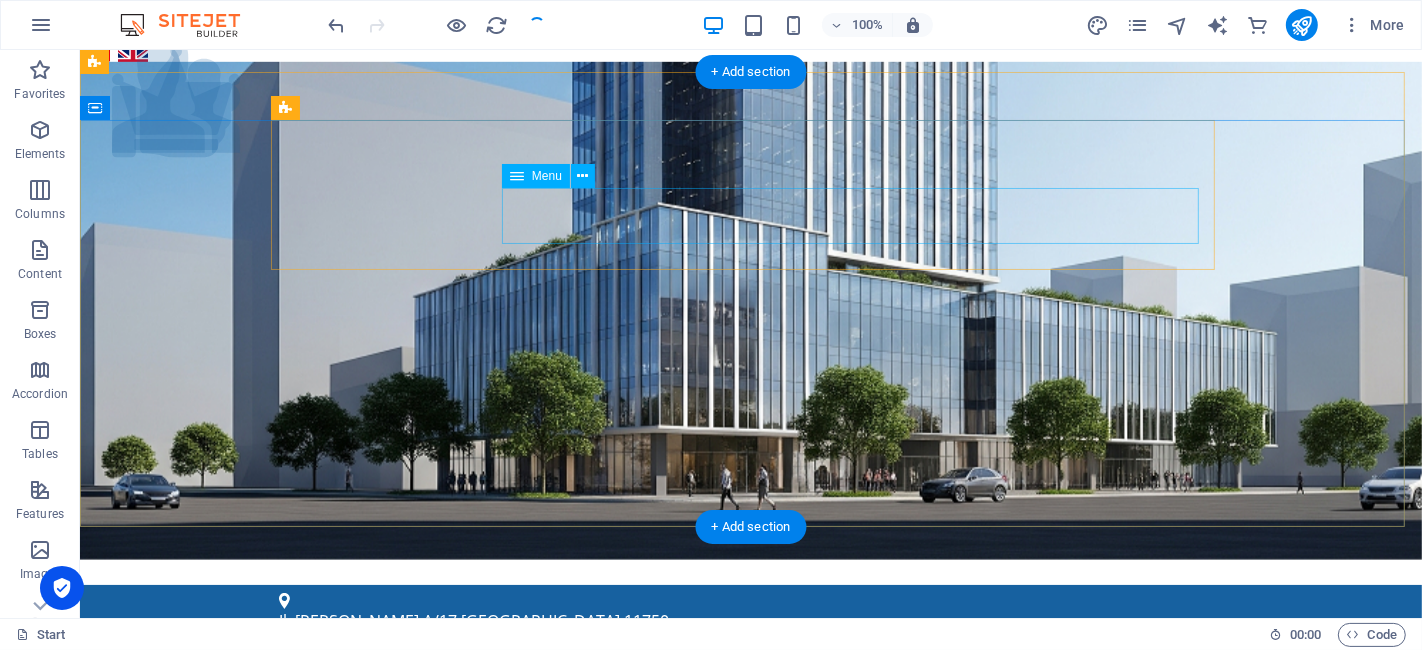 click on "Menu Layanan Sertifikat Halal BPOM ISO 9001 Legalitas Lain NKV (Nomor Kontrol Veteriner) Pengurusan PKRT  Pengurusan PSAT  HAKI PT Perorangan ISO 22000 Tentang Kami Artikel Contact" at bounding box center (750, 1031) 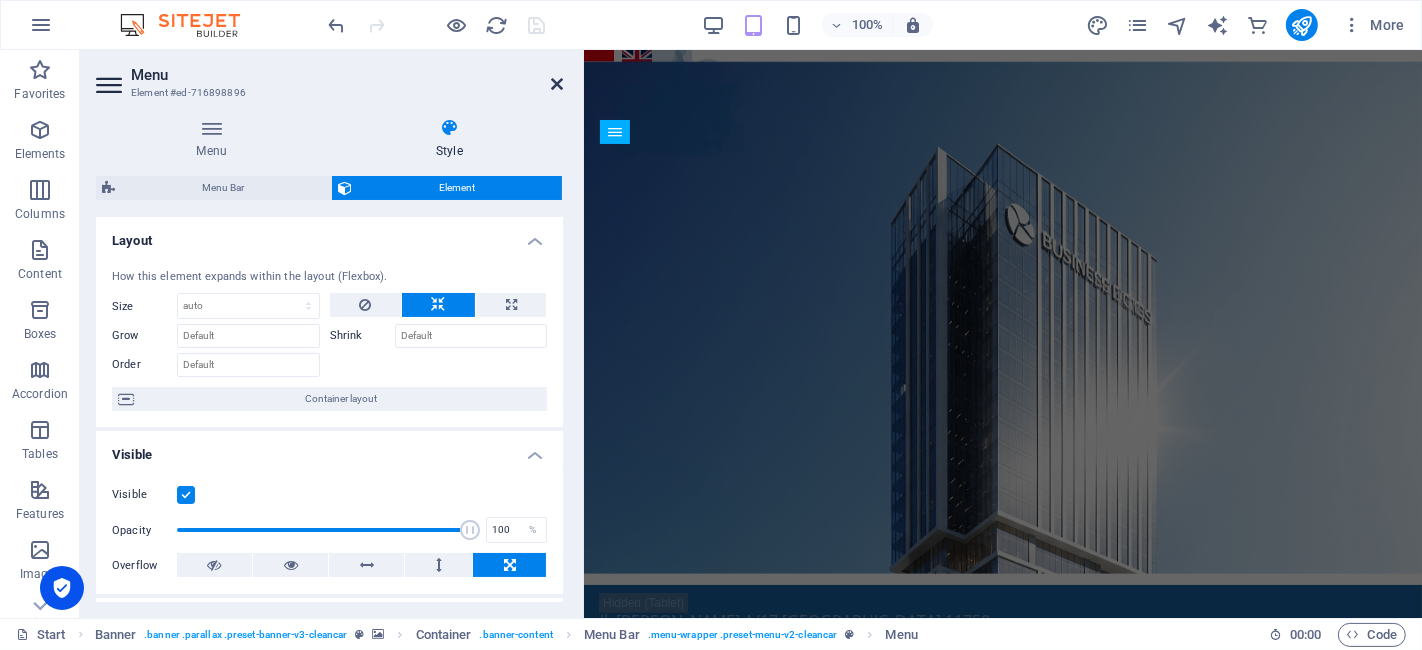 click at bounding box center (557, 84) 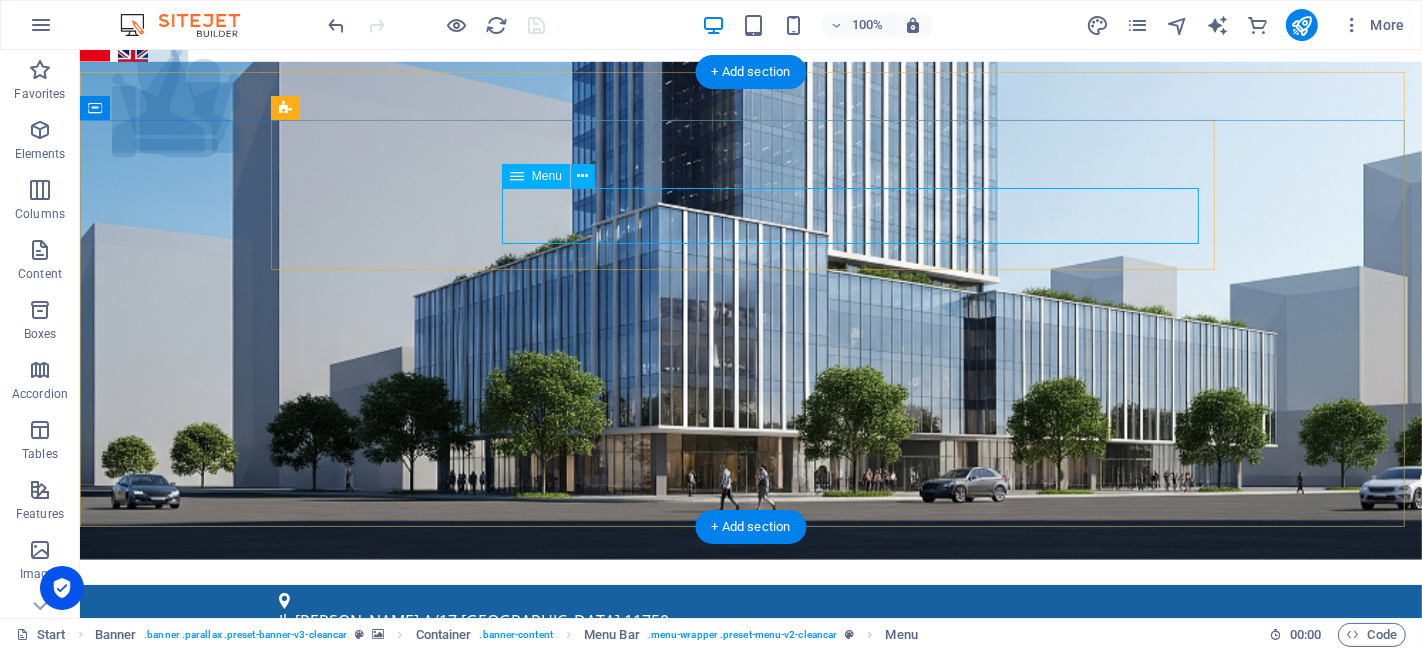 click on "Menu Layanan Sertifikat Halal BPOM ISO 9001 Legalitas Lain NKV (Nomor Kontrol Veteriner) Pengurusan PKRT  Pengurusan PSAT  HAKI PT Perorangan ISO 22000 Tentang Kami Artikel Contact" at bounding box center [750, 1031] 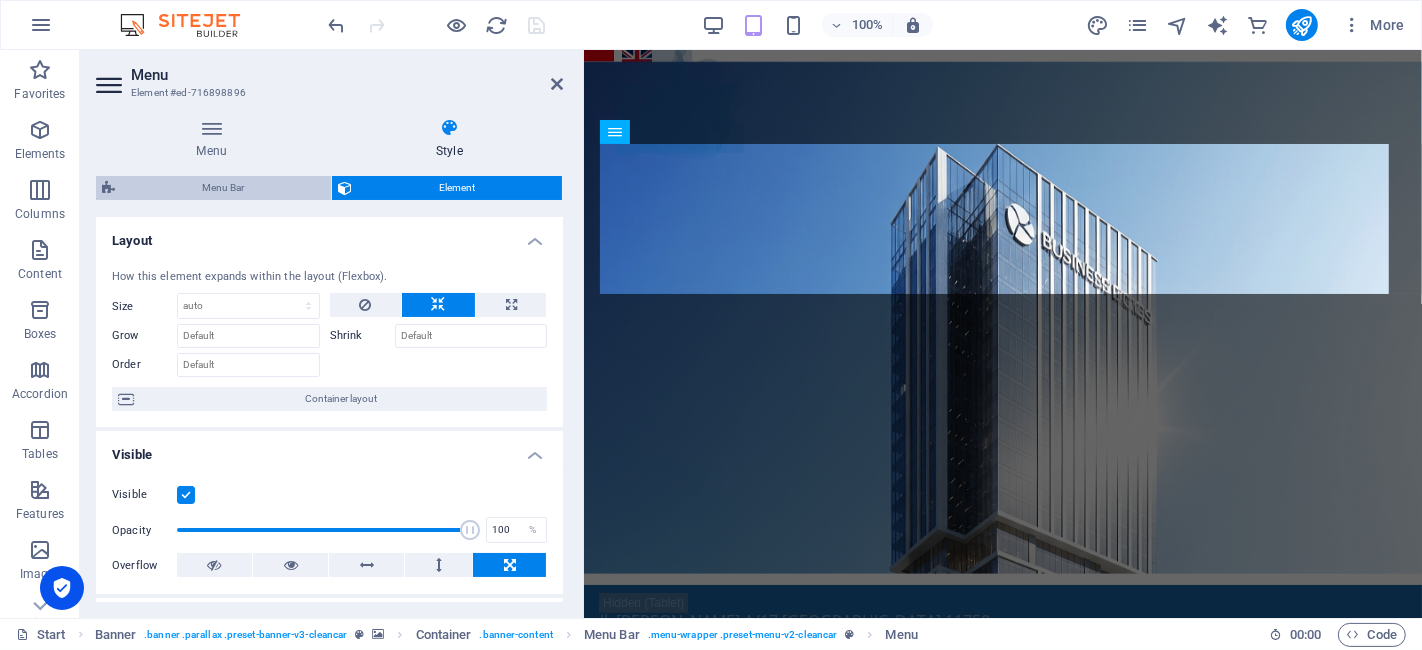click on "Menu Bar" at bounding box center [223, 188] 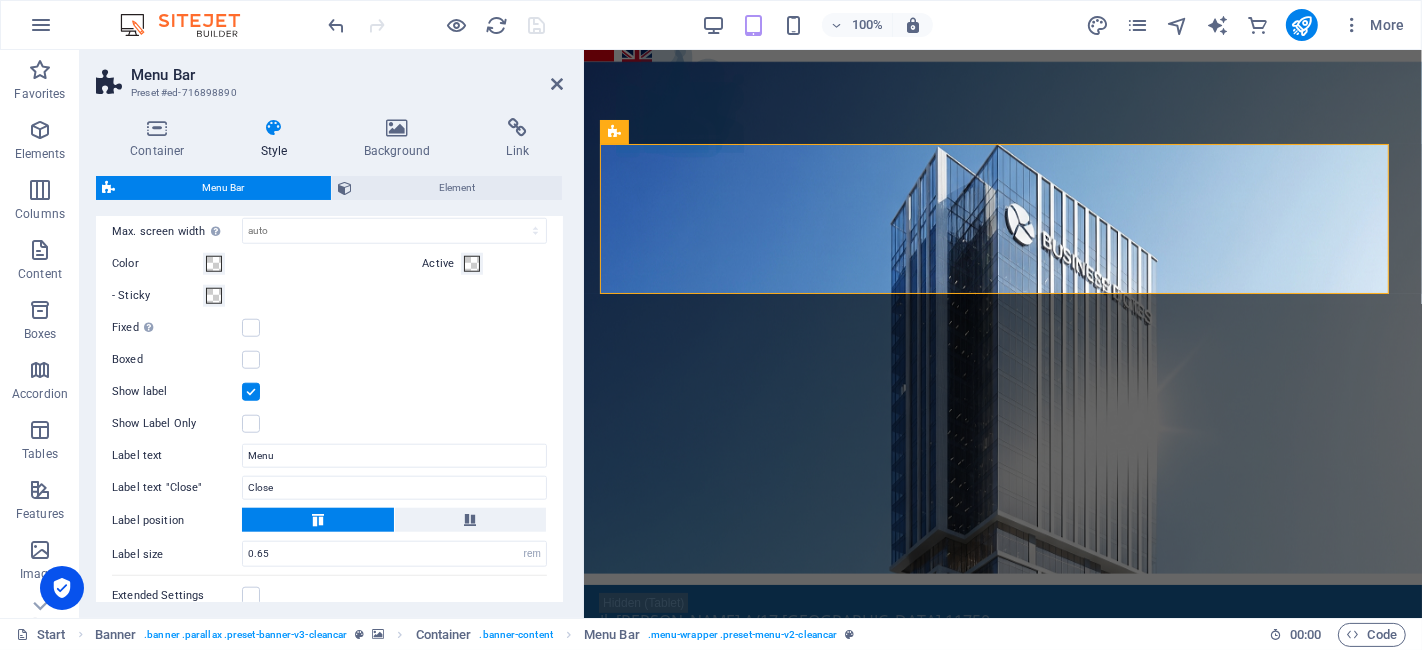 scroll, scrollTop: 1333, scrollLeft: 0, axis: vertical 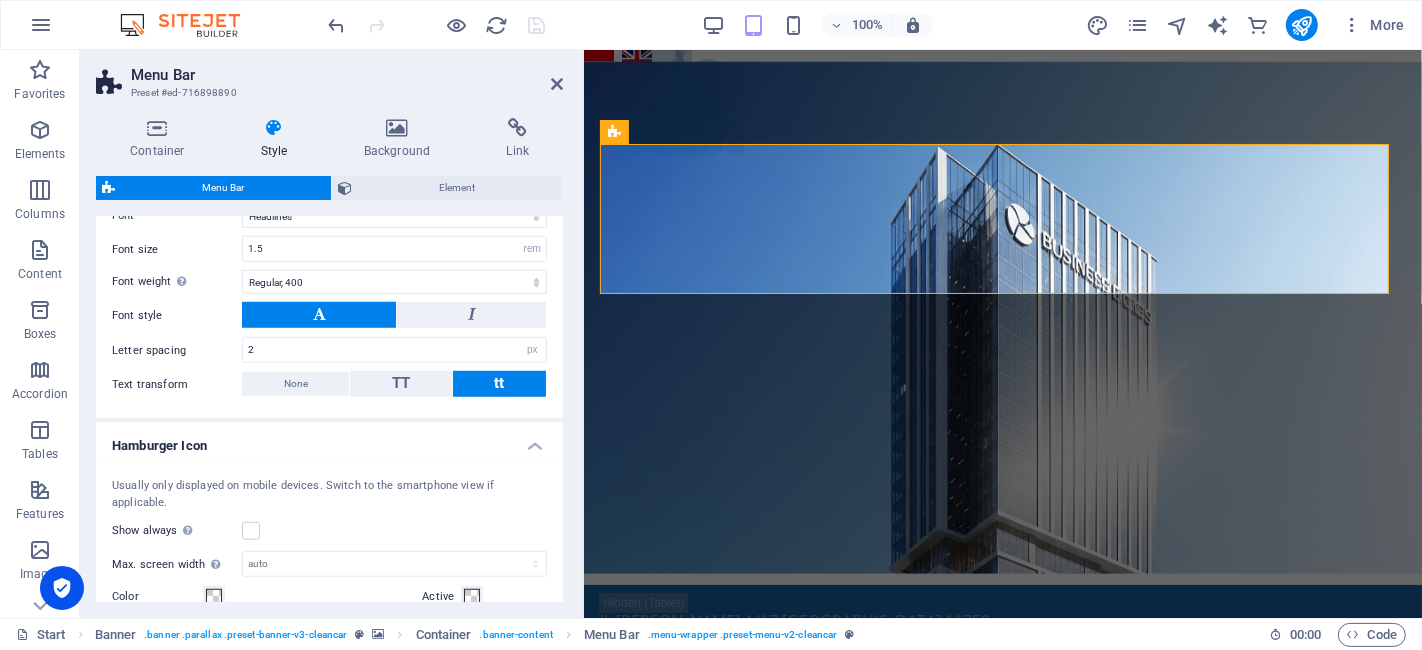 click on "Menu Bar Preset #ed-716898890" at bounding box center [329, 76] 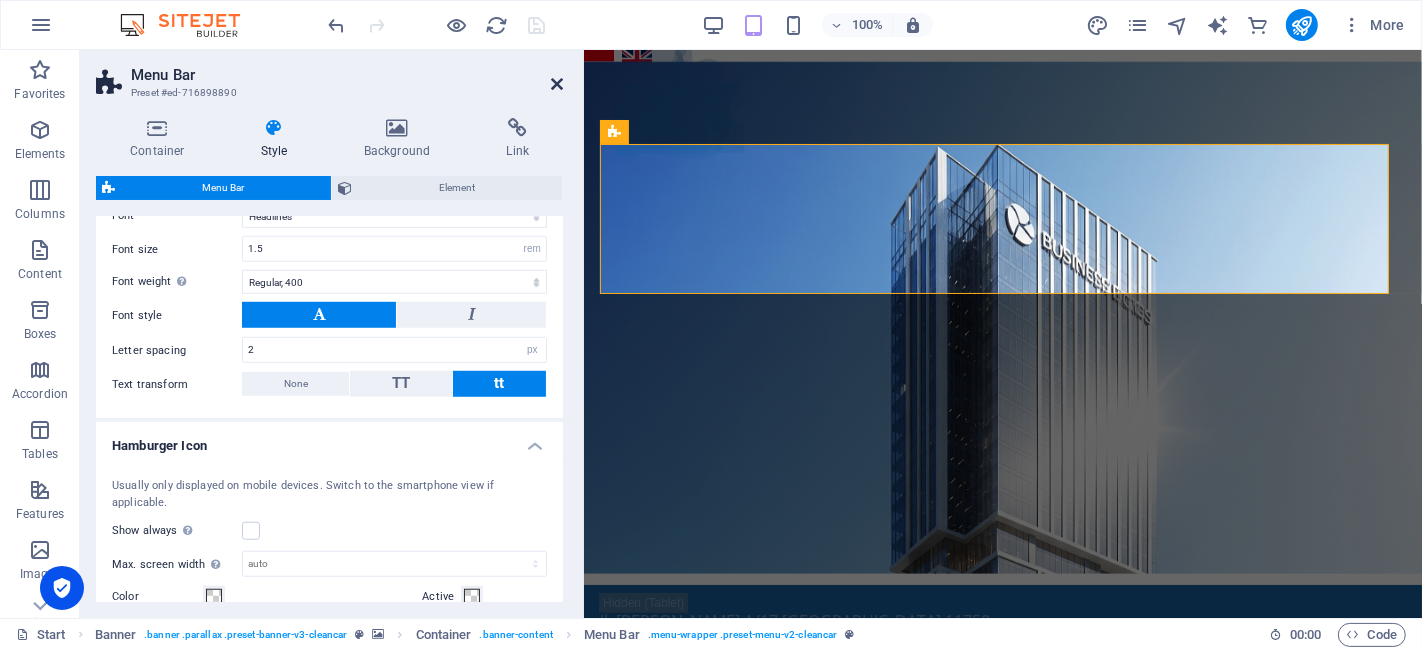 click on "Menu Bar Preset #ed-716898890" at bounding box center [329, 76] 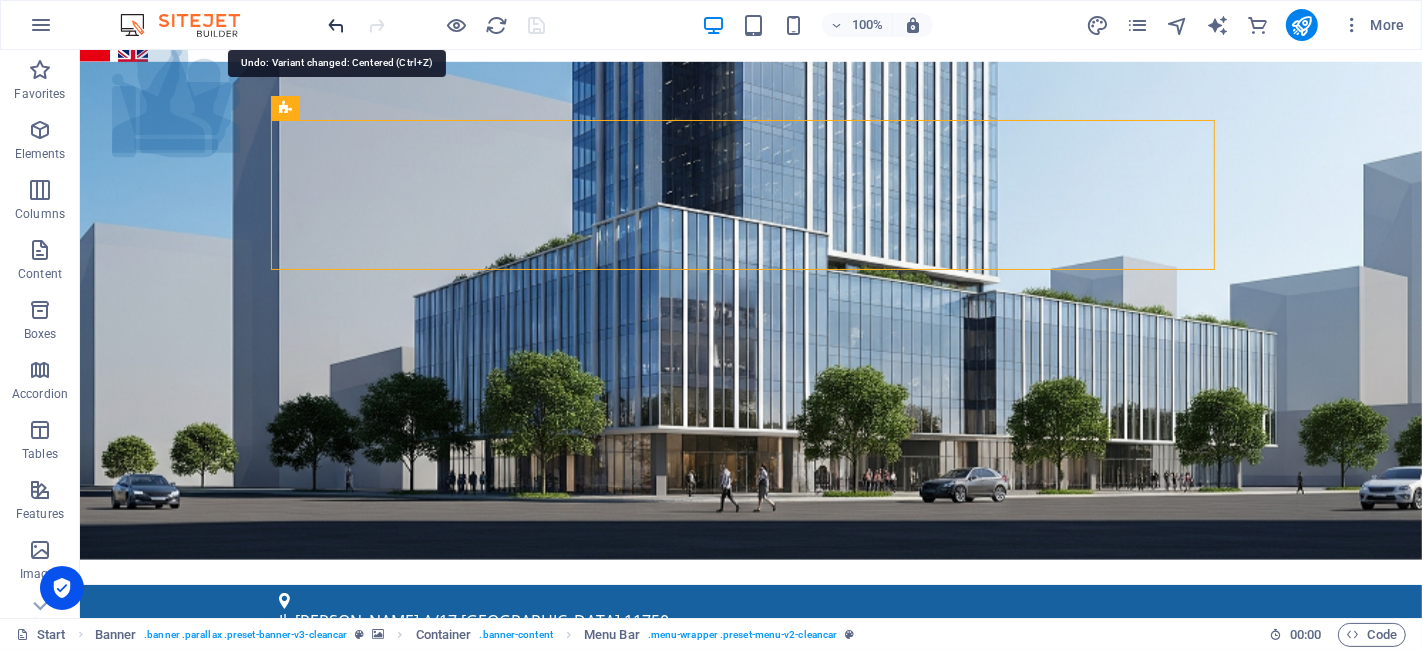 click at bounding box center (337, 25) 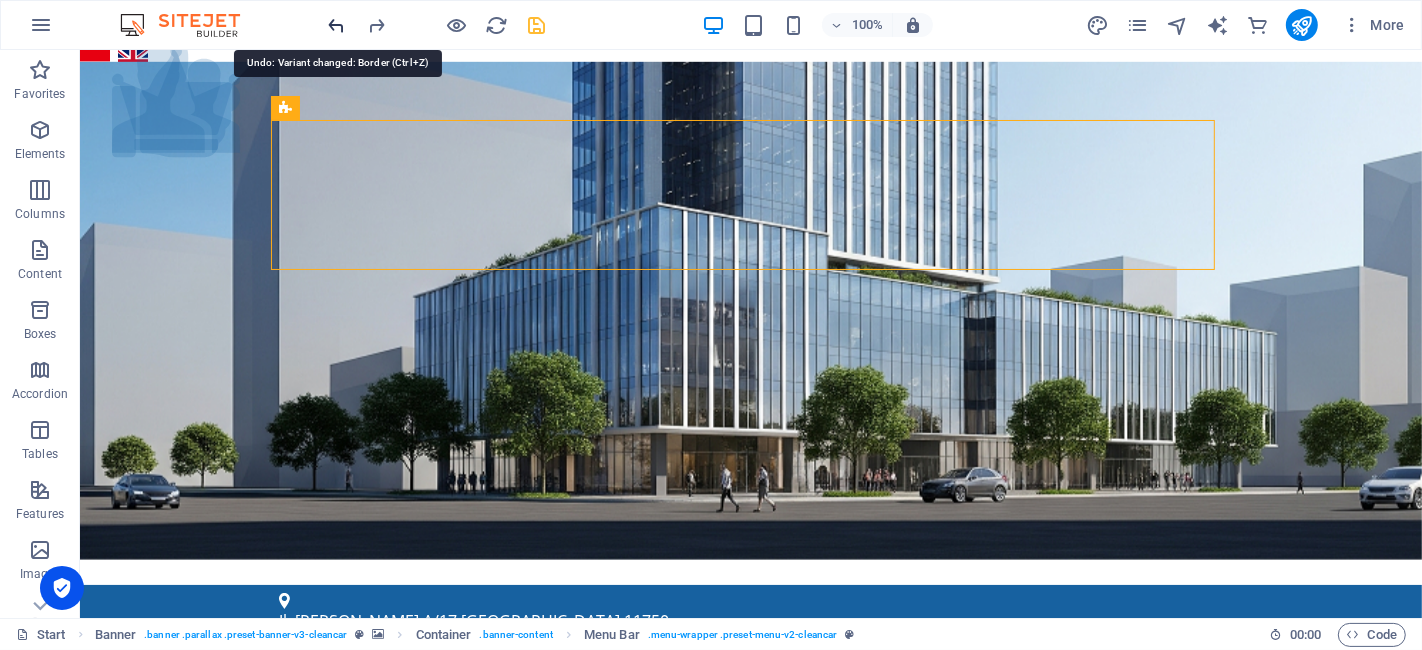 click at bounding box center [337, 25] 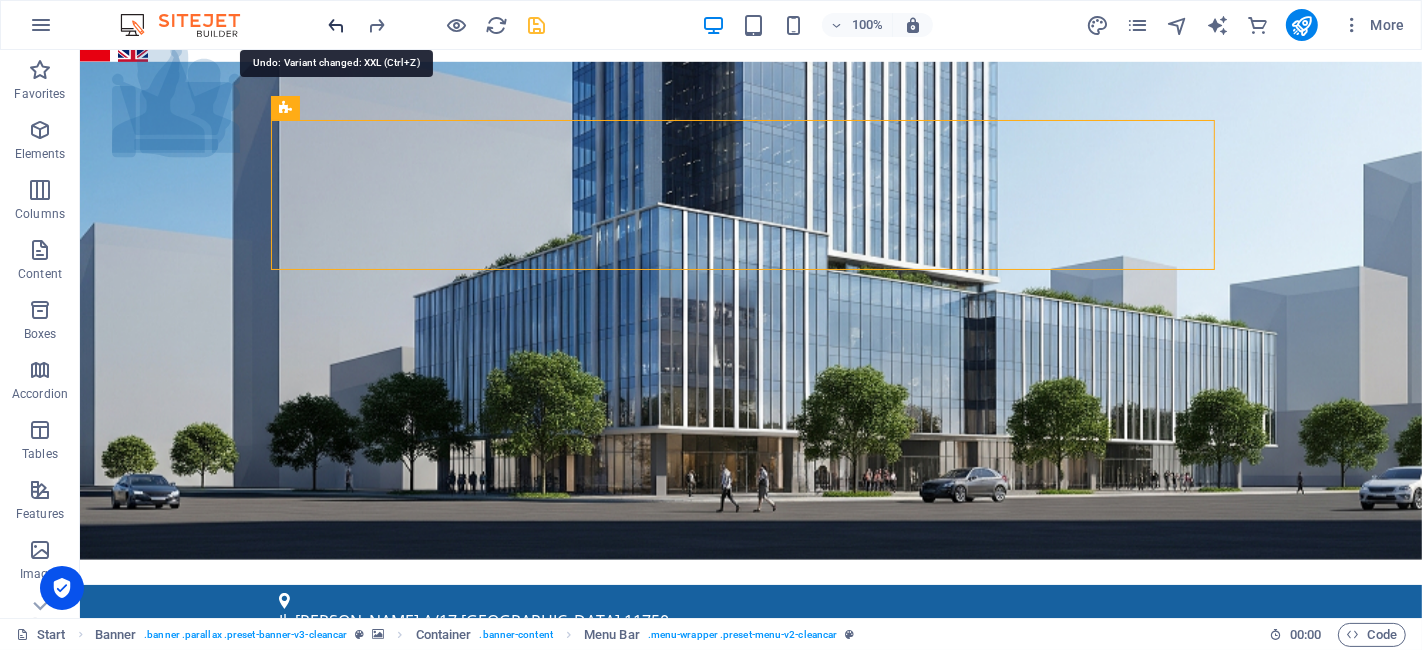 click at bounding box center [337, 25] 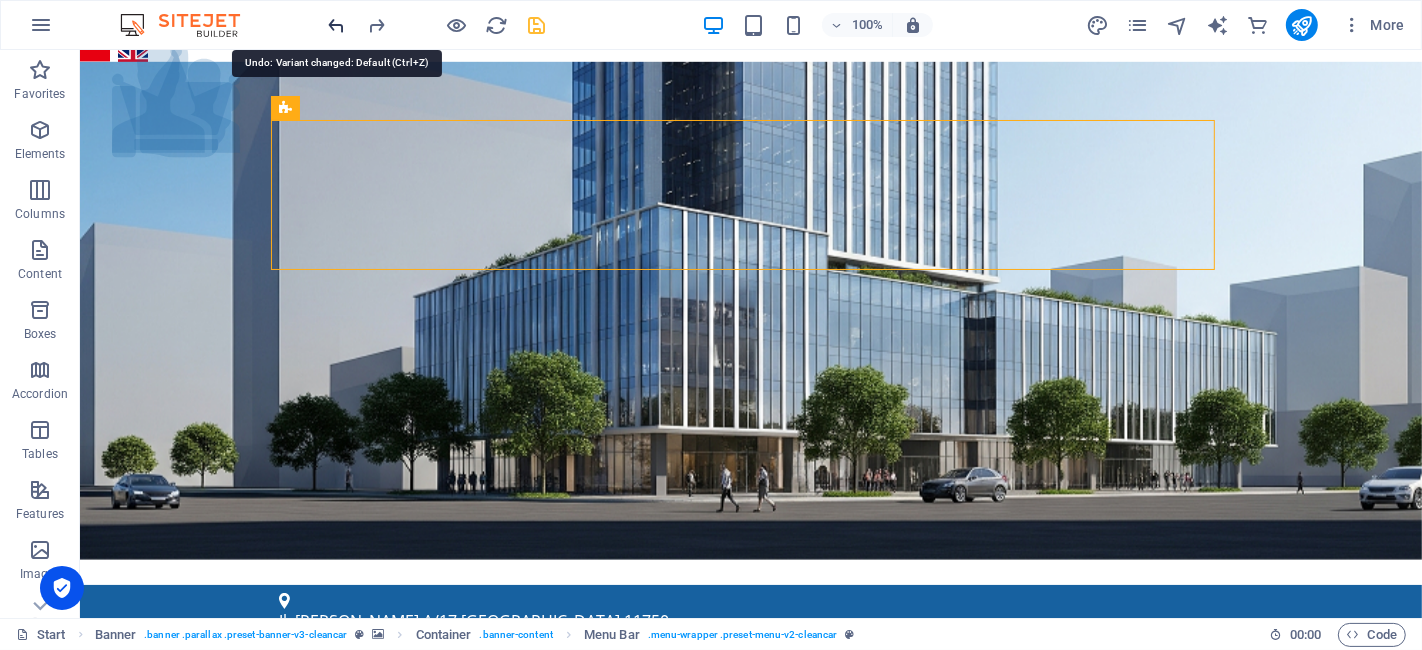 click at bounding box center (337, 25) 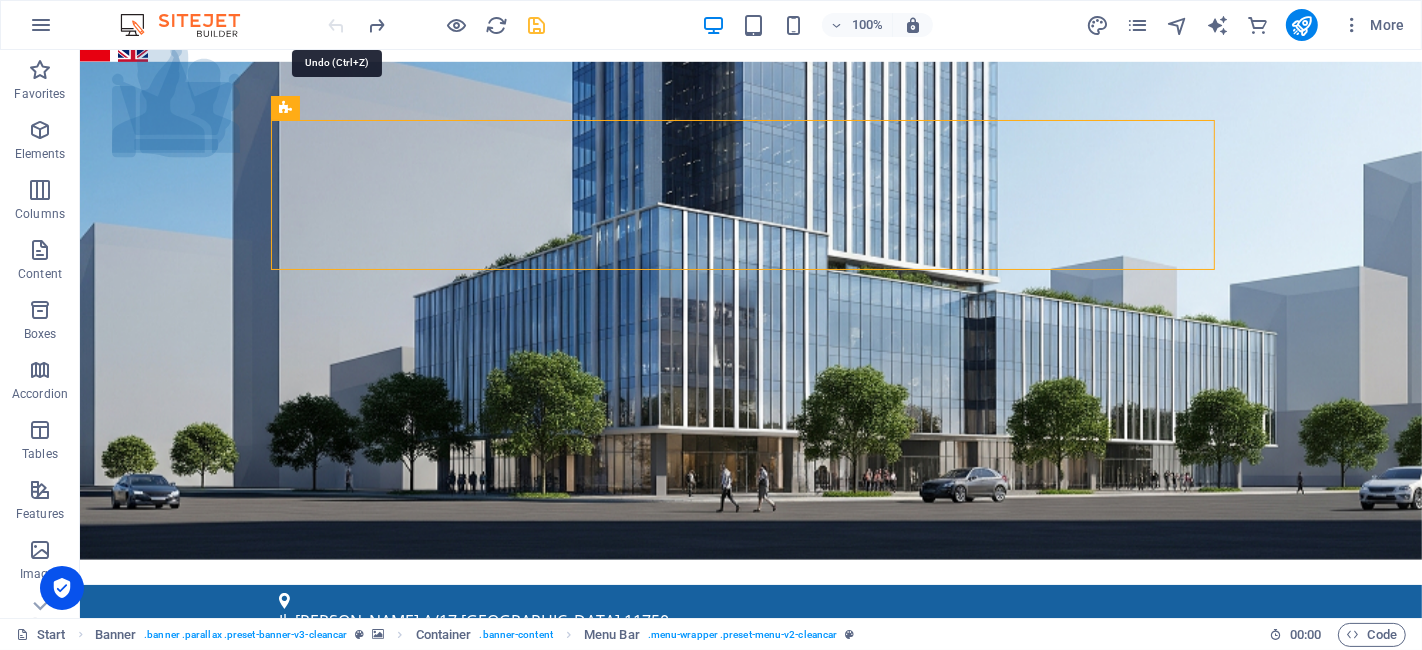 click at bounding box center [437, 25] 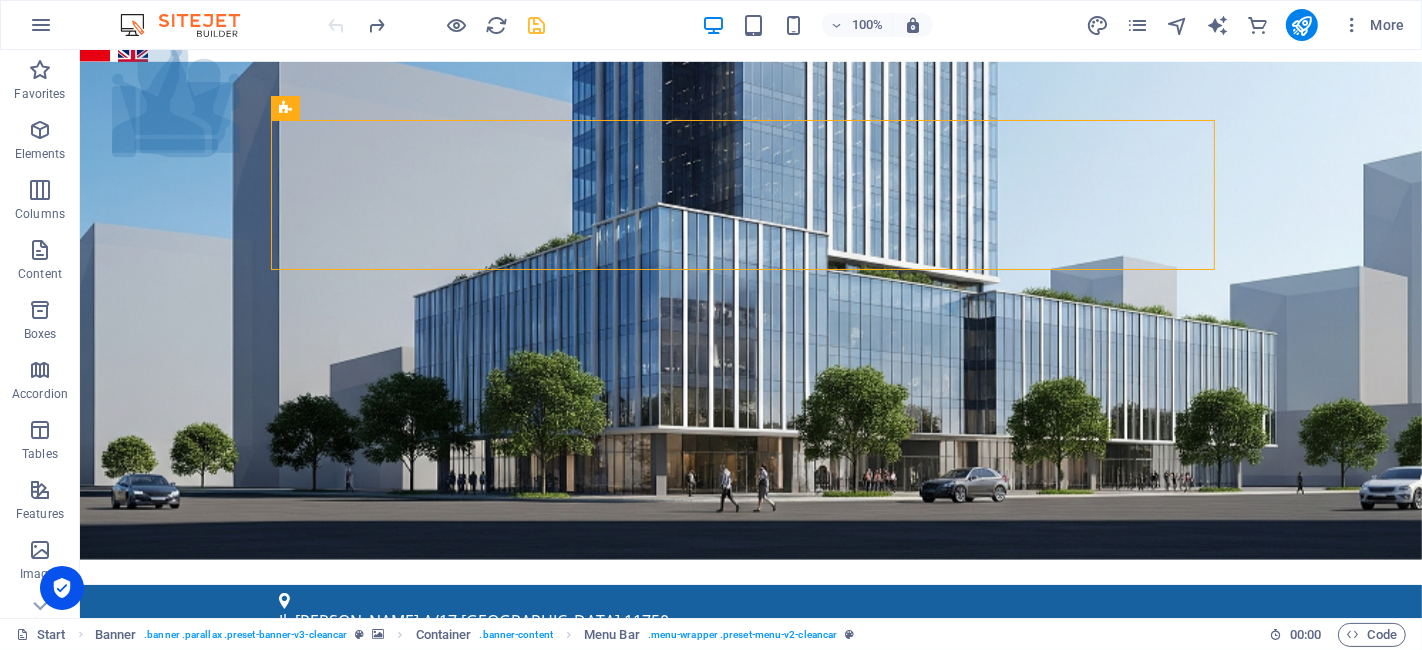 click at bounding box center (437, 25) 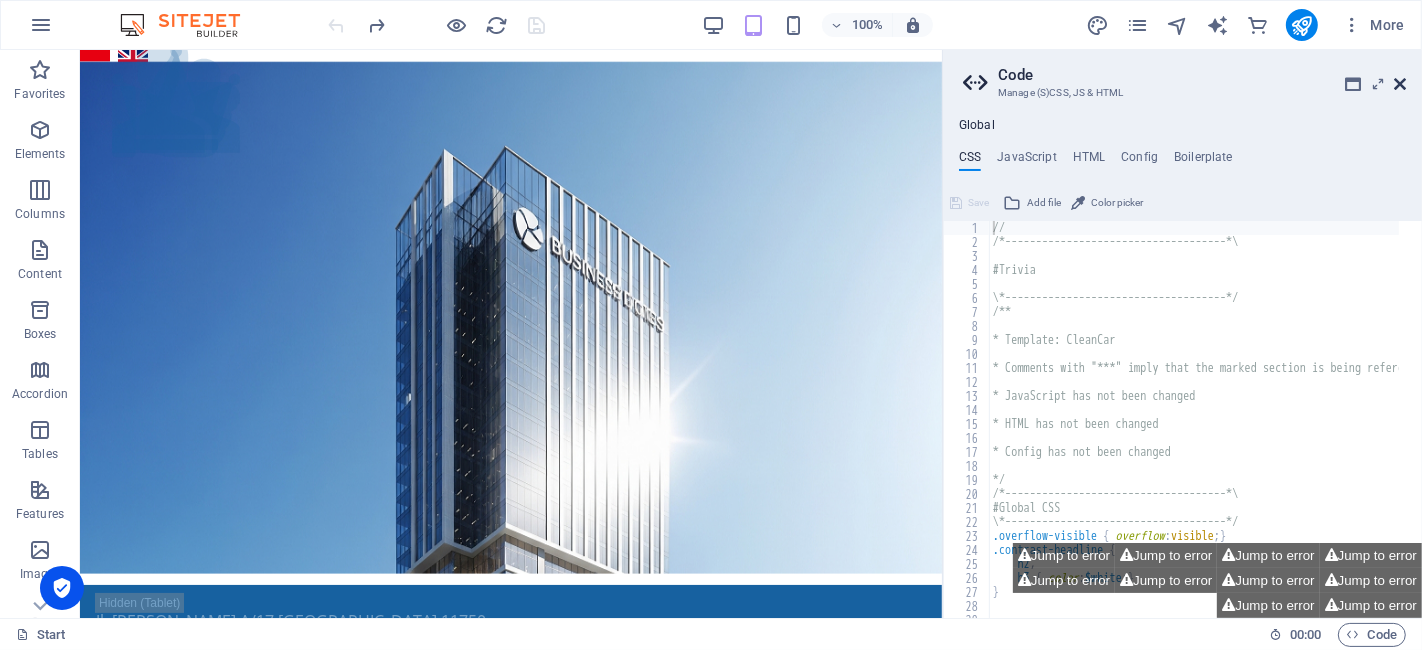 click at bounding box center (1400, 84) 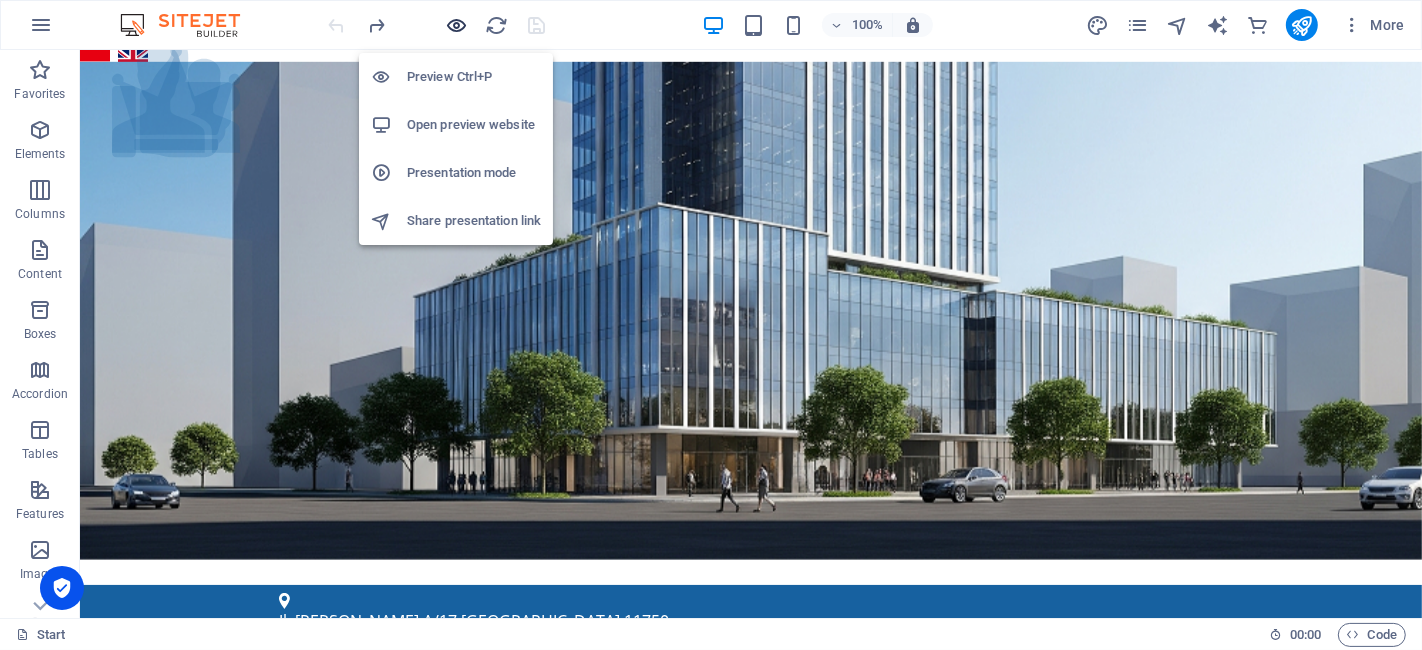 click at bounding box center [457, 25] 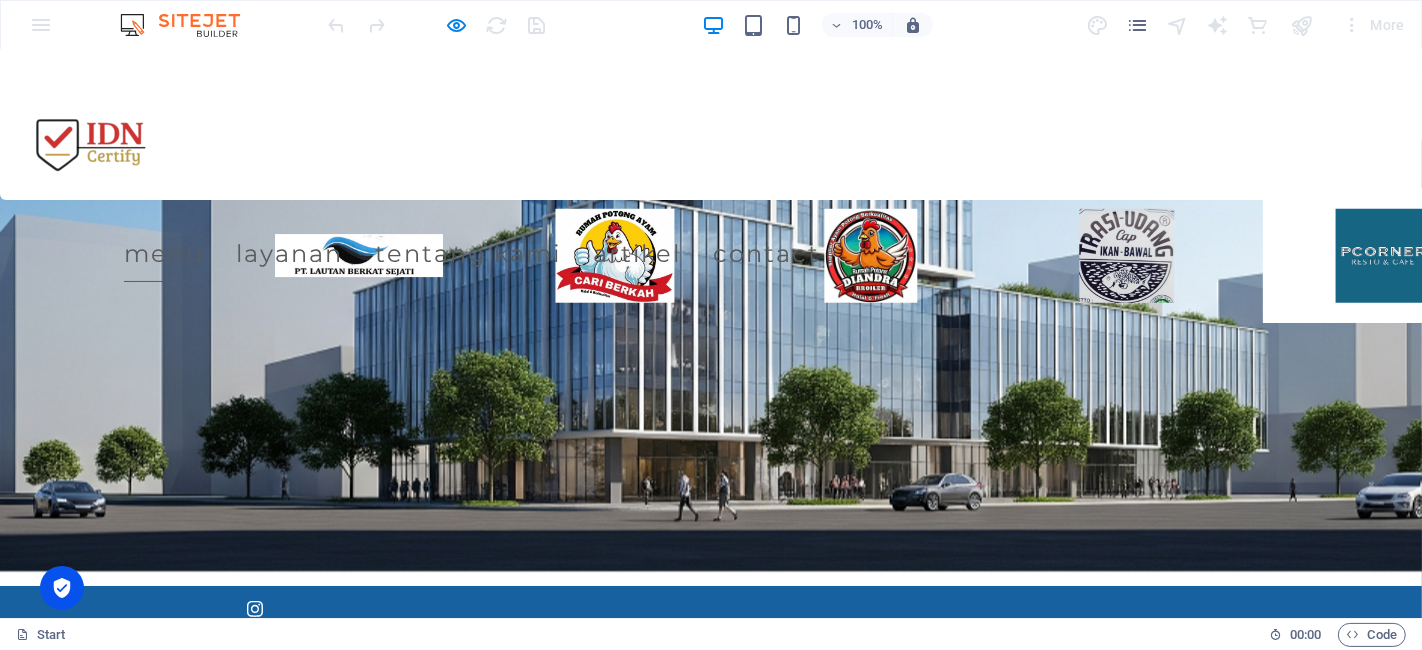 scroll, scrollTop: 333, scrollLeft: 0, axis: vertical 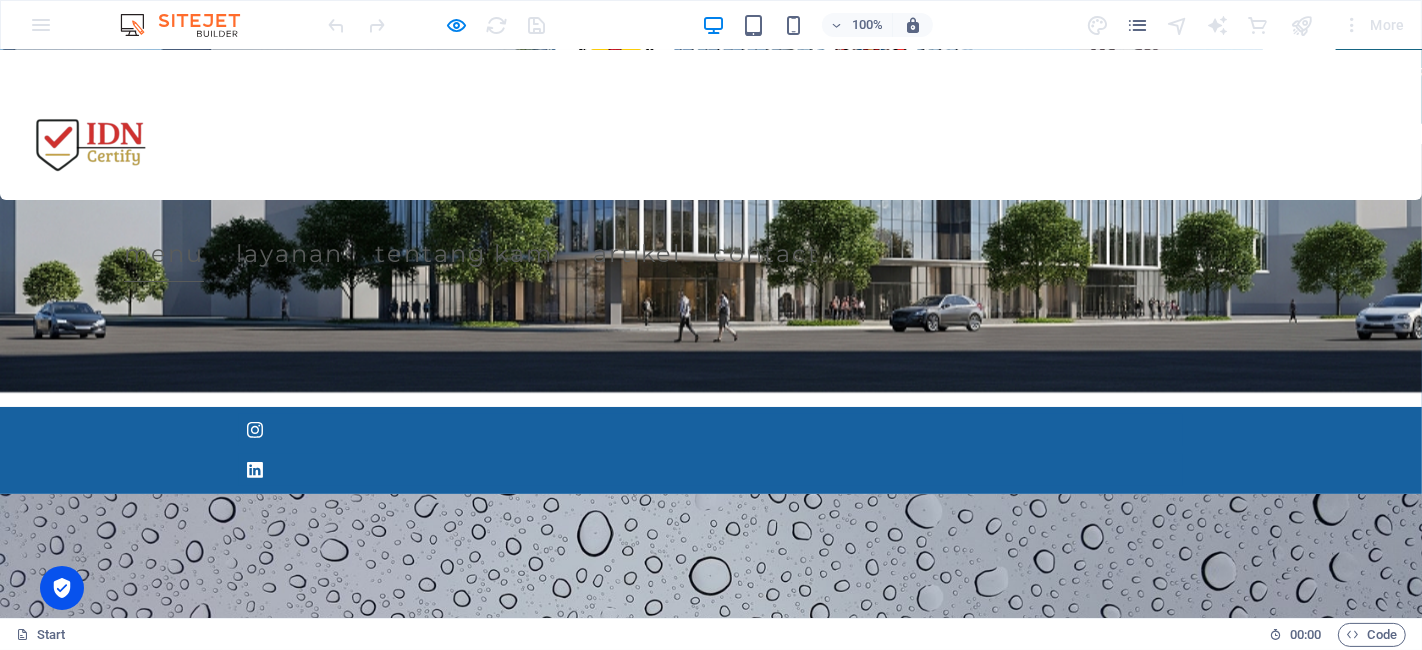 click on "Menu" at bounding box center [164, 254] 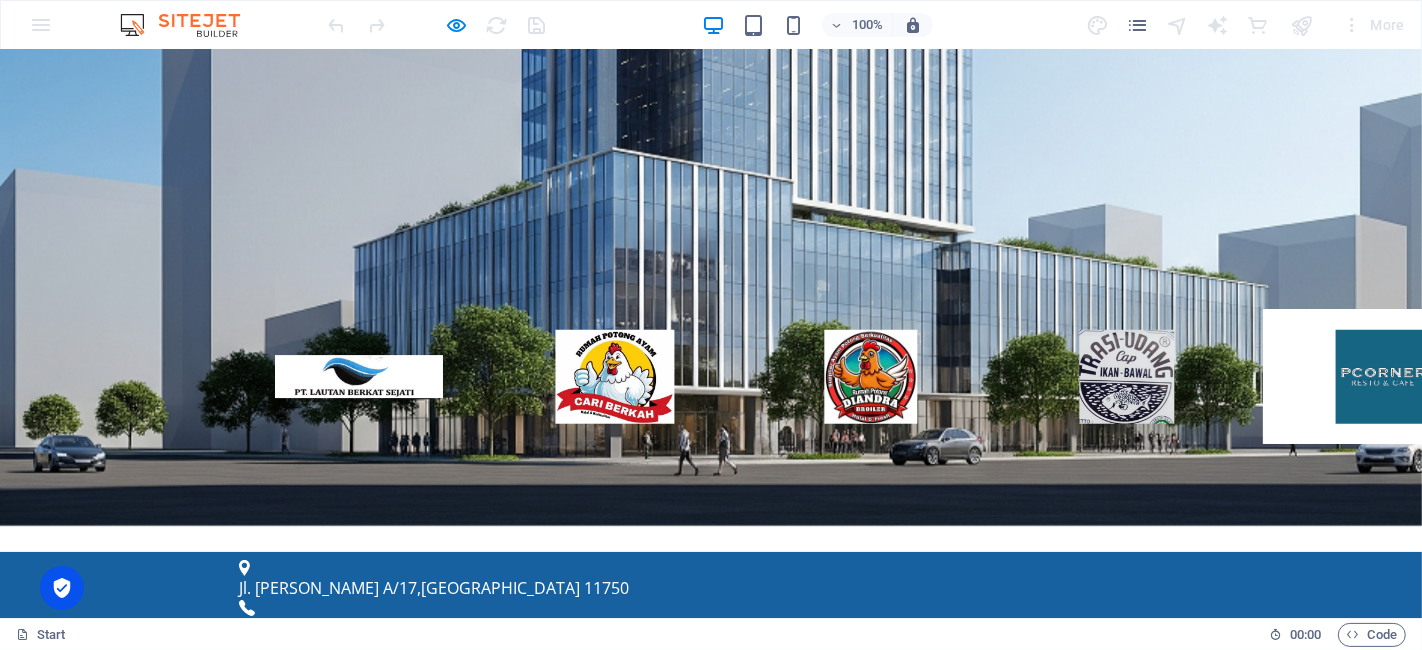 scroll, scrollTop: 0, scrollLeft: 0, axis: both 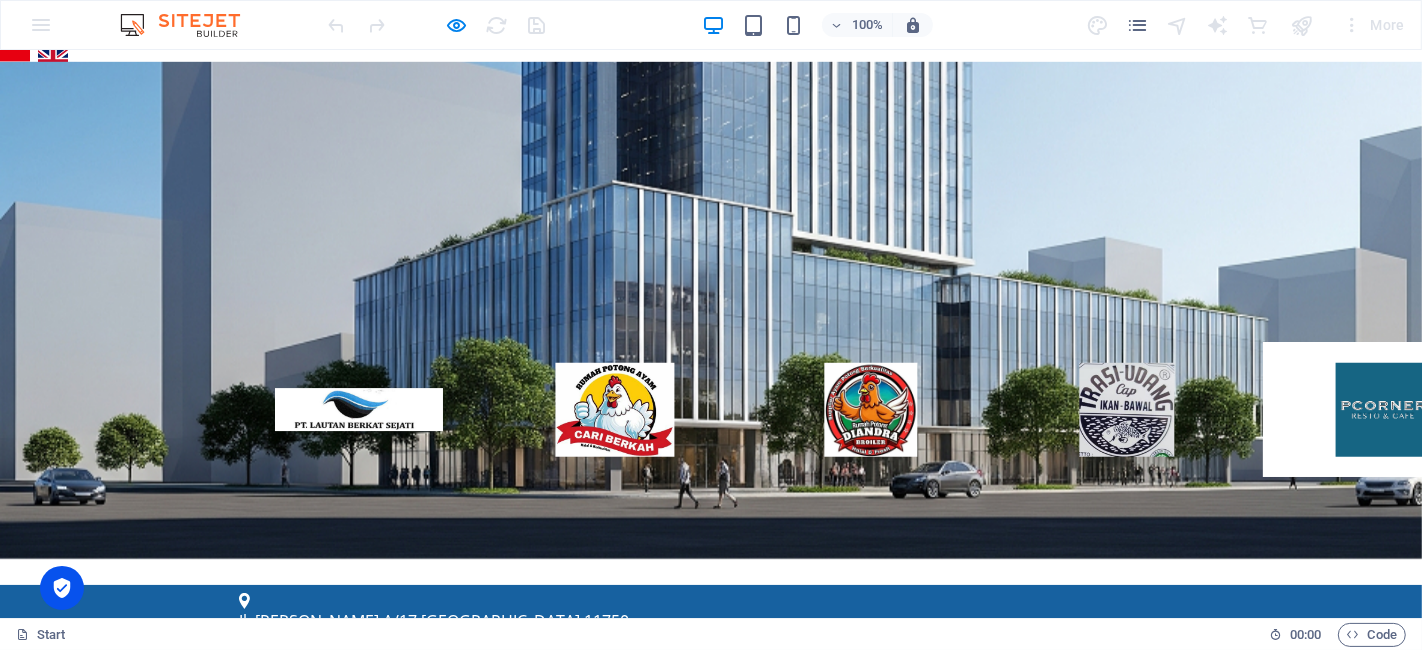click at bounding box center (437, 25) 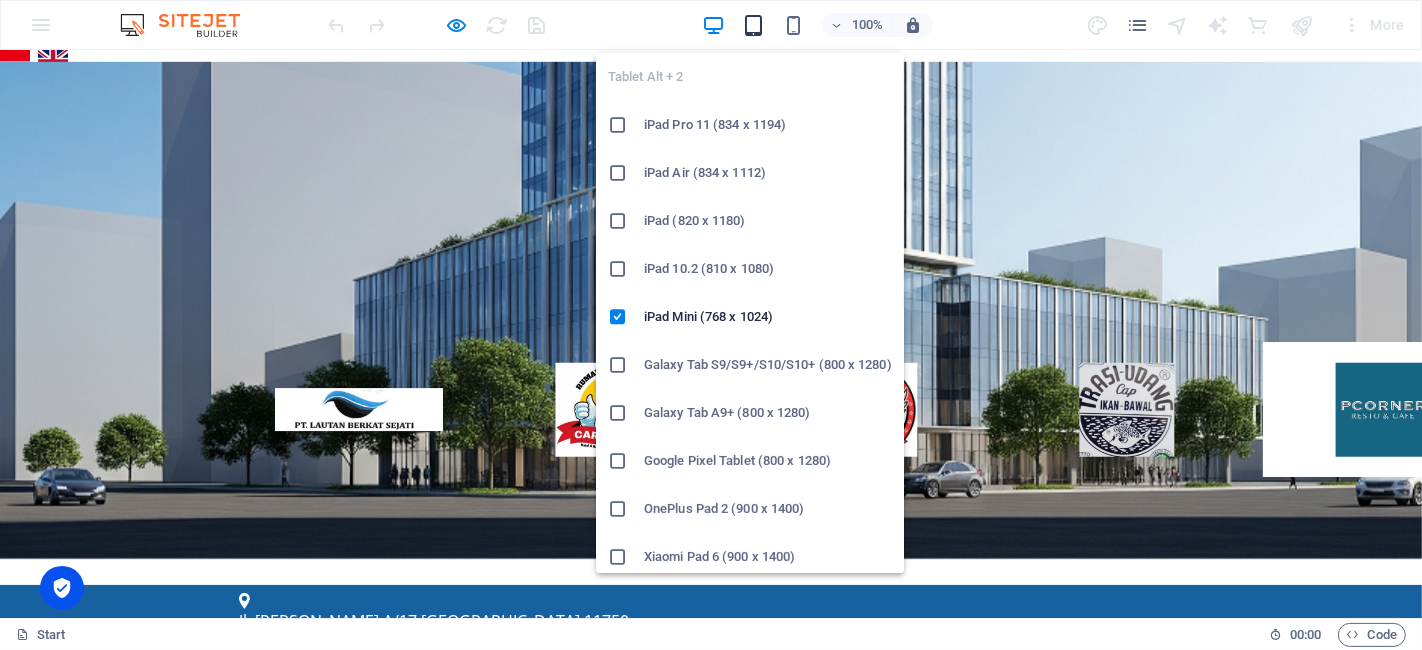 click at bounding box center (753, 25) 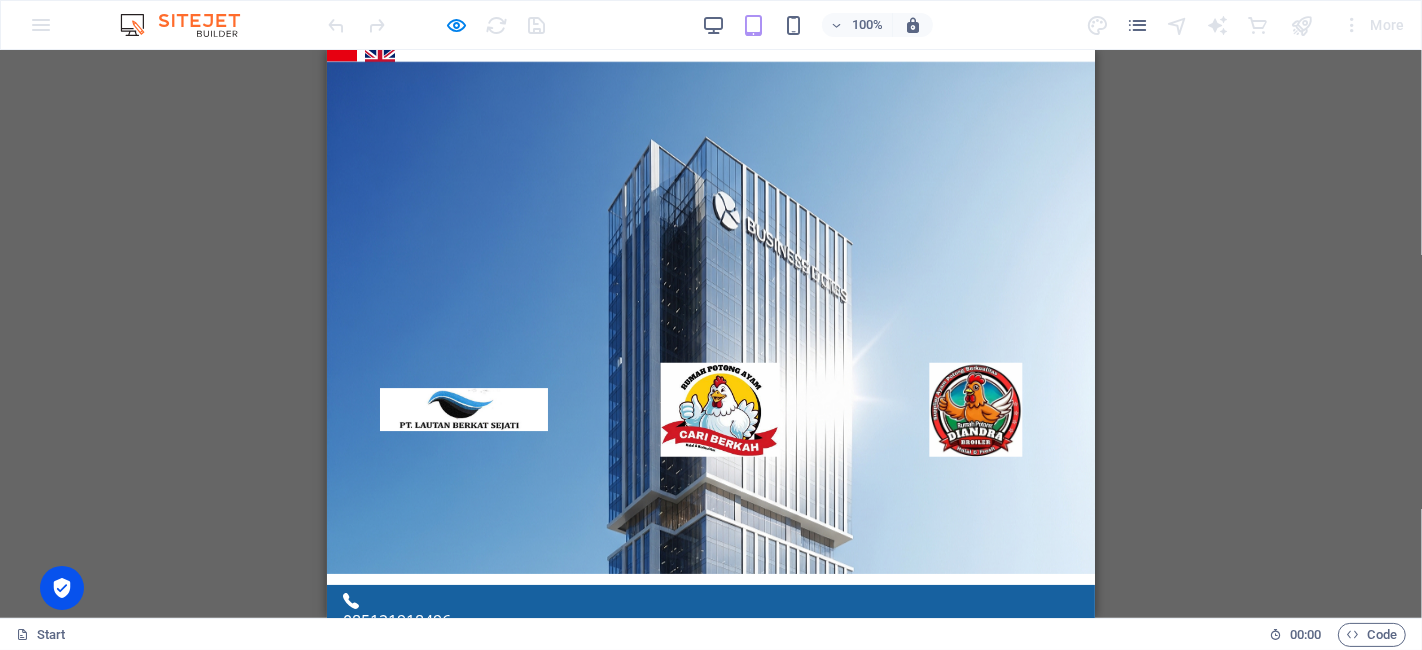 click at bounding box center (373, 1008) 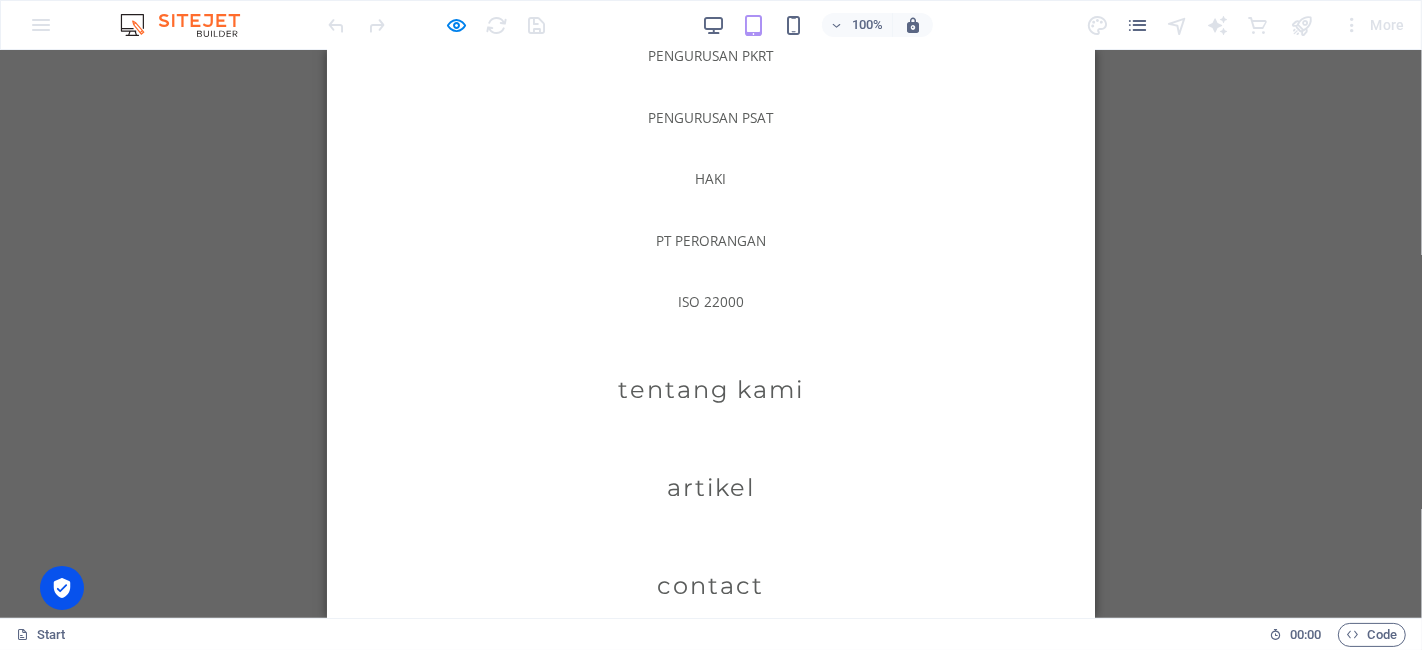 scroll, scrollTop: 0, scrollLeft: 0, axis: both 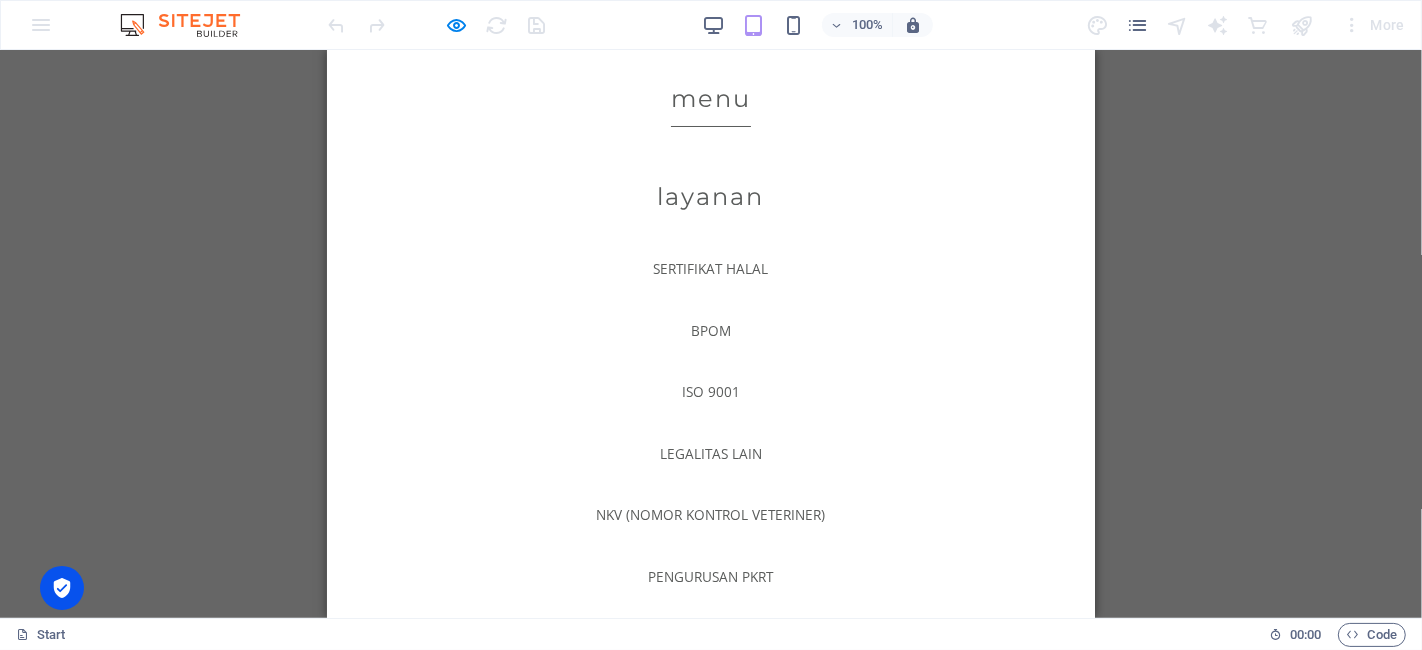 click at bounding box center [372, 1018] 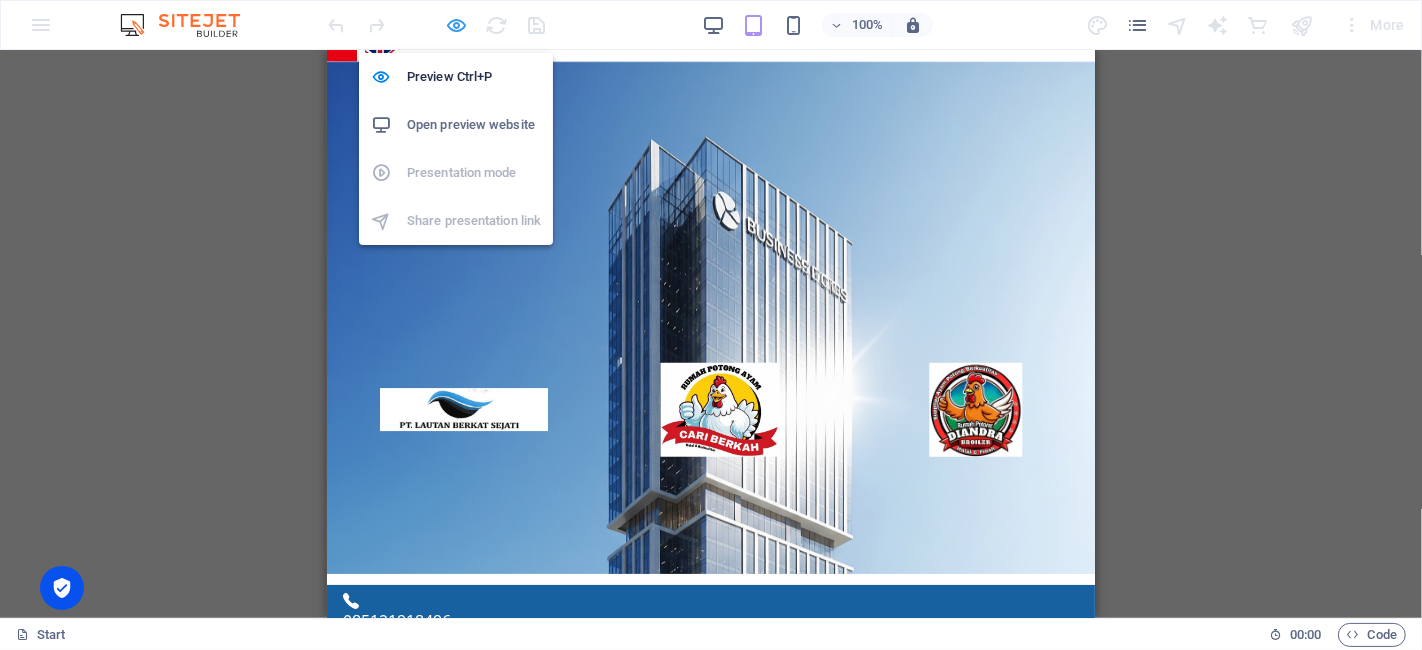 click at bounding box center [457, 25] 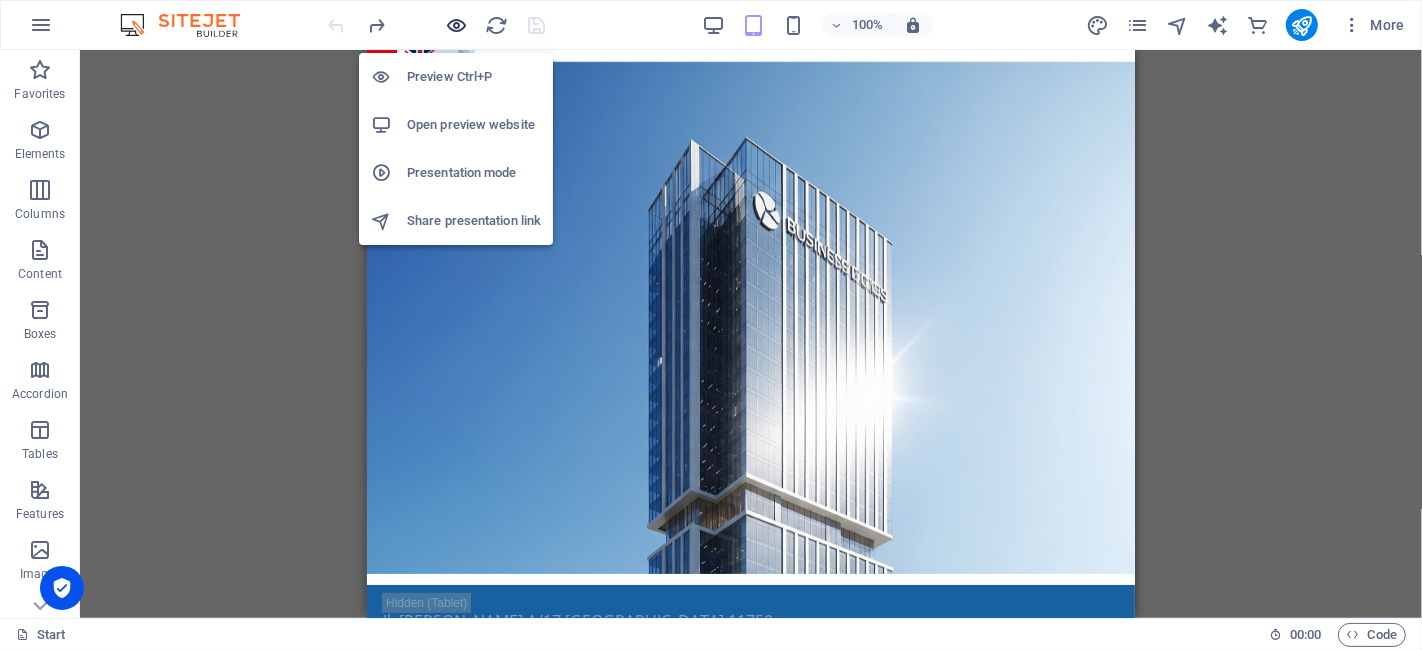 click at bounding box center [457, 25] 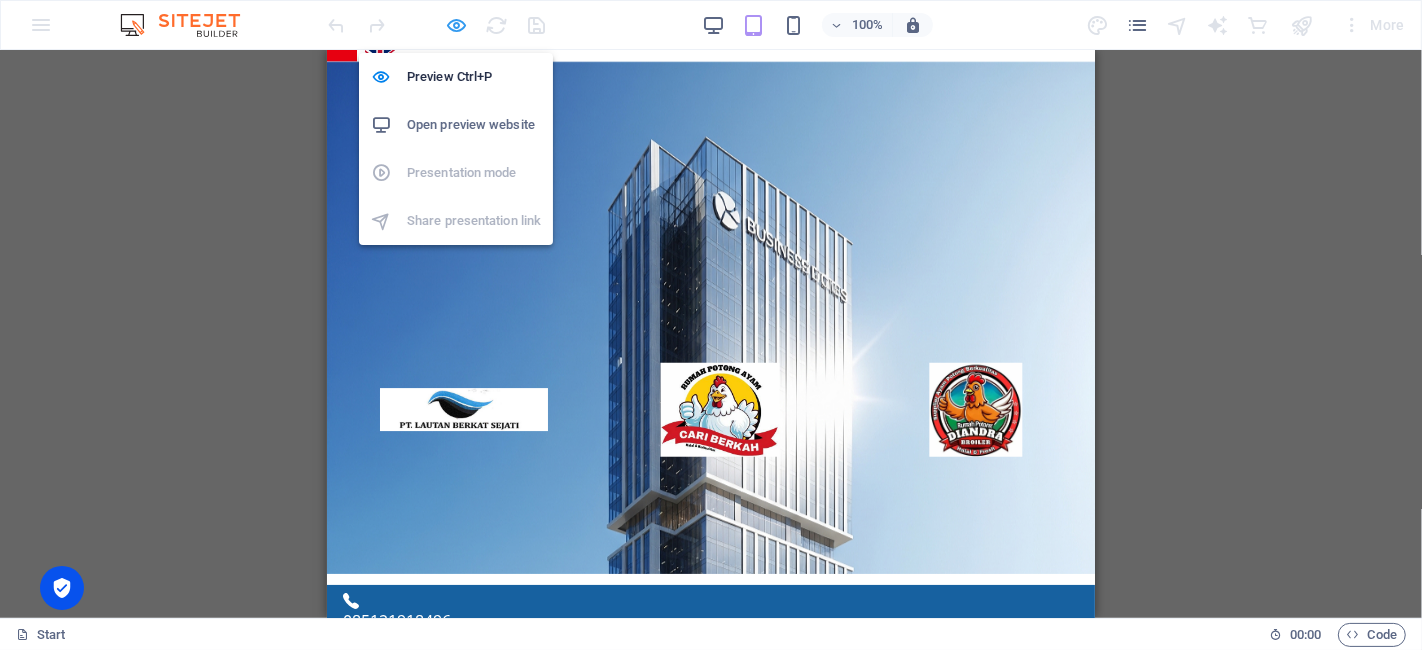click at bounding box center (457, 25) 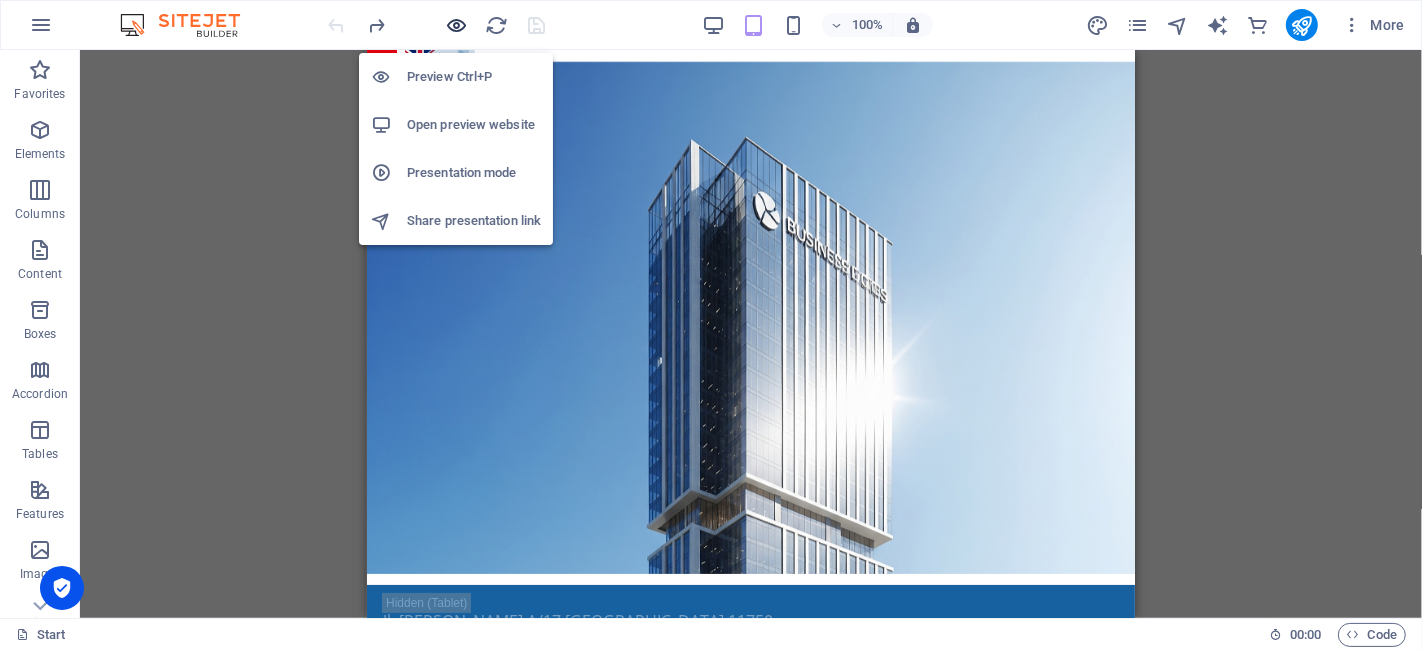 click at bounding box center [457, 25] 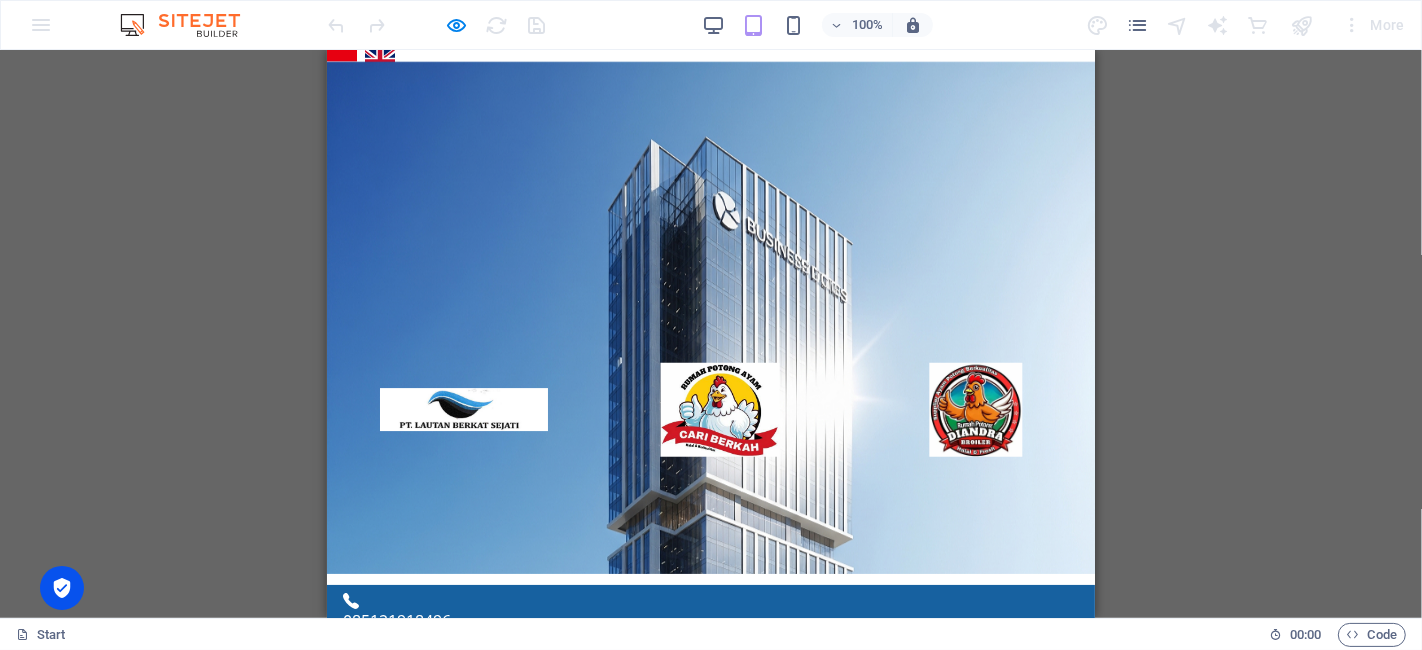 click at bounding box center (373, 1019) 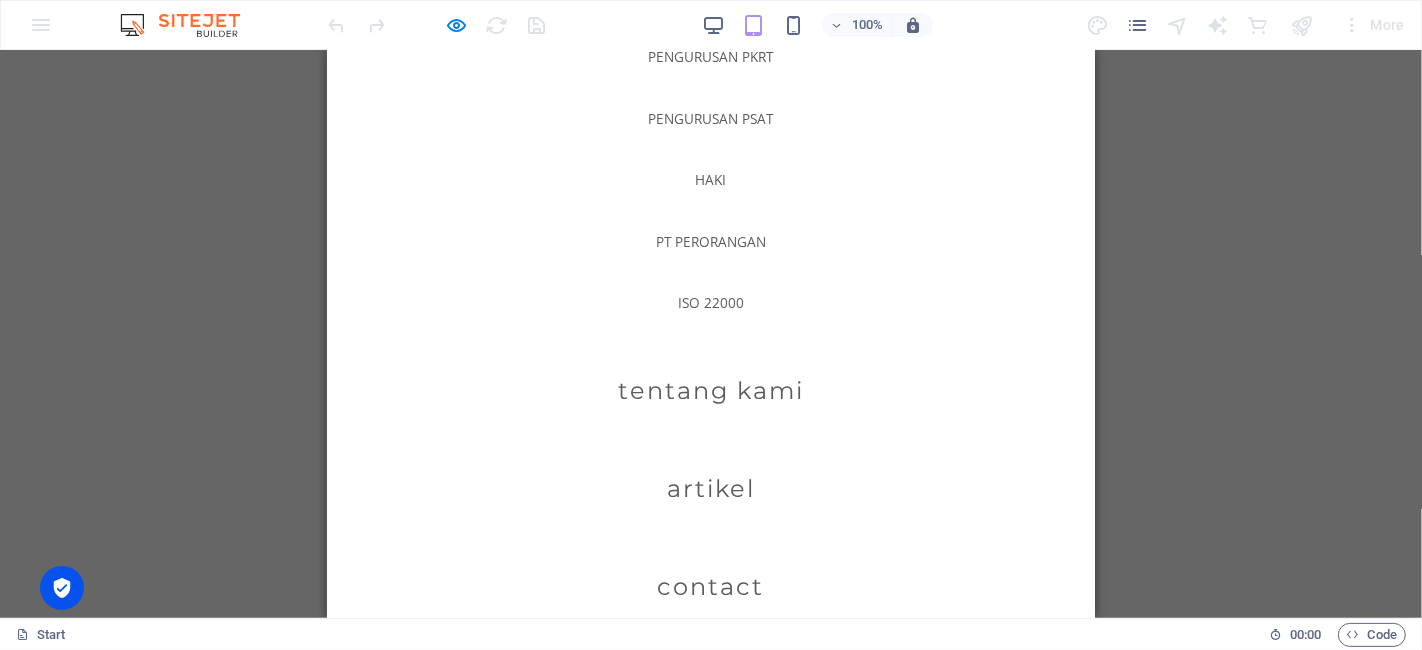 scroll, scrollTop: 521, scrollLeft: 0, axis: vertical 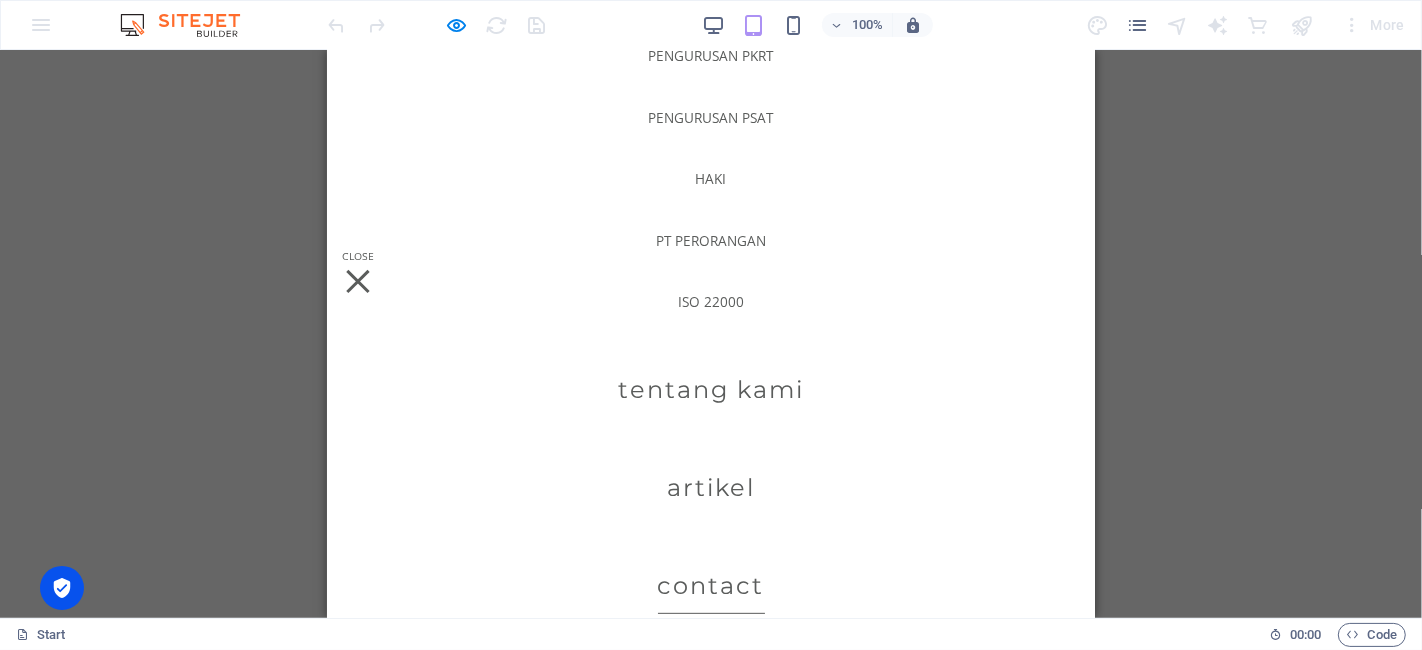 click on "Contact" at bounding box center (710, 586) 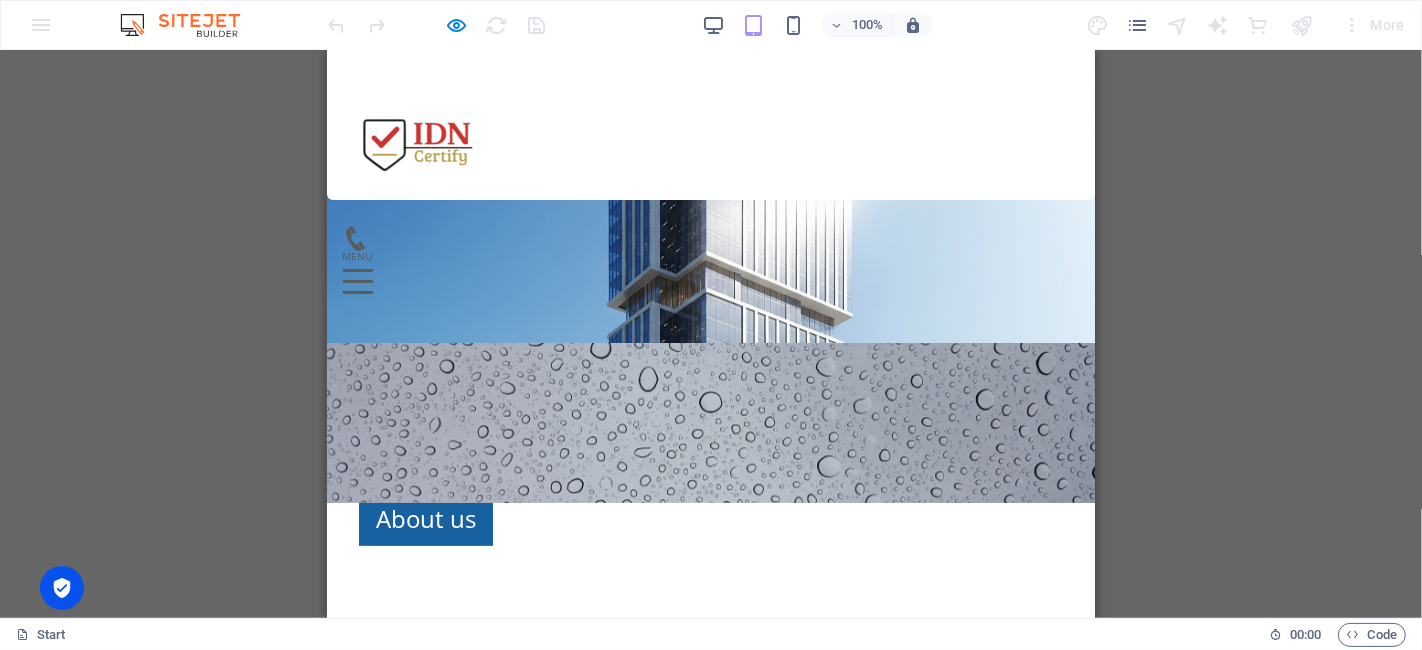 click at bounding box center [357, 281] 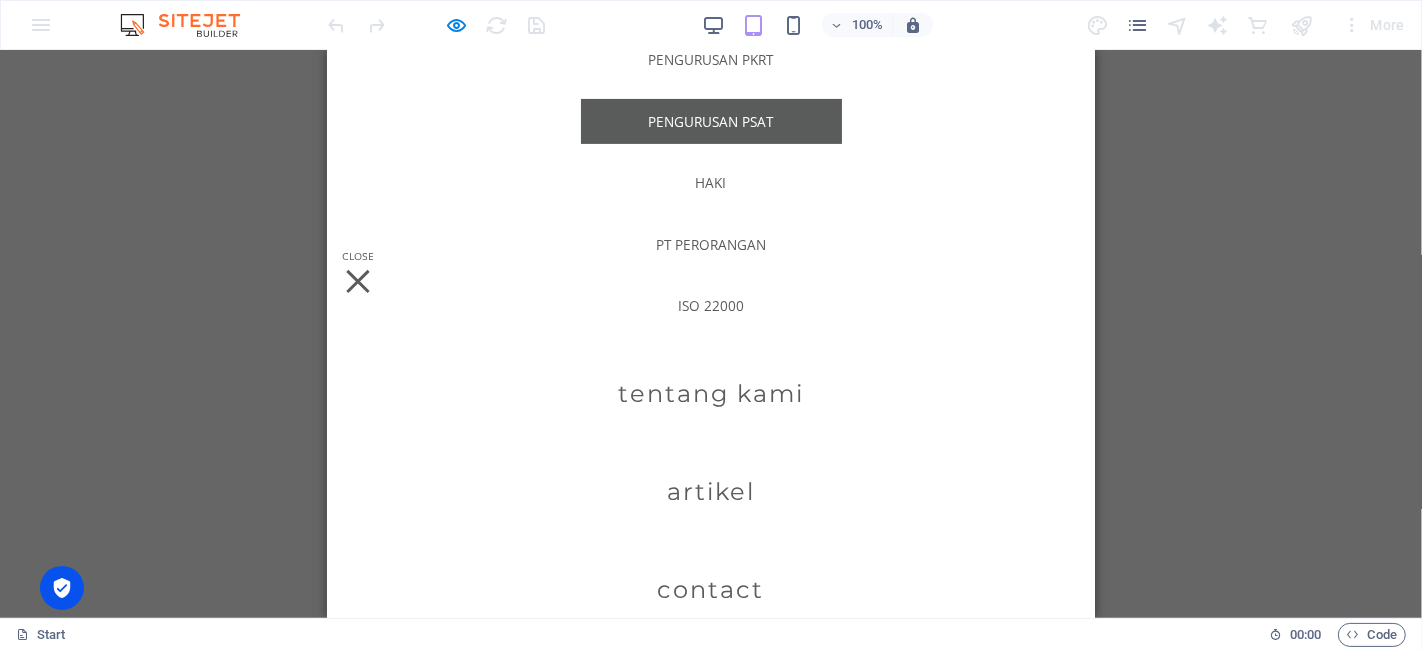 scroll, scrollTop: 521, scrollLeft: 0, axis: vertical 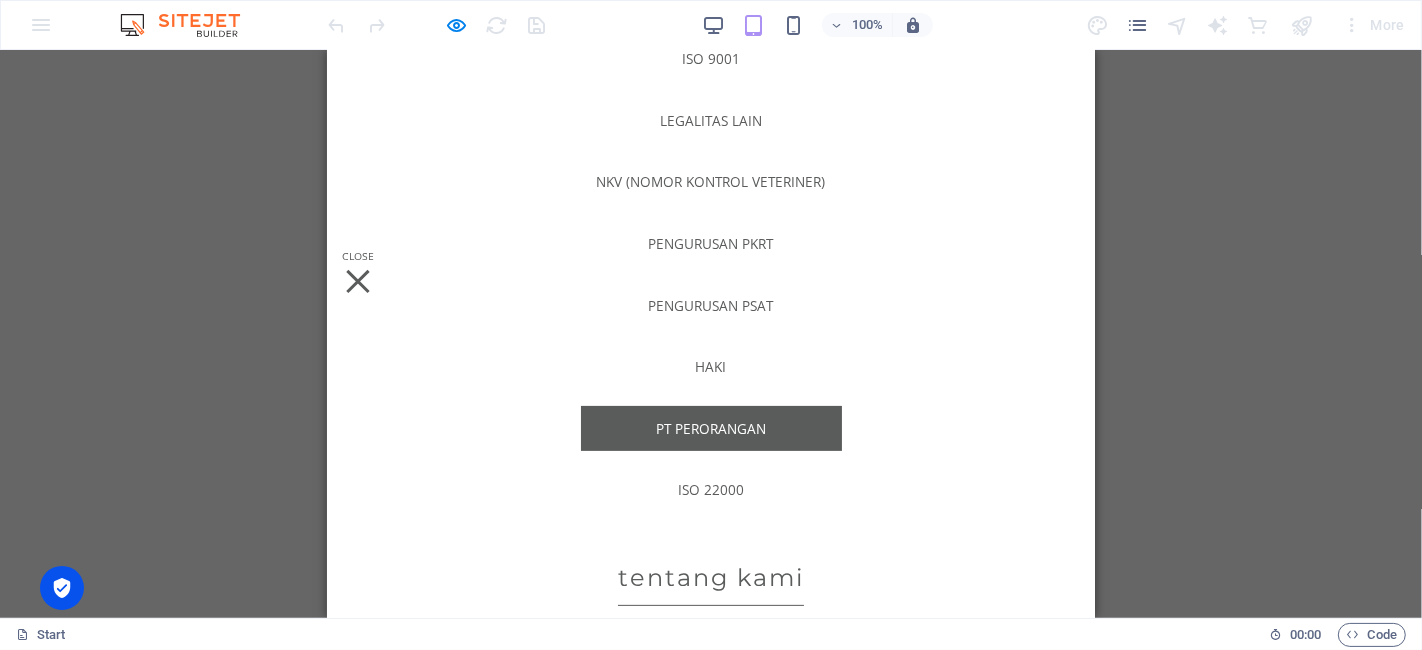 click on "PT Perorangan" at bounding box center (710, 429) 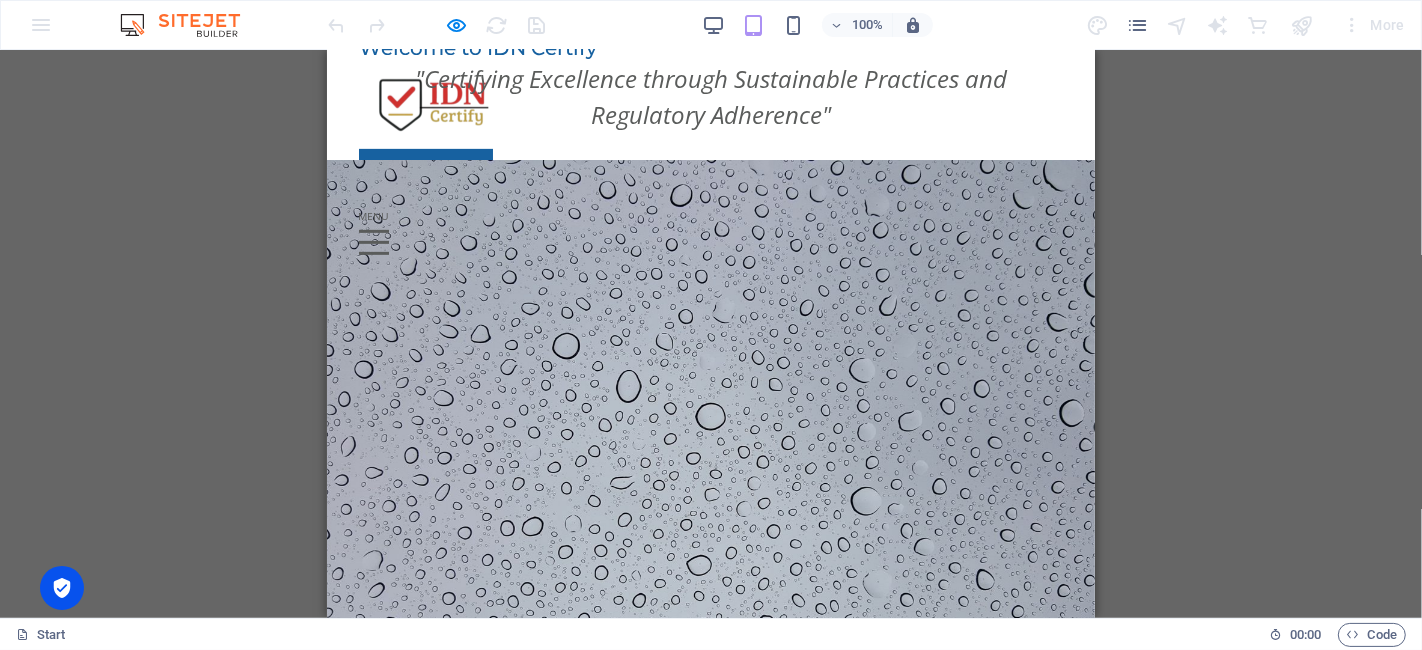 scroll, scrollTop: 0, scrollLeft: 0, axis: both 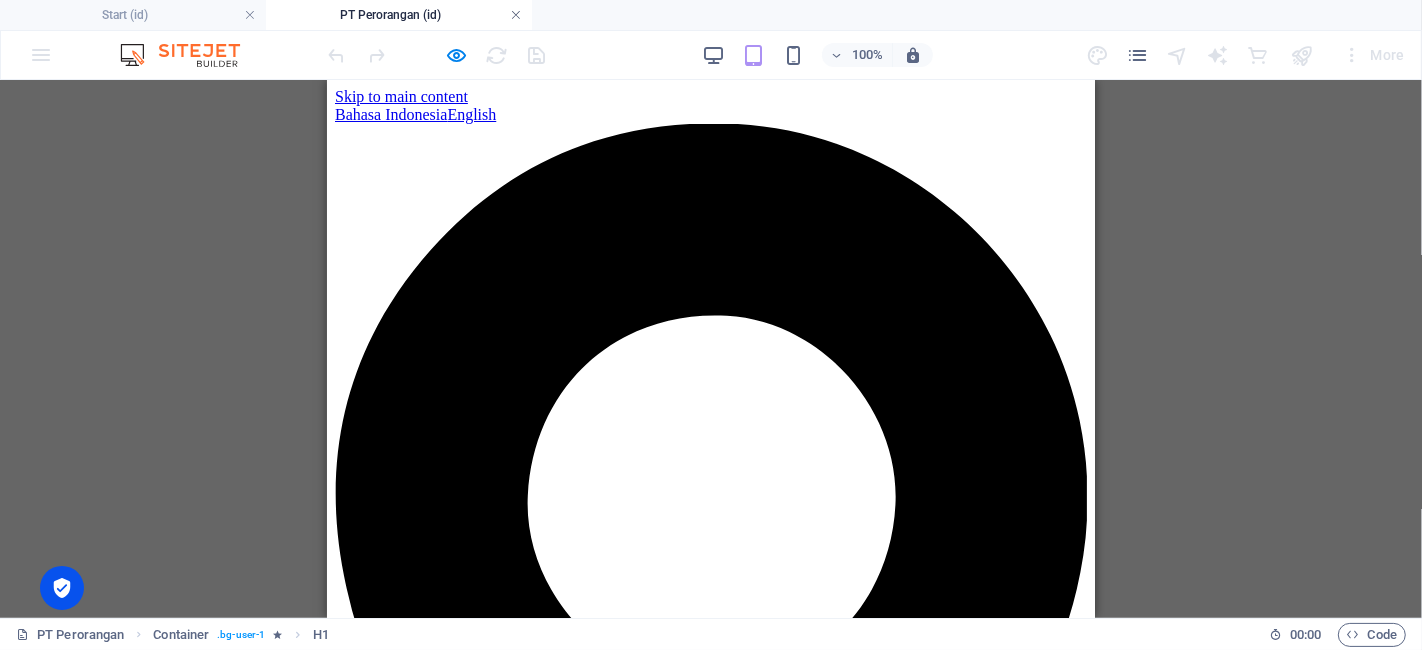click at bounding box center (516, 15) 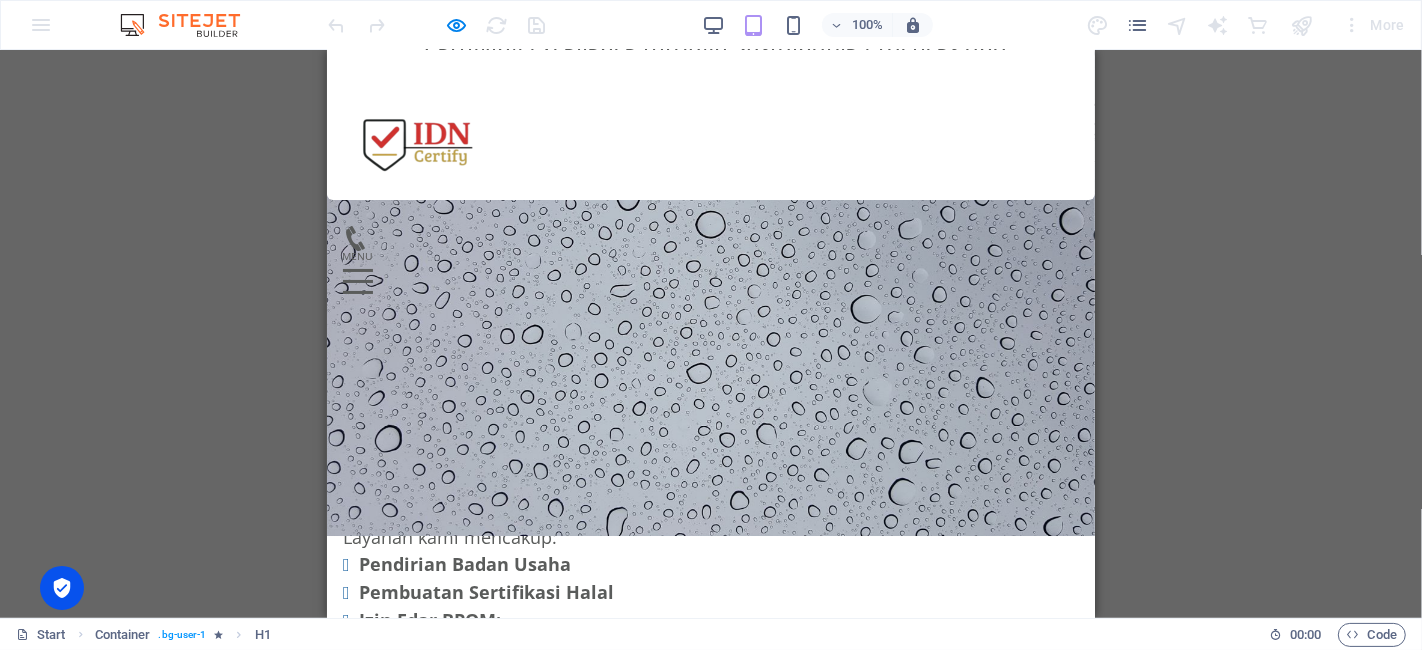 click at bounding box center (357, 281) 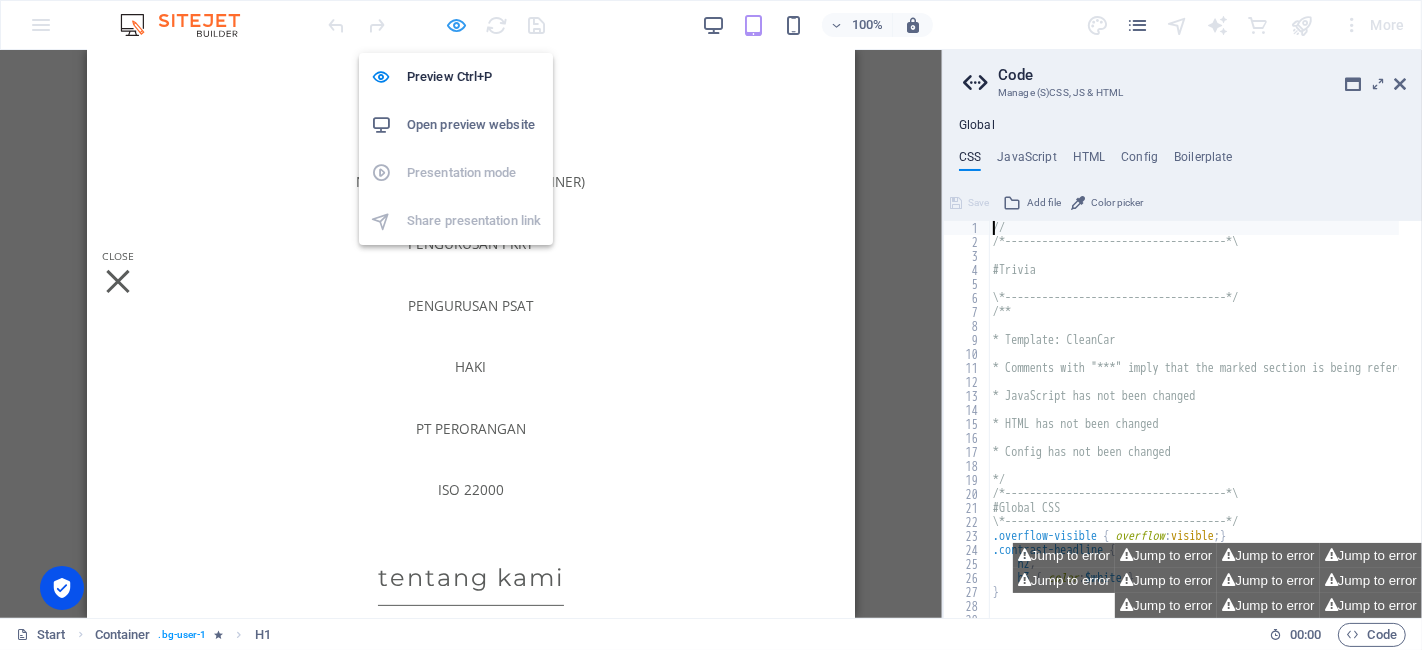 click at bounding box center [457, 25] 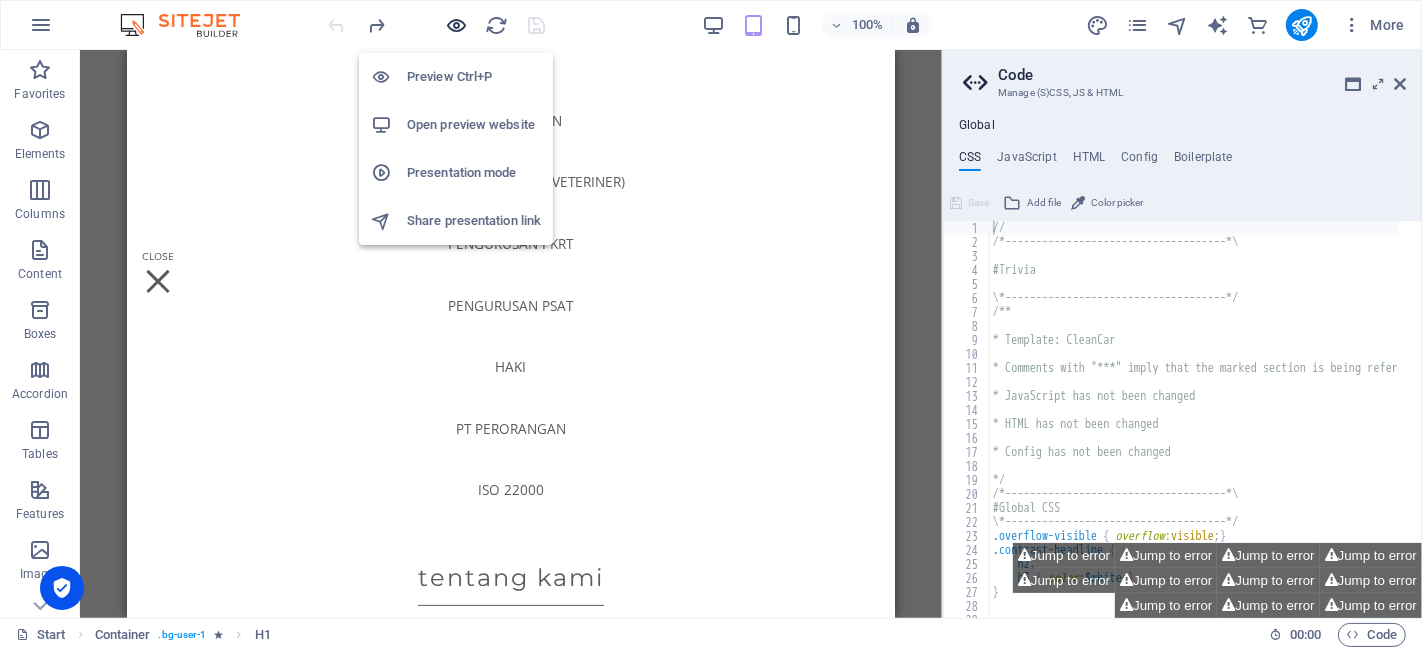 scroll, scrollTop: 988, scrollLeft: 0, axis: vertical 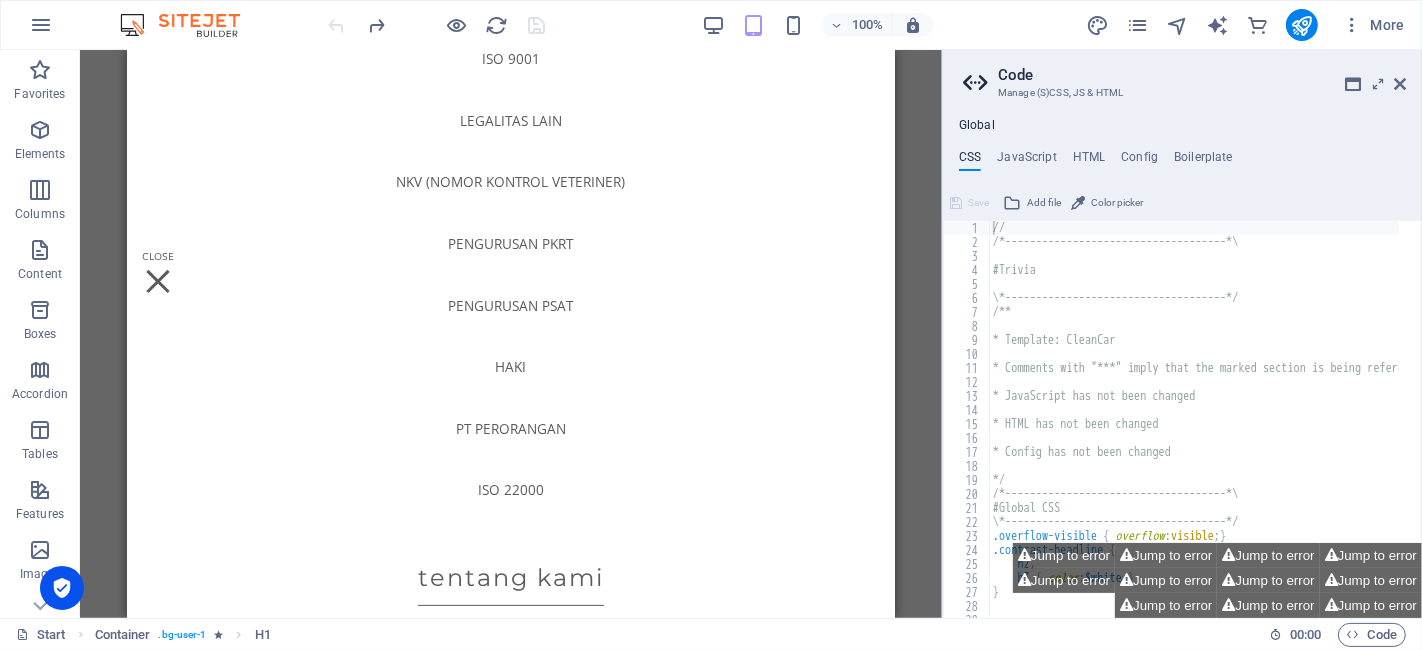 click at bounding box center [1400, 84] 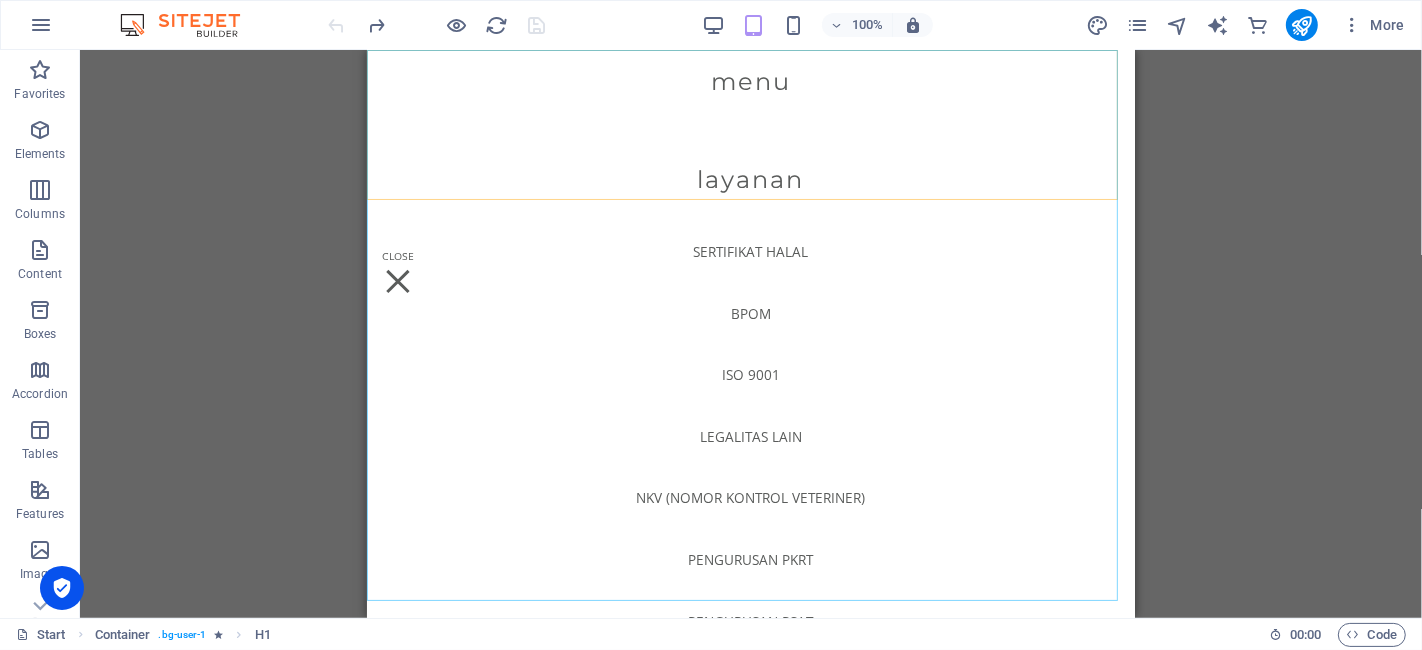 scroll, scrollTop: 0, scrollLeft: 0, axis: both 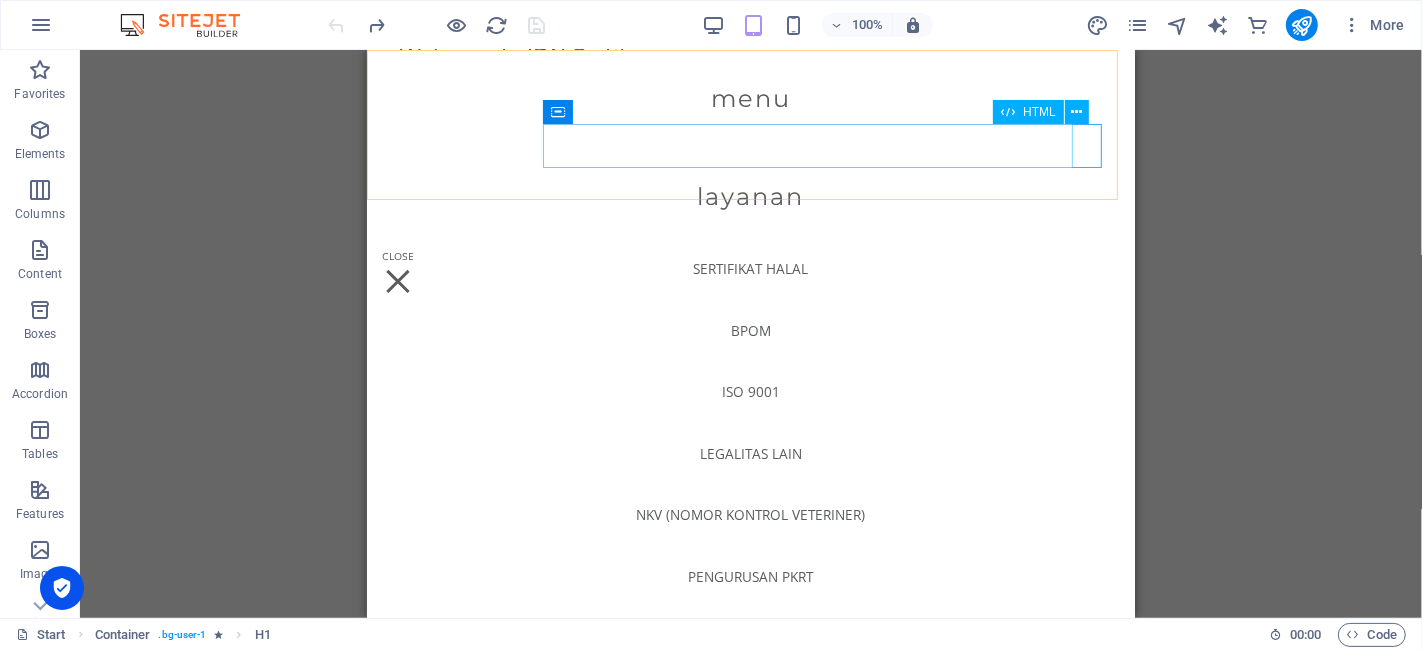 click at bounding box center [750, 272] 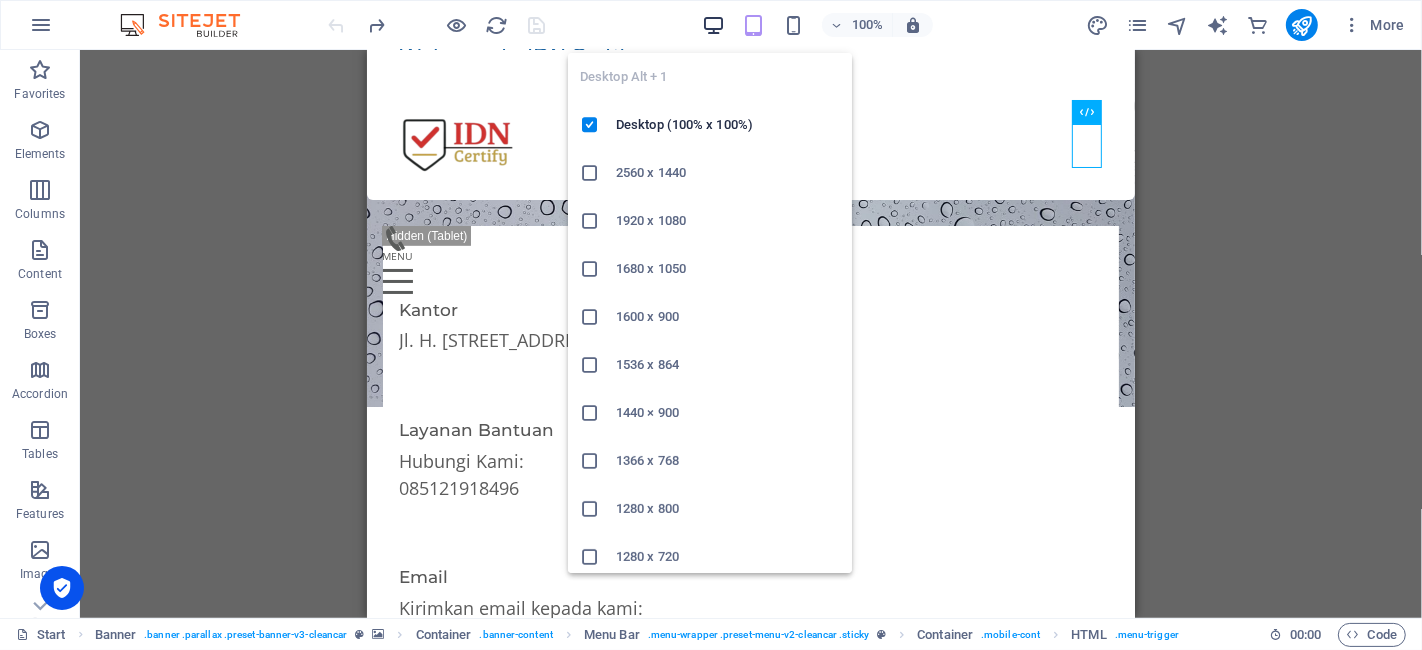 click at bounding box center [713, 25] 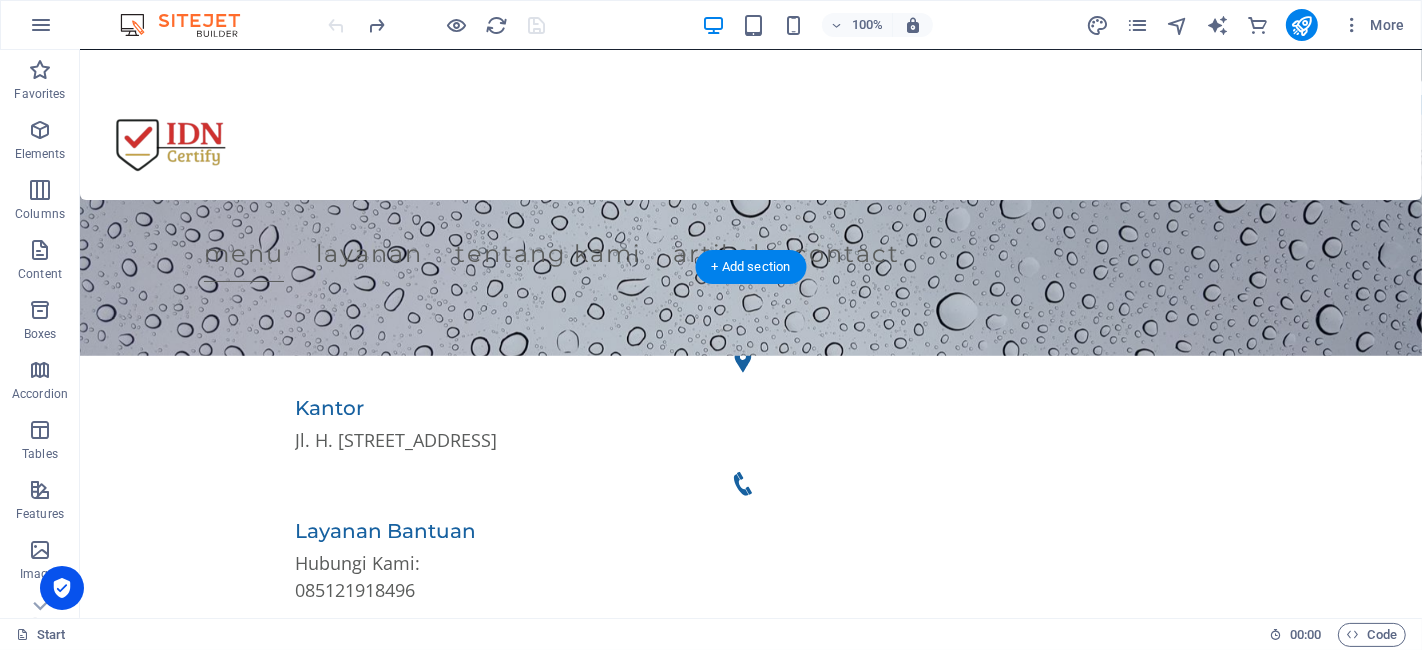 scroll, scrollTop: 467, scrollLeft: 0, axis: vertical 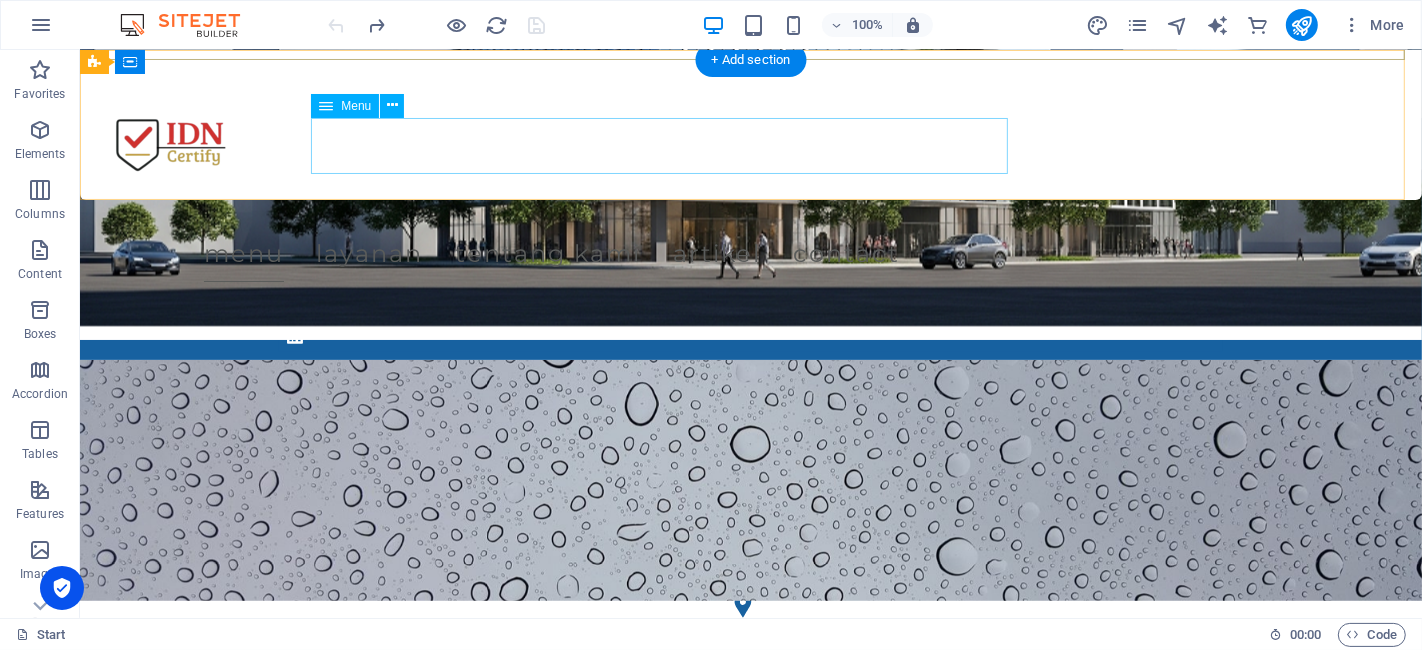 click on "Menu Layanan Sertifikat Halal BPOM ISO 9001 Legalitas Lain NKV (Nomor Kontrol Veteriner) Pengurusan PKRT  Pengurusan PSAT  HAKI PT Perorangan ISO 22000 Tentang Kami Artikel Contact" at bounding box center [551, 254] 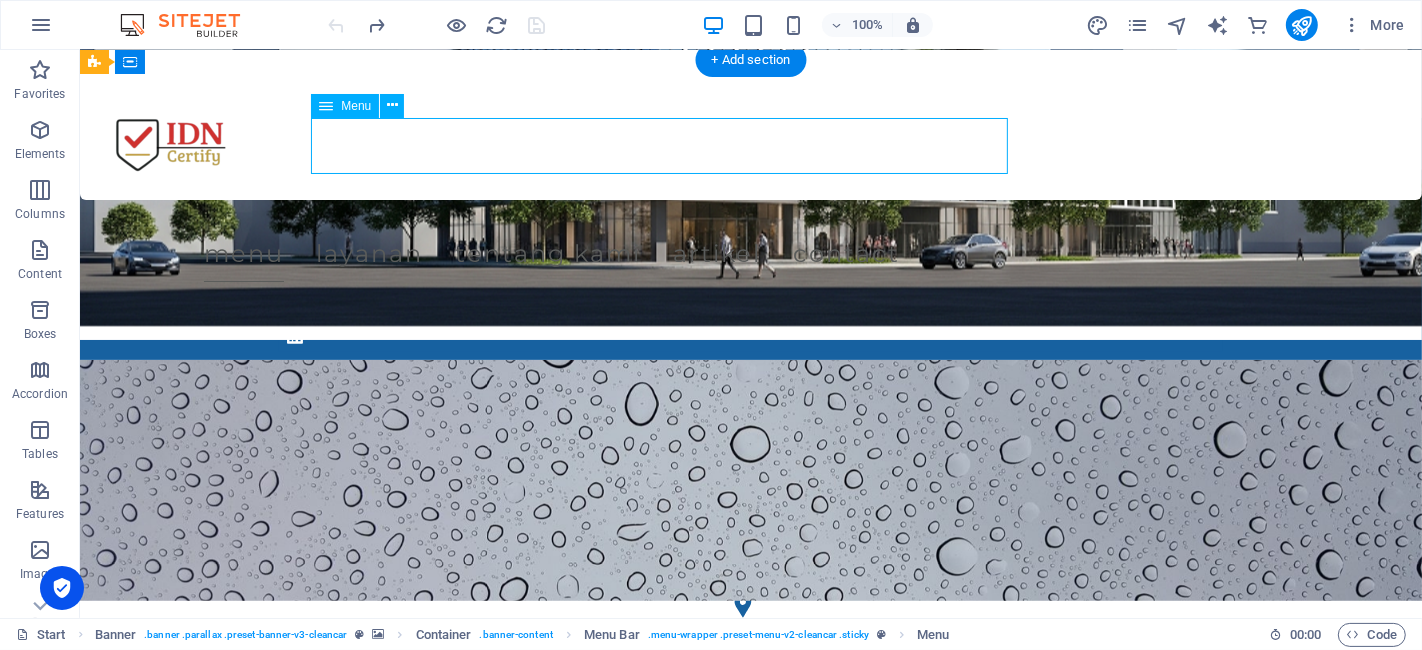 click on "Menu Layanan Sertifikat Halal BPOM ISO 9001 Legalitas Lain NKV (Nomor Kontrol Veteriner) Pengurusan PKRT  Pengurusan PSAT  HAKI PT Perorangan ISO 22000 Tentang Kami Artikel Contact" at bounding box center (551, 254) 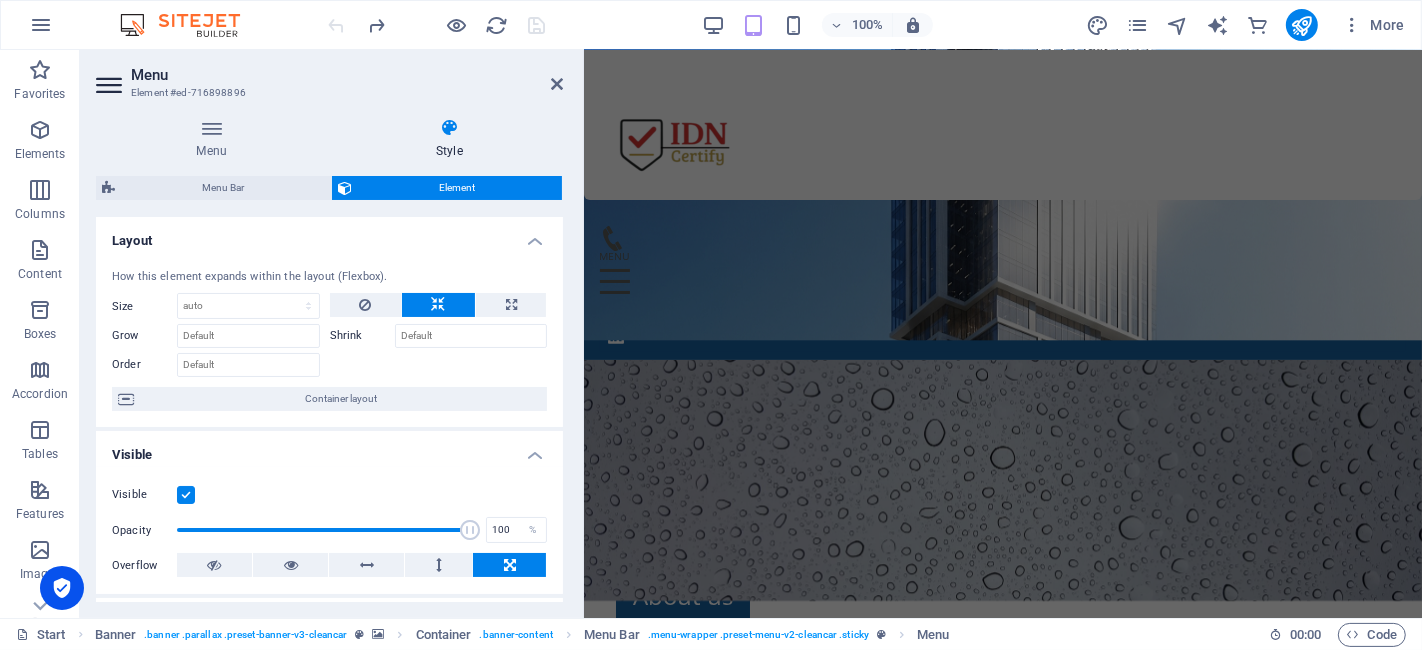 scroll, scrollTop: 222, scrollLeft: 0, axis: vertical 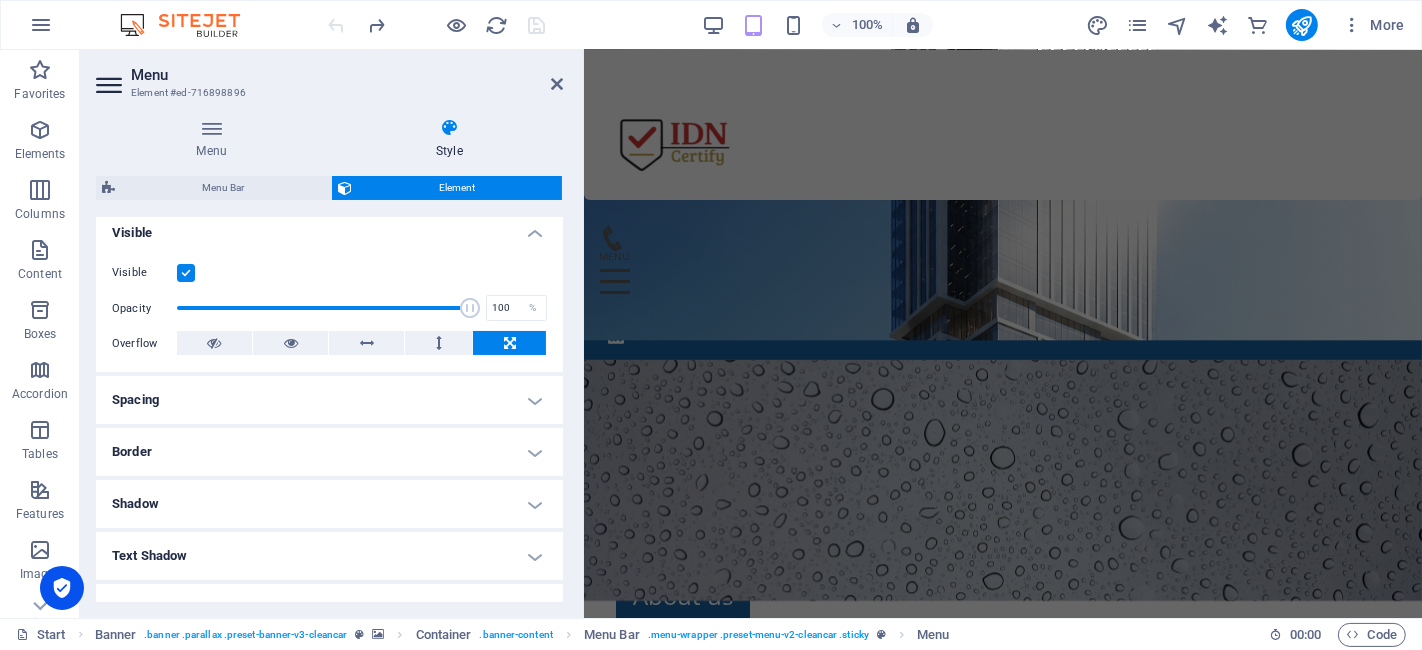 click on "Style" at bounding box center (450, 139) 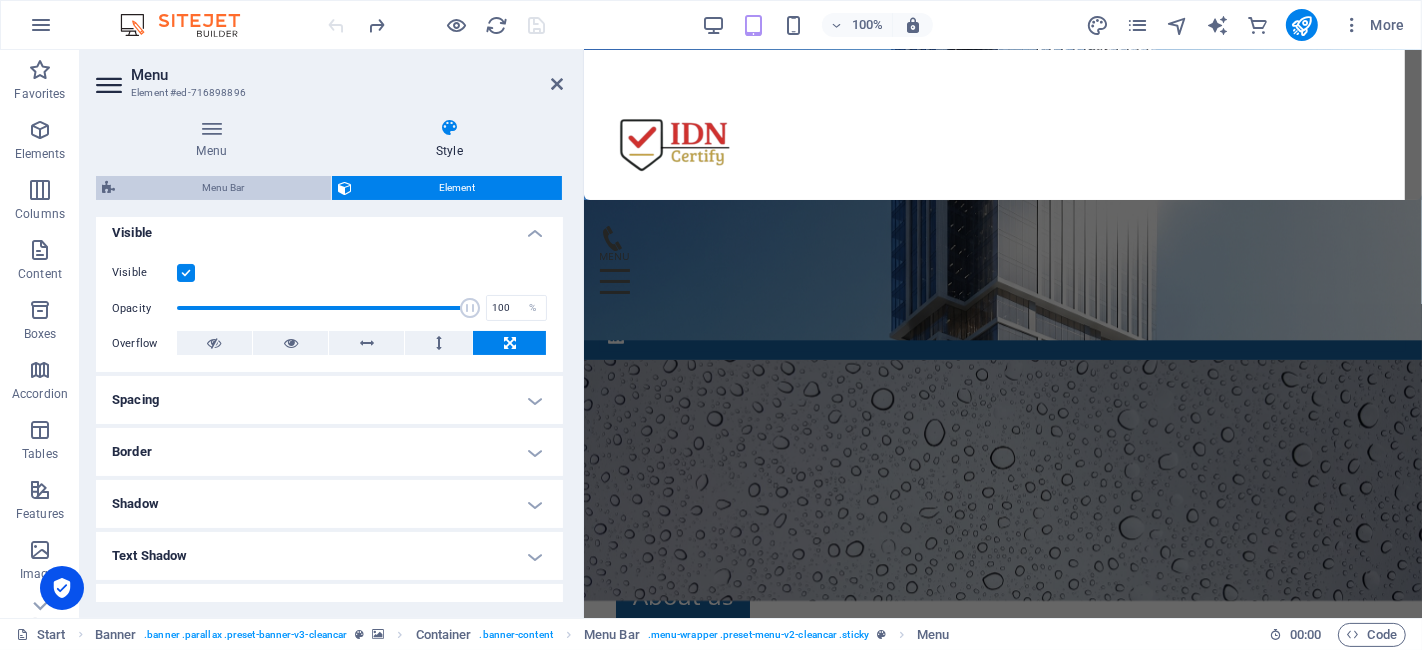 click on "Menu Bar" at bounding box center [223, 188] 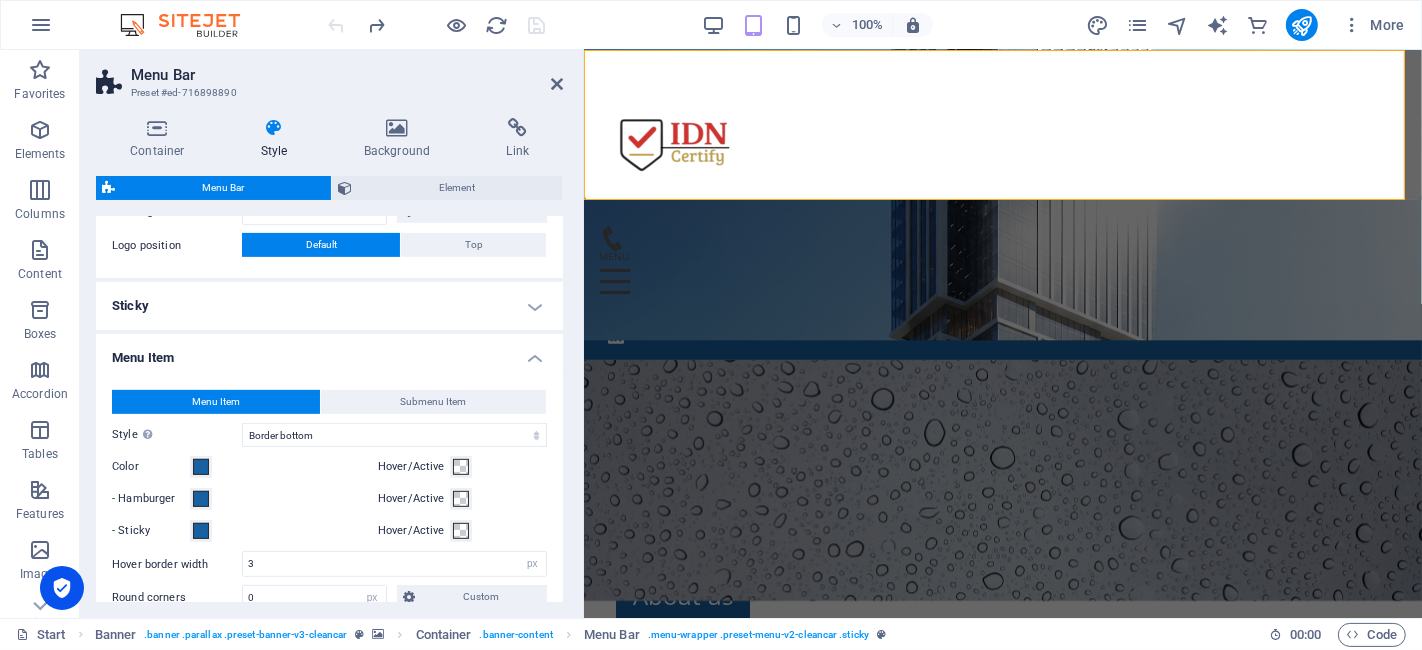 scroll, scrollTop: 777, scrollLeft: 0, axis: vertical 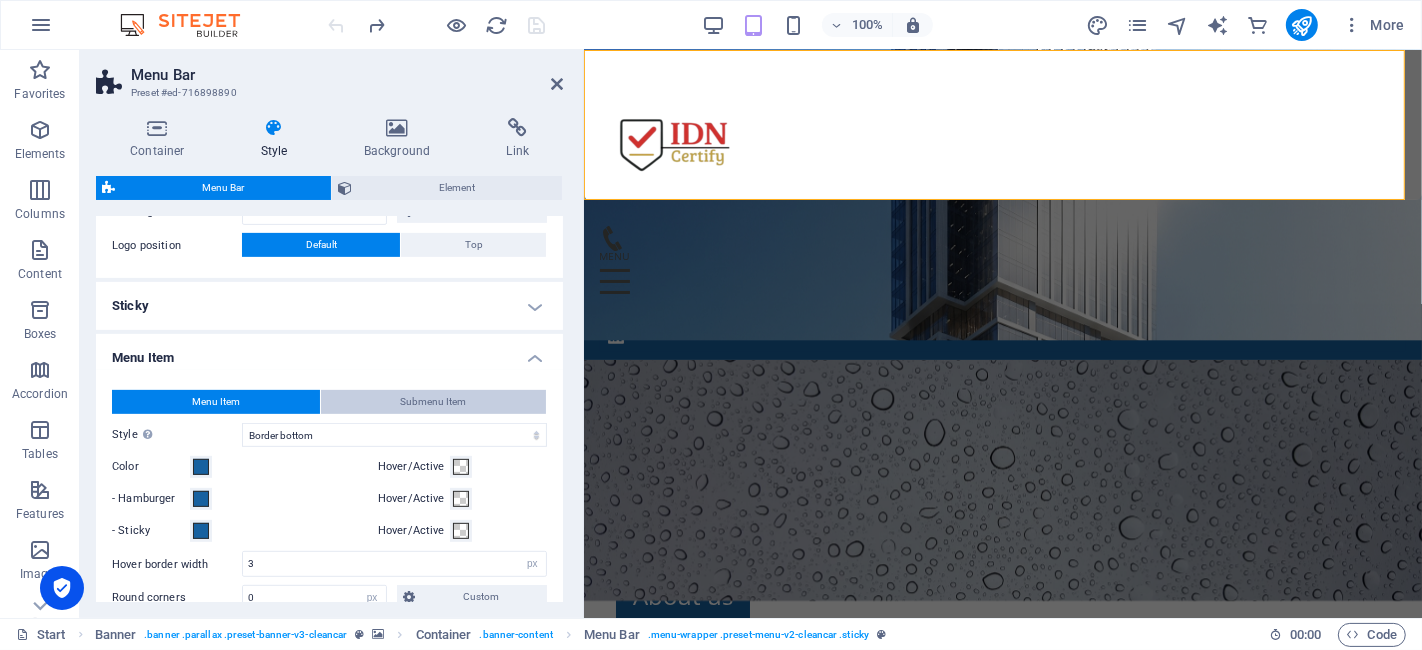 click on "Submenu Item" at bounding box center [434, 402] 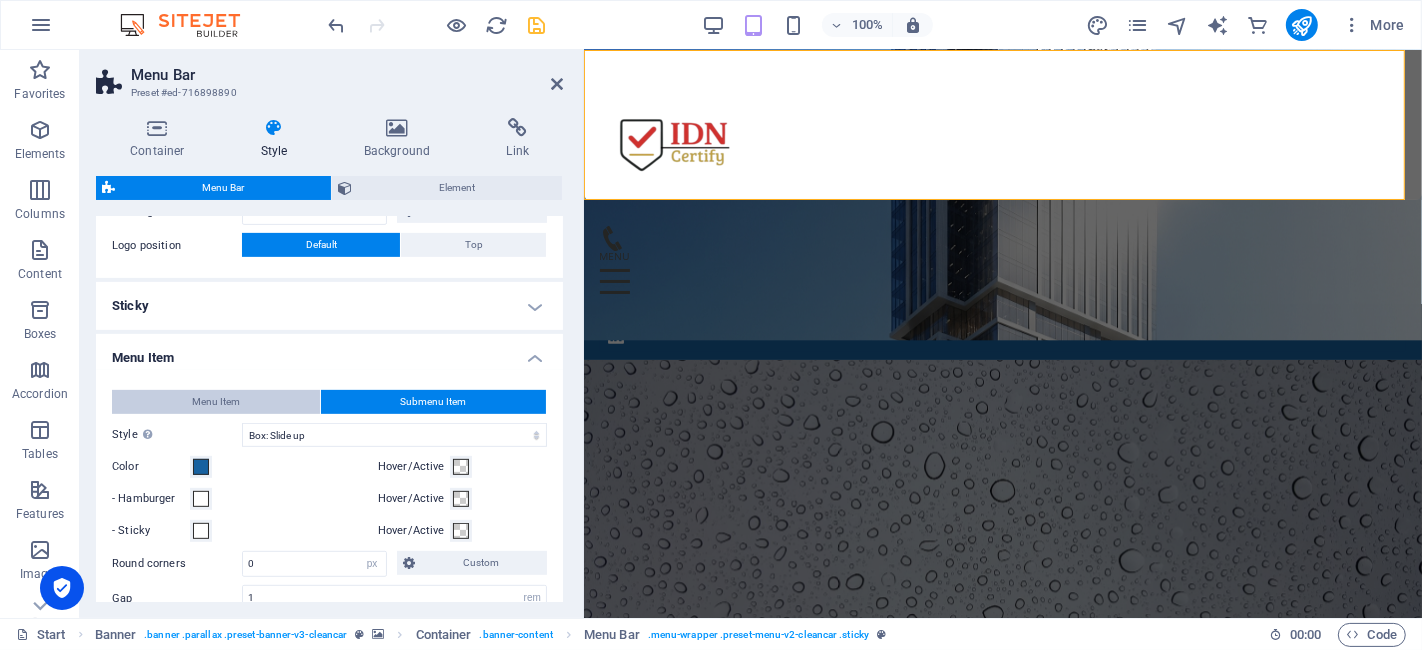 click on "Menu Item" at bounding box center (216, 402) 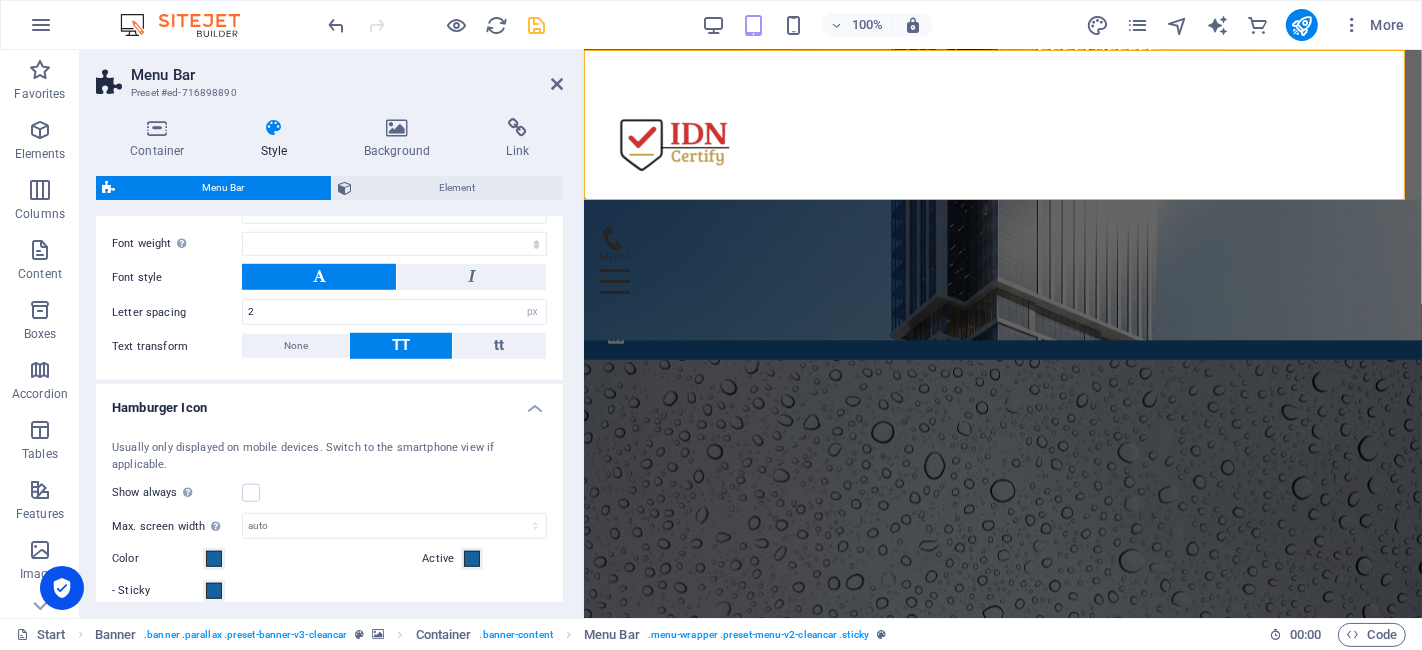 scroll, scrollTop: 1444, scrollLeft: 0, axis: vertical 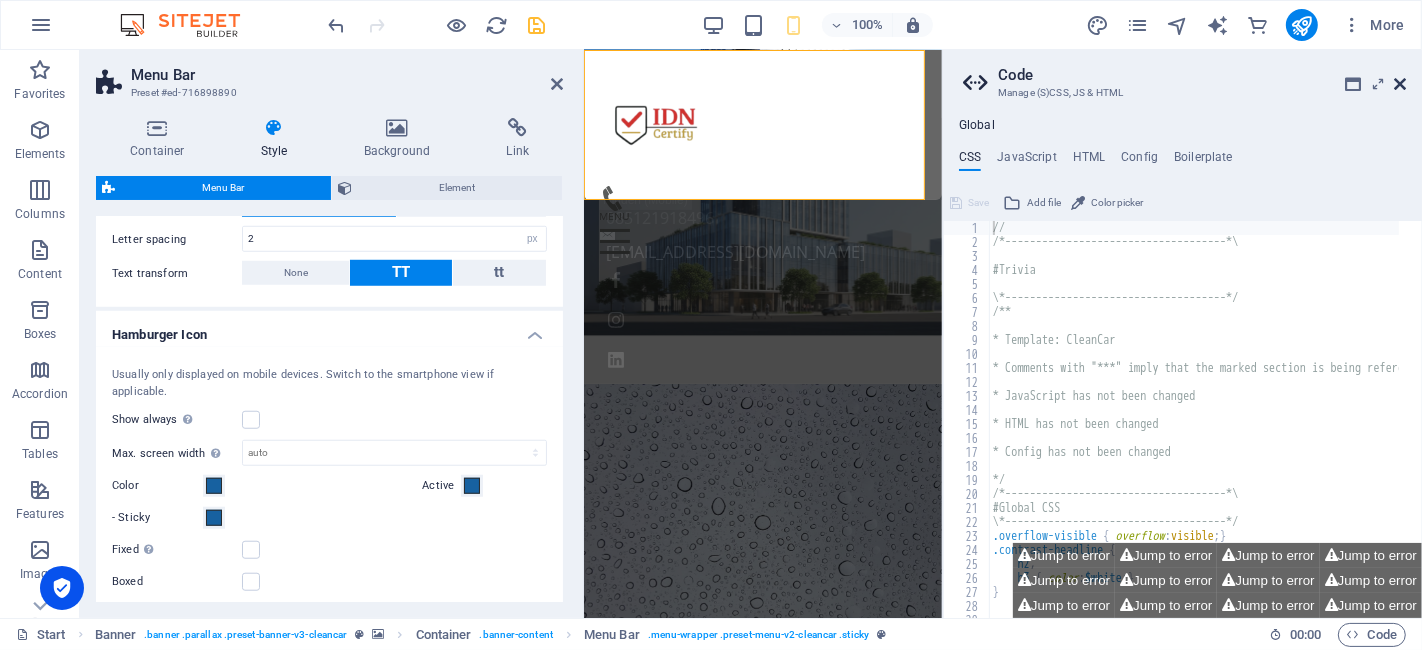 click at bounding box center (1400, 84) 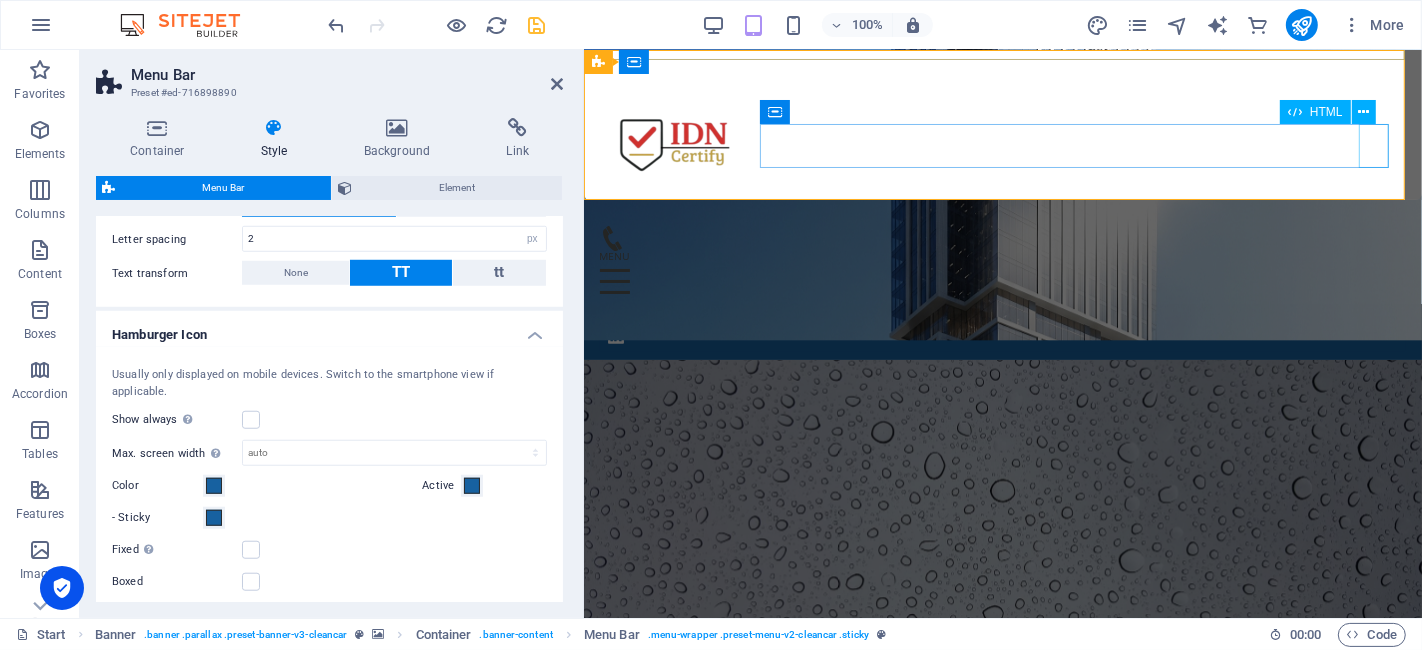 click at bounding box center [1003, 272] 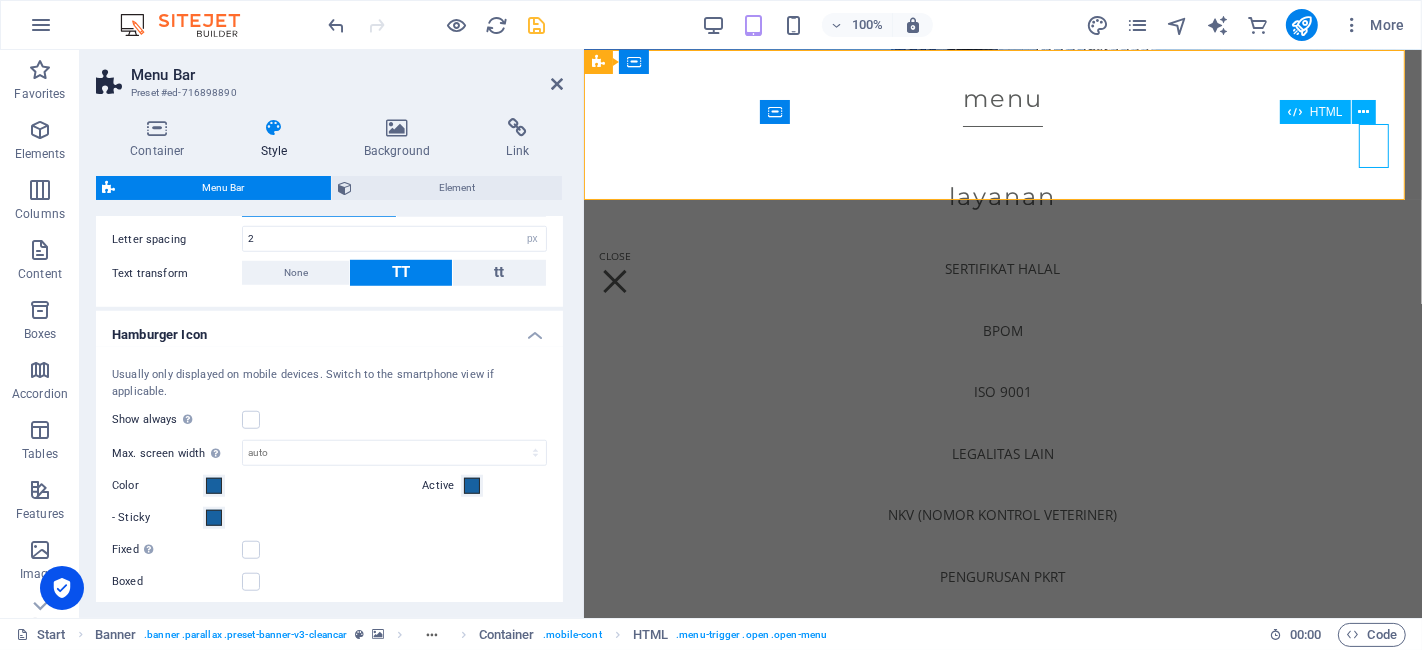 click at bounding box center [1003, 272] 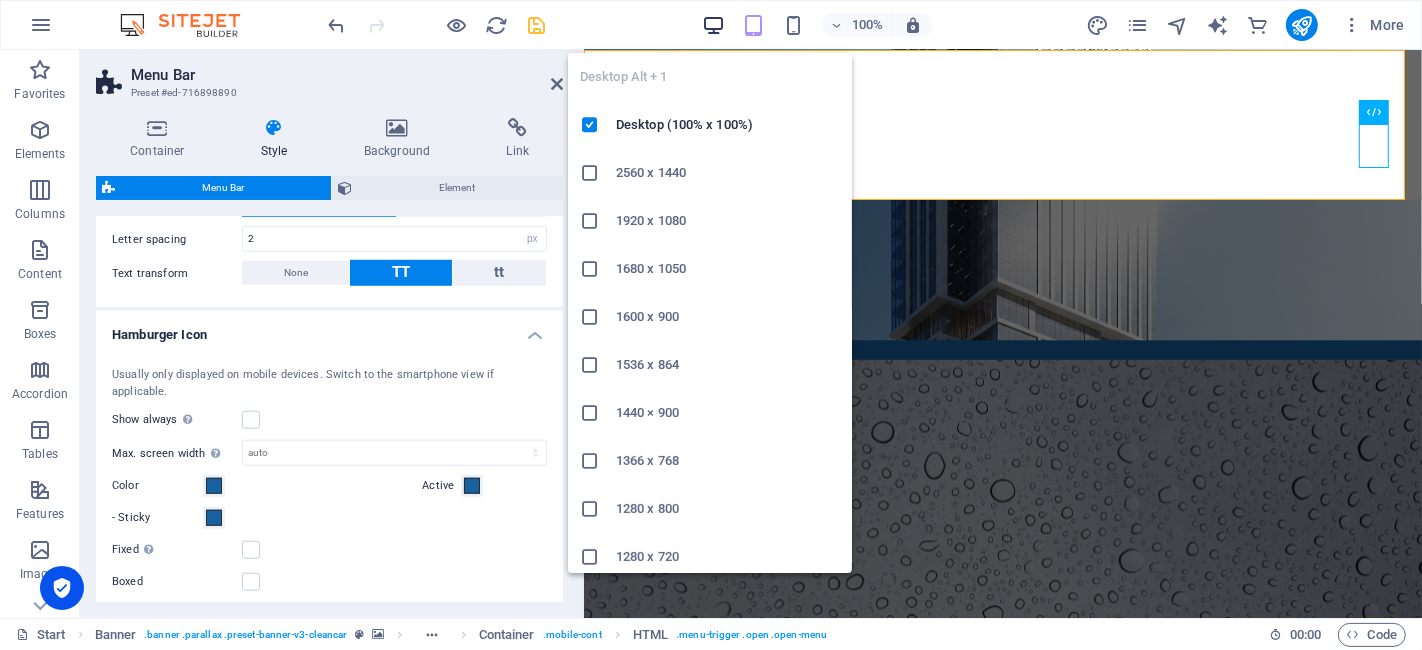 click at bounding box center [713, 25] 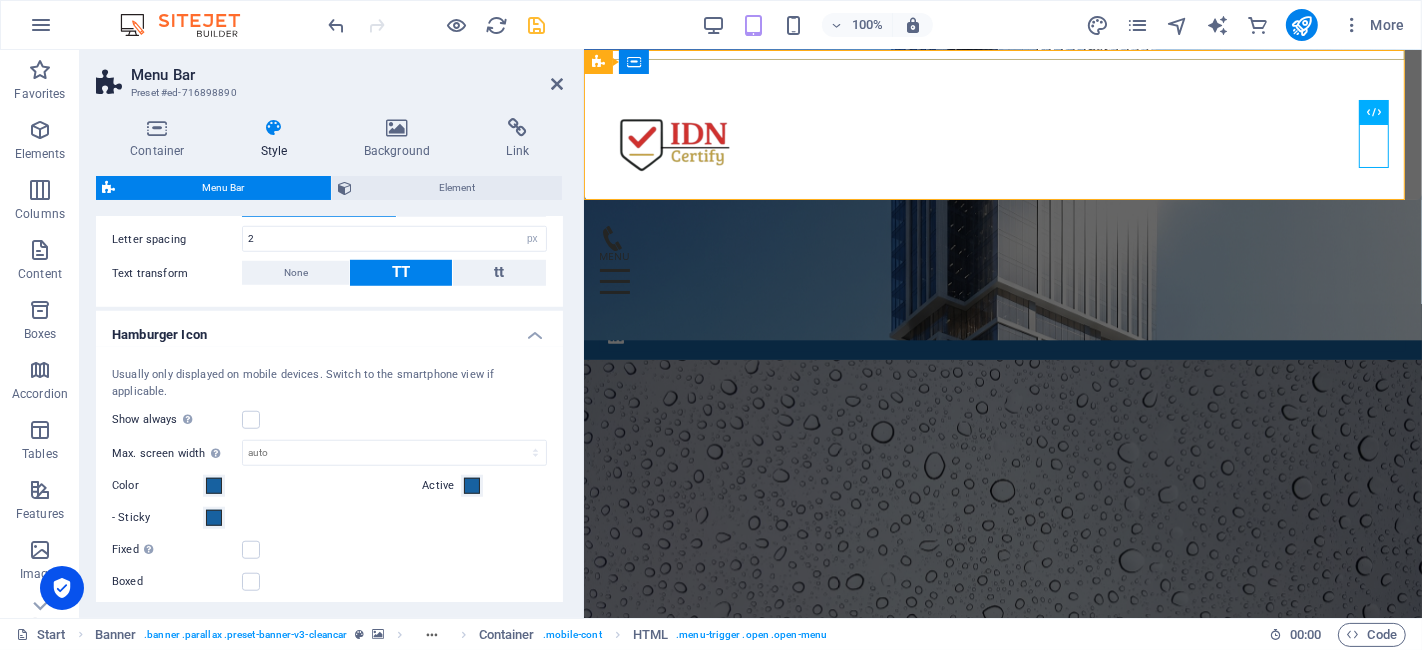 click at bounding box center (1003, 272) 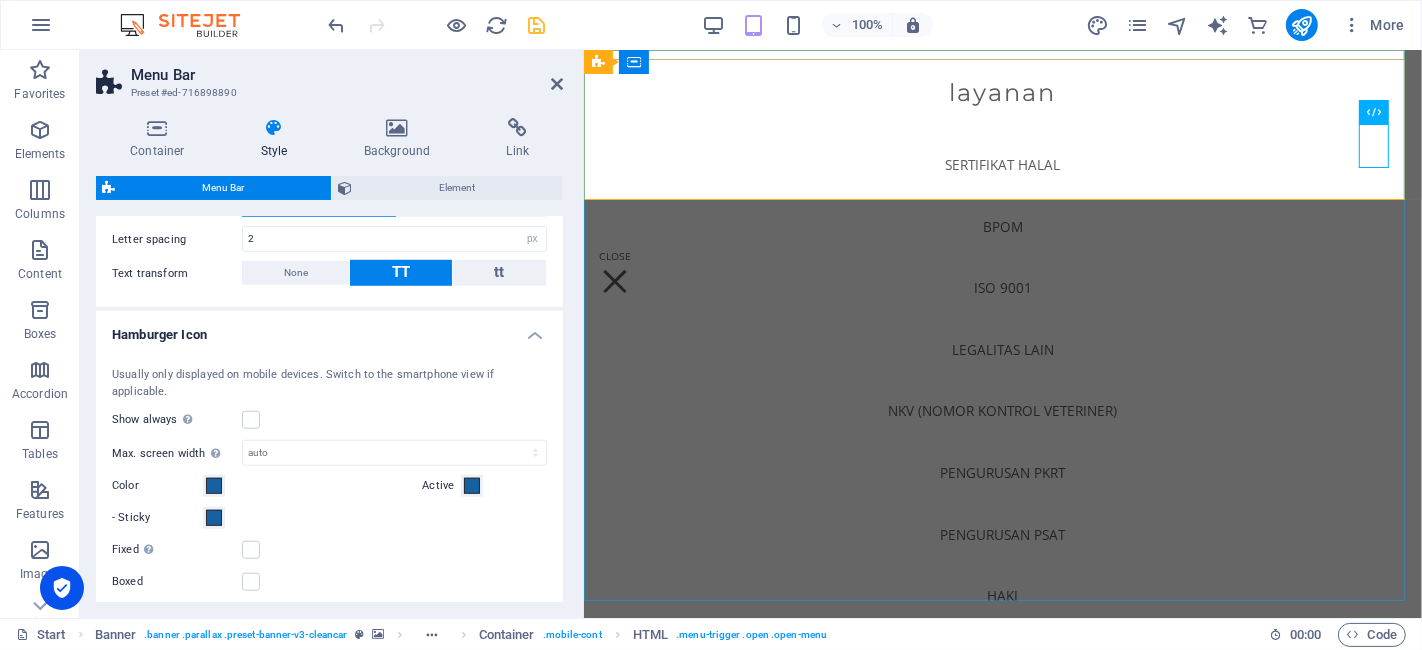 scroll, scrollTop: 111, scrollLeft: 0, axis: vertical 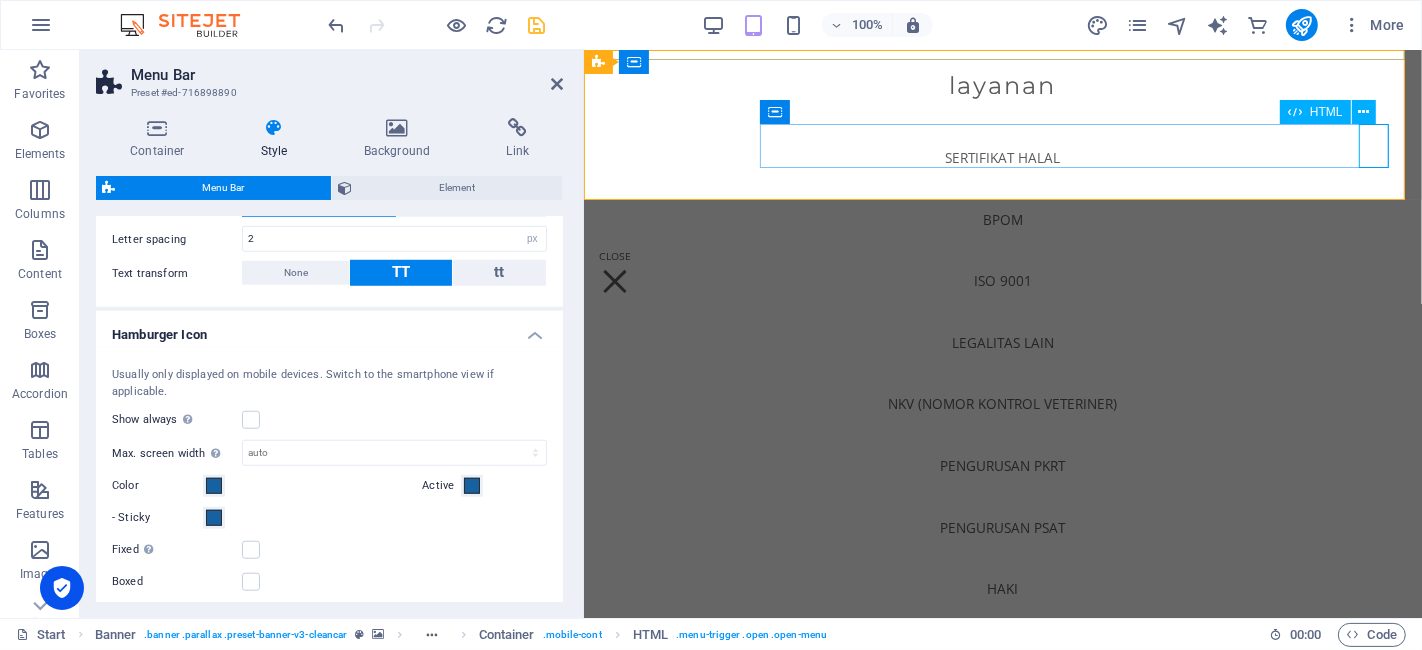 click at bounding box center [1003, 272] 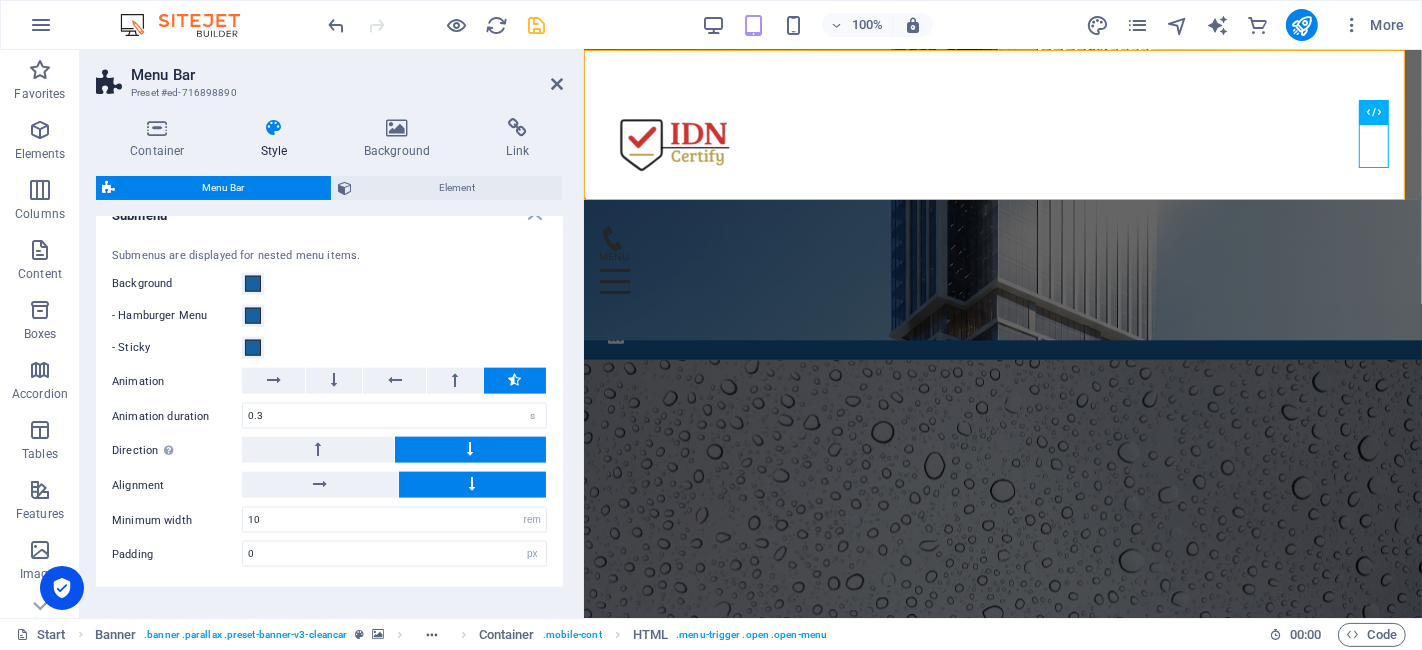 scroll, scrollTop: 2297, scrollLeft: 0, axis: vertical 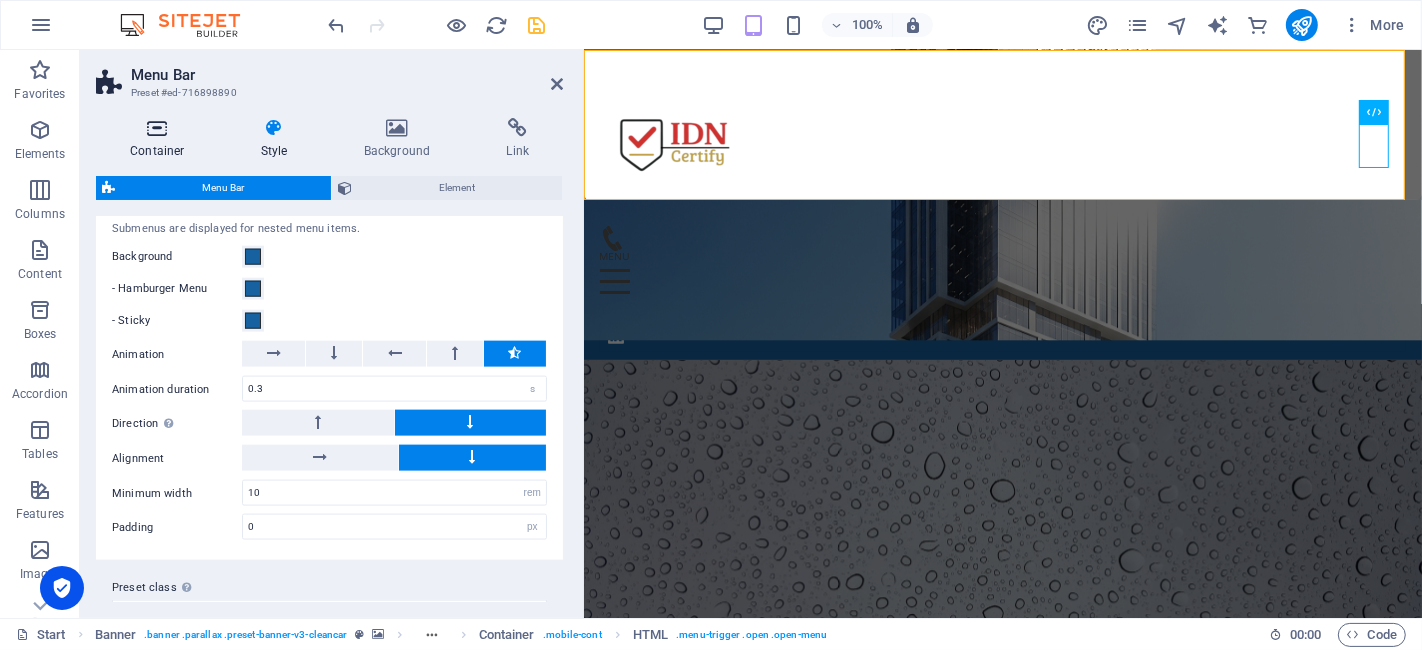 click on "Container" at bounding box center (161, 139) 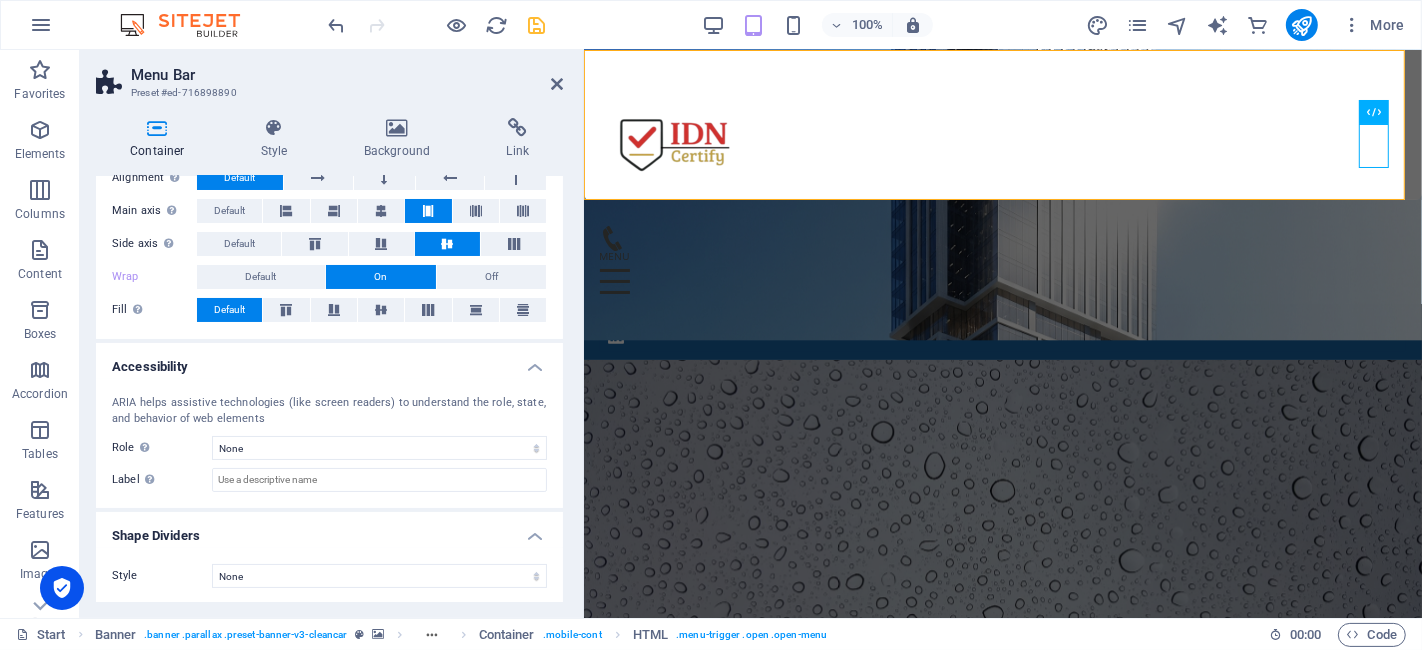scroll, scrollTop: 115, scrollLeft: 0, axis: vertical 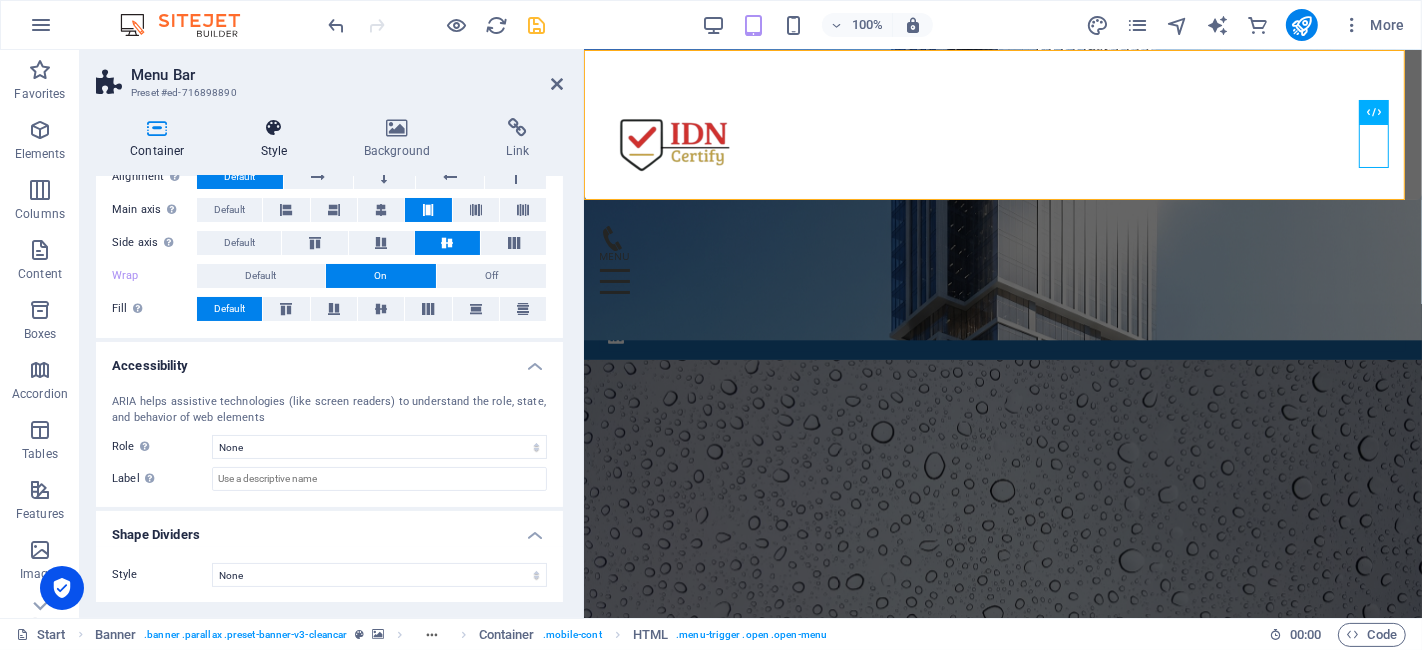 click at bounding box center [274, 128] 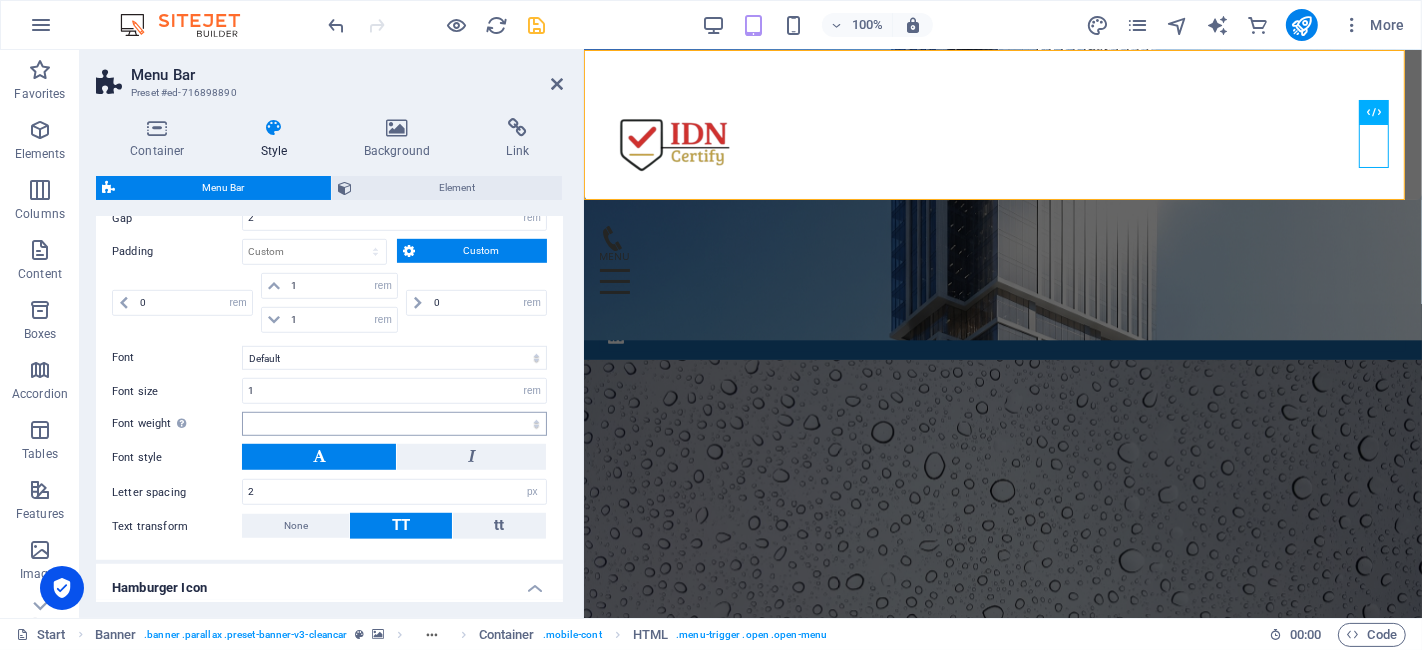 scroll, scrollTop: 1185, scrollLeft: 0, axis: vertical 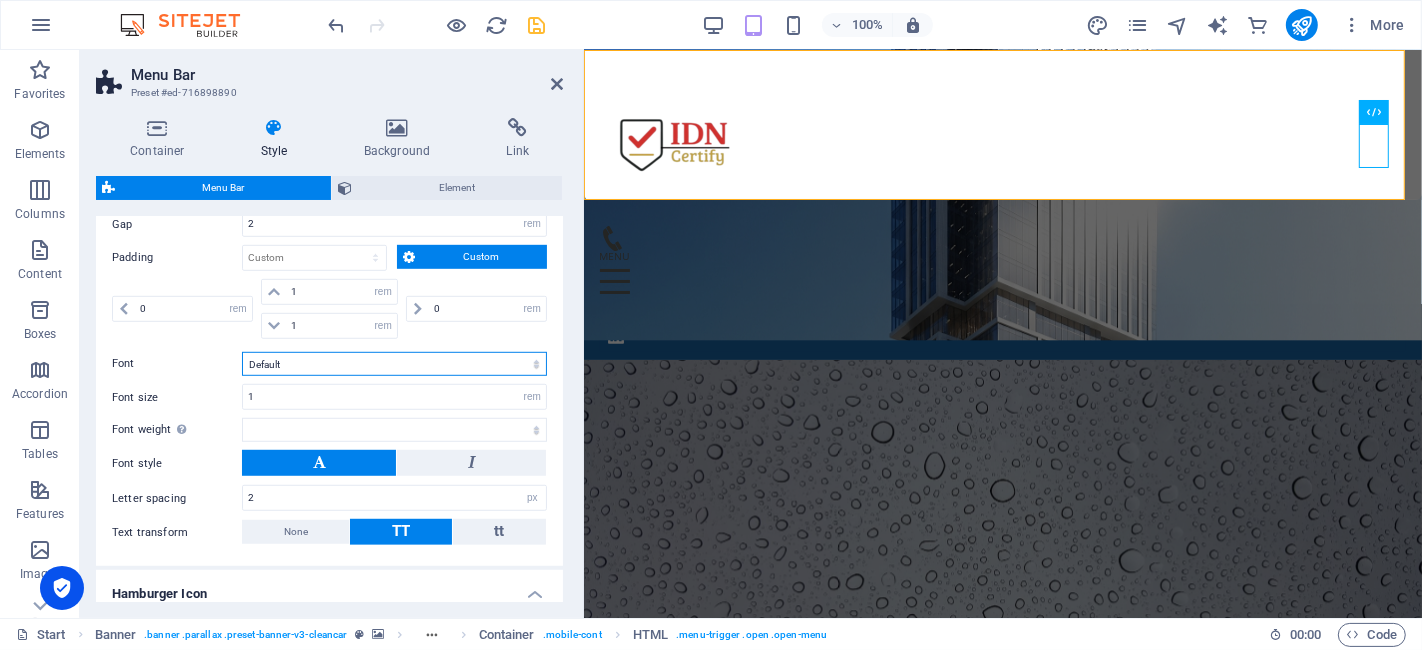 click on "Default Headlines" at bounding box center [394, 364] 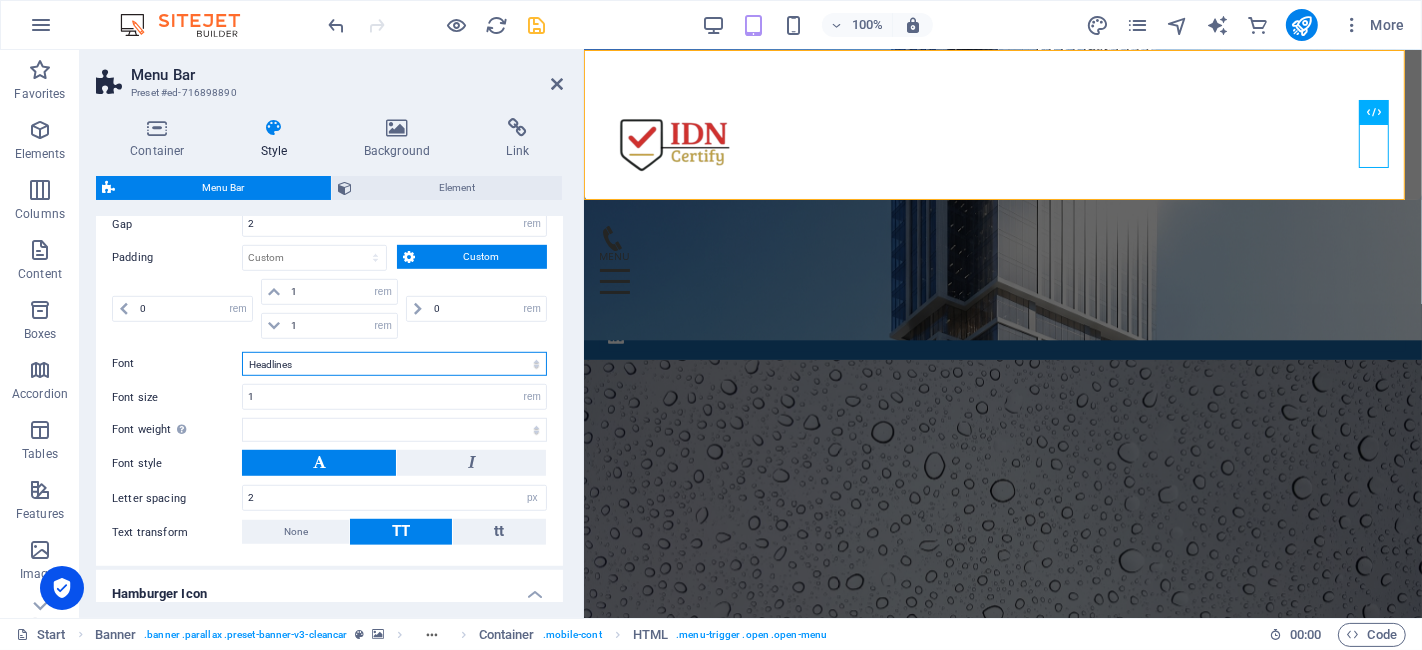 click on "Default Headlines" at bounding box center (394, 364) 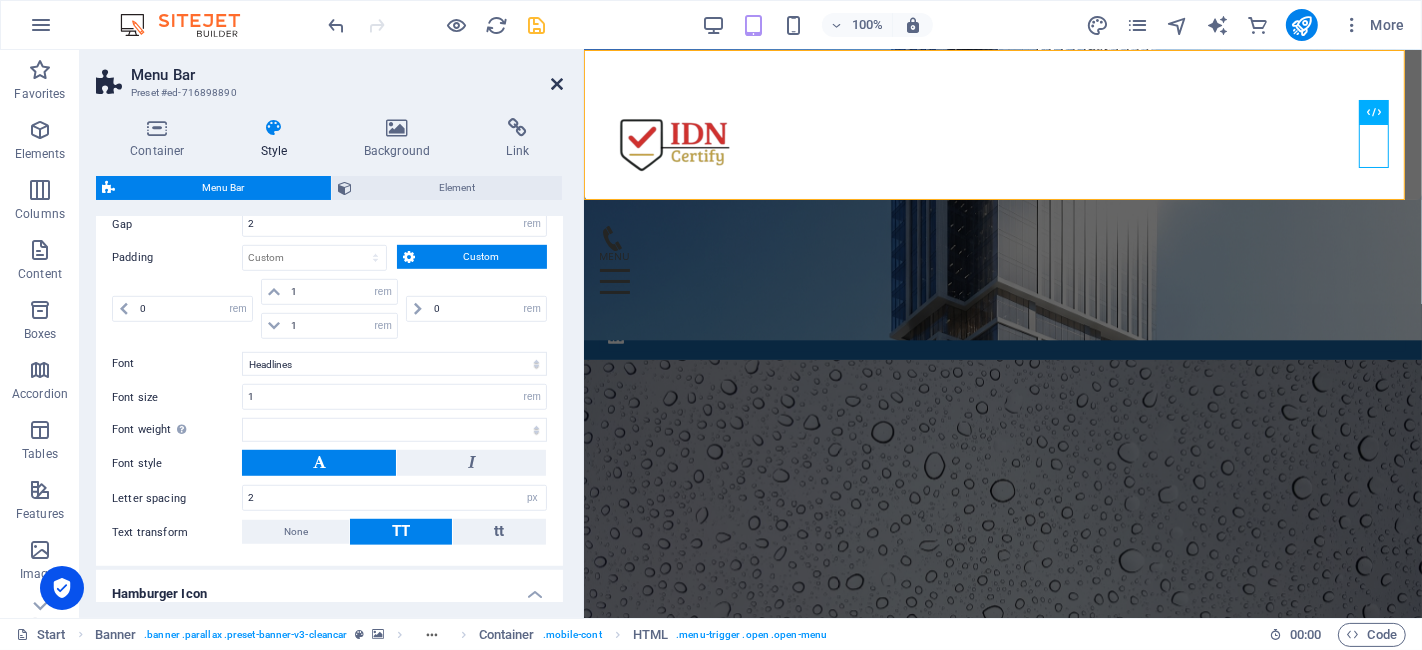click at bounding box center [557, 84] 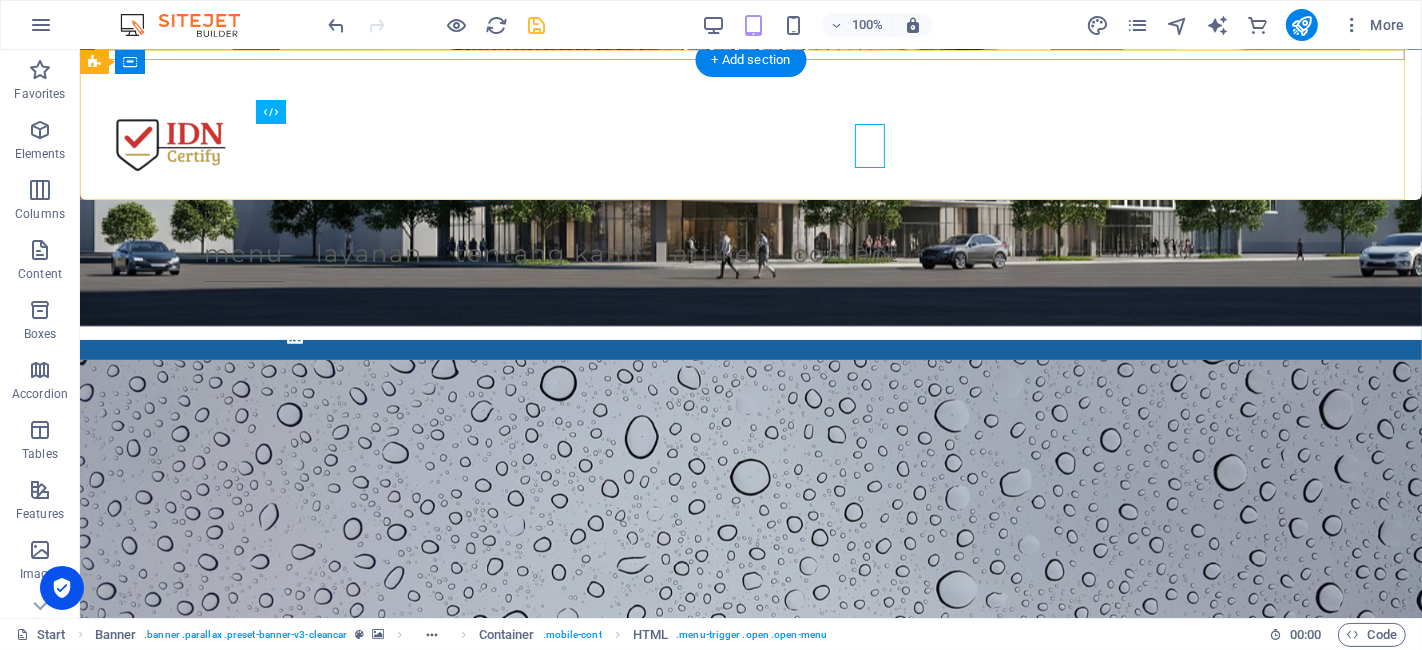 click at bounding box center (537, 25) 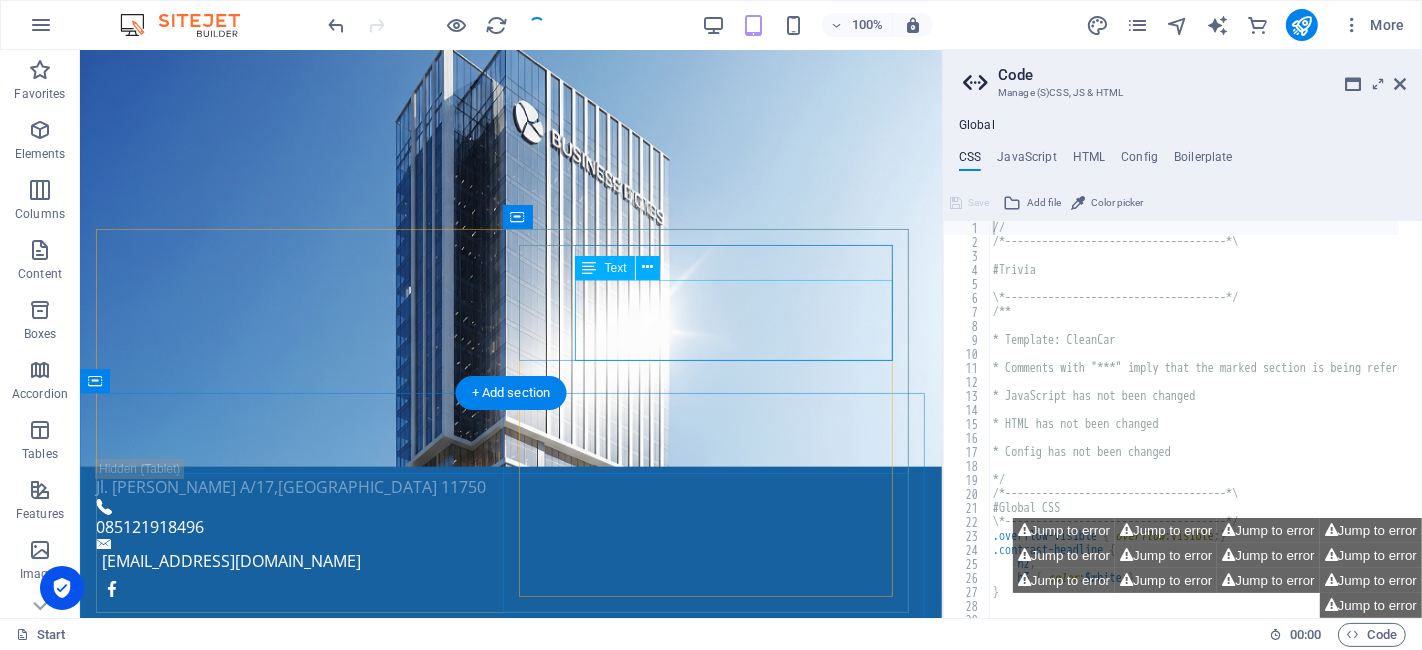 scroll, scrollTop: 0, scrollLeft: 0, axis: both 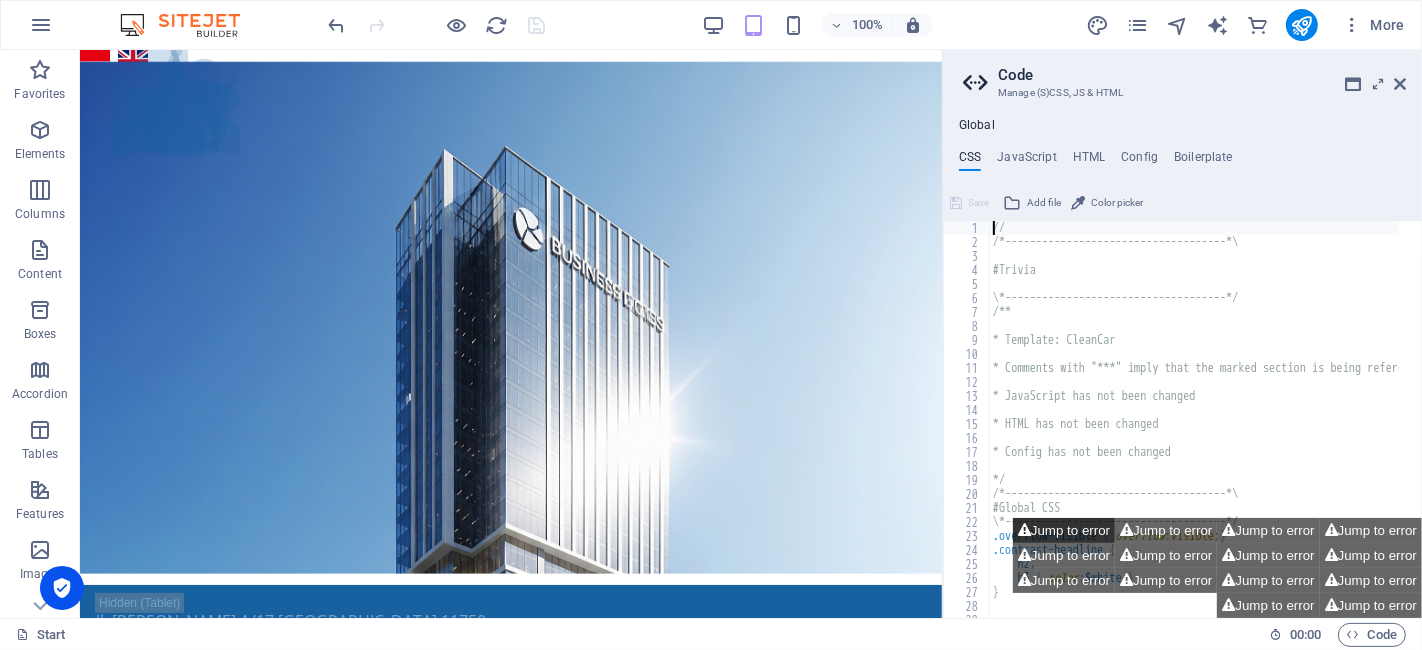 click on "Jump to error" at bounding box center (1064, 530) 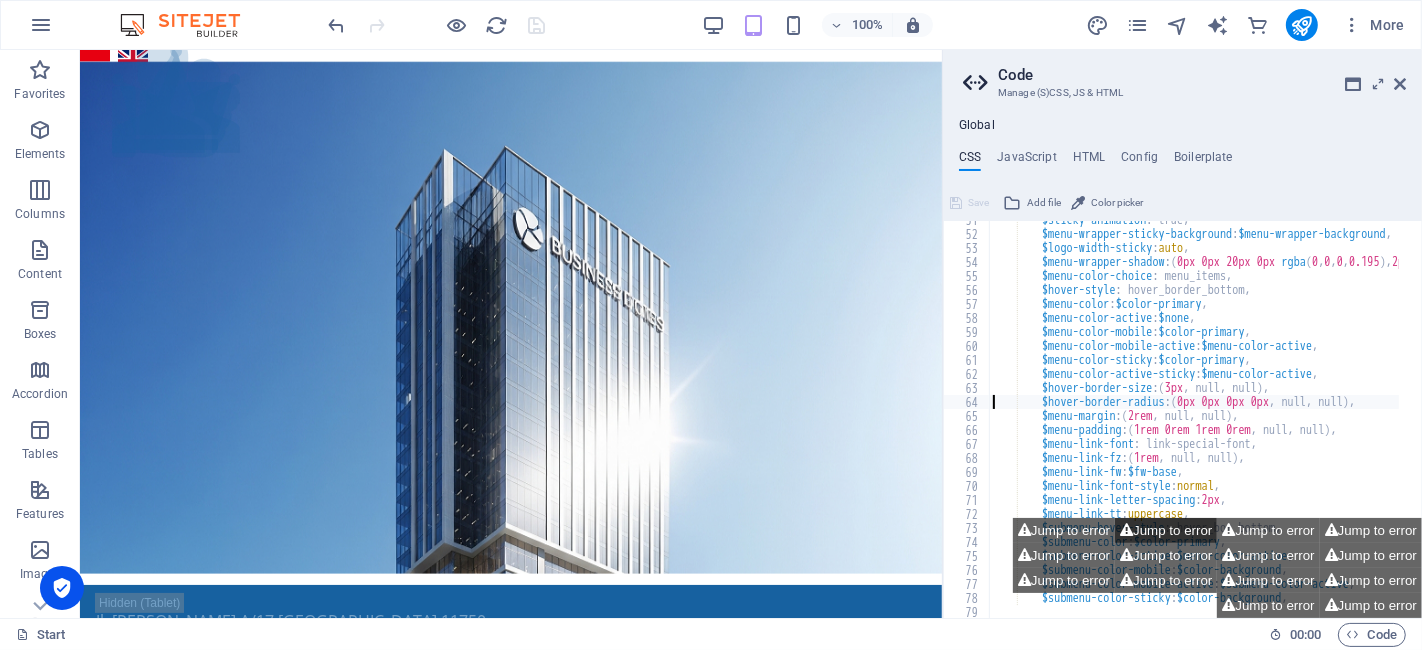 scroll, scrollTop: 652, scrollLeft: 0, axis: vertical 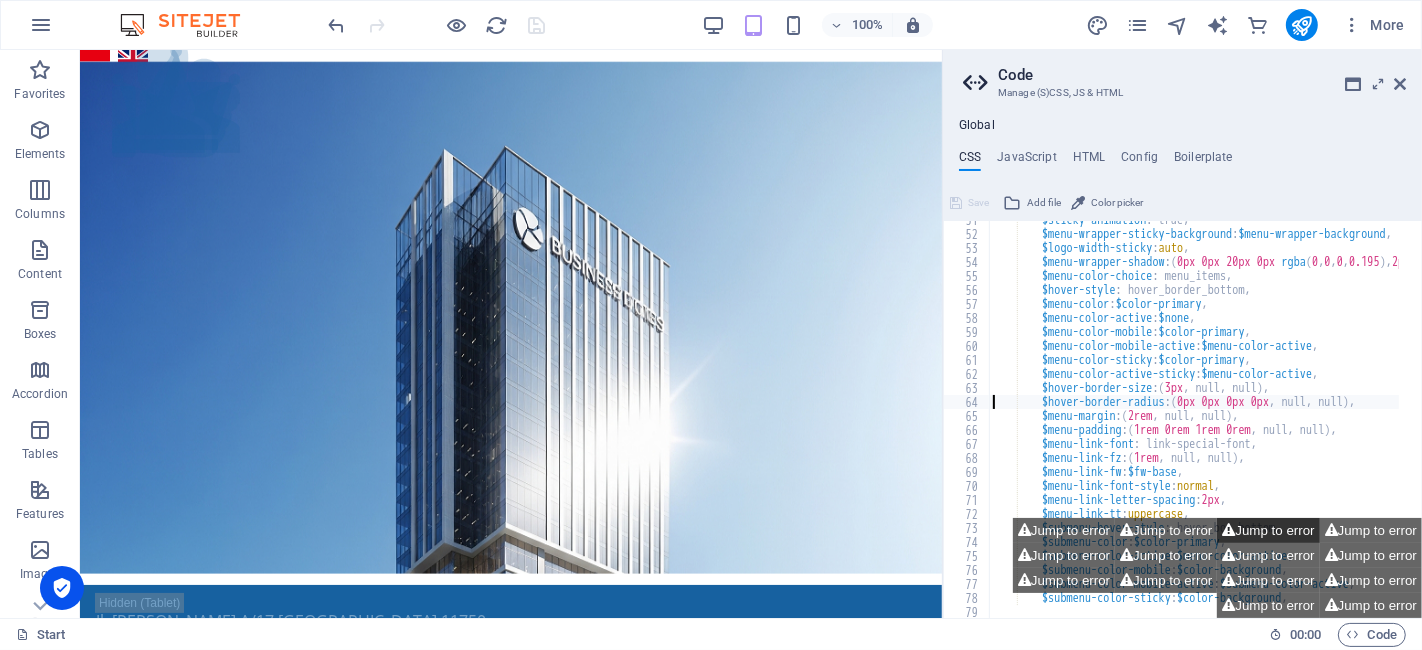 click at bounding box center (1228, 530) 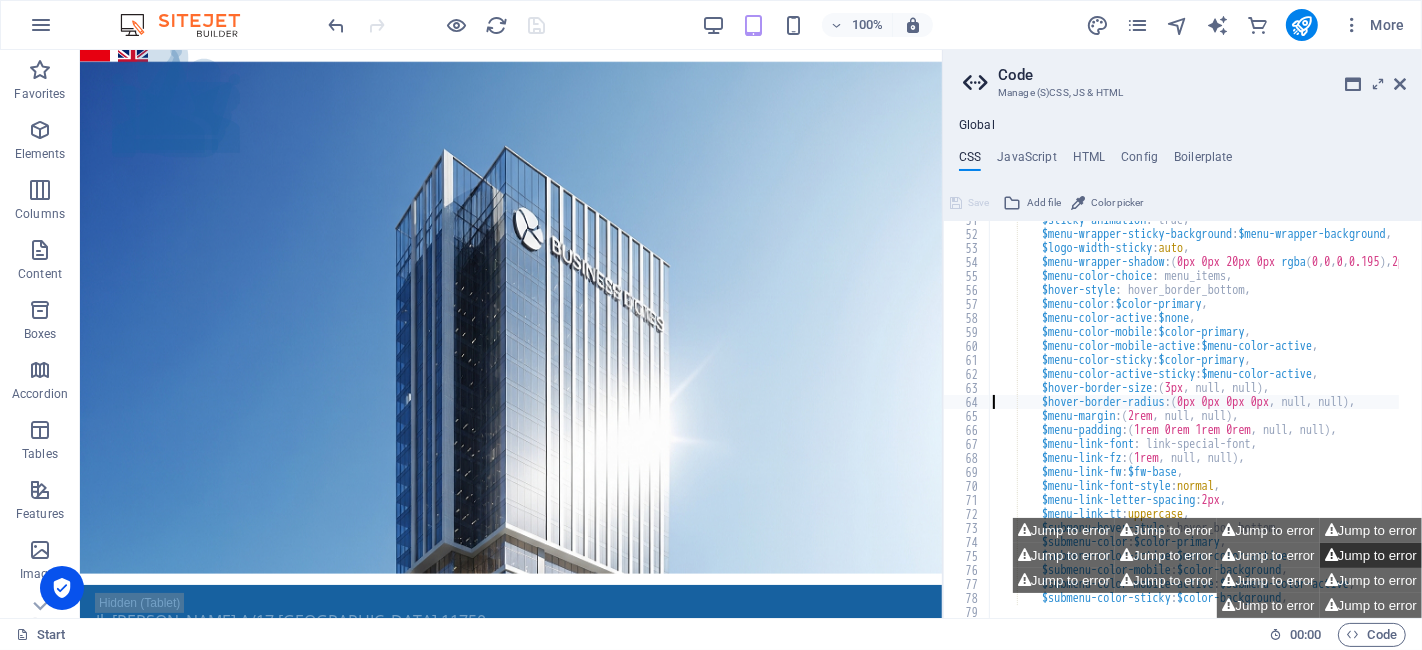 click on "Jump to error" at bounding box center (1371, 555) 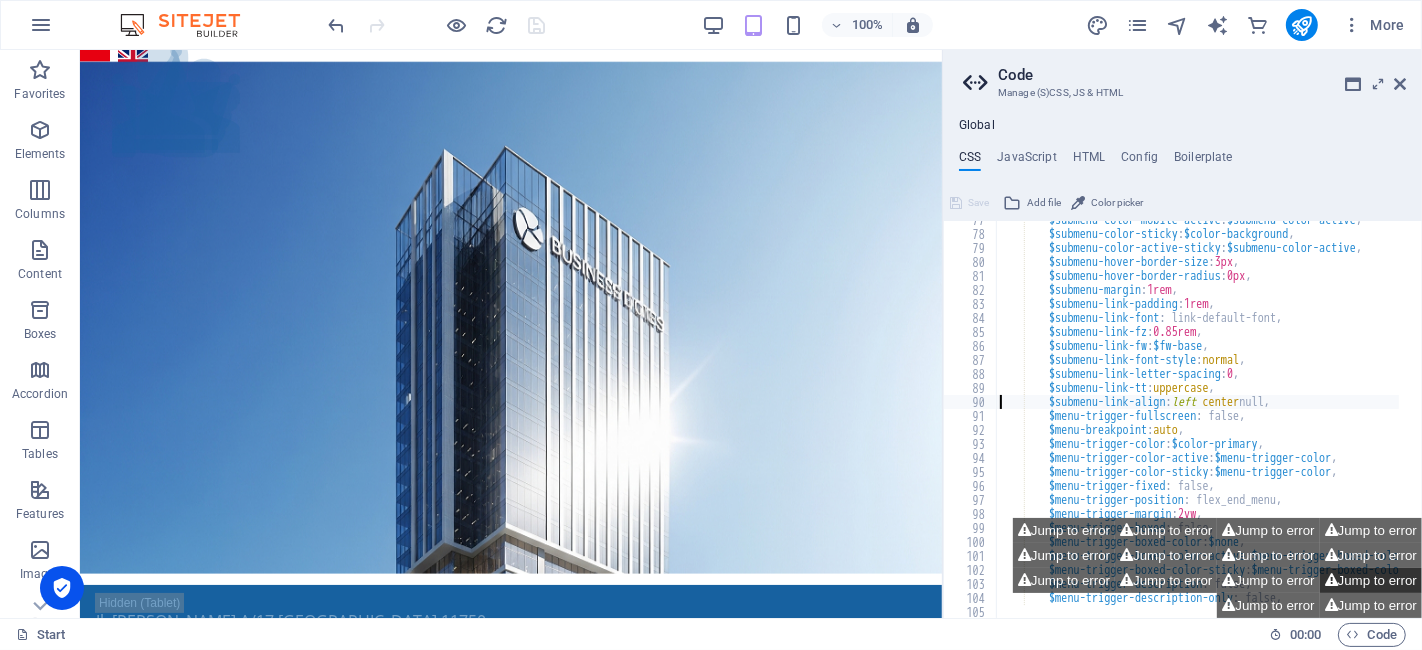 click on "Jump to error" at bounding box center [1371, 580] 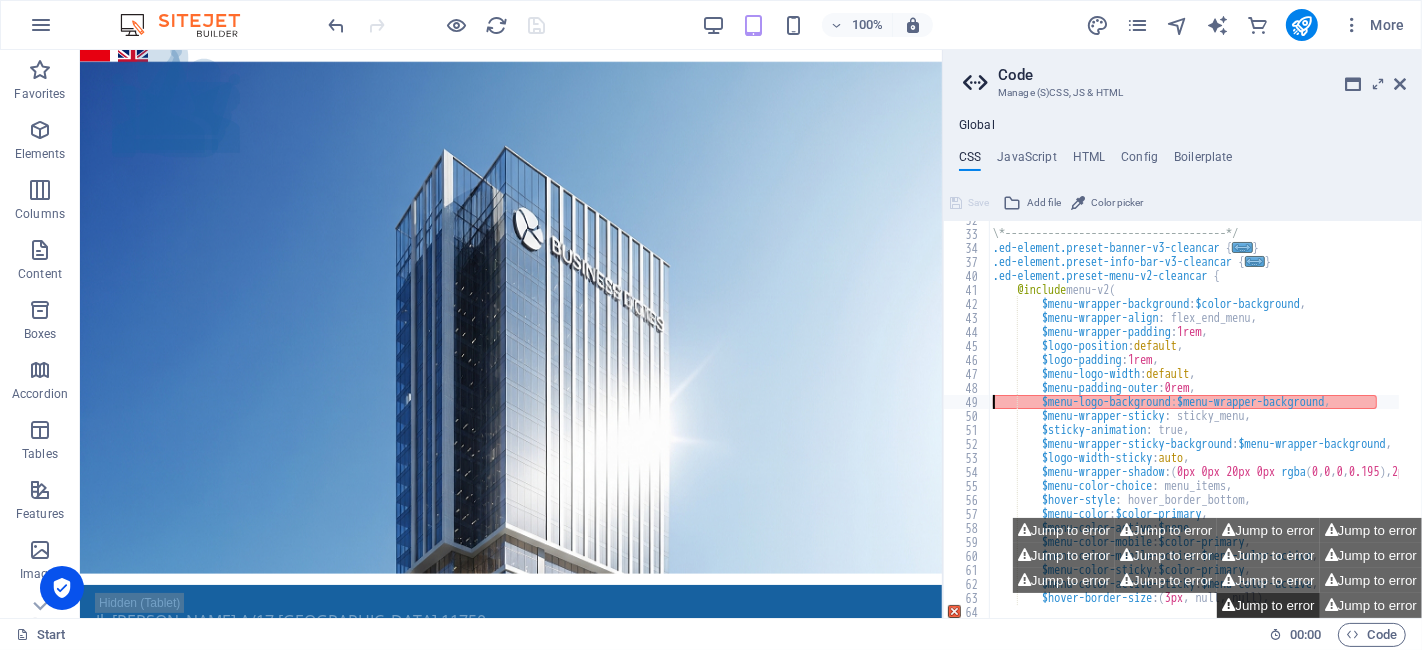scroll, scrollTop: 442, scrollLeft: 0, axis: vertical 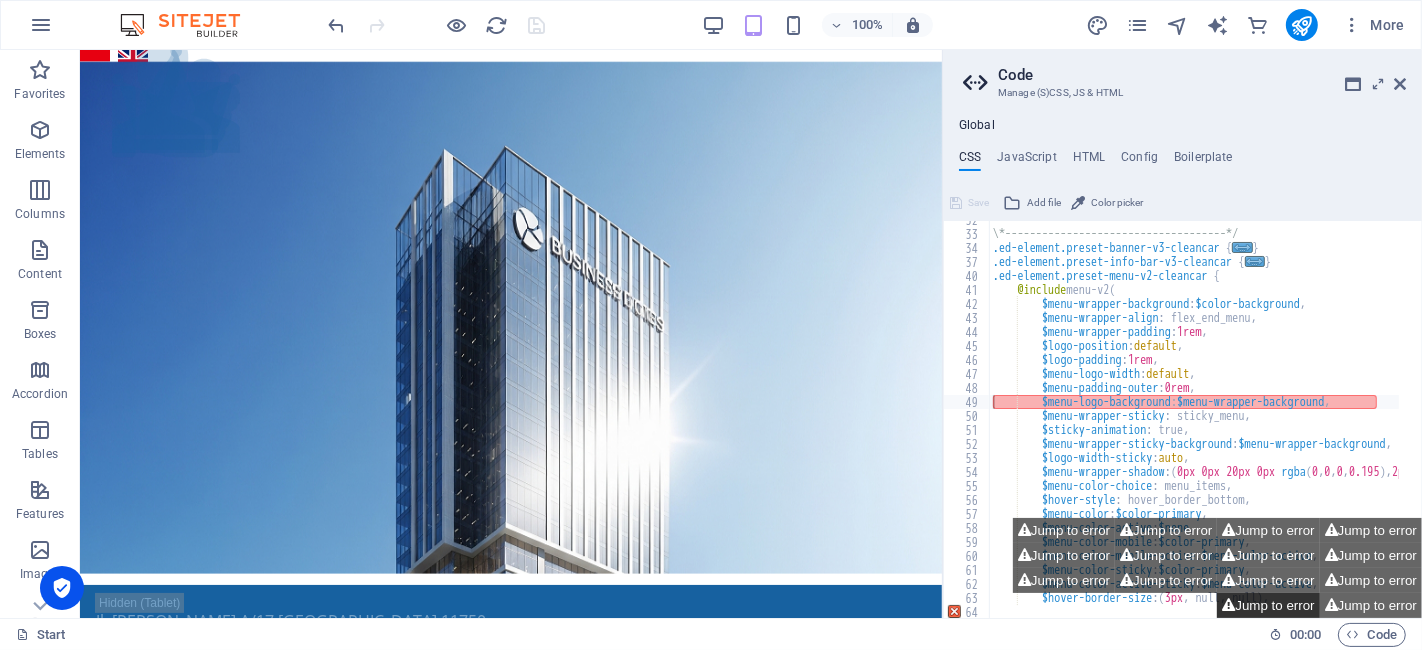 click on "Jump to error" at bounding box center (1268, 605) 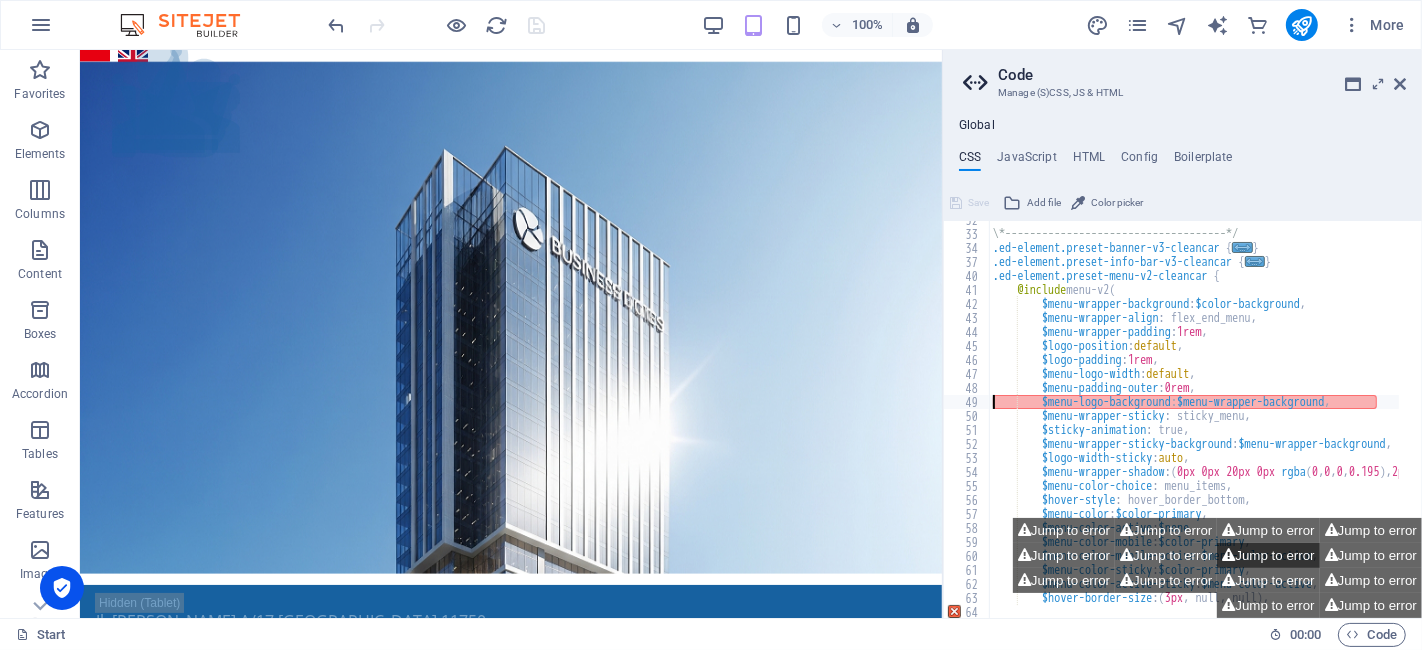 click on "Jump to error" at bounding box center (1268, 555) 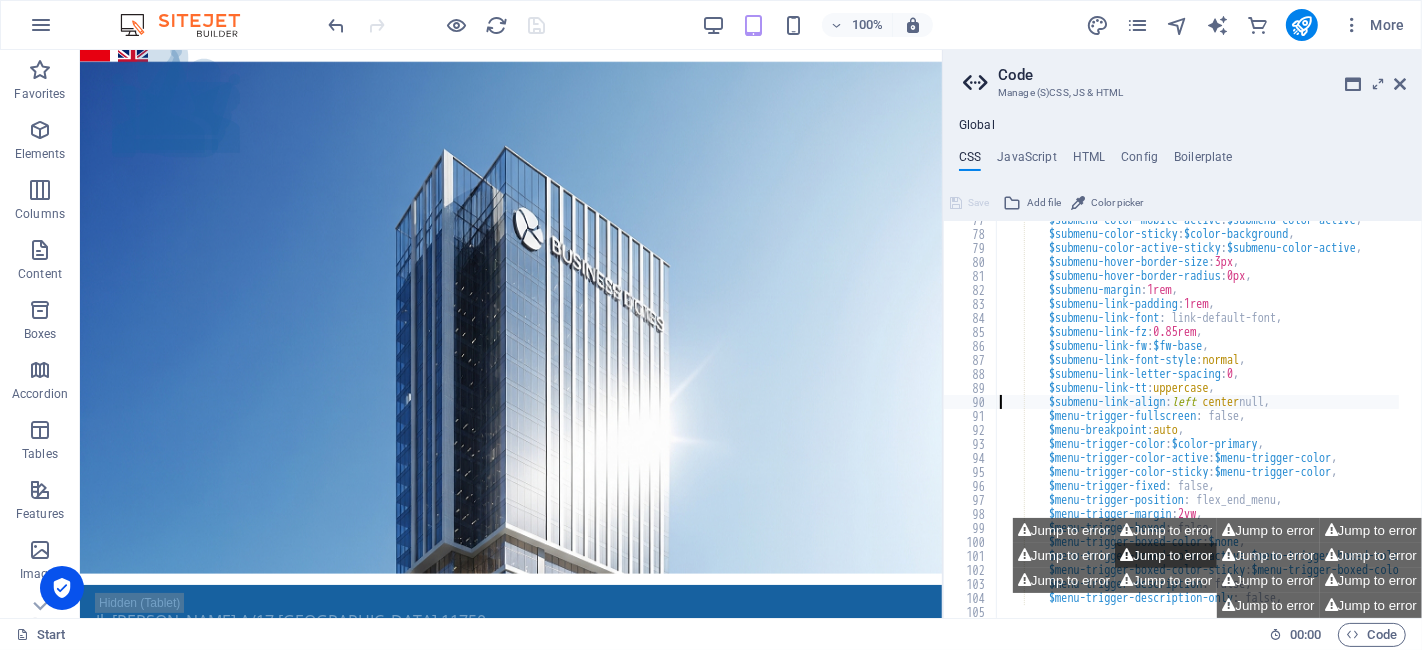click on "Jump to error" at bounding box center [1166, 555] 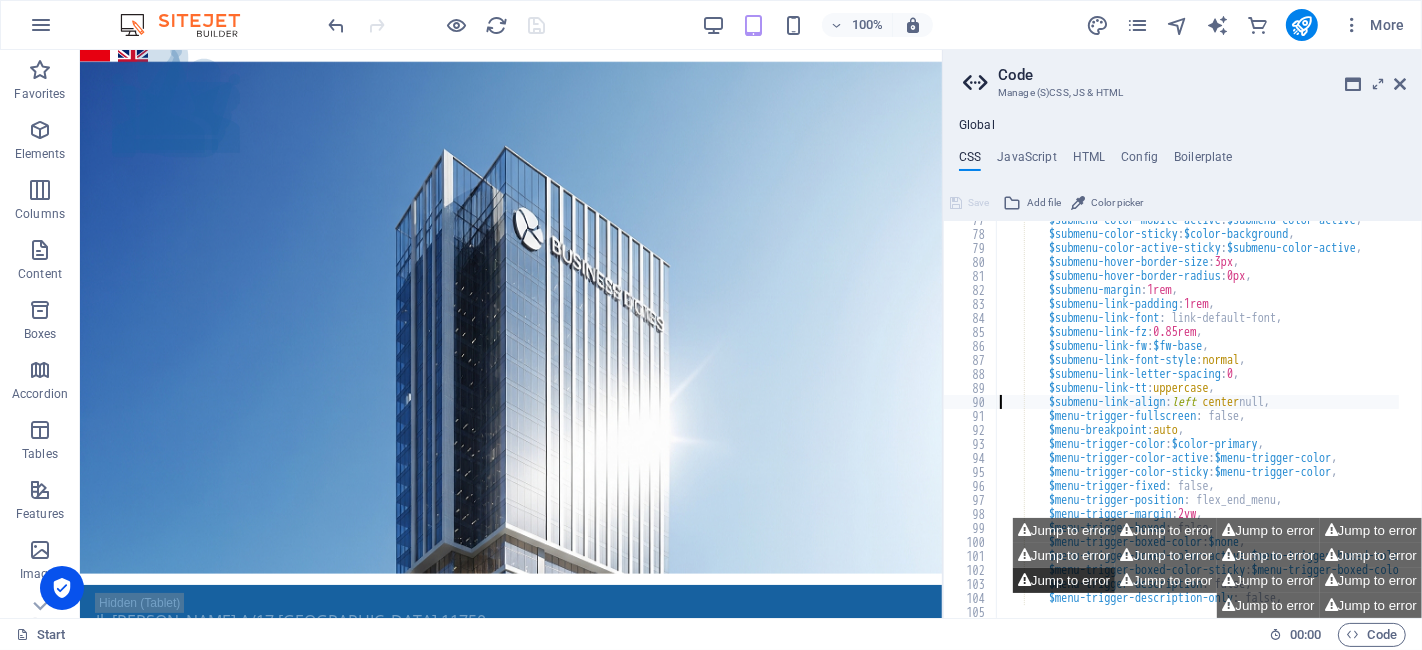 click on "Jump to error" at bounding box center (1064, 580) 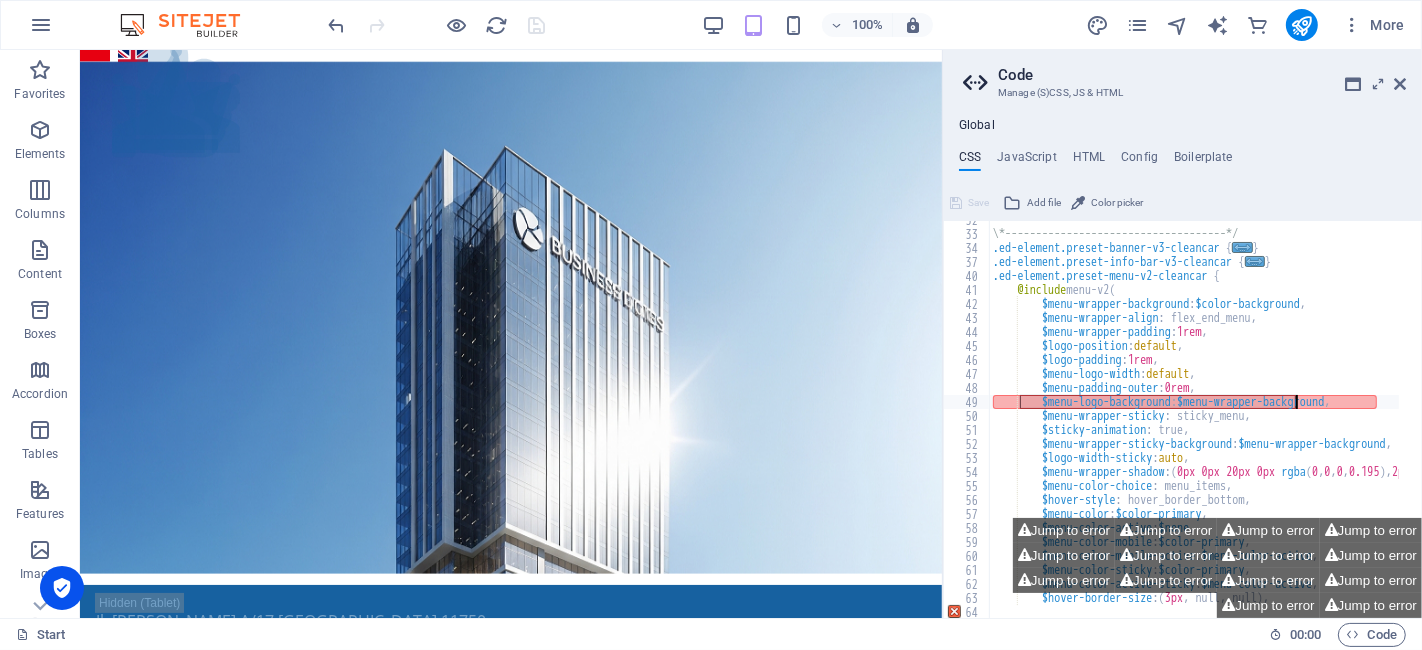 drag, startPoint x: 1133, startPoint y: 407, endPoint x: 1322, endPoint y: 405, distance: 189.01057 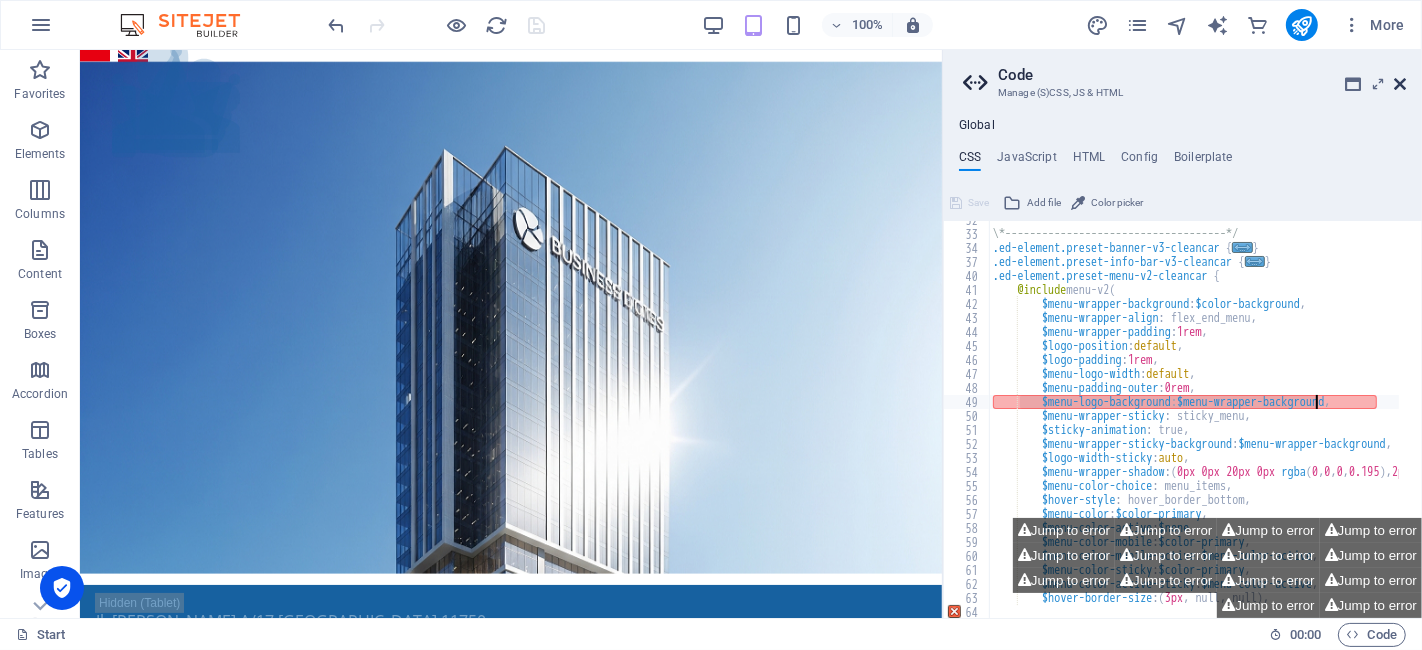click at bounding box center [1400, 84] 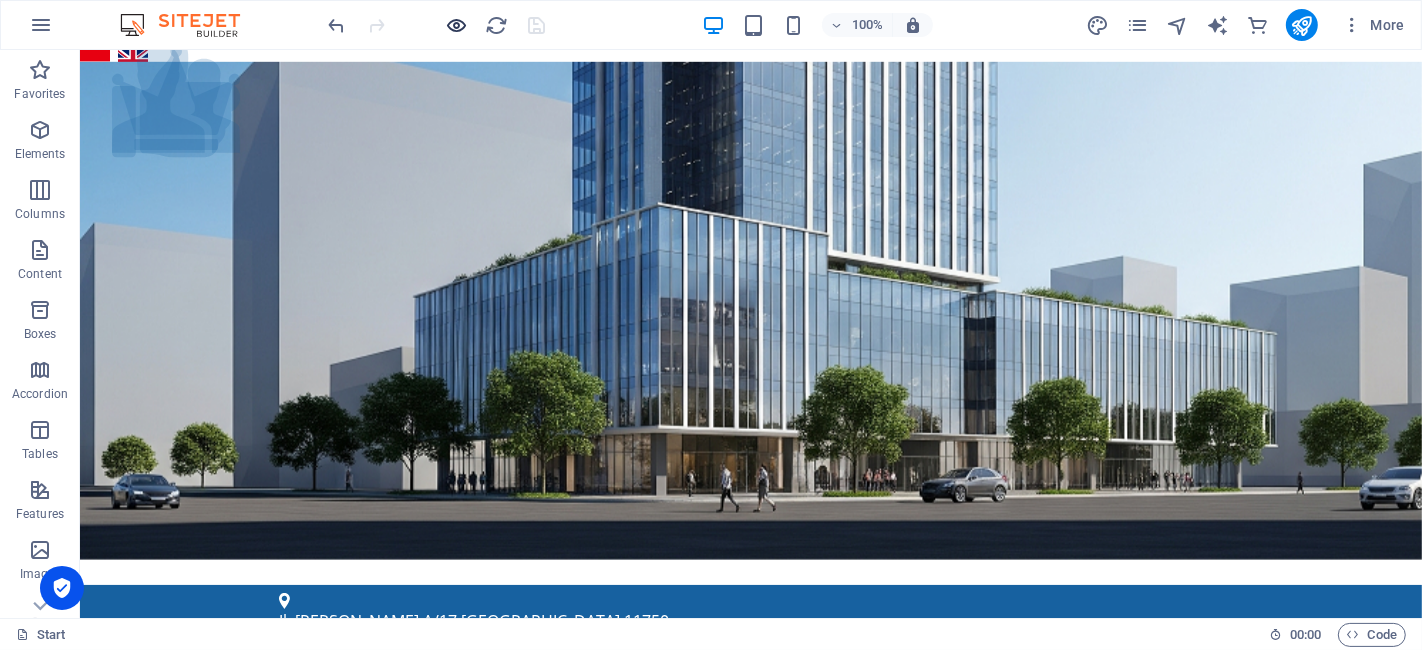 click at bounding box center [457, 25] 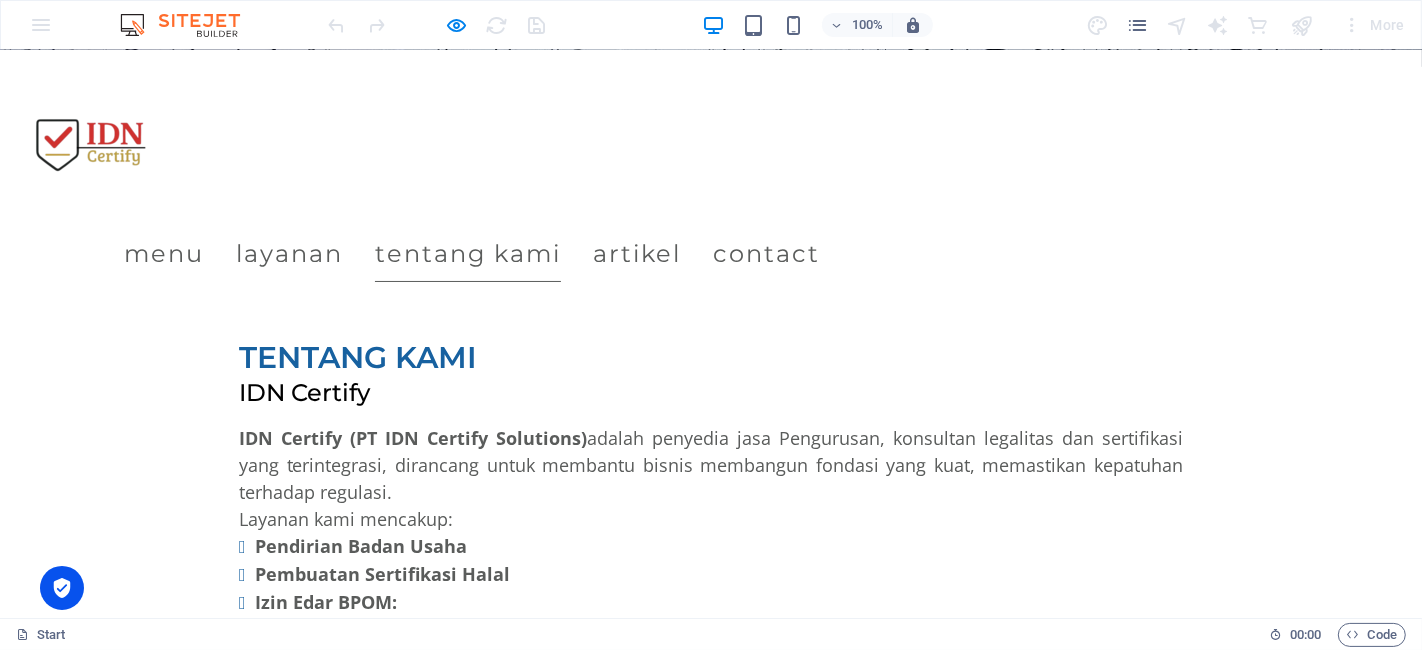 scroll, scrollTop: 2000, scrollLeft: 0, axis: vertical 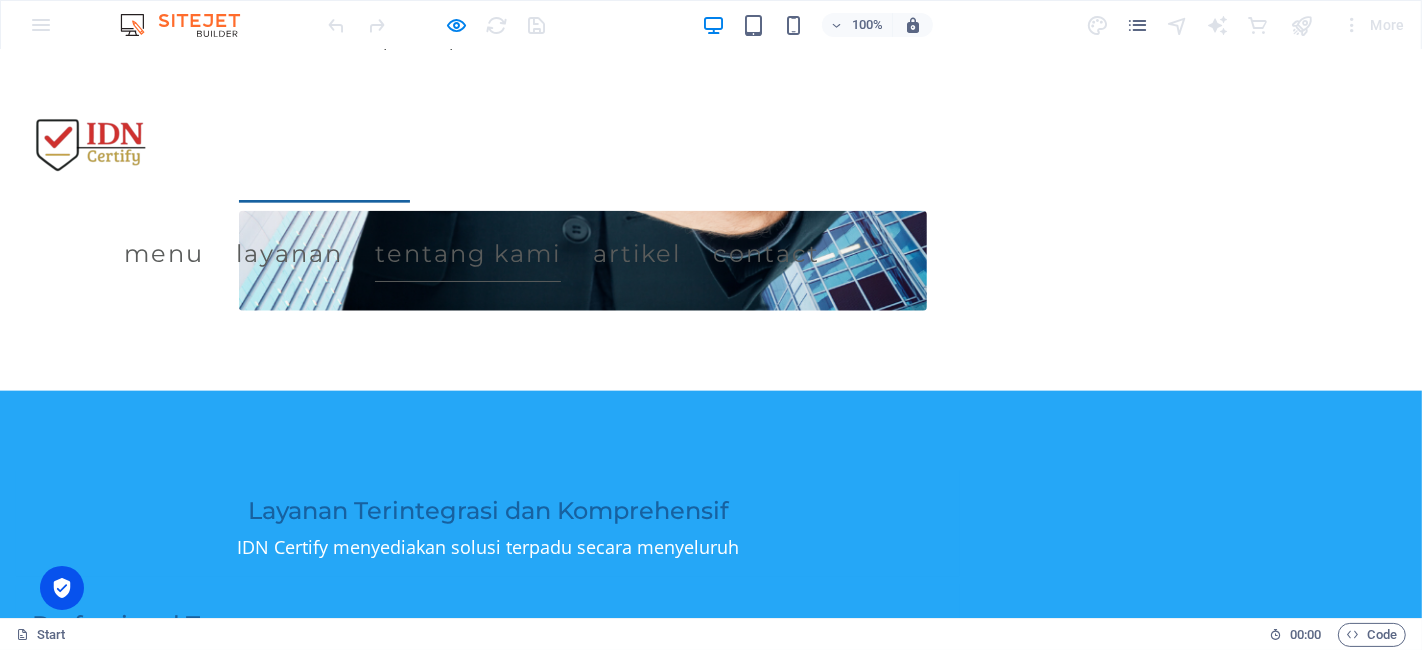 click on "Details" at bounding box center (300, 1723) 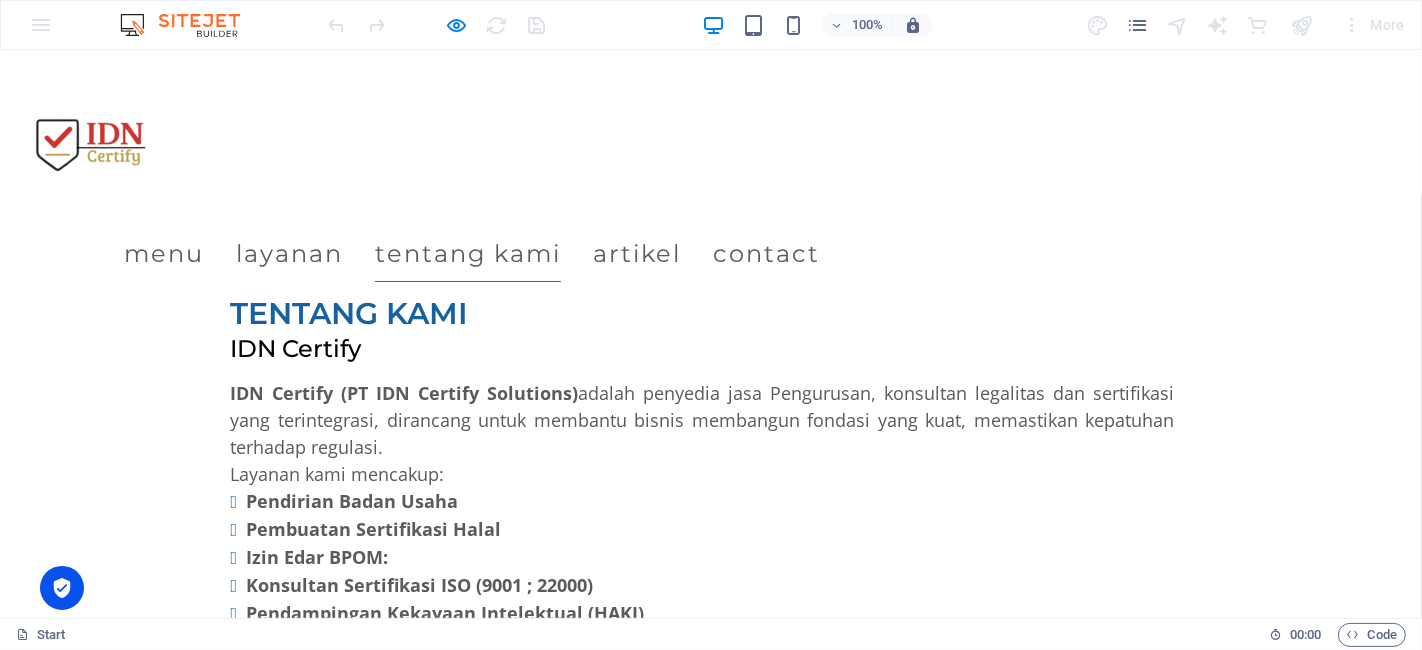 click on "×" at bounding box center (702, -1359) 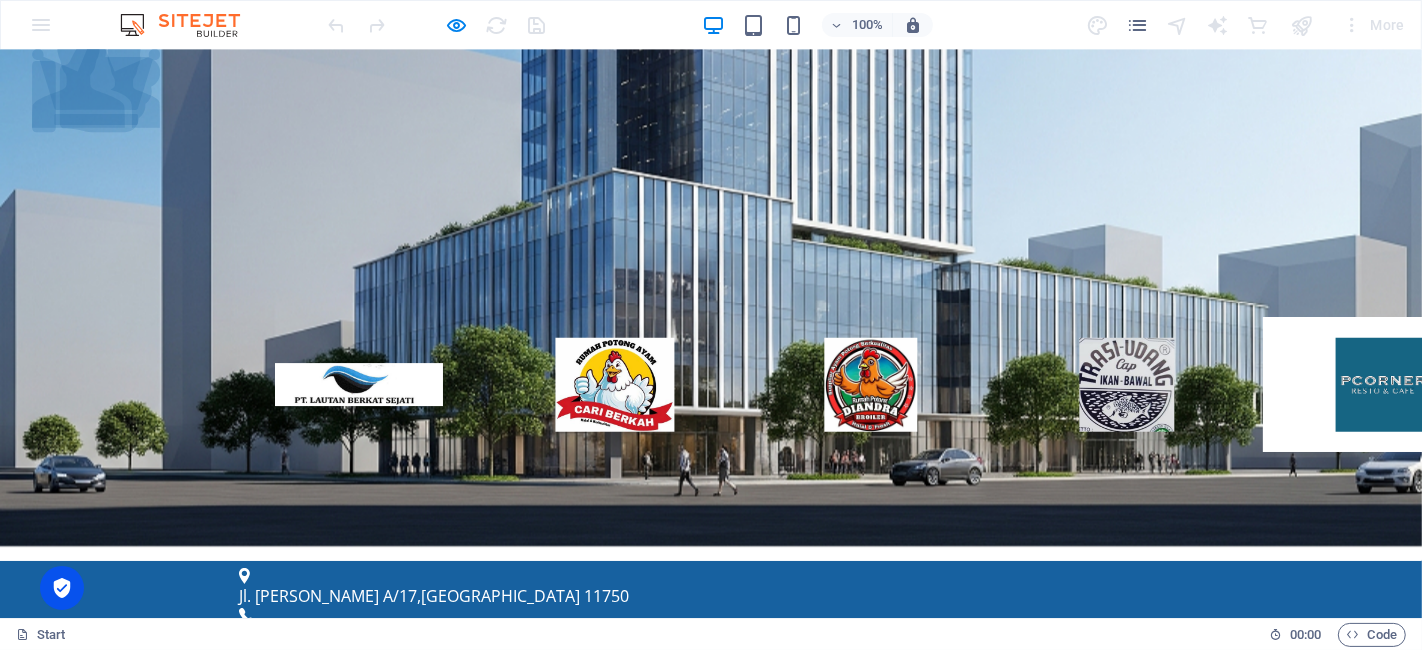 scroll, scrollTop: 0, scrollLeft: 0, axis: both 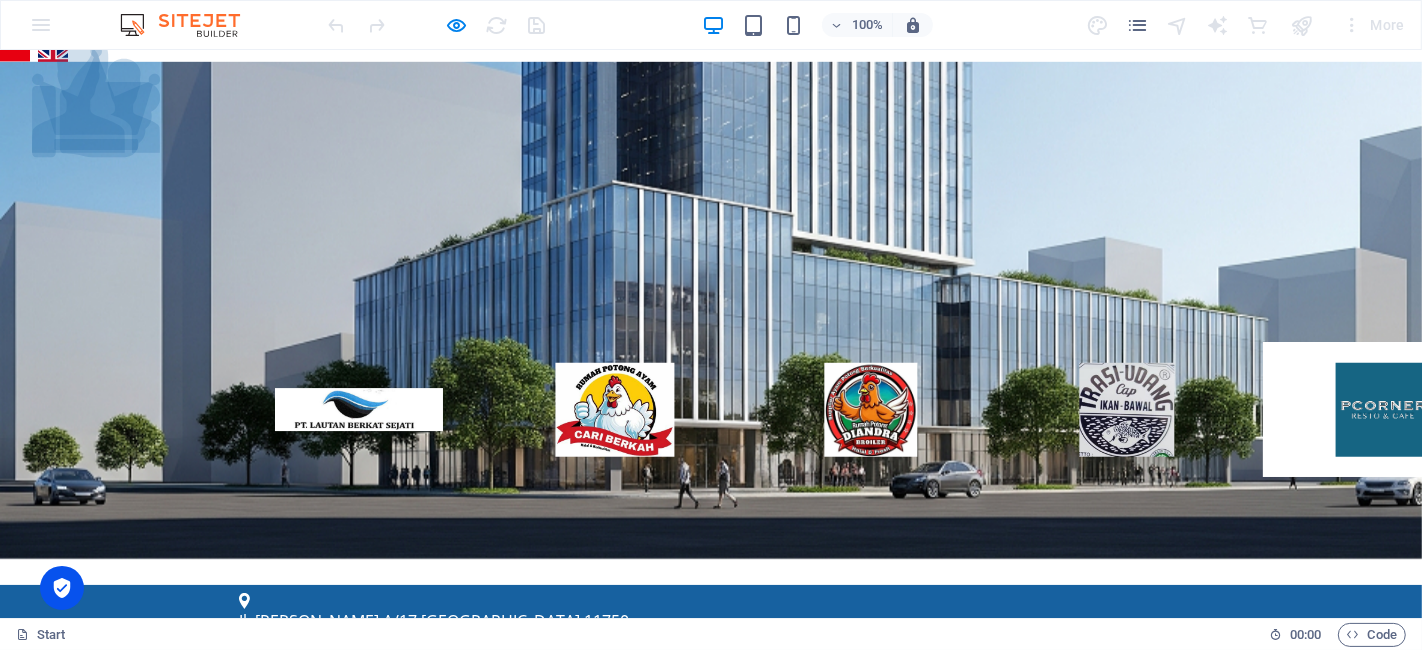 drag, startPoint x: 1418, startPoint y: 327, endPoint x: 1305, endPoint y: 68, distance: 282.57742 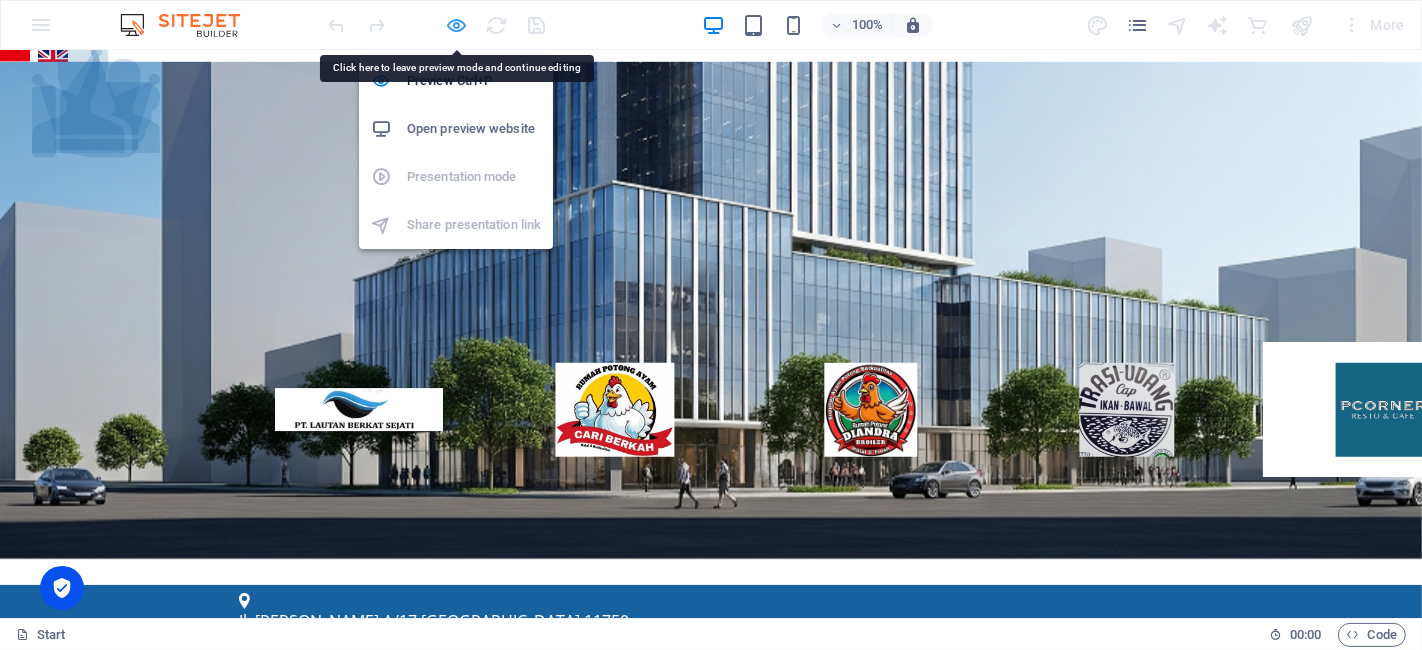 click at bounding box center [457, 25] 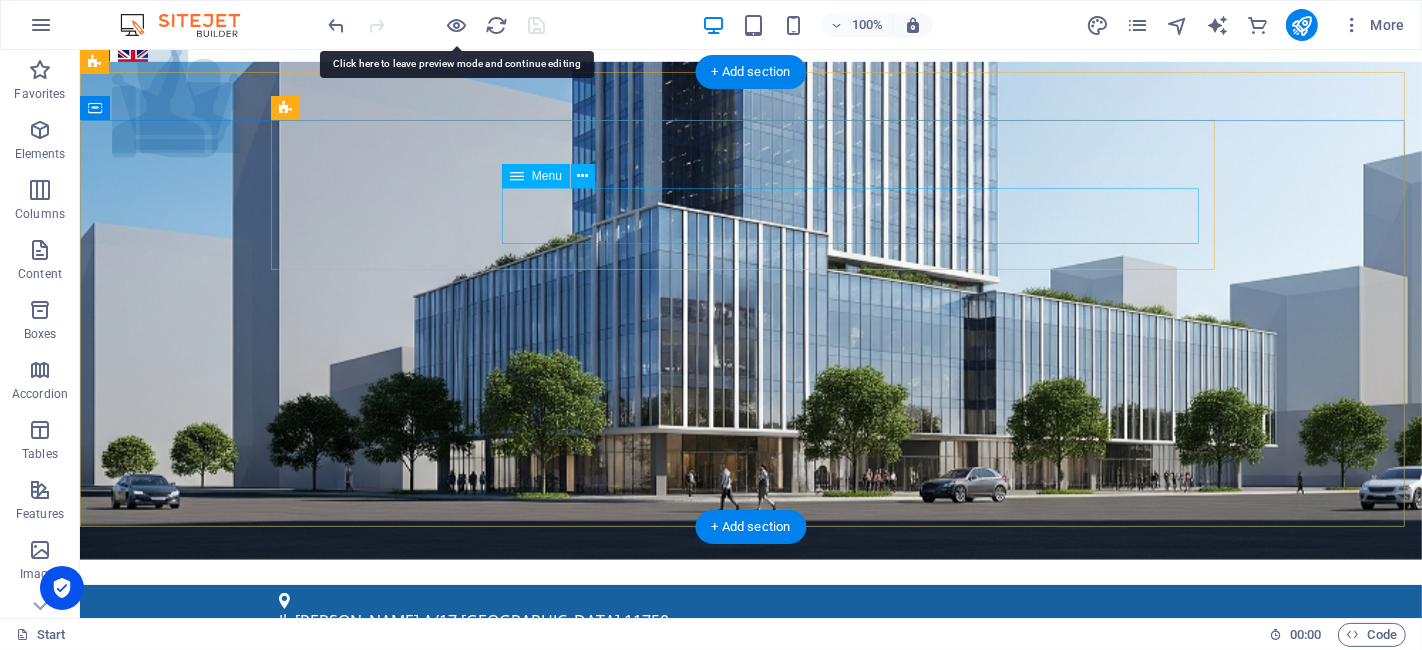 click on "Menu Layanan Sertifikat Halal BPOM ISO 9001 Legalitas Lain NKV (Nomor Kontrol Veteriner) Pengurusan PKRT  Pengurusan PSAT  HAKI PT Perorangan ISO 22000 Tentang Kami Artikel Contact" at bounding box center [750, 1031] 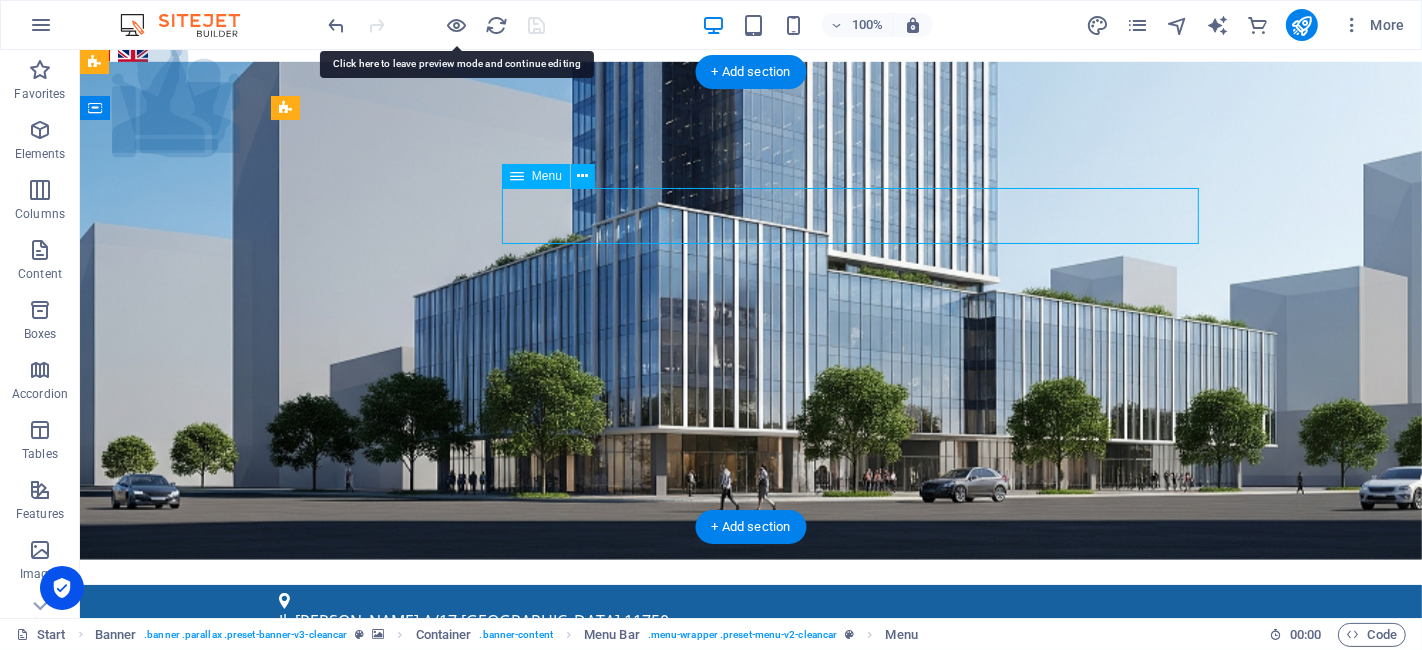 click on "Menu Layanan Sertifikat Halal BPOM ISO 9001 Legalitas Lain NKV (Nomor Kontrol Veteriner) Pengurusan PKRT  Pengurusan PSAT  HAKI PT Perorangan ISO 22000 Tentang Kami Artikel Contact" at bounding box center [750, 1031] 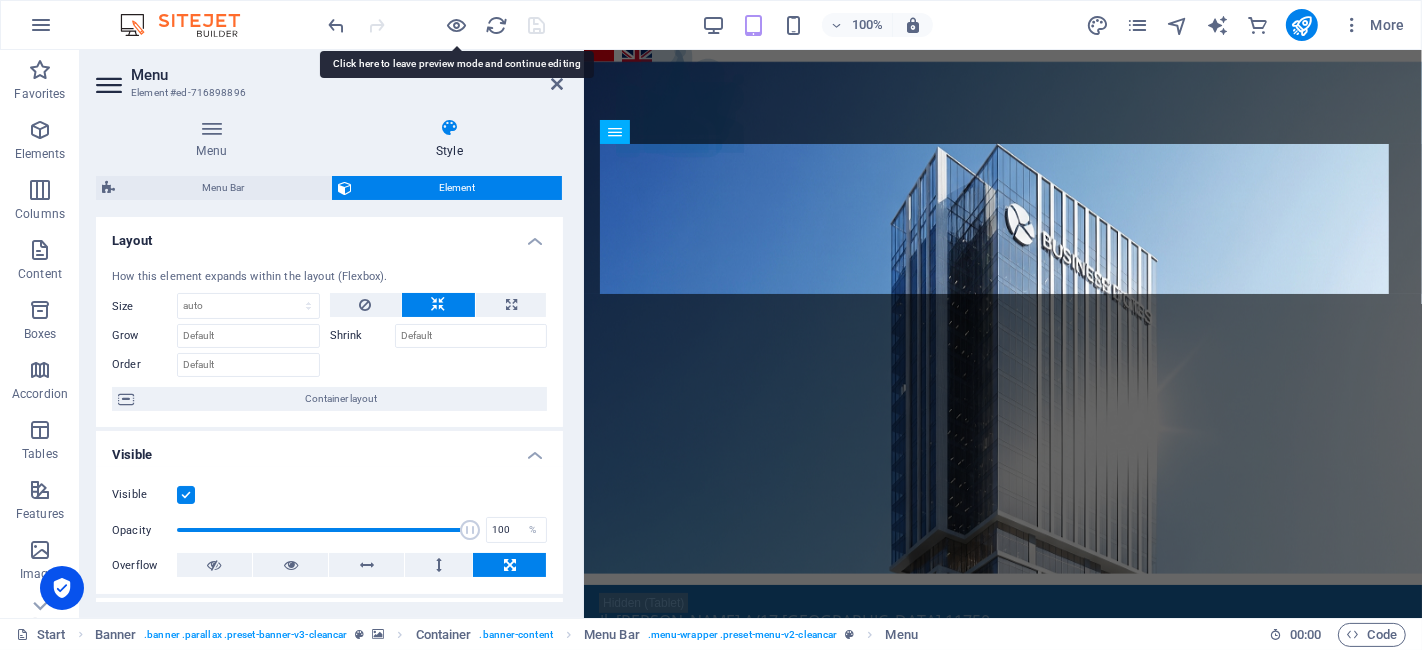 click on "Menu Bar Element Layout How this element expands within the layout (Flexbox). Size Default auto px % 1/1 1/2 1/3 1/4 1/5 1/6 1/7 1/8 1/9 1/10 Grow Shrink Order Container layout Visible Visible Opacity 100 % Overflow Spacing Margin Default auto px % rem vw vh Custom Custom auto px % rem vw vh auto px % rem vw vh auto px % rem vw vh auto px % rem vw vh Padding Default px rem % vh vw Custom Custom px rem % vh vw px rem % vh vw px rem % vh vw px rem % vh vw Border Style              - Width 1 auto px rem % vh vw Custom Custom 1 auto px rem % vh vw 1 auto px rem % vh vw 1 auto px rem % vh vw 1 auto px rem % vh vw  - Color Round corners Default px rem % vh vw Custom Custom px rem % vh vw px rem % vh vw px rem % vh vw px rem % vh vw Shadow Default None Outside Inside Color X offset 0 px rem vh vw Y offset 0 px rem vh vw Blur 0 px rem % vh vw Spread 0 px rem vh vw Text Shadow Default None Outside Color X offset 0 px rem vh vw Y offset 0 px rem vh vw Blur 0 px rem % vh vw Positioning Default Static Relative" at bounding box center [329, 389] 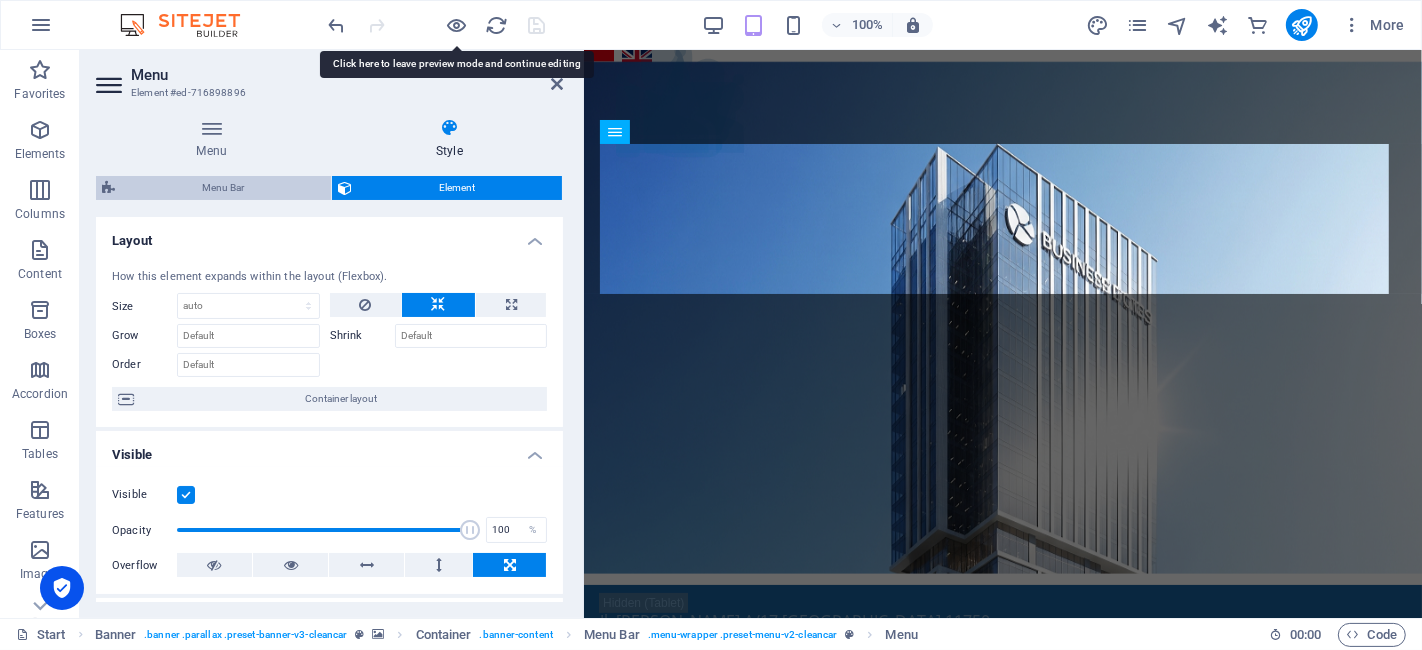 click on "Menu Bar" at bounding box center [223, 188] 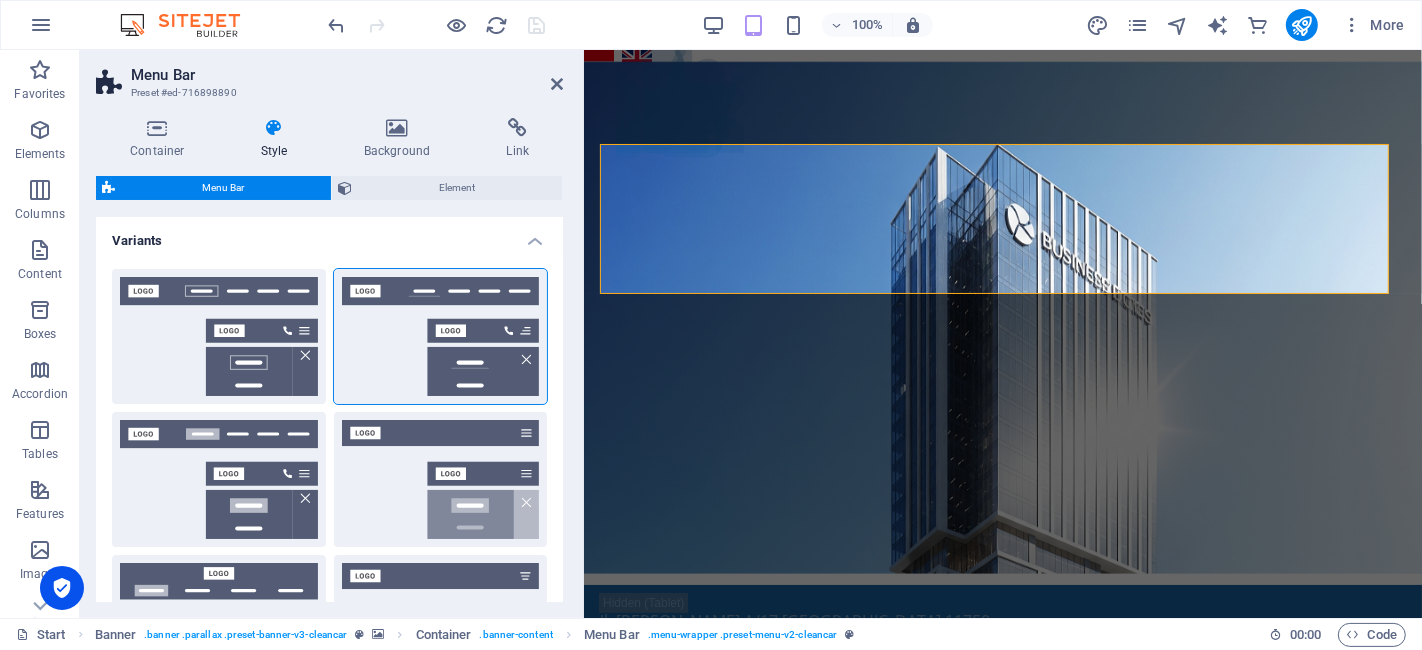 click on "Container Style Background Link Size Height 150 Default px rem % vh vw Min. height 150 None px rem % vh vw Width Default px rem % em vh vw Min. width None px rem % vh vw Content width Default Custom width Width Default px rem % em vh vw Min. width None px rem % vh vw Default padding Custom spacing Default content width and padding can be changed under Design. Edit design Layout (Flexbox) Alignment Determines the flex direction. Default Main axis Determine how elements should behave along the main axis inside this container (justify content). Default Side axis Control the vertical direction of the element inside of the container (align items). Default Wrap Default On Off Fill Controls the distances and direction of elements on the y-axis across several lines (align content). Default Accessibility ARIA helps assistive technologies (like screen readers) to understand the role, state, and behavior of web elements Role The ARIA role defines the purpose of an element.  None Alert Article Banner Fan" at bounding box center (329, 360) 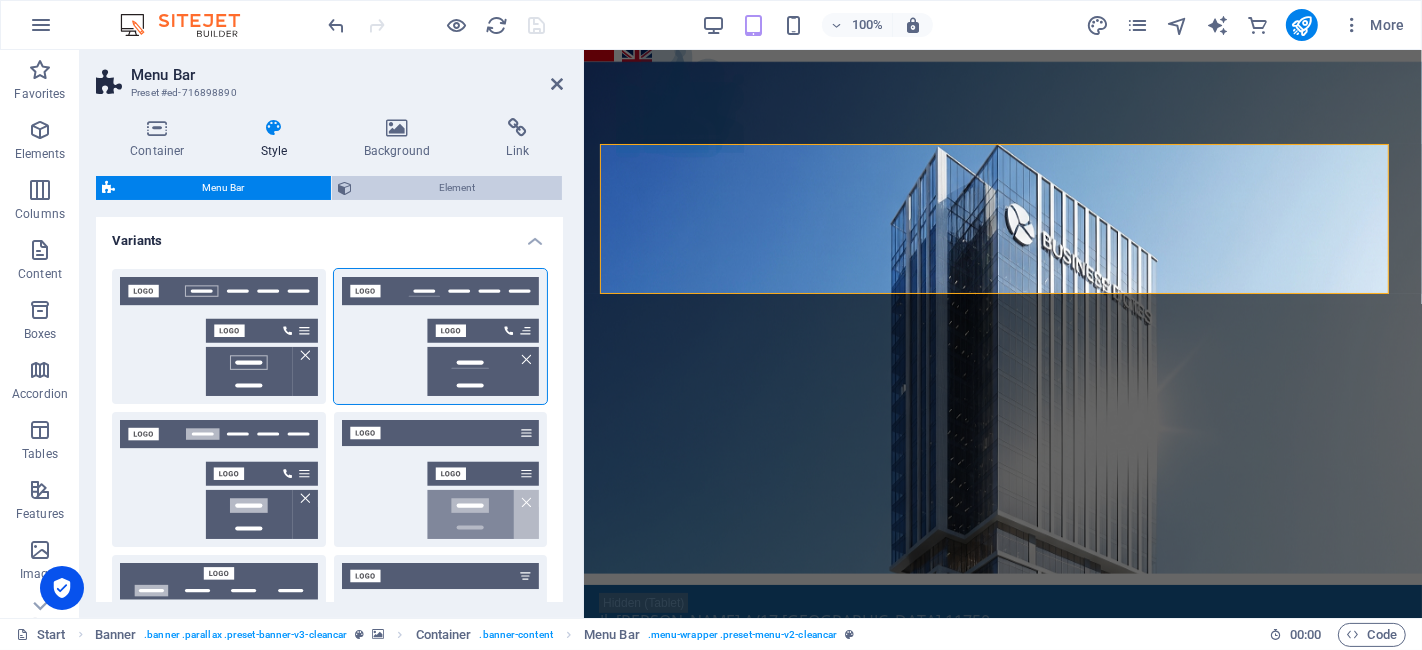 click on "Element" at bounding box center (457, 188) 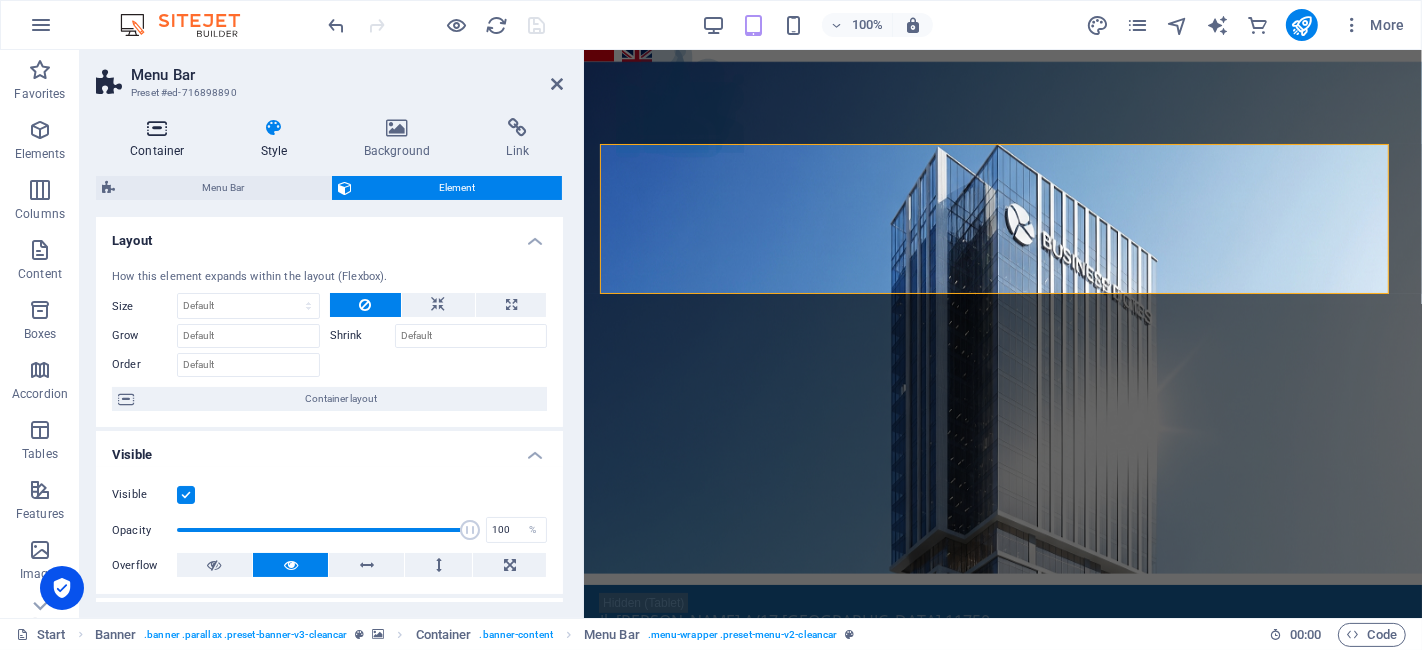 click on "Container" at bounding box center (161, 139) 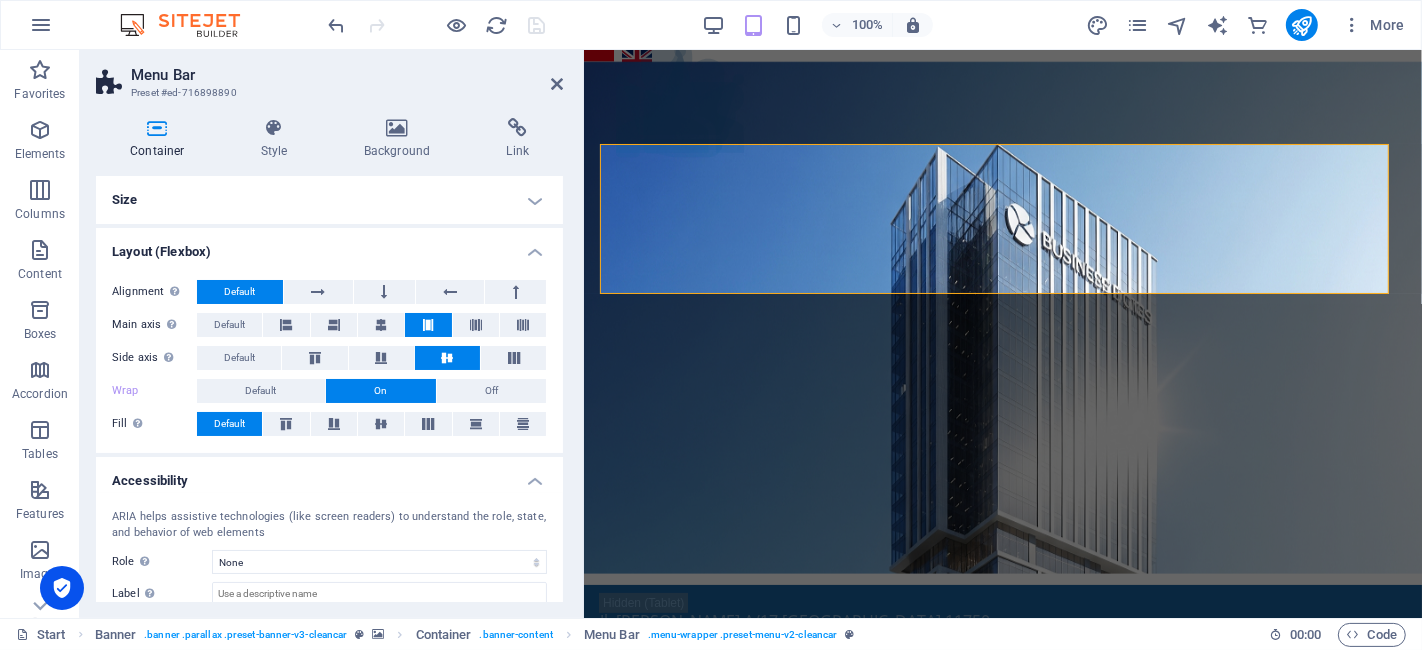 click on "Menu Bar Preset #ed-716898890" at bounding box center (329, 76) 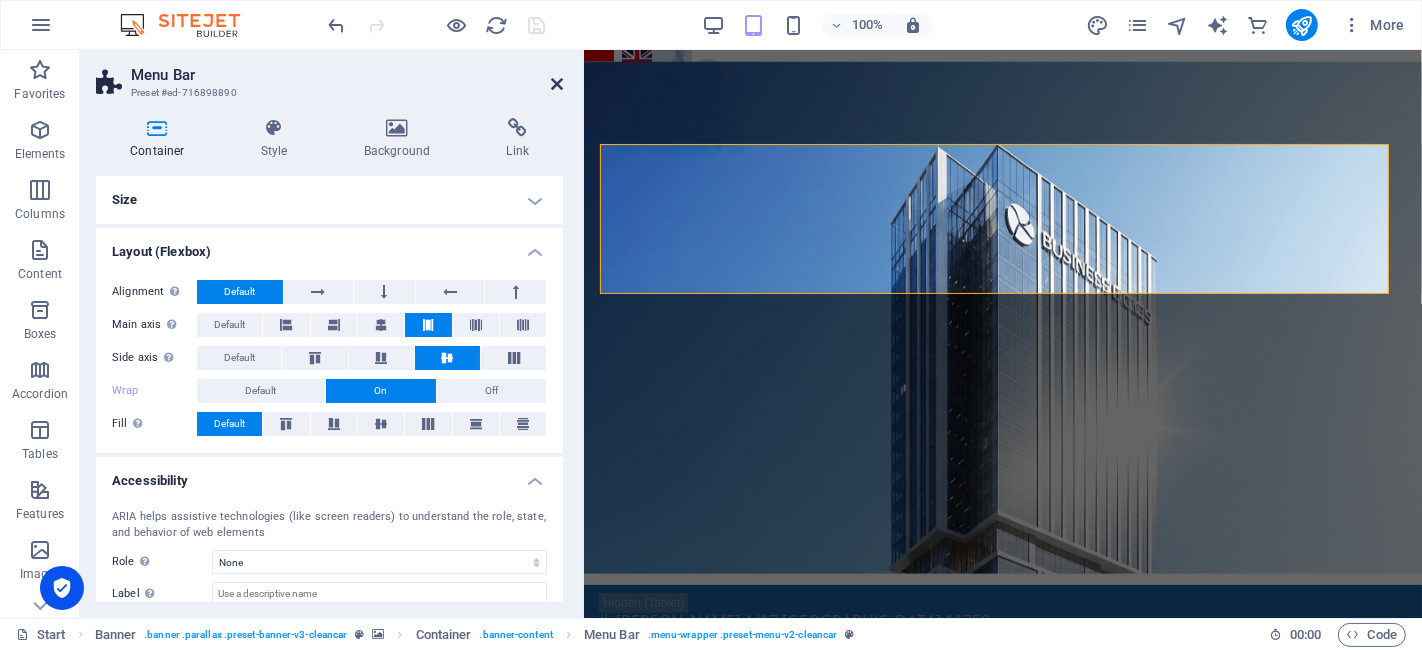 click at bounding box center [557, 84] 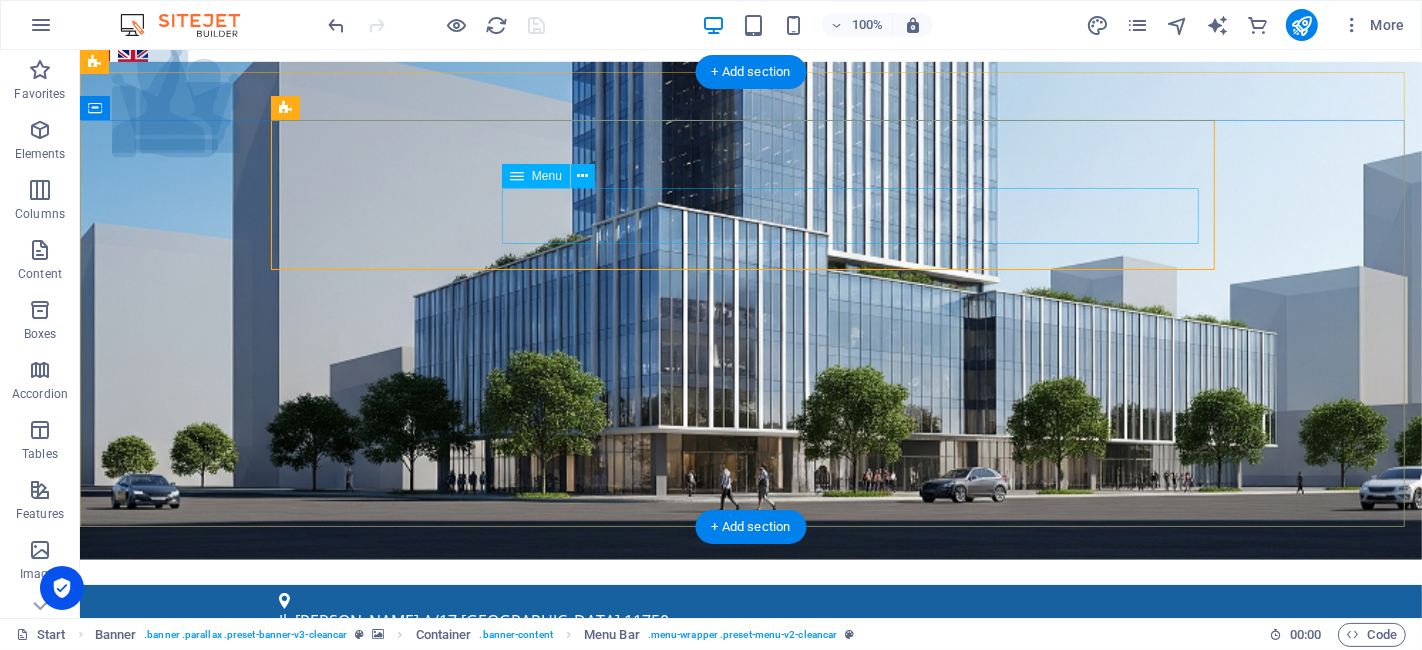 click on "Menu Layanan Sertifikat Halal BPOM ISO 9001 Legalitas Lain NKV (Nomor Kontrol Veteriner) Pengurusan PKRT  Pengurusan PSAT  HAKI PT Perorangan ISO 22000 Tentang Kami Artikel Contact" at bounding box center (750, 1031) 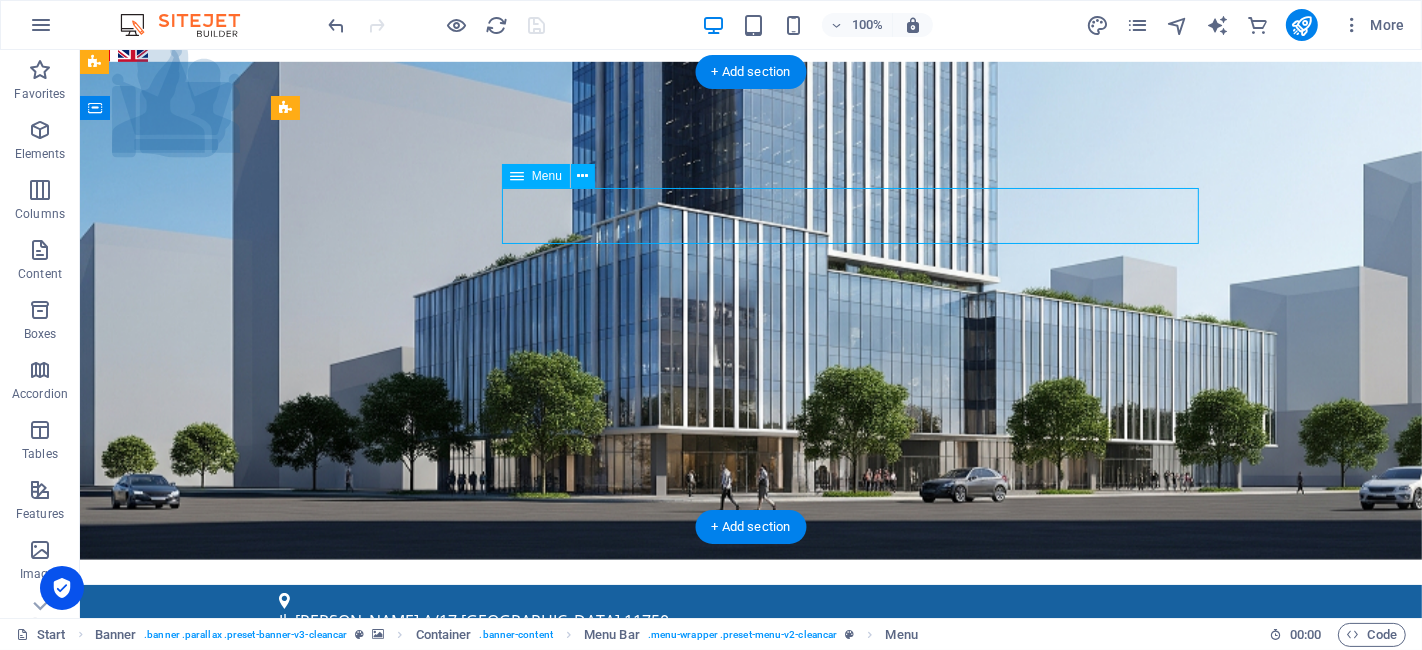 click on "Menu Layanan Sertifikat Halal BPOM ISO 9001 Legalitas Lain NKV (Nomor Kontrol Veteriner) Pengurusan PKRT  Pengurusan PSAT  HAKI PT Perorangan ISO 22000 Tentang Kami Artikel Contact" at bounding box center [750, 1031] 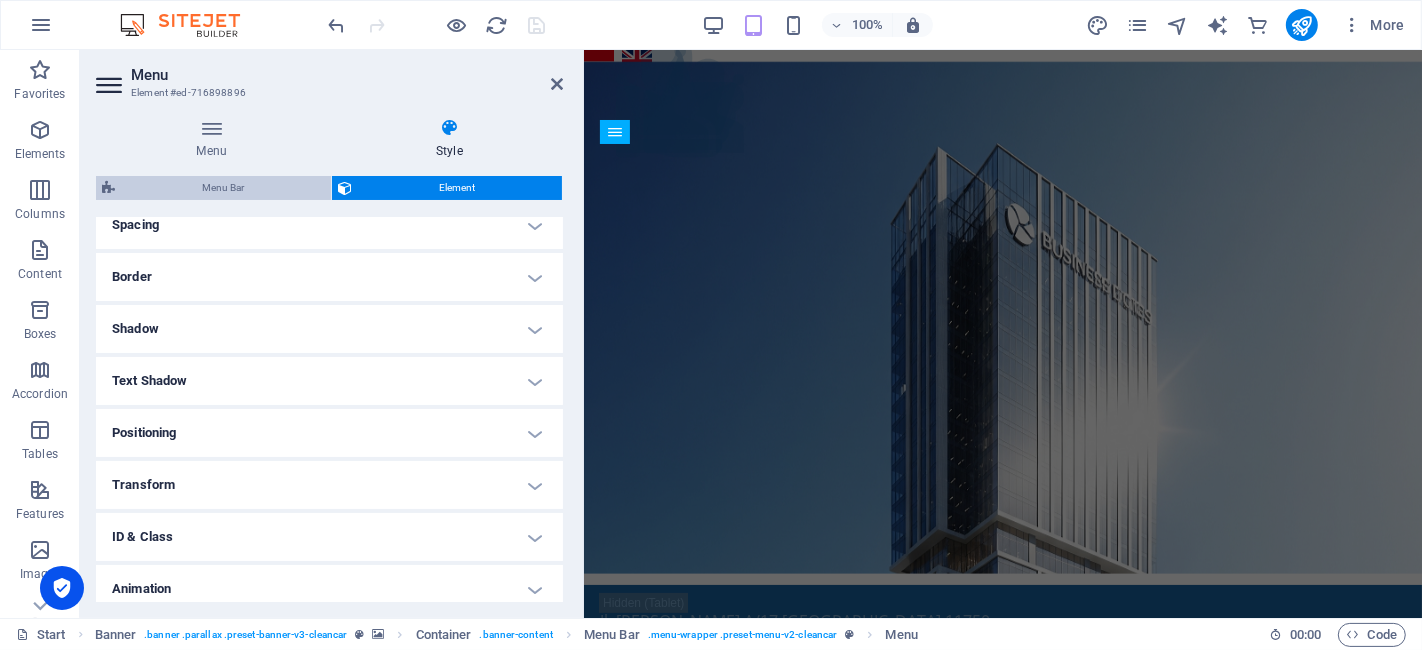 scroll, scrollTop: 348, scrollLeft: 0, axis: vertical 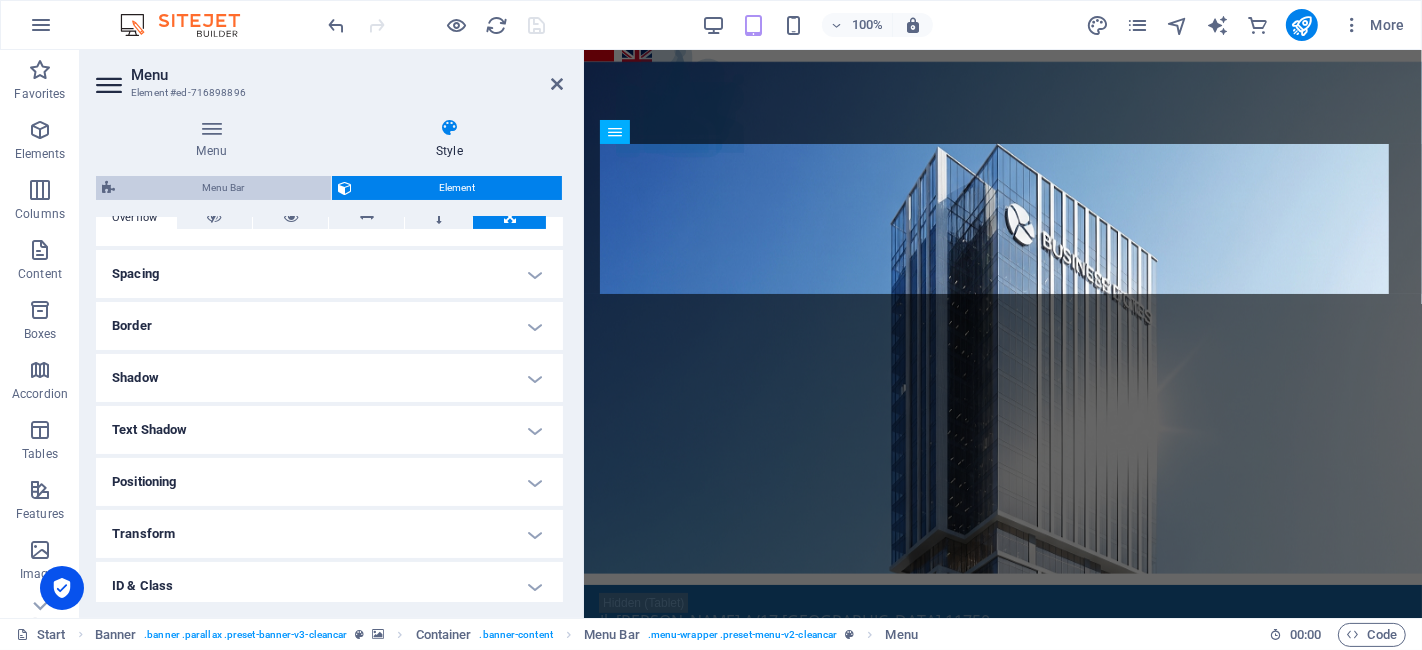 click on "Menu Bar" at bounding box center [223, 188] 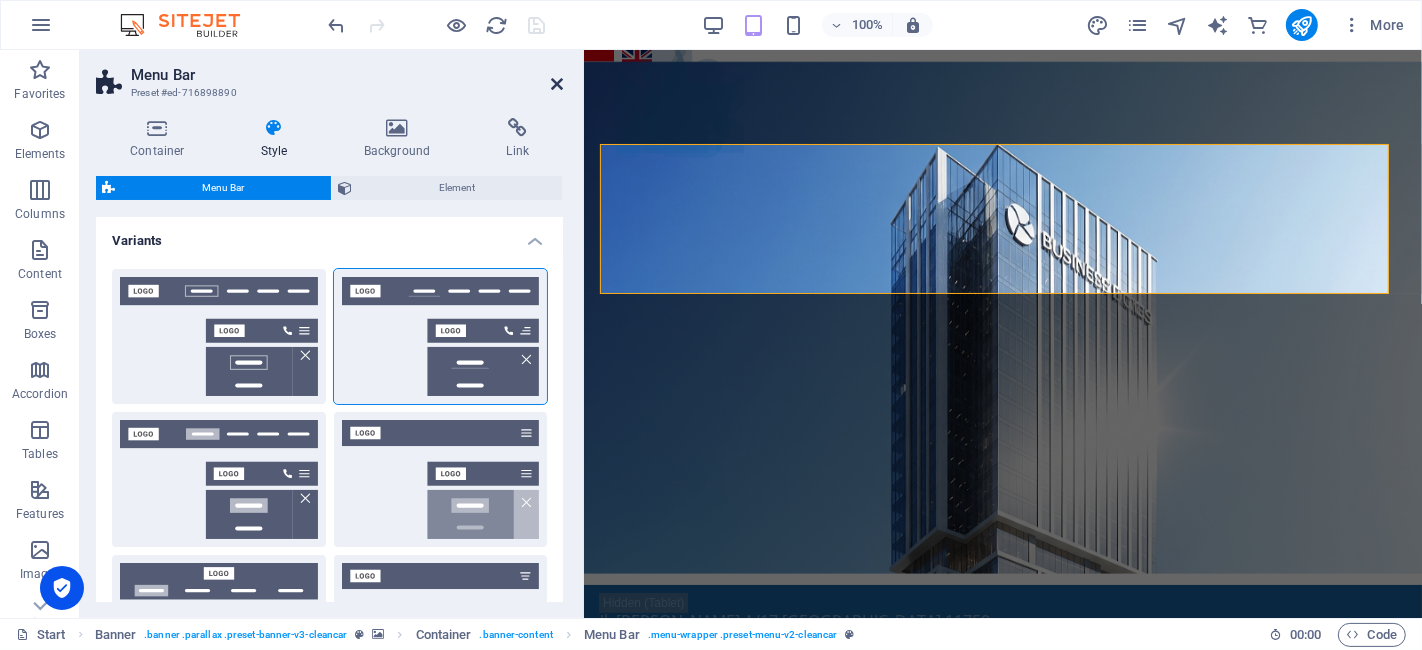 click at bounding box center [557, 84] 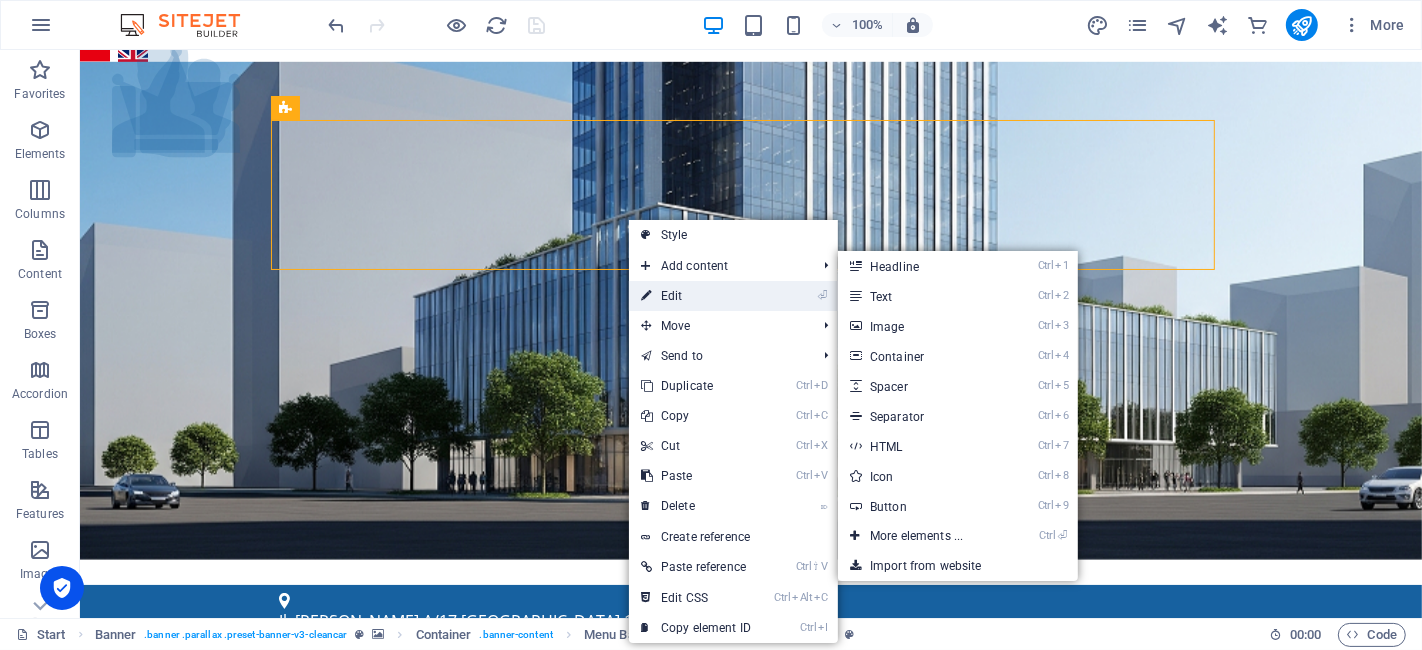 click on "⏎  Edit" at bounding box center (696, 296) 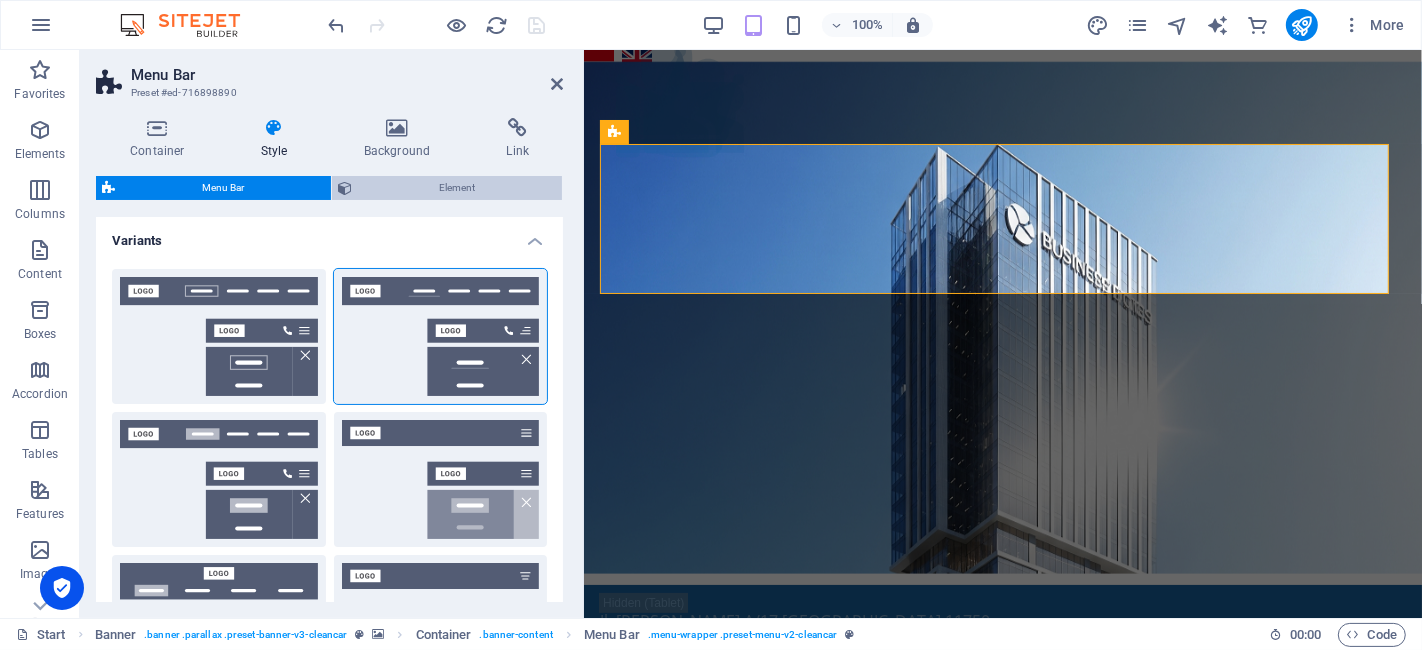 click on "Element" at bounding box center (457, 188) 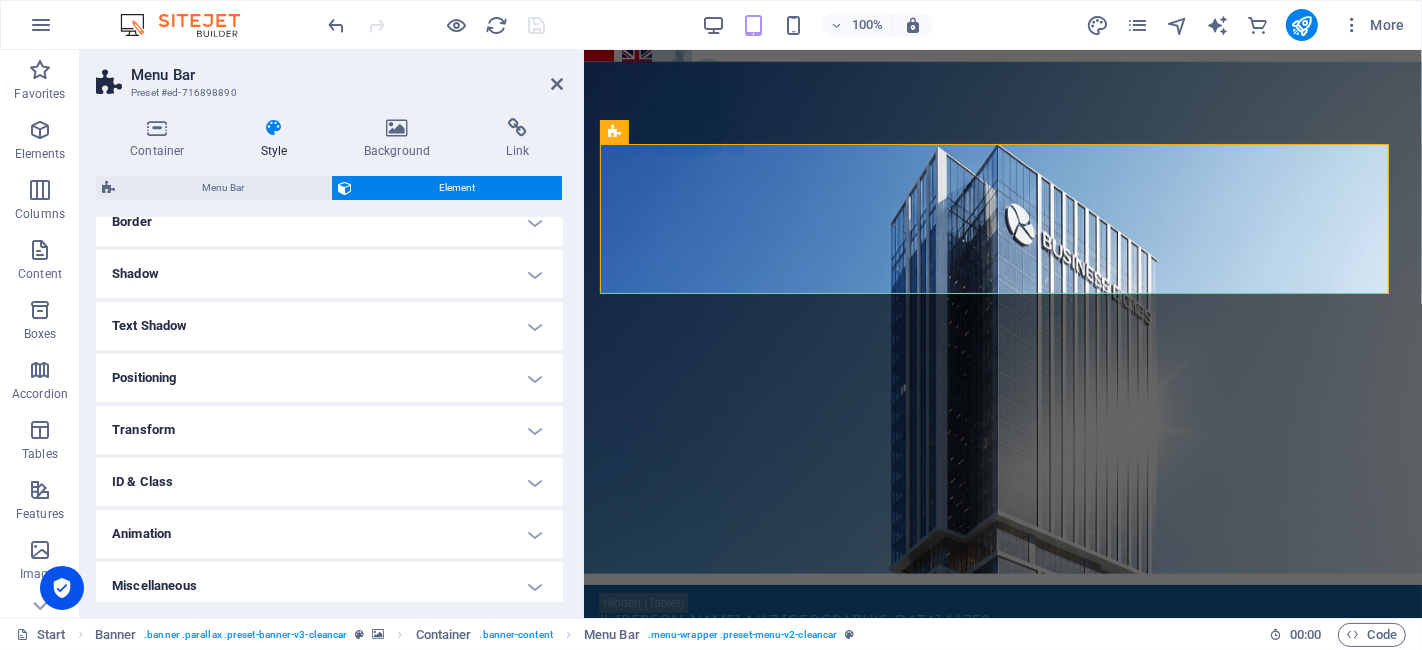 scroll, scrollTop: 237, scrollLeft: 0, axis: vertical 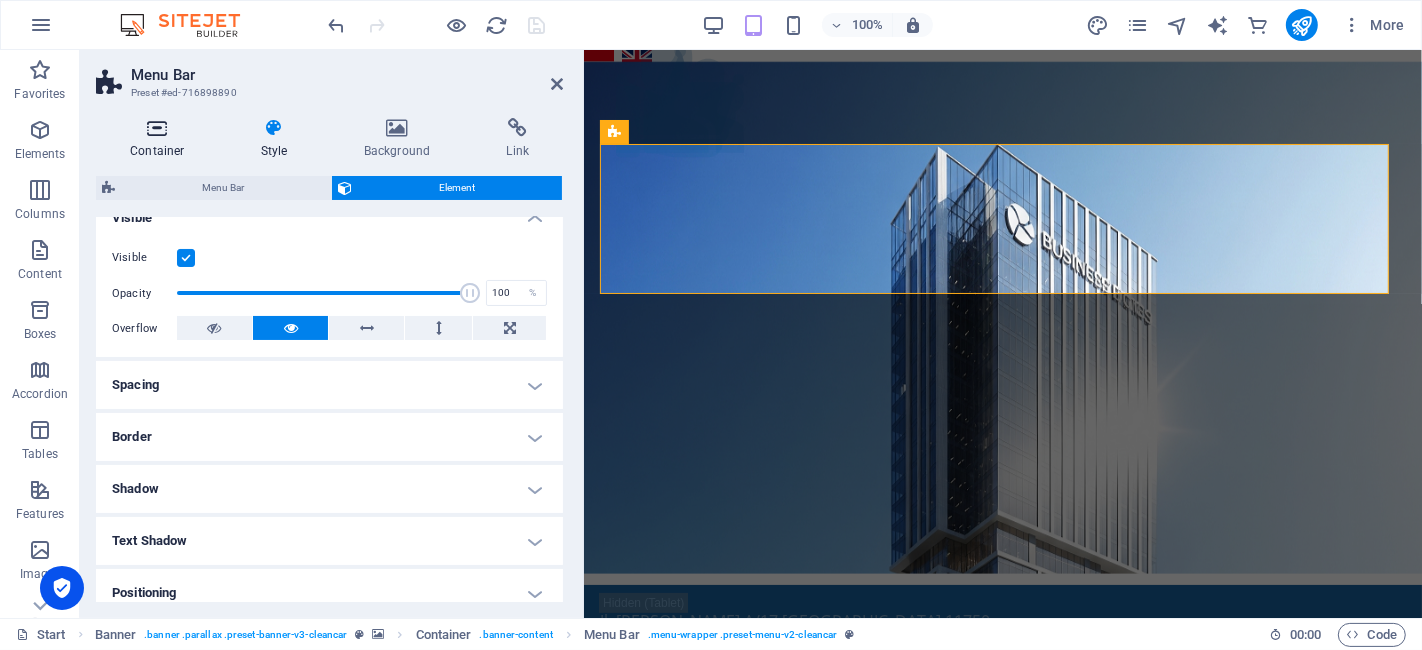 click on "Container" at bounding box center (161, 139) 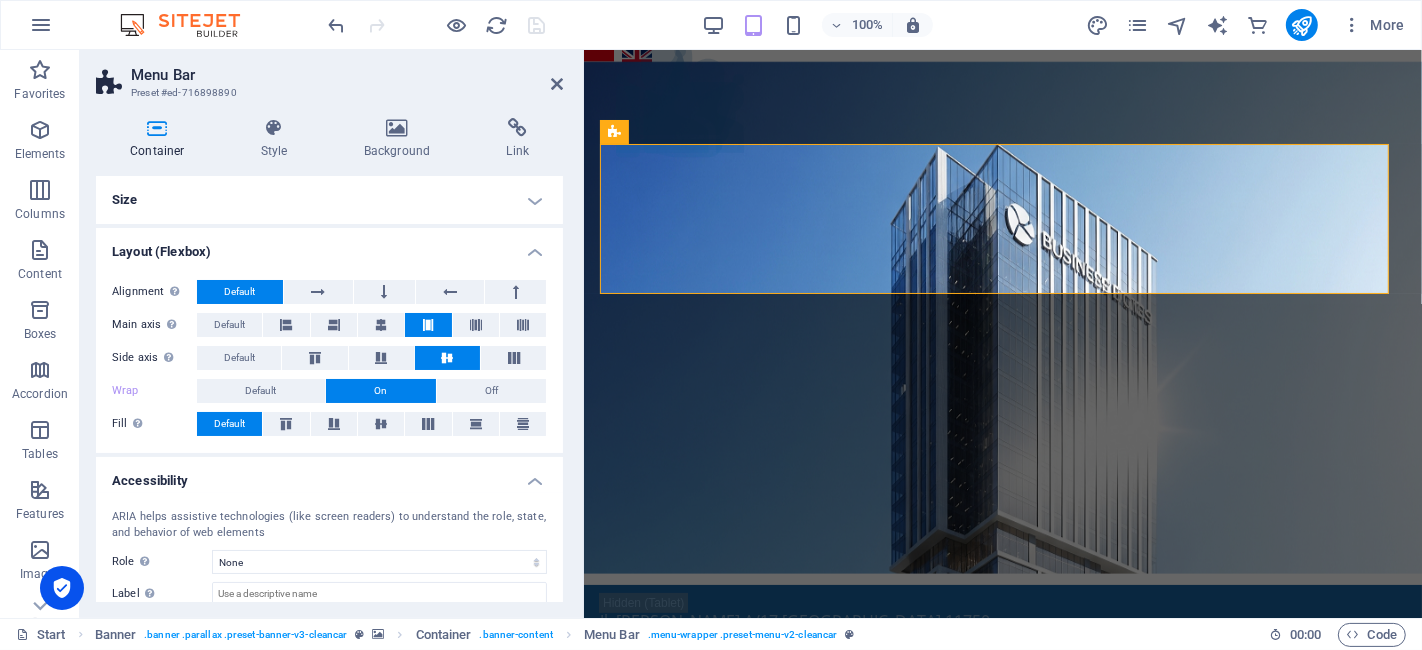 scroll, scrollTop: 115, scrollLeft: 0, axis: vertical 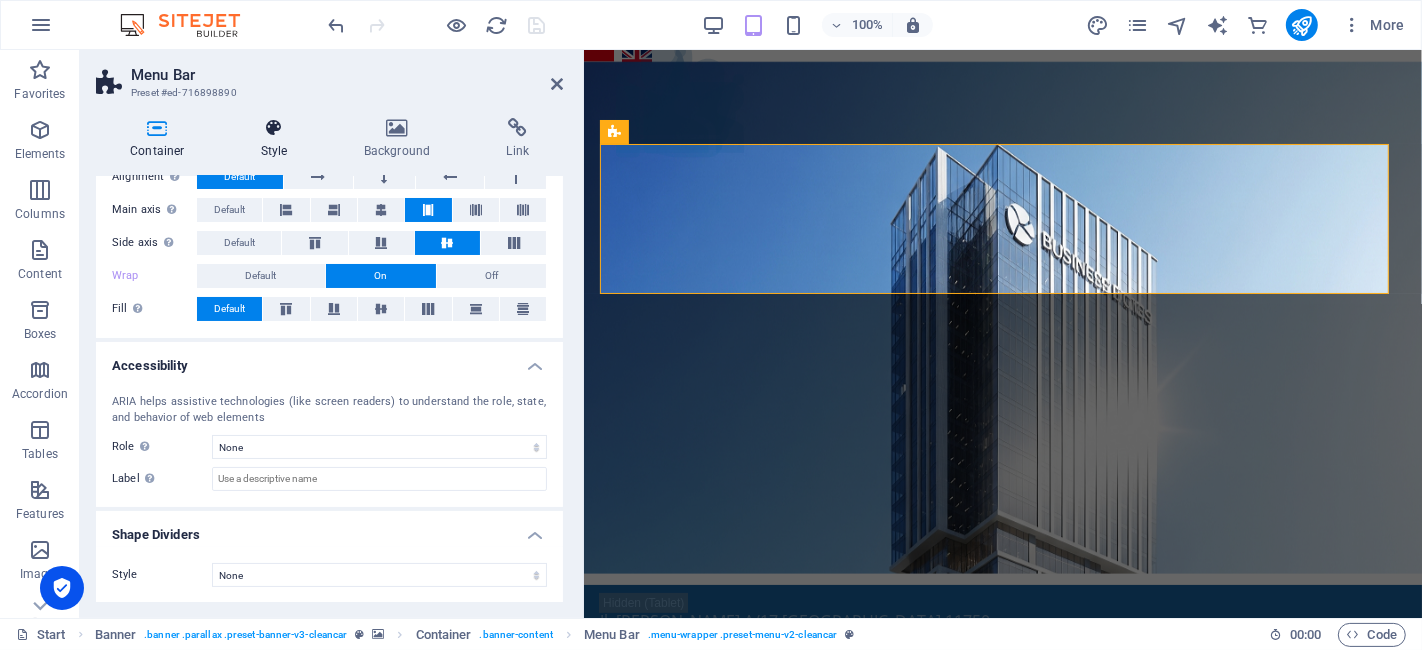 click at bounding box center (274, 128) 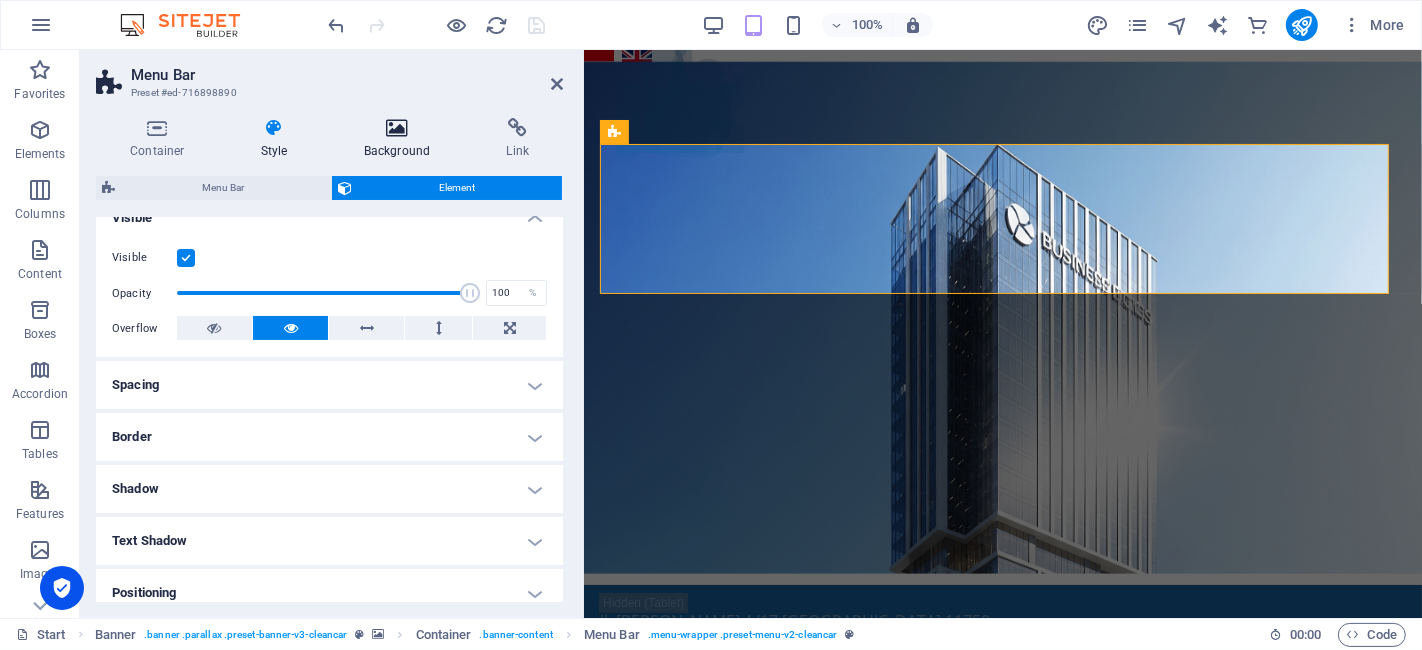 click on "Background" at bounding box center (401, 139) 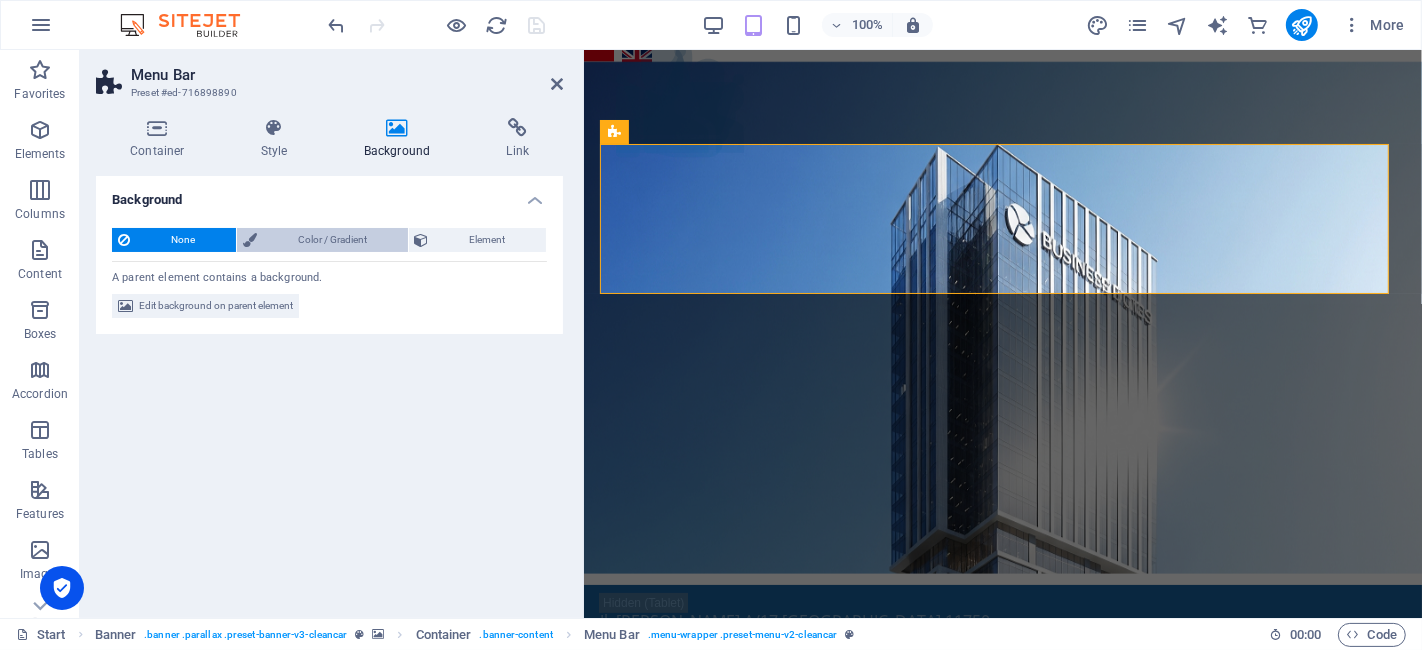 click on "Color / Gradient" at bounding box center [332, 240] 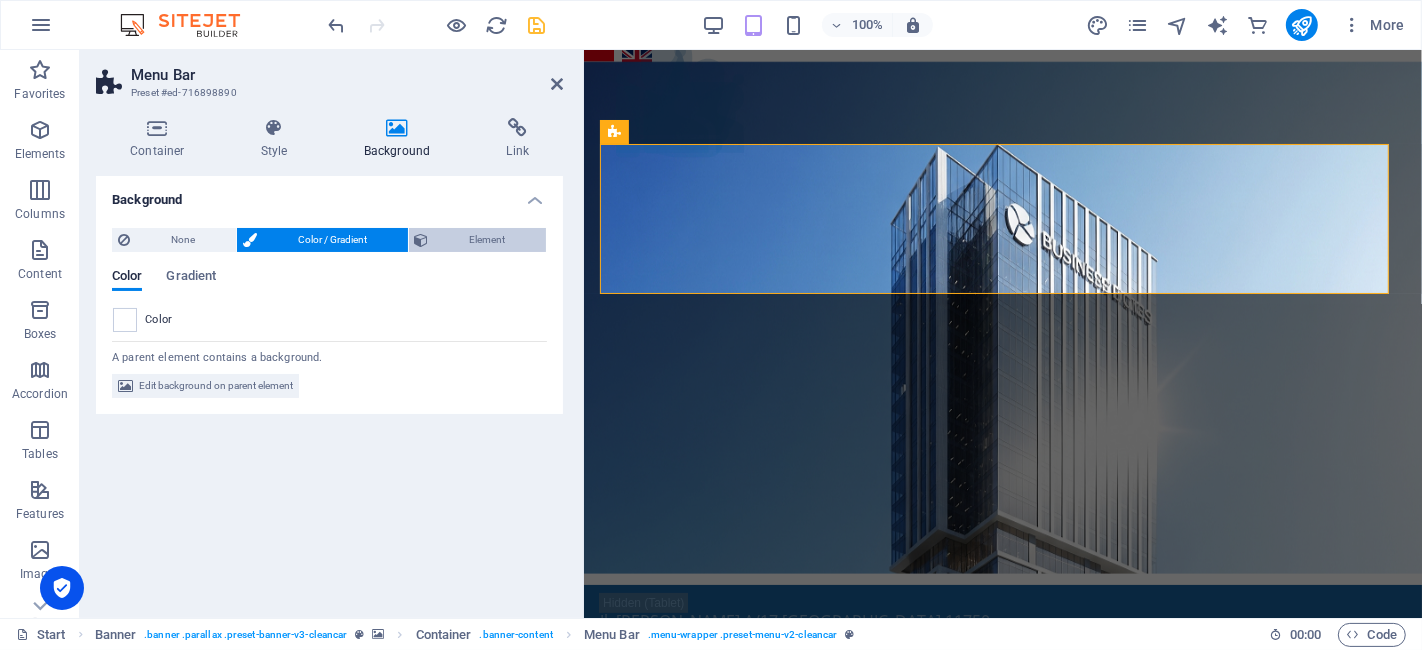 click on "Element" at bounding box center [488, 240] 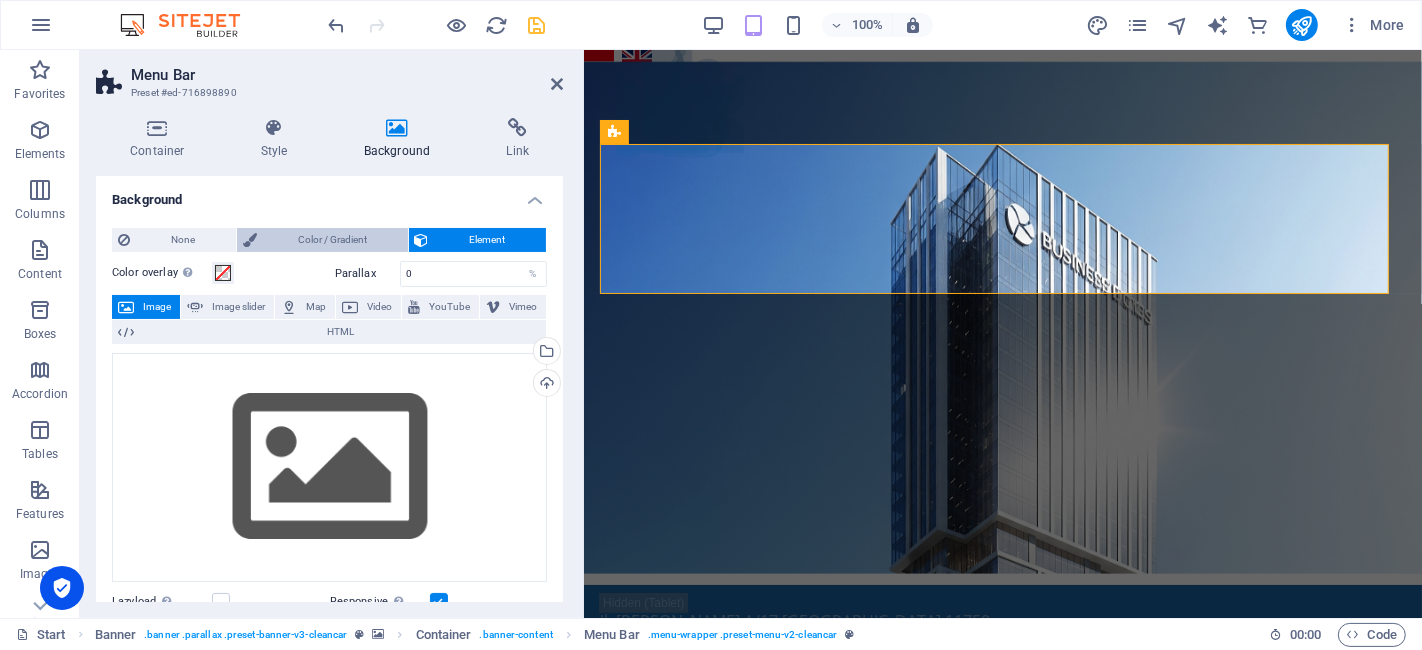 click on "Color / Gradient" at bounding box center [332, 240] 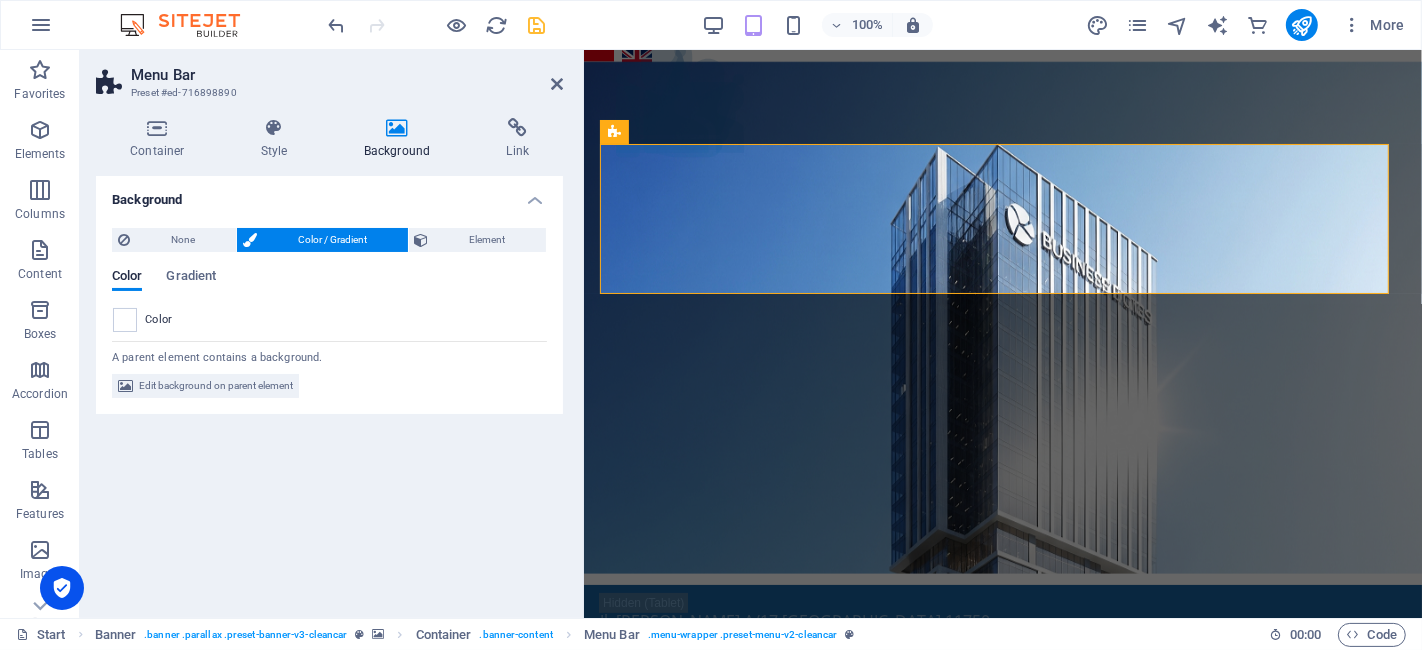 click on "Color / Gradient" at bounding box center (322, 240) 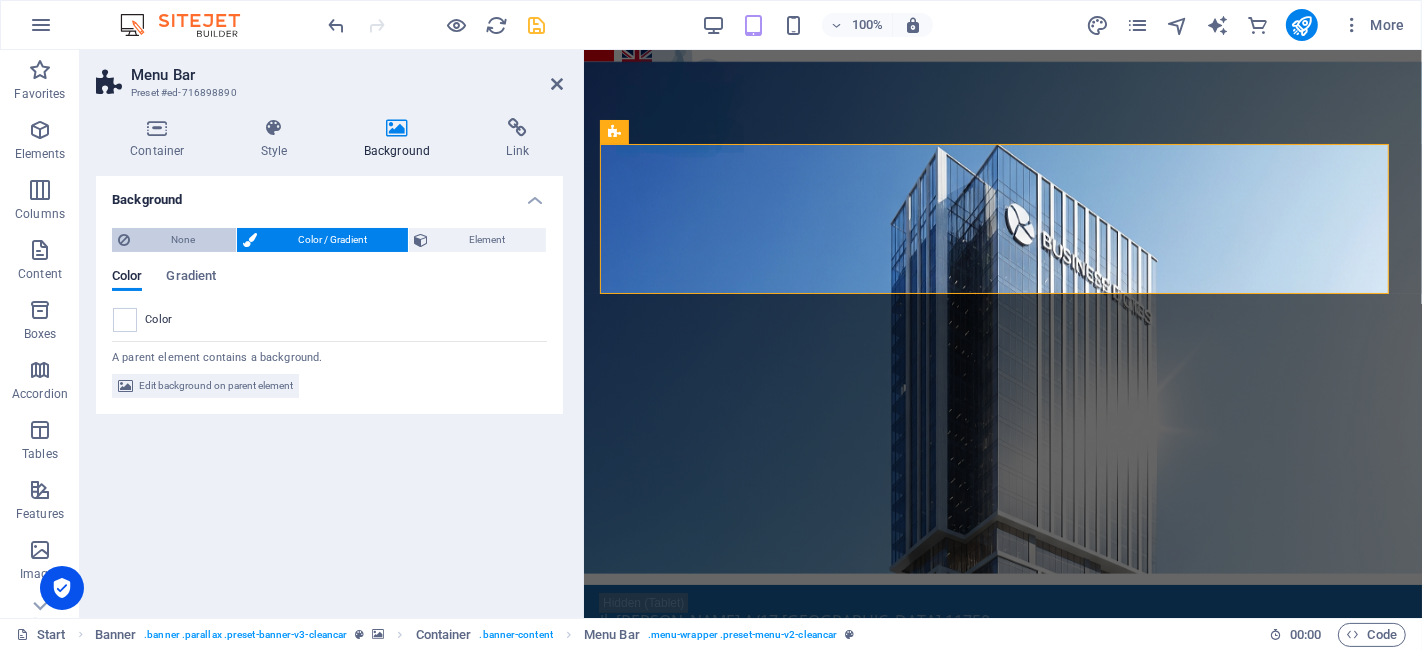click on "None" at bounding box center [183, 240] 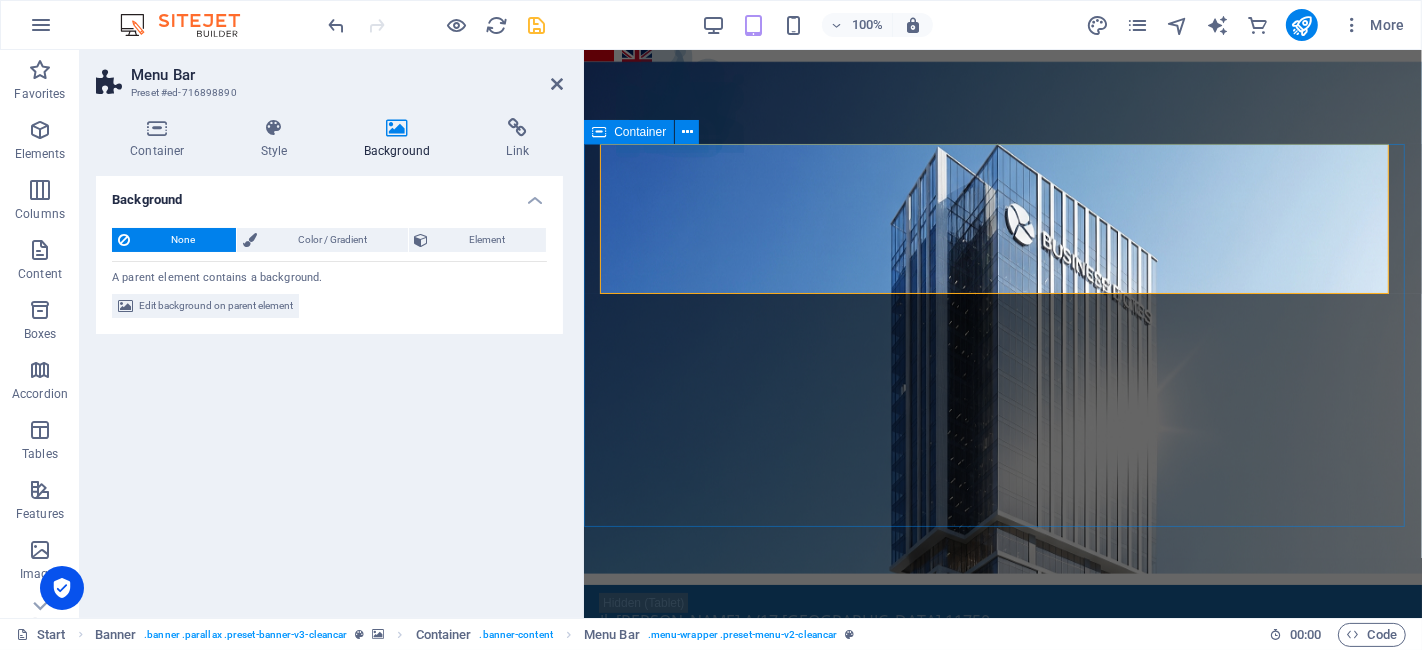 click on "Menu Bar Preset #ed-716898890
Container Style Background Link Size Height 150 Default px rem % vh vw Min. height 150 None px rem % vh vw Width Default px rem % em vh vw Min. width None px rem % vh vw Content width Default Custom width Width Default px rem % em vh vw Min. width None px rem % vh vw Default padding Custom spacing Default content width and padding can be changed under Design. Edit design Layout (Flexbox) Alignment Determines the flex direction. Default Main axis Determine how elements should behave along the main axis inside this container (justify content). Default Side axis Control the vertical direction of the element inside of the container (align items). Default Wrap Default On Off Fill Controls the distances and direction of elements on the y-axis across several lines (align content). Default Accessibility ARIA helps assistive technologies (like screen readers) to understand the role, state, and behavior of web elements Role The ARIA role defines the purpose of an element." at bounding box center (332, 334) 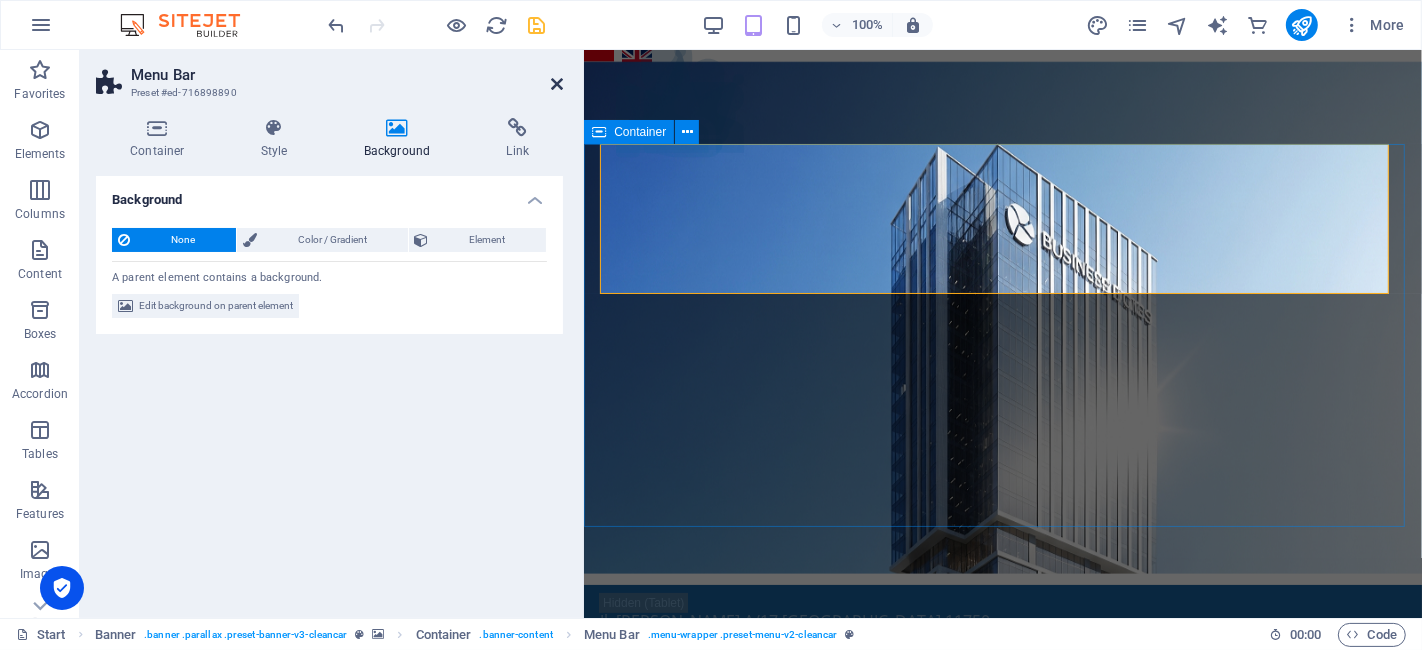click at bounding box center (557, 84) 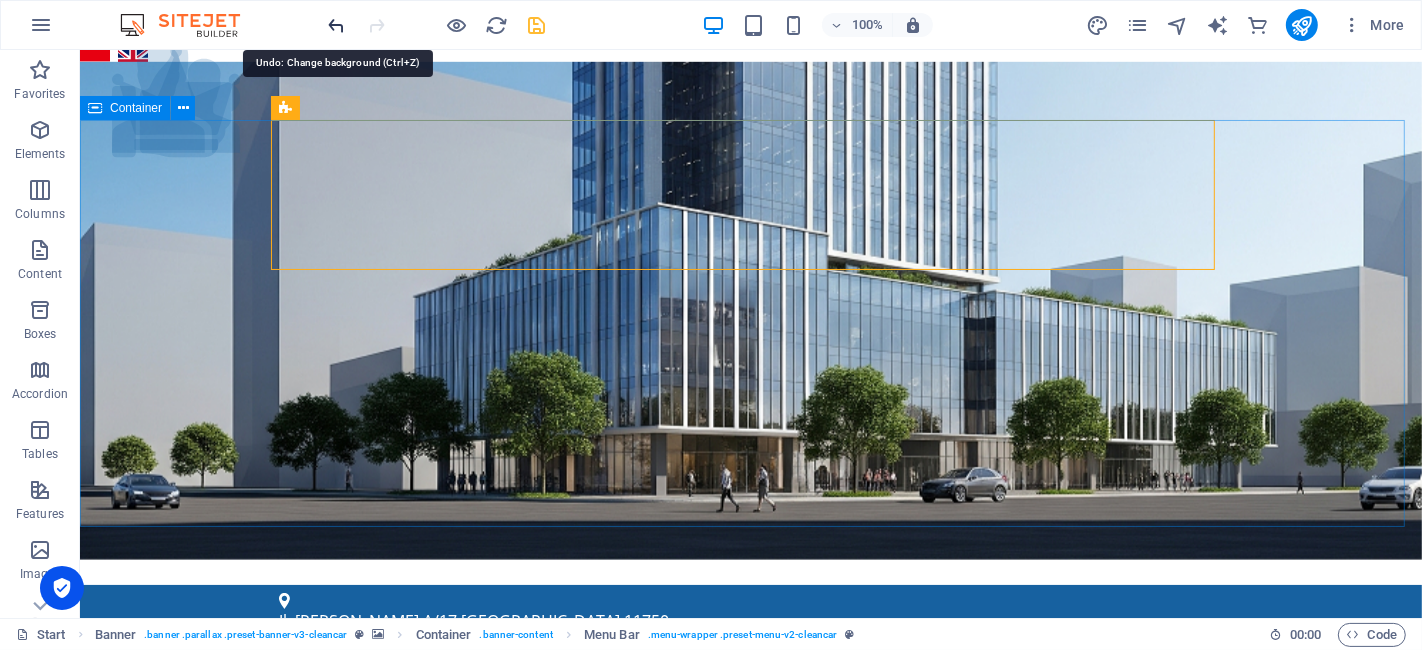 click at bounding box center [337, 25] 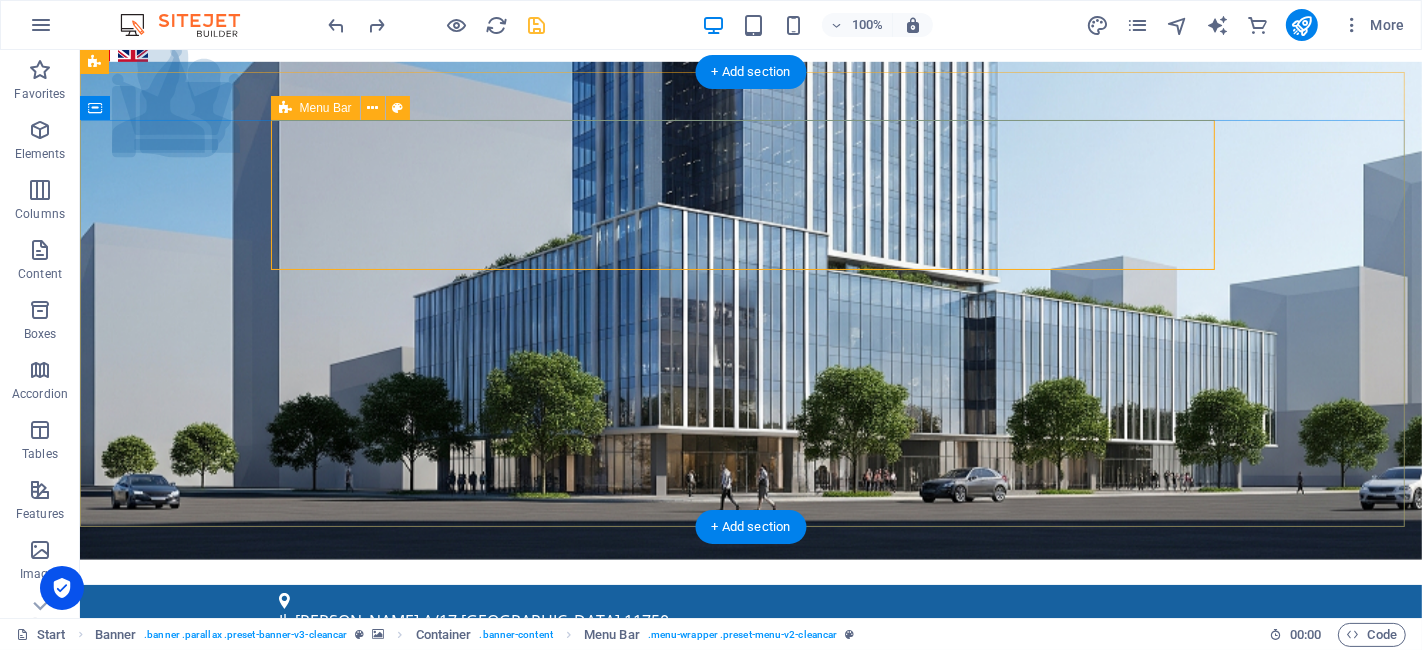 drag, startPoint x: 642, startPoint y: 250, endPoint x: 644, endPoint y: 220, distance: 30.066593 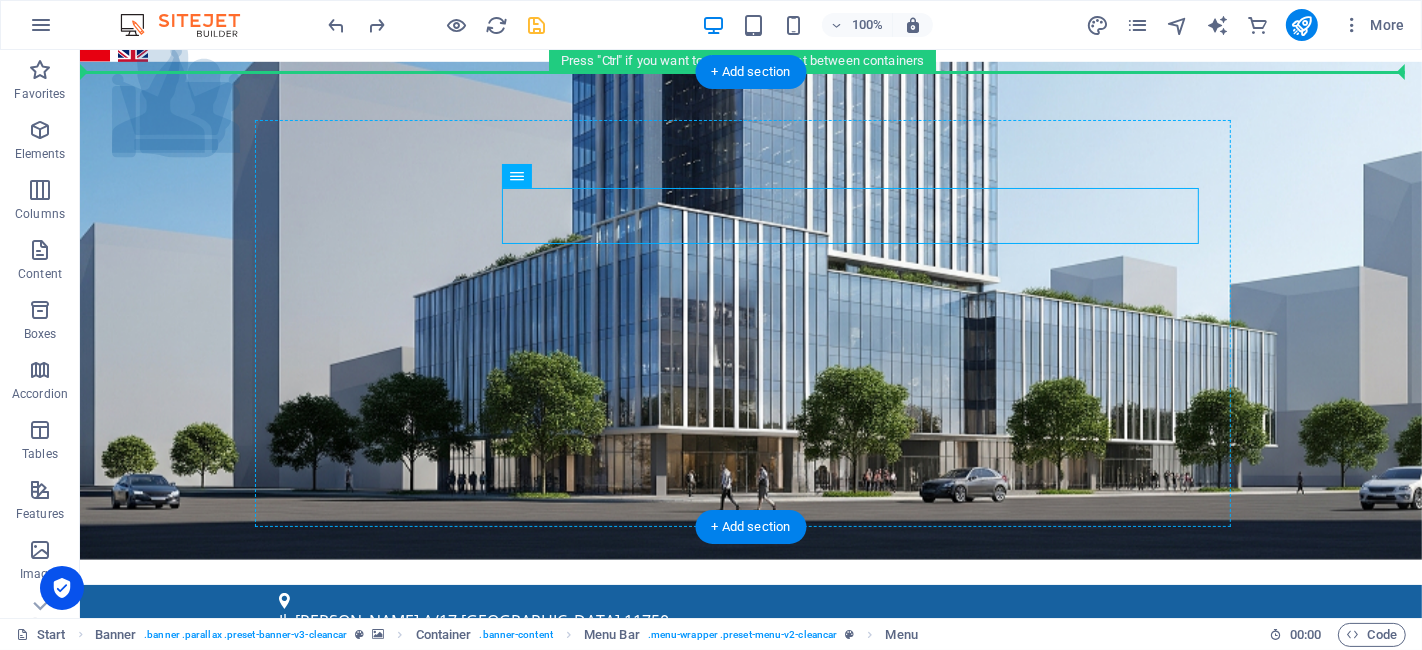 drag, startPoint x: 644, startPoint y: 220, endPoint x: 625, endPoint y: 186, distance: 38.948685 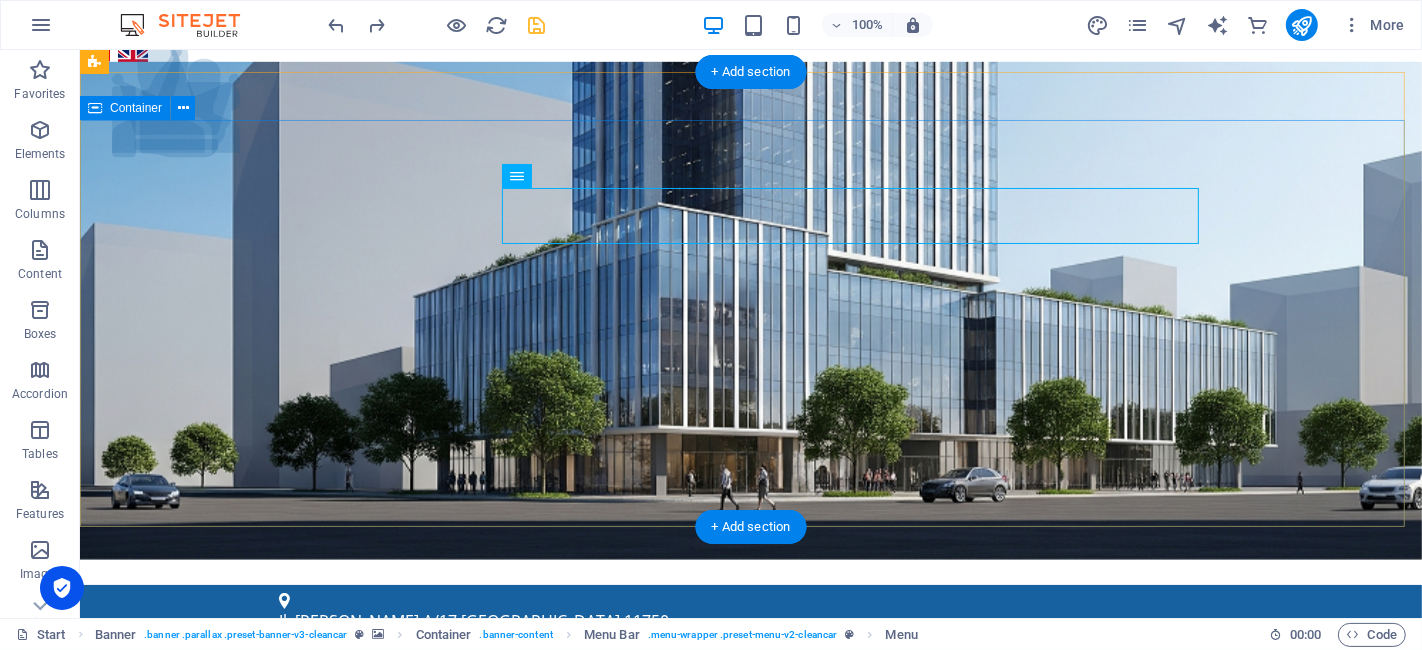click on "Menu Layanan Sertifikat Halal BPOM ISO 9001 Legalitas Lain NKV (Nomor Kontrol Veteriner) Pengurusan PKRT  Pengurusan PSAT  HAKI PT Perorangan ISO 22000 Tentang Kami Artikel Contact" at bounding box center [750, 902] 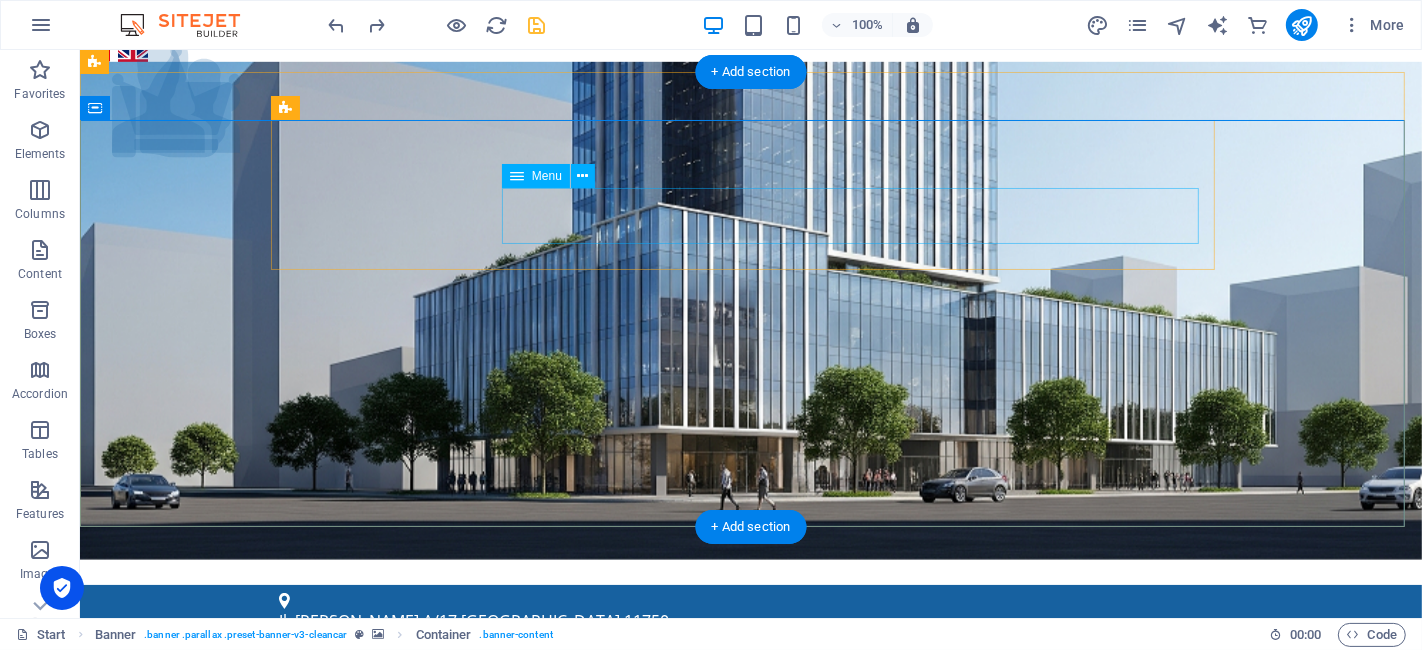 click on "Menu Layanan Sertifikat Halal BPOM ISO 9001 Legalitas Lain NKV (Nomor Kontrol Veteriner) Pengurusan PKRT  Pengurusan PSAT  HAKI PT Perorangan ISO 22000 Tentang Kami Artikel Contact" at bounding box center [750, 1031] 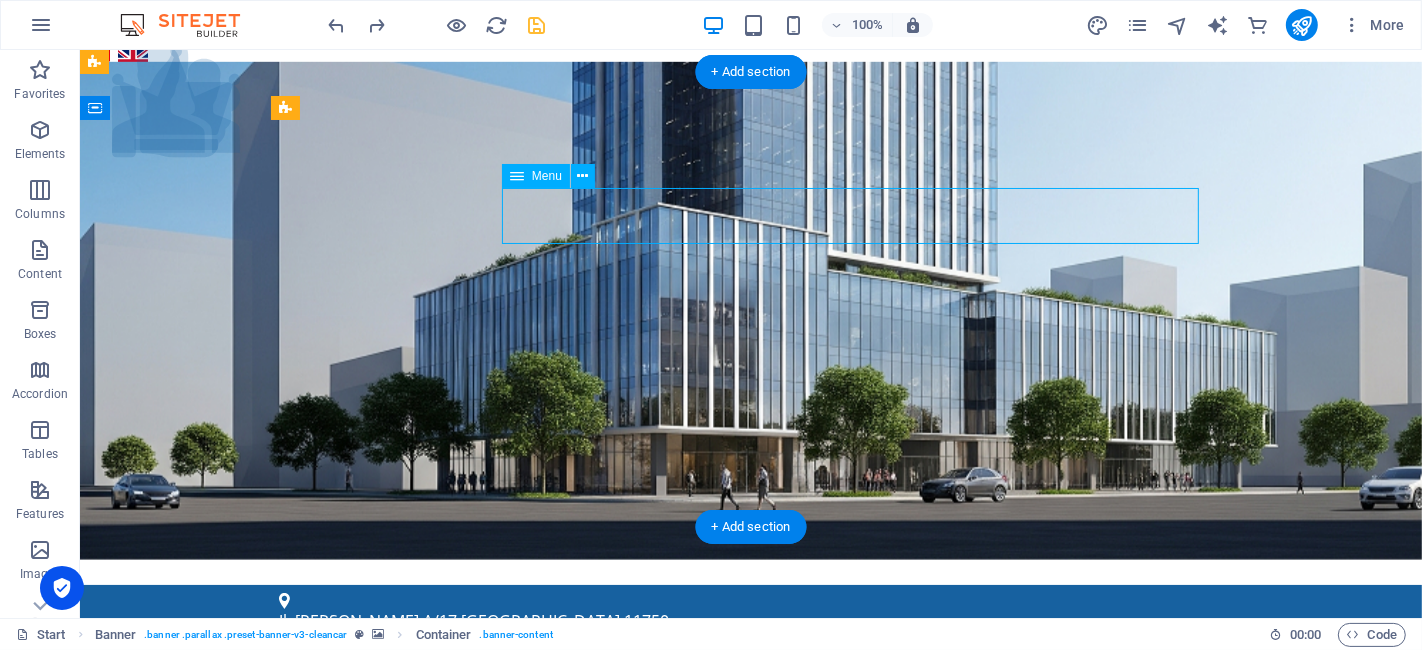 click on "Menu Layanan Sertifikat Halal BPOM ISO 9001 Legalitas Lain NKV (Nomor Kontrol Veteriner) Pengurusan PKRT  Pengurusan PSAT  HAKI PT Perorangan ISO 22000 Tentang Kami Artikel Contact" at bounding box center (750, 1031) 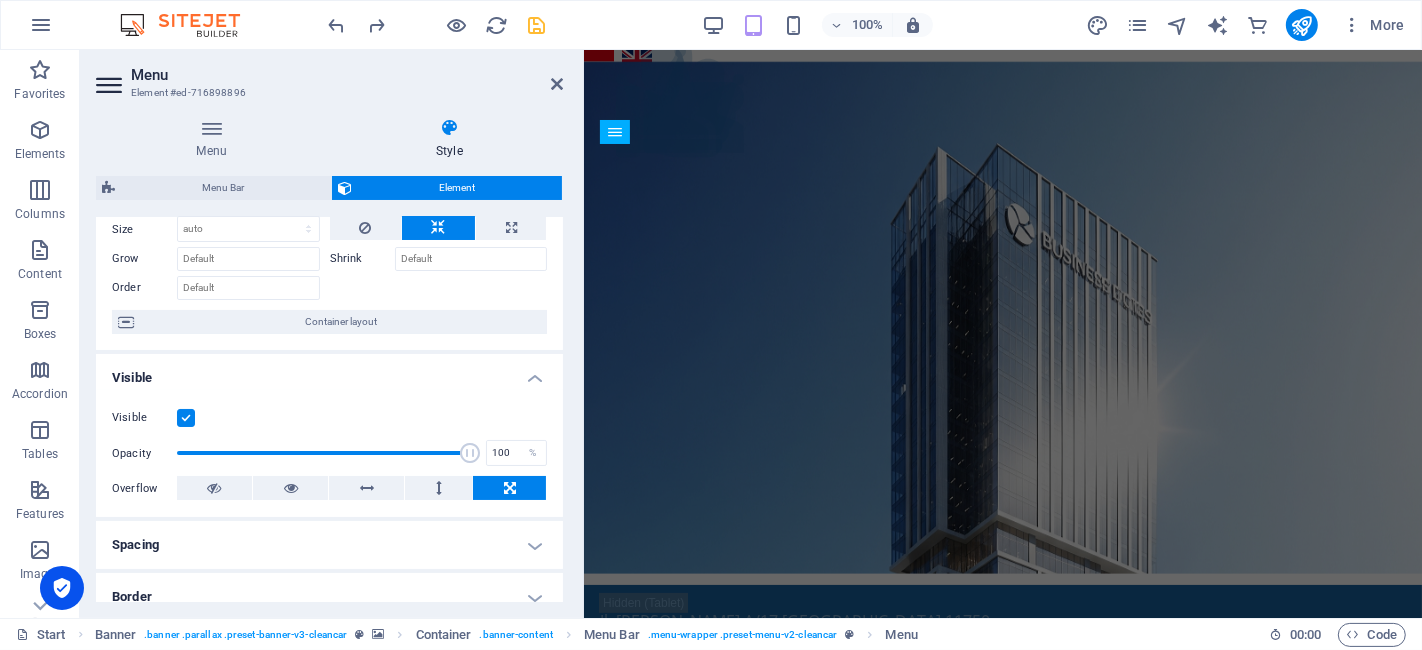 scroll, scrollTop: 0, scrollLeft: 0, axis: both 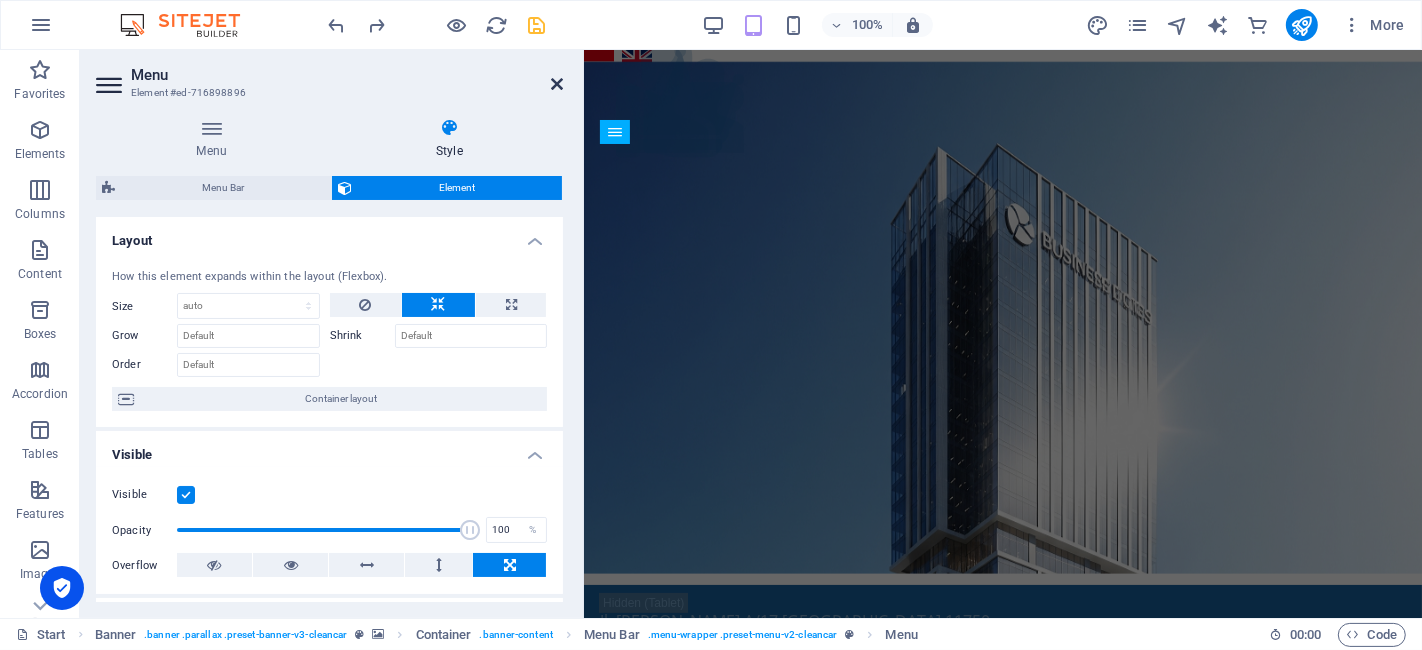 click at bounding box center (557, 84) 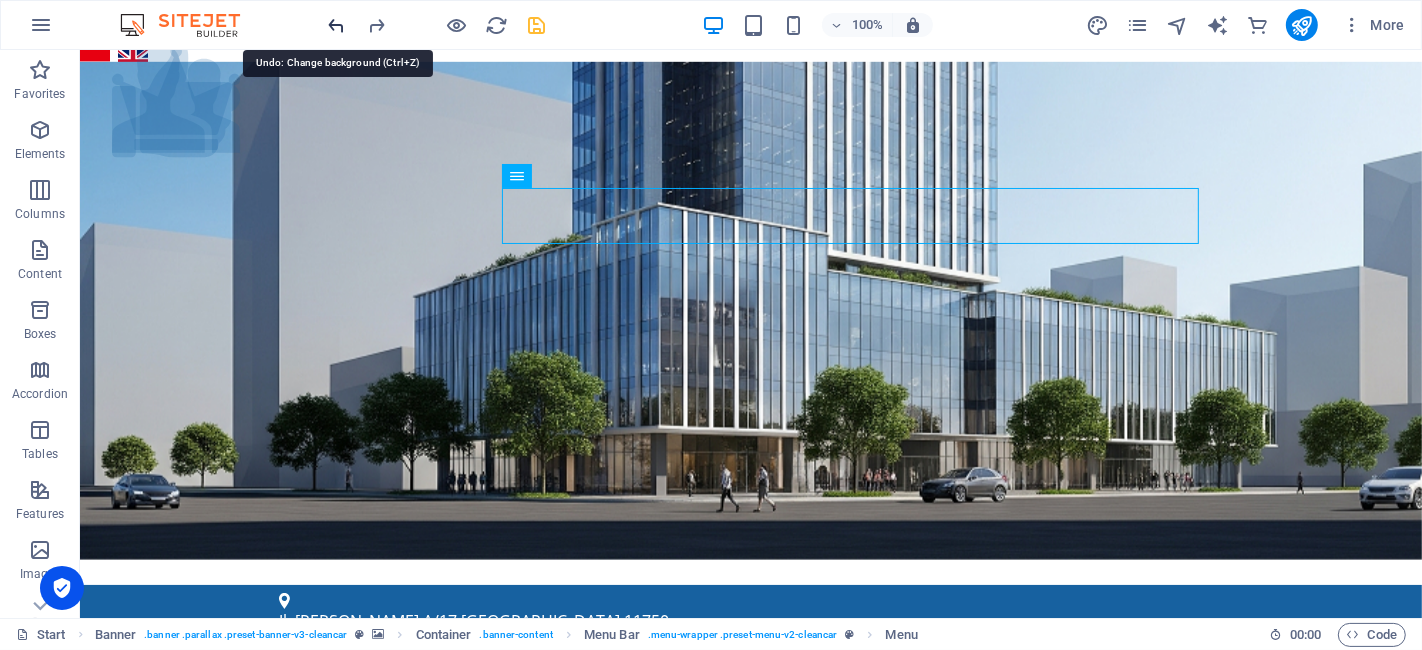click at bounding box center [337, 25] 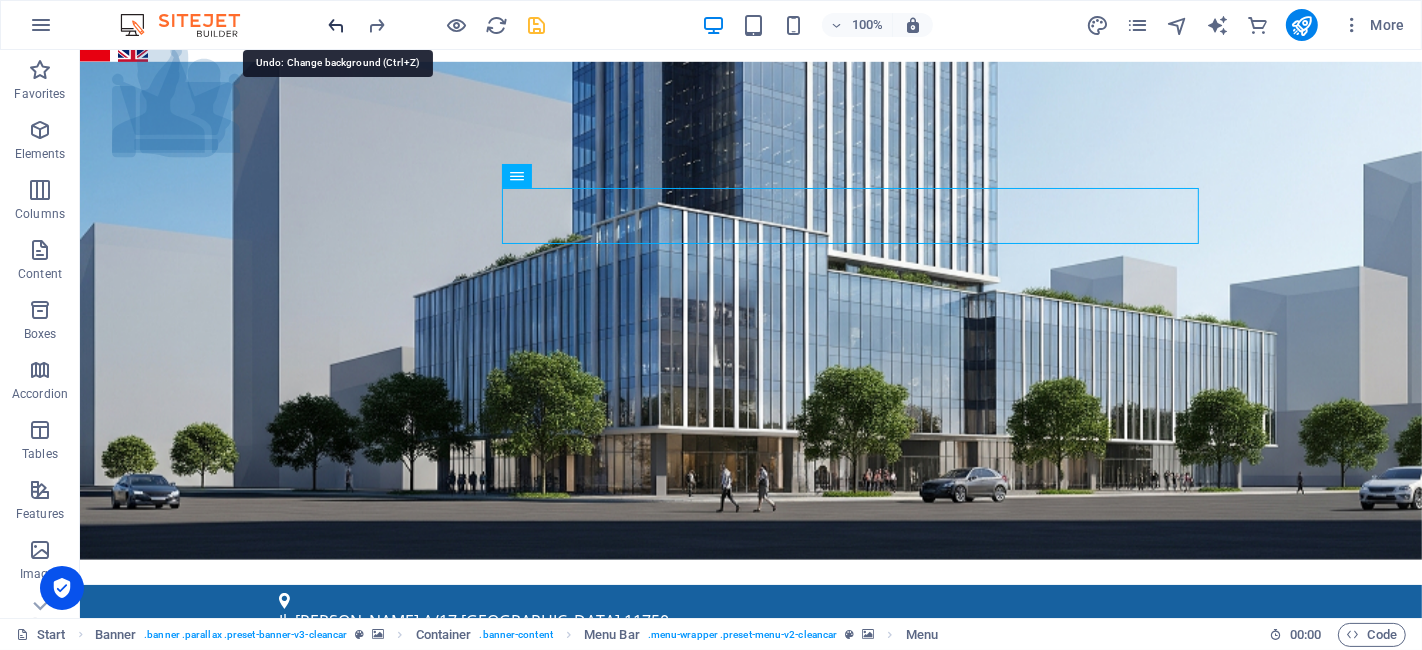 click at bounding box center (337, 25) 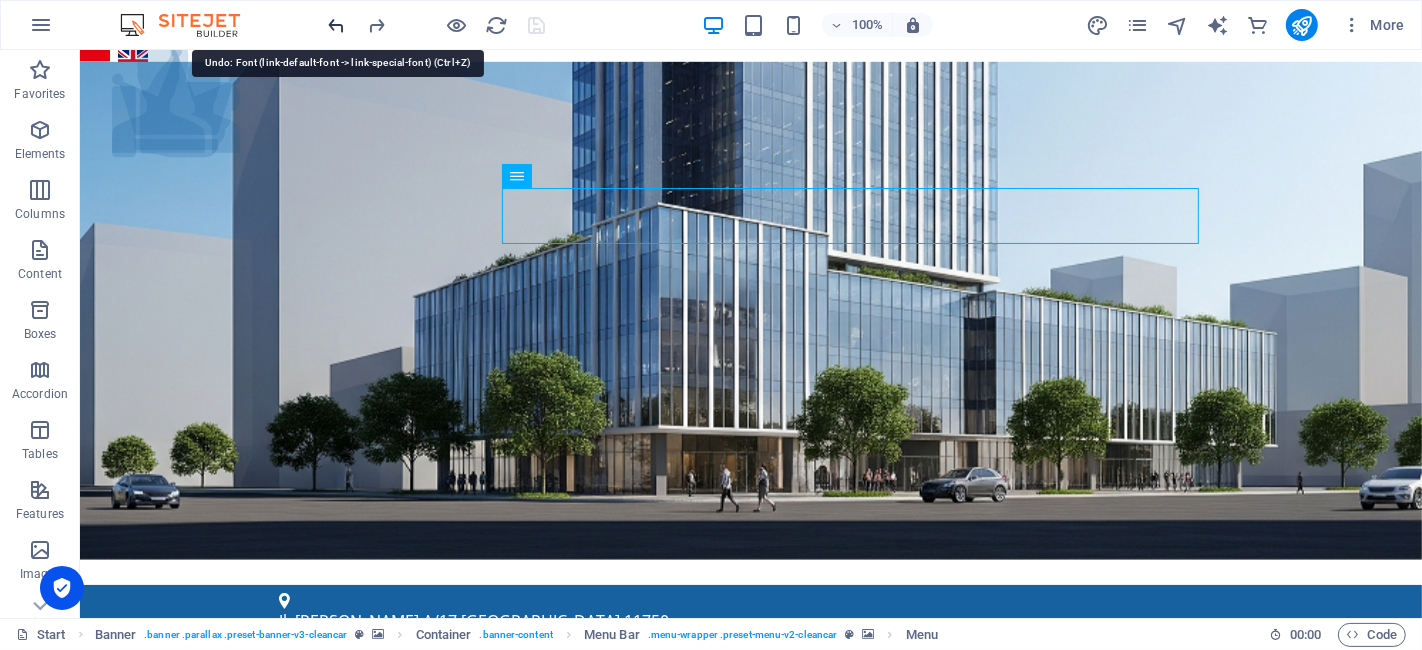 click at bounding box center [337, 25] 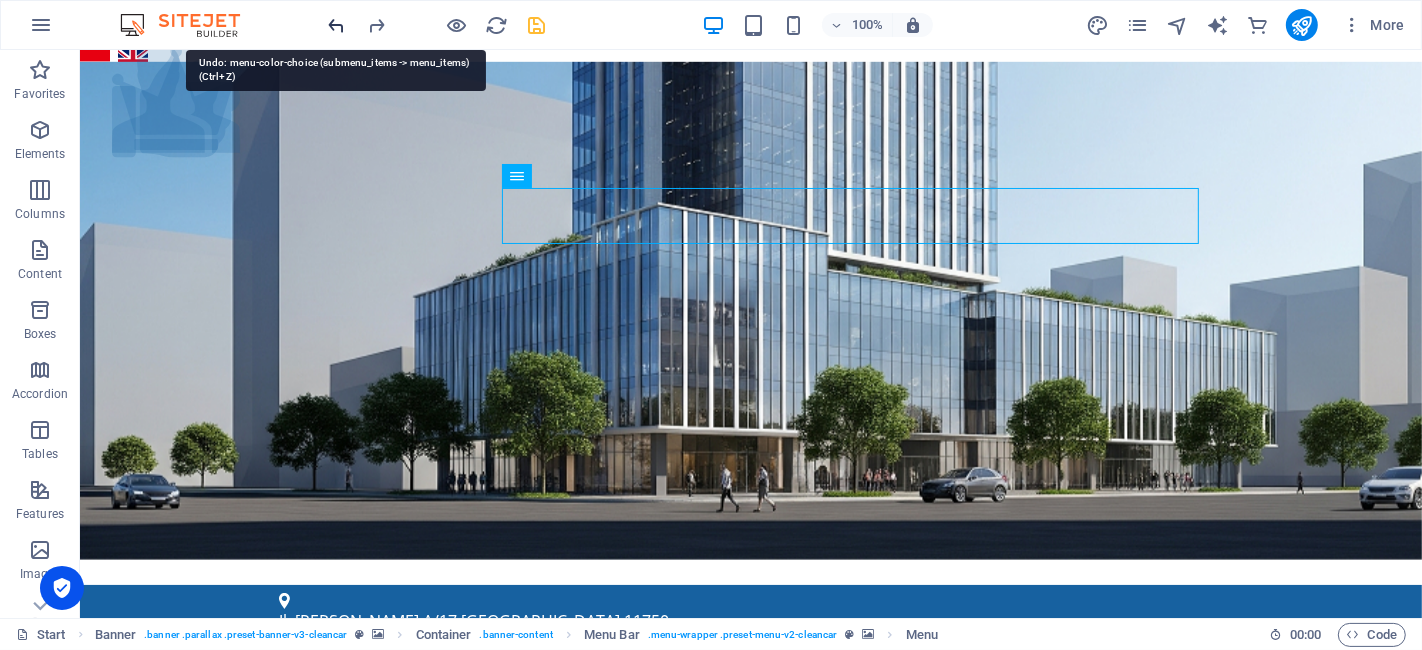 click at bounding box center (337, 25) 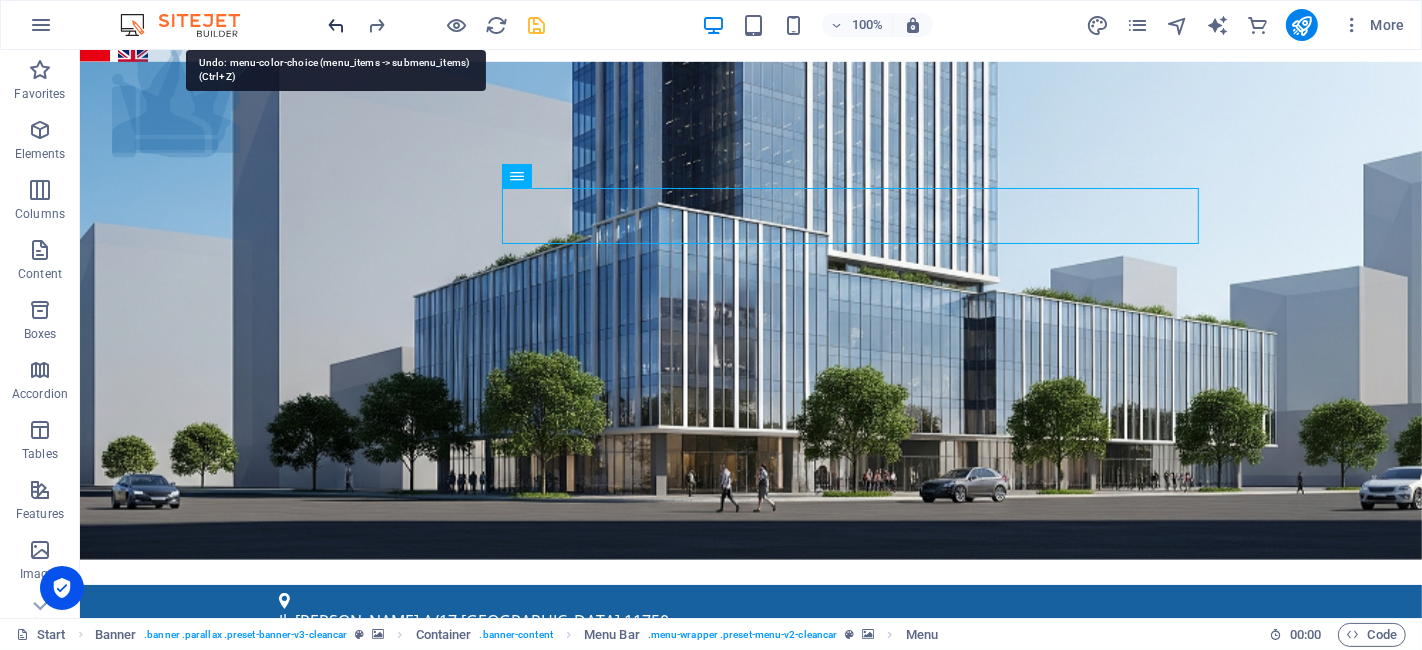 click at bounding box center [337, 25] 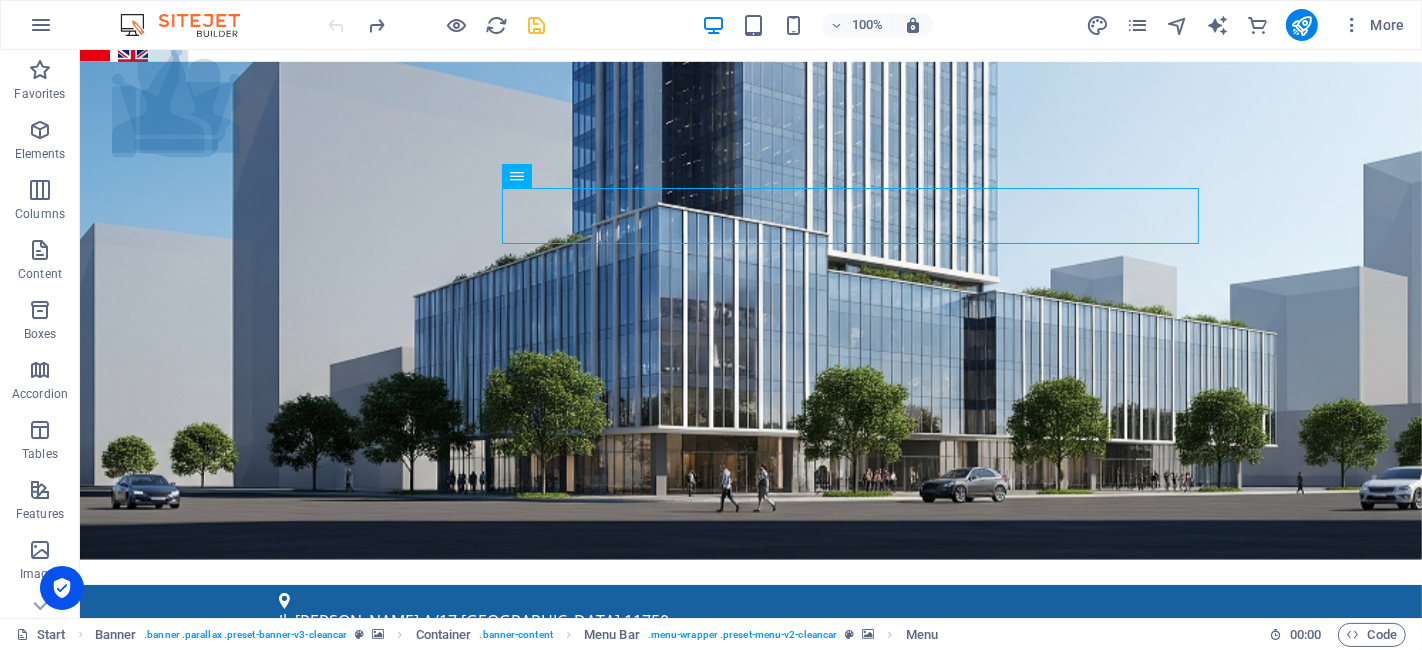 click at bounding box center (437, 25) 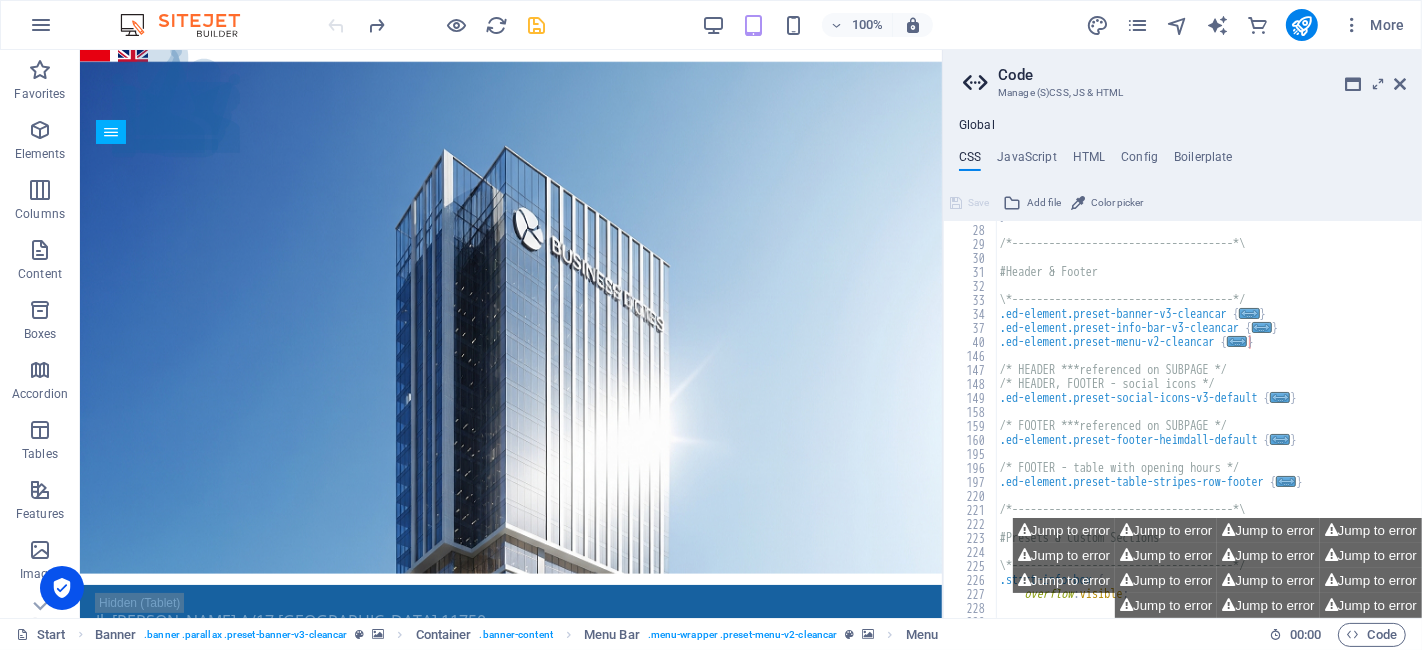 scroll, scrollTop: 376, scrollLeft: 0, axis: vertical 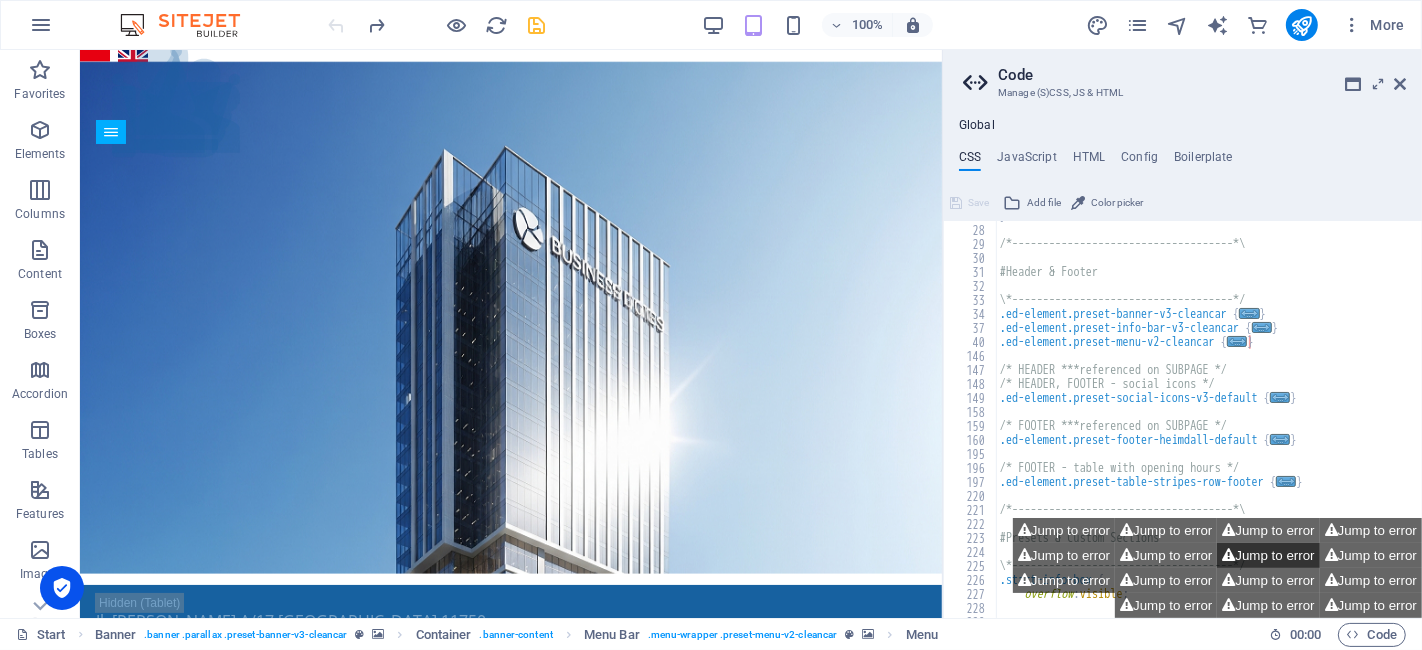 click on "Jump to error" at bounding box center (1268, 555) 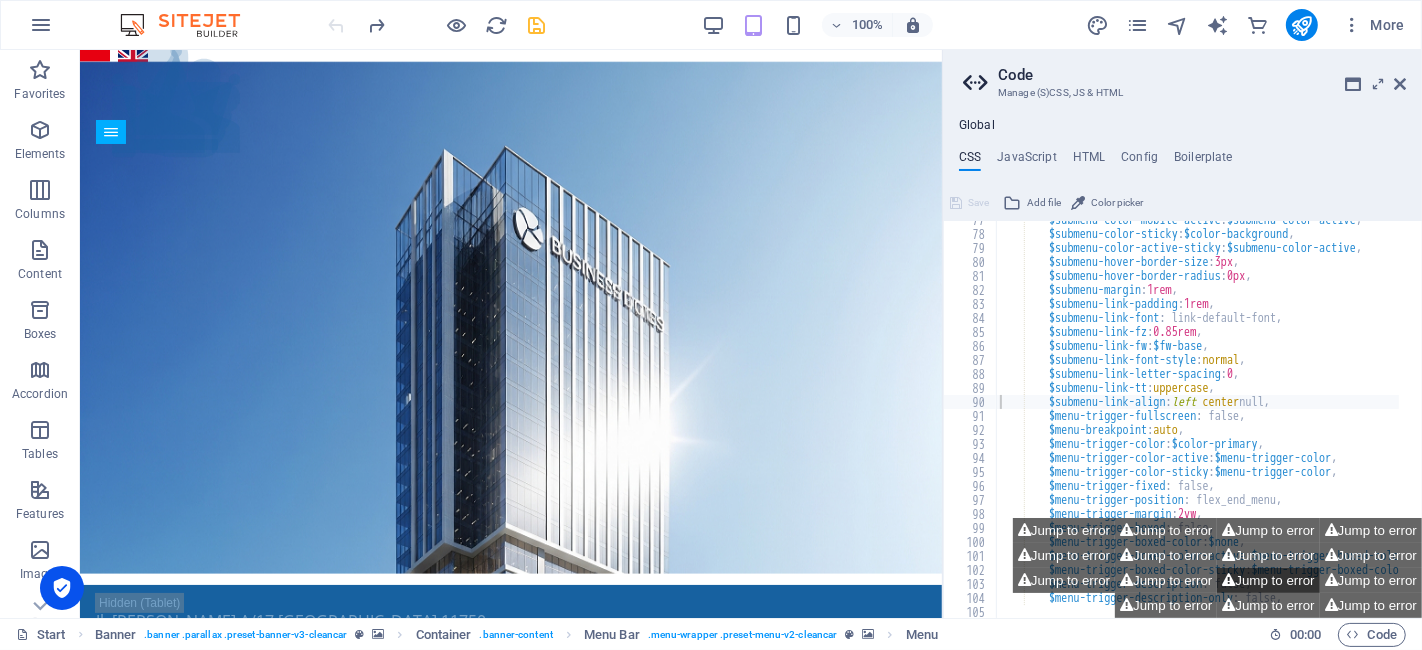 click on "Jump to error" at bounding box center (1268, 580) 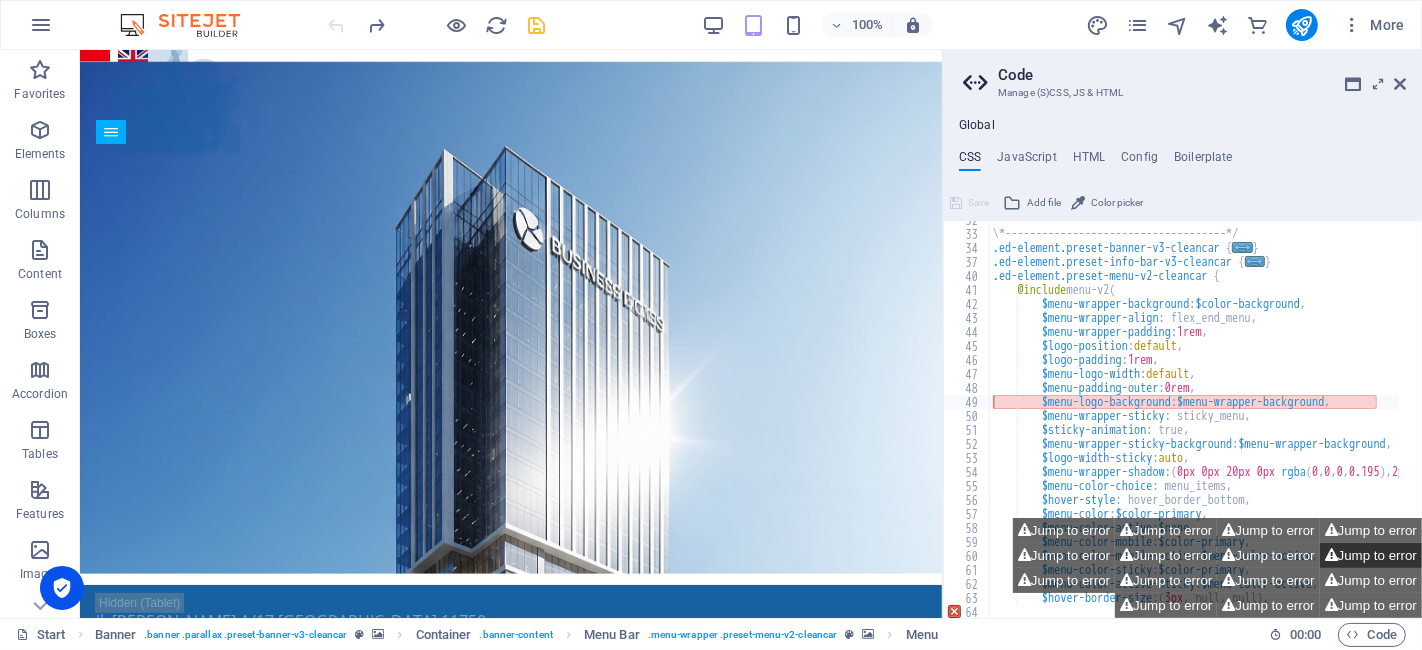 click on "Jump to error" at bounding box center (1371, 555) 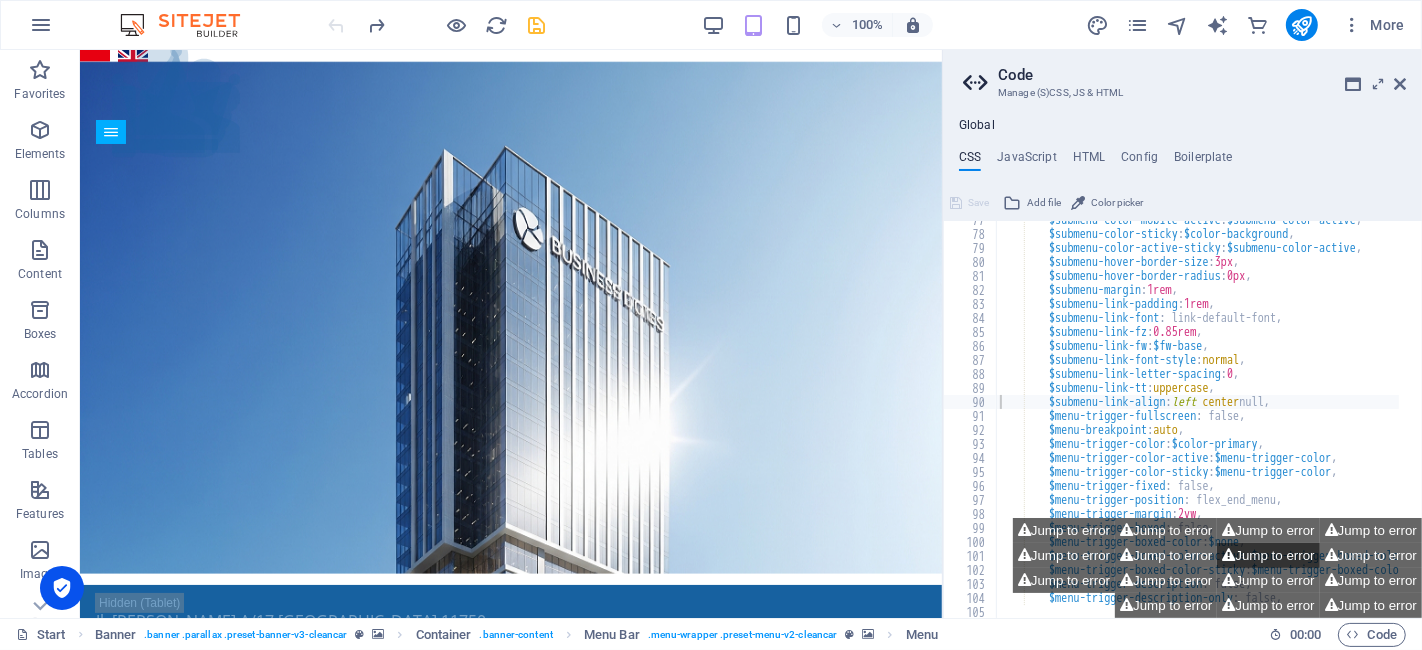 click on "Jump to error" at bounding box center (1268, 555) 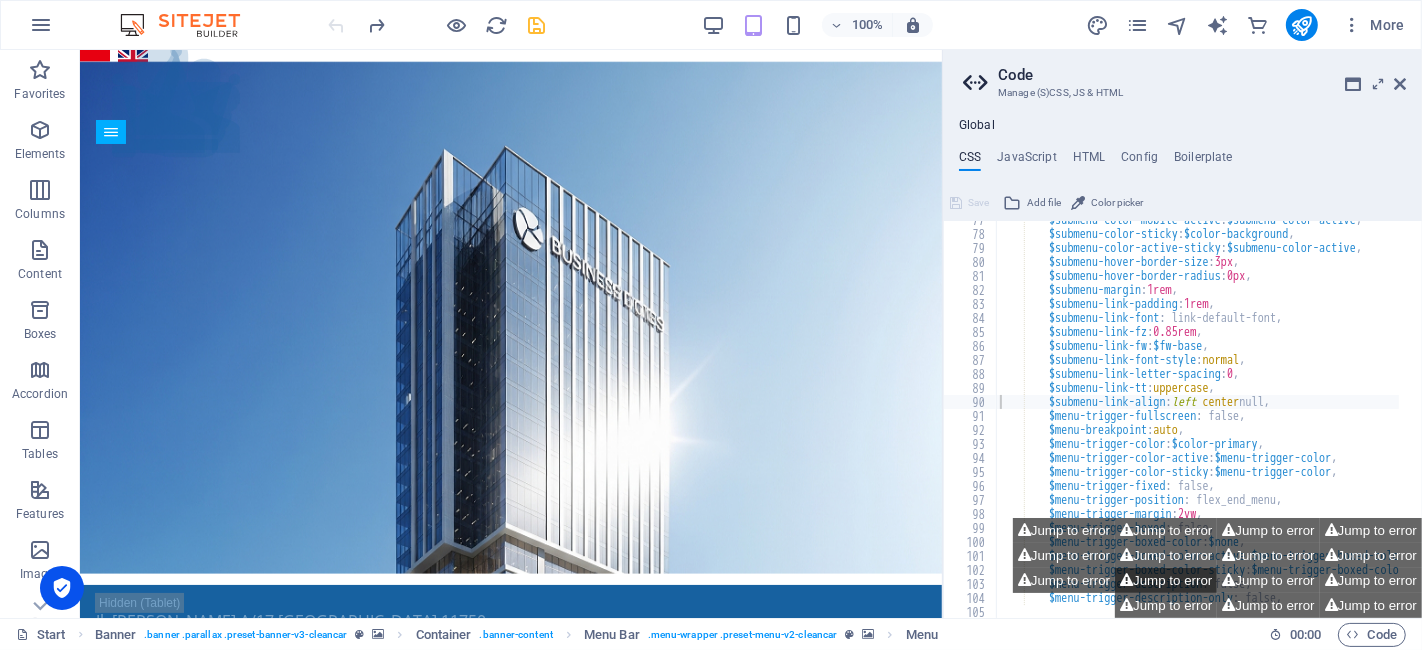 click on "Jump to error" at bounding box center [1166, 580] 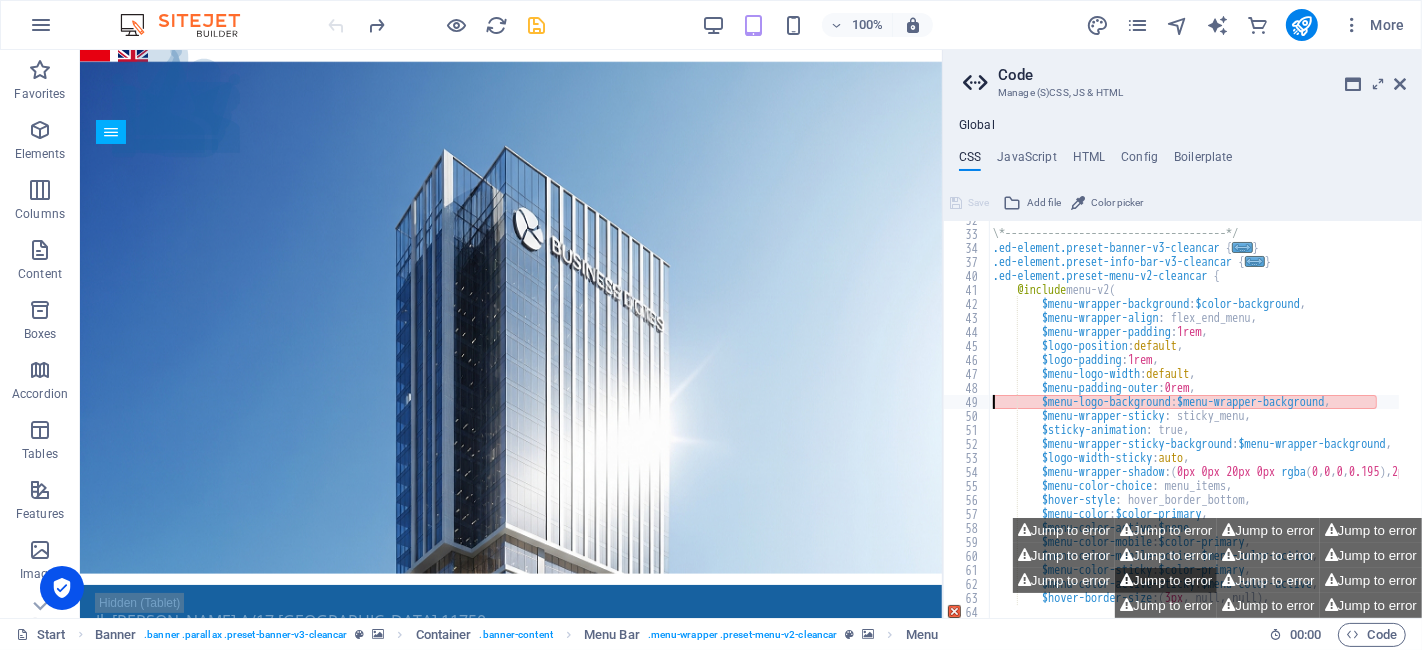 click on "Jump to error" at bounding box center (1166, 580) 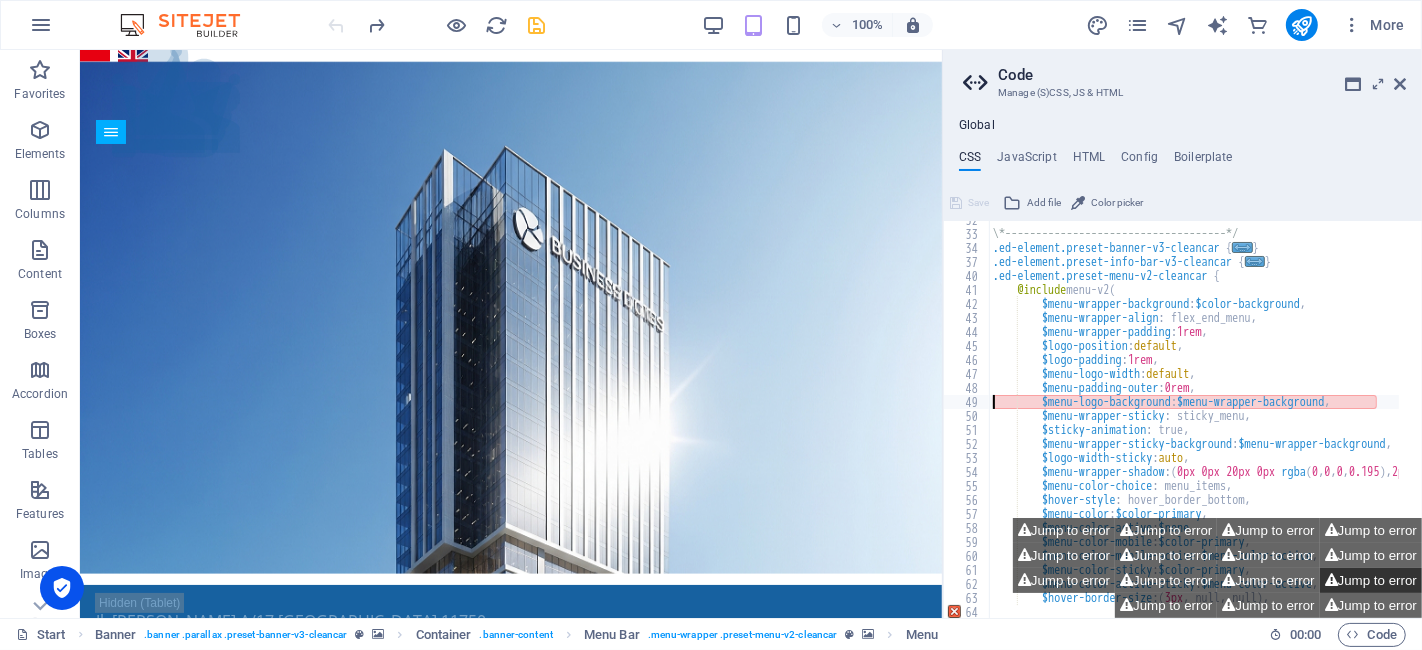 click on "Jump to error" at bounding box center (1371, 580) 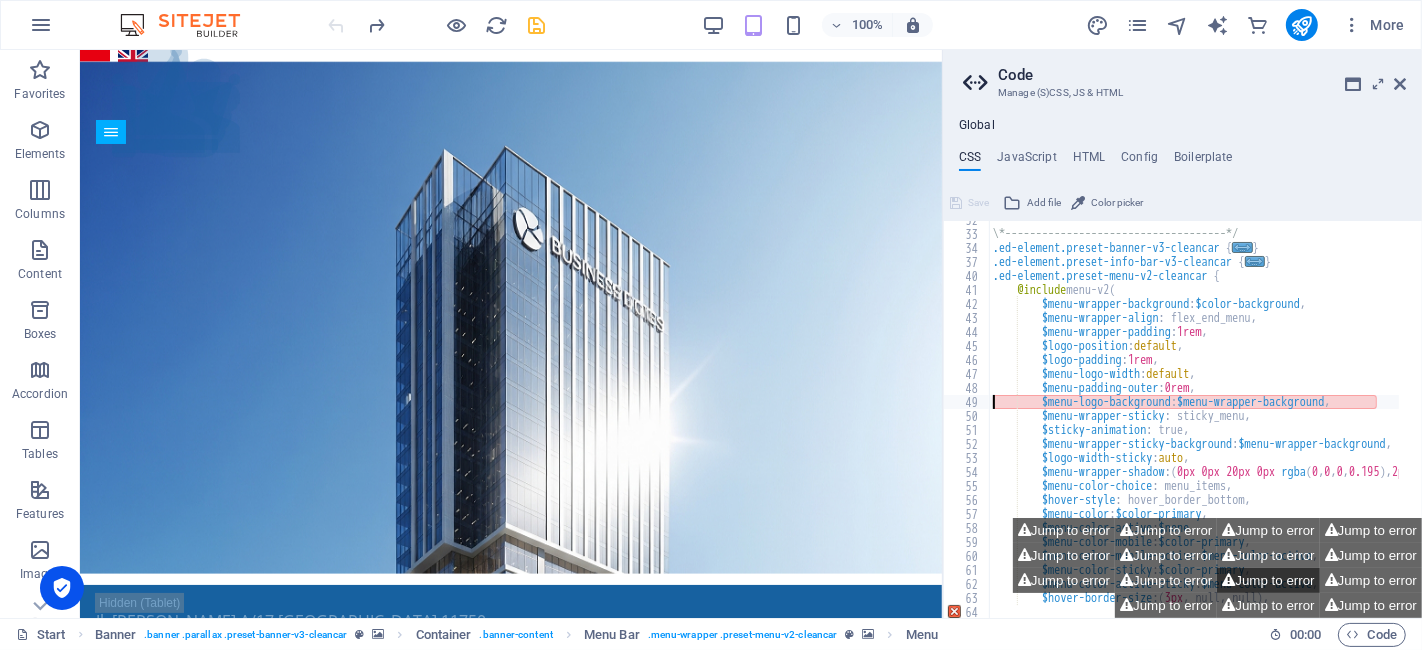 click on "Jump to error" at bounding box center [1268, 580] 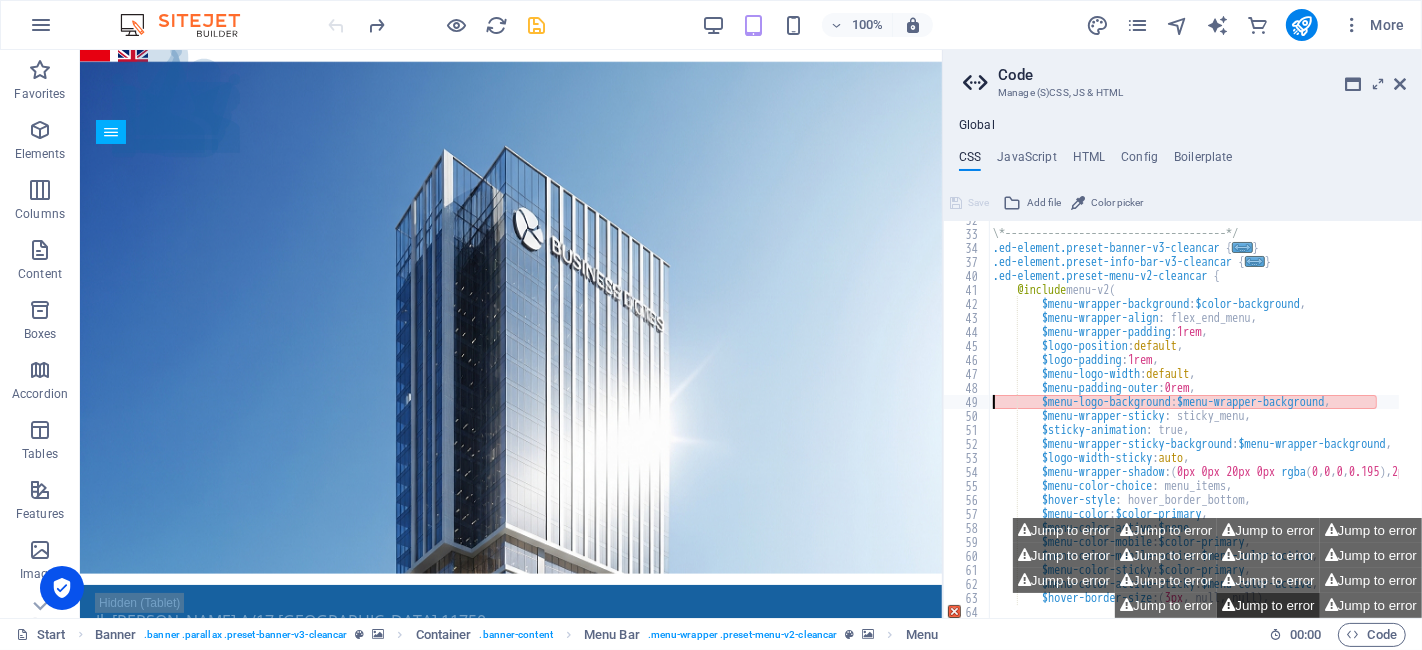 click on "Jump to error" at bounding box center (1268, 605) 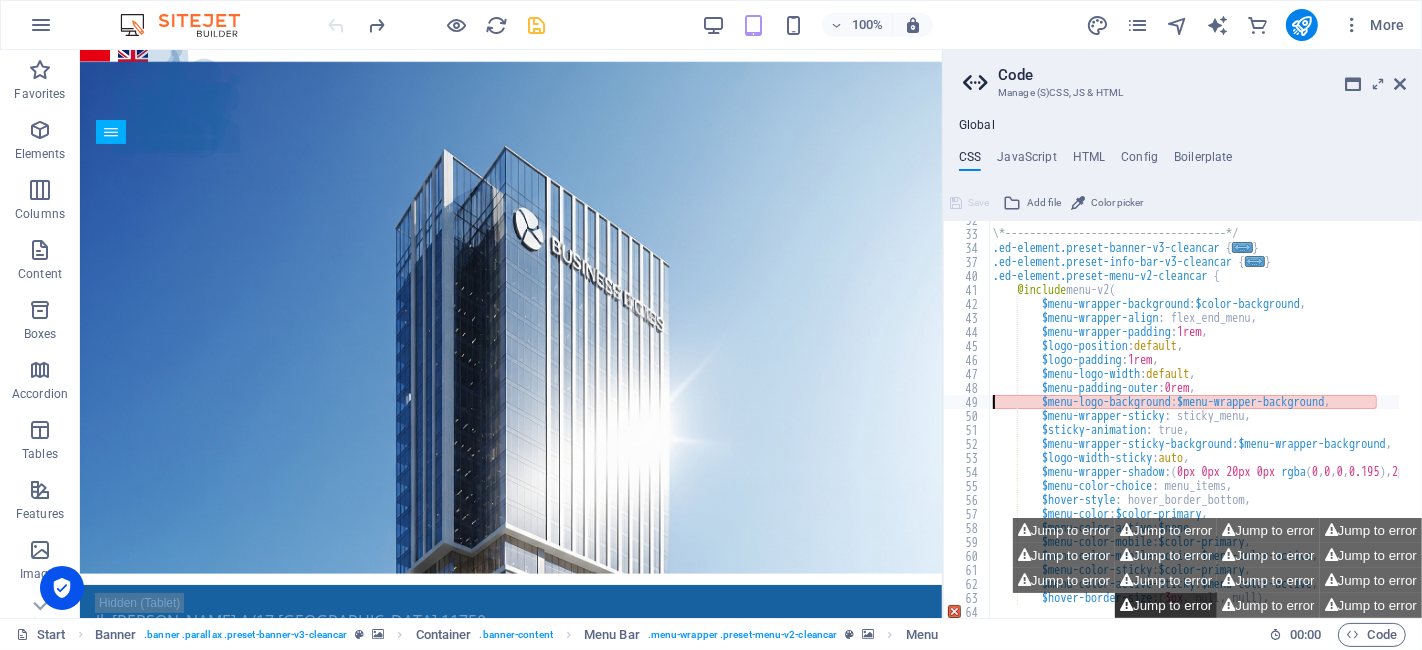click on "Jump to error" at bounding box center [1166, 605] 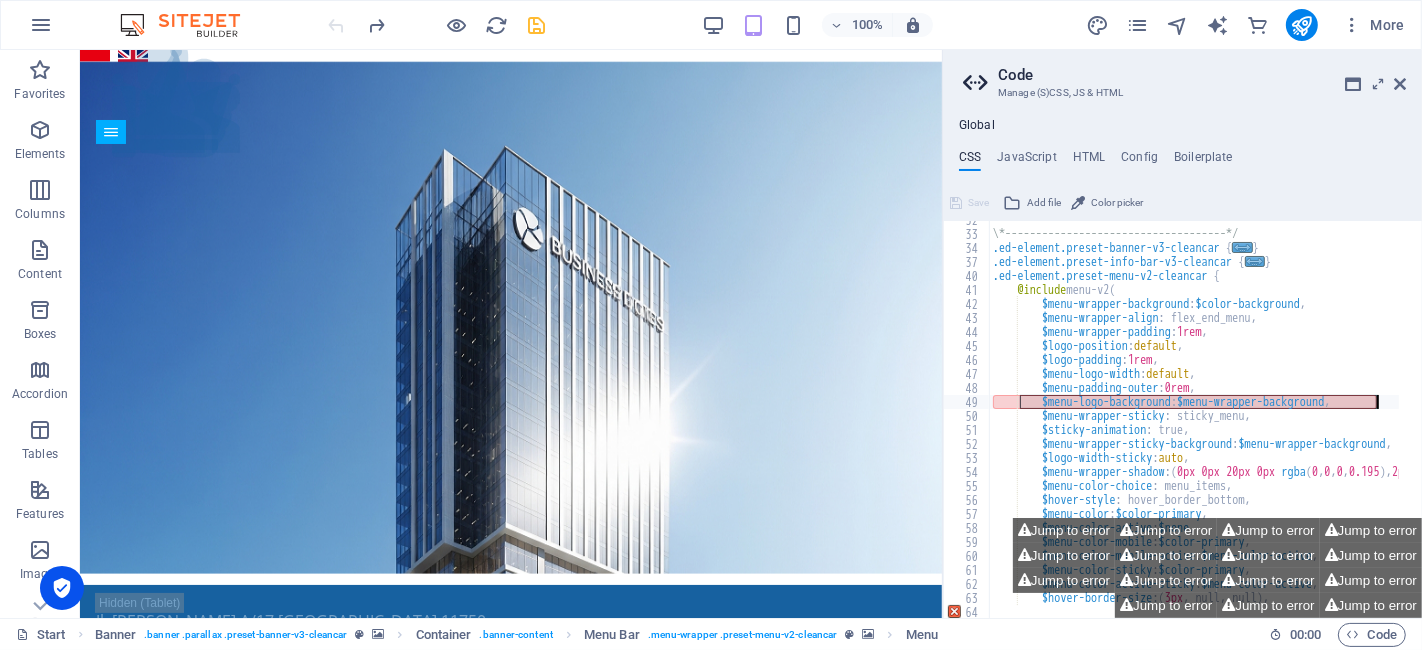 drag, startPoint x: 1020, startPoint y: 408, endPoint x: 1383, endPoint y: 408, distance: 363 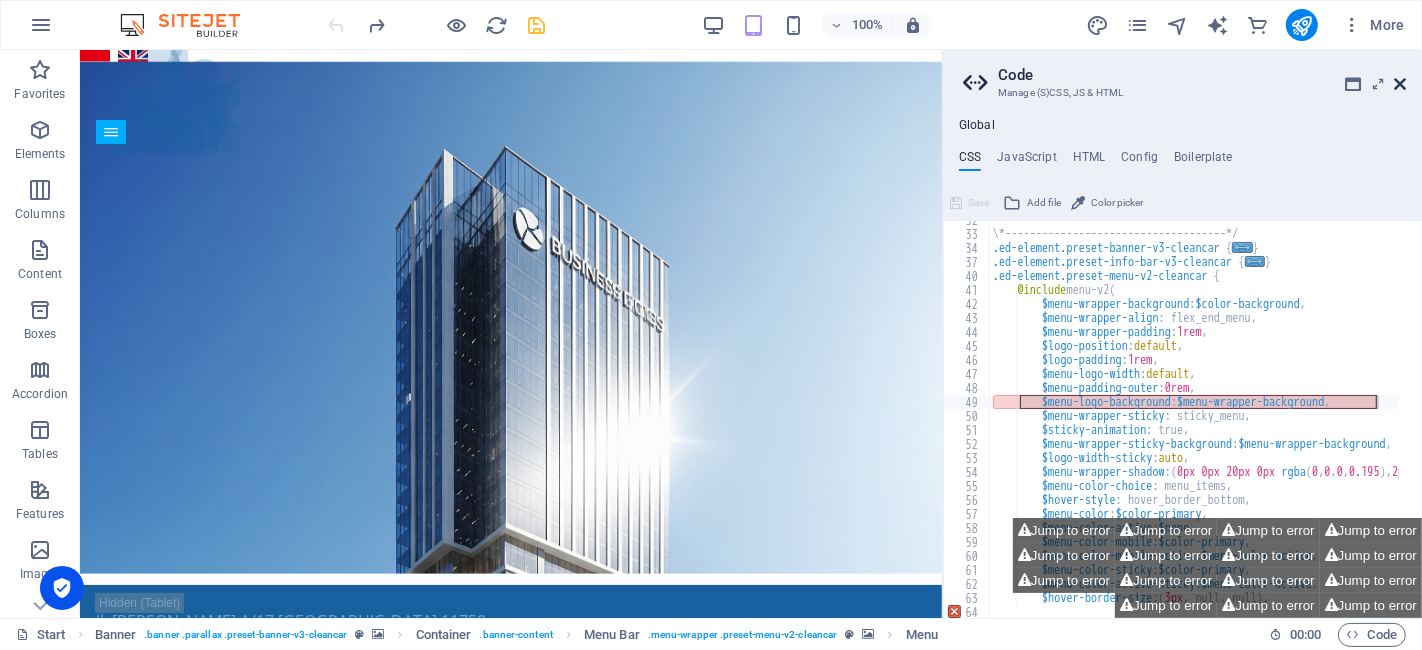 click at bounding box center (1400, 84) 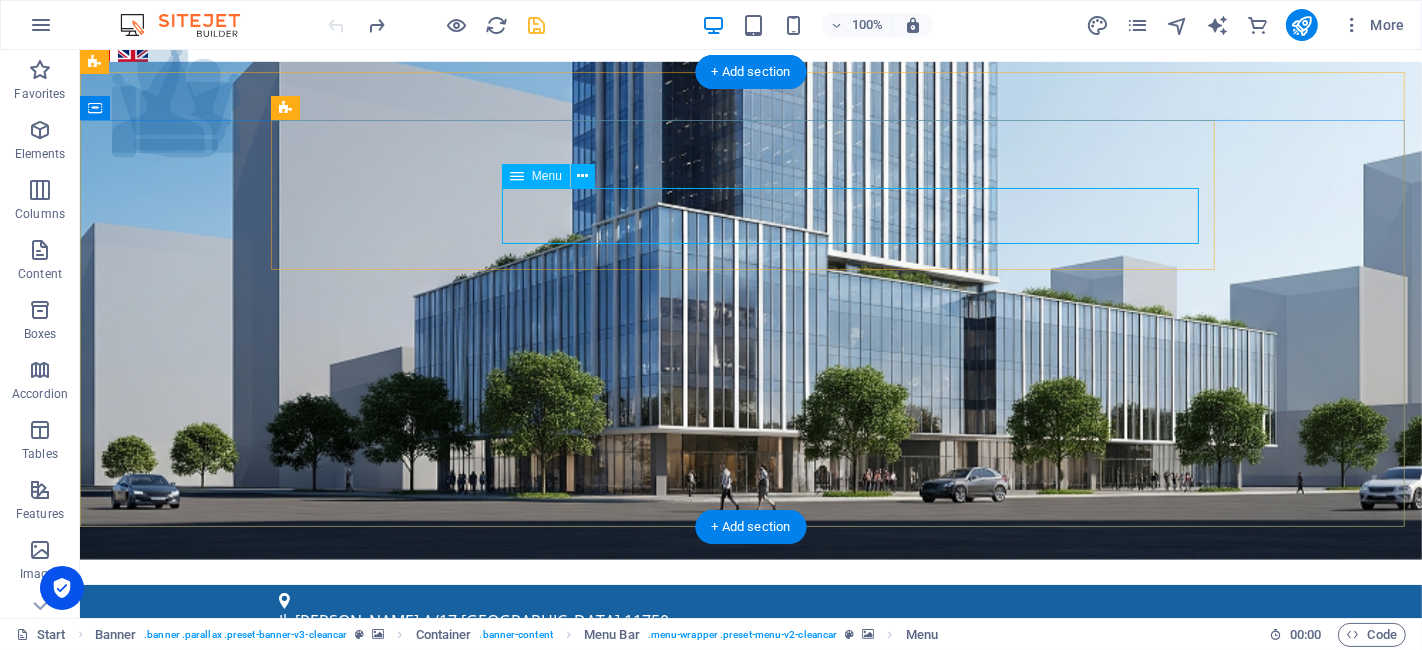 click on "Menu Layanan Sertifikat Halal BPOM ISO 9001 Legalitas Lain NKV (Nomor Kontrol Veteriner) Pengurusan PKRT  Pengurusan PSAT  HAKI PT Perorangan ISO 22000 Tentang Kami Artikel Contact" at bounding box center (750, 1031) 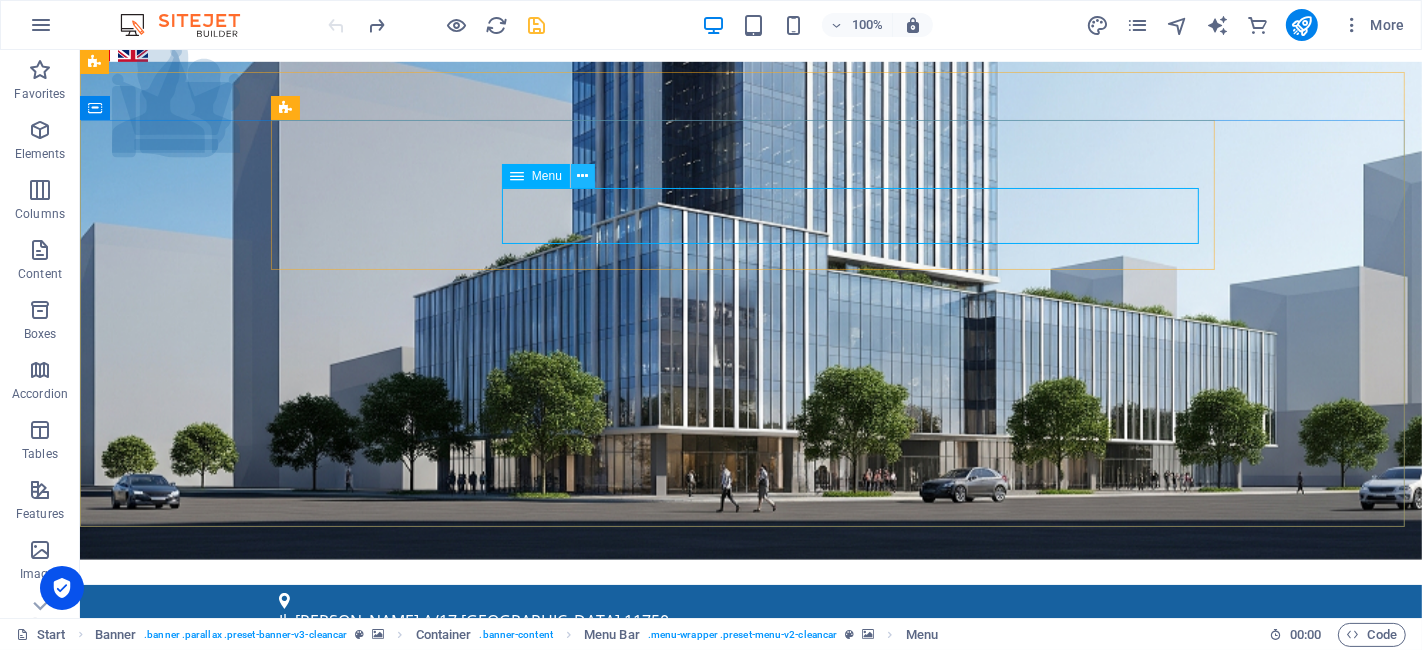 click at bounding box center (583, 176) 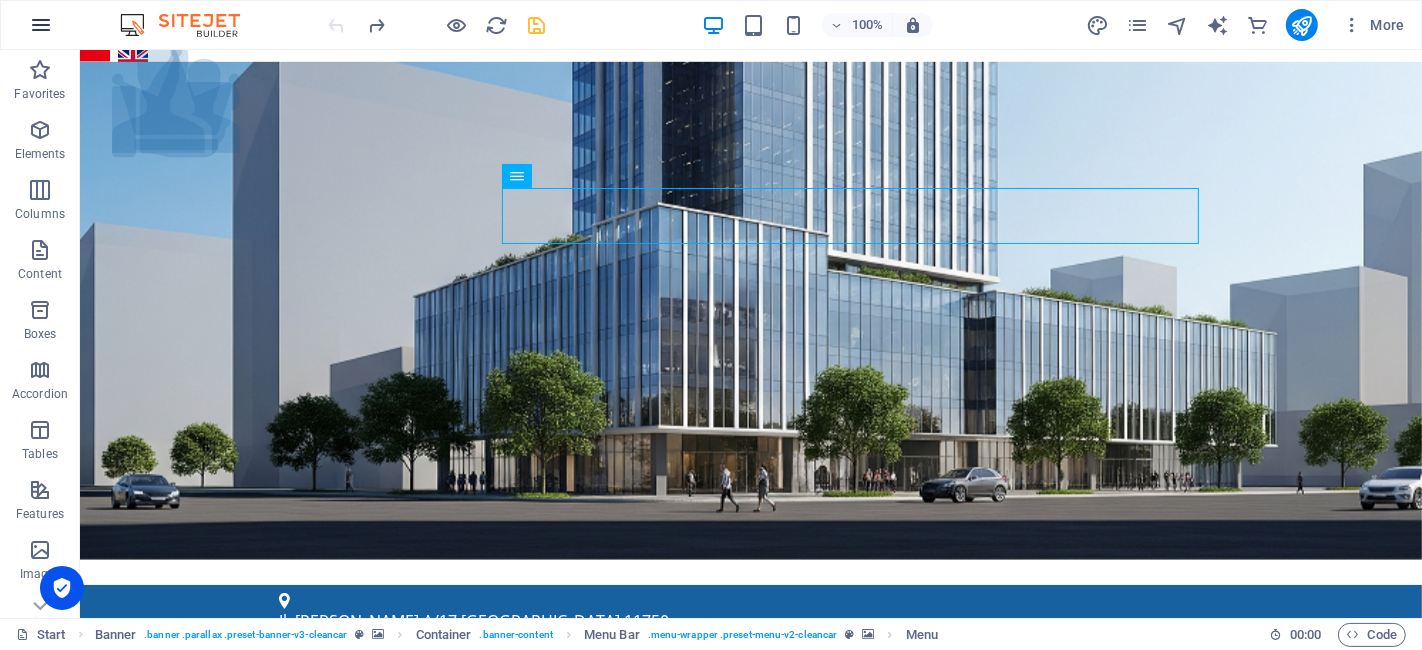 click at bounding box center [41, 25] 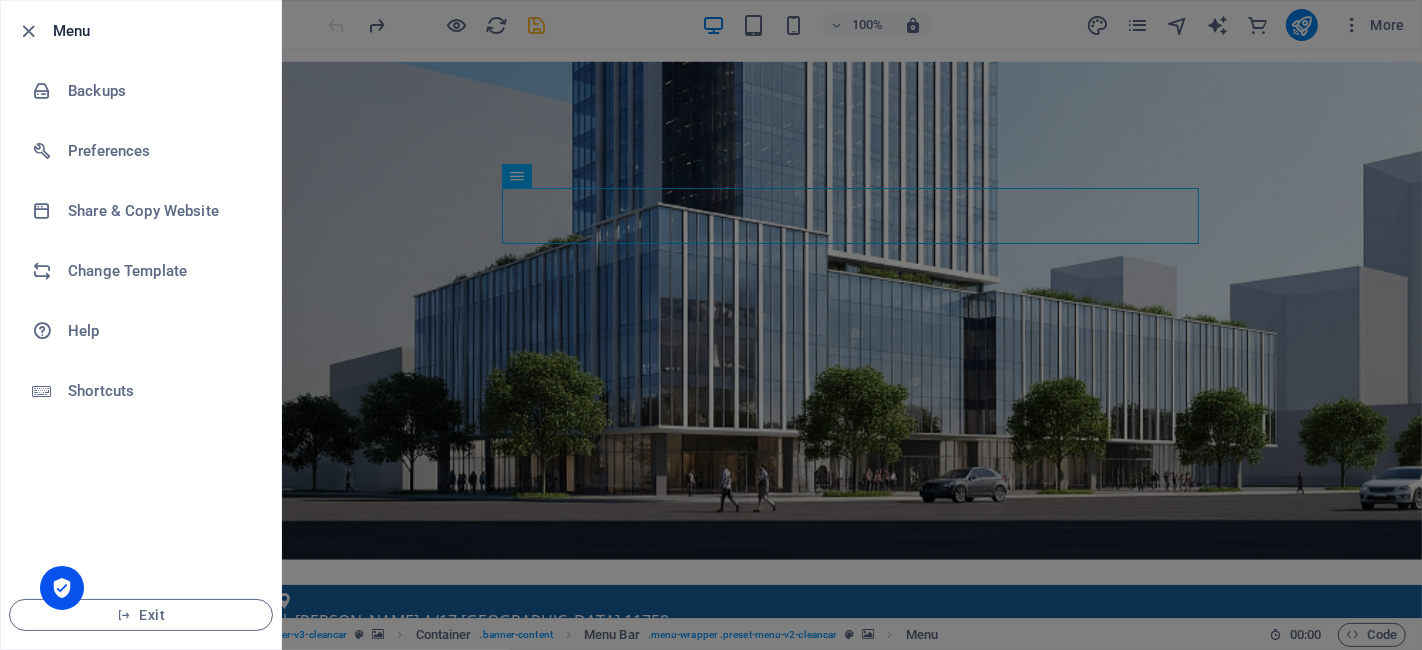 click at bounding box center [711, 325] 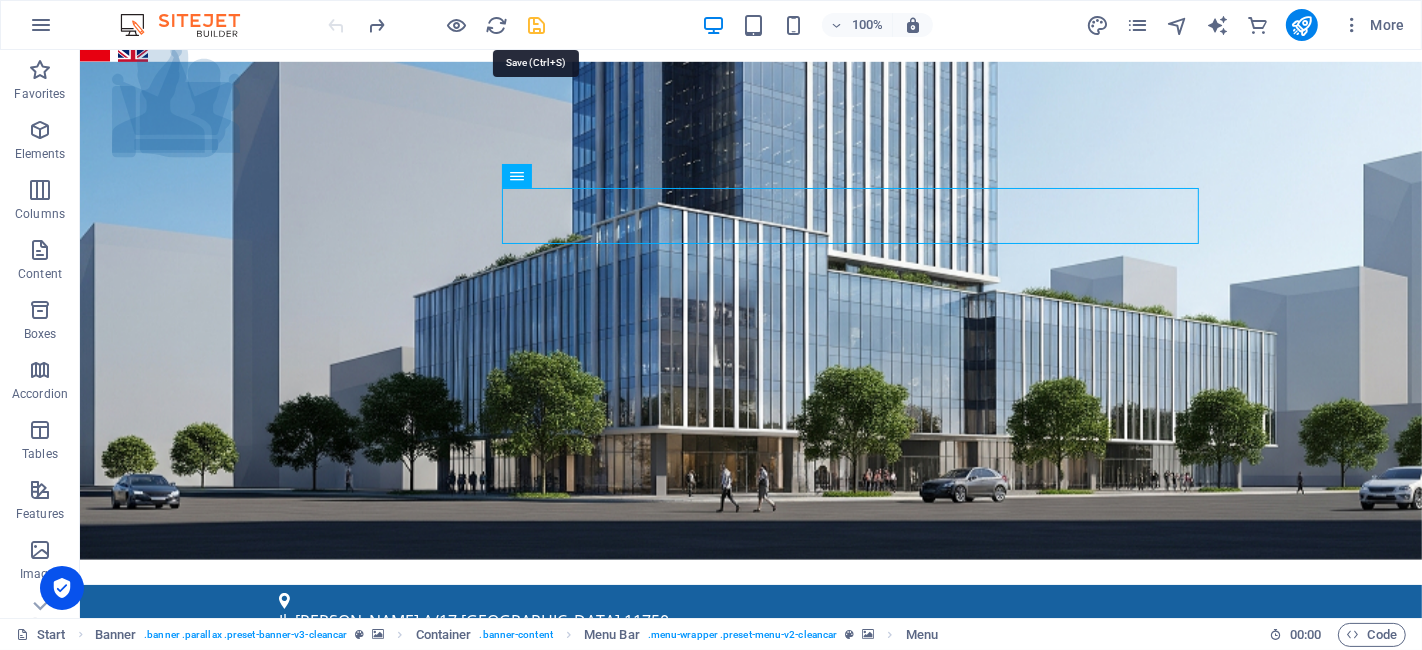 click at bounding box center [537, 25] 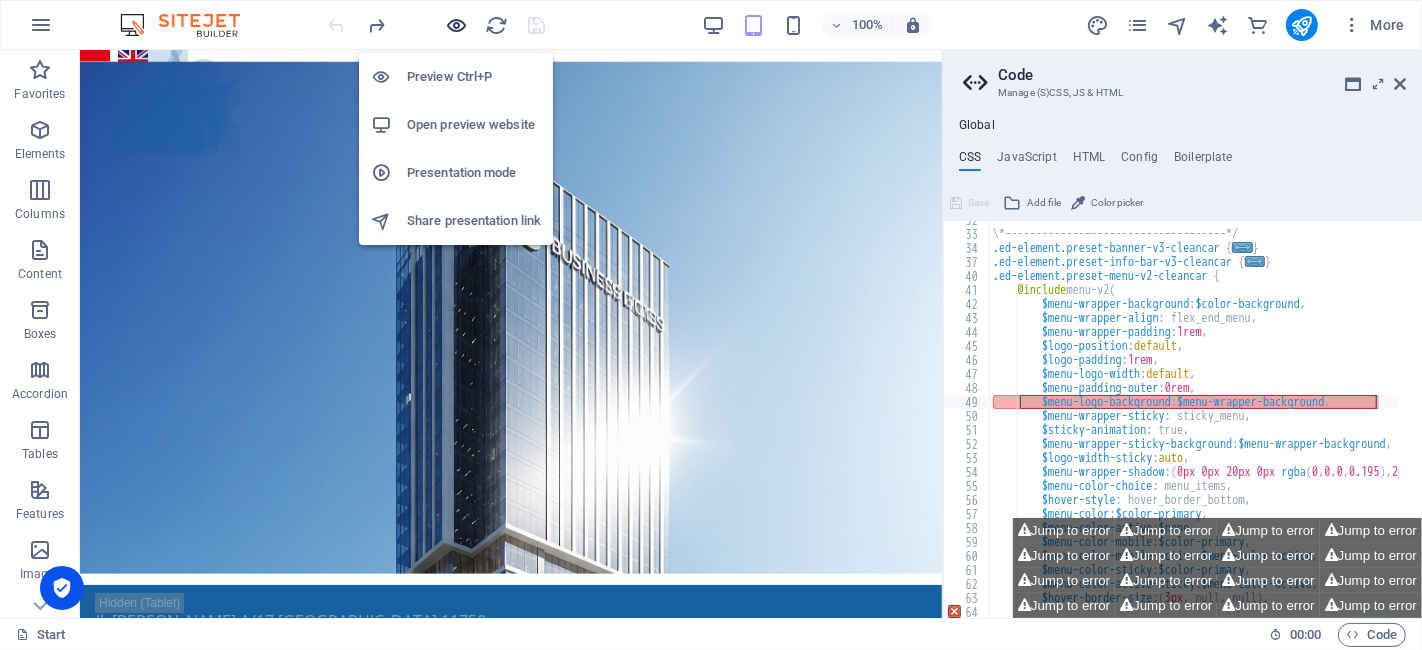 click at bounding box center (457, 25) 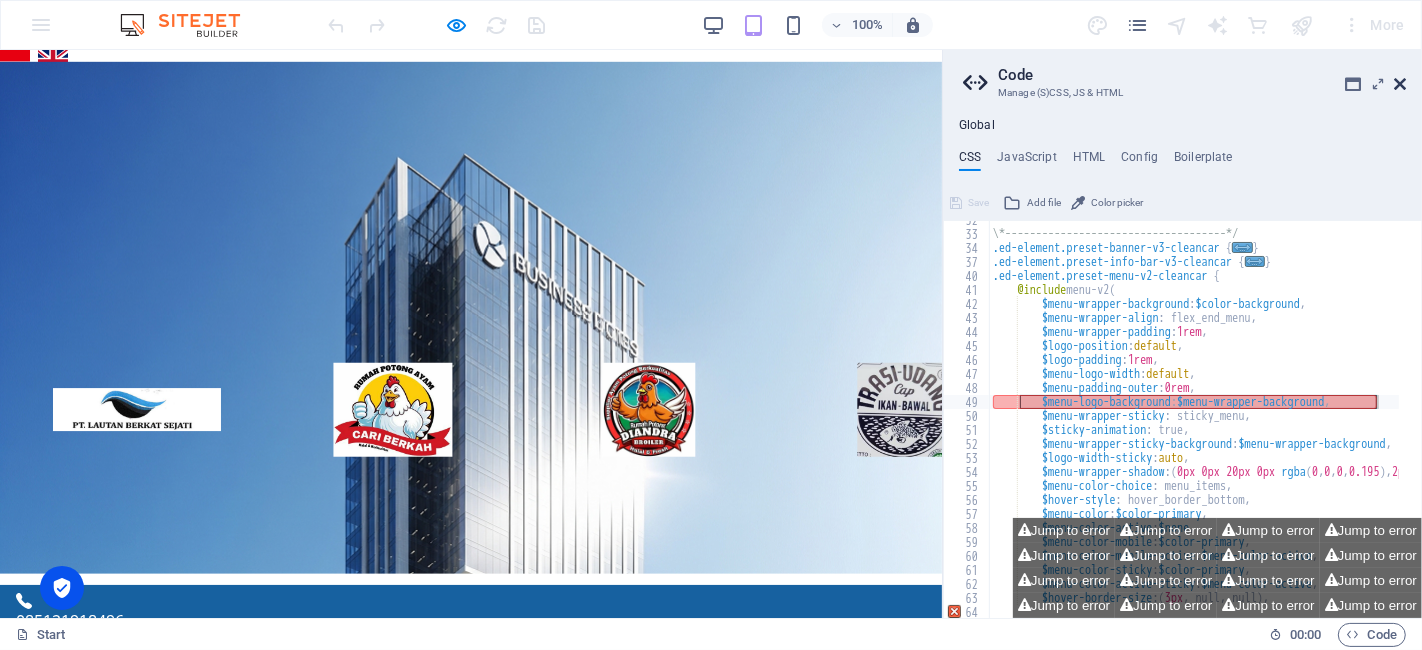 click at bounding box center [1400, 84] 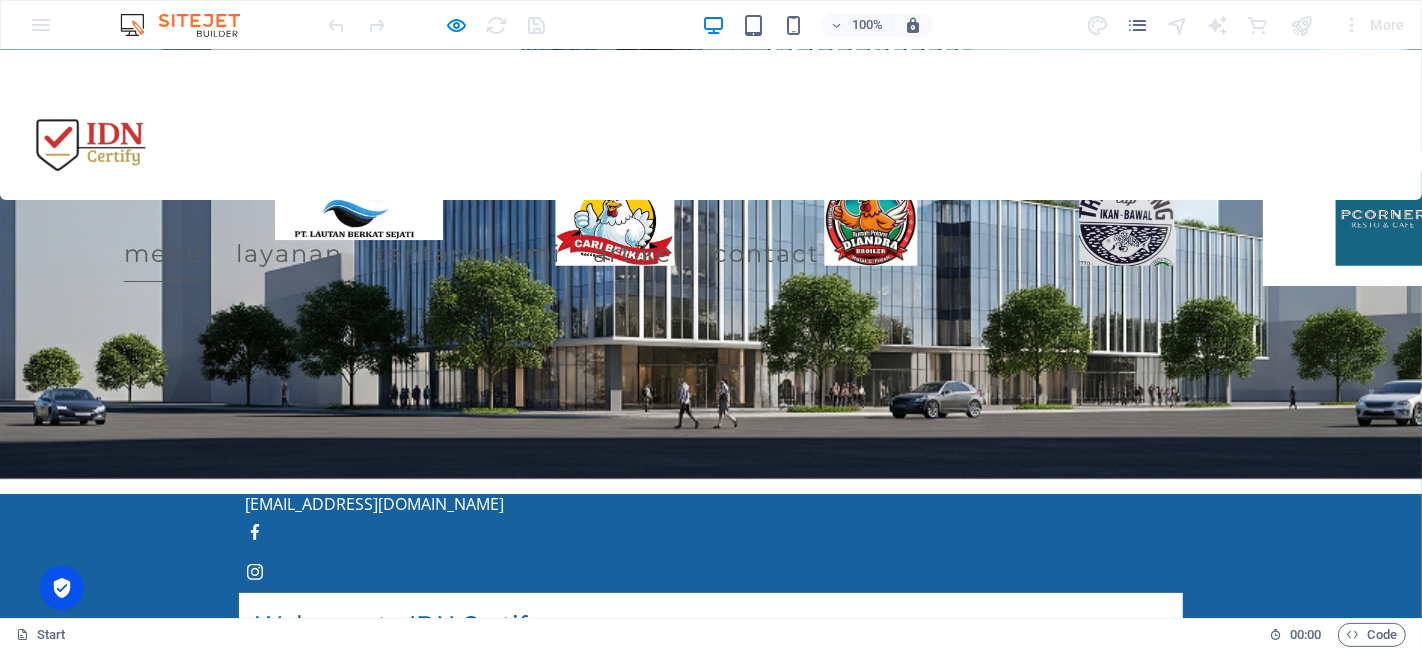 scroll, scrollTop: 222, scrollLeft: 0, axis: vertical 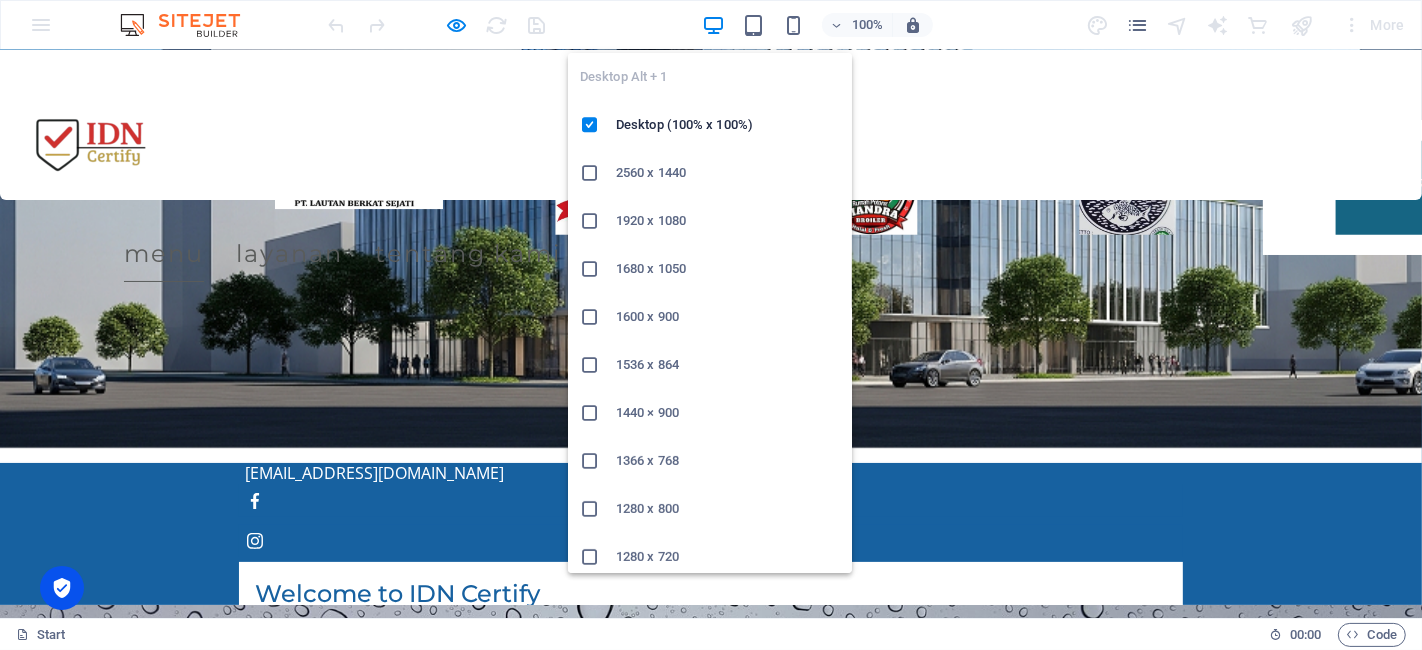 click on "2560 x 1440" at bounding box center (728, 173) 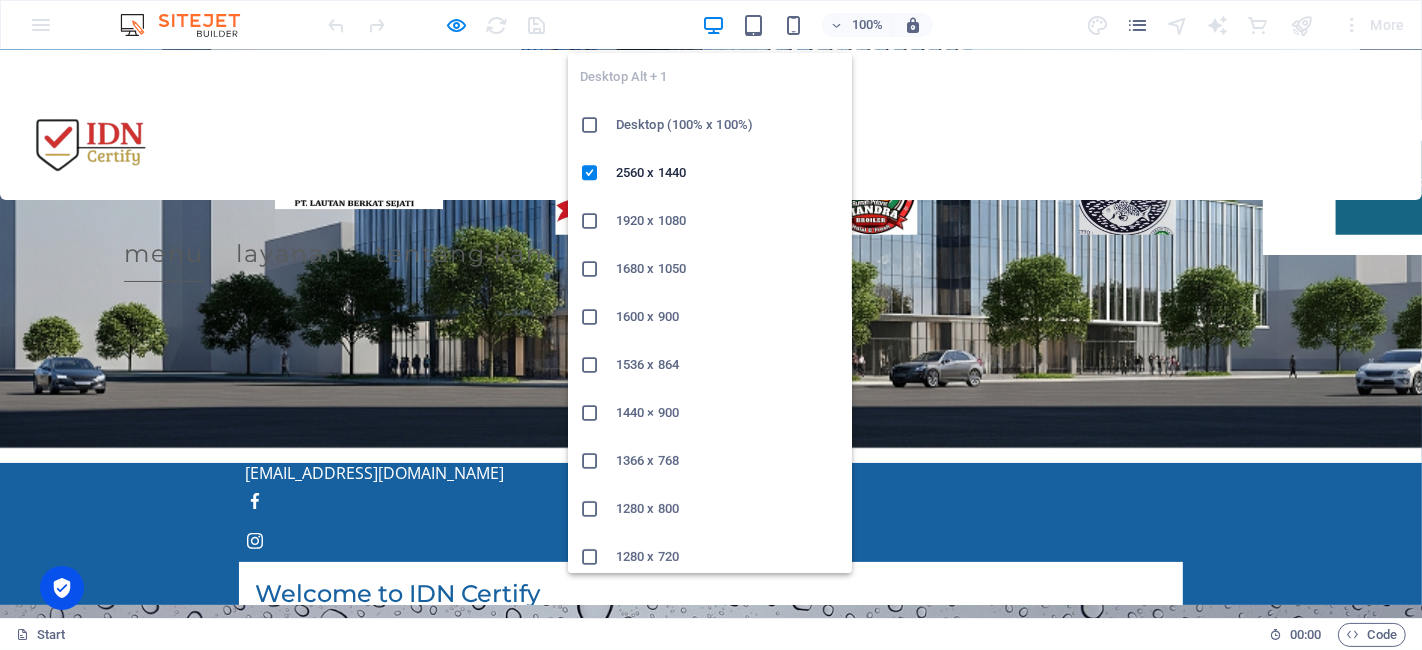 click at bounding box center (713, 25) 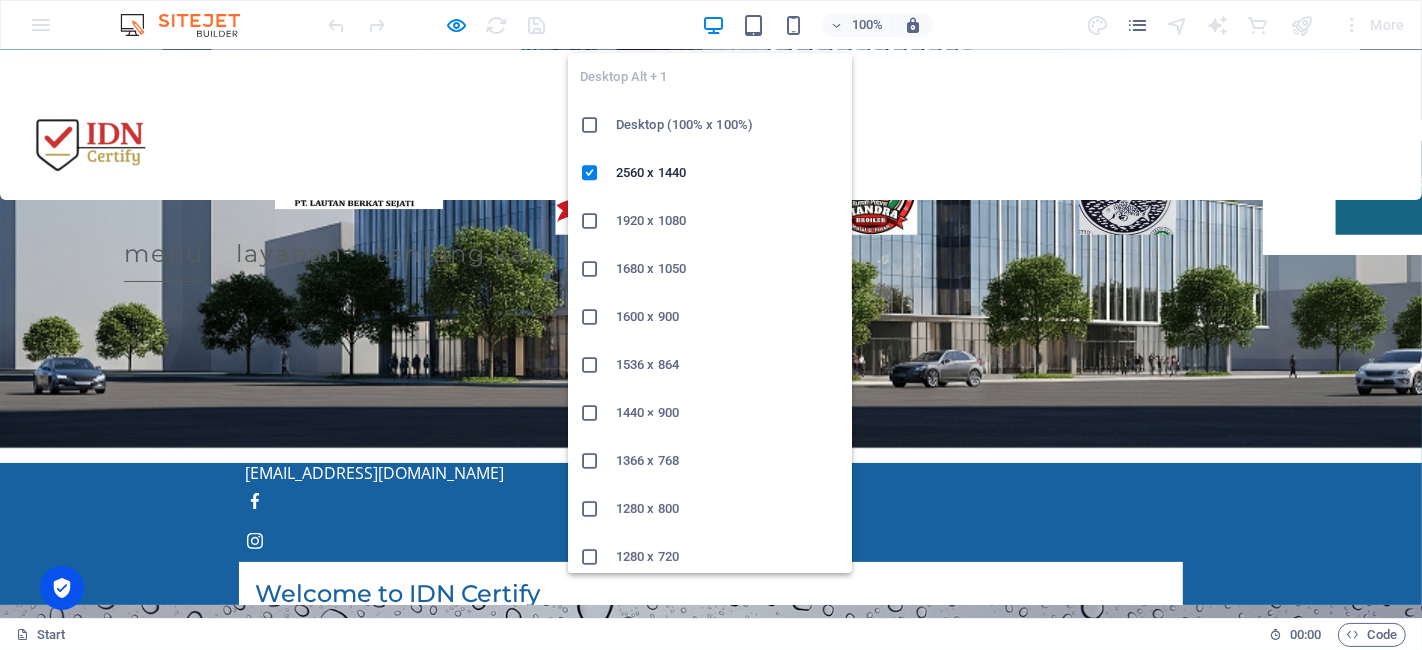 drag, startPoint x: 722, startPoint y: 24, endPoint x: 706, endPoint y: 25, distance: 16.03122 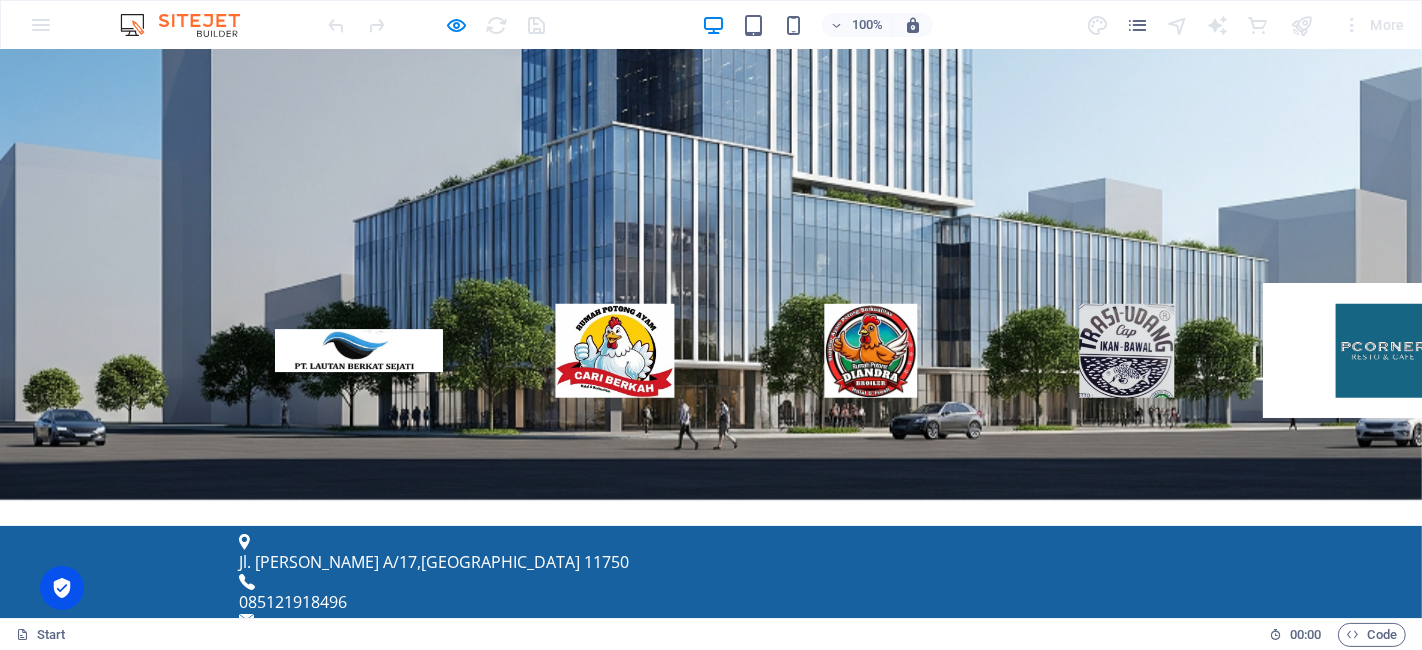 scroll, scrollTop: 0, scrollLeft: 0, axis: both 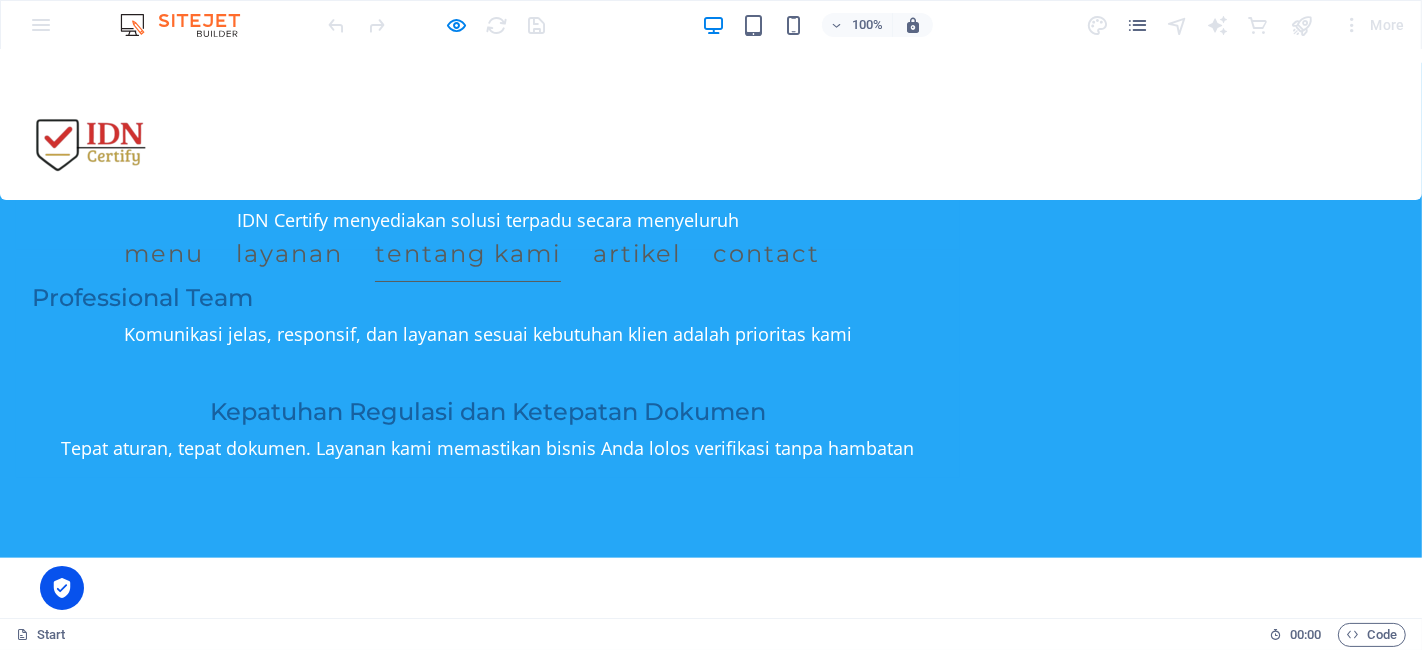 click at bounding box center (437, 25) 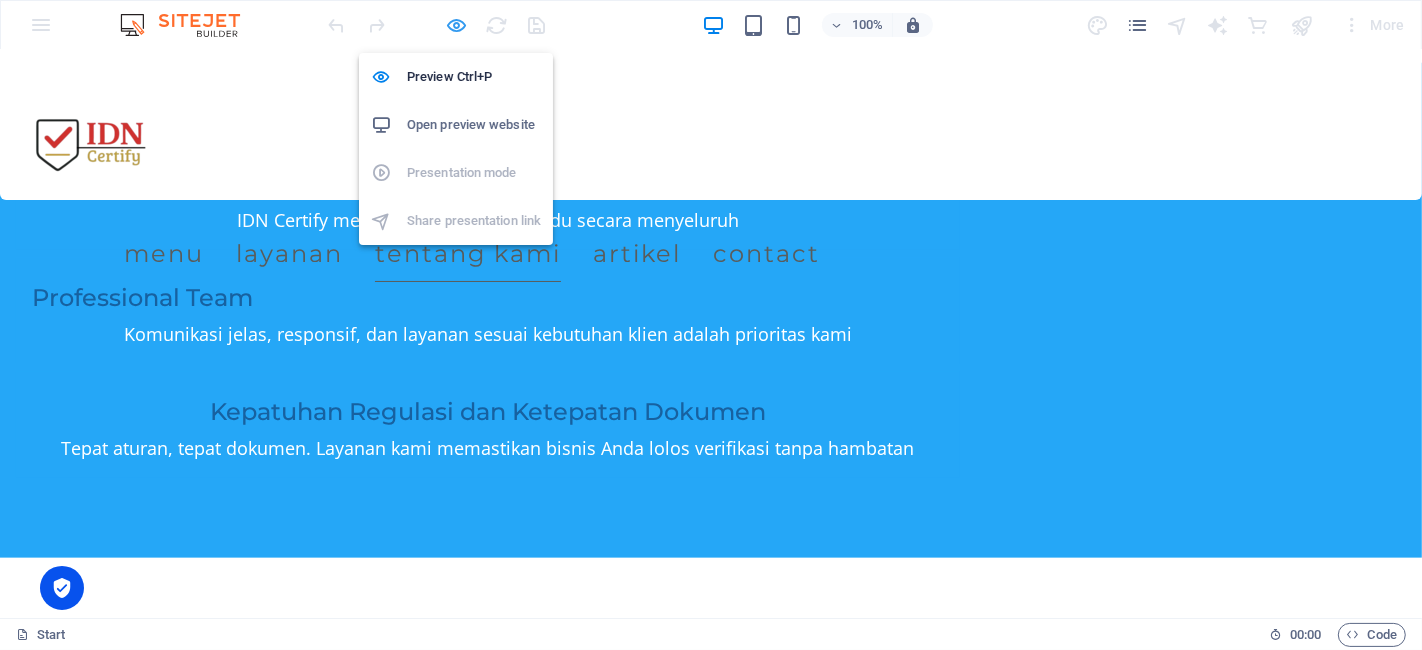 click at bounding box center [457, 25] 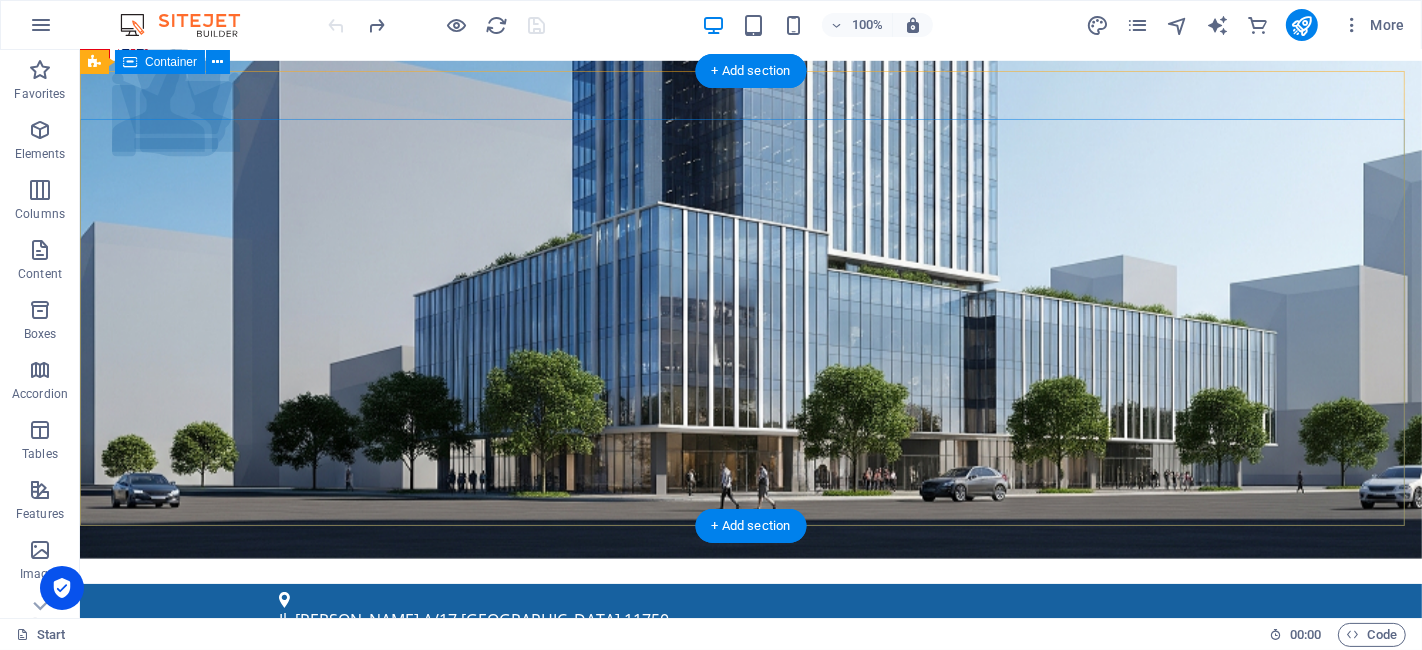 scroll, scrollTop: 0, scrollLeft: 0, axis: both 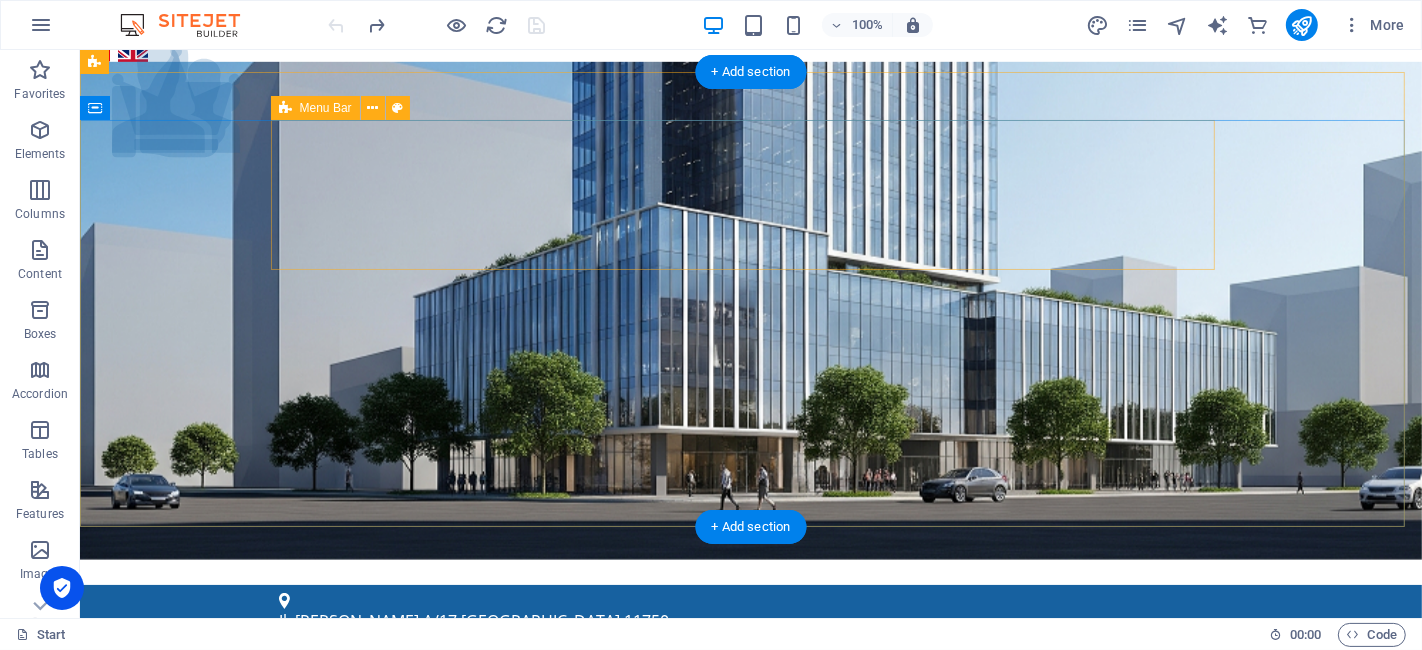 click on "Menu Layanan Sertifikat Halal BPOM ISO 9001 Legalitas Lain NKV (Nomor Kontrol Veteriner) Pengurusan PKRT  Pengurusan PSAT  HAKI PT Perorangan ISO 22000 Tentang Kami Artikel Contact" at bounding box center (750, 902) 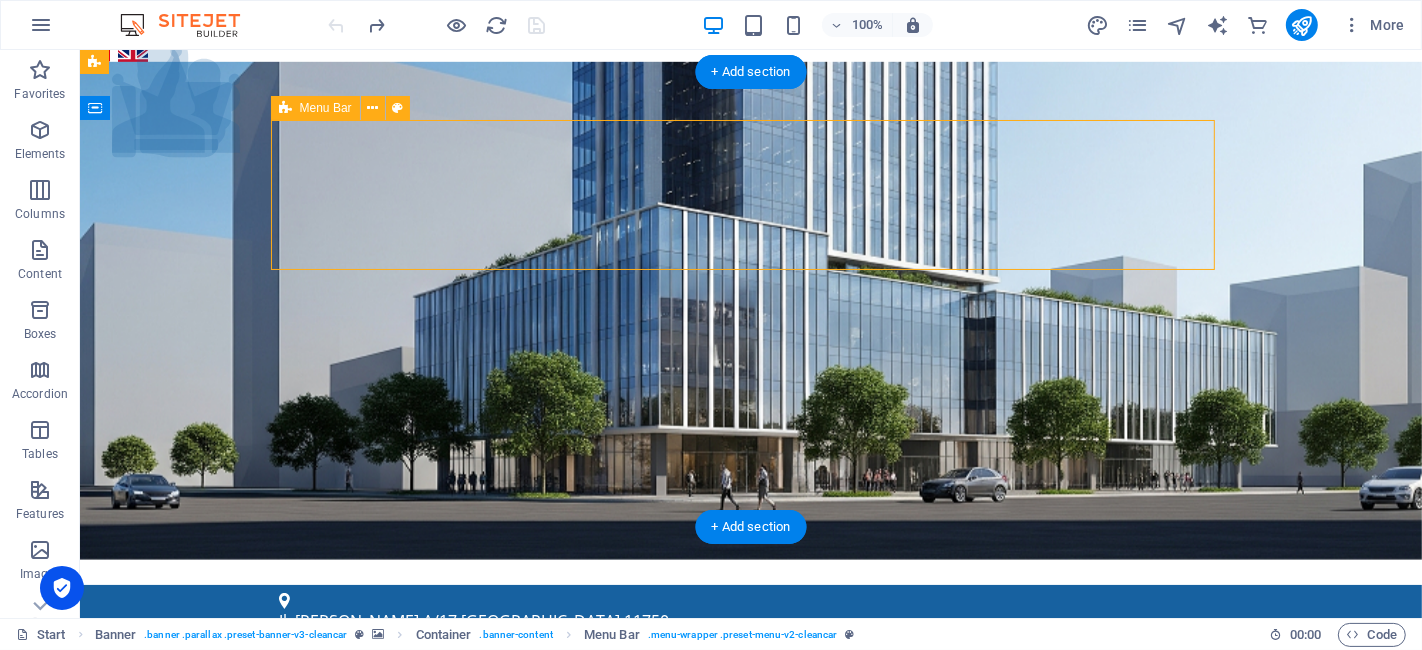 click on "Menu Layanan Sertifikat Halal BPOM ISO 9001 Legalitas Lain NKV (Nomor Kontrol Veteriner) Pengurusan PKRT  Pengurusan PSAT  HAKI PT Perorangan ISO 22000 Tentang Kami Artikel Contact" at bounding box center [750, 902] 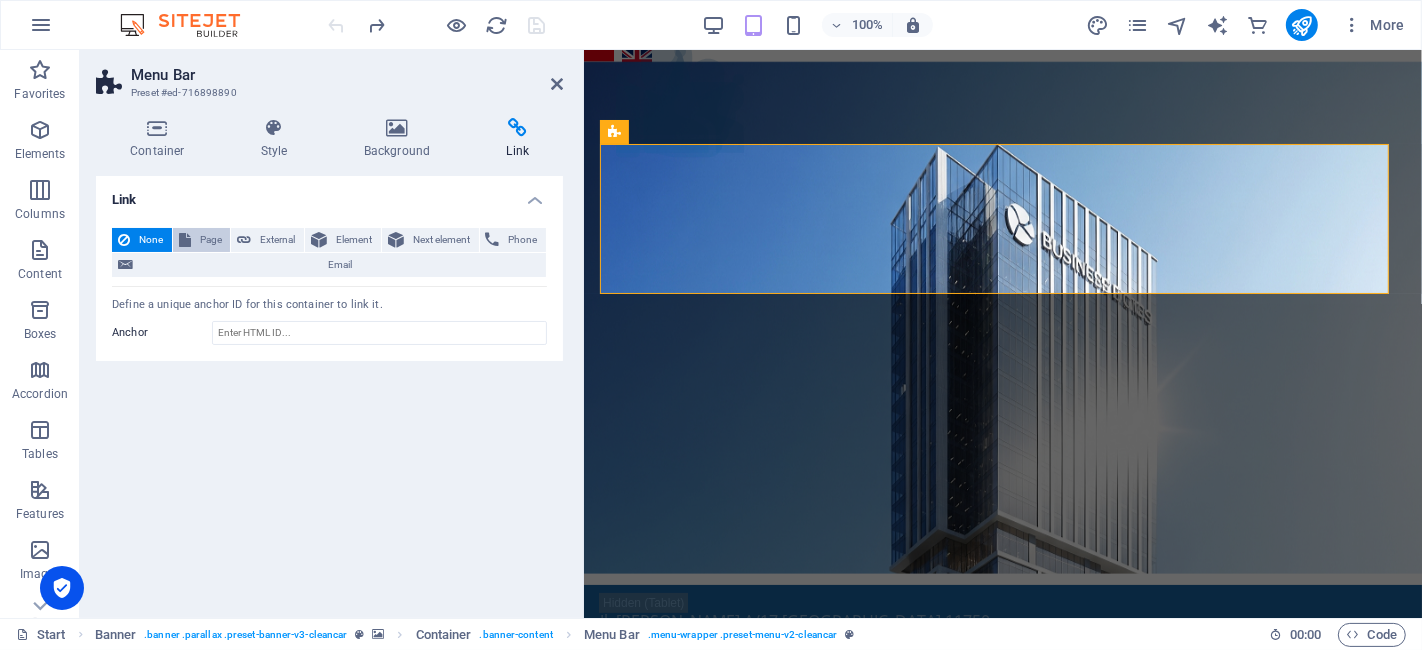 click on "Page" at bounding box center [211, 240] 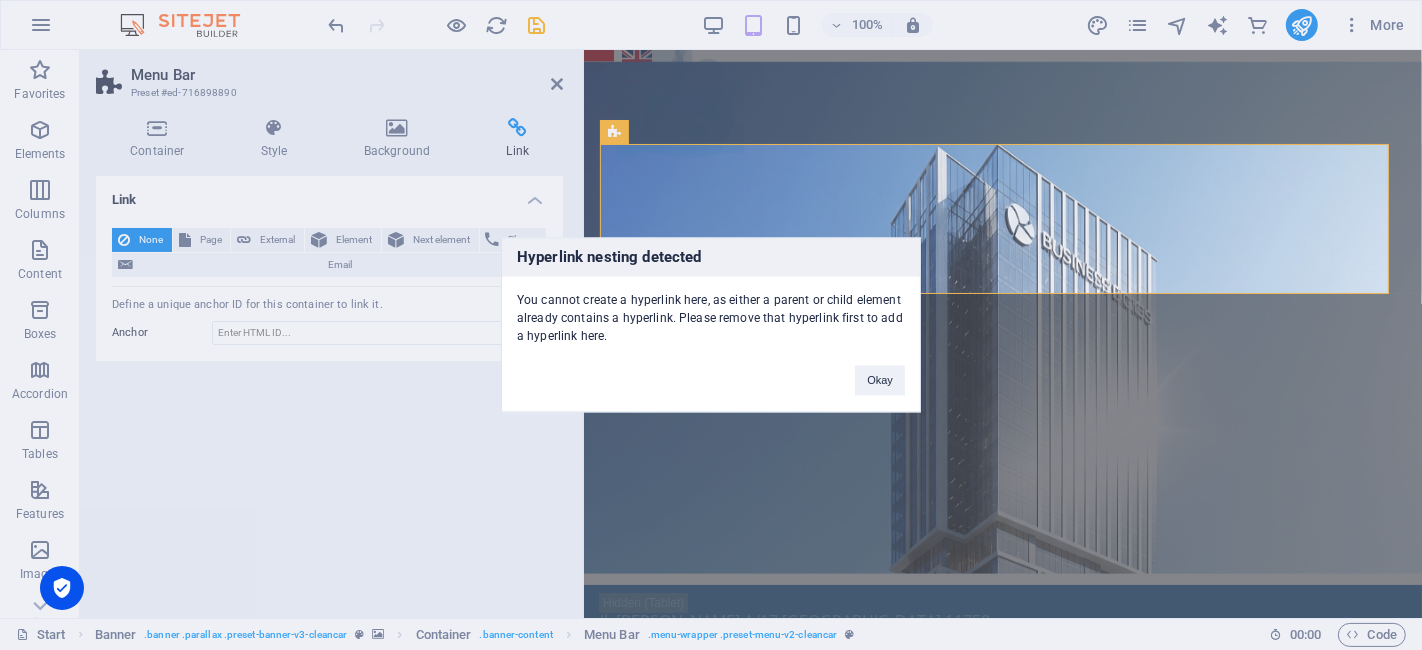 click on "Hyperlink nesting detected You cannot create a hyperlink here, as either a parent or child element already contains a hyperlink. Please remove that hyperlink first to add a hyperlink here. Okay" at bounding box center (711, 325) 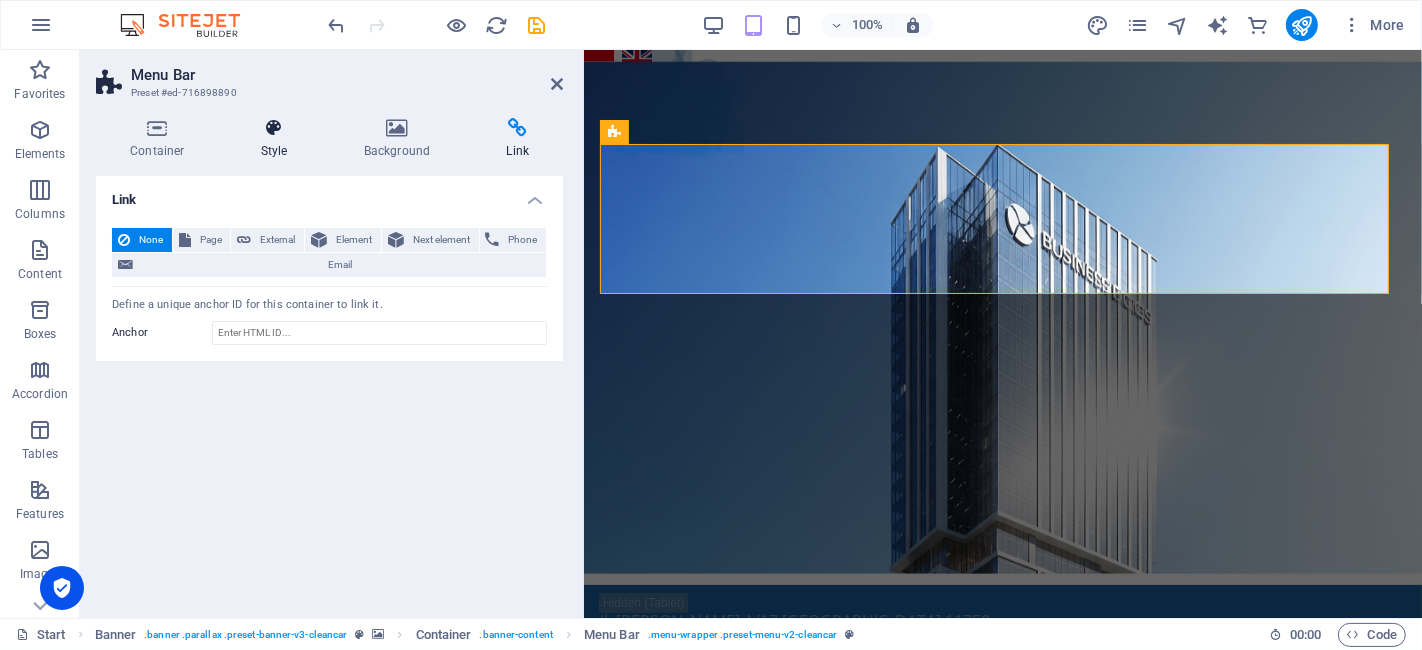 click on "Style" at bounding box center (278, 139) 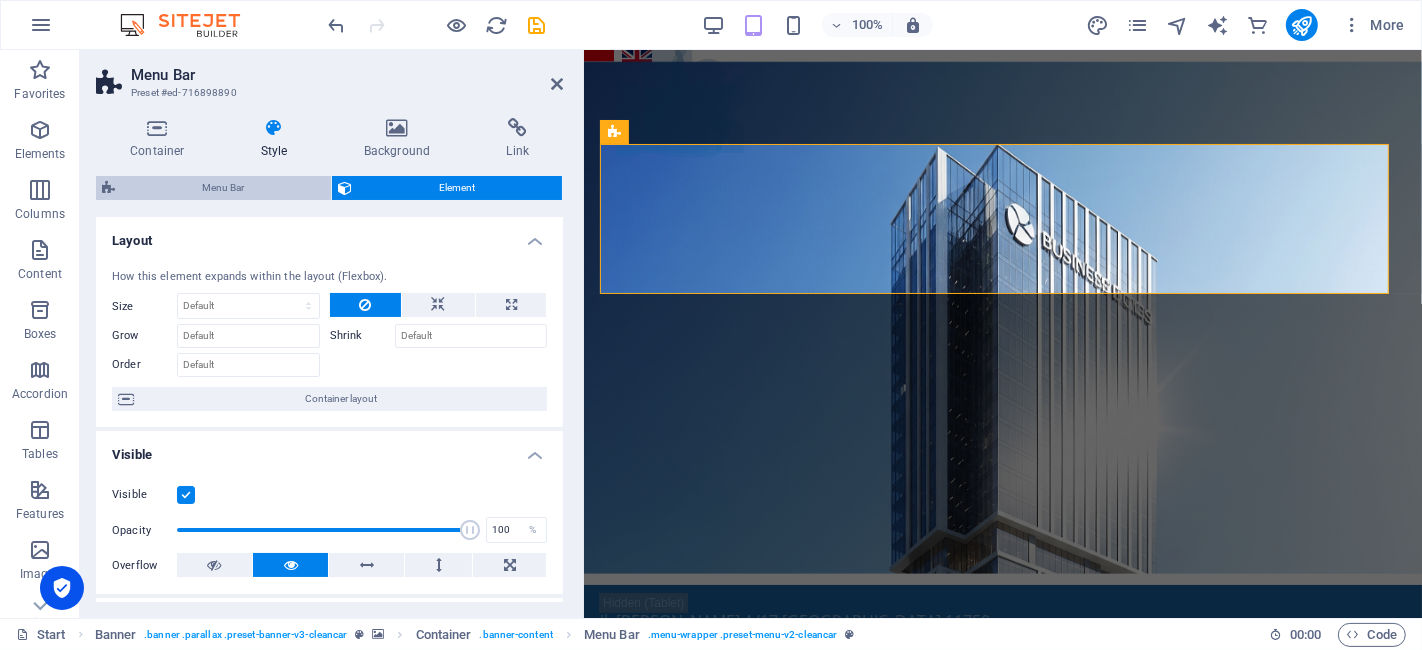 click on "Menu Bar" at bounding box center (223, 188) 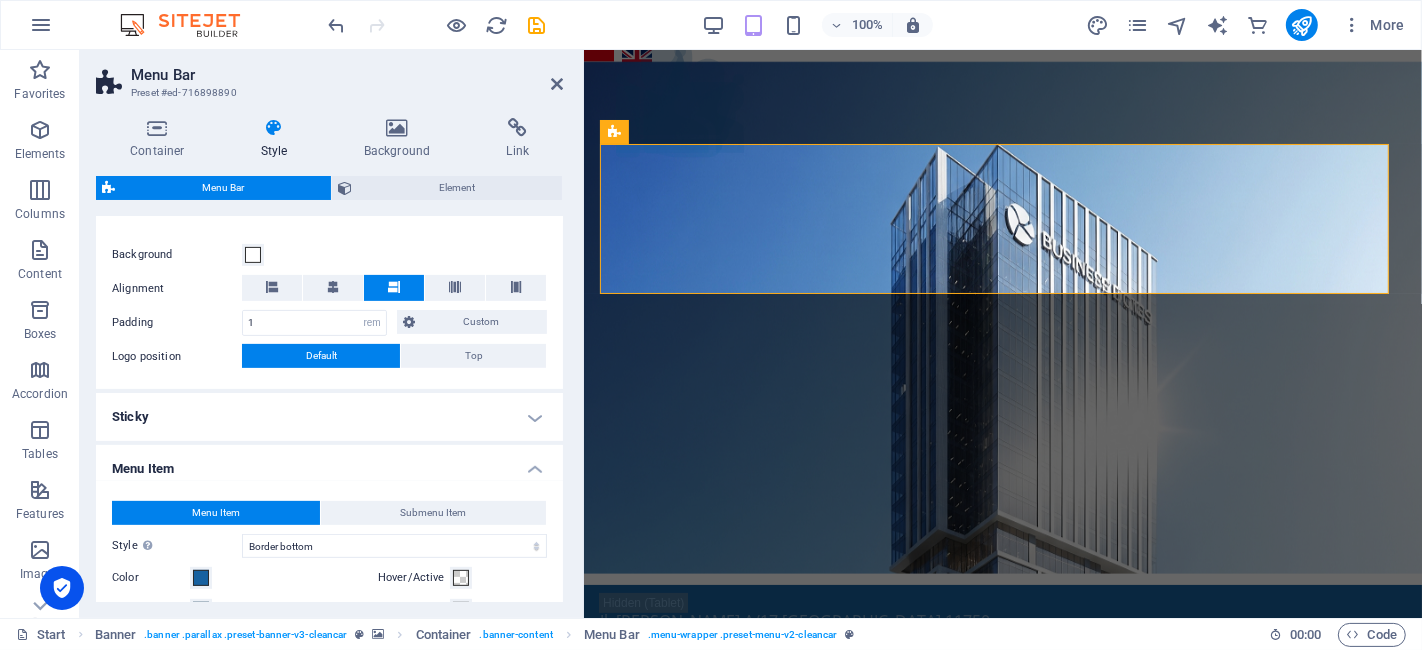scroll, scrollTop: 0, scrollLeft: 0, axis: both 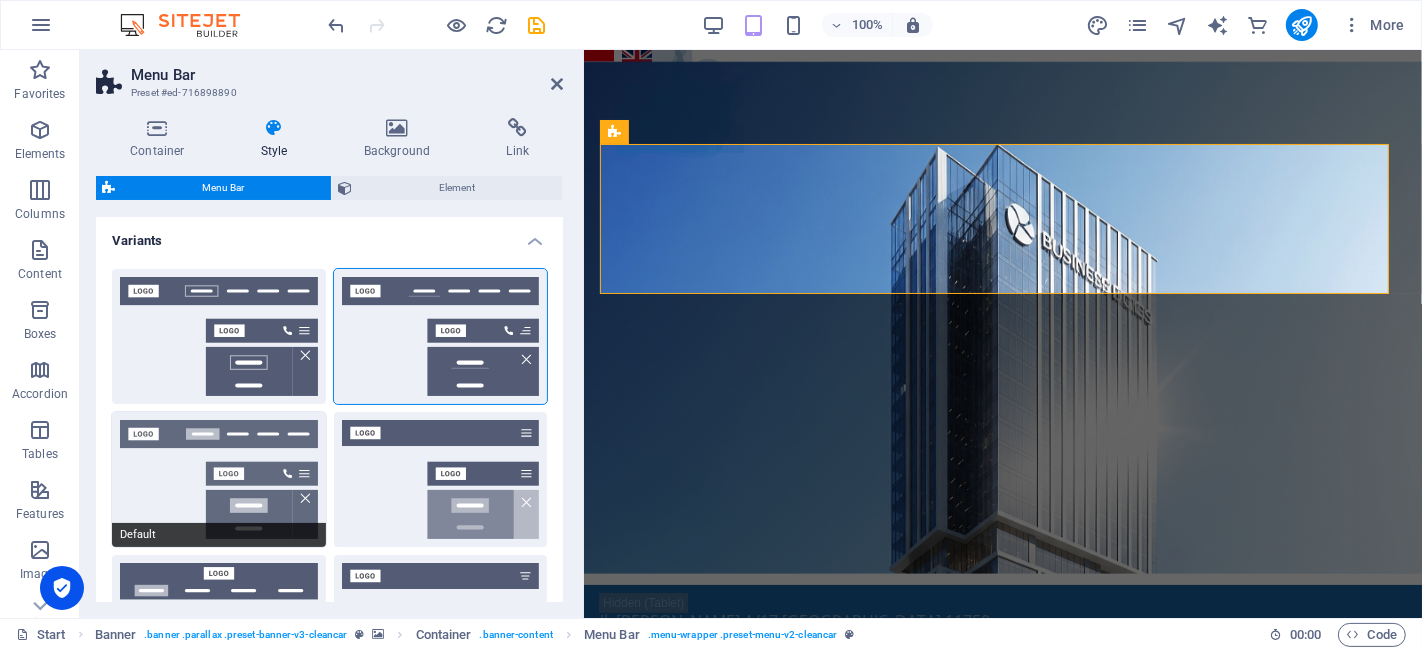 click on "Default" at bounding box center (219, 479) 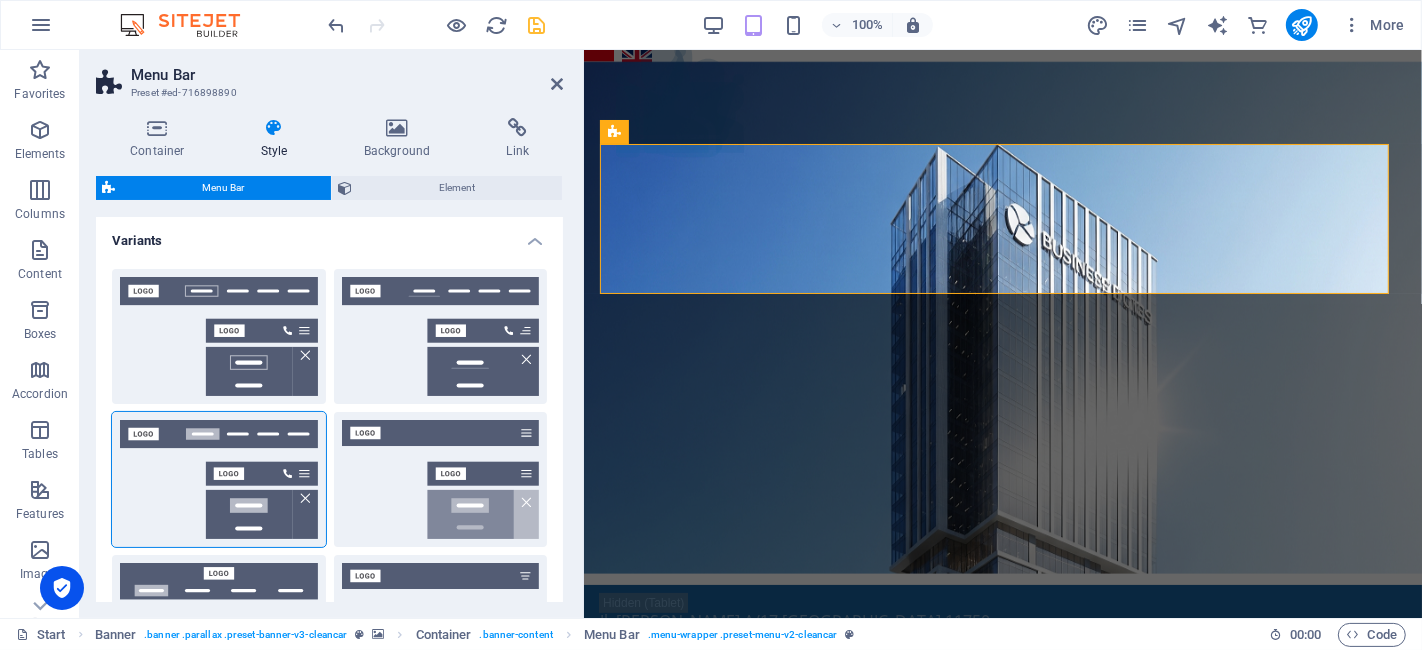 click at bounding box center [537, 25] 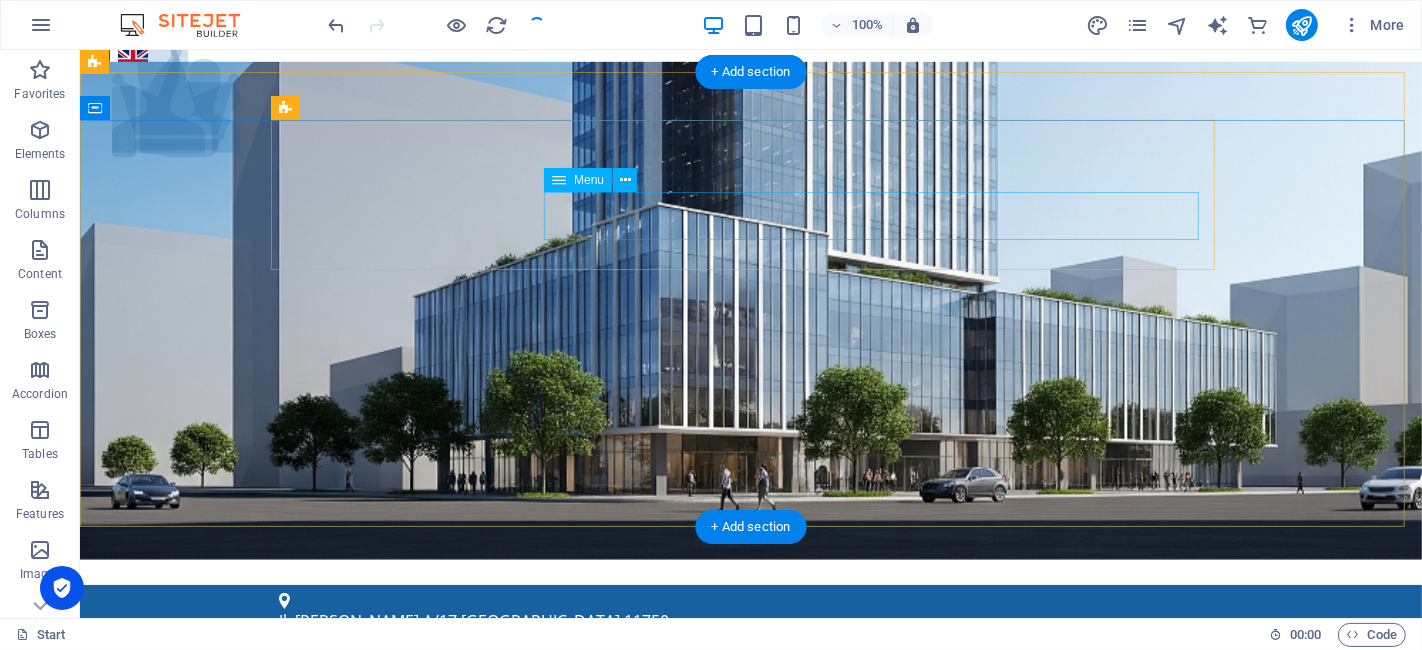 click on "Menu Layanan Sertifikat Halal BPOM ISO 9001 Legalitas Lain NKV (Nomor Kontrol Veteriner) Pengurusan PKRT  Pengurusan PSAT  HAKI PT Perorangan ISO 22000 Tentang Kami Artikel Contact" at bounding box center (750, 1027) 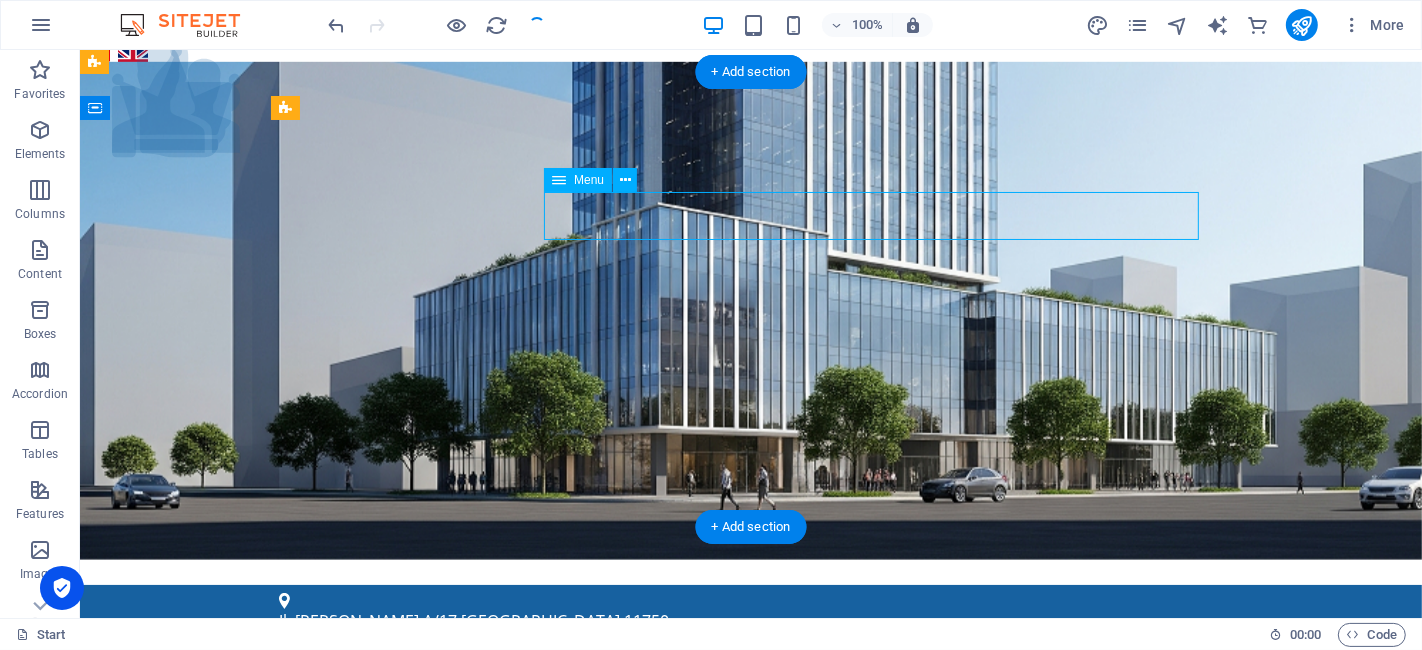 click on "Menu Layanan Sertifikat Halal BPOM ISO 9001 Legalitas Lain NKV (Nomor Kontrol Veteriner) Pengurusan PKRT  Pengurusan PSAT  HAKI PT Perorangan ISO 22000 Tentang Kami Artikel Contact" at bounding box center [750, 1027] 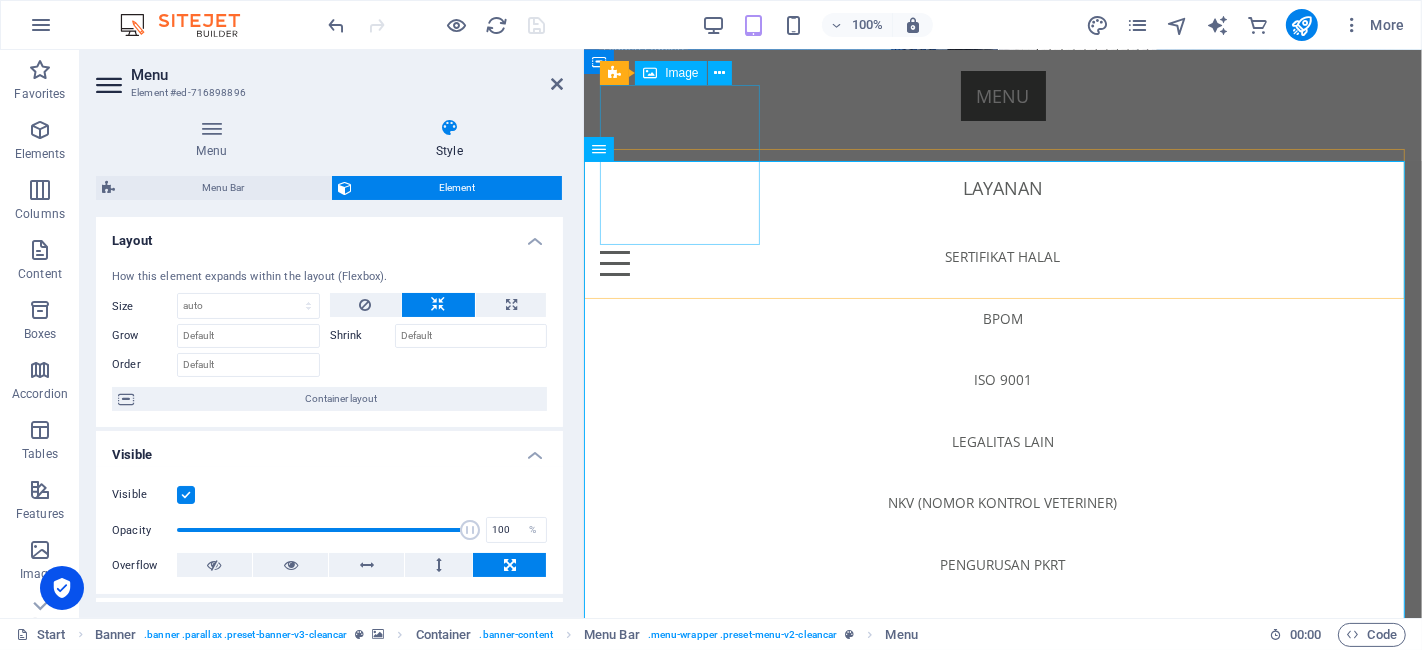 scroll, scrollTop: 555, scrollLeft: 0, axis: vertical 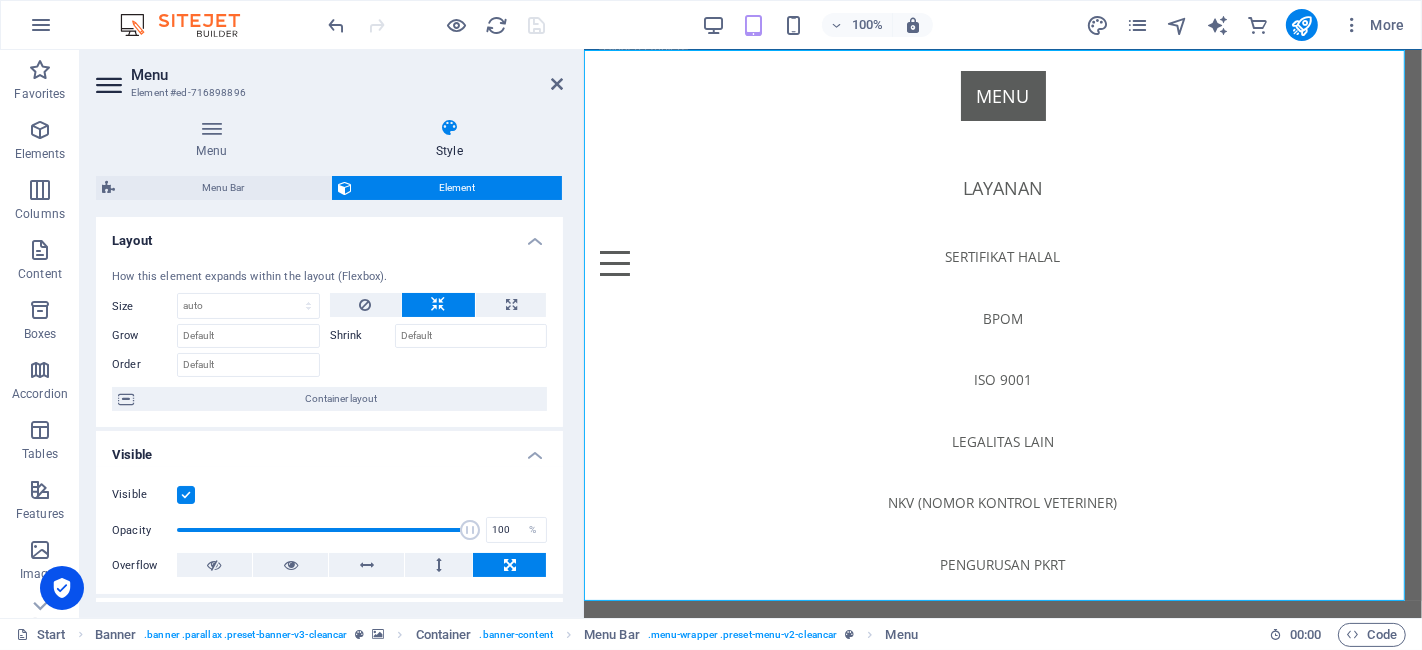 click on "Menu Element #ed-716898896 Menu Style Menu Auto Custom Create custom menu items for this menu. Recommended for one-page websites. Manage pages Menu items 1 None Page External Element Phone Email Page Start  Sertifikat Halal Artikel IZIN EDAR BPOM Jasa Pengurusan Sertifikat NKV – IDN Certify ISO 9001 HAKI MEREK PT Perorangan ISO 22000 Privacy Start Halal Certification Foreign Halal Agency Registration Services BPOM Distribution Permit ISO 9001 Certification Trademark Intellectual Property Rights PT Perorangan ISO 22000 Privacy Element
URL /#start Phone Email Link text Menu Link target New tab Same tab Overlay Title Additional link description, should not be the same as the link text. The title is most often shown as a tooltip text when the mouse moves over the element. Leave empty if uncertain. Relationship Sets the  relationship of this link to the link target . For example, the value "nofollow" instructs search engines not to follow the link. Can be left empty. alternate author help" at bounding box center (332, 334) 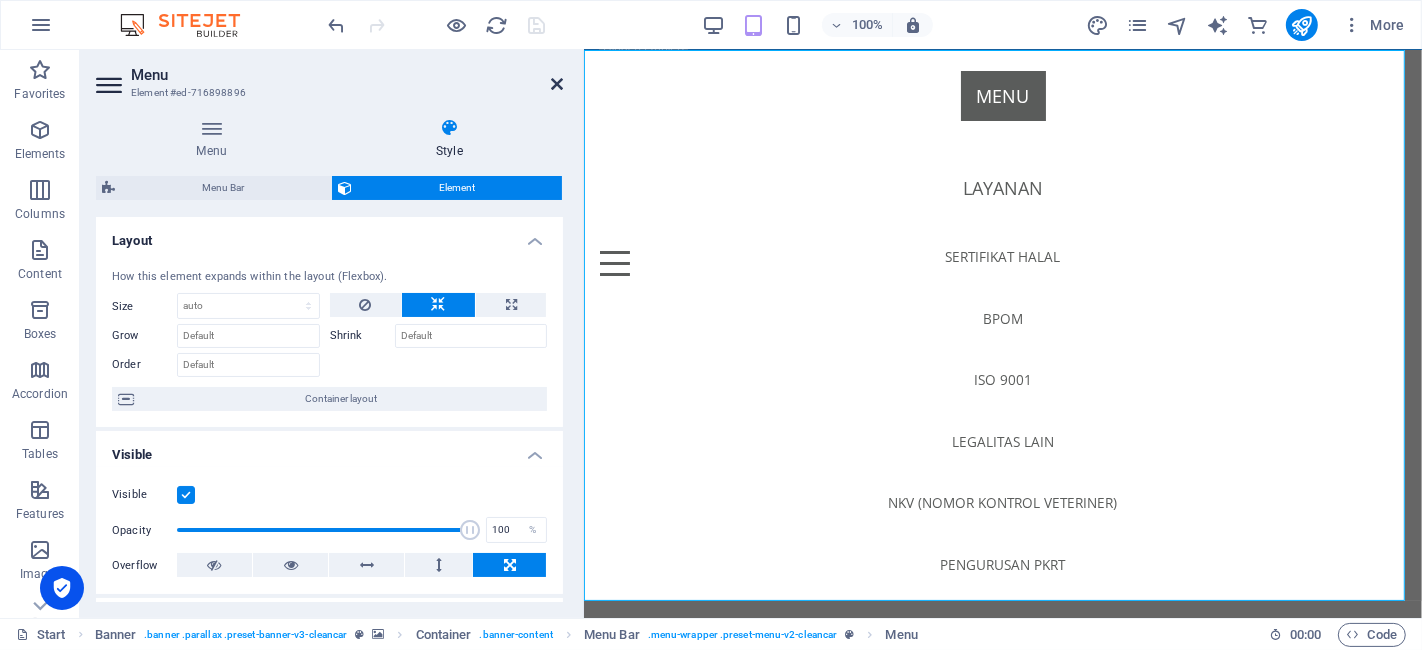 click at bounding box center (557, 84) 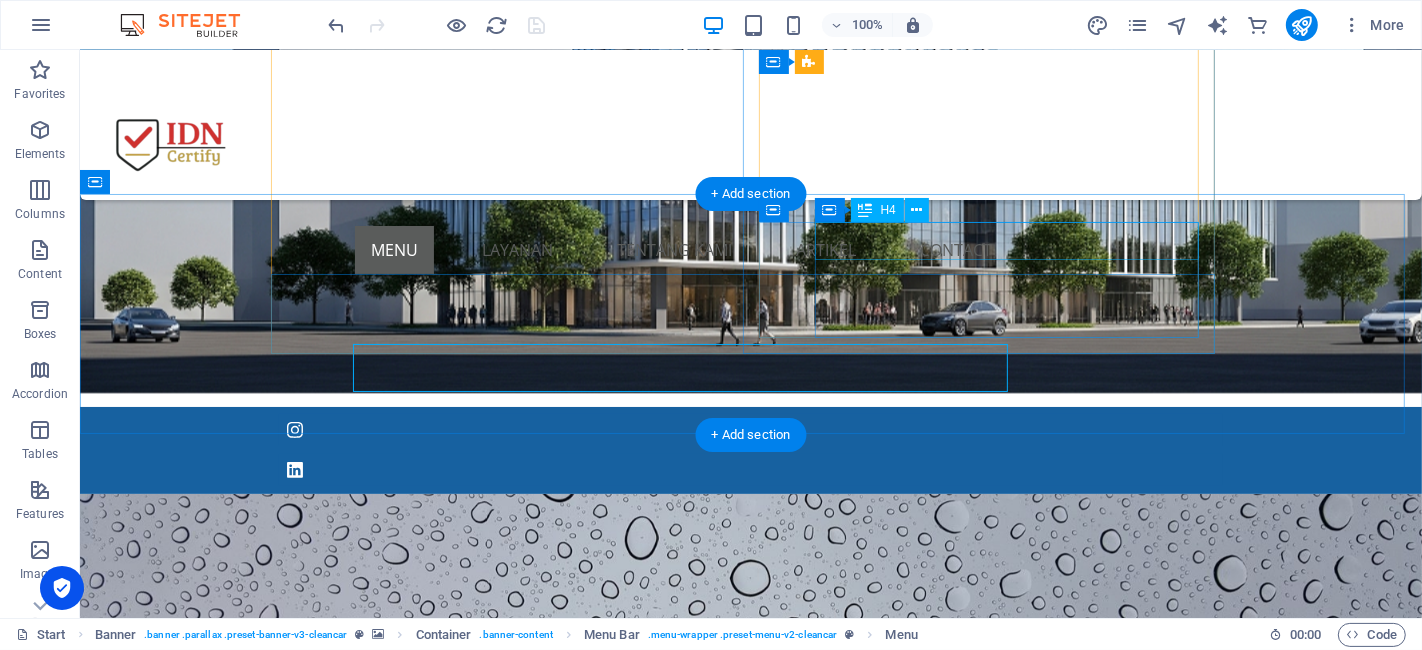 scroll, scrollTop: 0, scrollLeft: 0, axis: both 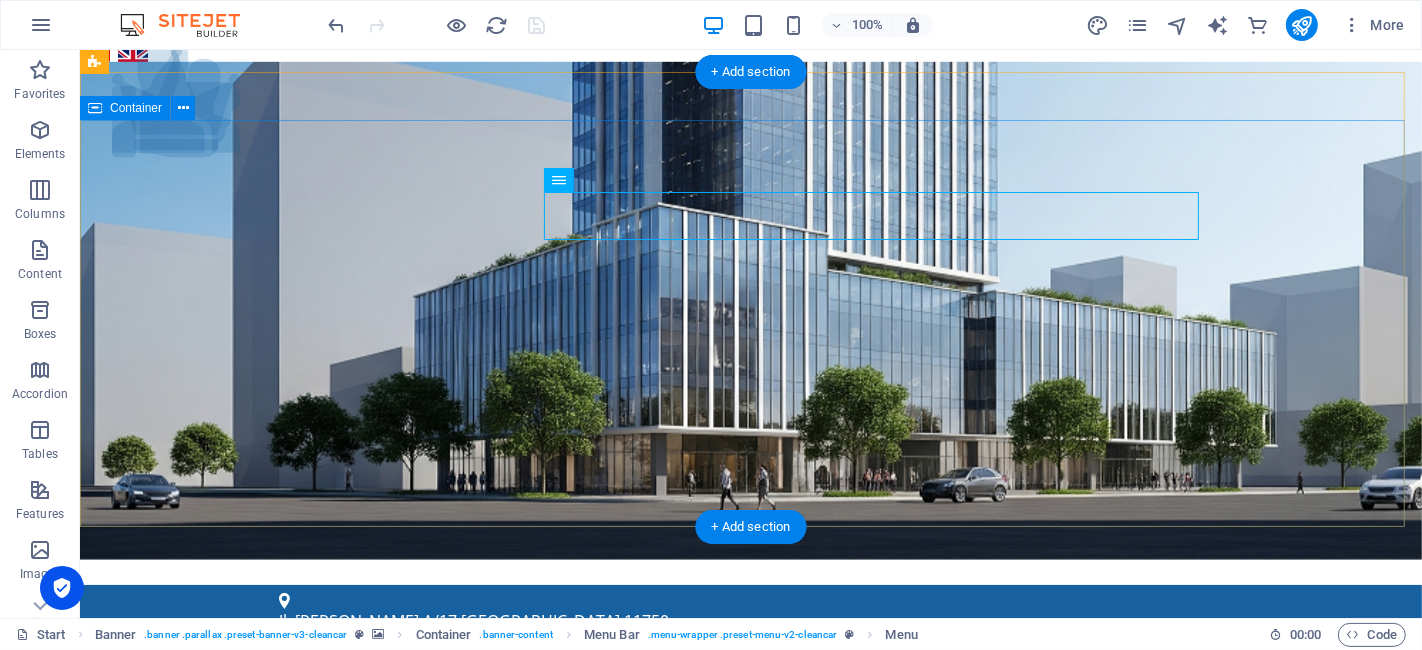 click on "Menu Layanan Sertifikat Halal BPOM ISO 9001 Legalitas Lain NKV (Nomor Kontrol Veteriner) Pengurusan PKRT  Pengurusan PSAT  HAKI PT Perorangan ISO 22000 Tentang Kami Artikel Contact" at bounding box center (750, 902) 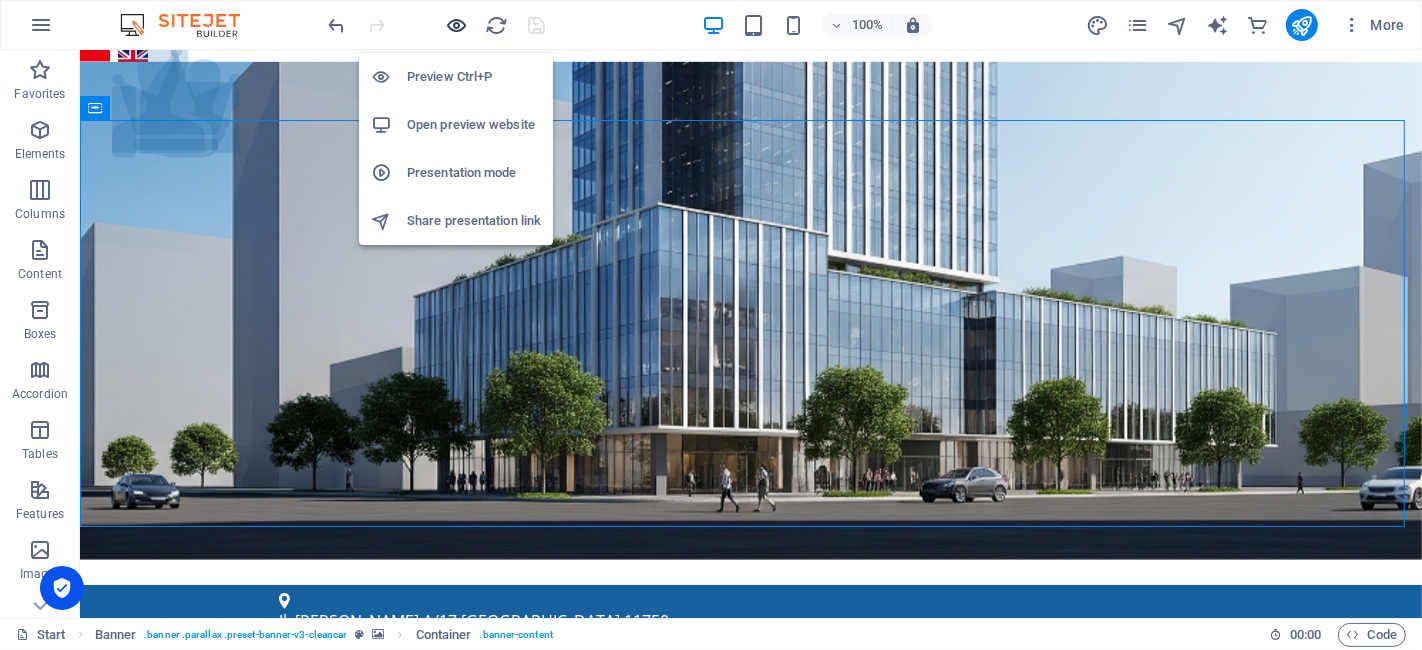 click at bounding box center [457, 25] 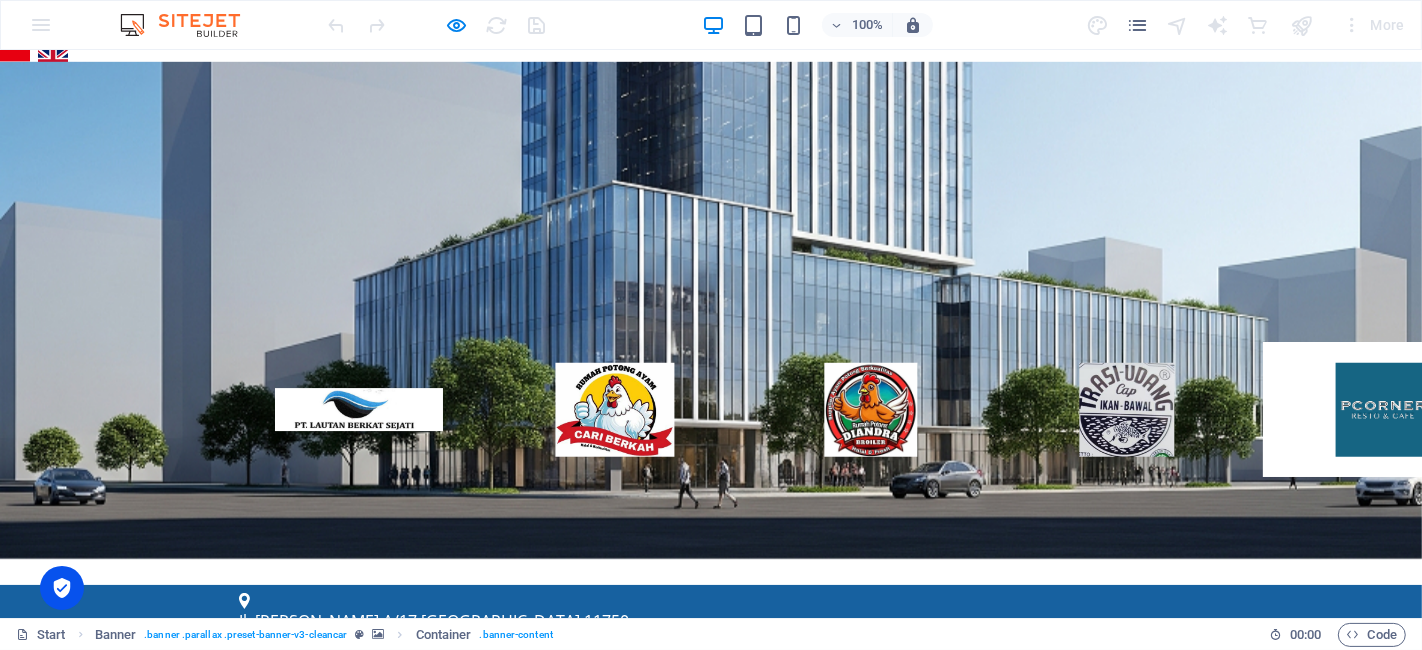 click on "Menu" at bounding box center (553, 1027) 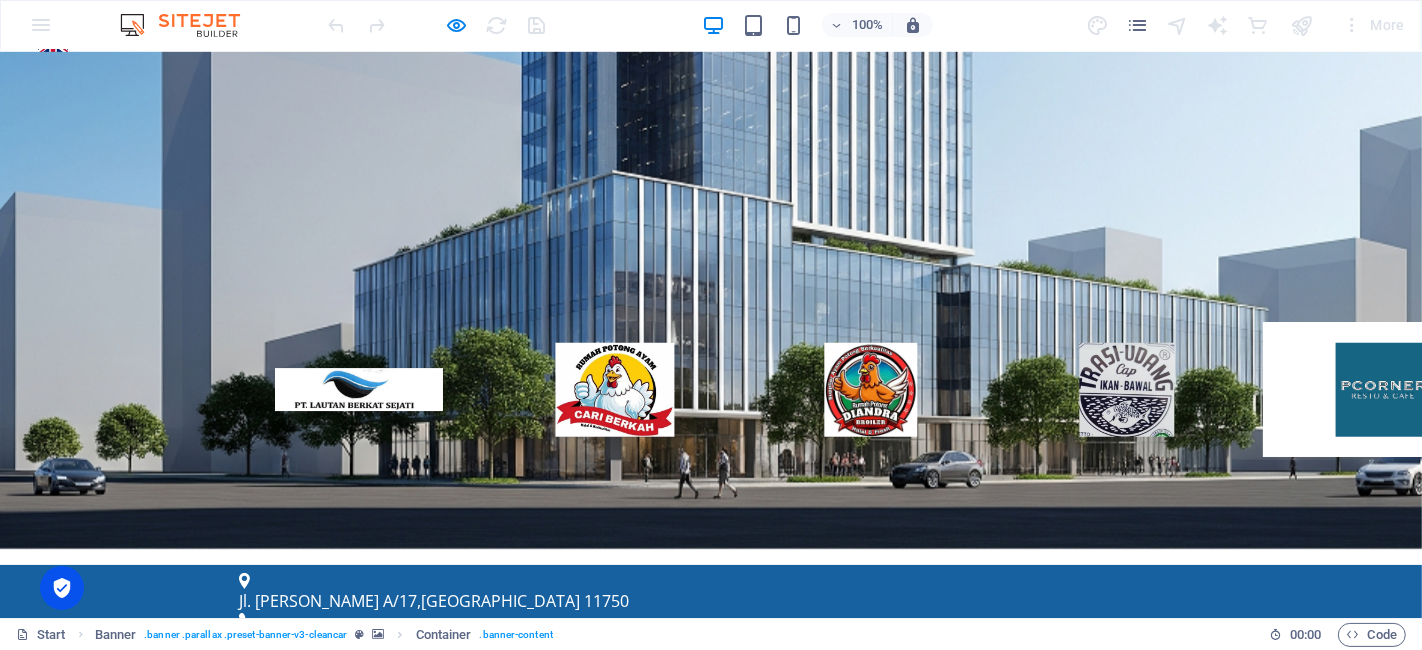 scroll, scrollTop: 22, scrollLeft: 0, axis: vertical 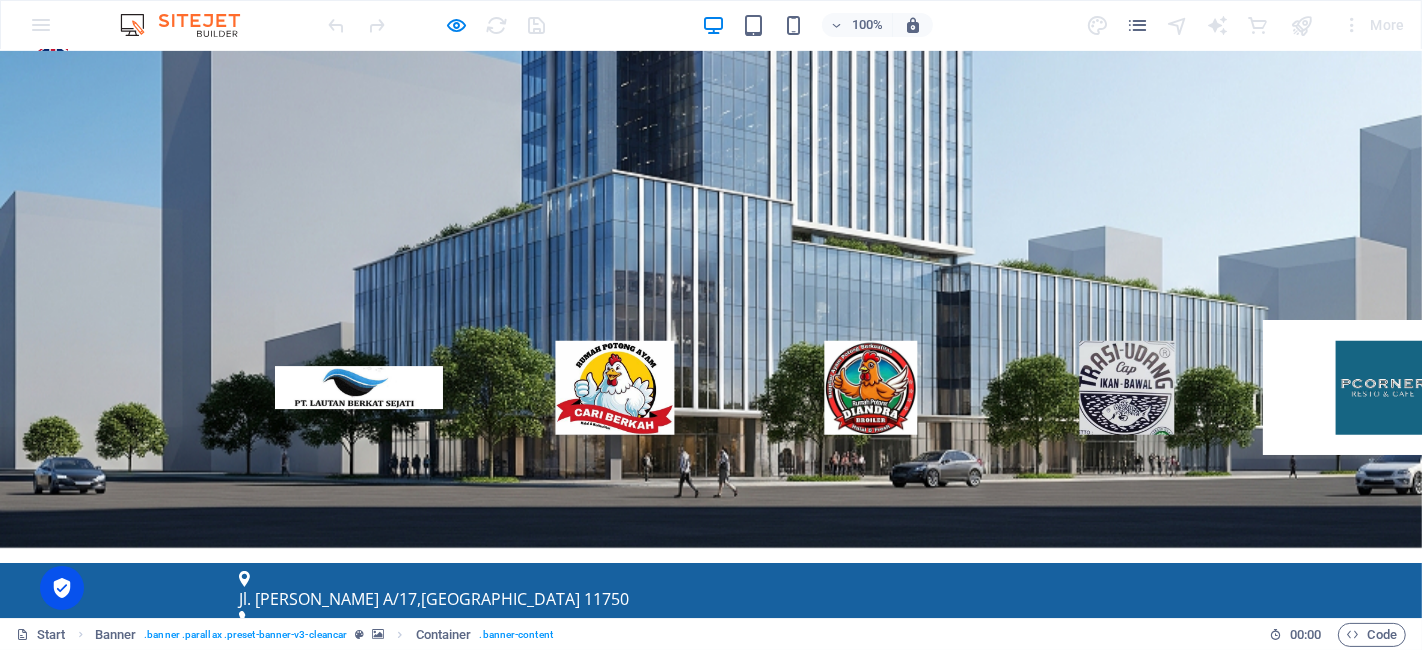 click on "Menu" at bounding box center (553, 1005) 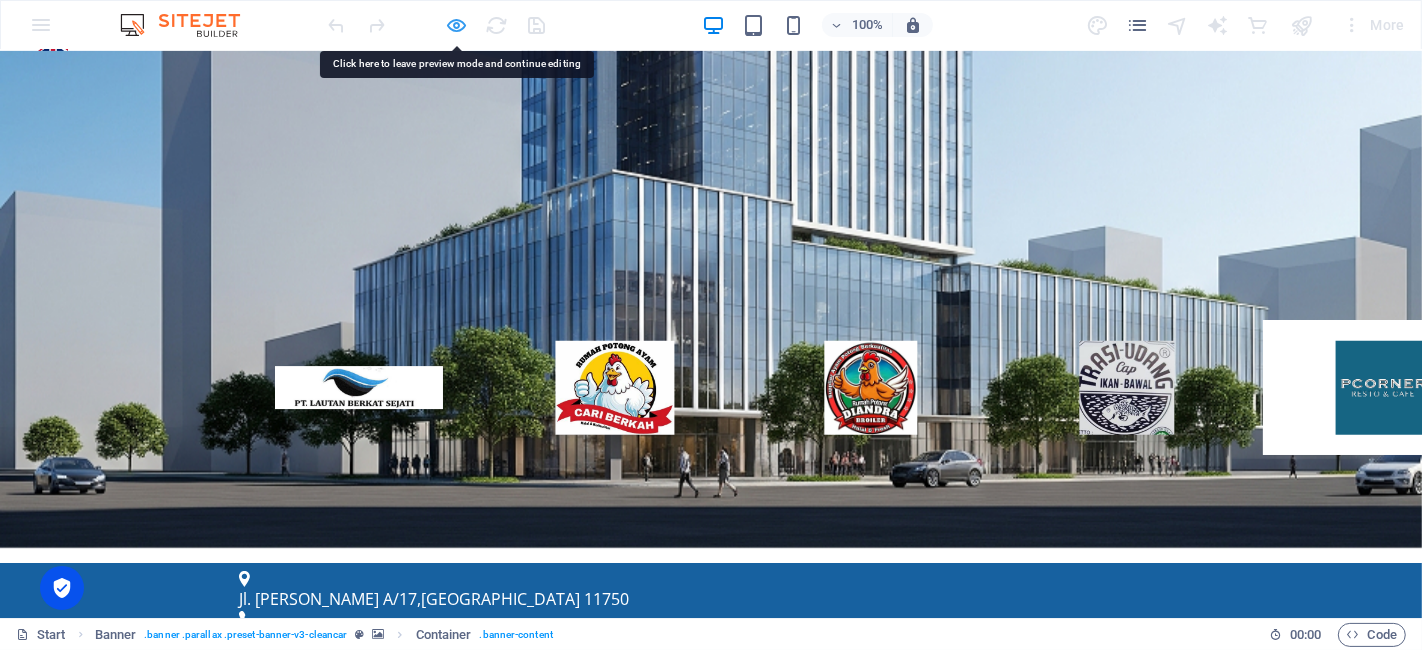 click at bounding box center [457, 25] 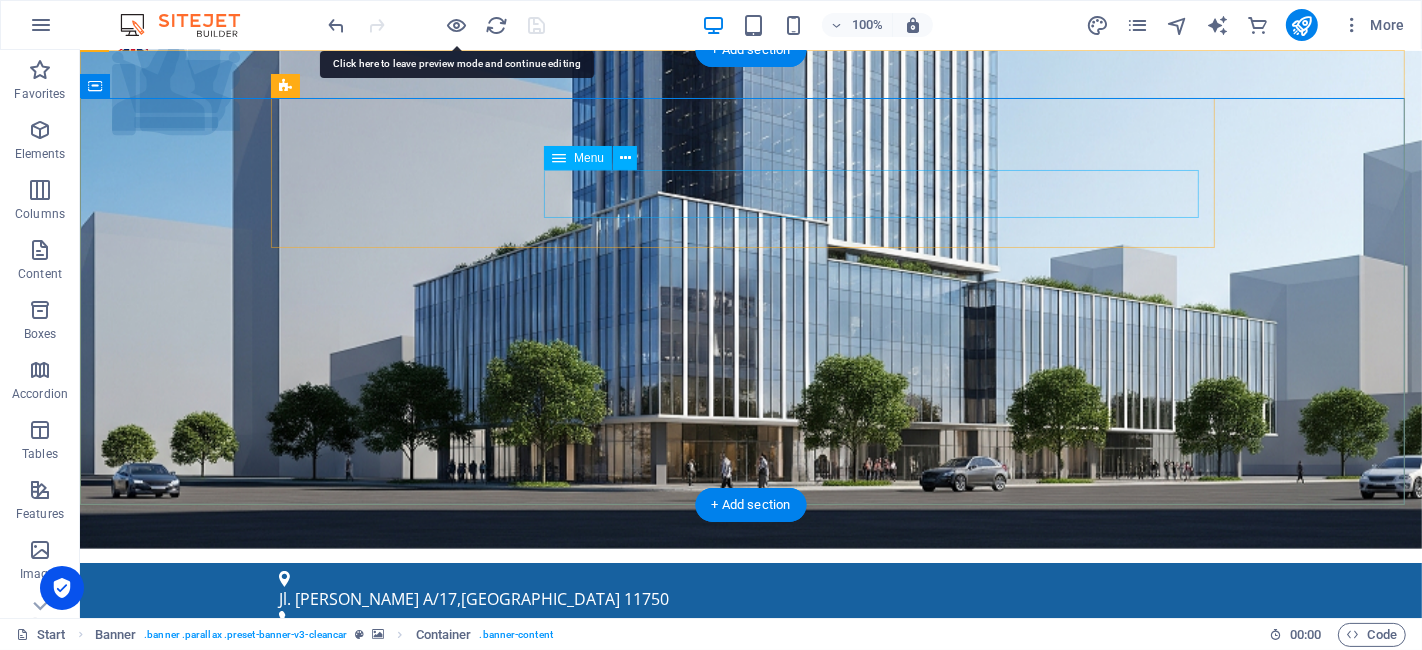 click on "Menu Layanan Sertifikat Halal BPOM ISO 9001 Legalitas Lain NKV (Nomor Kontrol Veteriner) Pengurusan PKRT  Pengurusan PSAT  HAKI PT Perorangan ISO 22000 Tentang Kami Artikel Contact" at bounding box center [750, 1005] 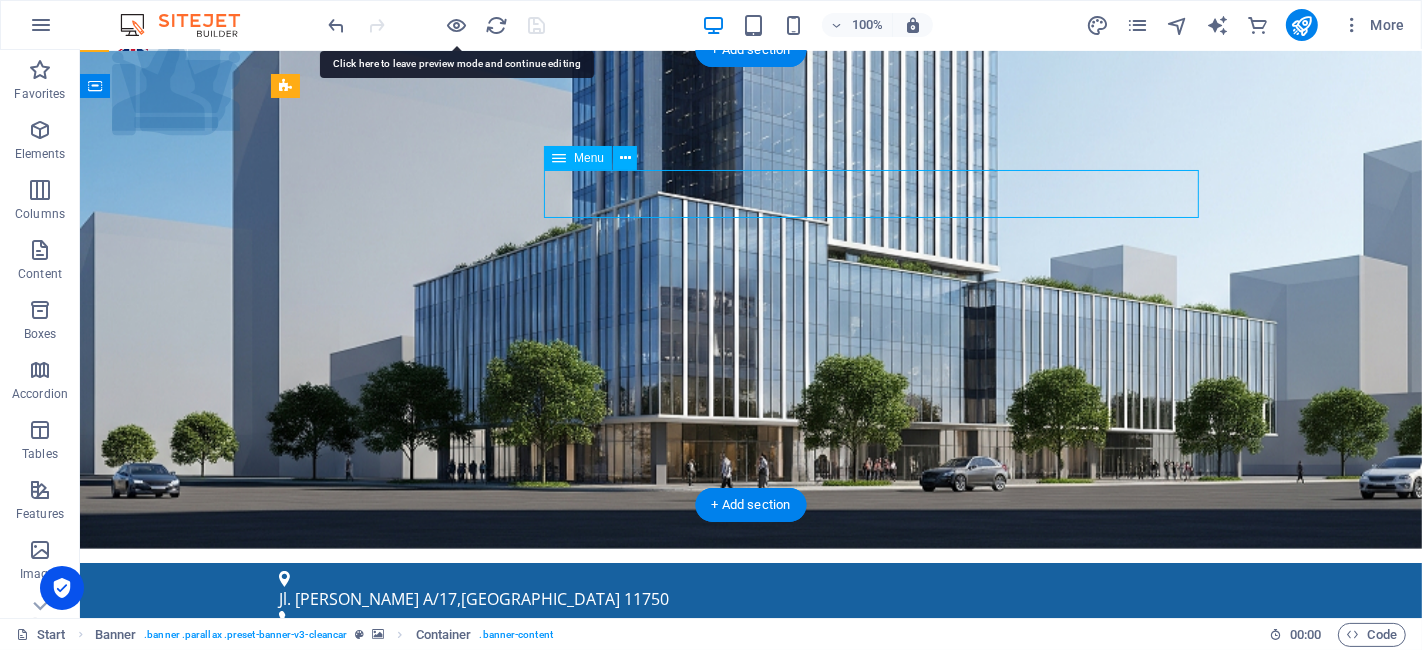 click on "Menu Layanan Sertifikat Halal BPOM ISO 9001 Legalitas Lain NKV (Nomor Kontrol Veteriner) Pengurusan PKRT  Pengurusan PSAT  HAKI PT Perorangan ISO 22000 Tentang Kami Artikel Contact" at bounding box center [750, 1005] 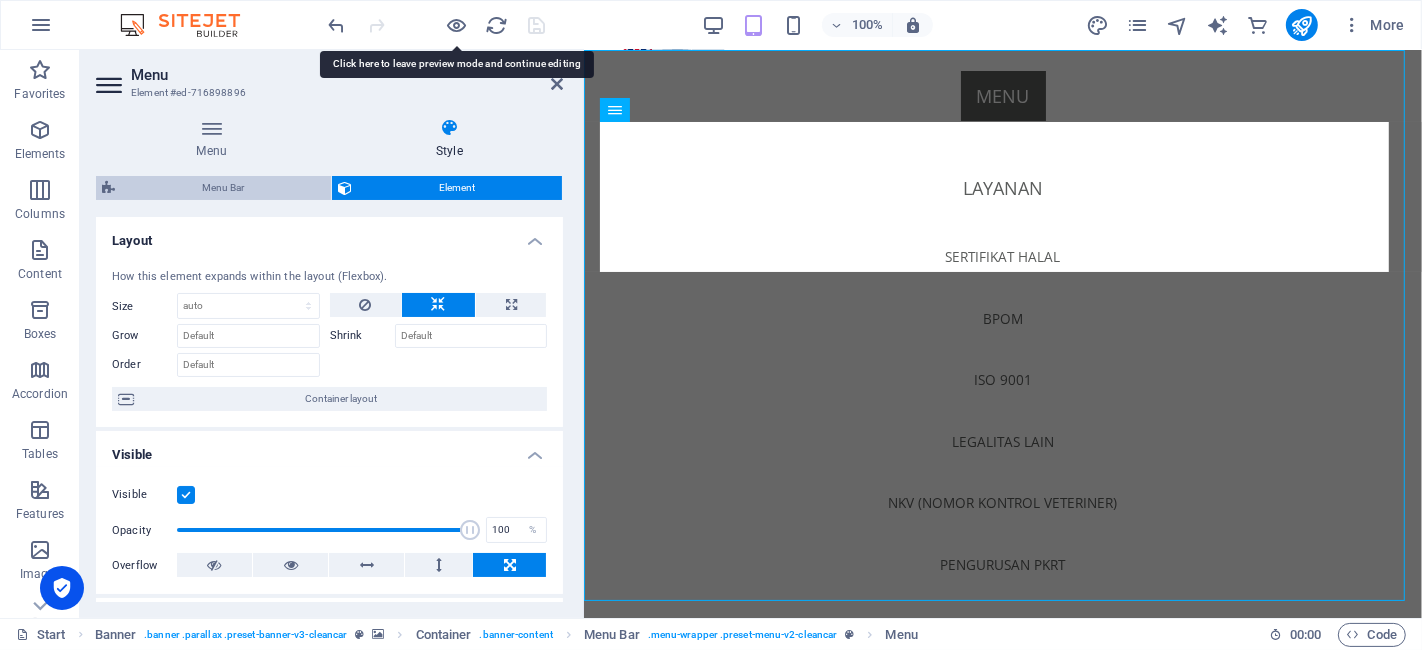 click on "Menu Bar" at bounding box center [223, 188] 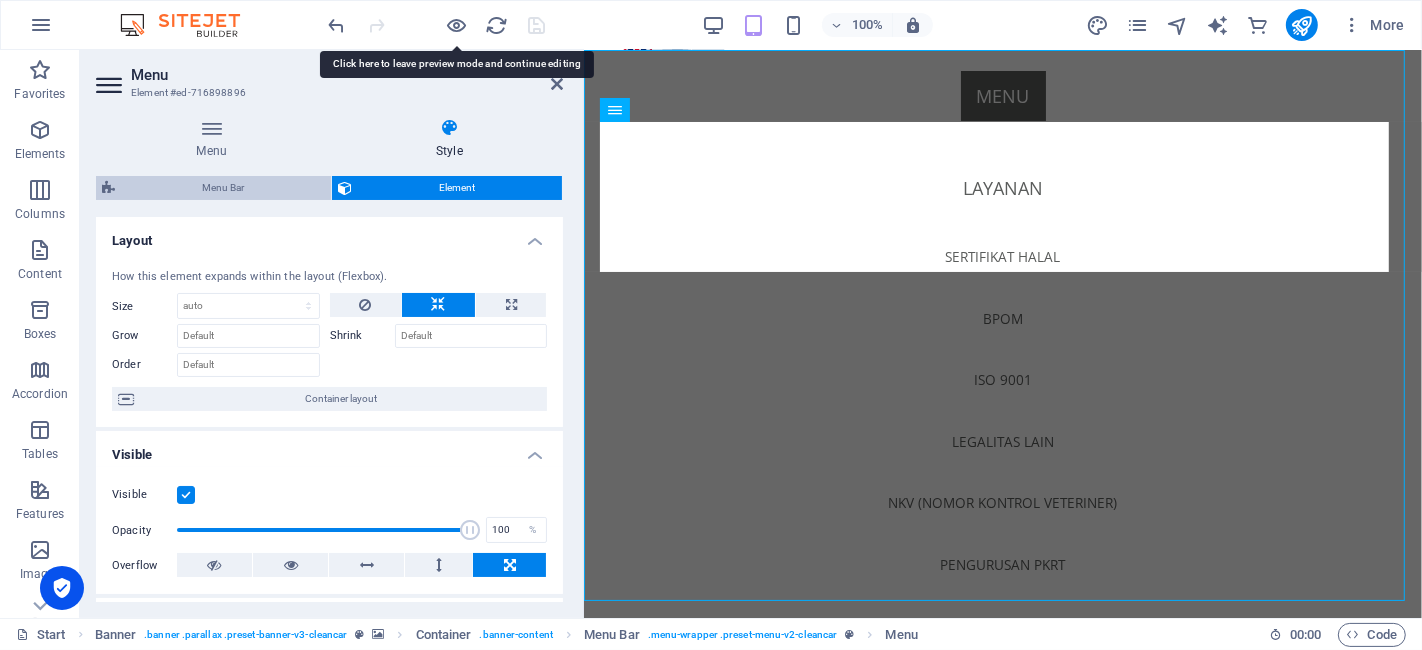 select on "px" 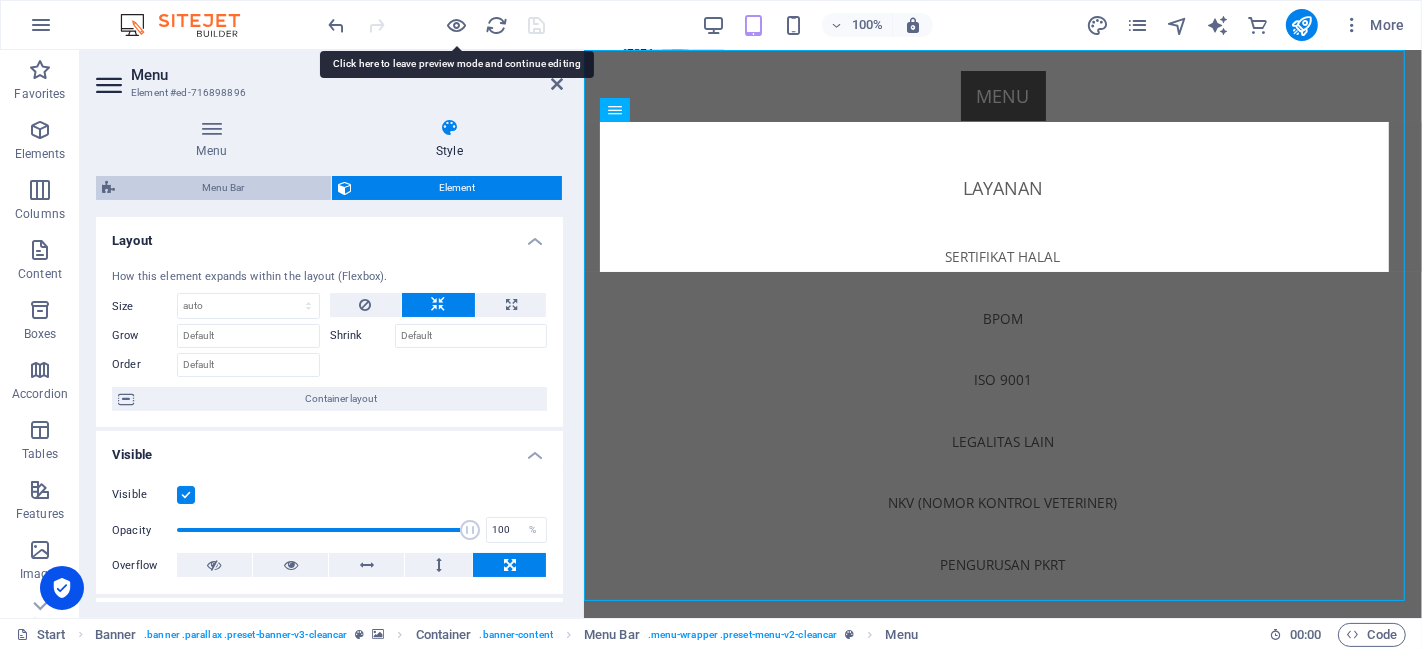 select on "rem" 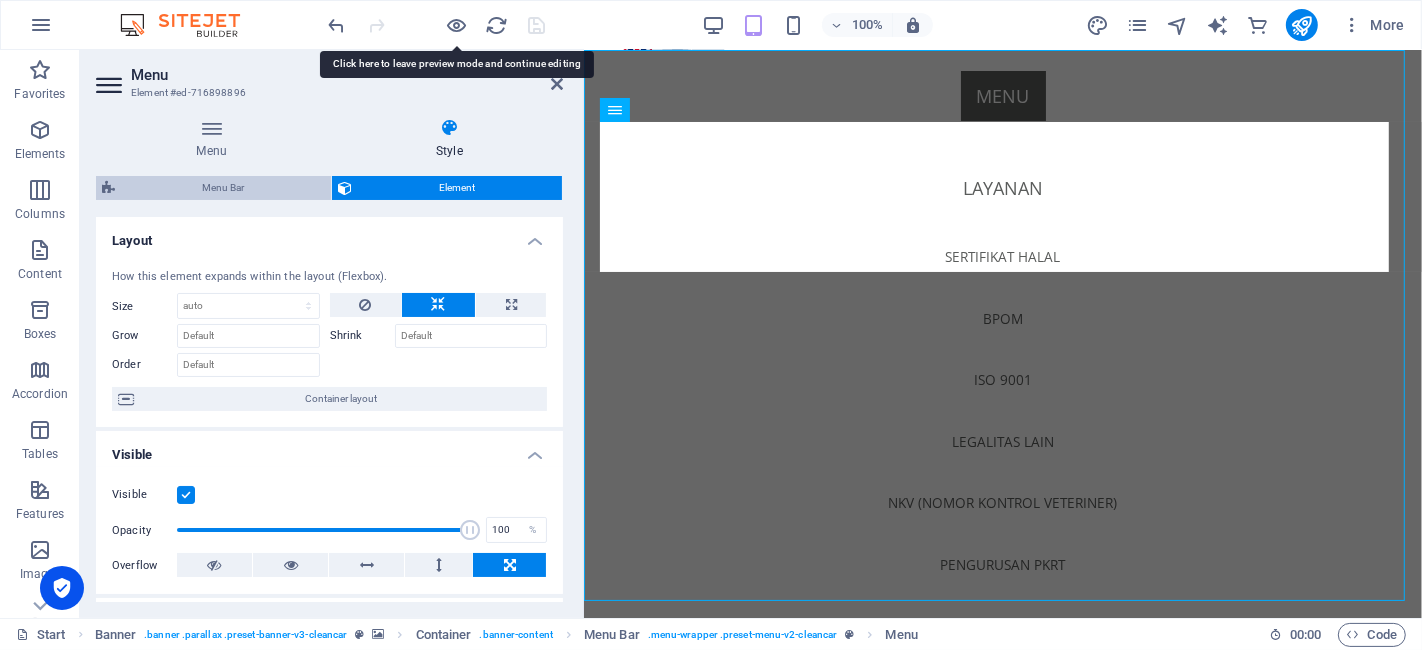select on "px" 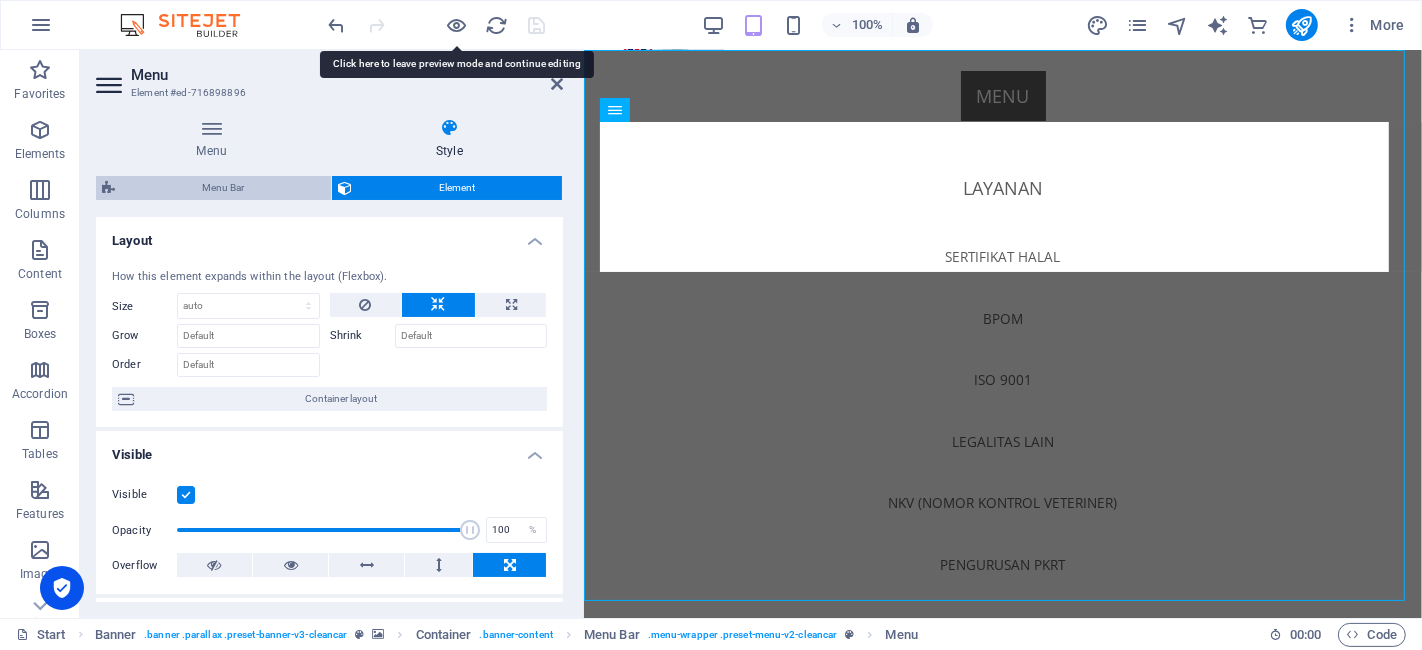 select on "%" 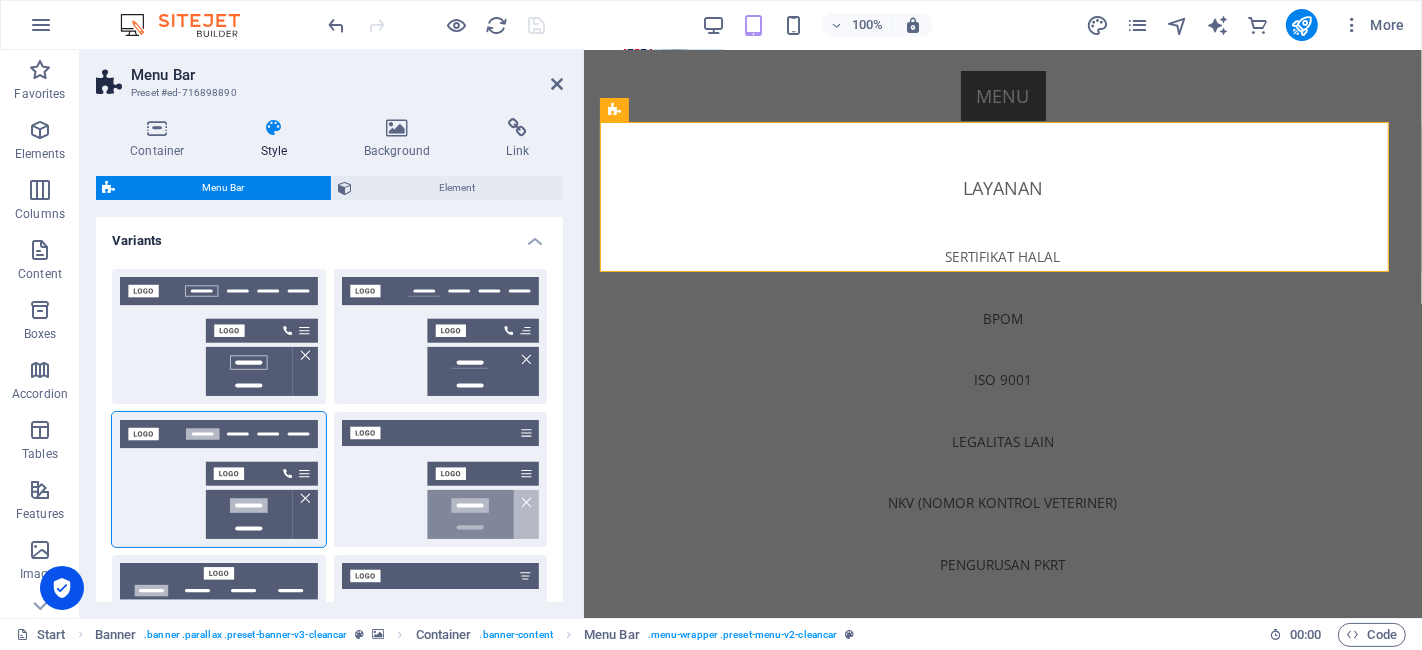 click on "Menu Bar Preset #ed-716898890
Container Style Background Link Size Height 150 Default px rem % vh vw Min. height 150 None px rem % vh vw Width Default px rem % em vh vw Min. width None px rem % vh vw Content width Default Custom width Width Default px rem % em vh vw Min. width None px rem % vh vw Default padding Custom spacing Default content width and padding can be changed under Design. Edit design Layout (Flexbox) Alignment Determines the flex direction. Default Main axis Determine how elements should behave along the main axis inside this container (justify content). Default Side axis Control the vertical direction of the element inside of the container (align items). Default Wrap Default On Off Fill Controls the distances and direction of elements on the y-axis across several lines (align content). Default Accessibility ARIA helps assistive technologies (like screen readers) to understand the role, state, and behavior of web elements Role The ARIA role defines the purpose of an element." at bounding box center [332, 334] 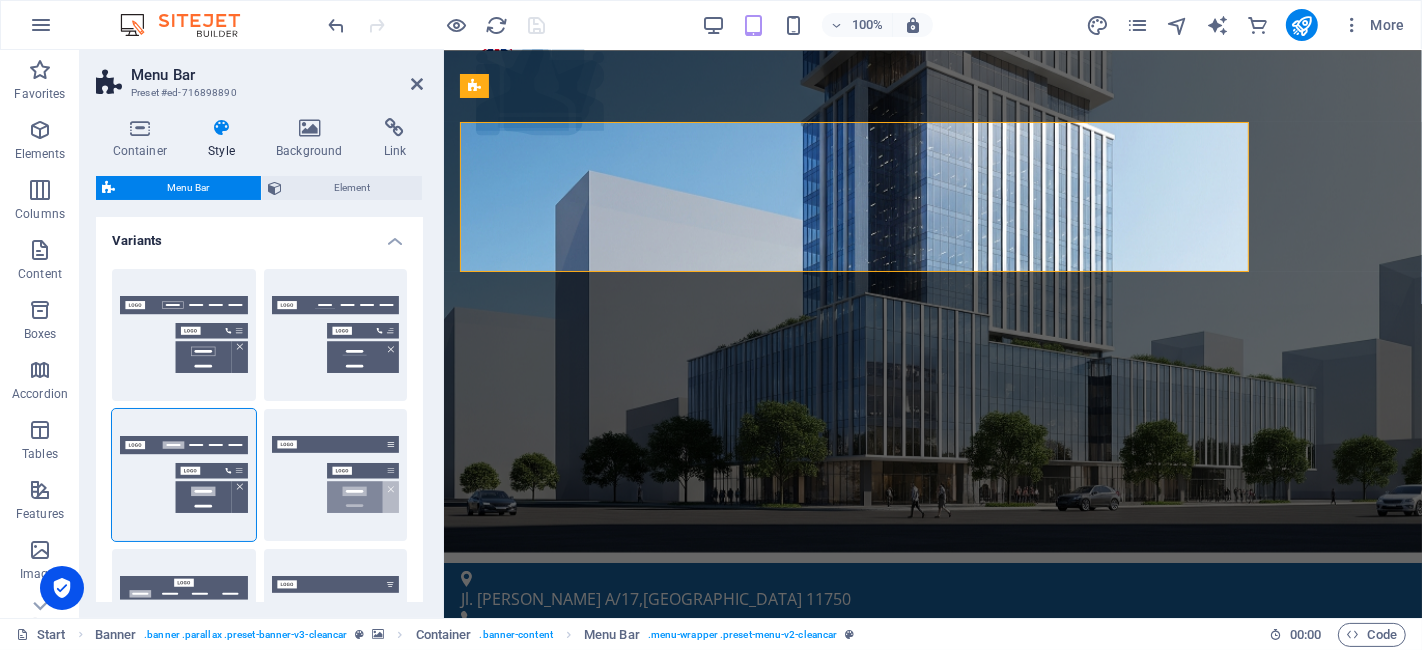 select 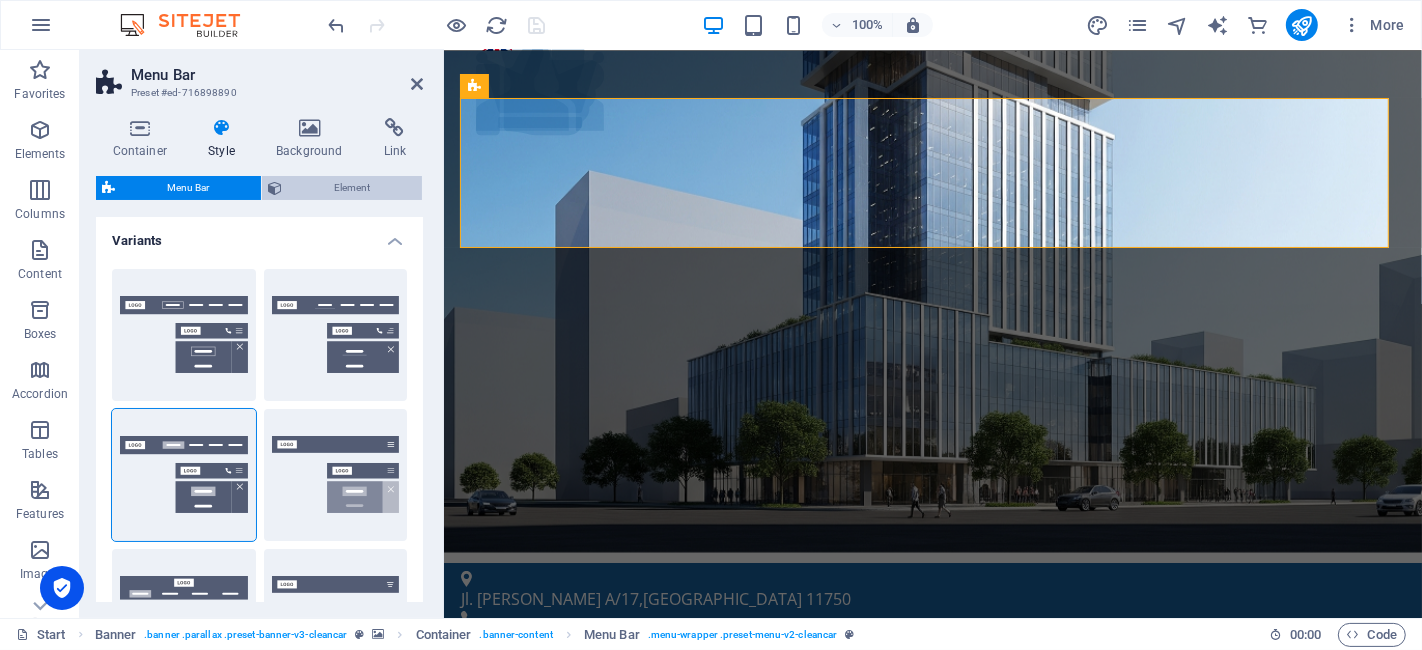 click on "Element" at bounding box center (352, 188) 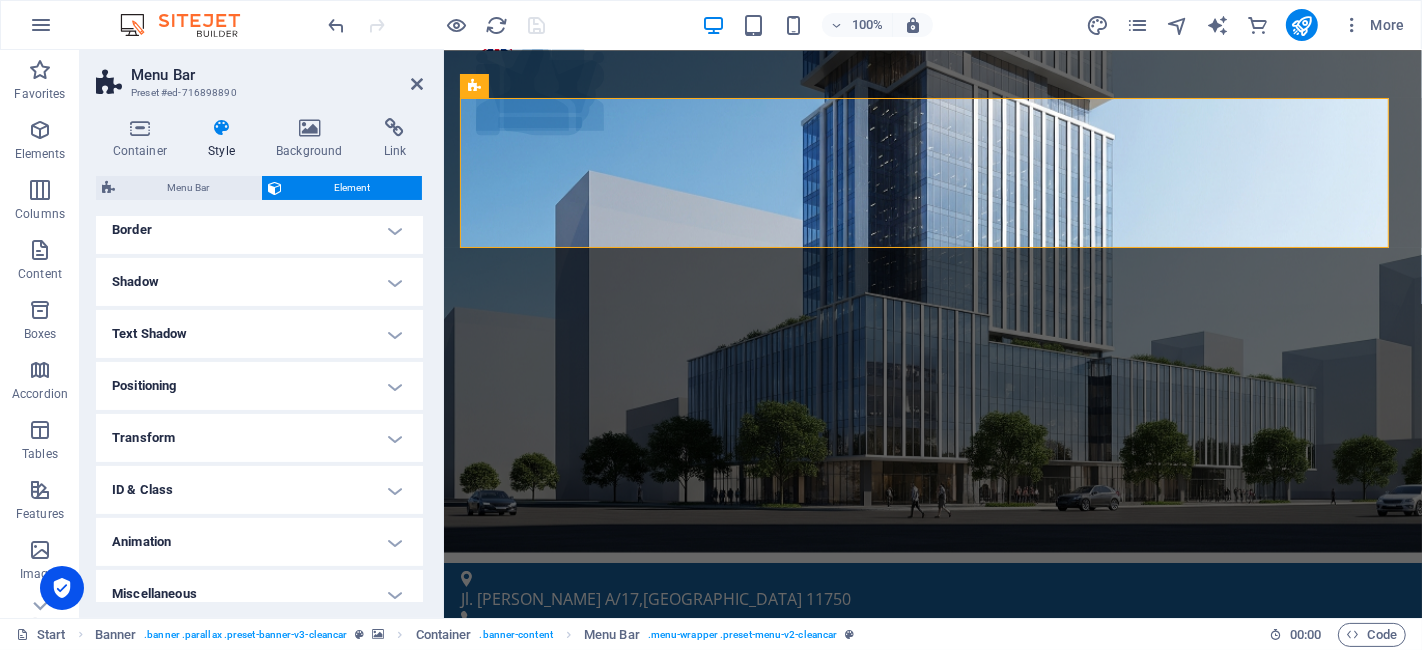 scroll, scrollTop: 458, scrollLeft: 0, axis: vertical 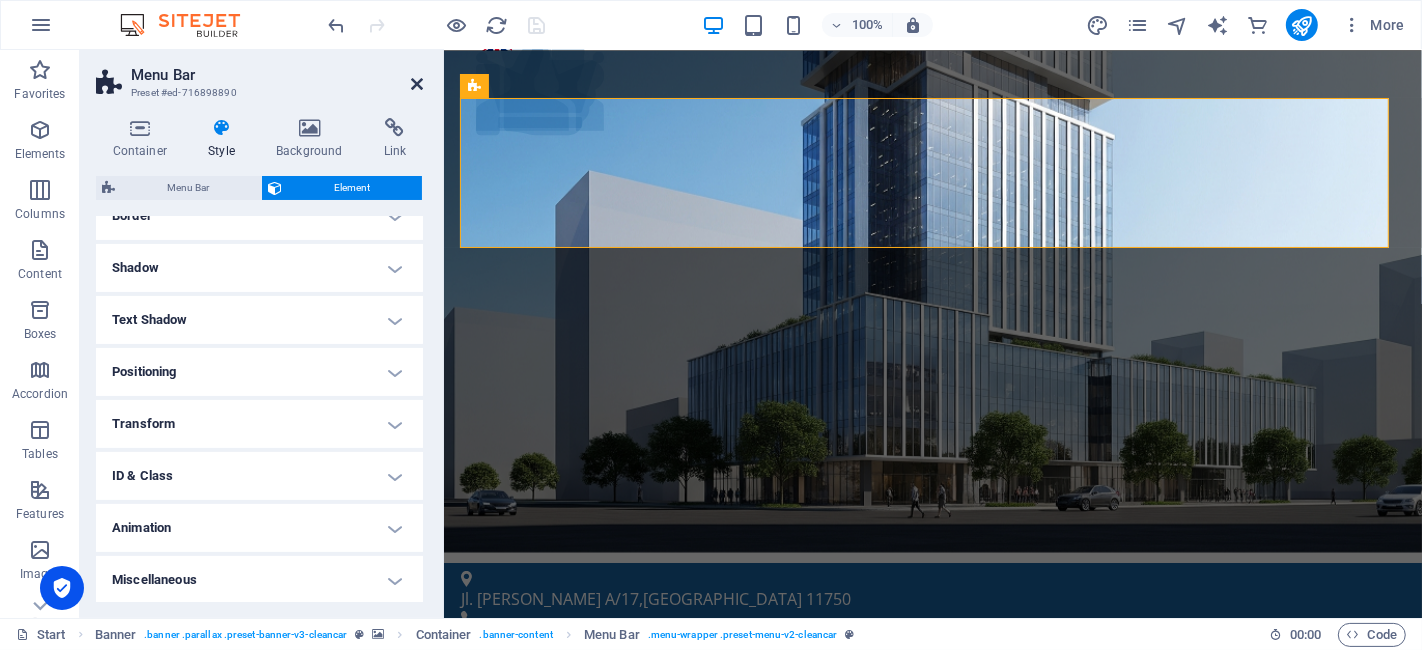 click at bounding box center (417, 84) 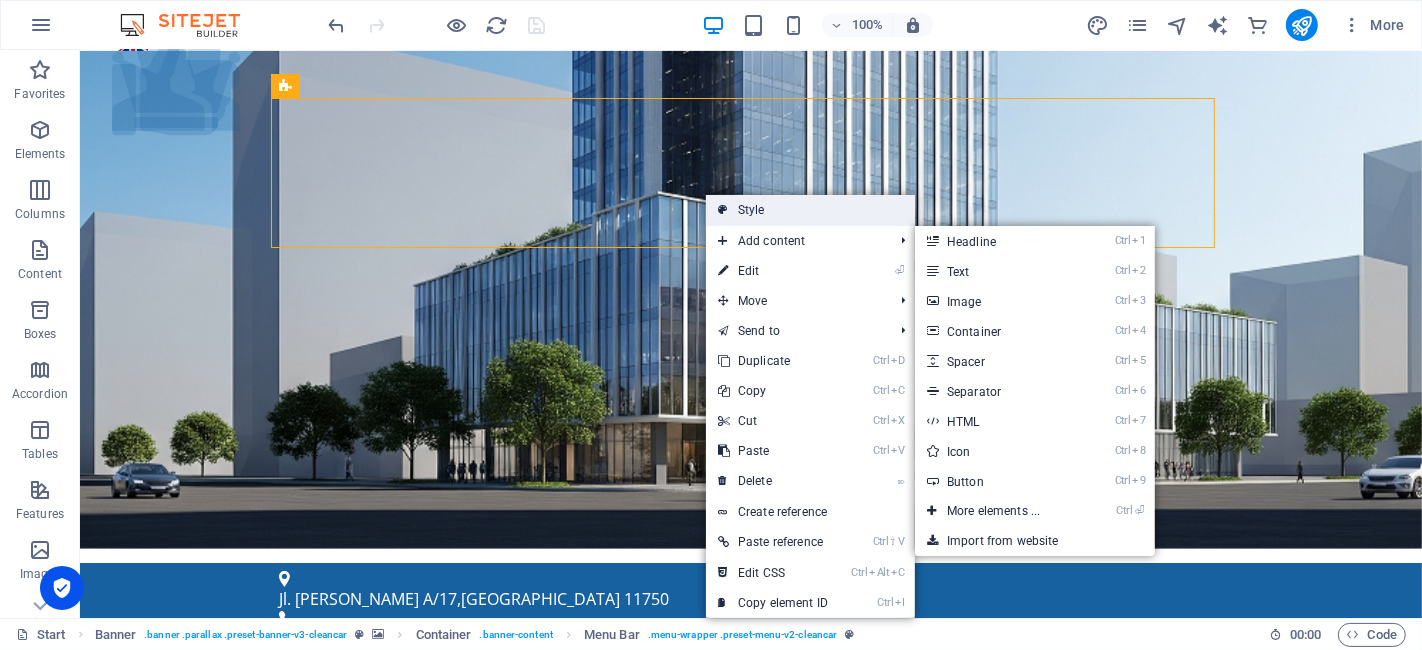 click on "Style" at bounding box center [810, 210] 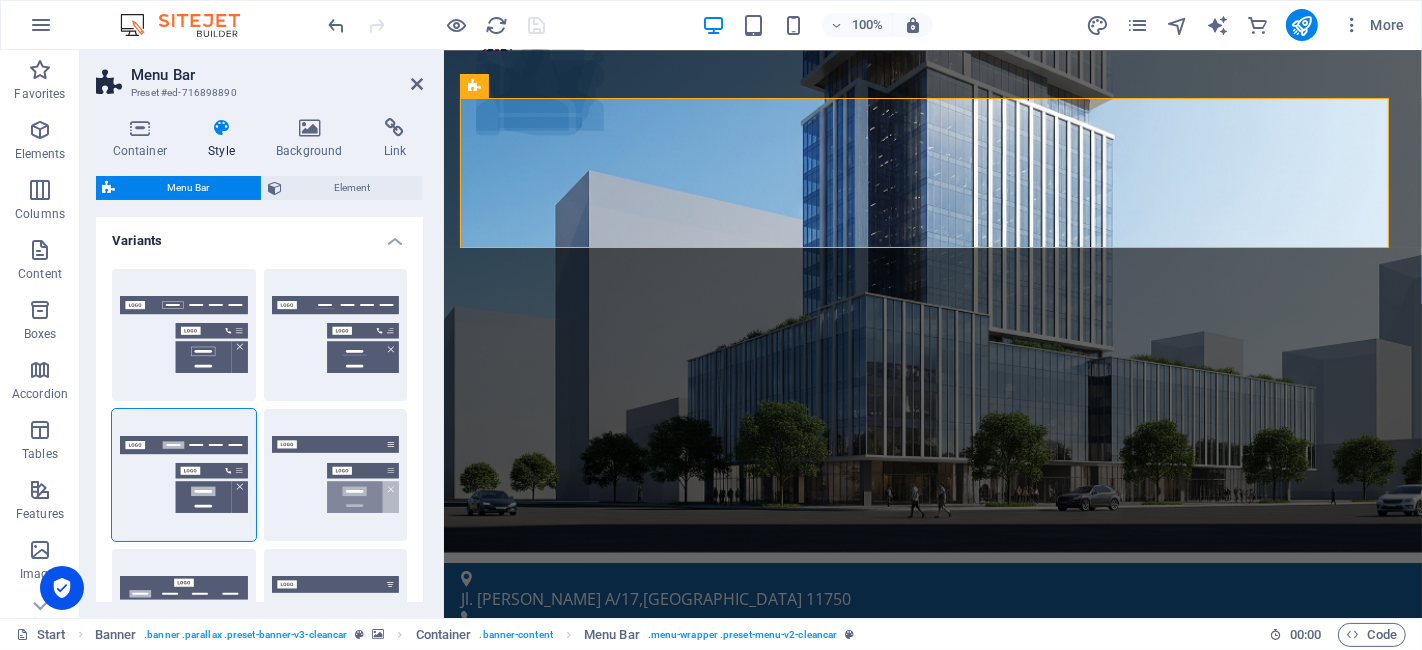 click on "Menu Bar Preset #ed-716898890" at bounding box center [259, 76] 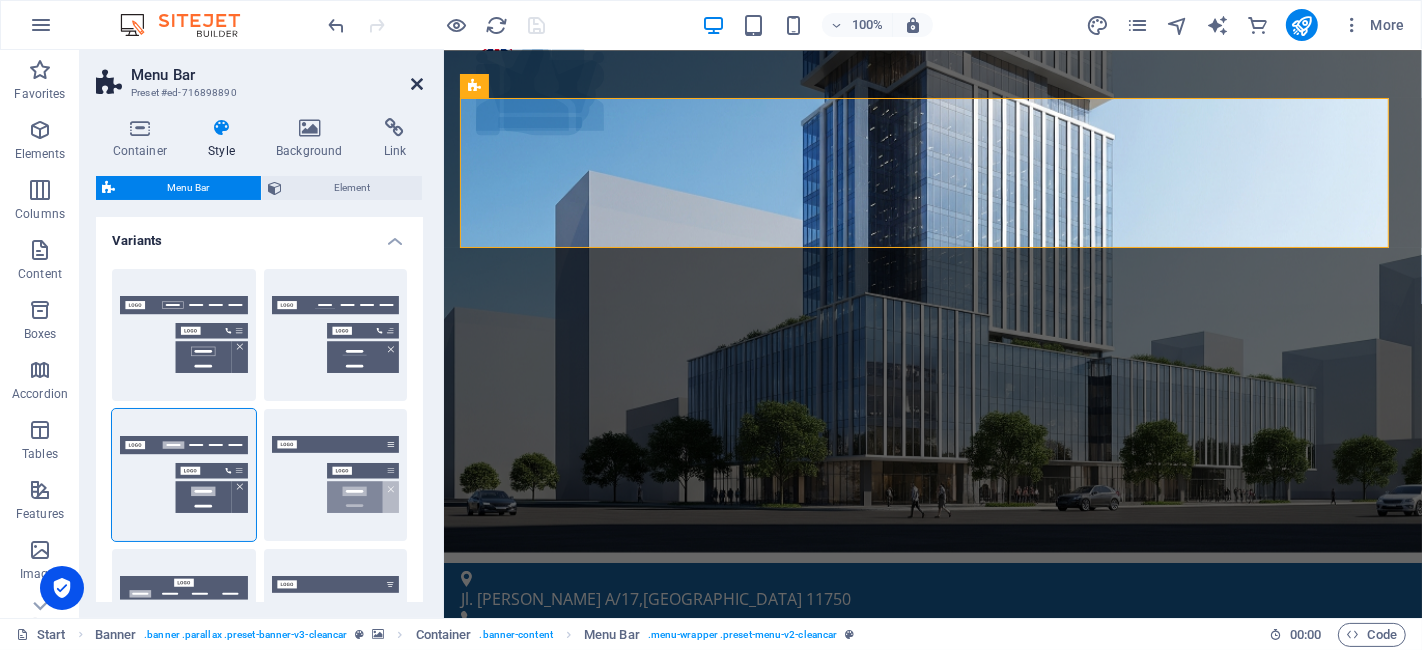 click at bounding box center (417, 84) 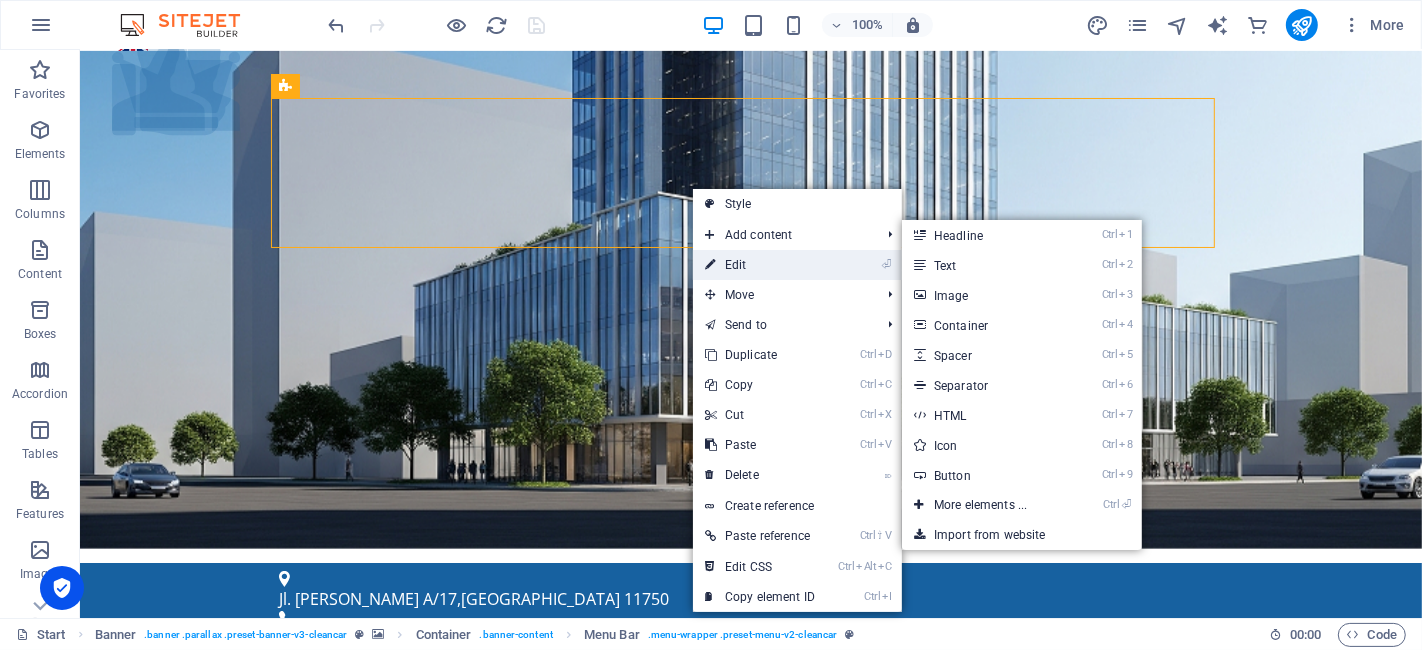 click on "⏎  Edit" at bounding box center [760, 265] 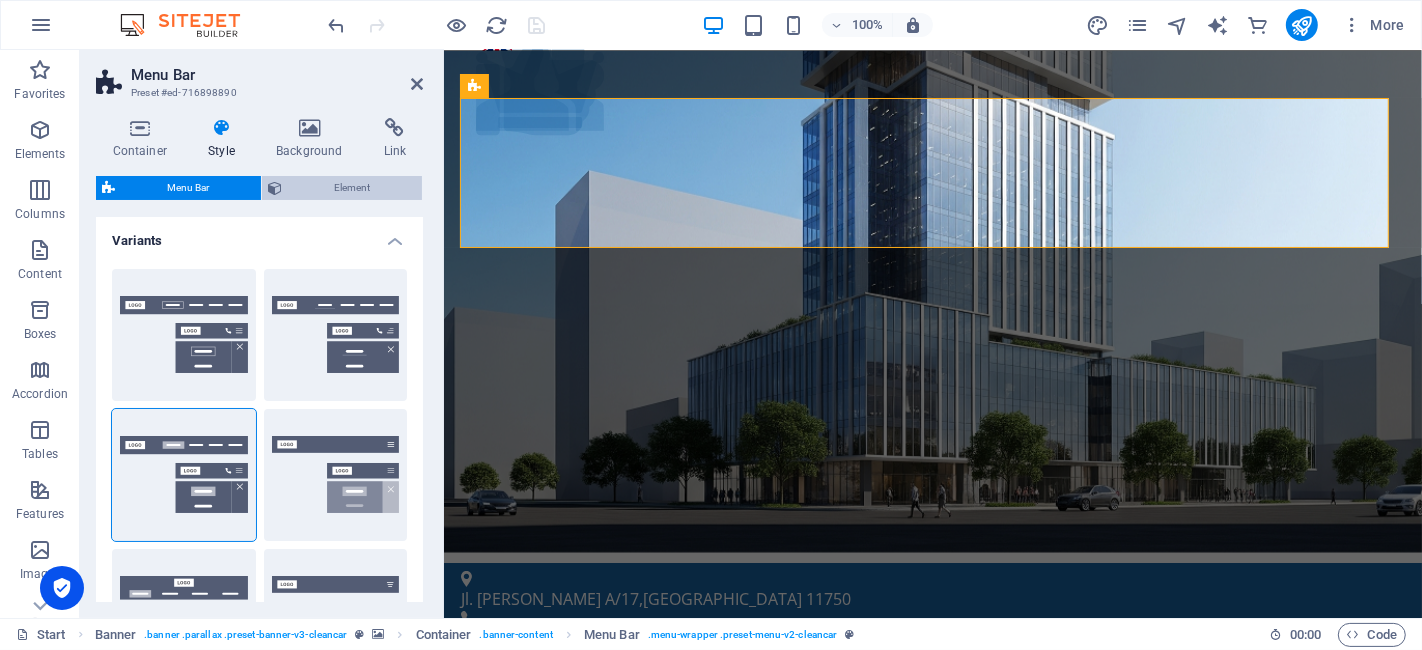 click on "Element" at bounding box center (352, 188) 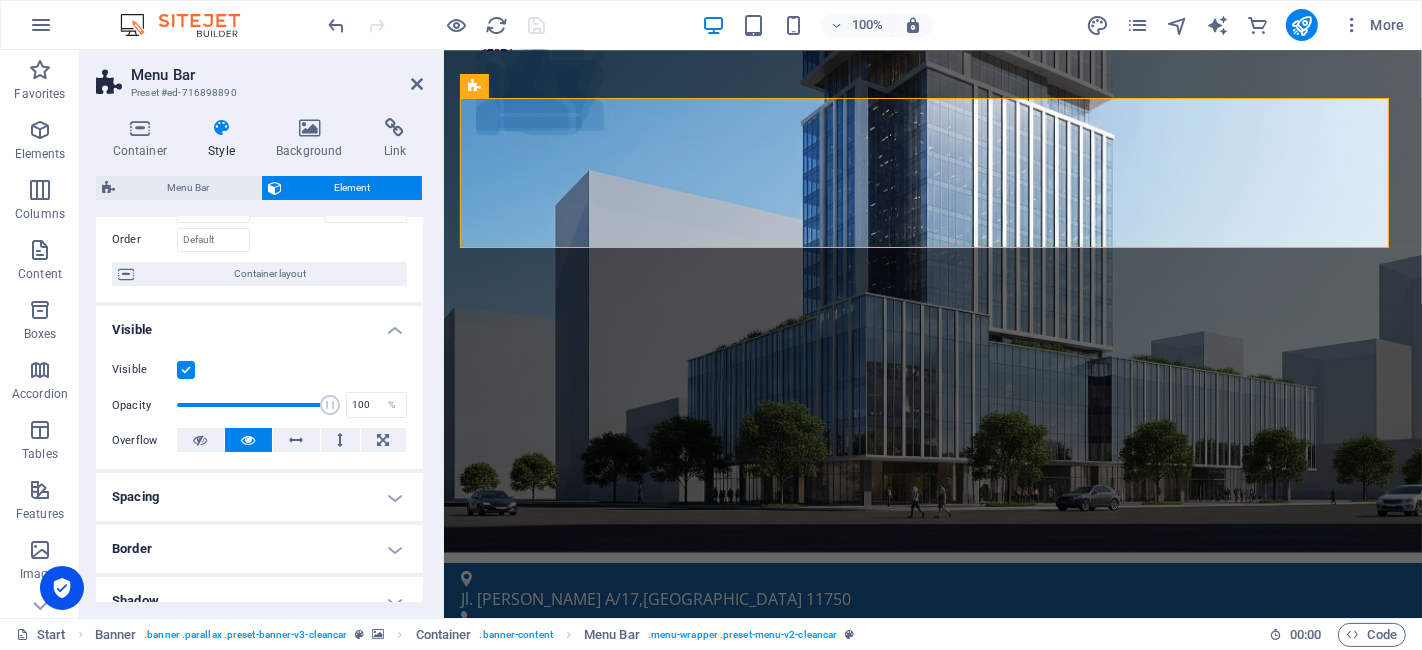 scroll, scrollTop: 458, scrollLeft: 0, axis: vertical 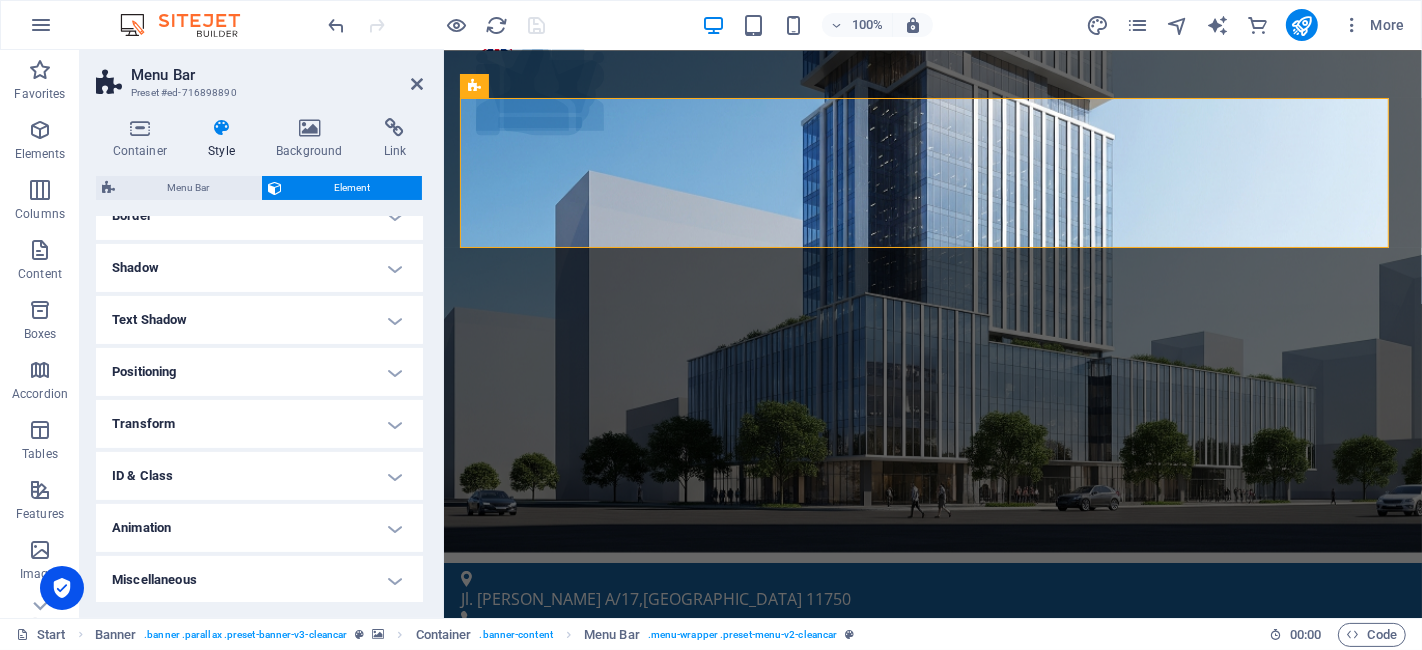 click on "Miscellaneous" at bounding box center (259, 580) 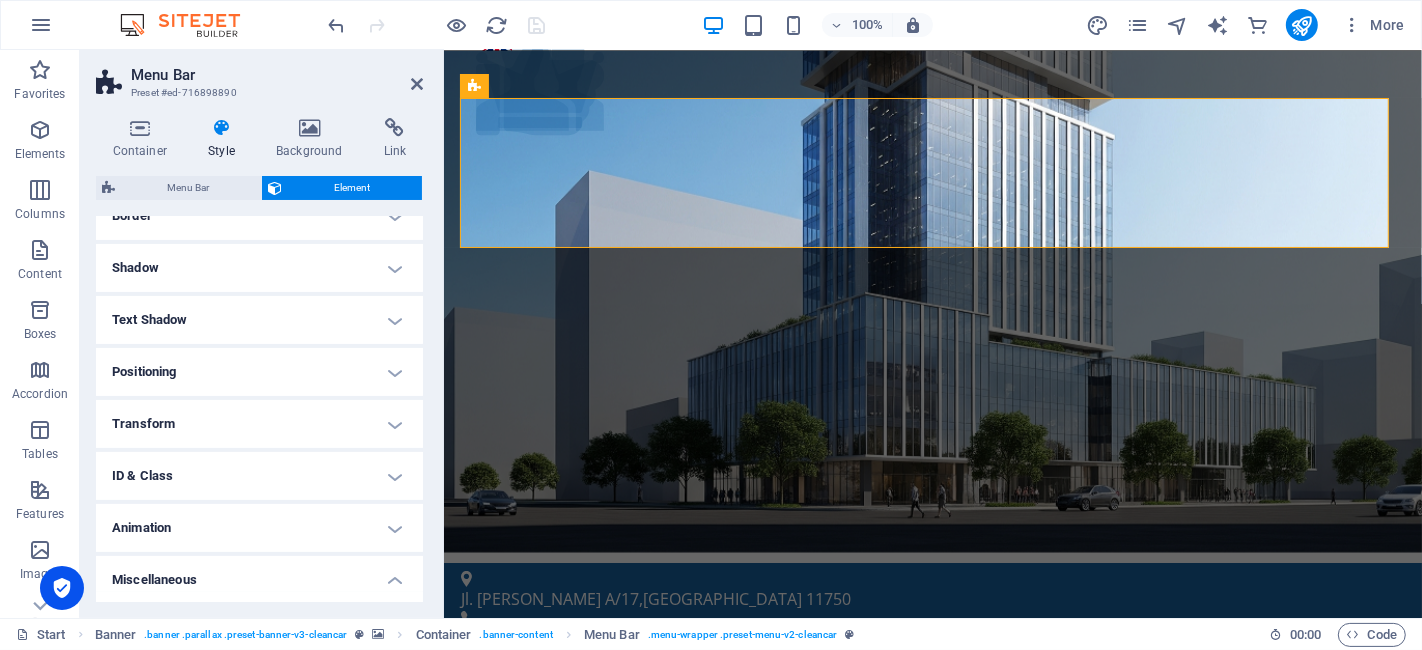 scroll, scrollTop: 471, scrollLeft: 0, axis: vertical 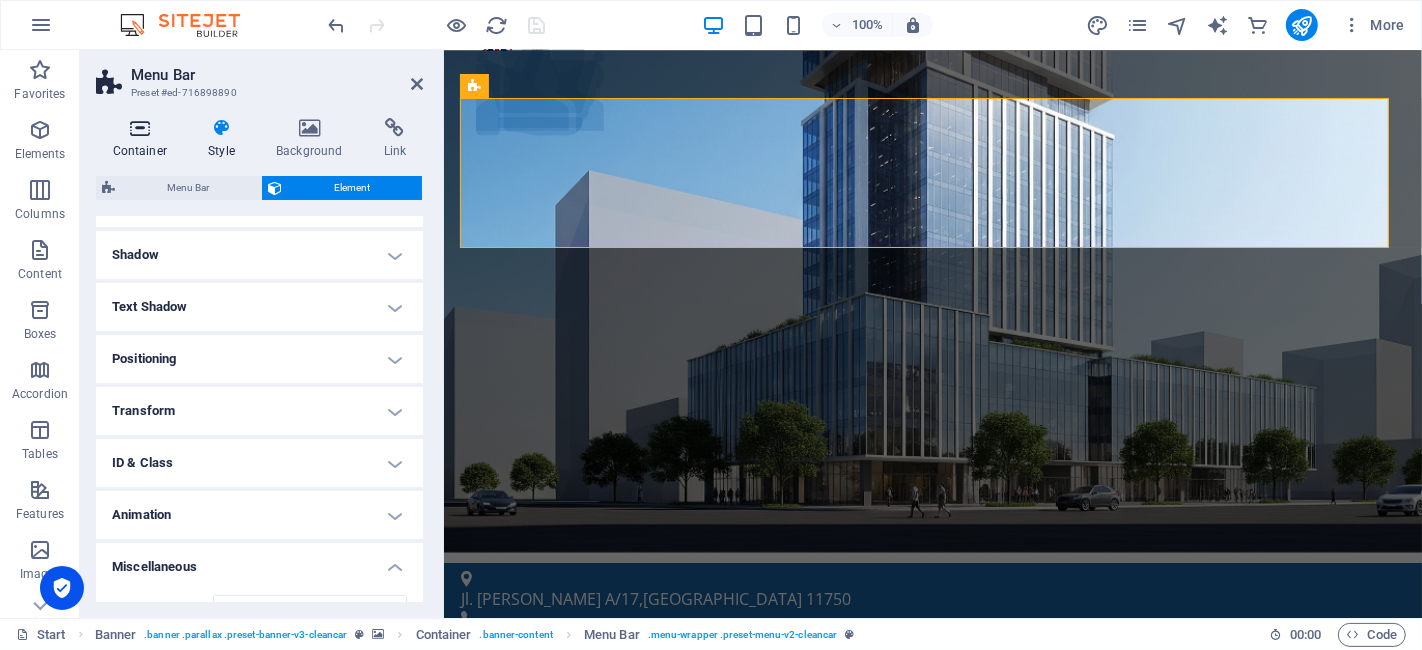 click at bounding box center (140, 128) 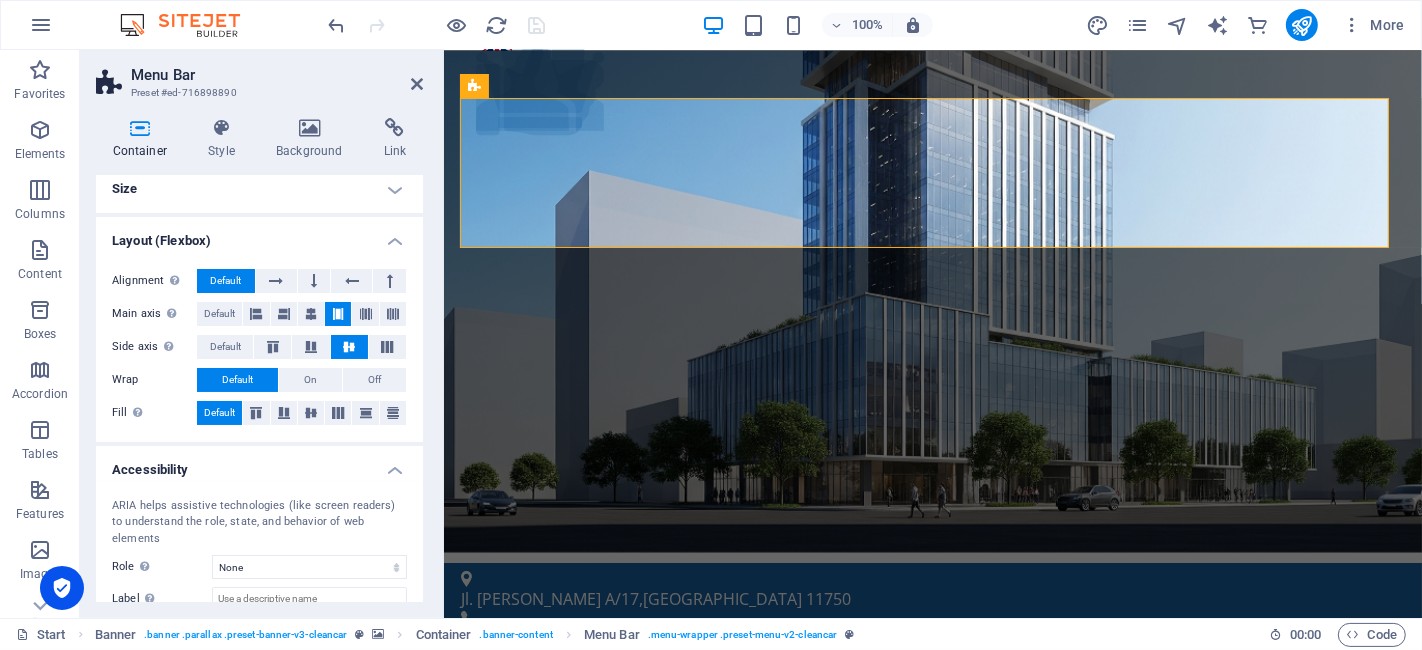 scroll, scrollTop: 115, scrollLeft: 0, axis: vertical 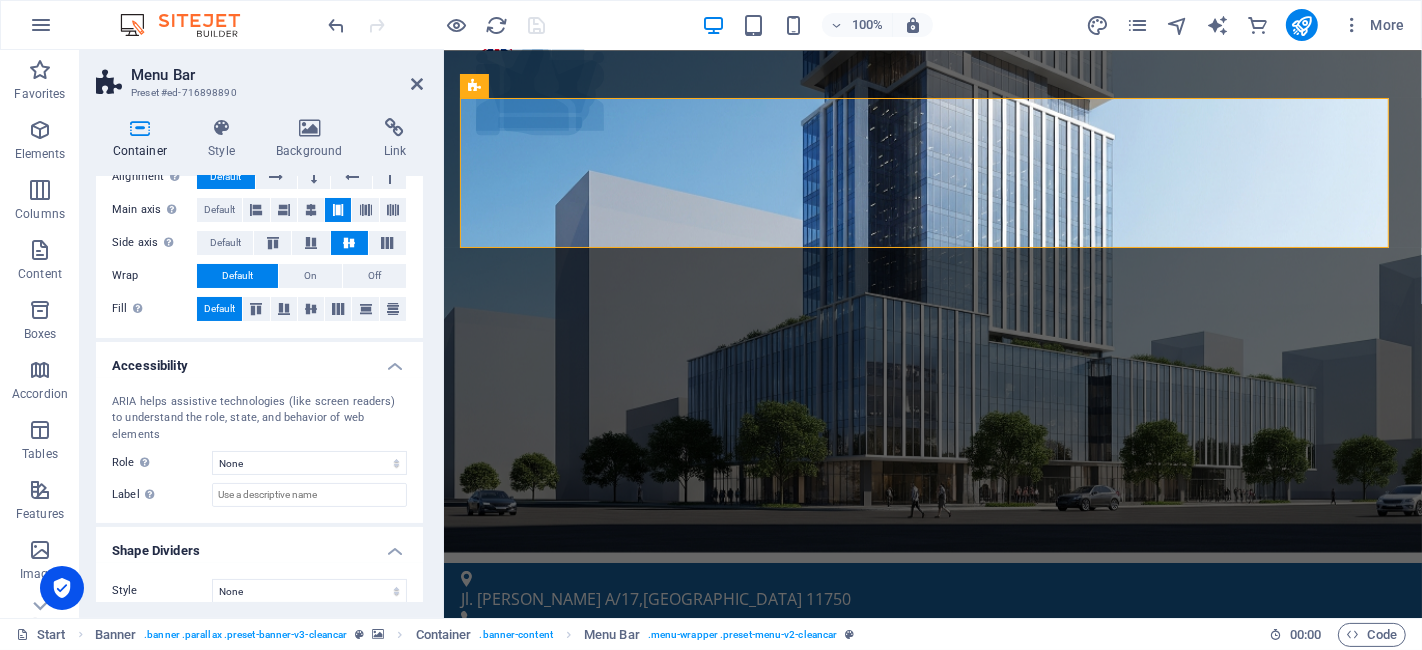 click on "Menu Bar Preset #ed-716898890" at bounding box center (259, 76) 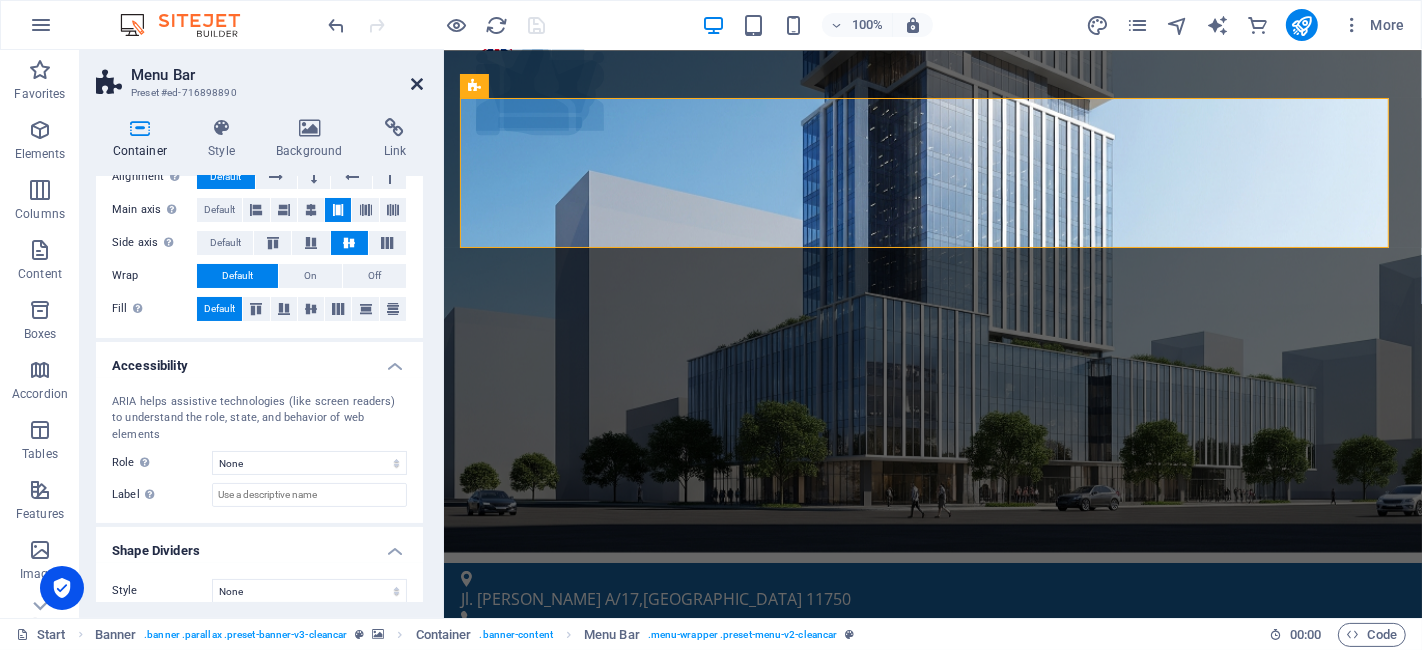 click at bounding box center (417, 84) 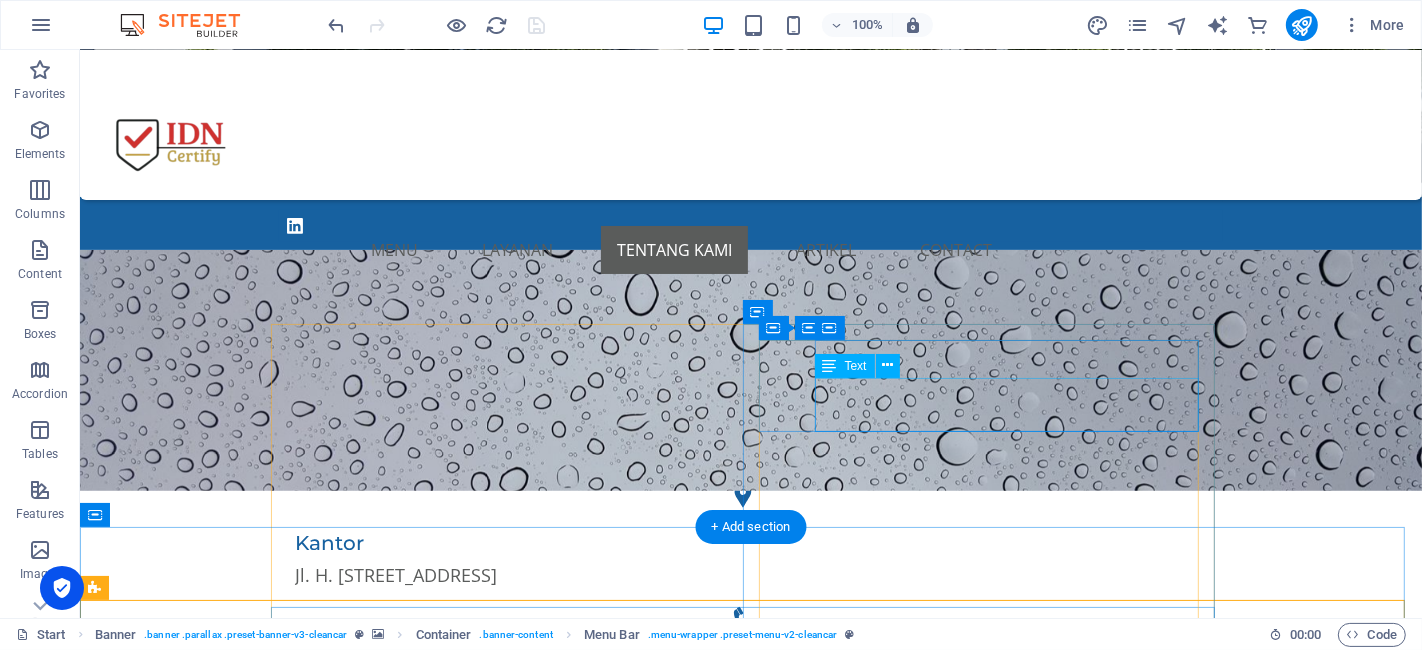 scroll, scrollTop: 0, scrollLeft: 0, axis: both 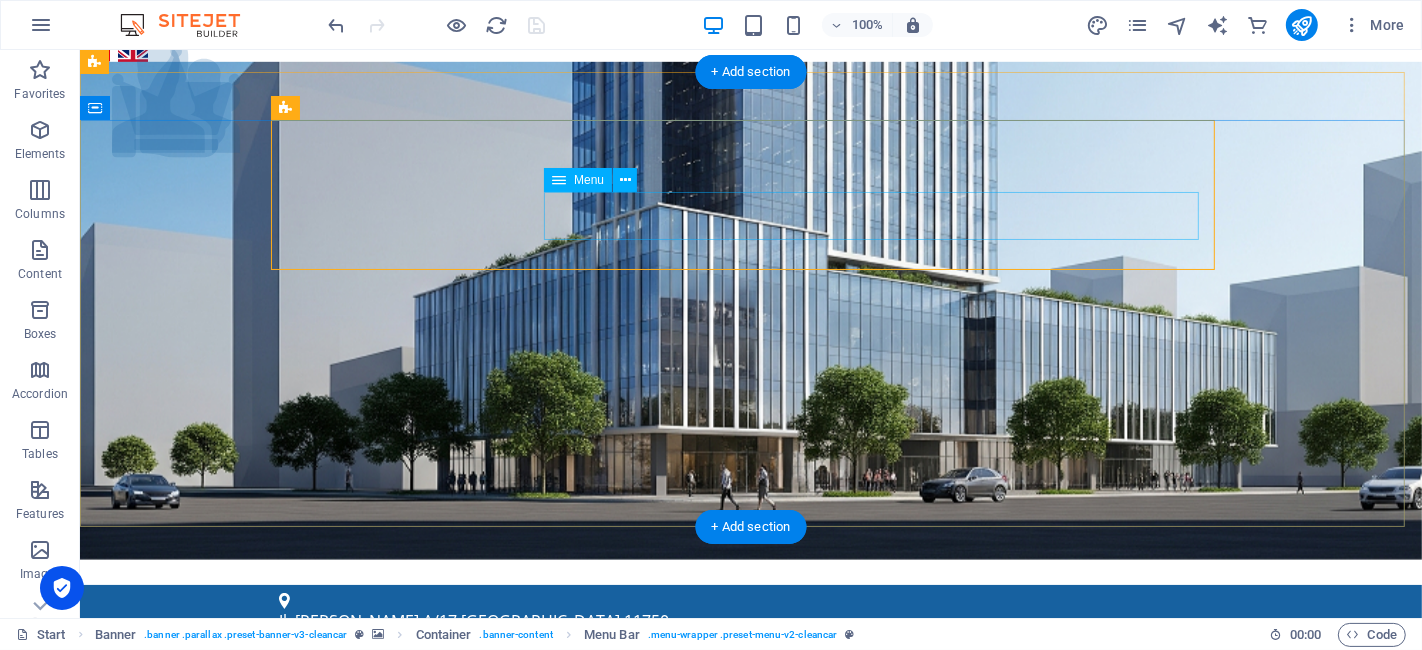click on "Menu Layanan Sertifikat Halal BPOM ISO 9001 Legalitas Lain NKV (Nomor Kontrol Veteriner) Pengurusan PKRT  Pengurusan PSAT  HAKI PT Perorangan ISO 22000 Tentang Kami Artikel Contact" at bounding box center (750, 1027) 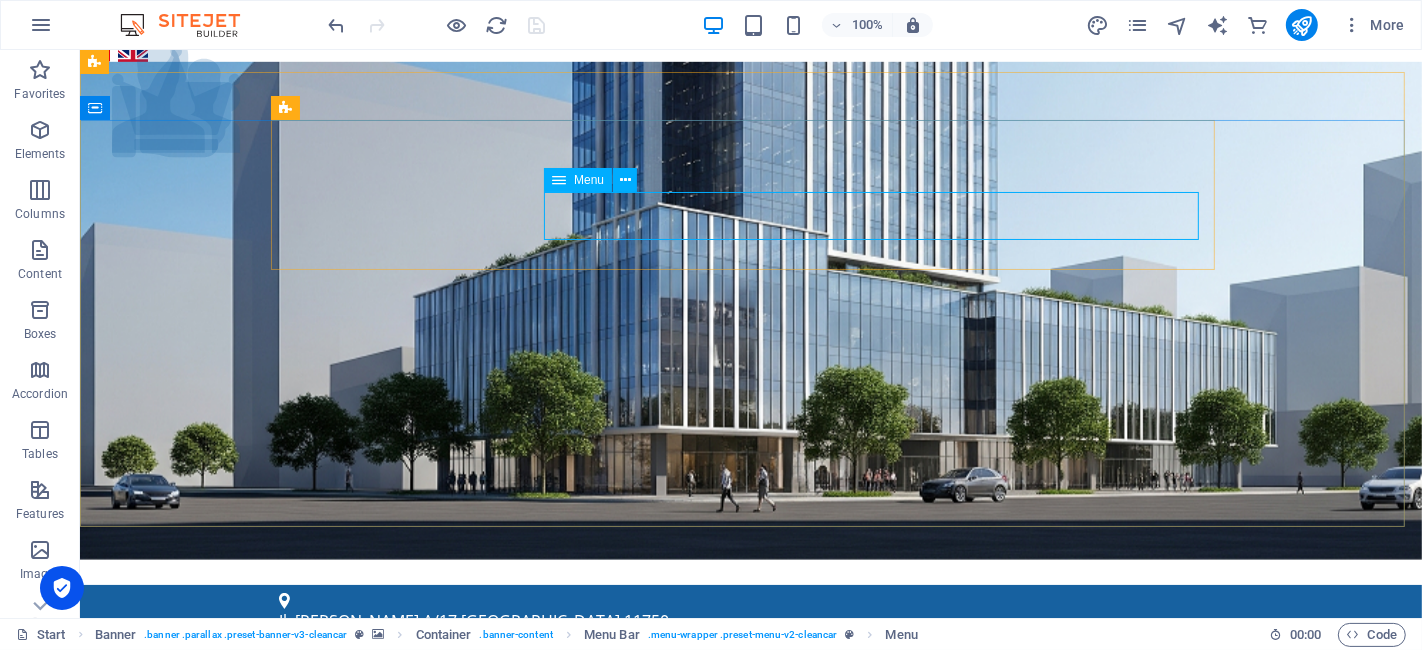 click at bounding box center (559, 180) 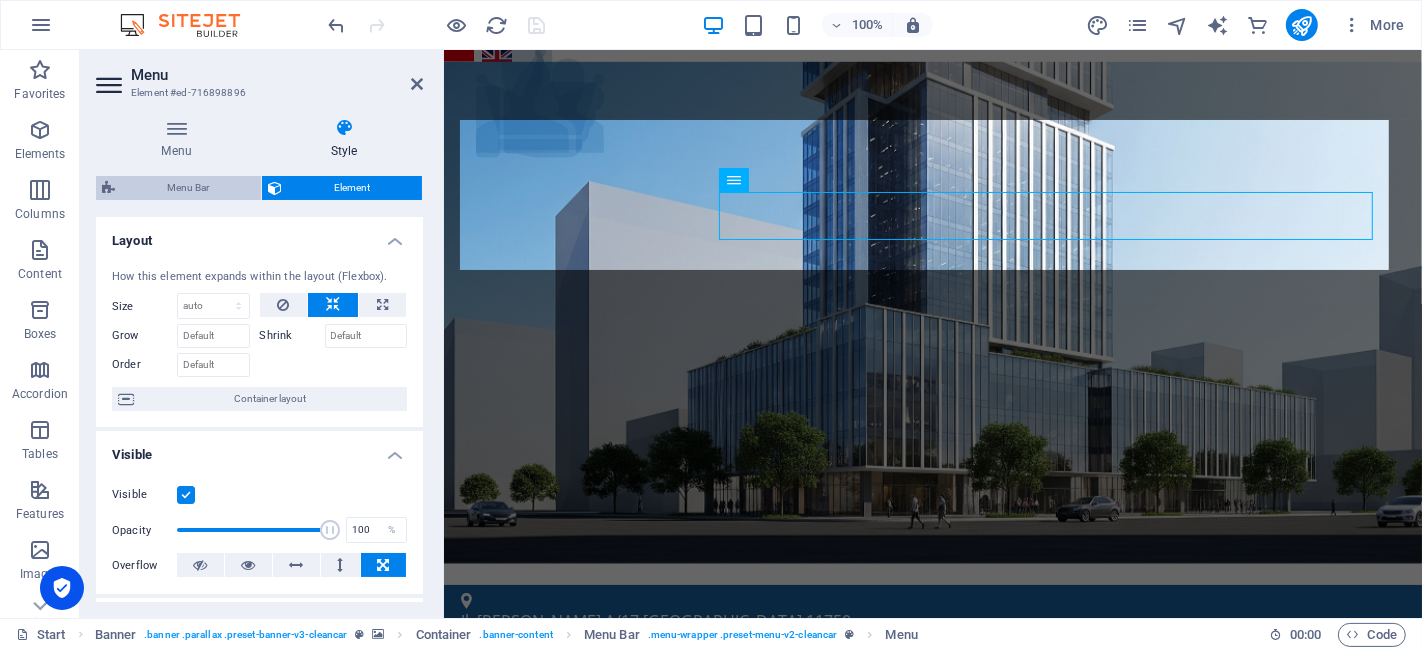 click on "Menu Bar" at bounding box center [188, 188] 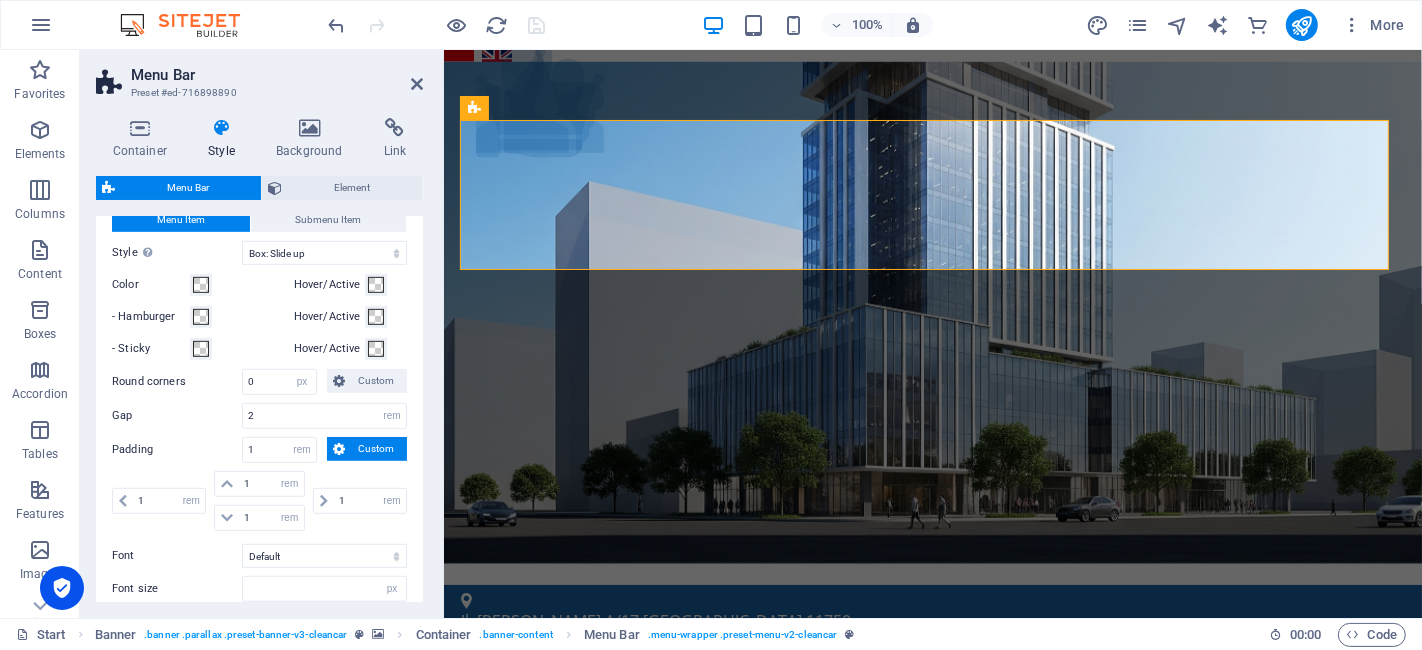 scroll, scrollTop: 888, scrollLeft: 0, axis: vertical 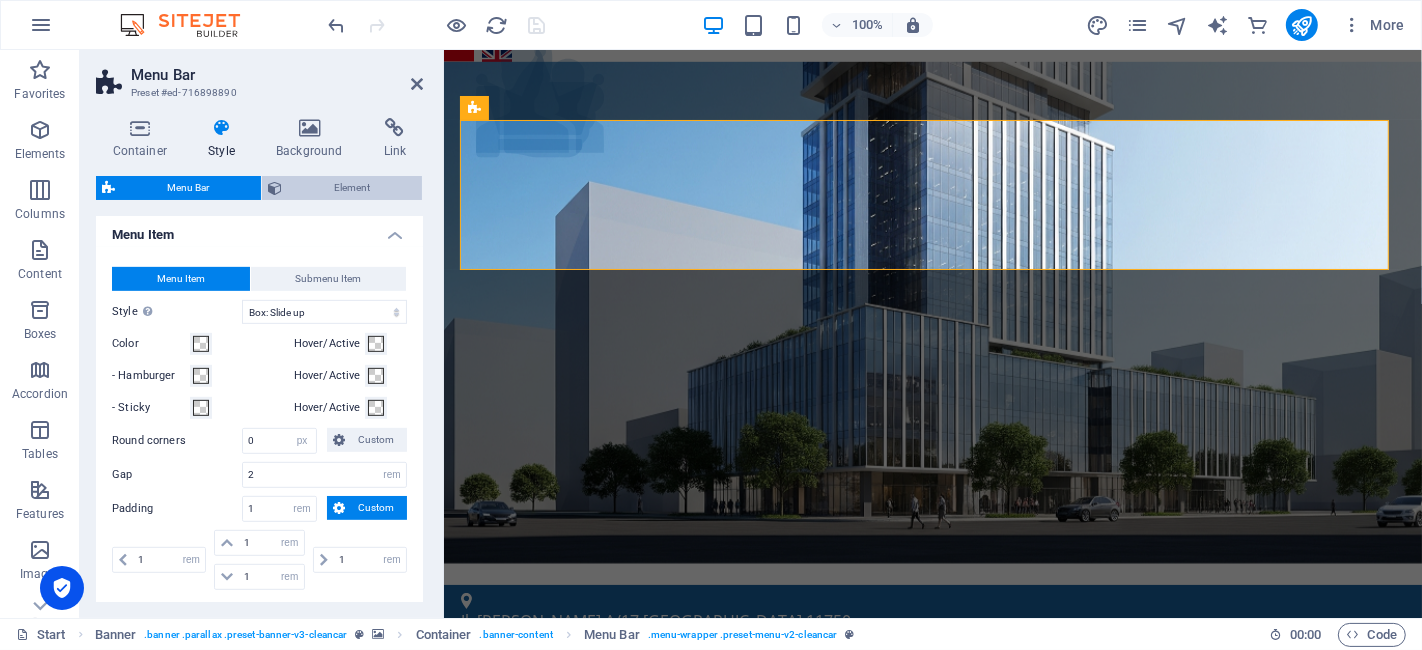 click on "Element" at bounding box center [352, 188] 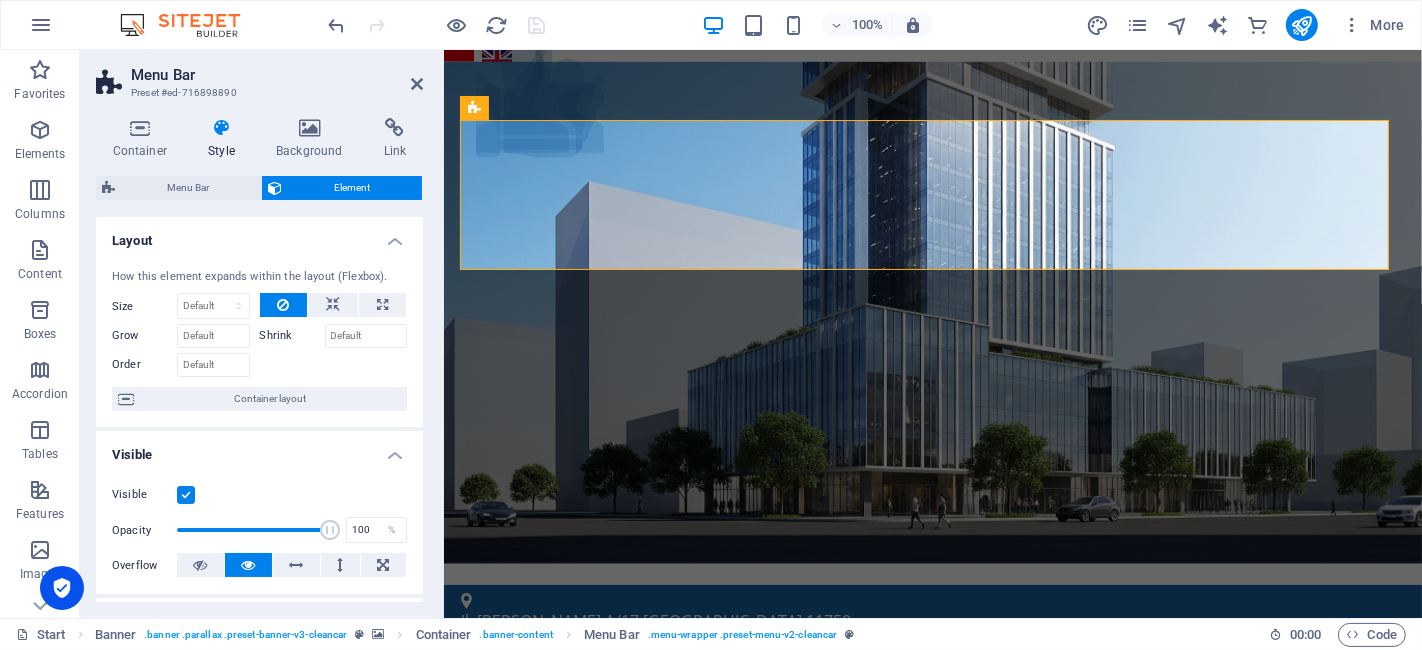 scroll, scrollTop: 581, scrollLeft: 0, axis: vertical 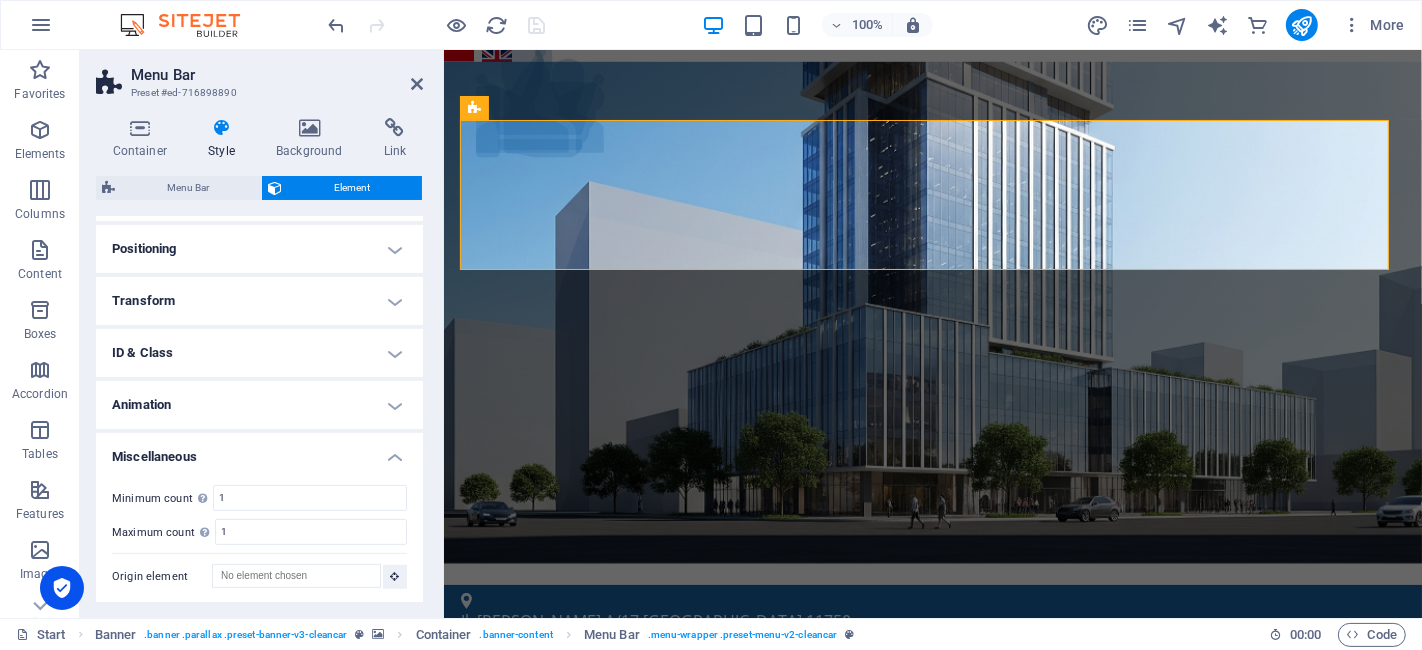 click on "Menu Bar Preset #ed-716898890
Container Style Background Link Size Height 150 Default px rem % vh vw Min. height 150 None px rem % vh vw Width Default px rem % em vh vw Min. width None px rem % vh vw Content width Default Custom width Width Default px rem % em vh vw Min. width None px rem % vh vw Default padding Custom spacing Default content width and padding can be changed under Design. Edit design Layout (Flexbox) Alignment Determines the flex direction. Default Main axis Determine how elements should behave along the main axis inside this container (justify content). Default Side axis Control the vertical direction of the element inside of the container (align items). Default Wrap Default On Off Fill Controls the distances and direction of elements on the y-axis across several lines (align content). Default Accessibility ARIA helps assistive technologies (like screen readers) to understand the role, state, and behavior of web elements Role The ARIA role defines the purpose of an element." at bounding box center (262, 334) 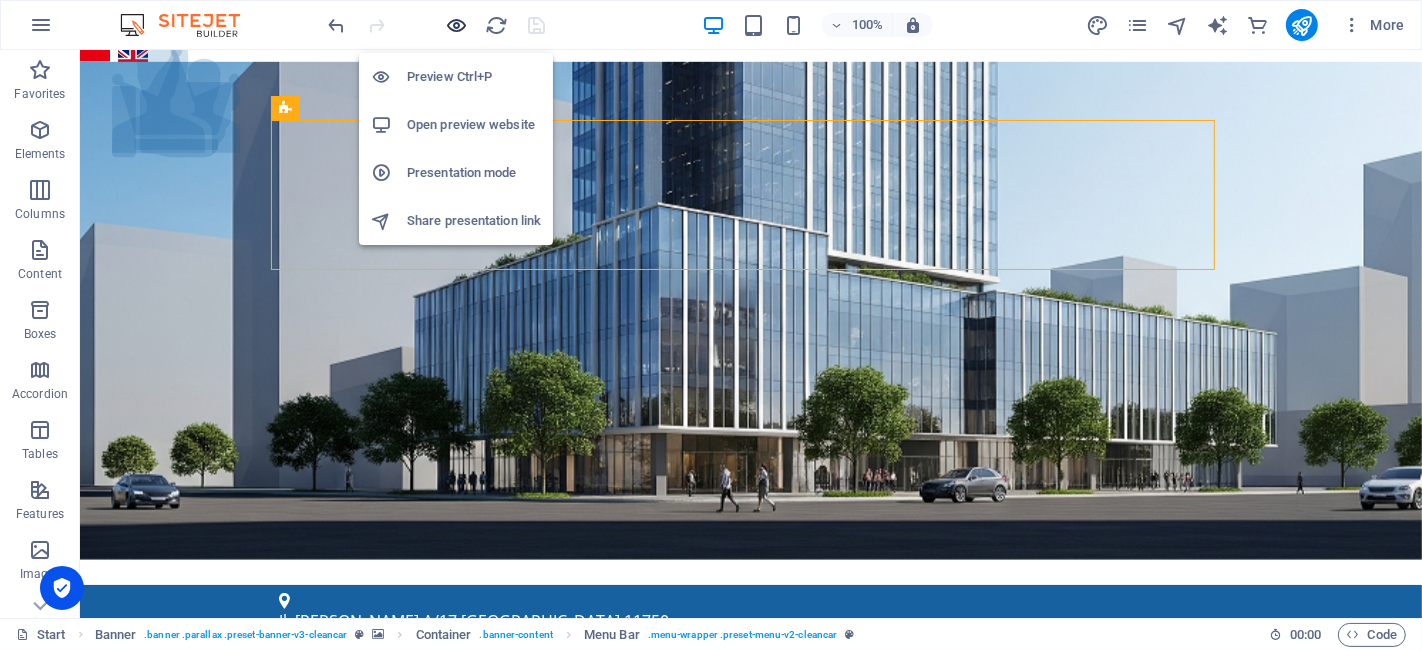 click at bounding box center (457, 25) 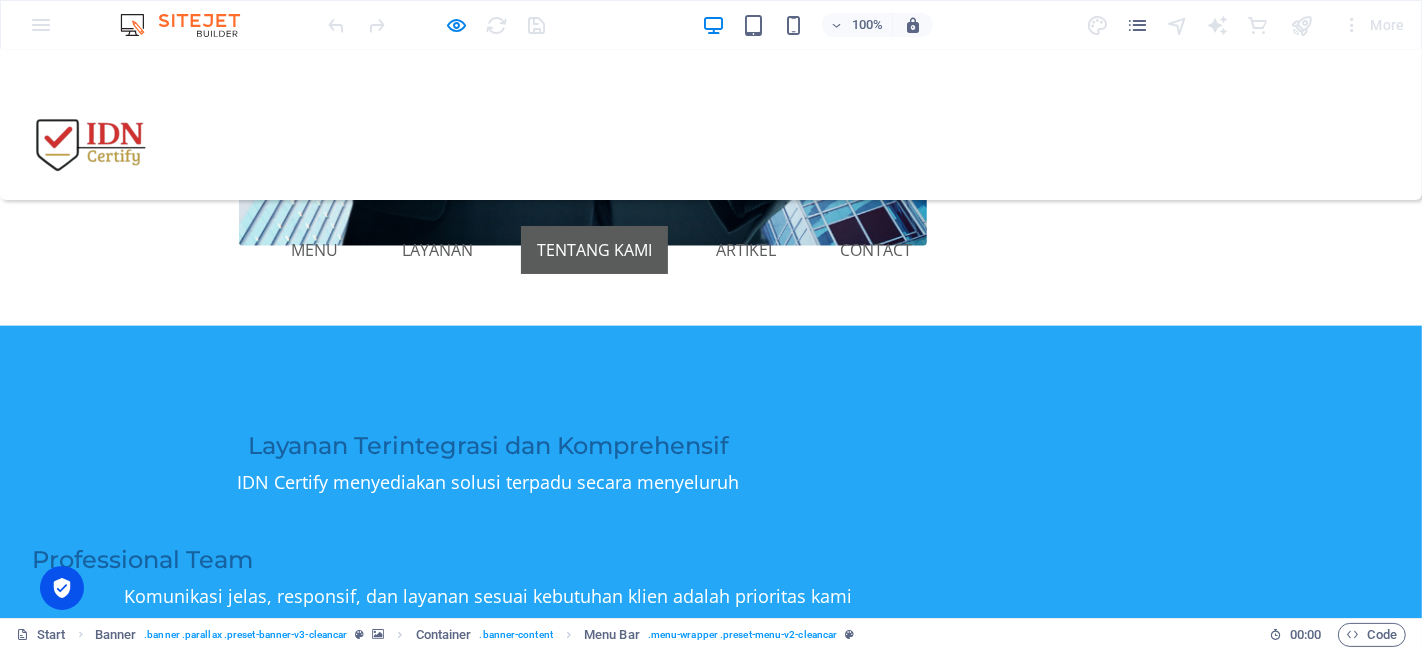 scroll, scrollTop: 1777, scrollLeft: 0, axis: vertical 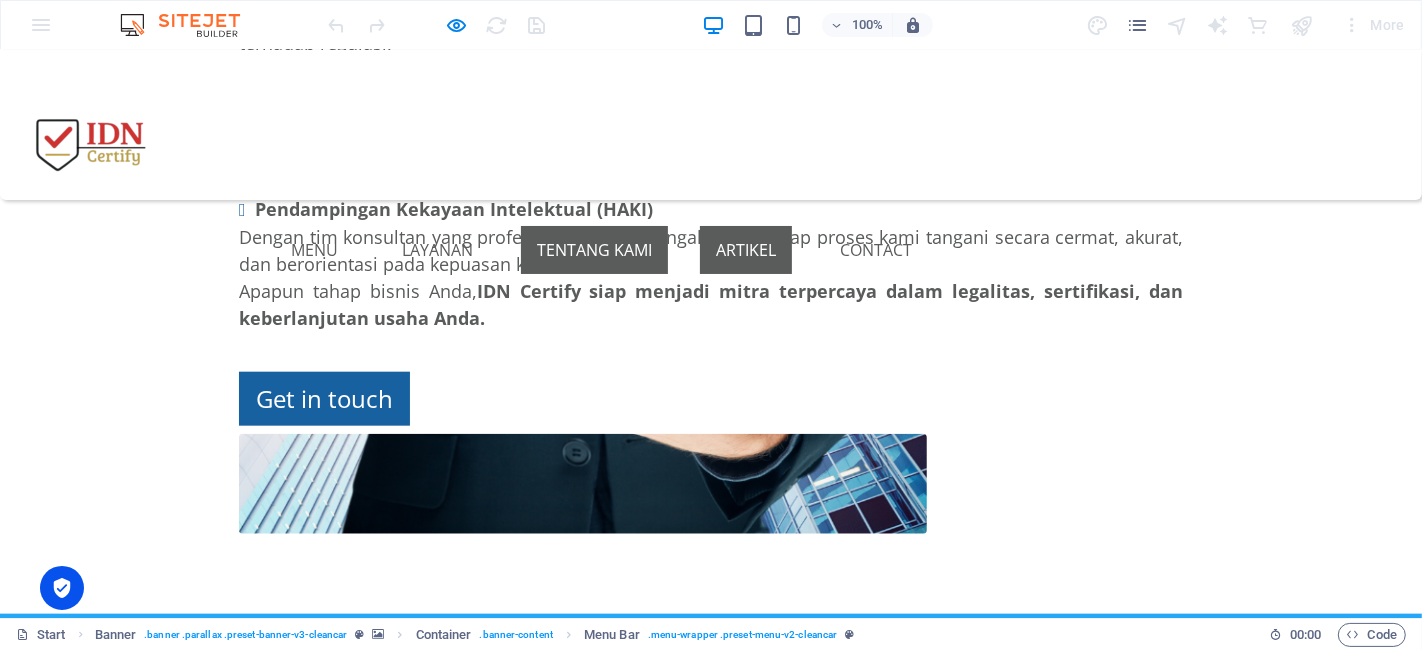 click on "Artikel" at bounding box center (746, 250) 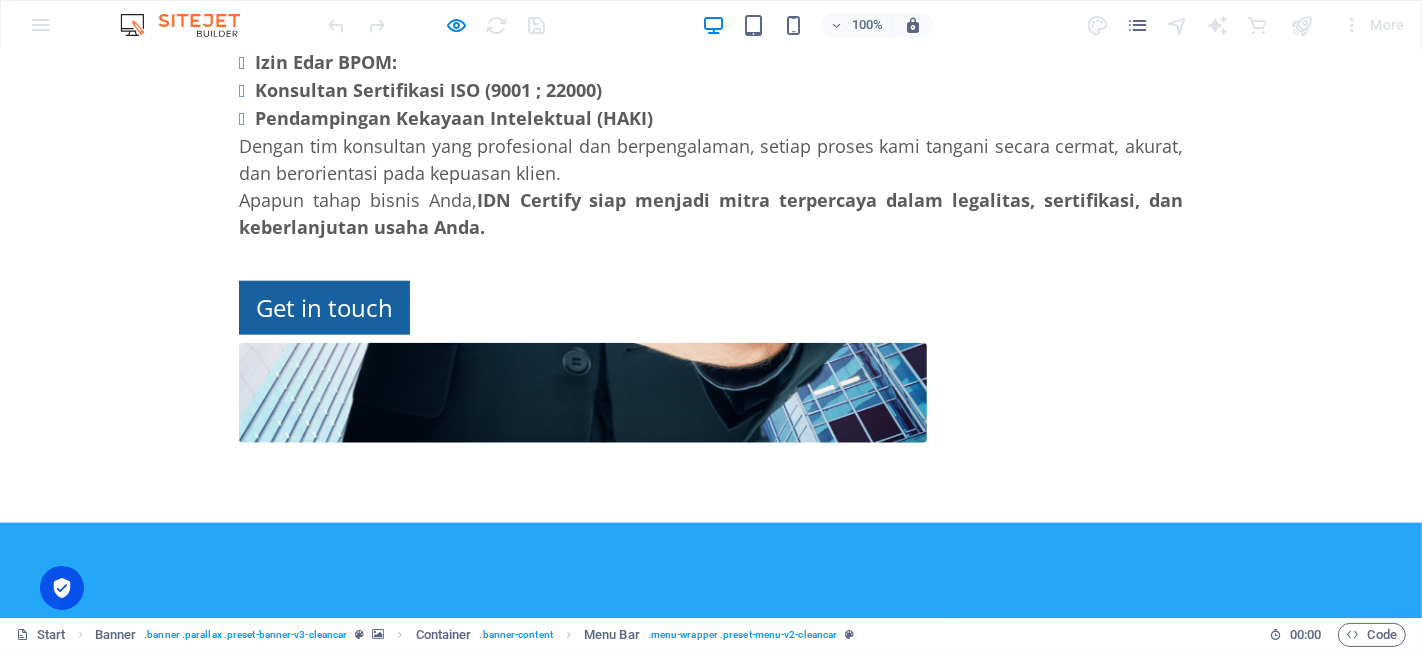 scroll, scrollTop: 0, scrollLeft: 0, axis: both 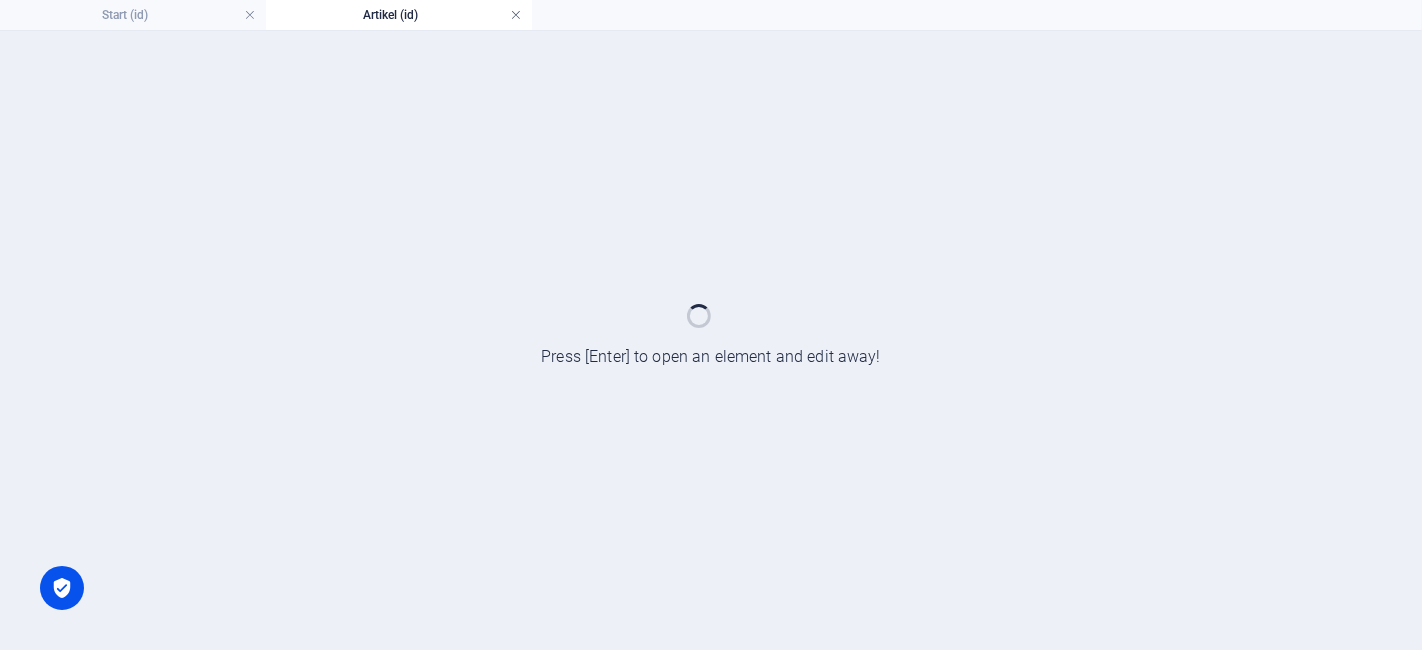 click at bounding box center (516, 15) 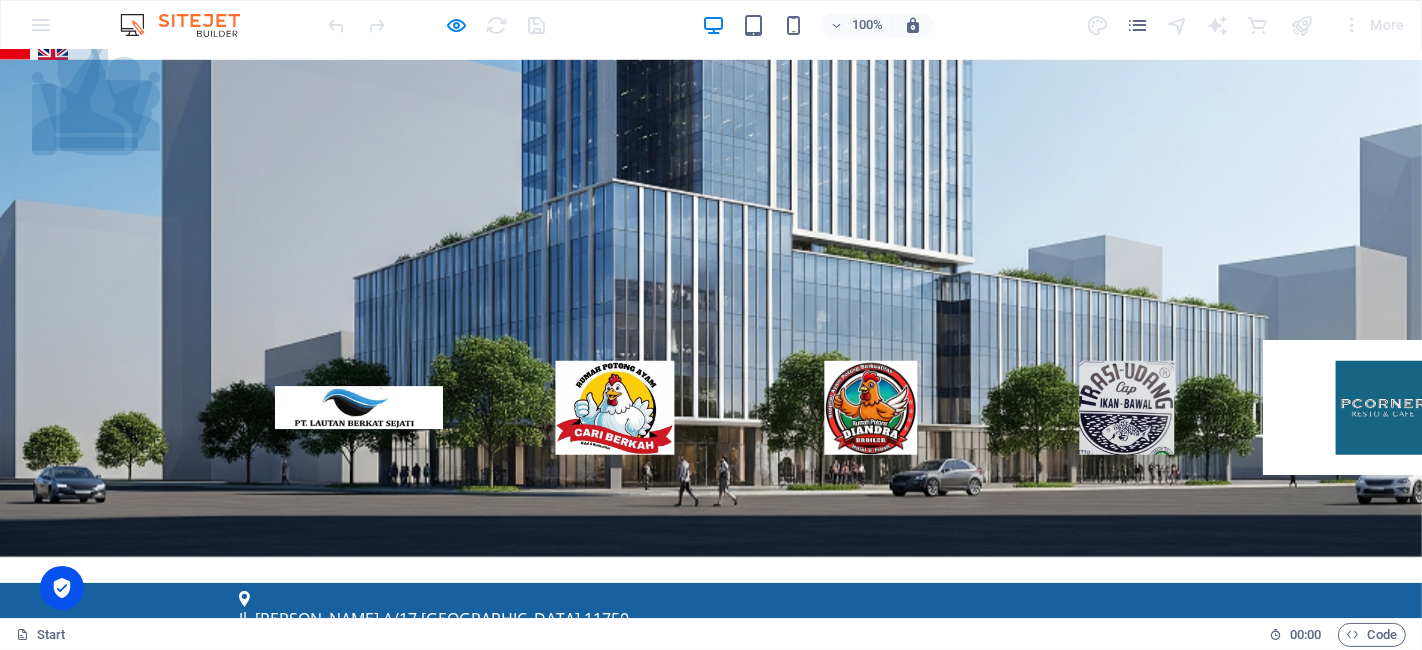 scroll, scrollTop: 0, scrollLeft: 0, axis: both 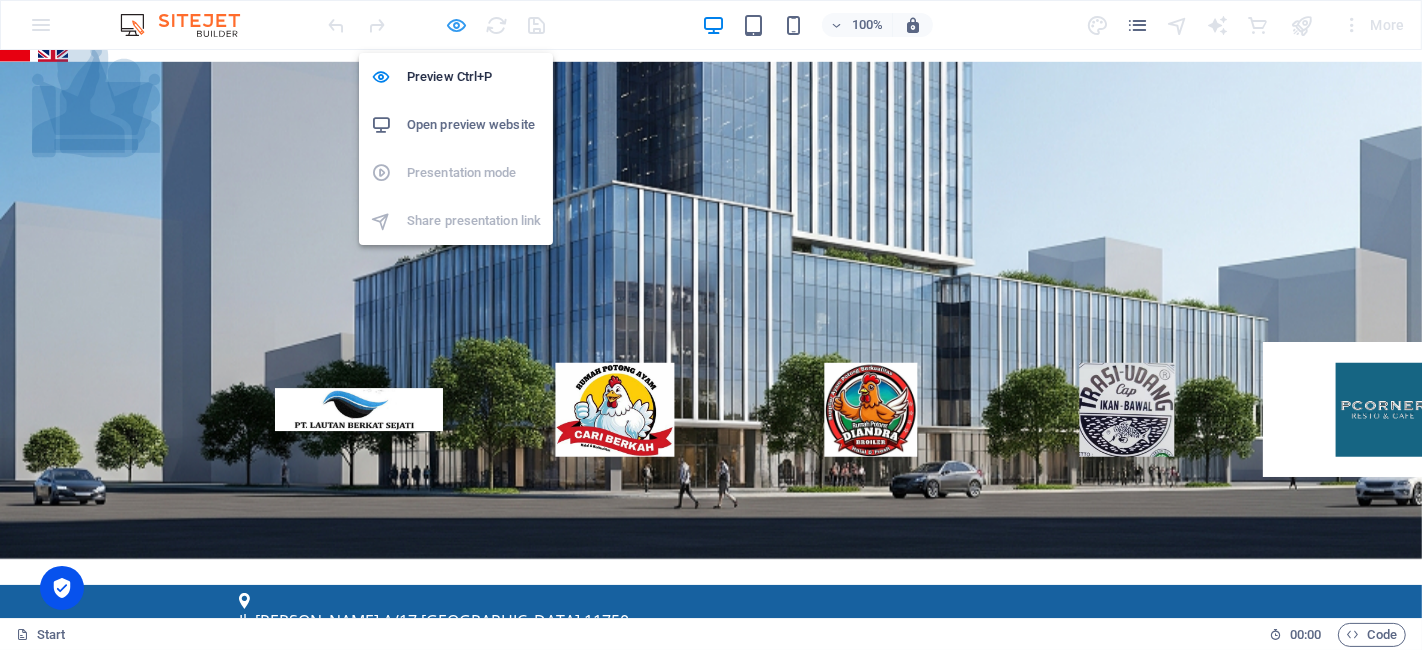 click at bounding box center (457, 25) 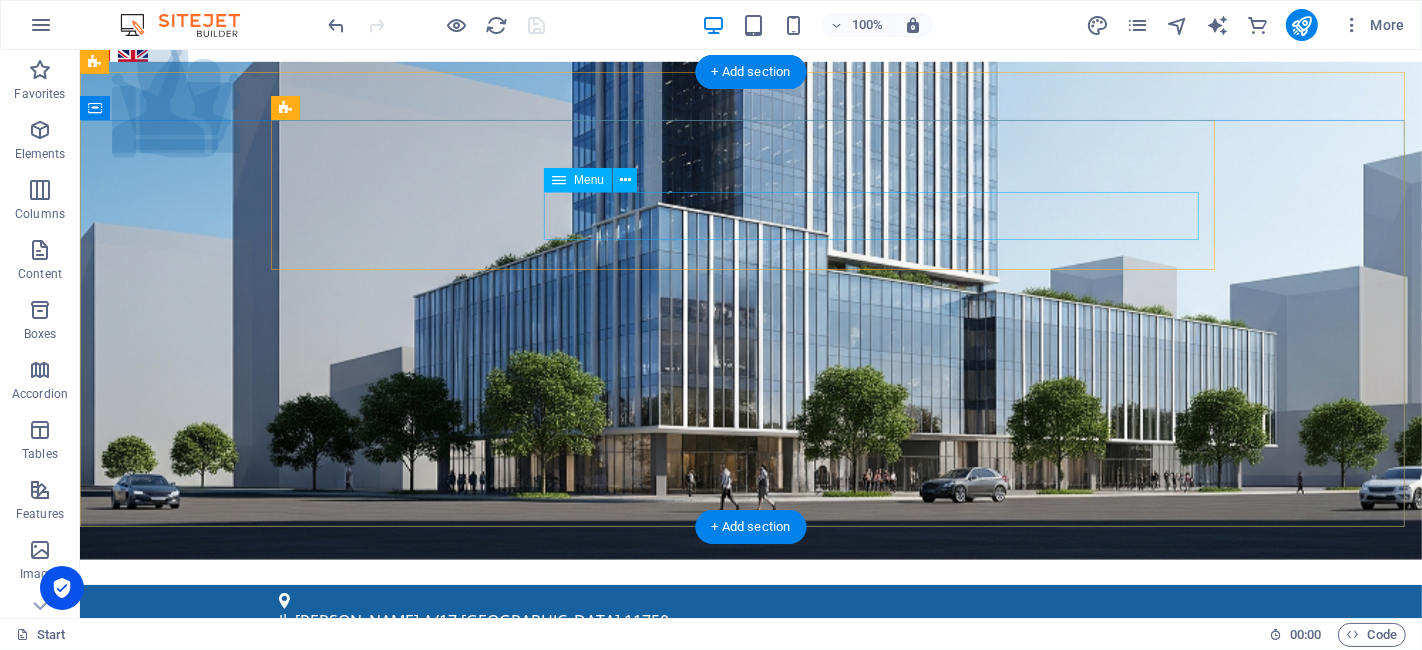 click on "Menu Layanan Sertifikat Halal BPOM ISO 9001 Legalitas Lain NKV (Nomor Kontrol Veteriner) Pengurusan PKRT  Pengurusan PSAT  HAKI PT Perorangan ISO 22000 Tentang Kami Artikel Contact" at bounding box center [750, 1027] 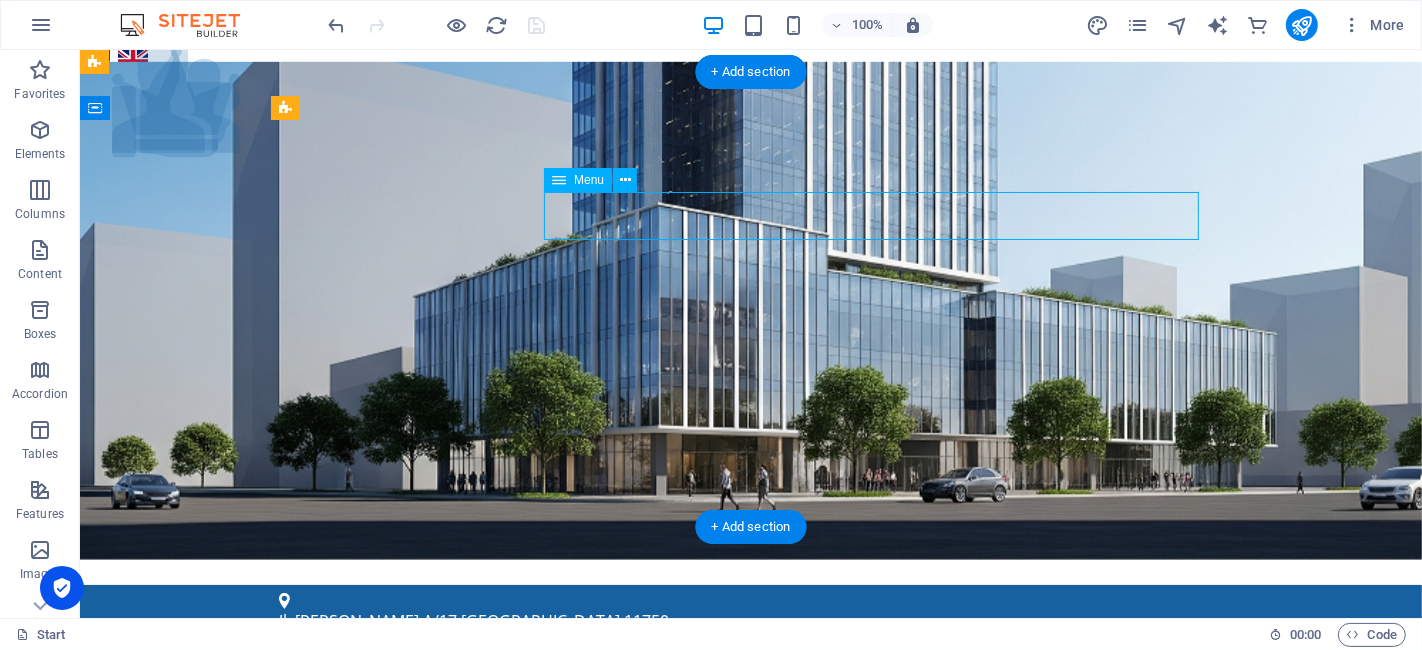 click on "Menu Layanan Sertifikat Halal BPOM ISO 9001 Legalitas Lain NKV (Nomor Kontrol Veteriner) Pengurusan PKRT  Pengurusan PSAT  HAKI PT Perorangan ISO 22000 Tentang Kami Artikel Contact" at bounding box center (750, 1027) 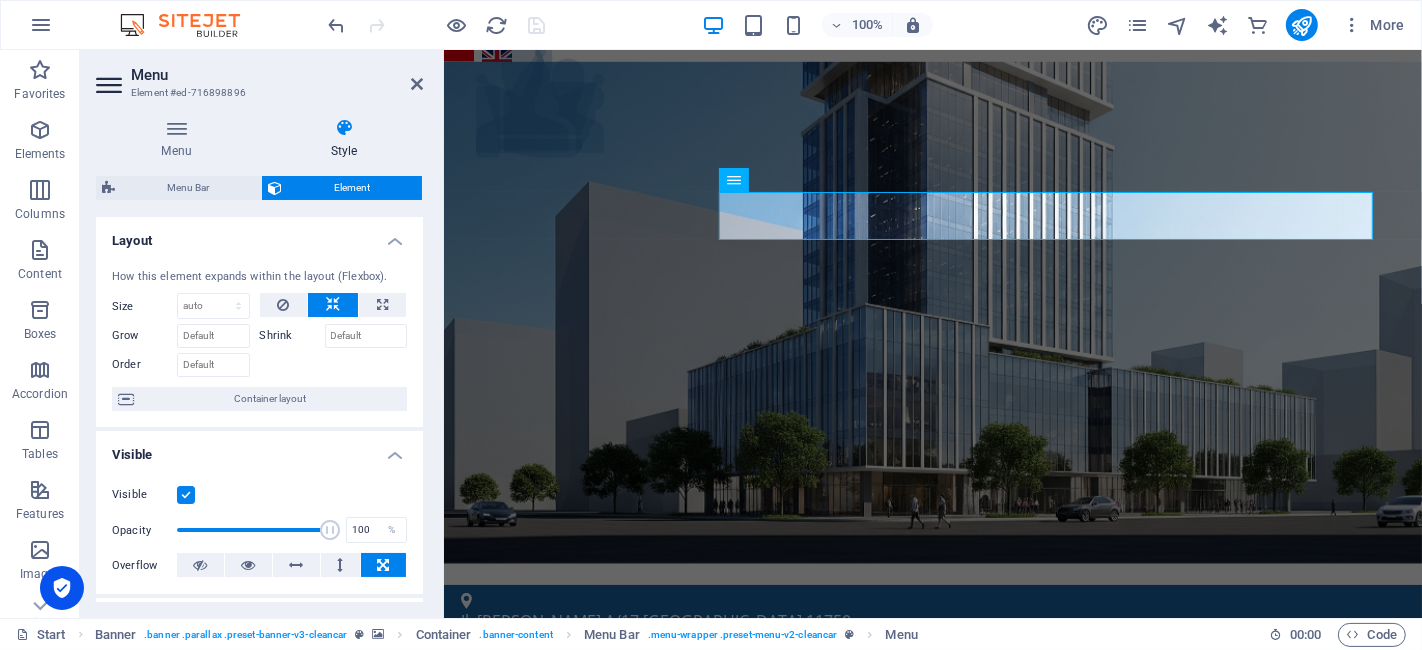 scroll, scrollTop: 458, scrollLeft: 0, axis: vertical 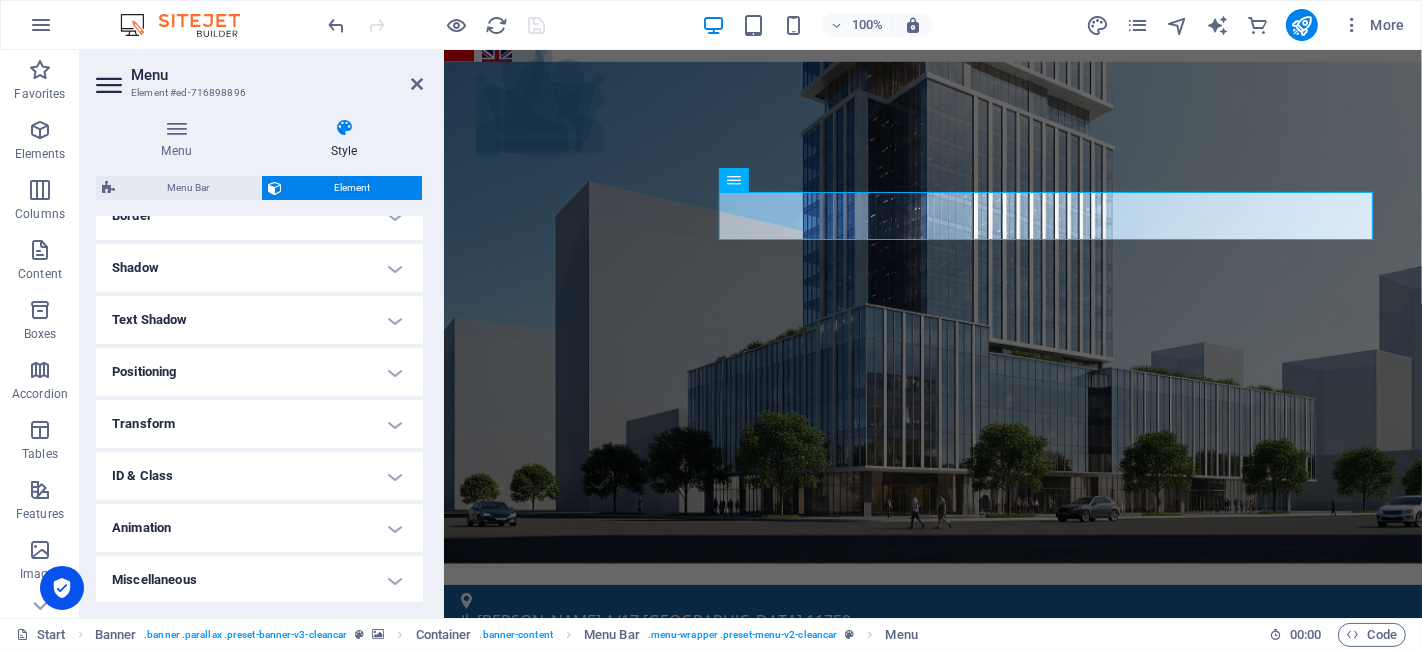 click on "Style" at bounding box center [344, 139] 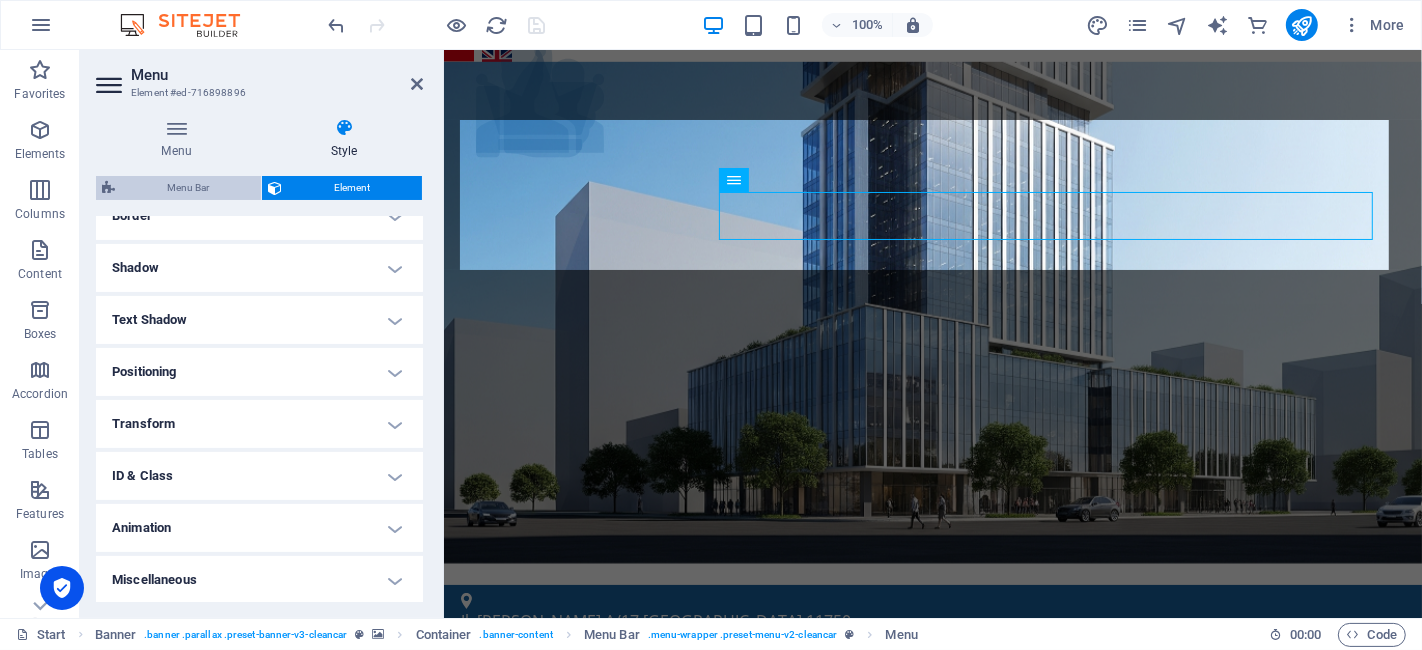 click on "Menu Bar" at bounding box center (188, 188) 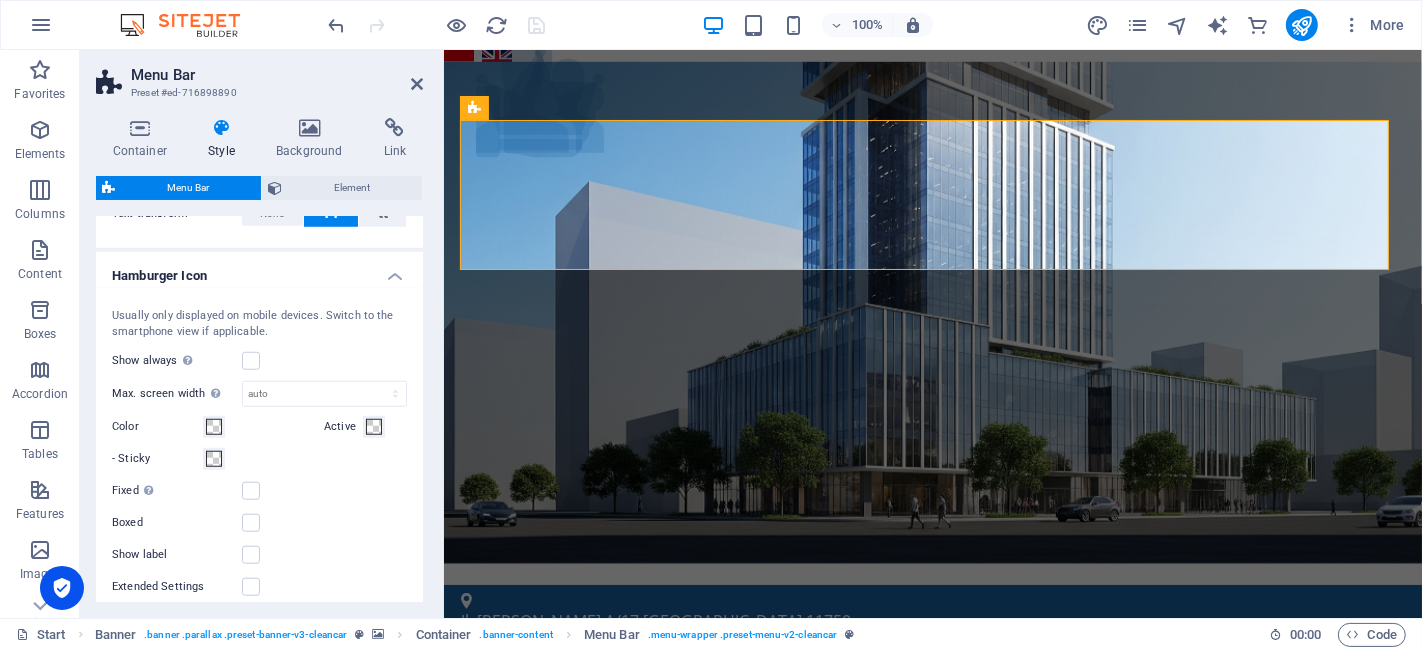 scroll, scrollTop: 1555, scrollLeft: 0, axis: vertical 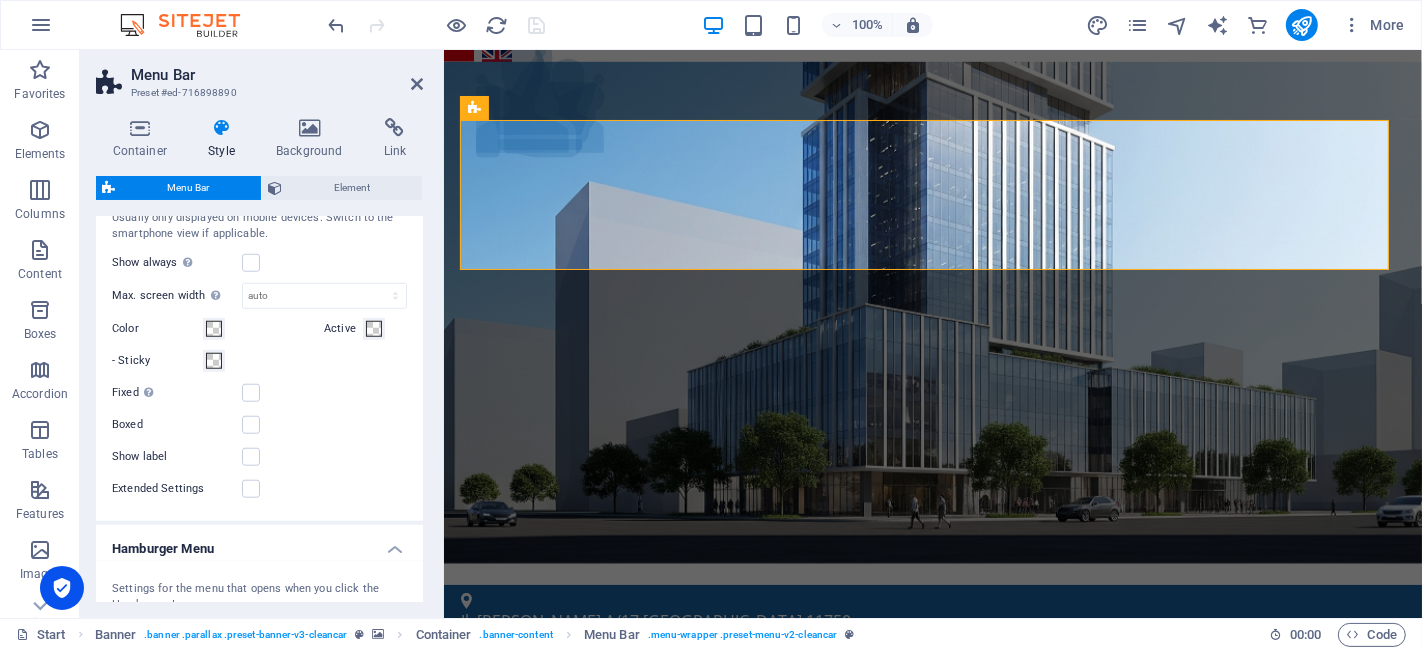 drag, startPoint x: 418, startPoint y: 464, endPoint x: 425, endPoint y: 498, distance: 34.713108 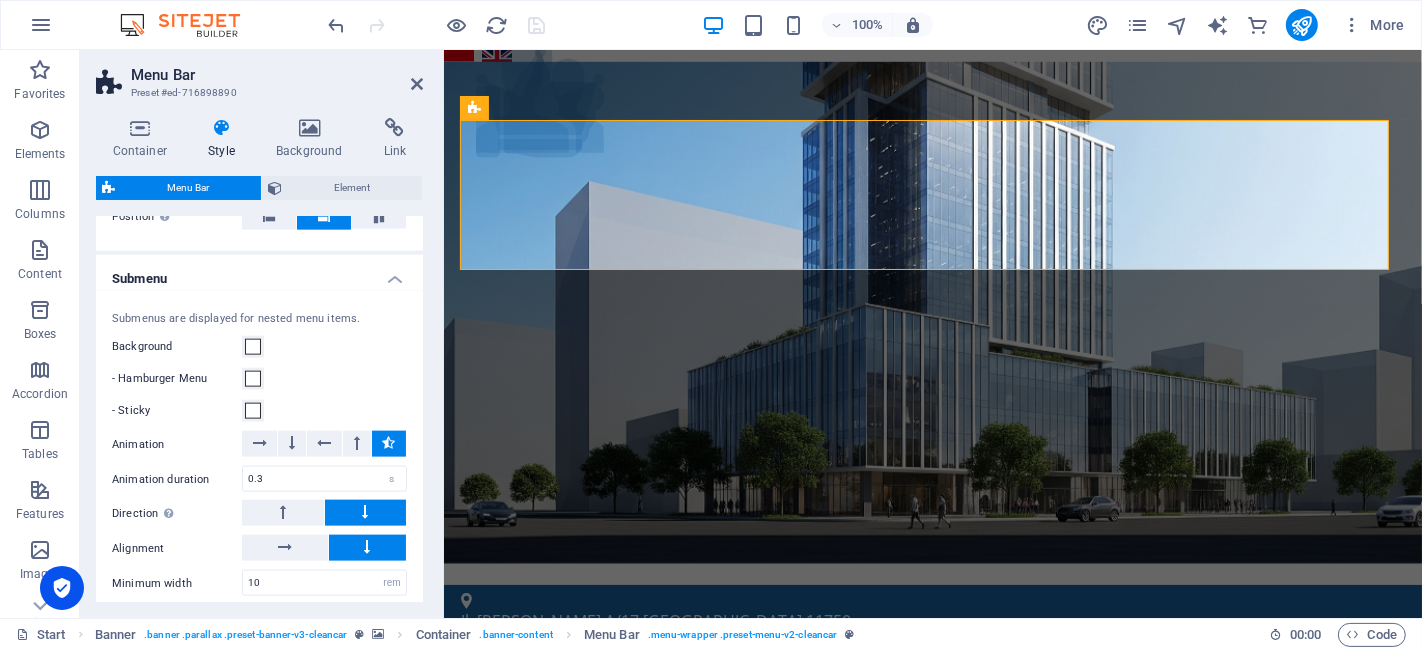 scroll, scrollTop: 2287, scrollLeft: 0, axis: vertical 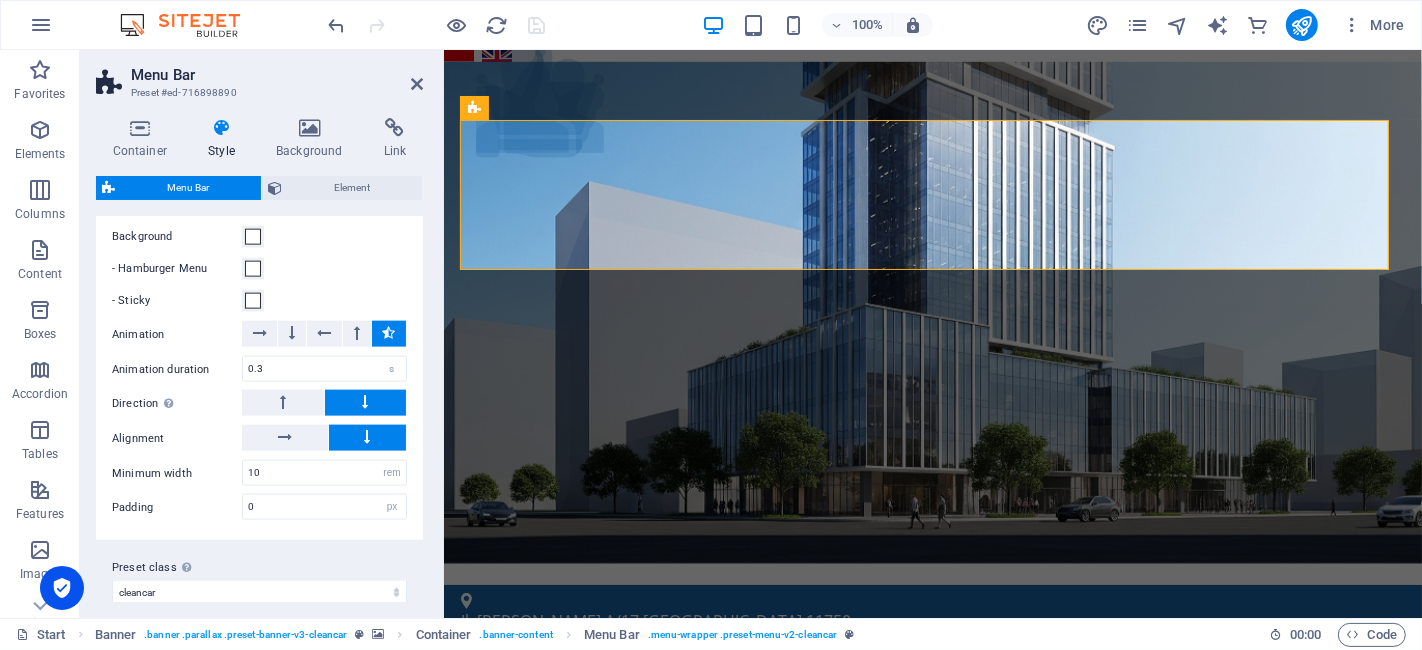drag, startPoint x: 415, startPoint y: 561, endPoint x: 407, endPoint y: 398, distance: 163.1962 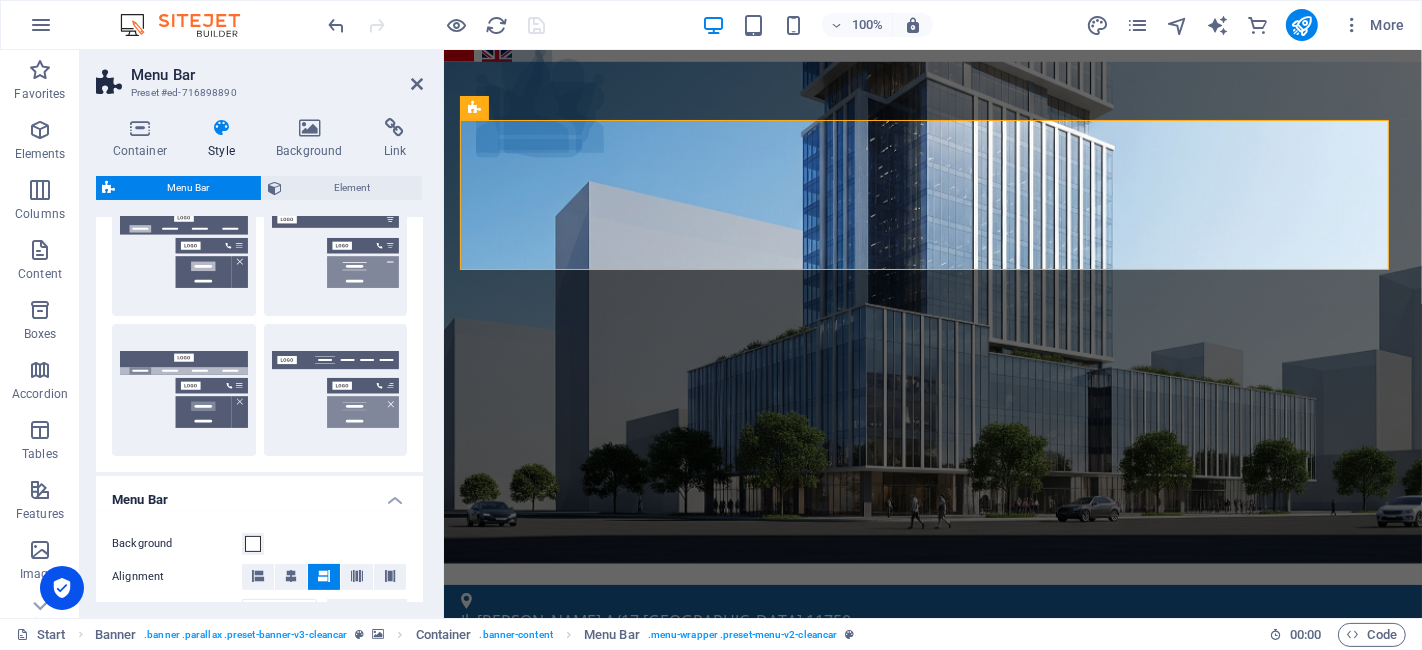 scroll, scrollTop: 444, scrollLeft: 0, axis: vertical 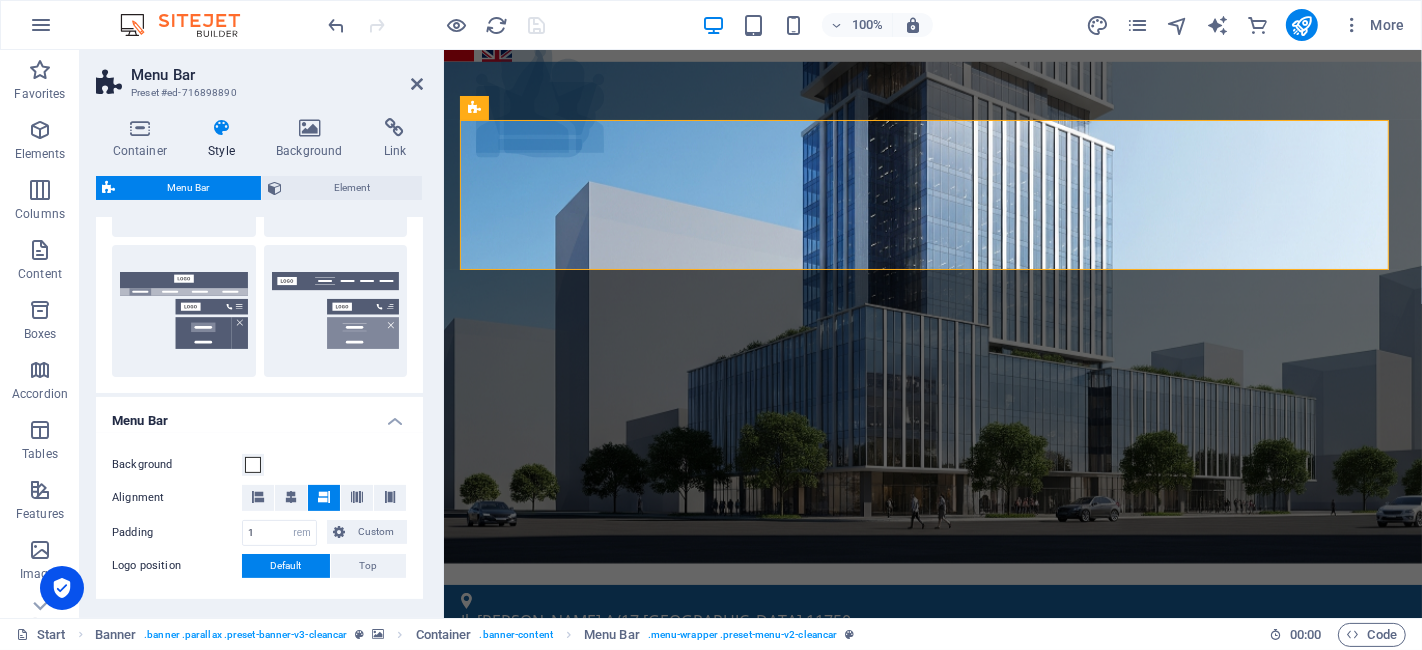 click on "Menu Bar" at bounding box center [259, 415] 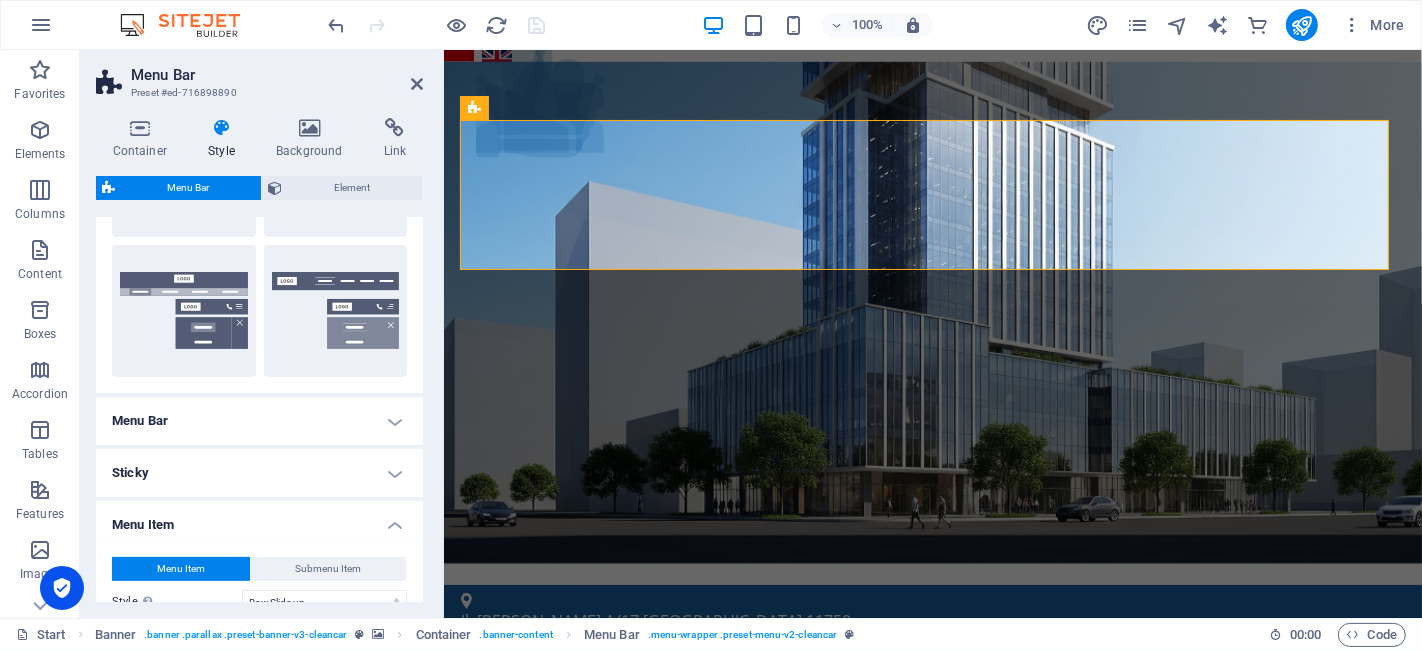 click on "Menu Bar" at bounding box center (259, 421) 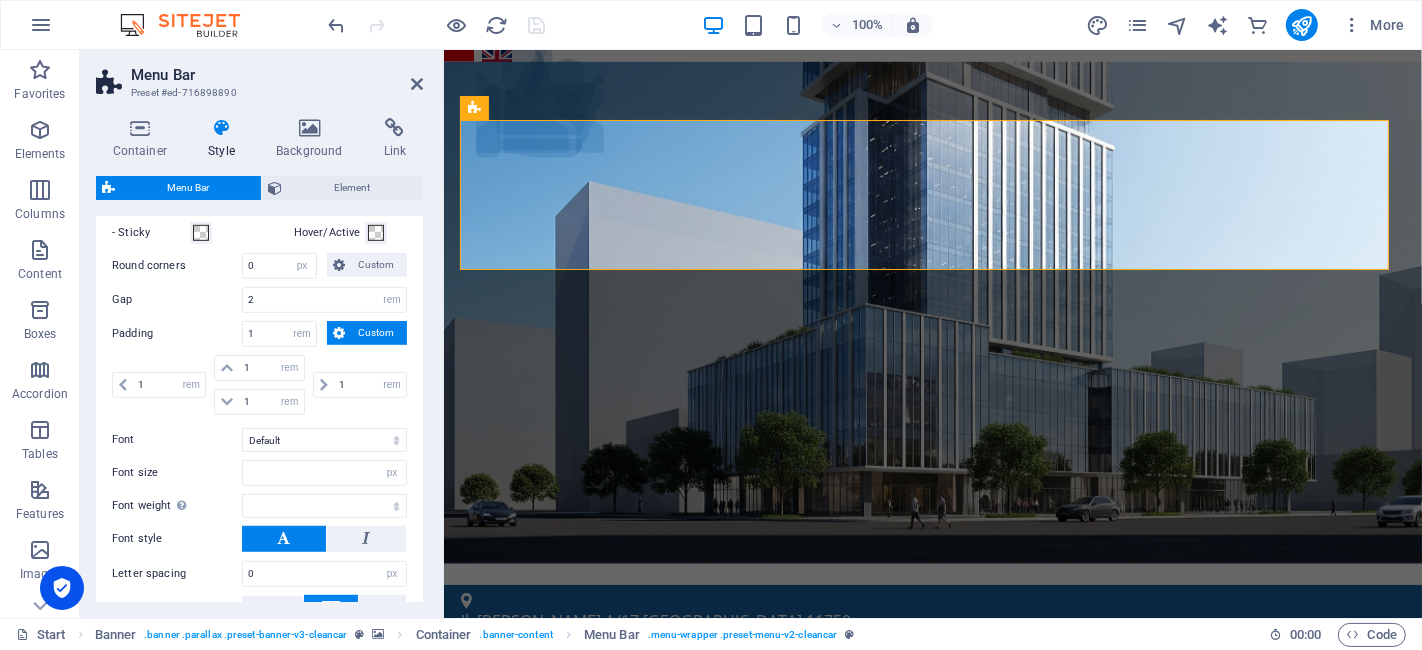 scroll, scrollTop: 1111, scrollLeft: 0, axis: vertical 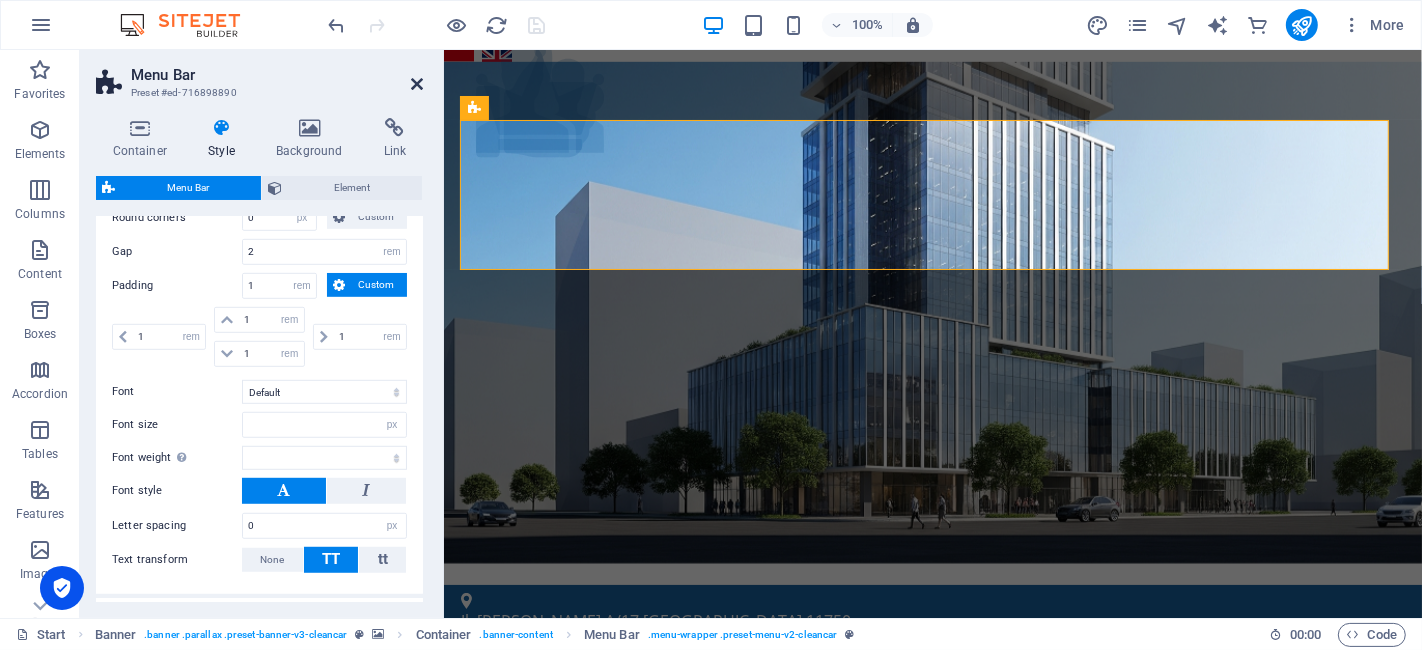 click at bounding box center [417, 84] 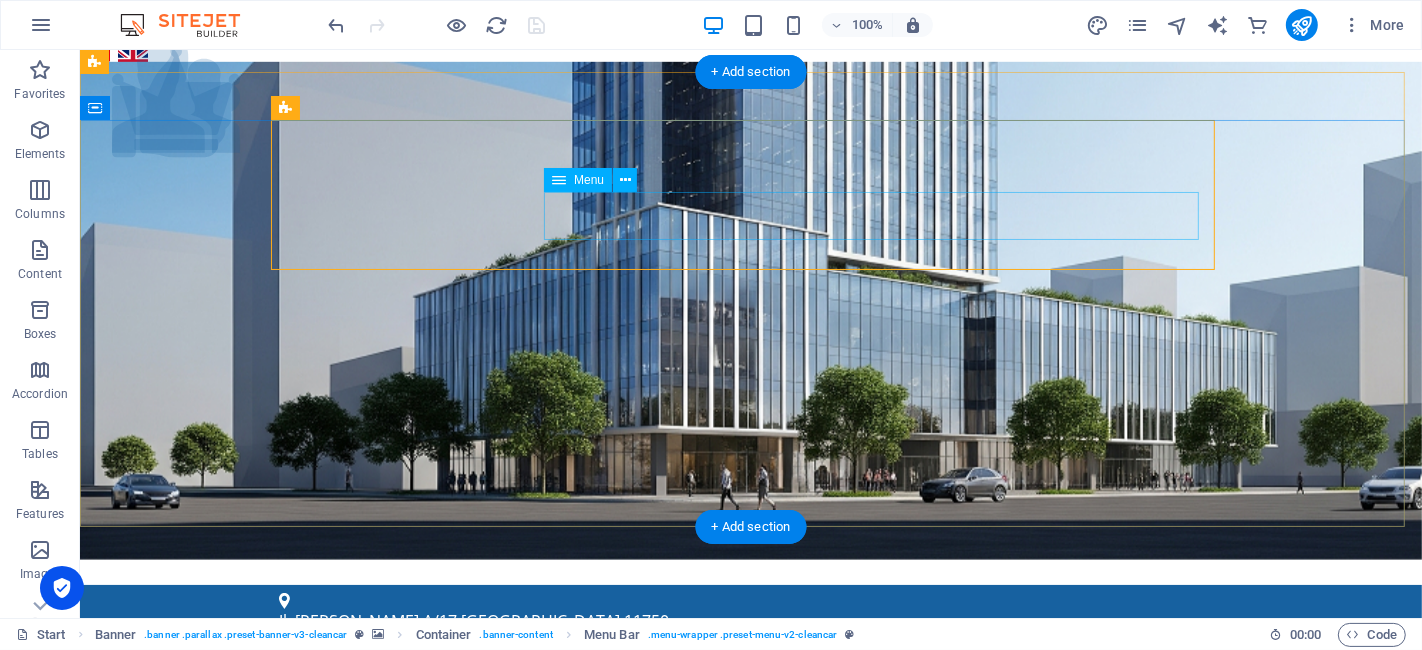 click on "Menu Layanan Sertifikat Halal BPOM ISO 9001 Legalitas Lain NKV (Nomor Kontrol Veteriner) Pengurusan PKRT  Pengurusan PSAT  HAKI PT Perorangan ISO 22000 Tentang Kami Artikel Contact" at bounding box center [750, 1027] 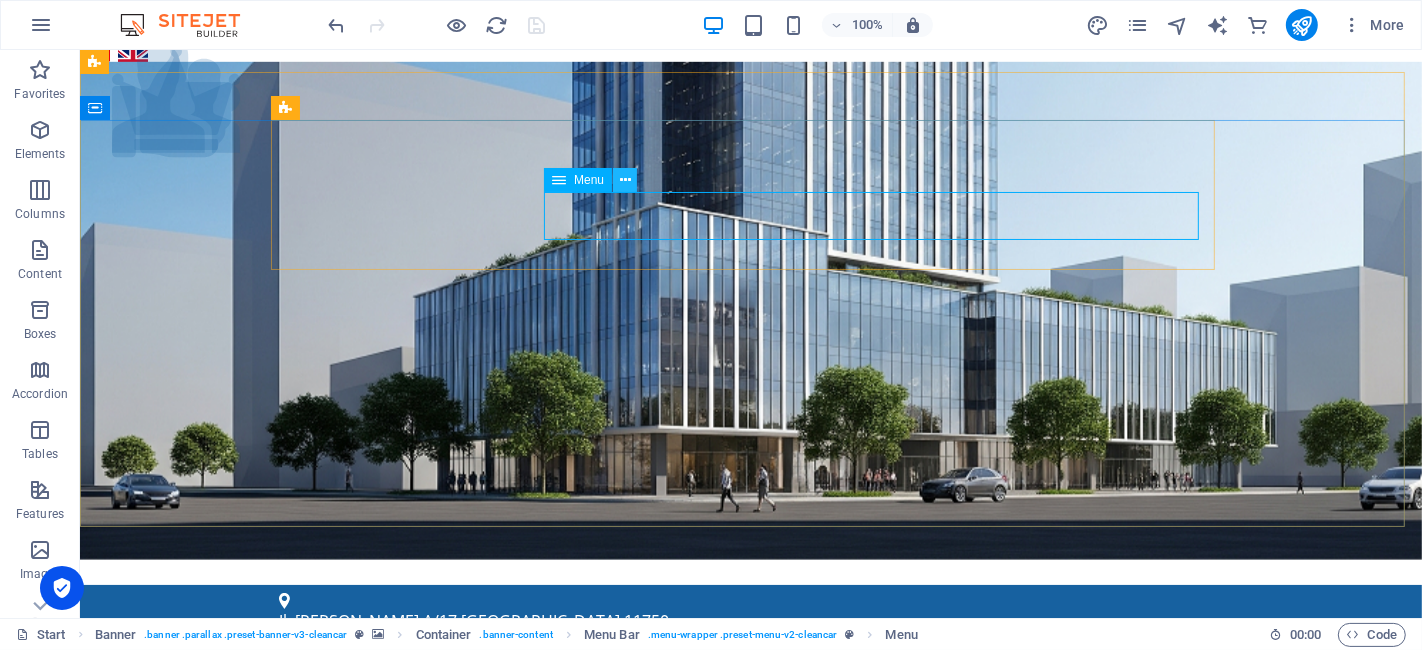 click at bounding box center [625, 180] 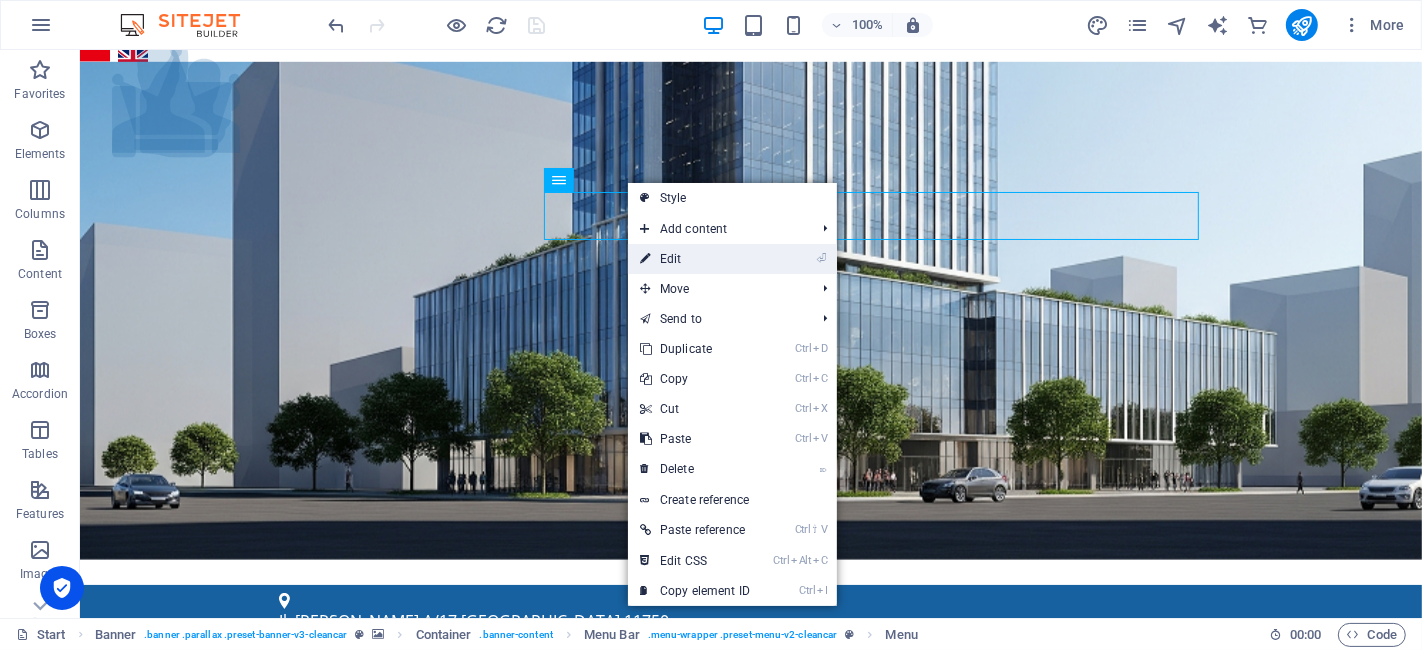 click on "⏎  Edit" at bounding box center [695, 259] 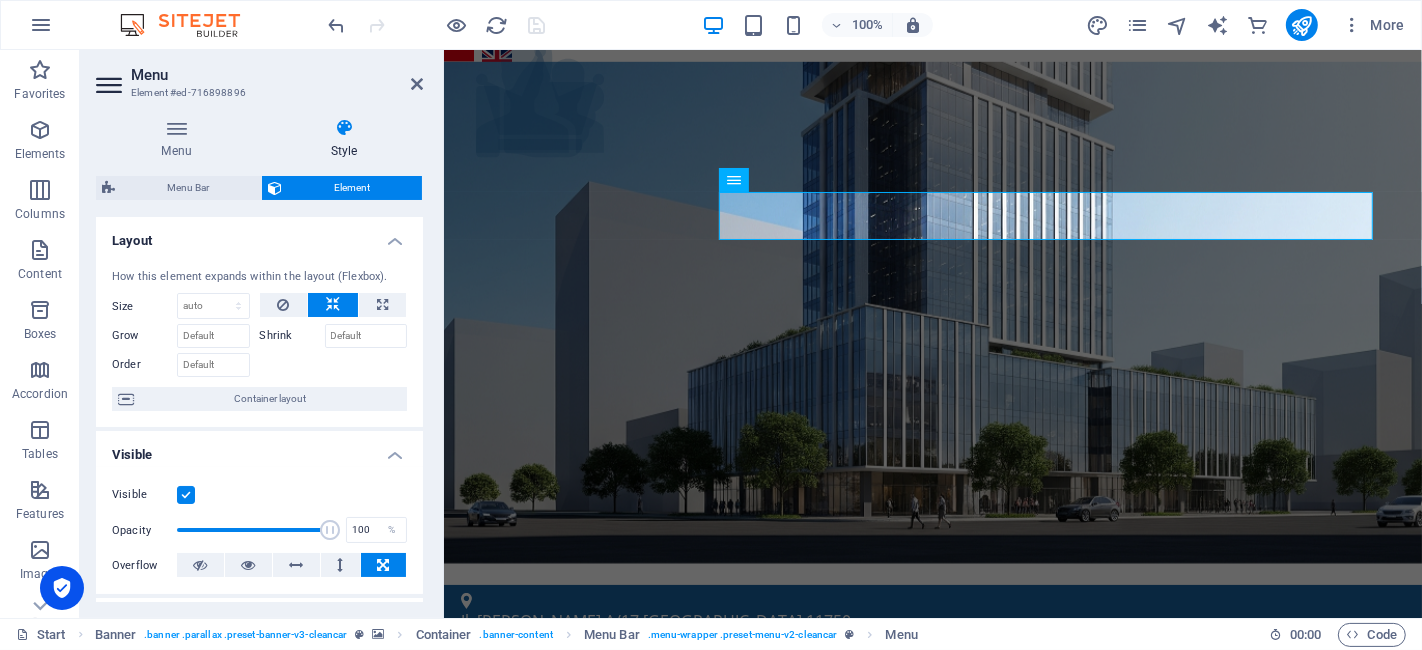 click on "Element" at bounding box center (352, 188) 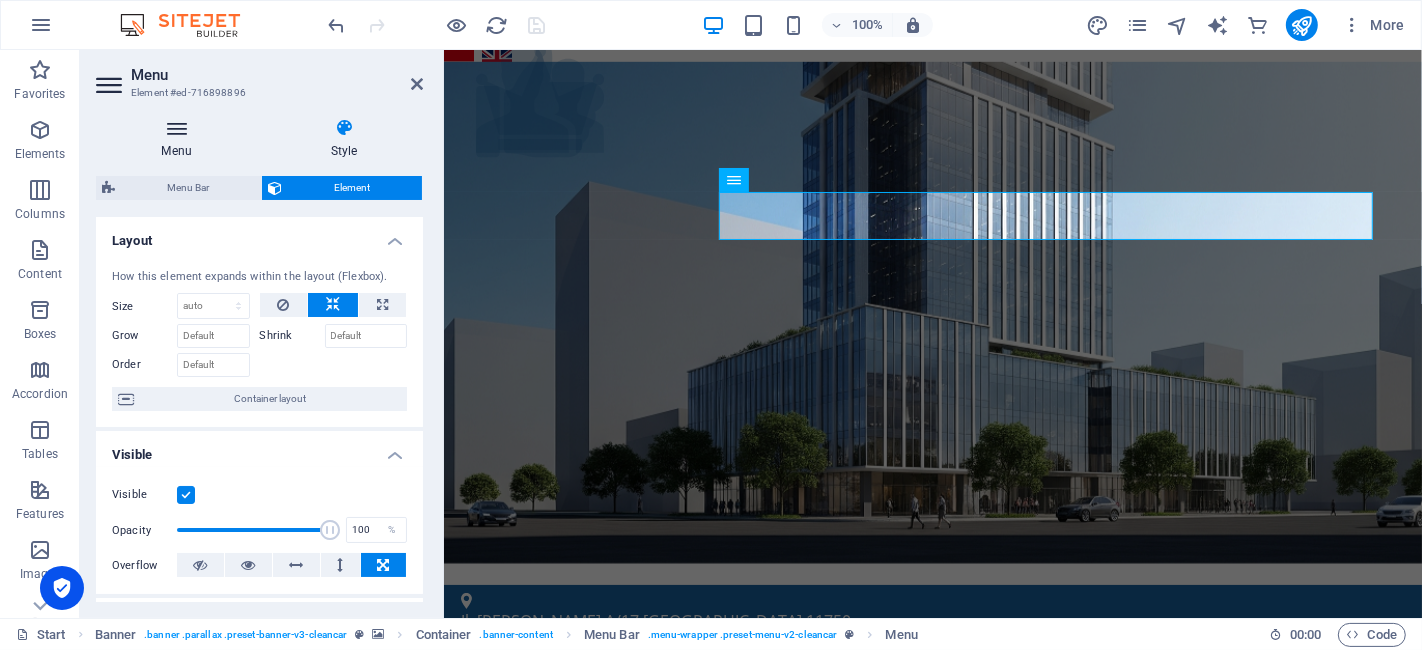 click on "Menu" at bounding box center [180, 139] 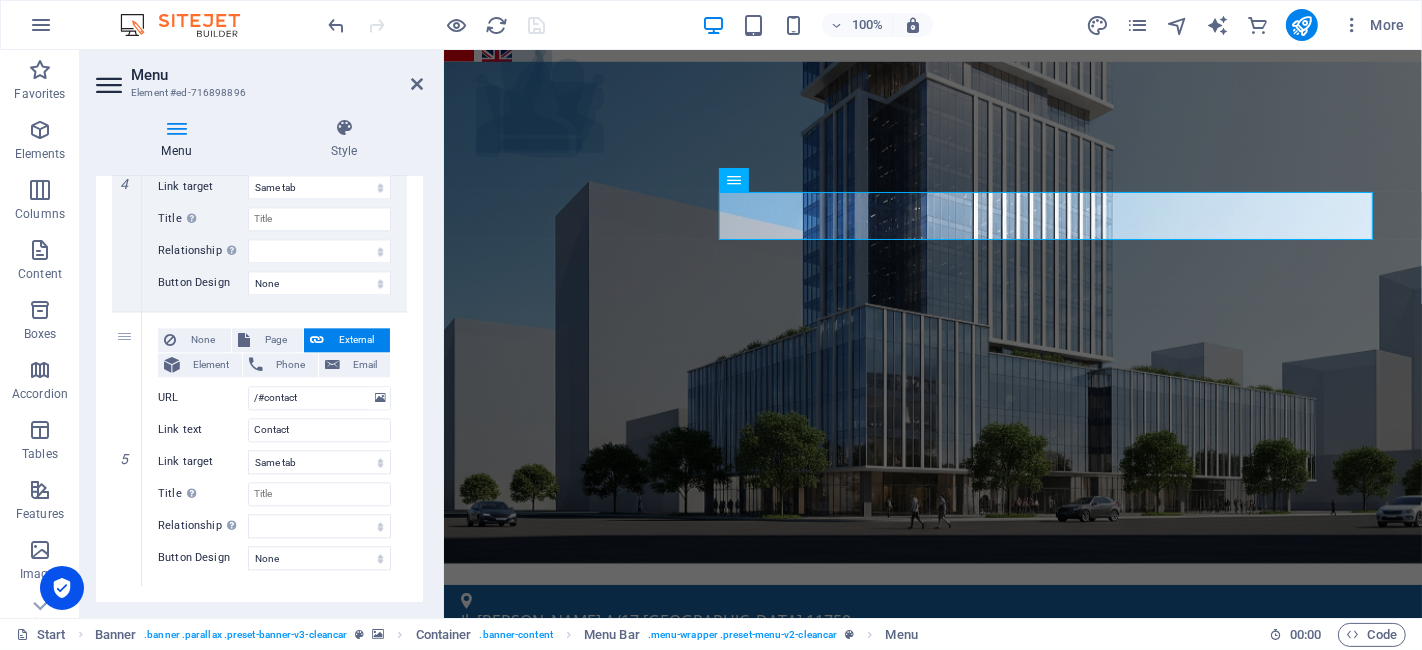 scroll, scrollTop: 4159, scrollLeft: 0, axis: vertical 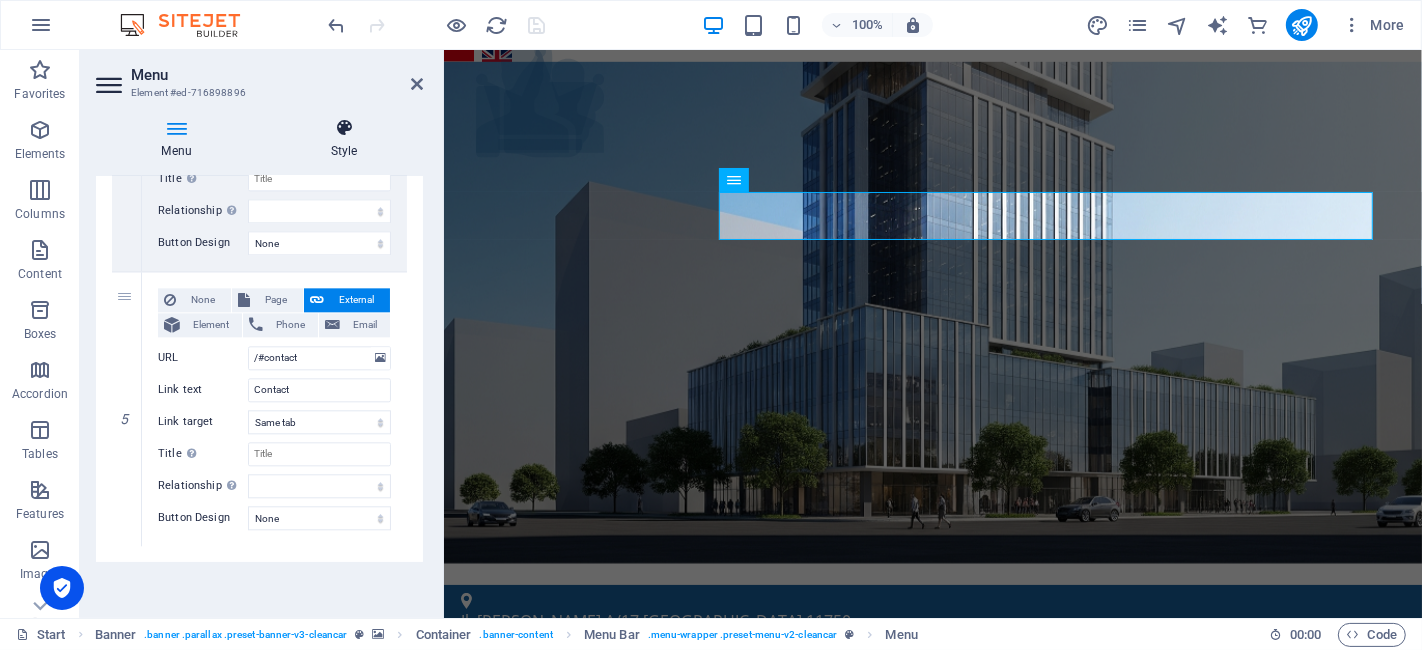 click on "Style" at bounding box center [344, 139] 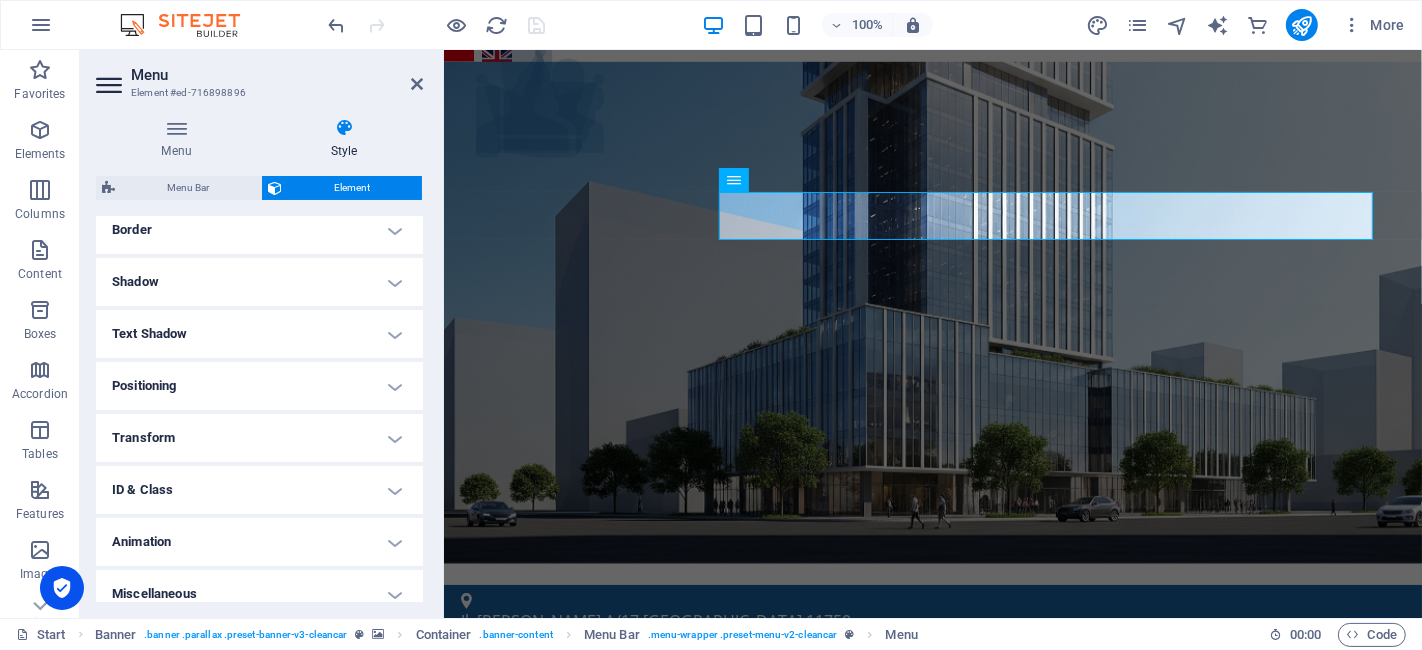 scroll, scrollTop: 458, scrollLeft: 0, axis: vertical 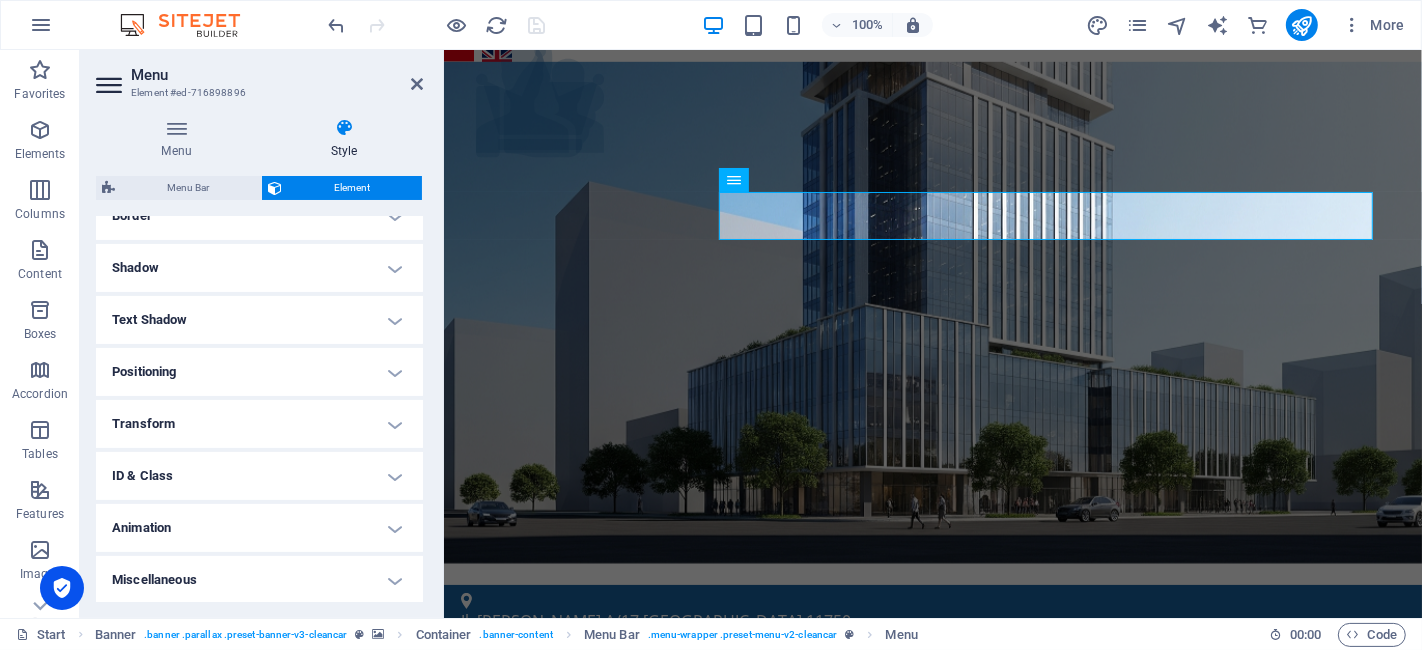 click on "Text Shadow" at bounding box center (259, 320) 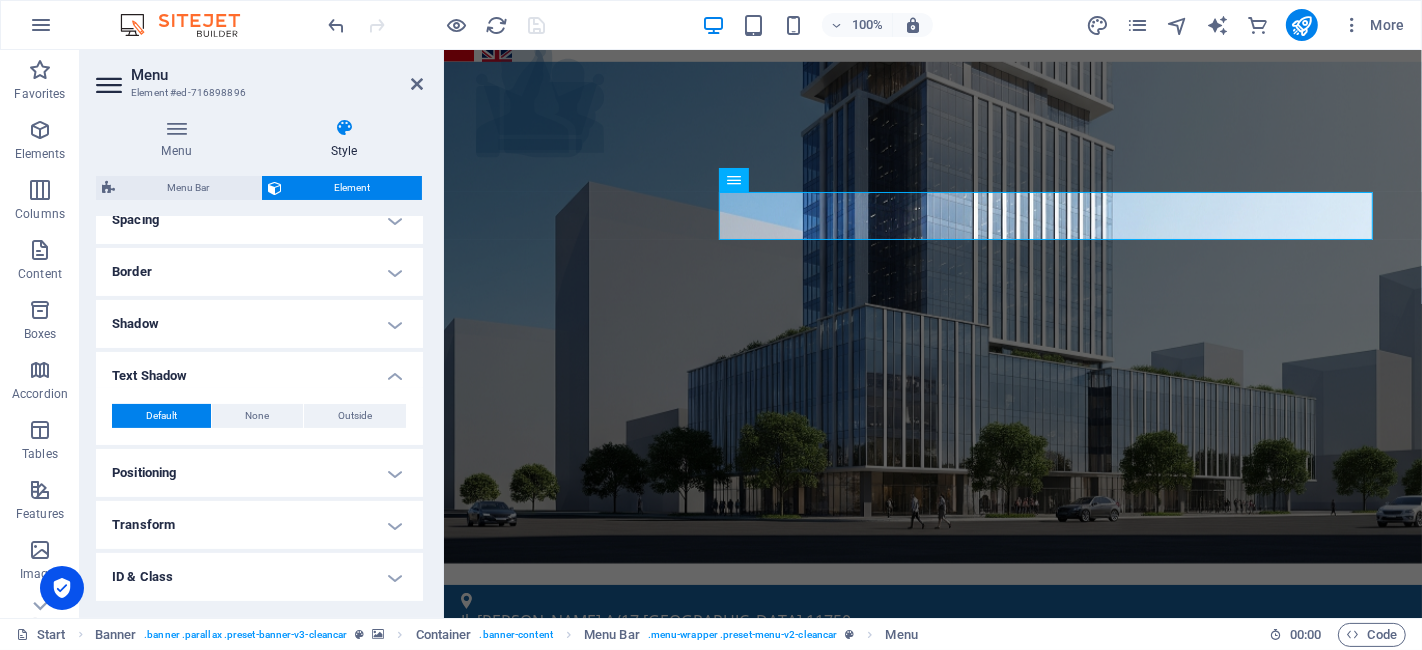 scroll, scrollTop: 392, scrollLeft: 0, axis: vertical 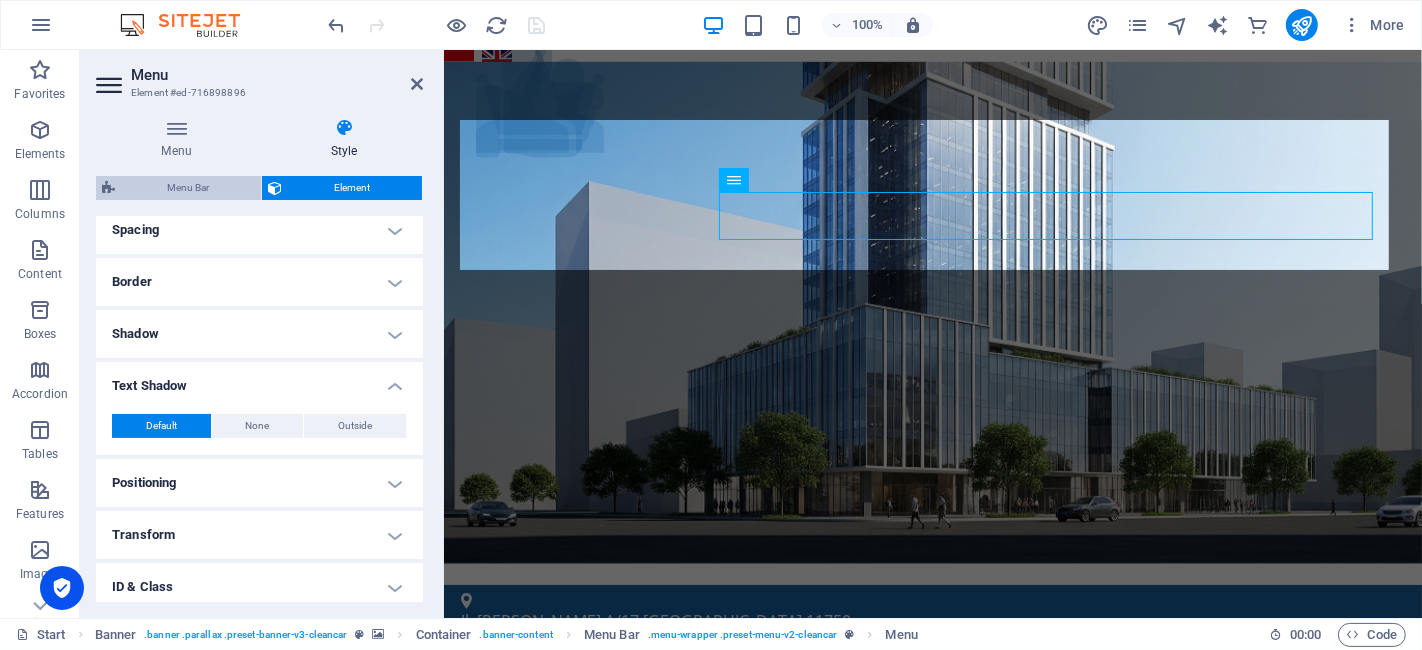 click on "Menu Bar" at bounding box center [188, 188] 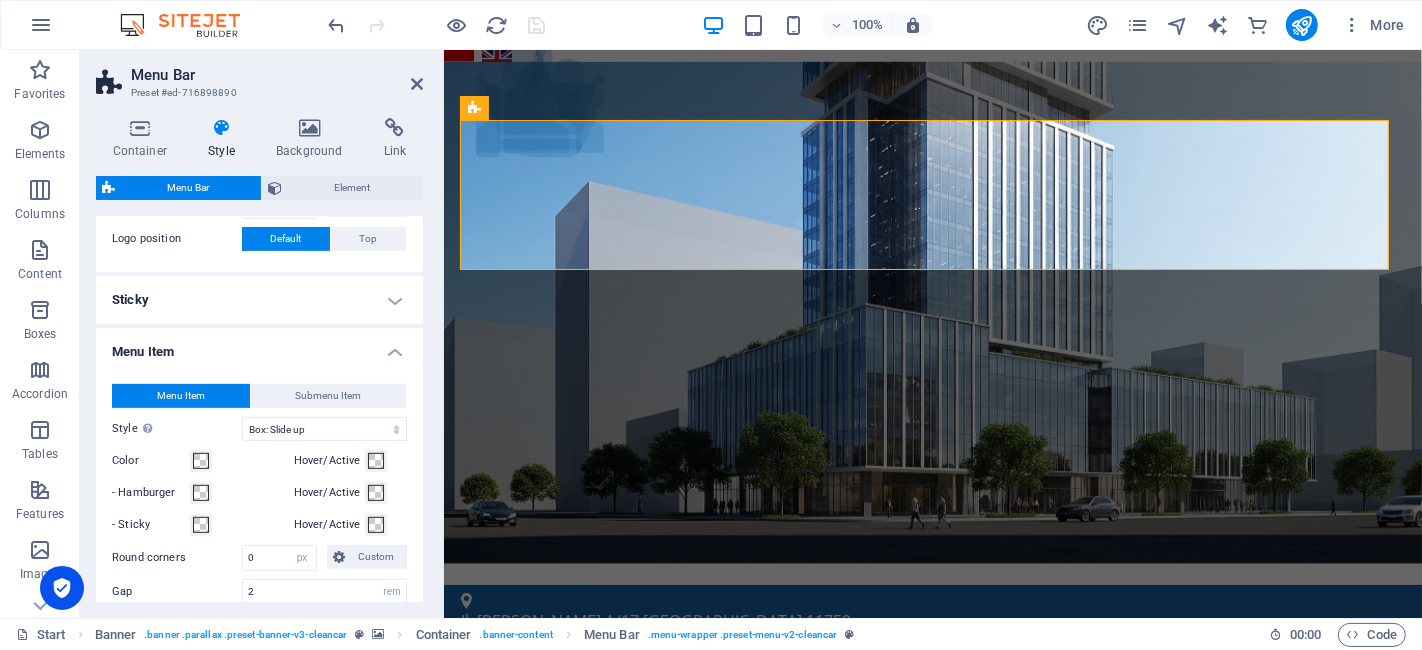 scroll, scrollTop: 777, scrollLeft: 0, axis: vertical 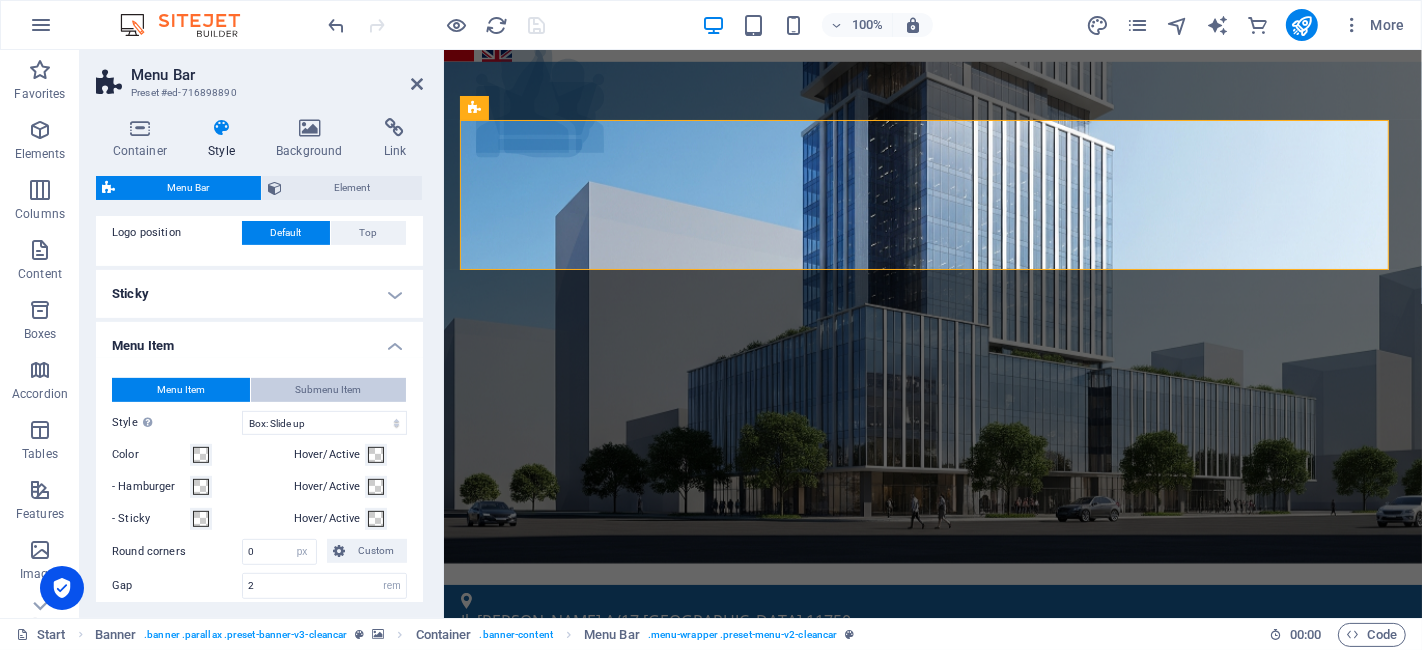 click on "Submenu Item" at bounding box center [328, 390] 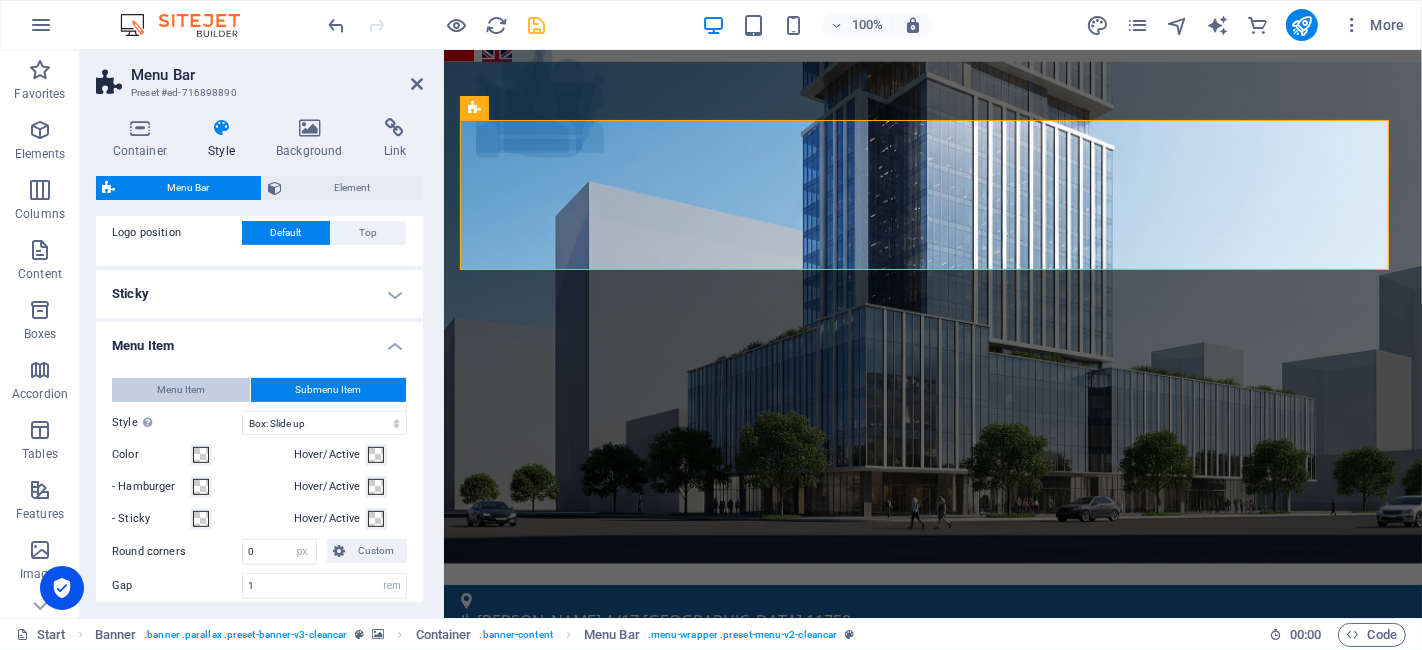 click on "Menu Item" at bounding box center (181, 390) 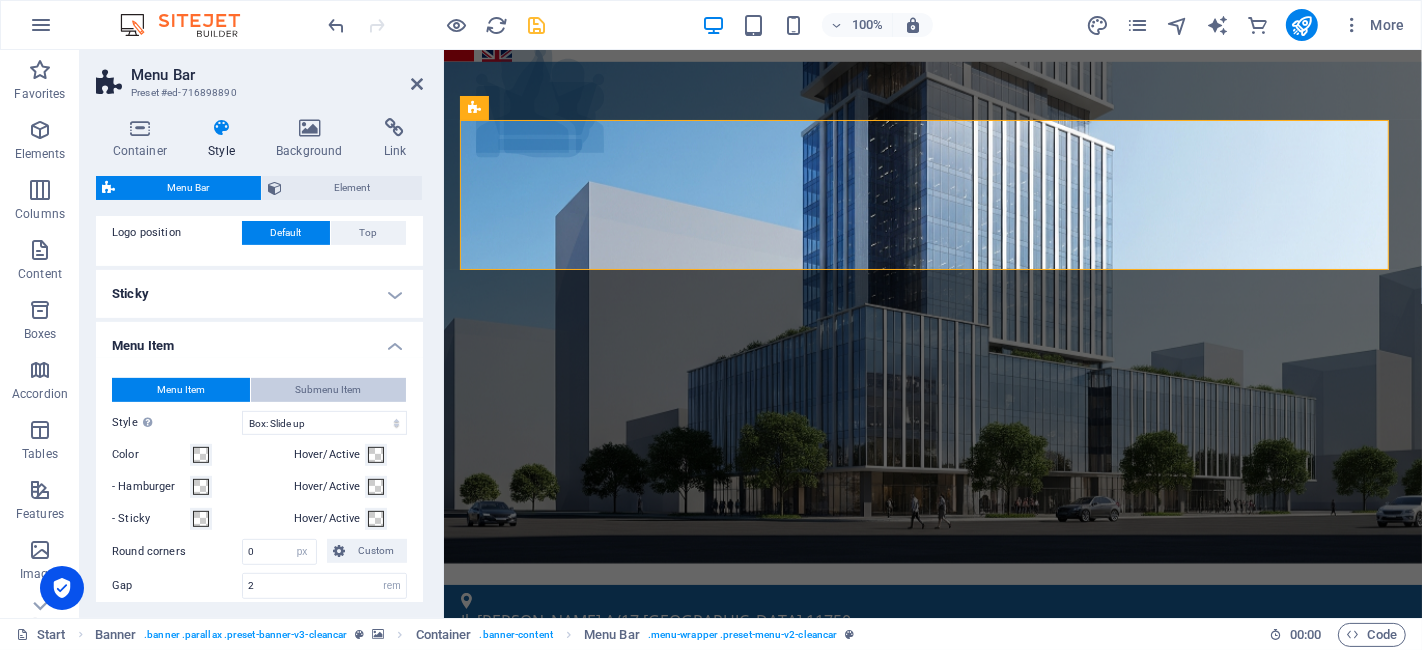 click on "Submenu Item" at bounding box center (329, 390) 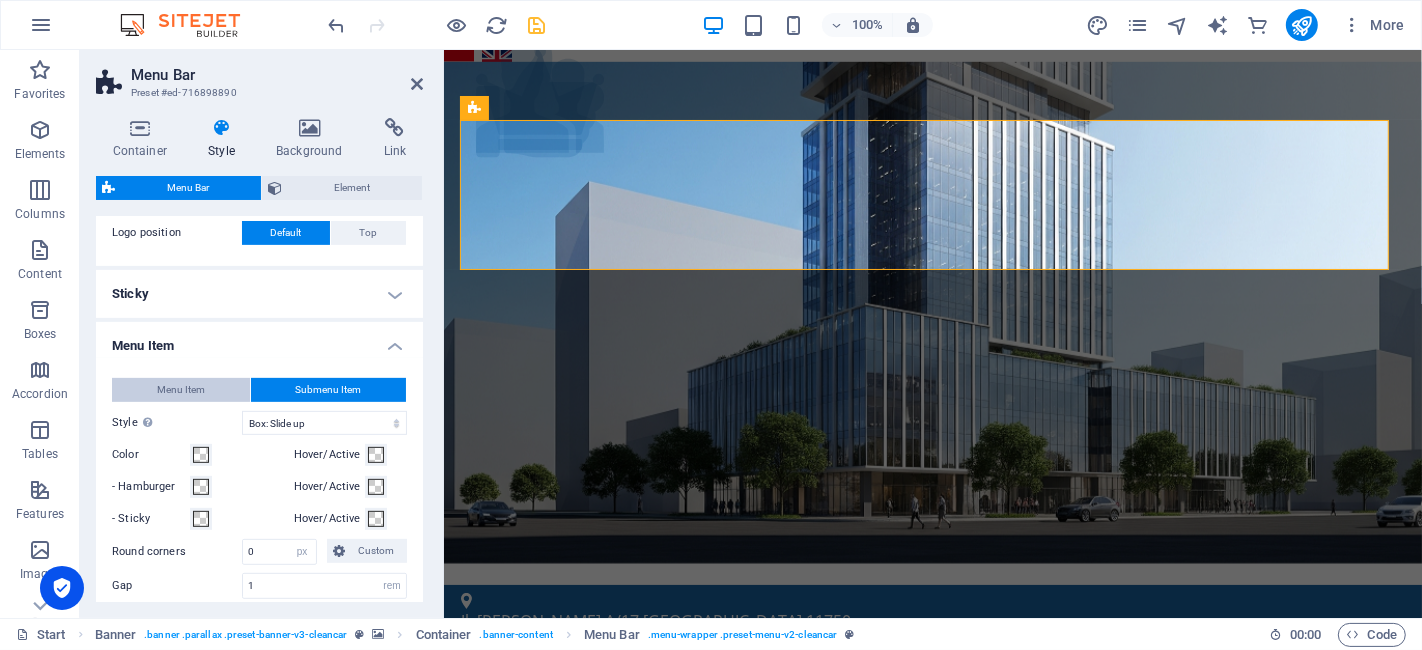 click on "Menu Item" at bounding box center (181, 390) 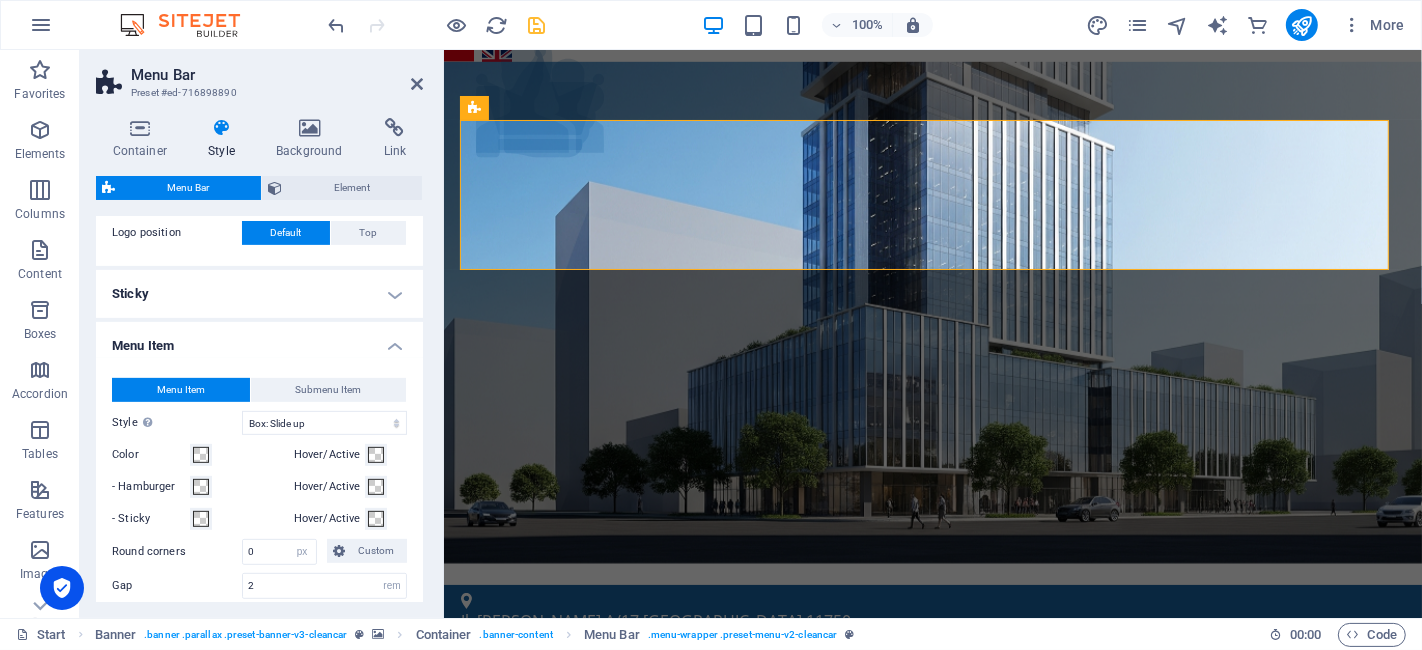 drag, startPoint x: 325, startPoint y: 389, endPoint x: 242, endPoint y: 389, distance: 83 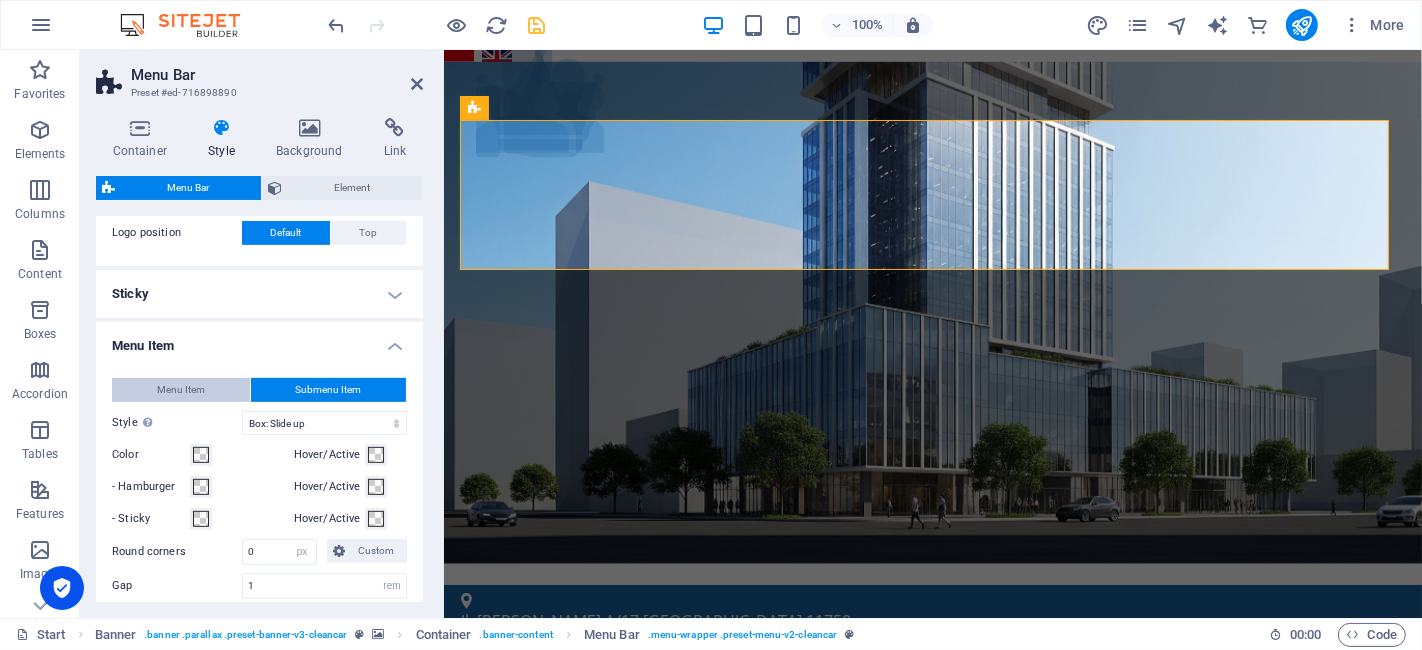 click on "Menu Item" at bounding box center (181, 390) 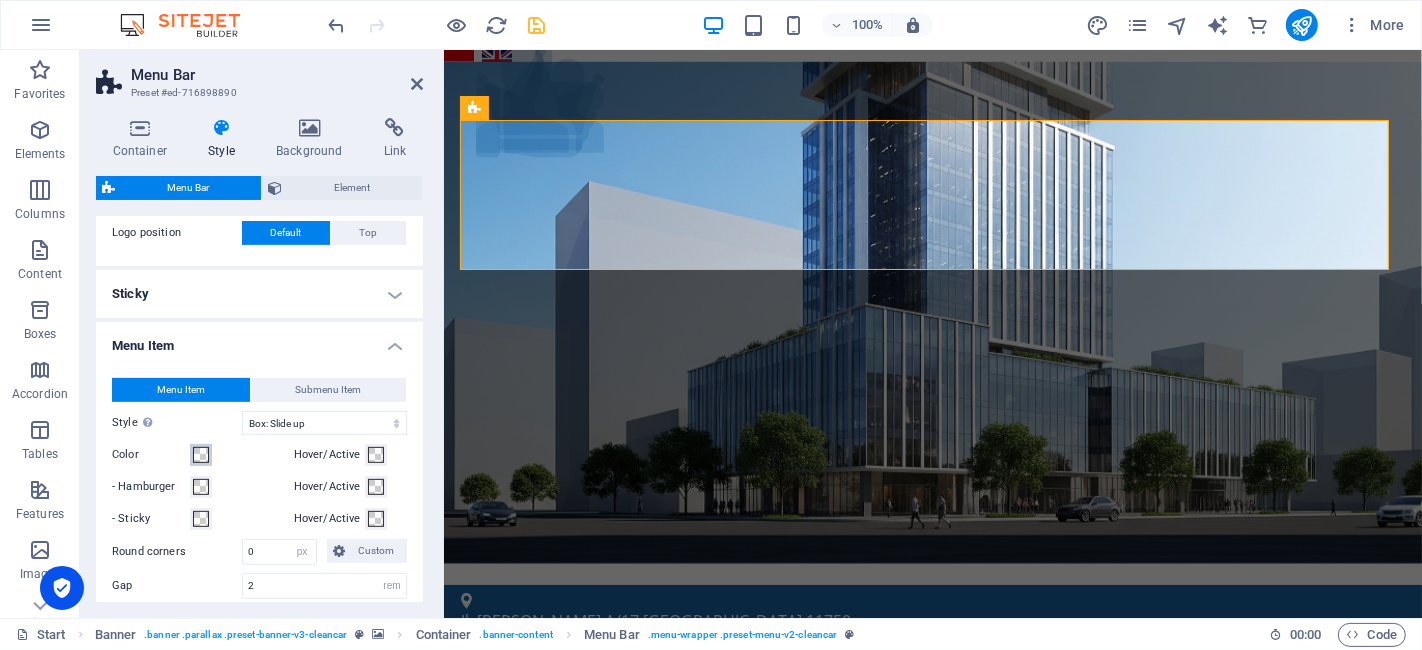 click at bounding box center [201, 455] 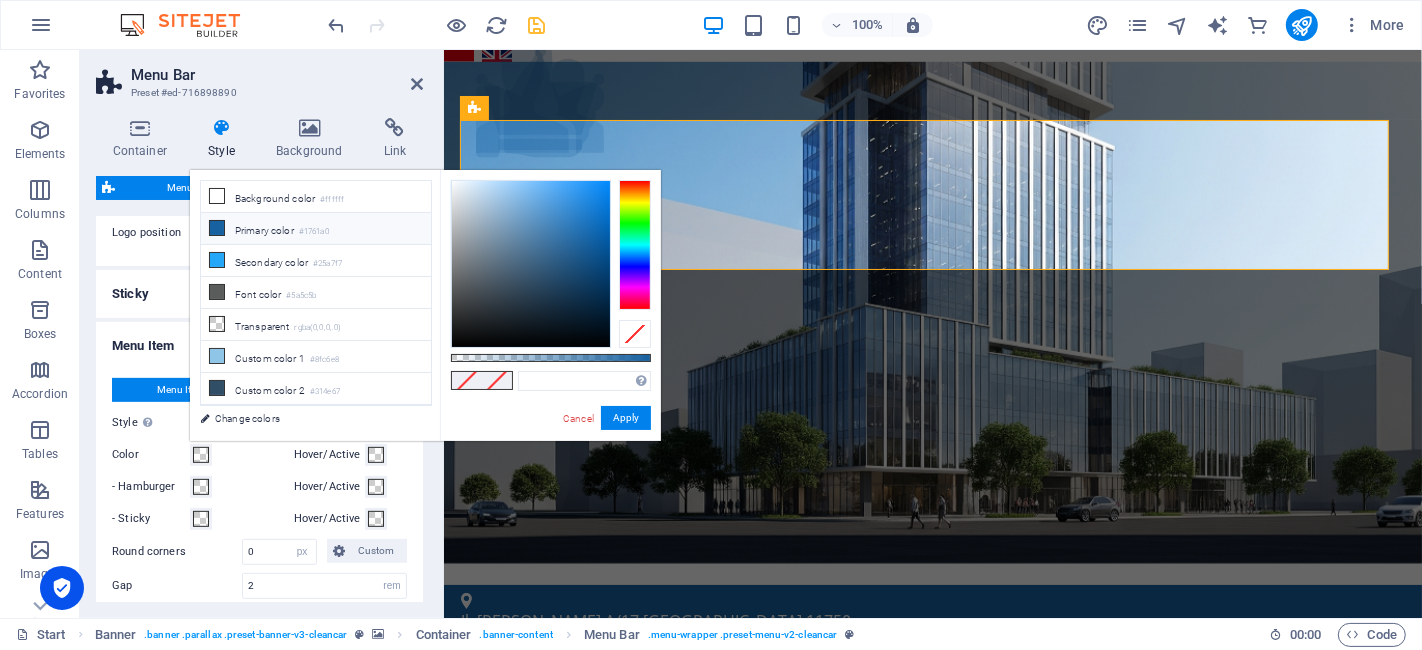 select 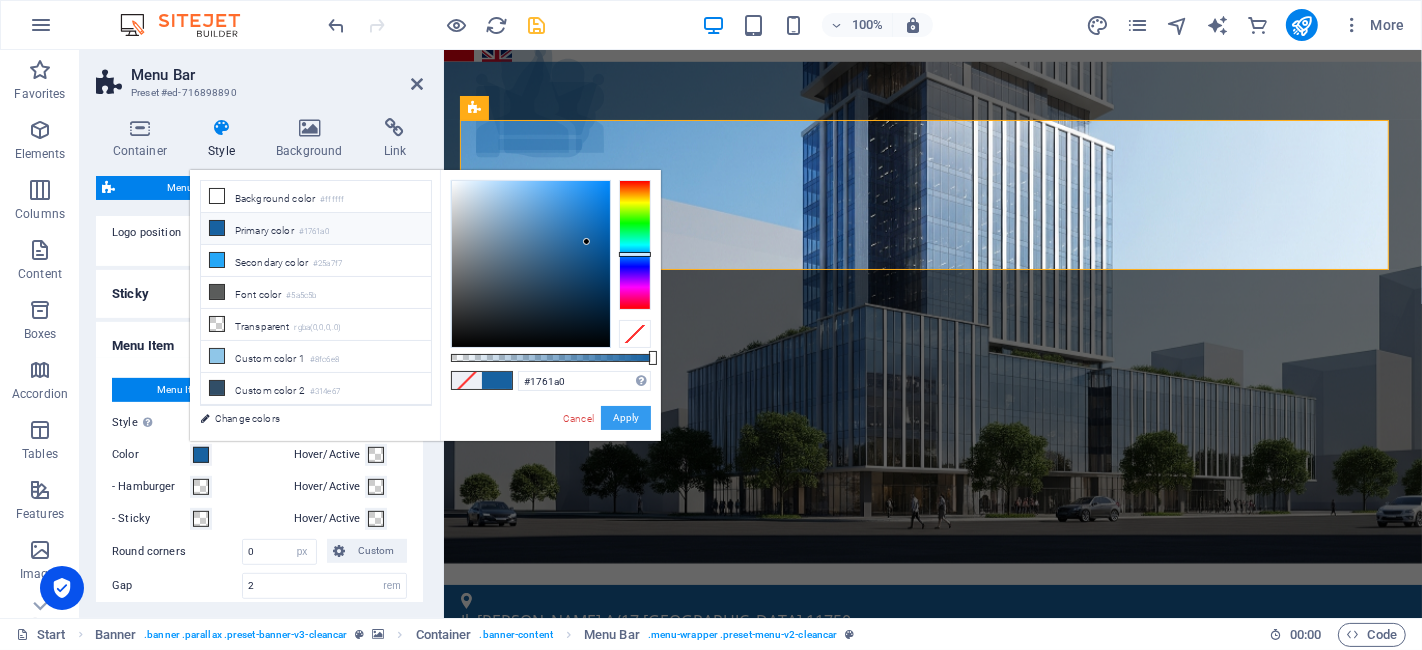 click on "Apply" at bounding box center (626, 418) 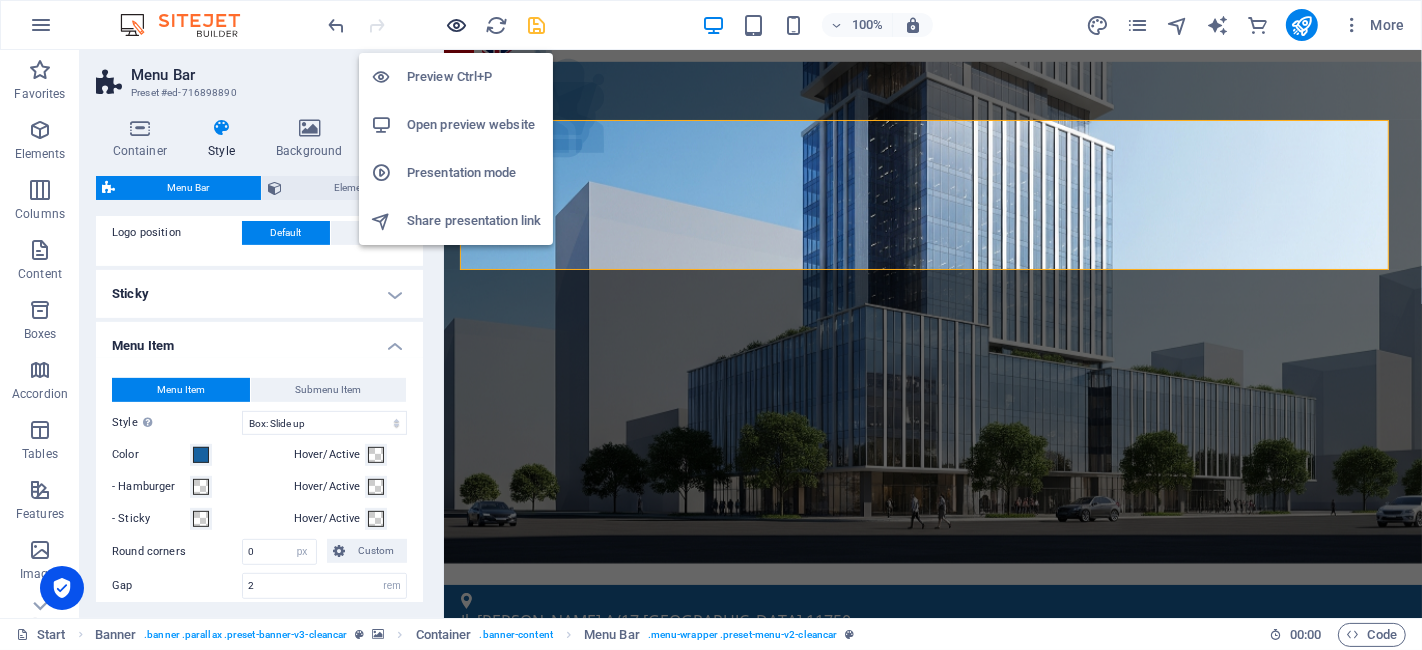 click at bounding box center [457, 25] 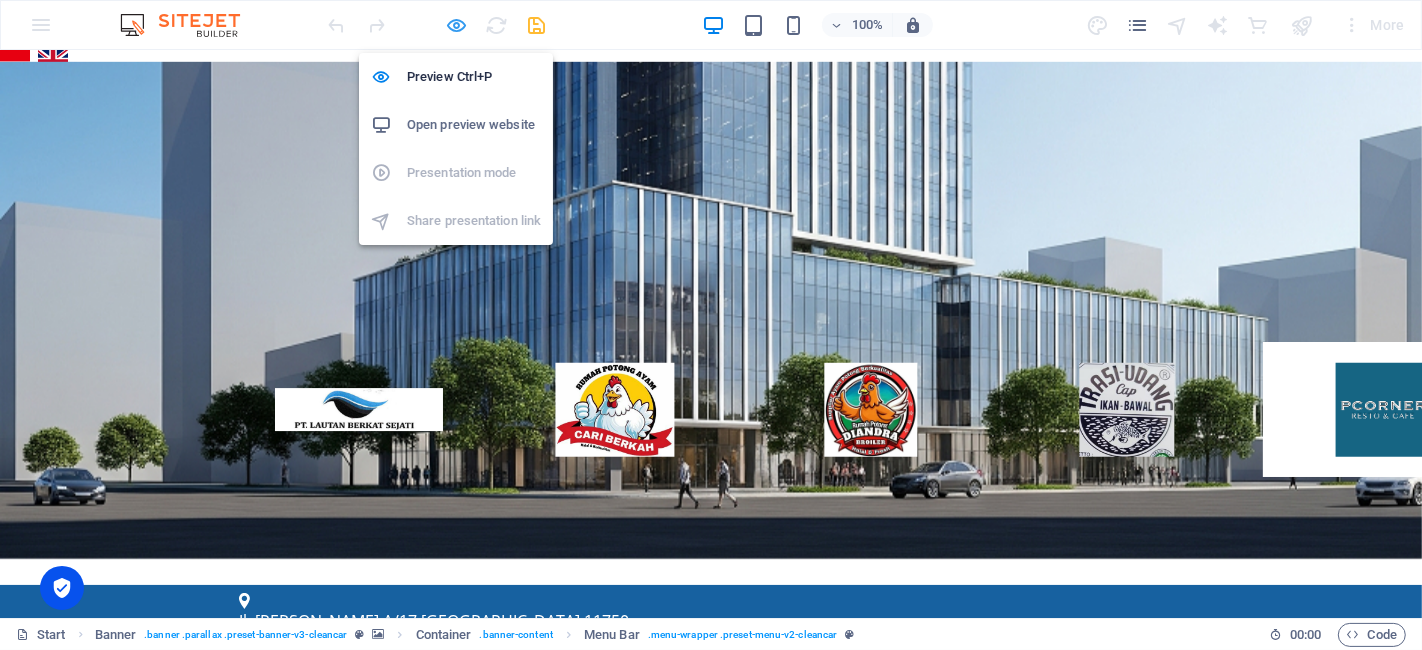 click at bounding box center [457, 25] 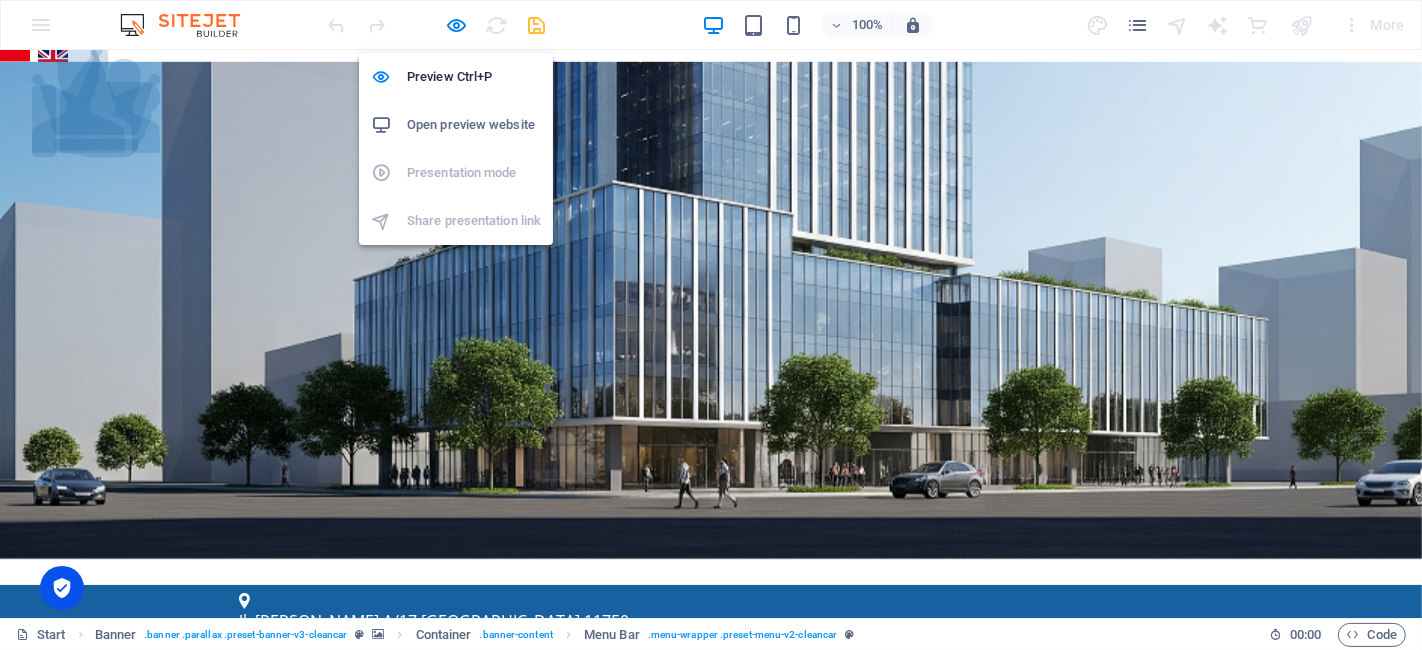 select on "rem" 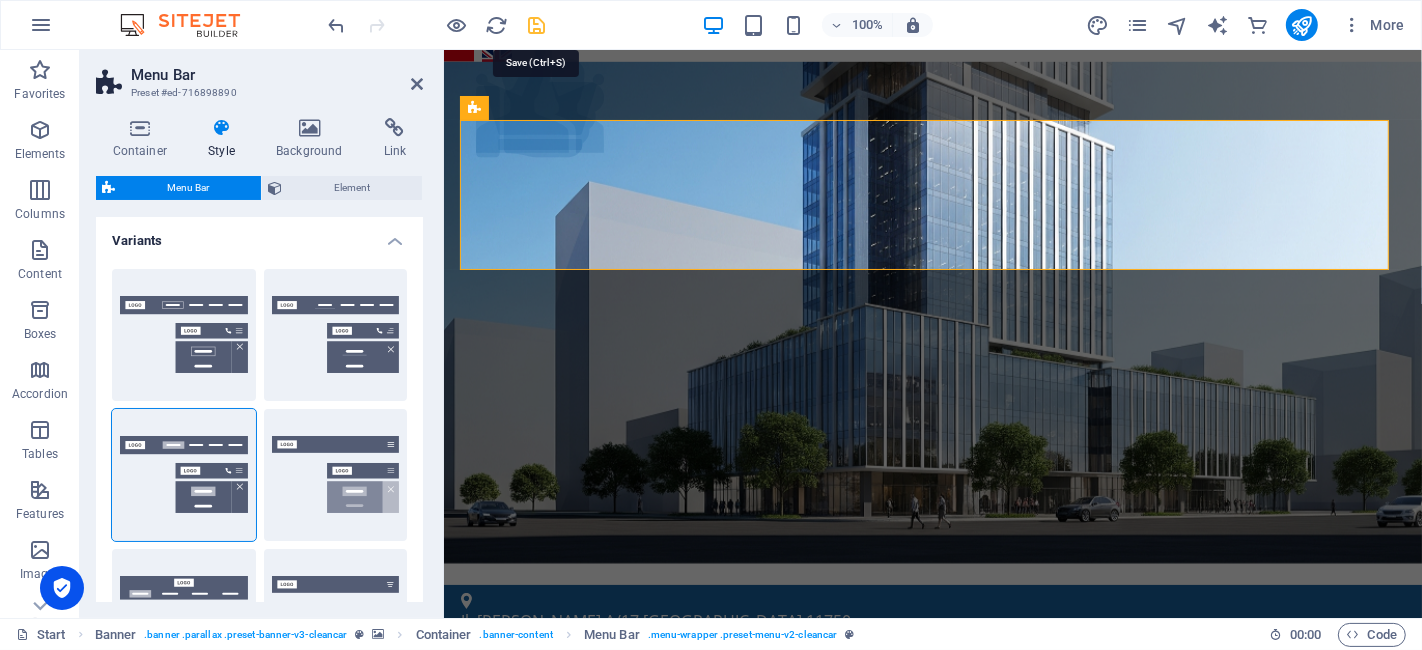 click at bounding box center [537, 25] 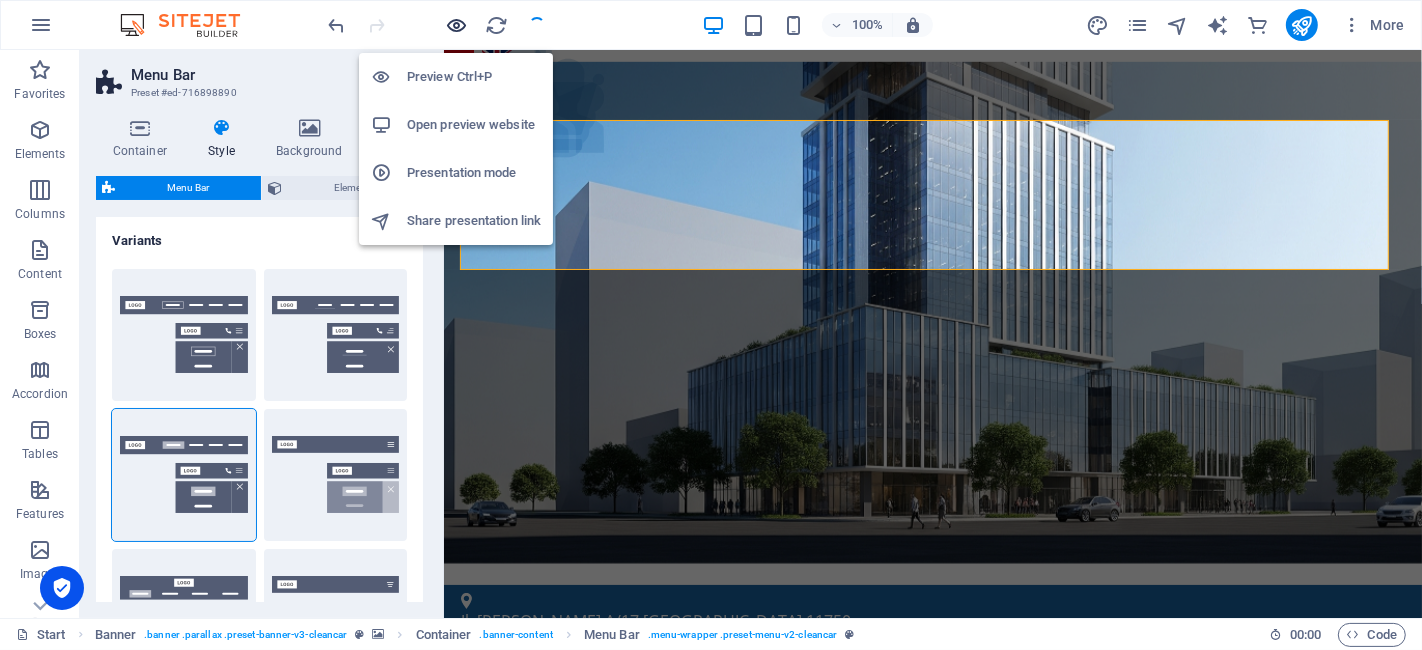select 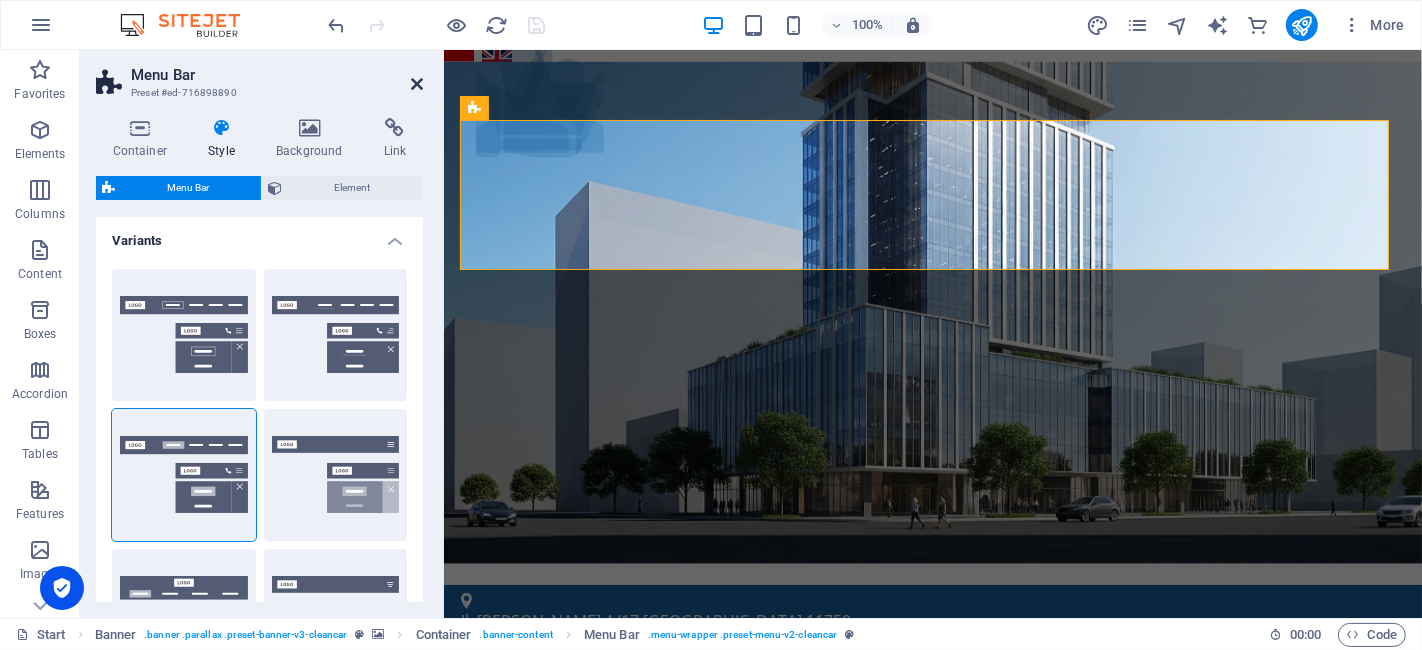 click at bounding box center [417, 84] 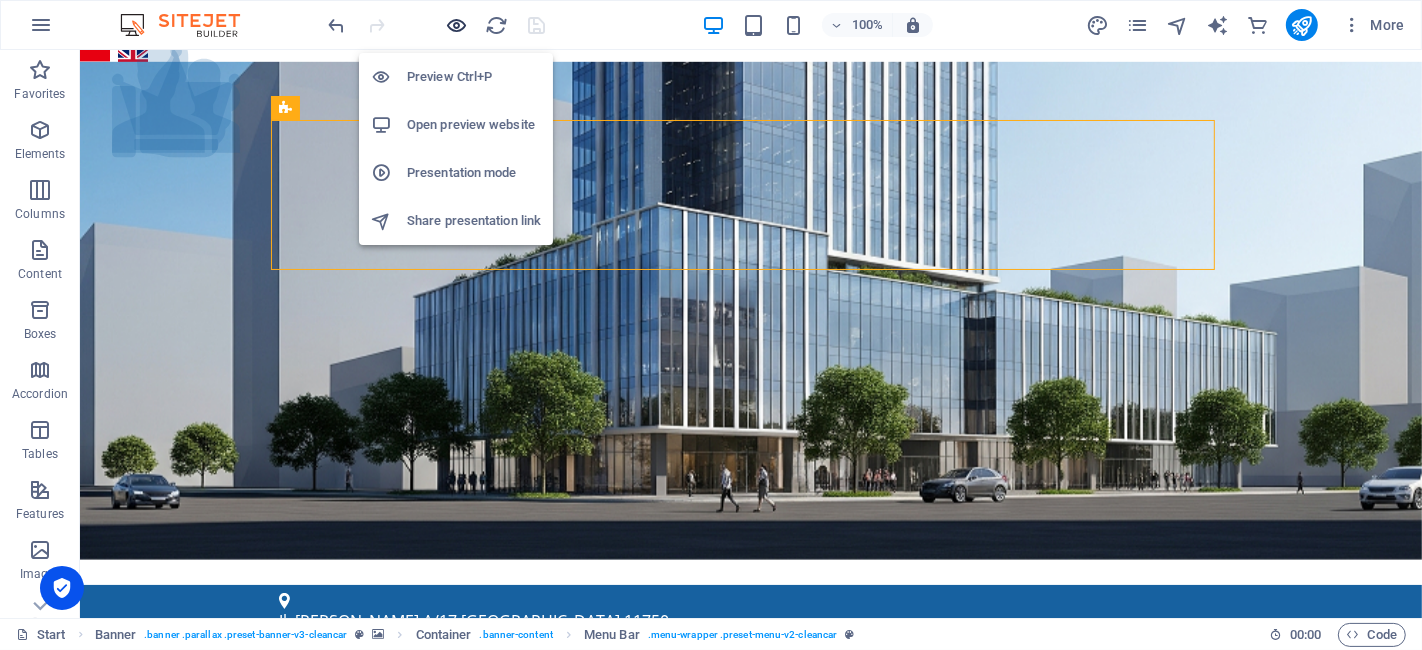 click at bounding box center (457, 25) 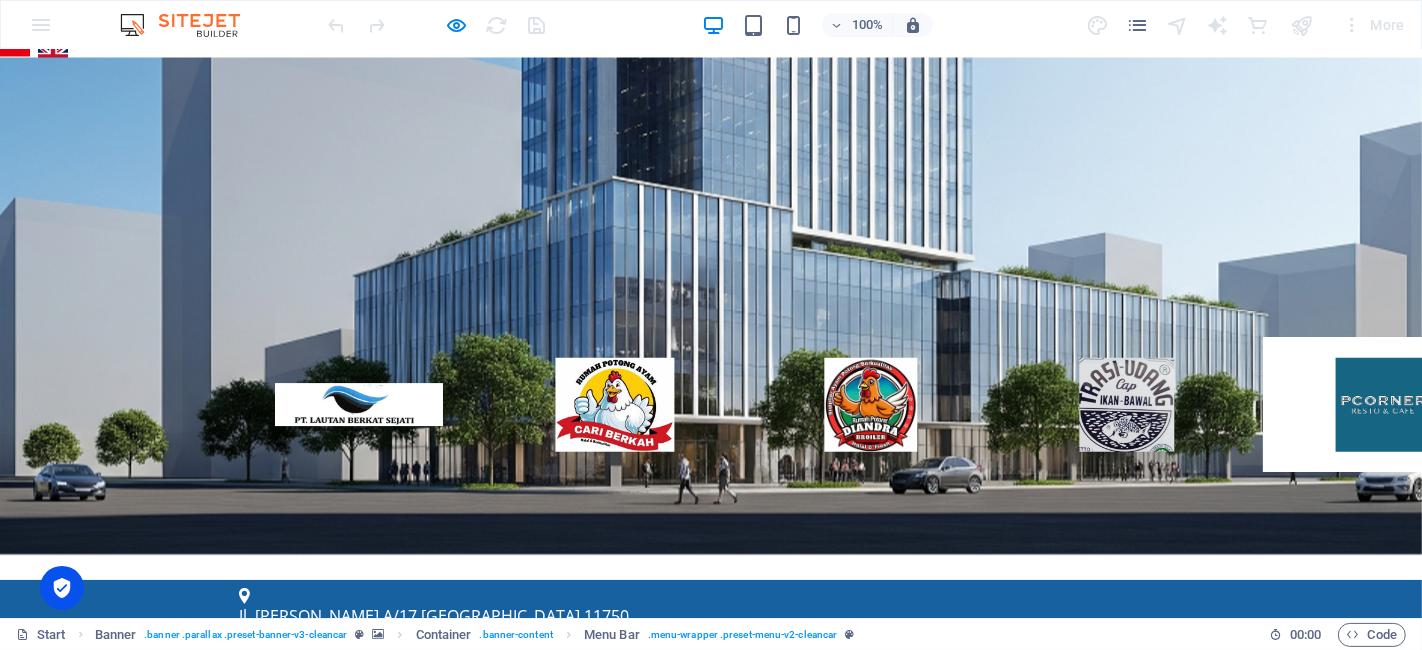 scroll, scrollTop: 0, scrollLeft: 0, axis: both 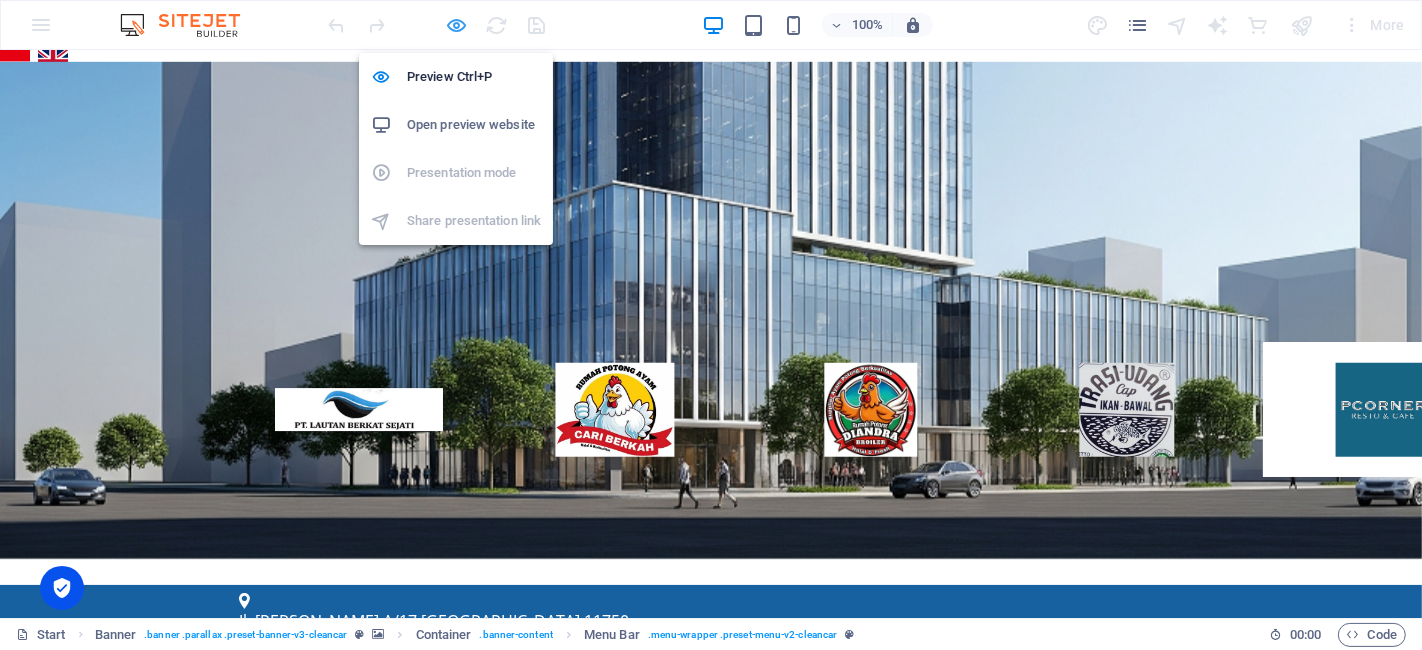click at bounding box center (457, 25) 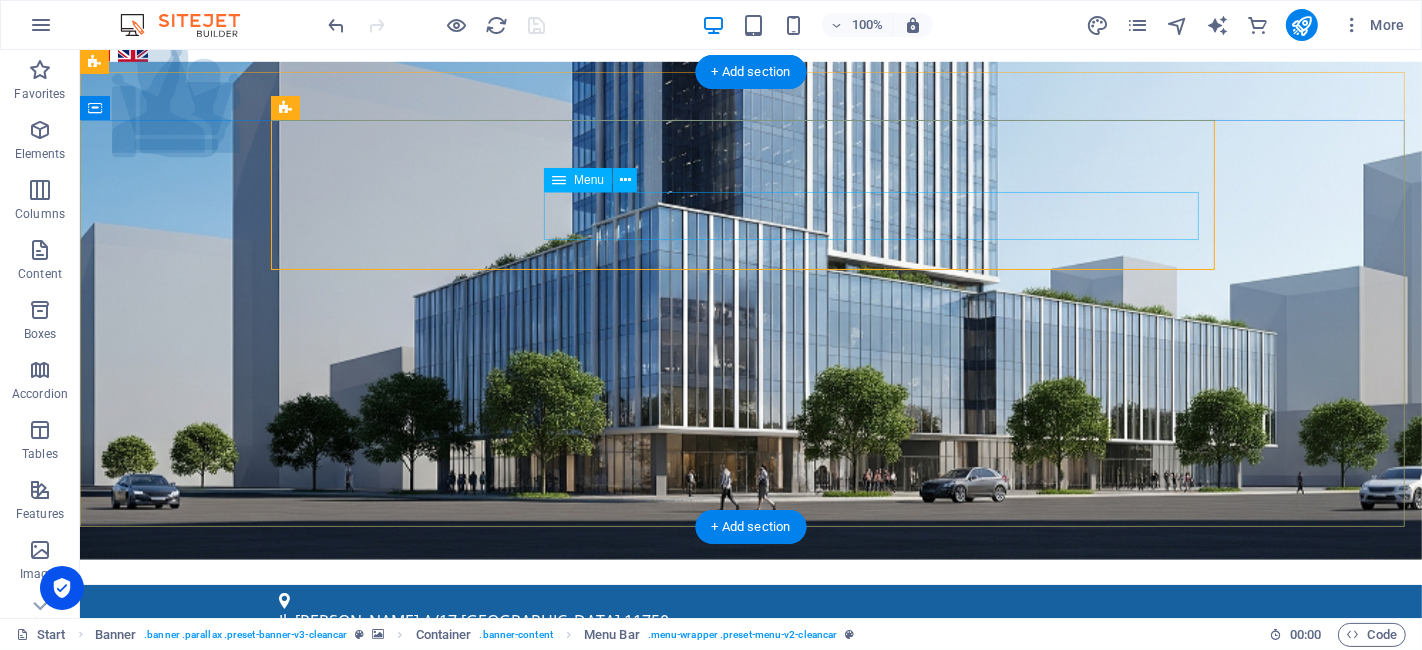 click on "Menu Layanan Sertifikat Halal BPOM ISO 9001 Legalitas Lain NKV (Nomor Kontrol Veteriner) Pengurusan PKRT  Pengurusan PSAT  HAKI PT Perorangan ISO 22000 Tentang Kami Artikel Contact" at bounding box center (750, 1027) 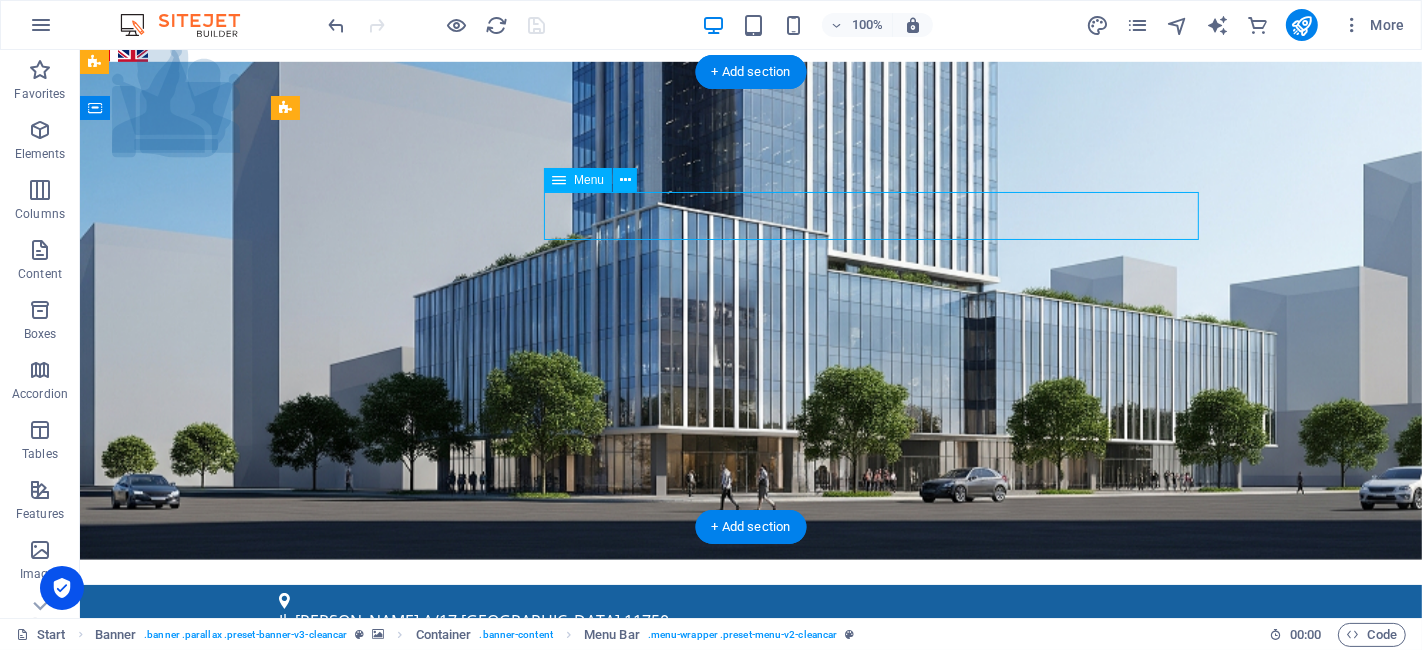 click on "Menu Layanan Sertifikat Halal BPOM ISO 9001 Legalitas Lain NKV (Nomor Kontrol Veteriner) Pengurusan PKRT  Pengurusan PSAT  HAKI PT Perorangan ISO 22000 Tentang Kami Artikel Contact" at bounding box center (750, 1027) 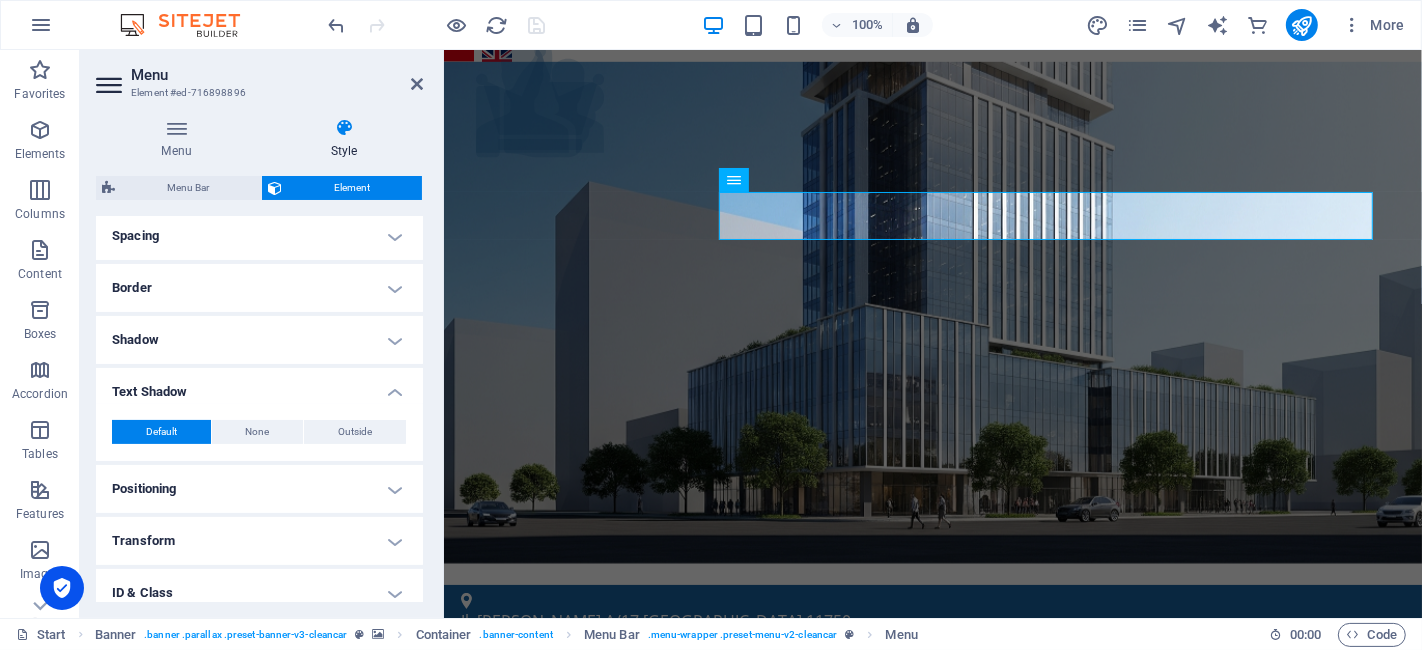 scroll, scrollTop: 503, scrollLeft: 0, axis: vertical 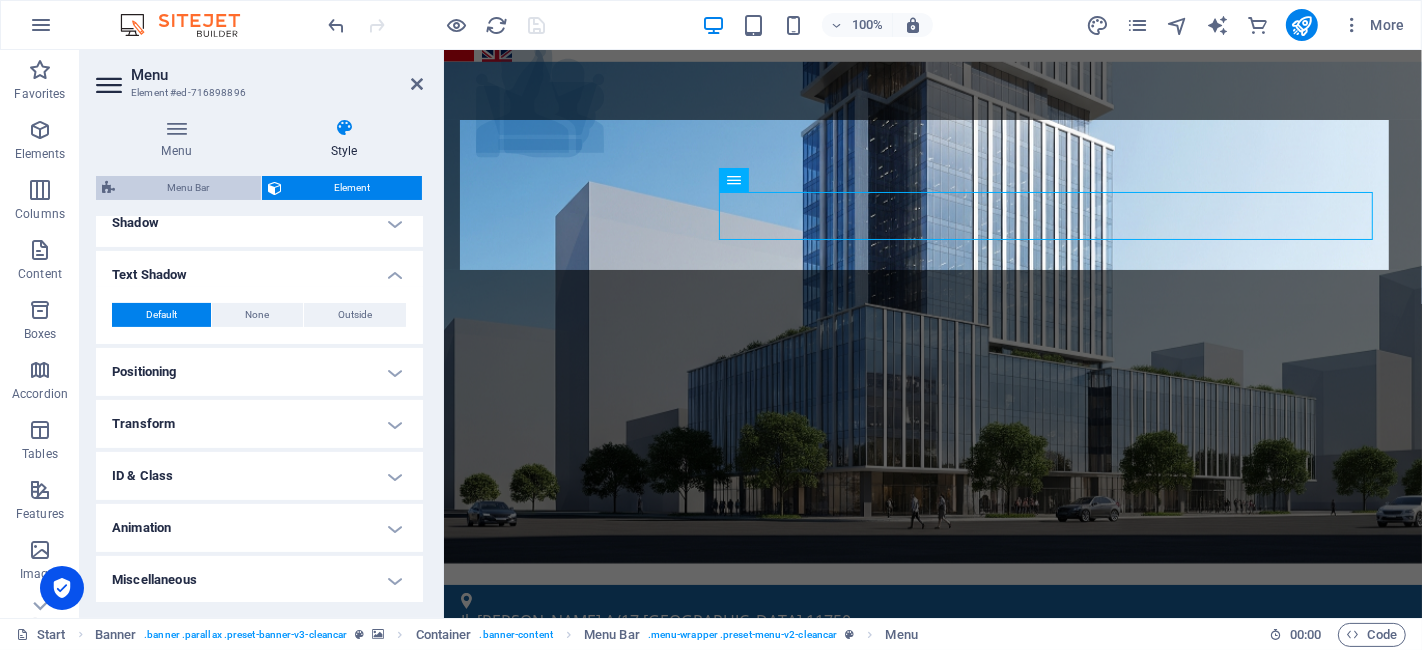 click on "Menu Bar" at bounding box center (188, 188) 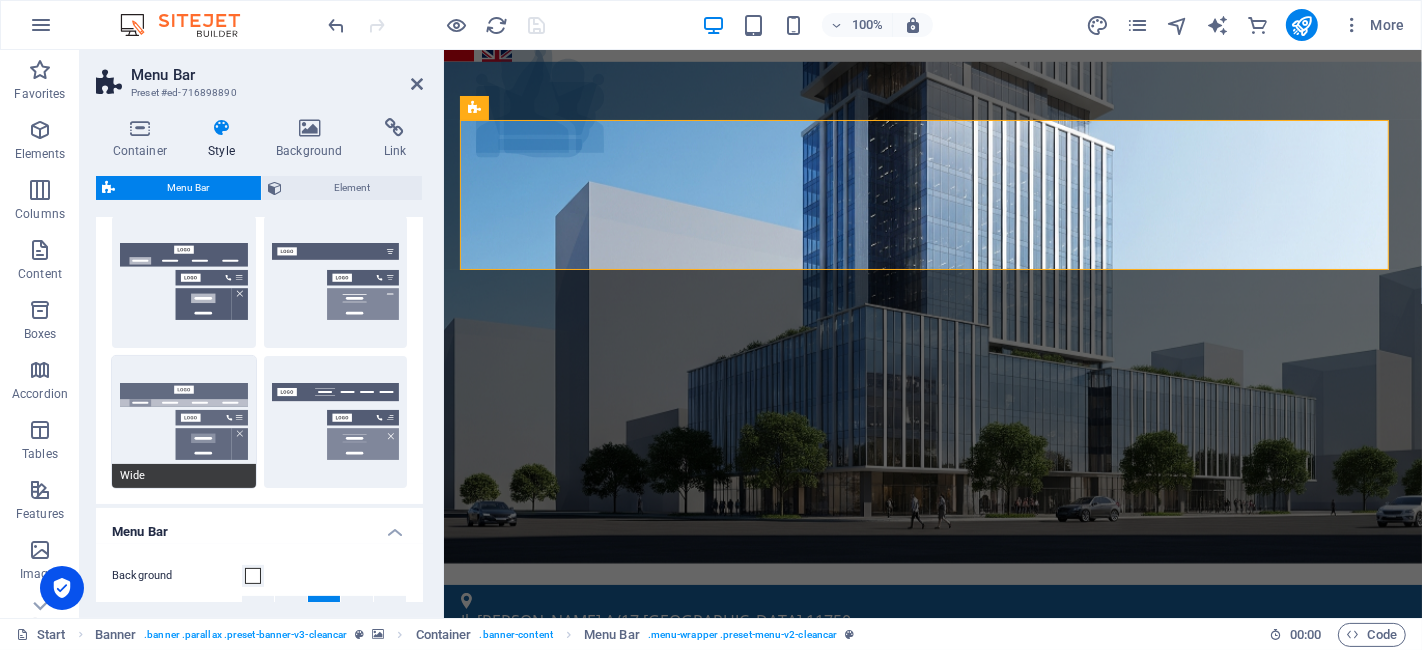scroll, scrollTop: 777, scrollLeft: 0, axis: vertical 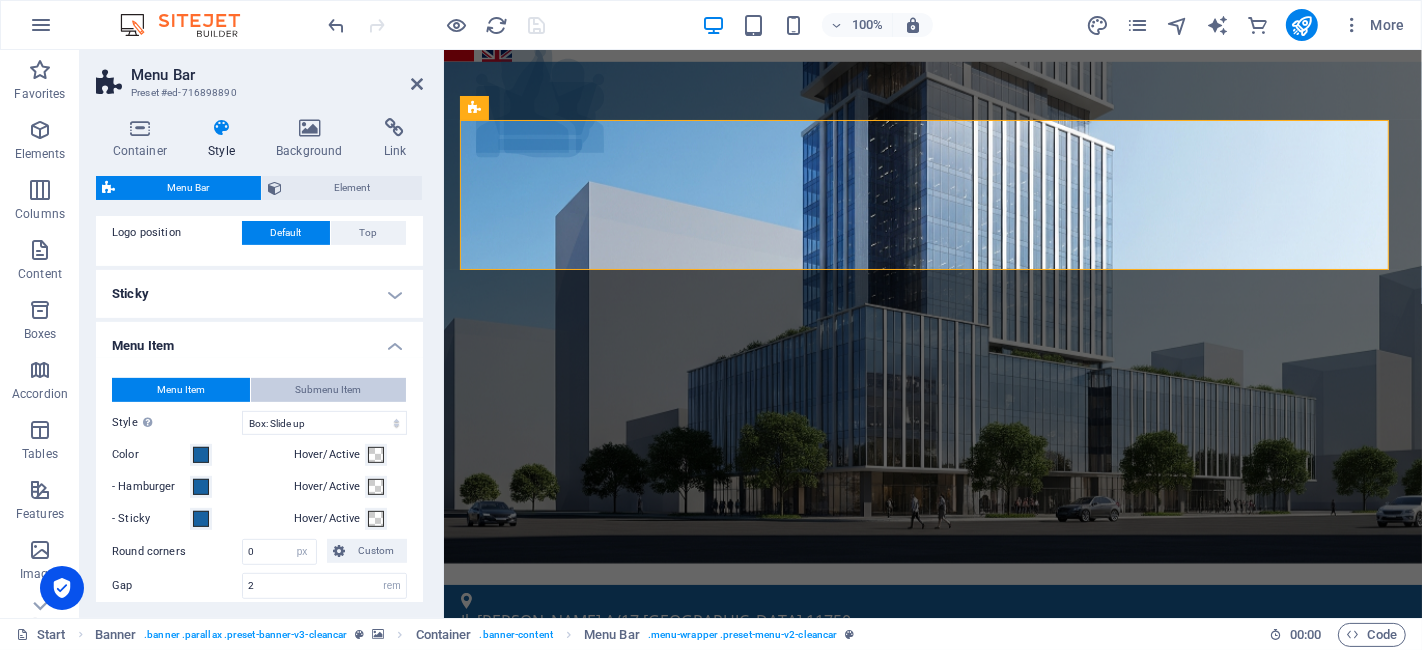 click on "Submenu Item" at bounding box center [328, 390] 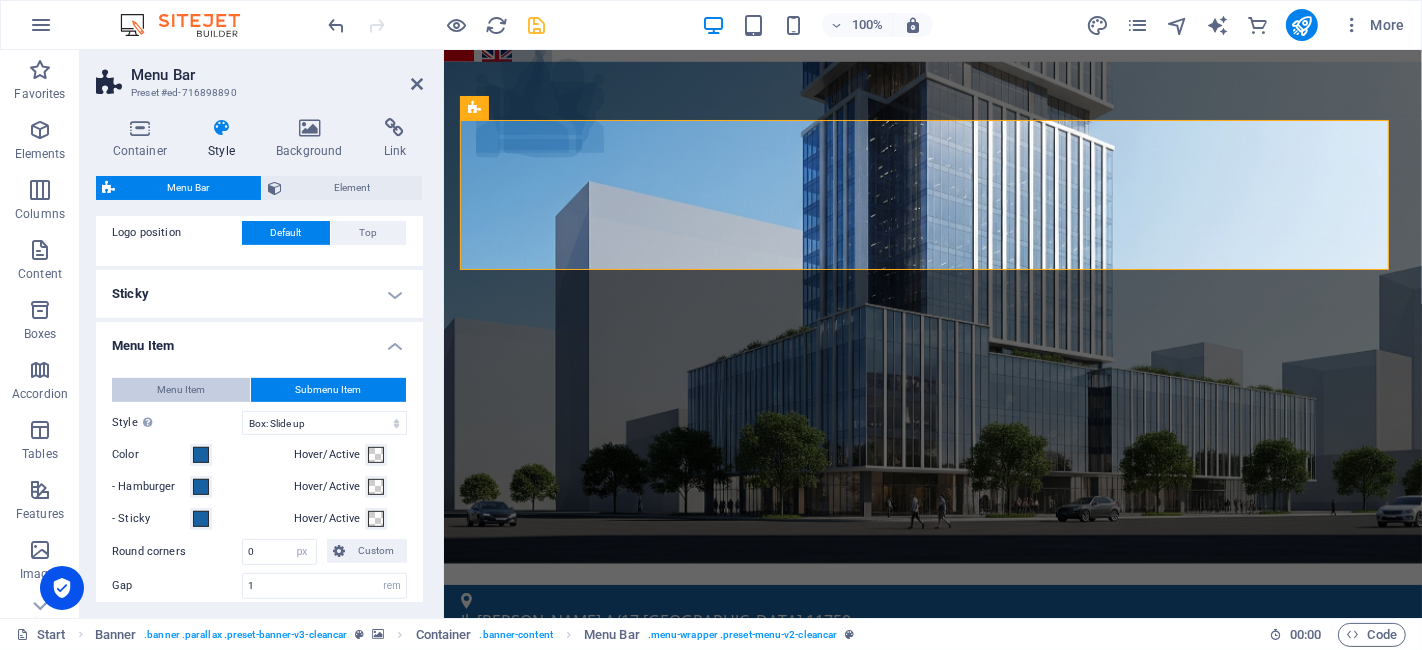 click on "Menu Item" at bounding box center [181, 390] 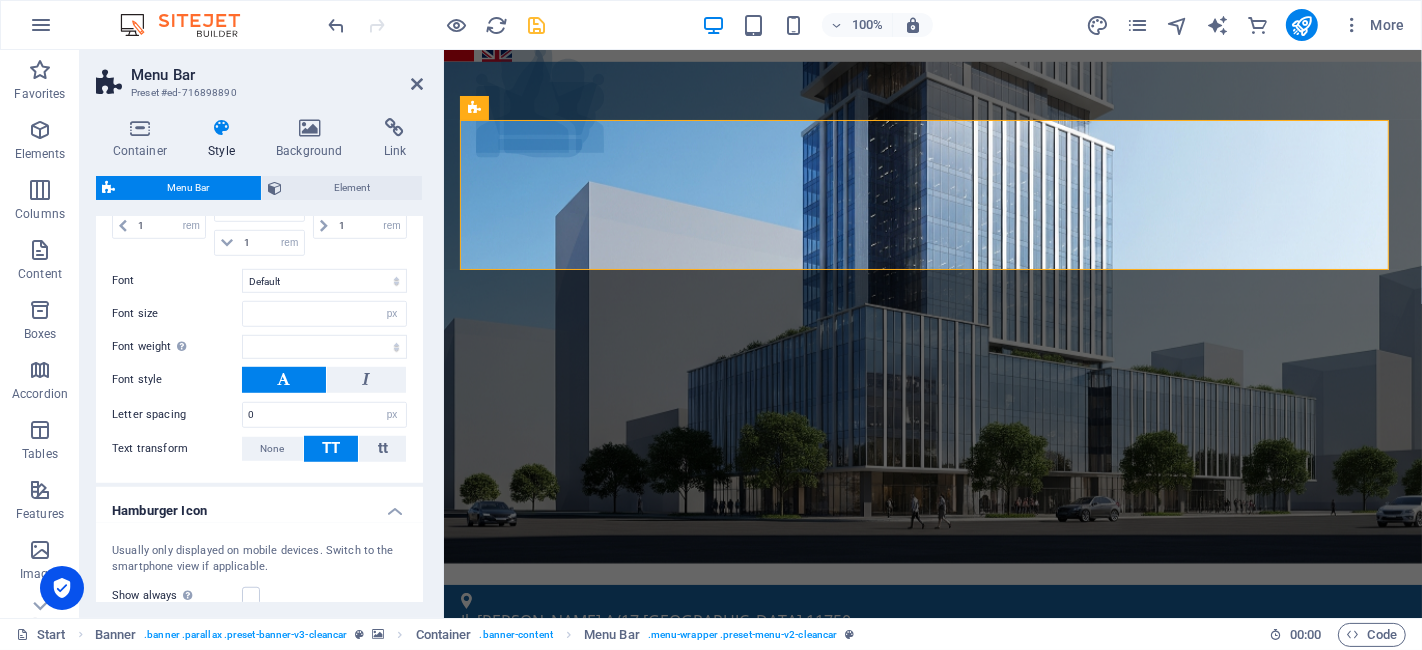 select 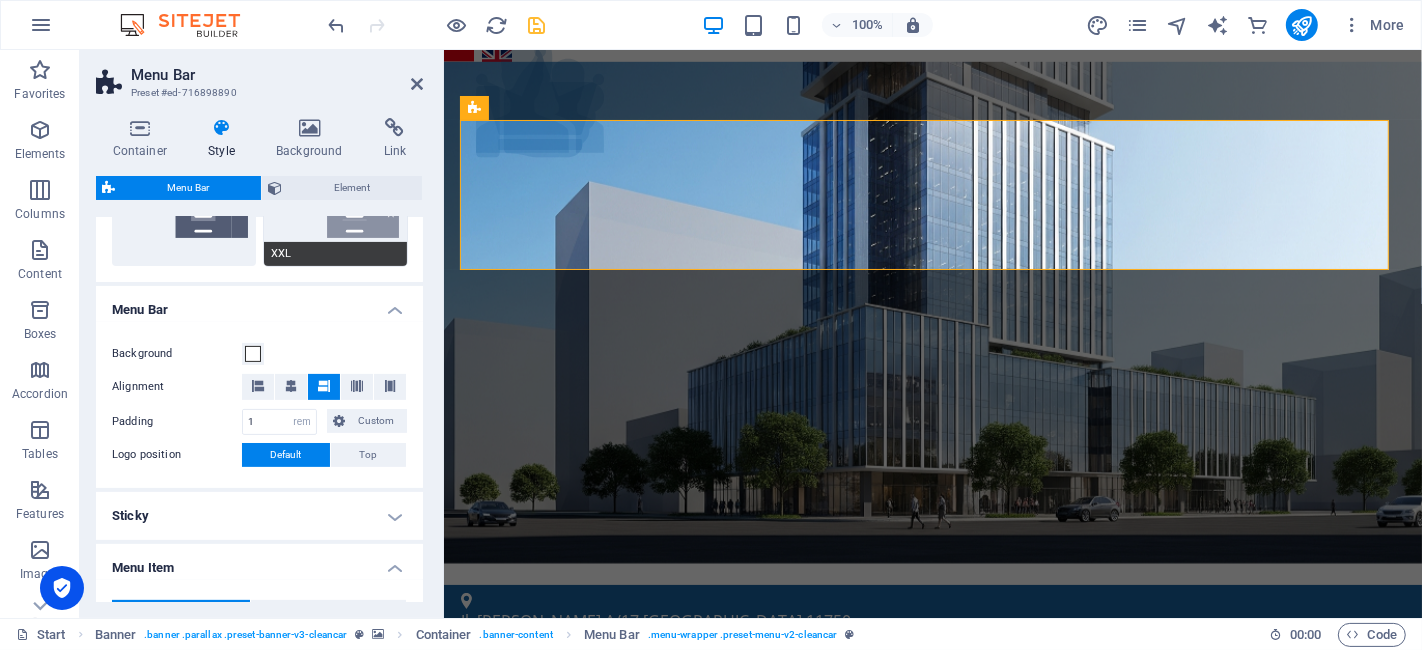 scroll, scrollTop: 333, scrollLeft: 0, axis: vertical 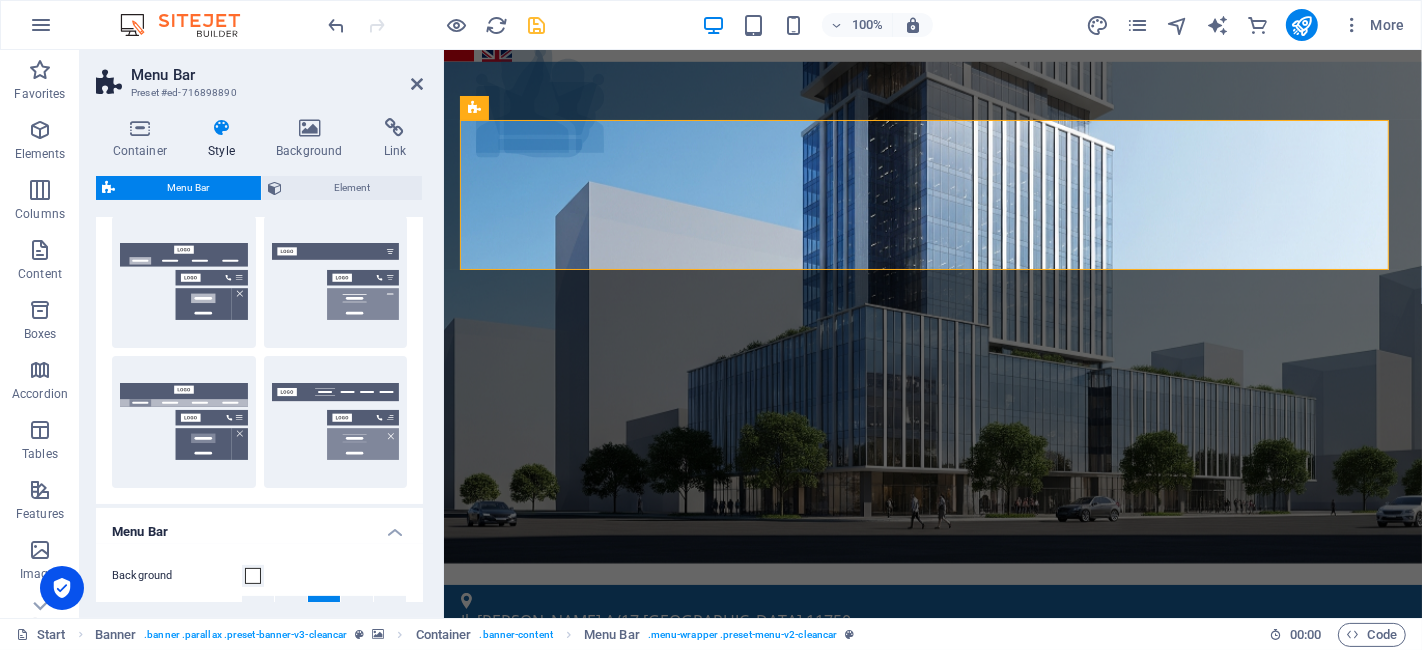 click on "Menu Bar" at bounding box center (277, 75) 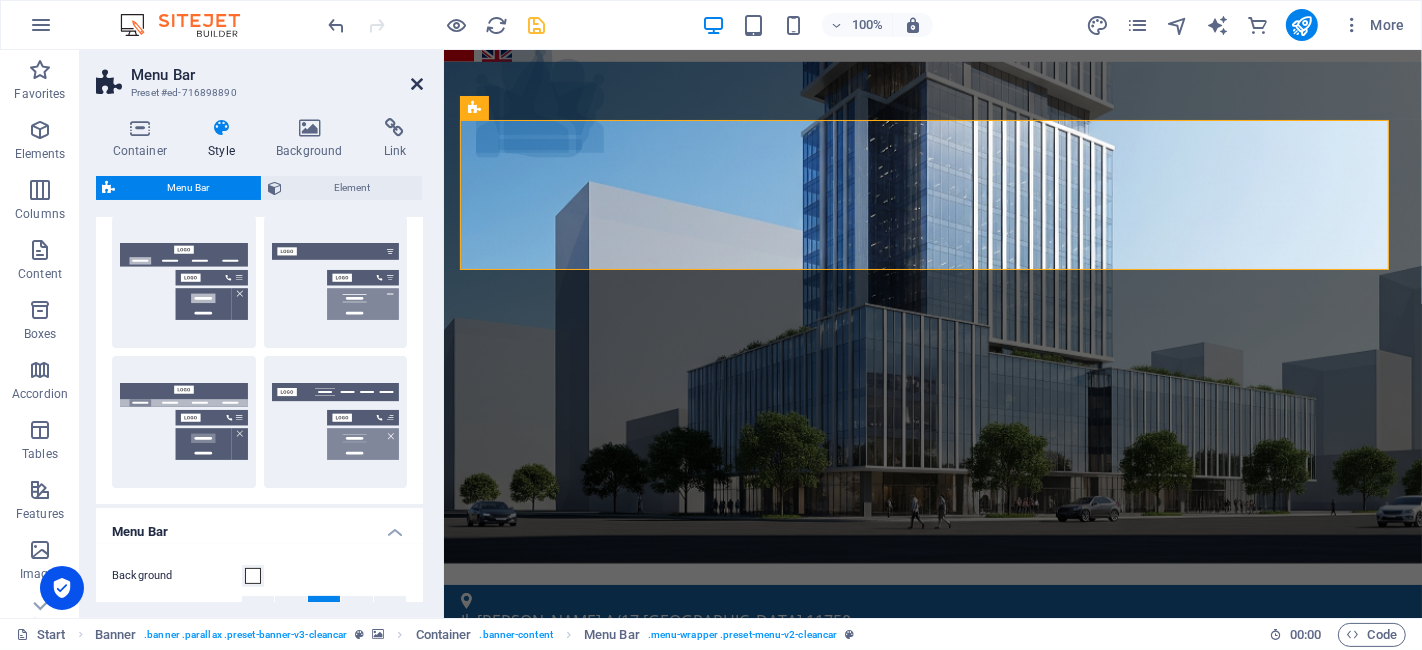 click at bounding box center [417, 84] 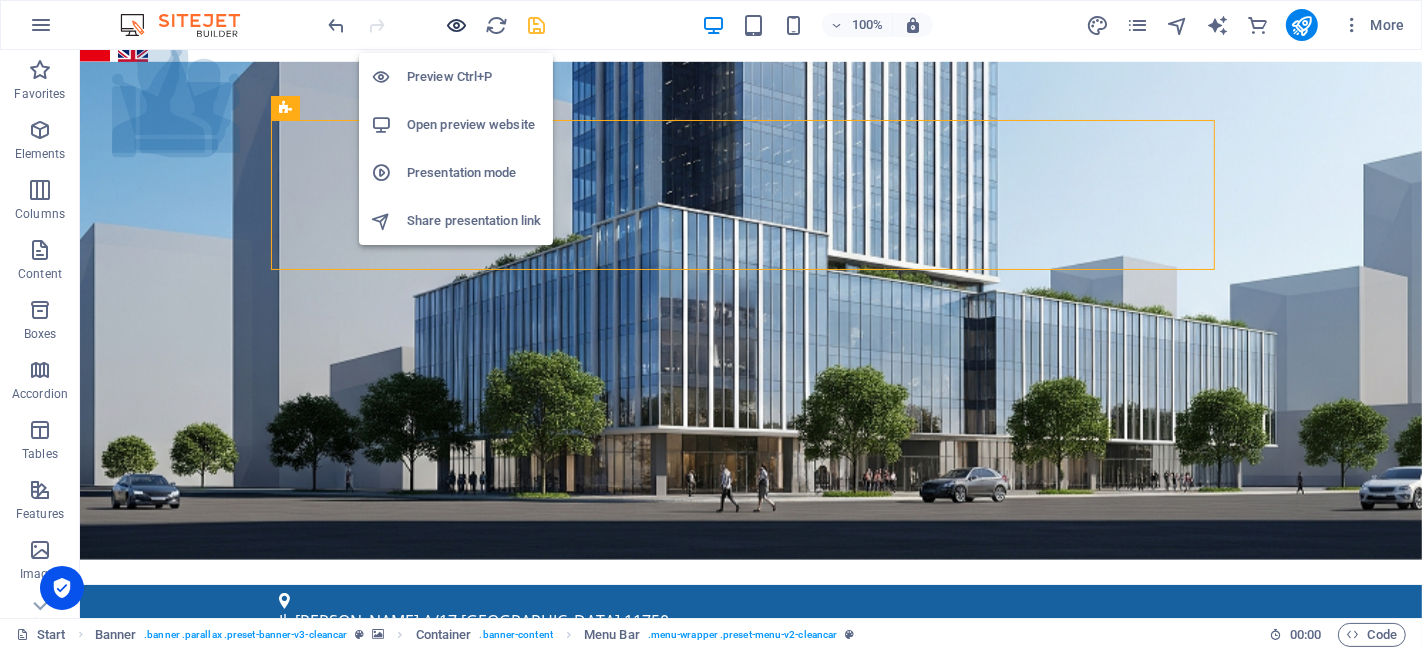 click at bounding box center [457, 25] 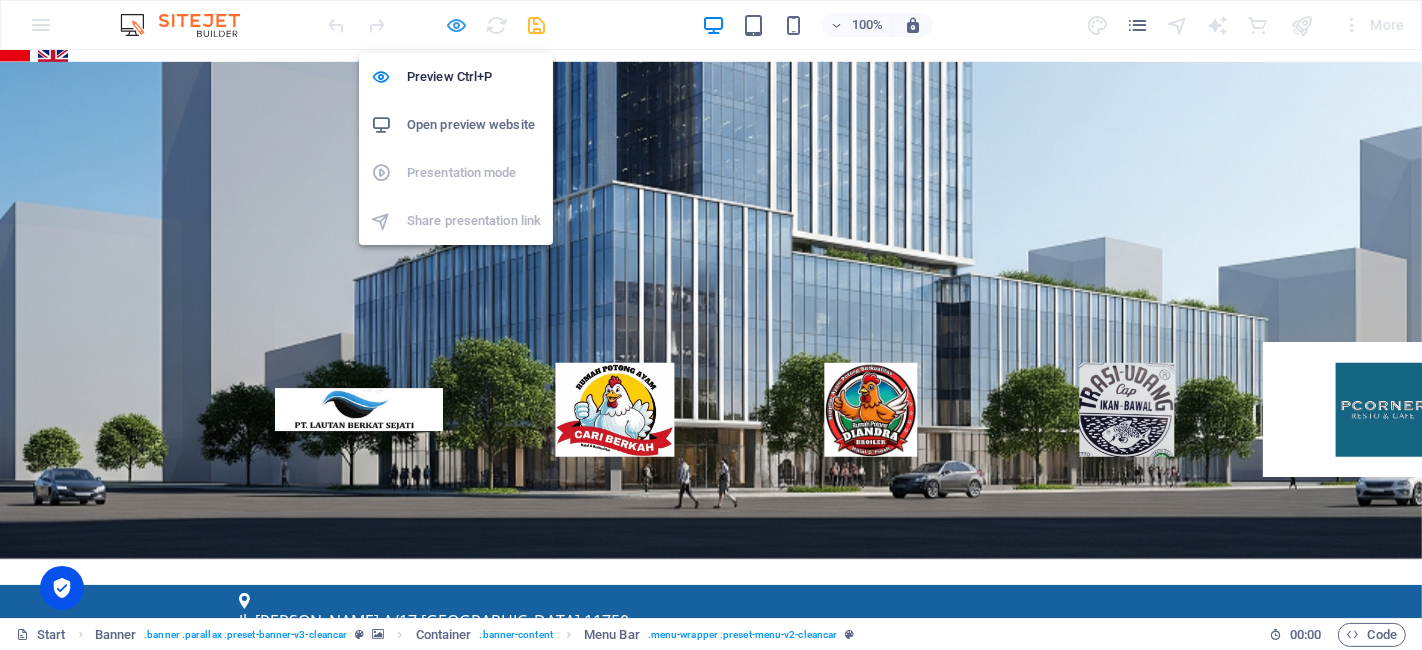 click at bounding box center (457, 25) 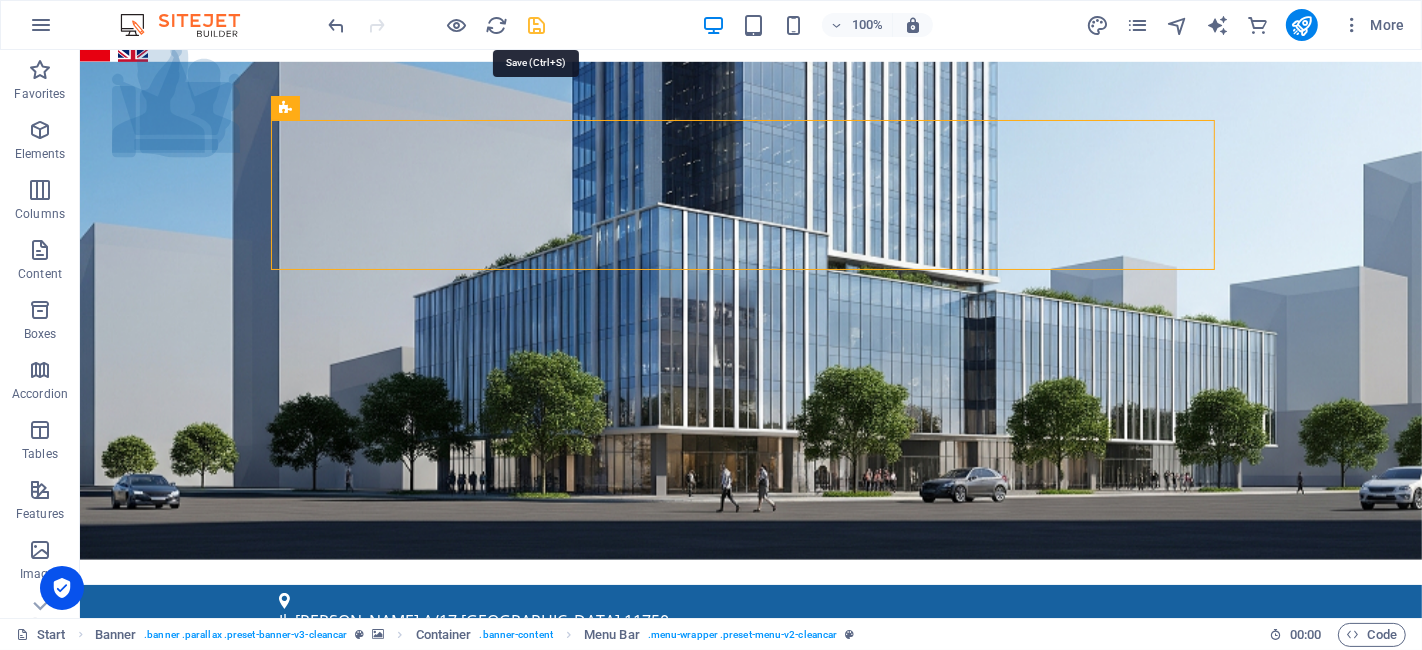 click at bounding box center [537, 25] 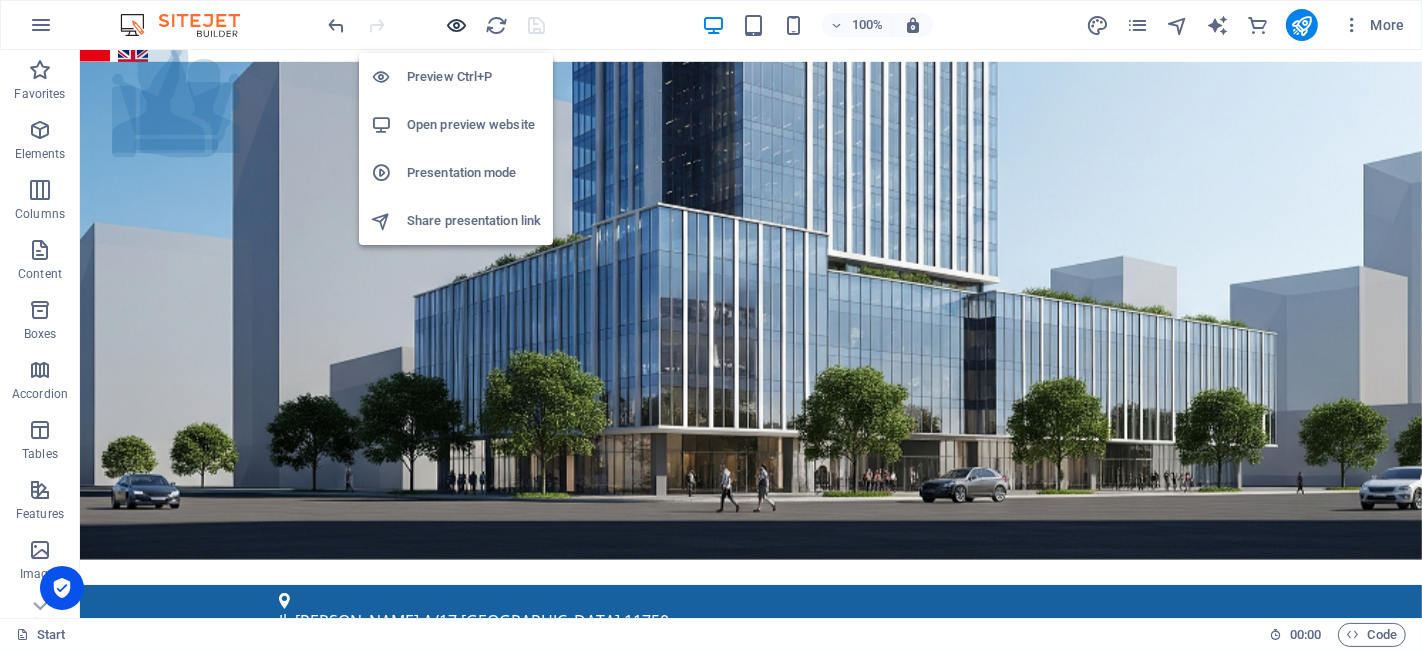 click at bounding box center [457, 25] 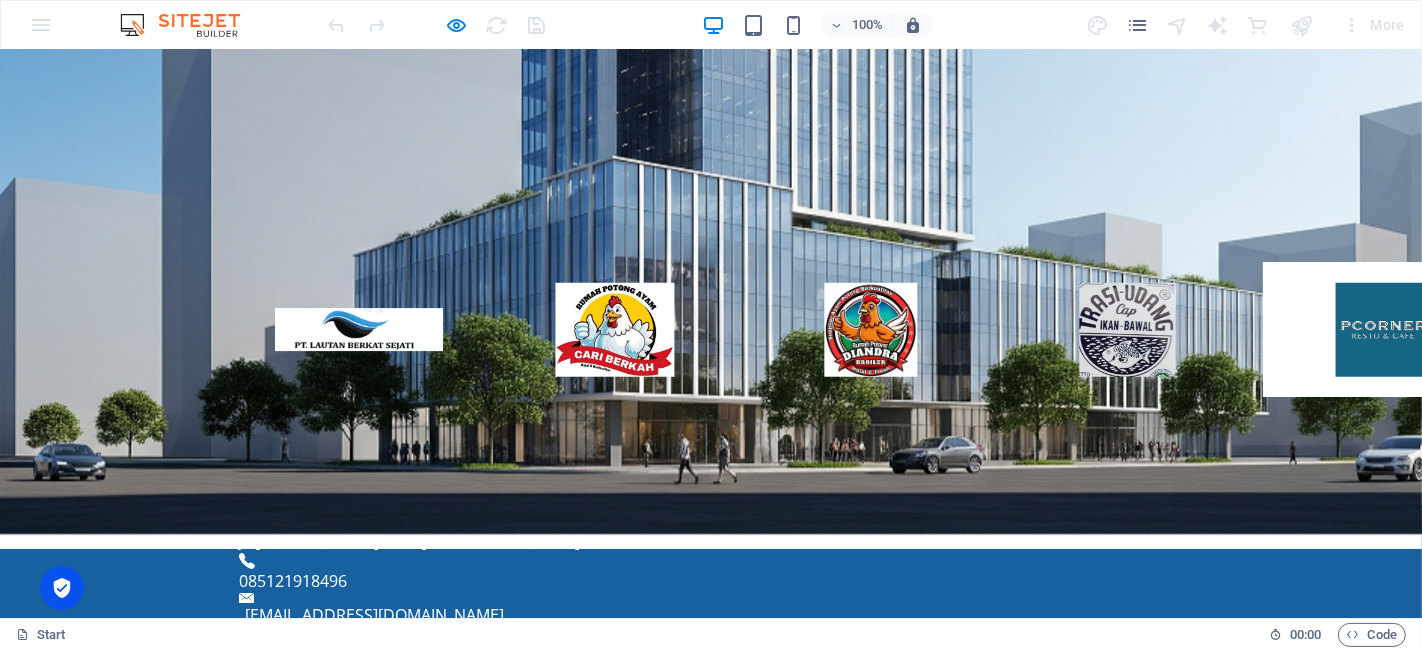 scroll, scrollTop: 111, scrollLeft: 0, axis: vertical 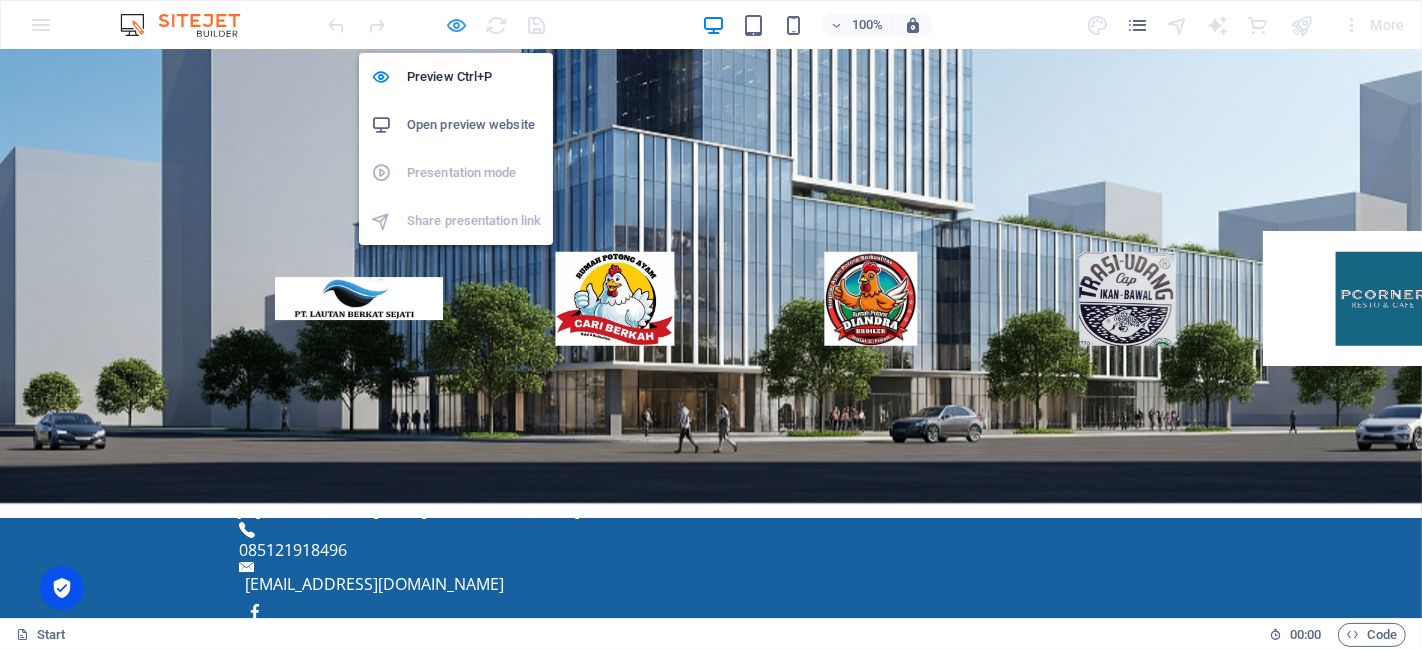 click at bounding box center (457, 25) 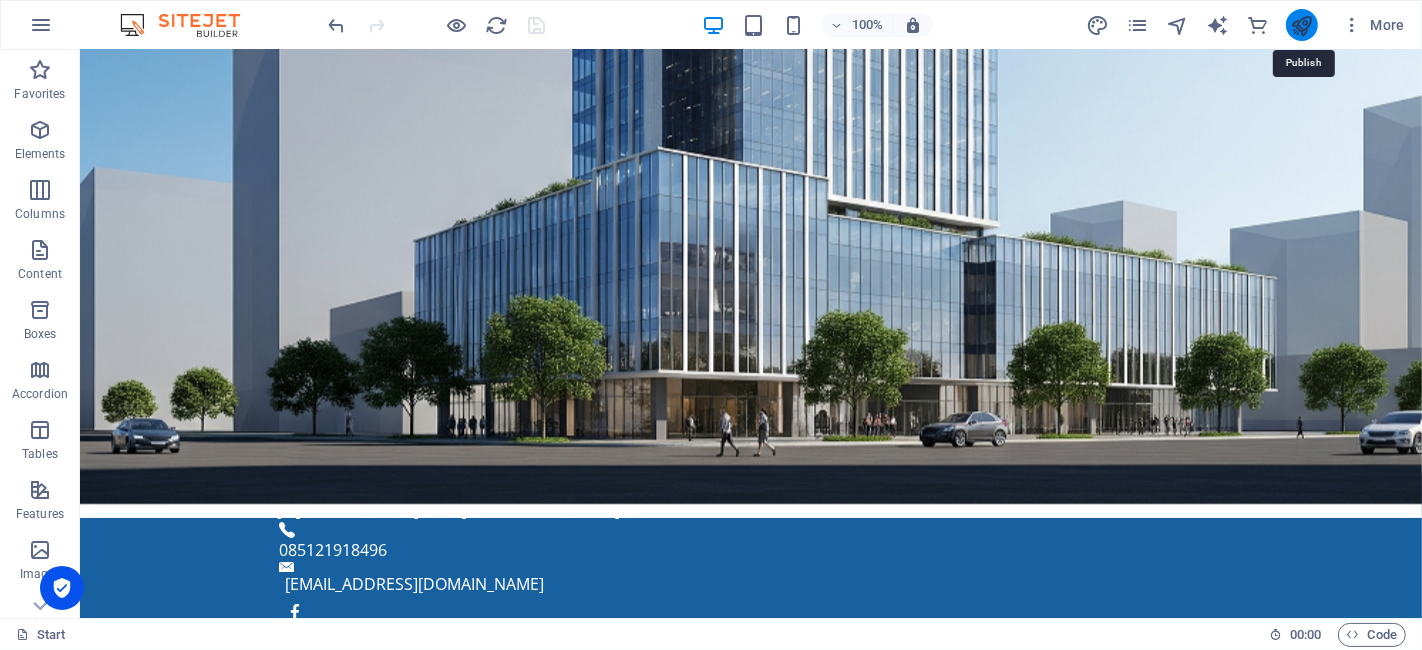 click at bounding box center [1301, 25] 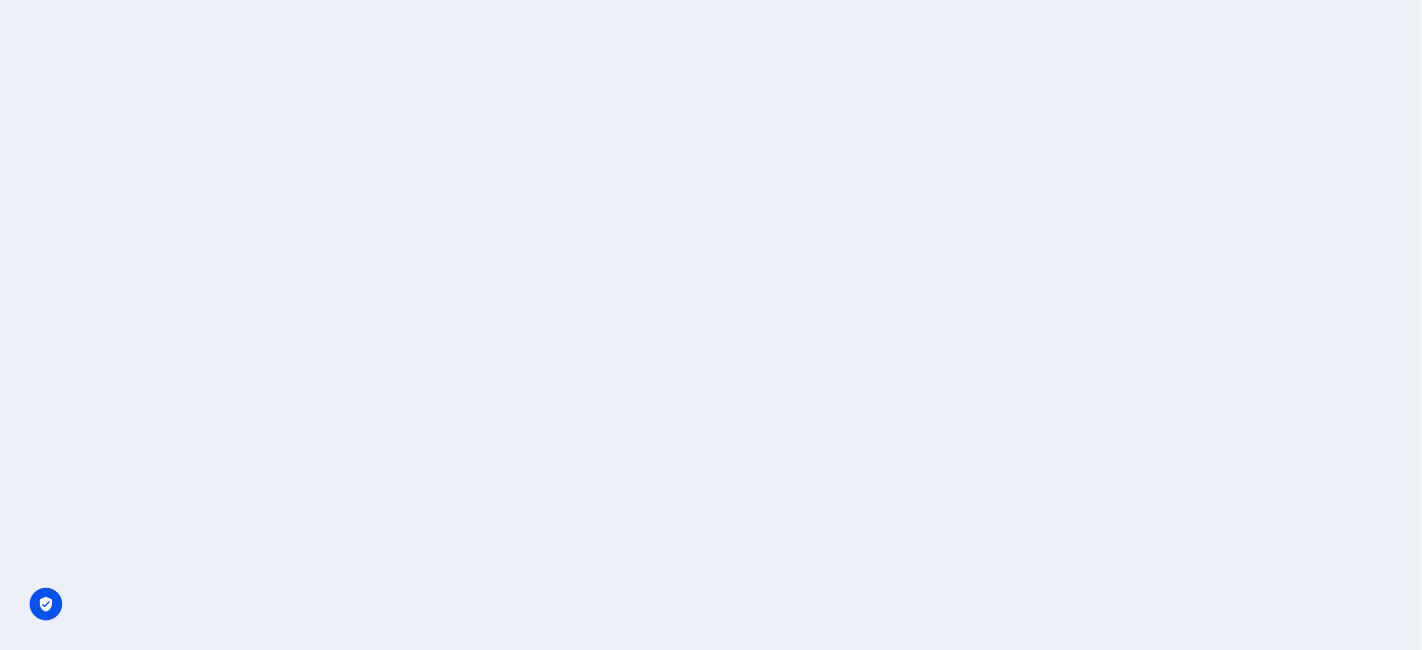 scroll, scrollTop: 0, scrollLeft: 0, axis: both 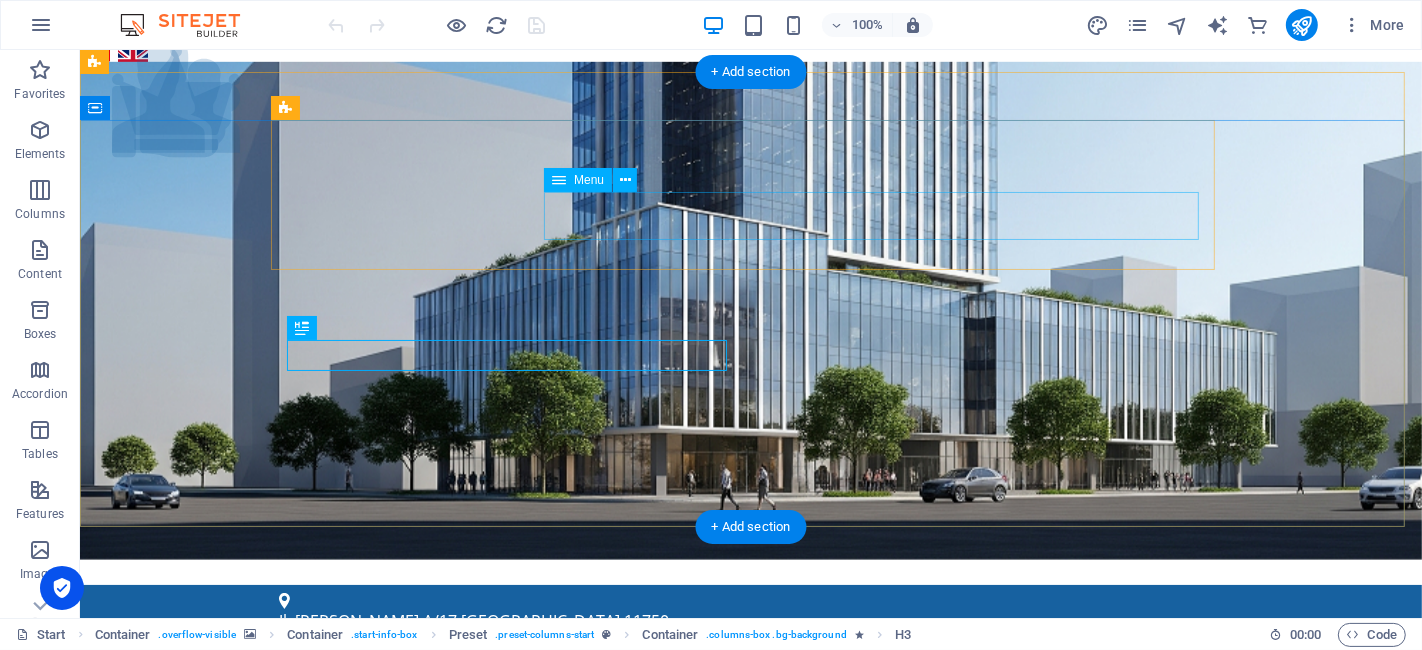 click on "Menu Layanan Sertifikat Halal BPOM ISO 9001 Legalitas Lain NKV (Nomor Kontrol Veteriner) Pengurusan PKRT  Pengurusan PSAT  HAKI PT Perorangan ISO 22000 Tentang Kami Artikel Contact" at bounding box center (750, 1027) 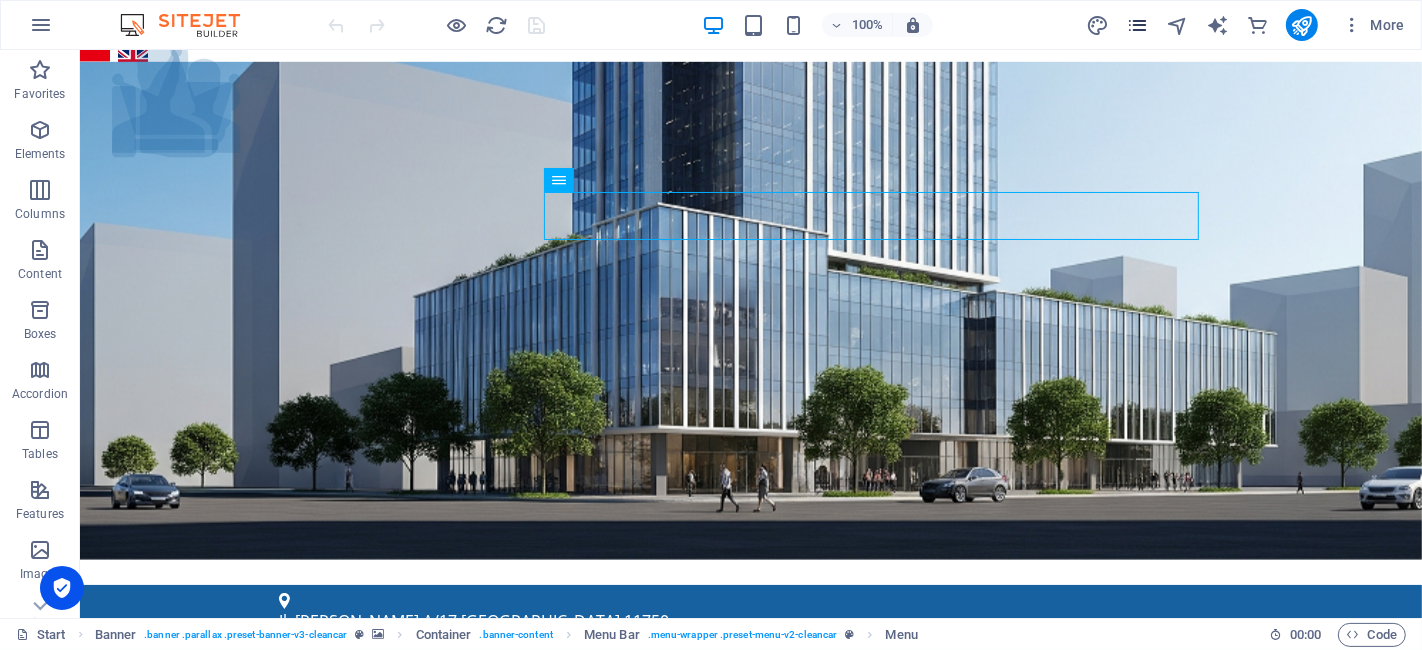 click at bounding box center (1137, 25) 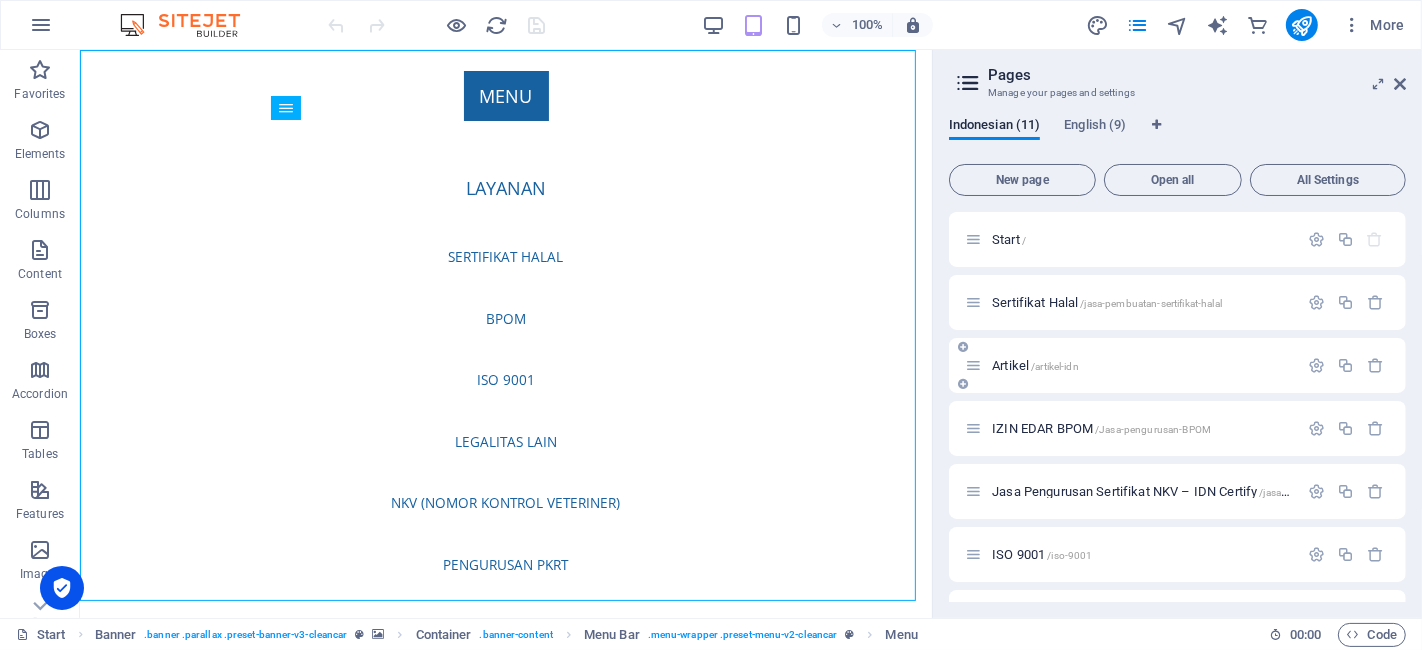 click on "Artikel /artikel-idn" at bounding box center [1131, 365] 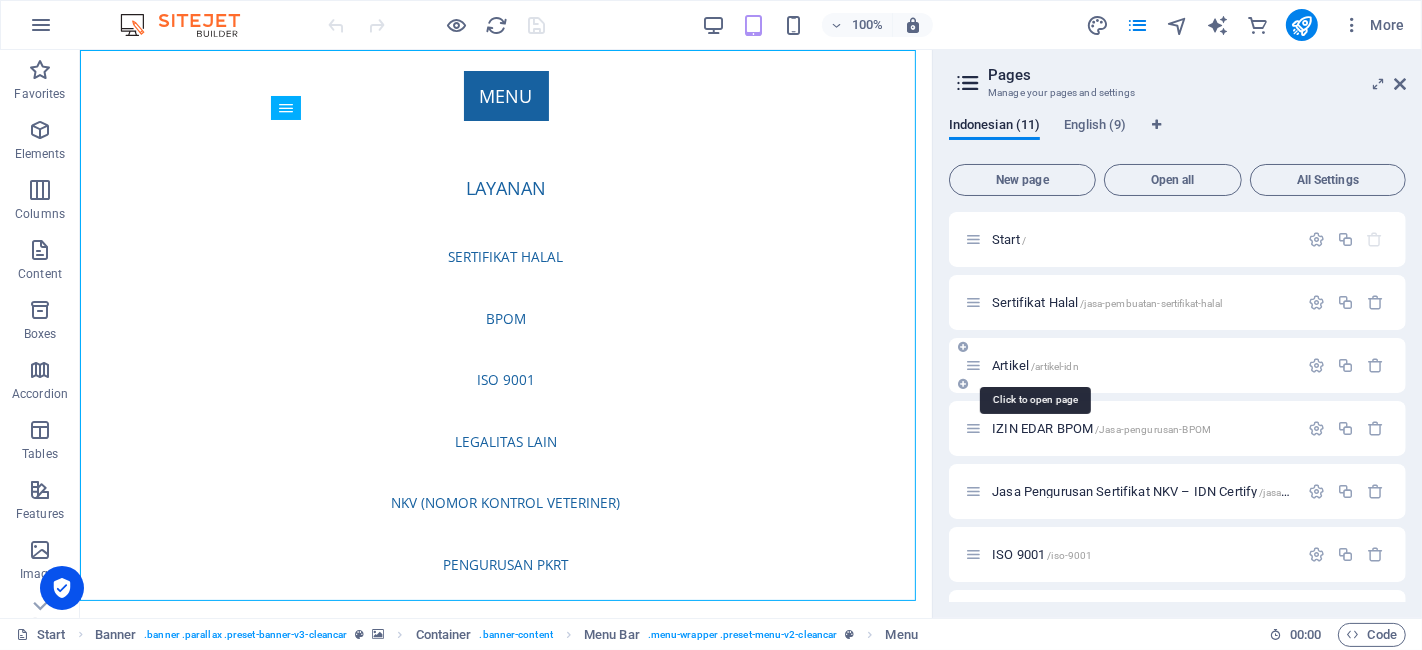click on "Artikel /artikel-idn" at bounding box center (1035, 365) 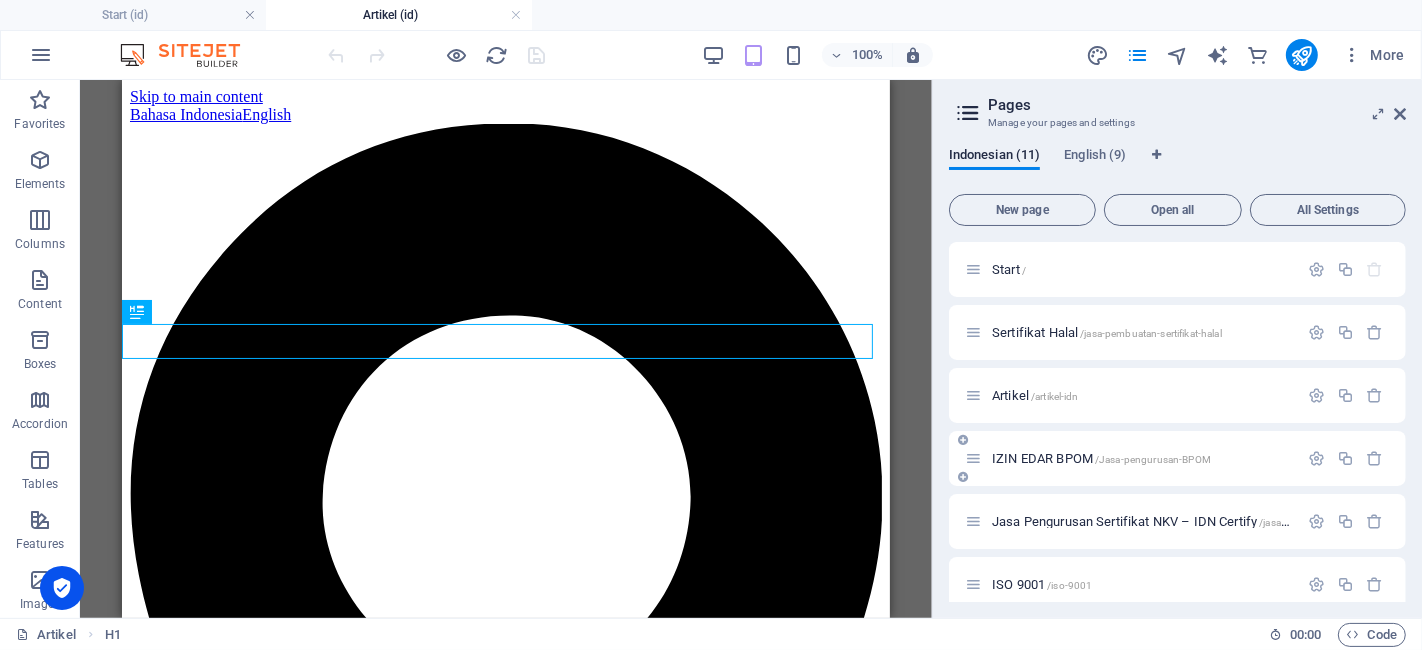 scroll, scrollTop: 0, scrollLeft: 0, axis: both 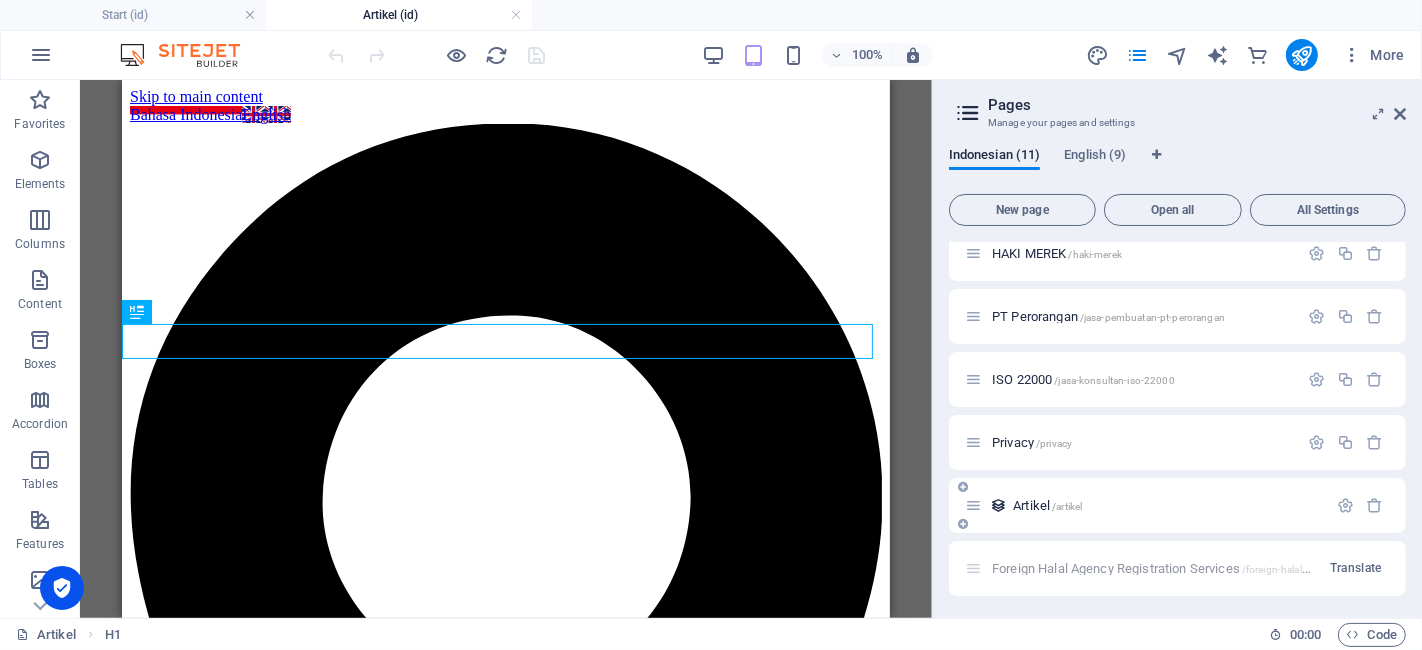 click on "Artikel /artikel" at bounding box center [1047, 505] 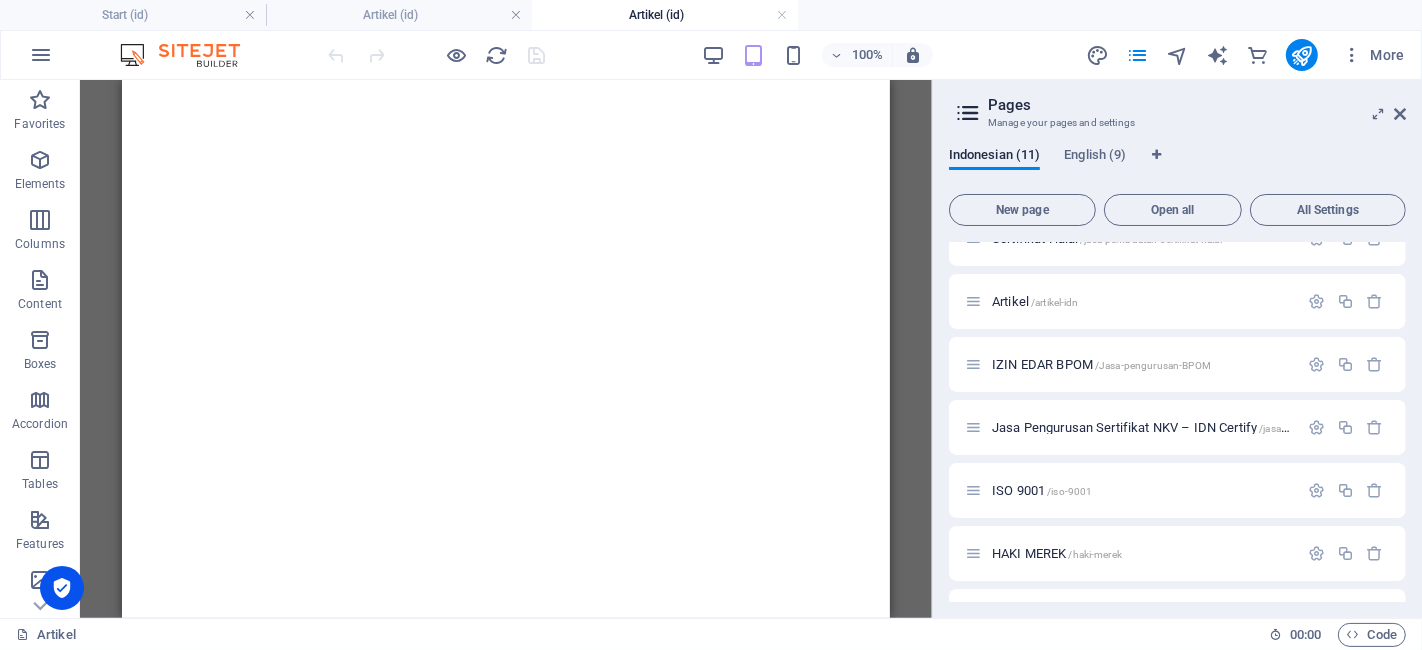 scroll, scrollTop: 314, scrollLeft: 0, axis: vertical 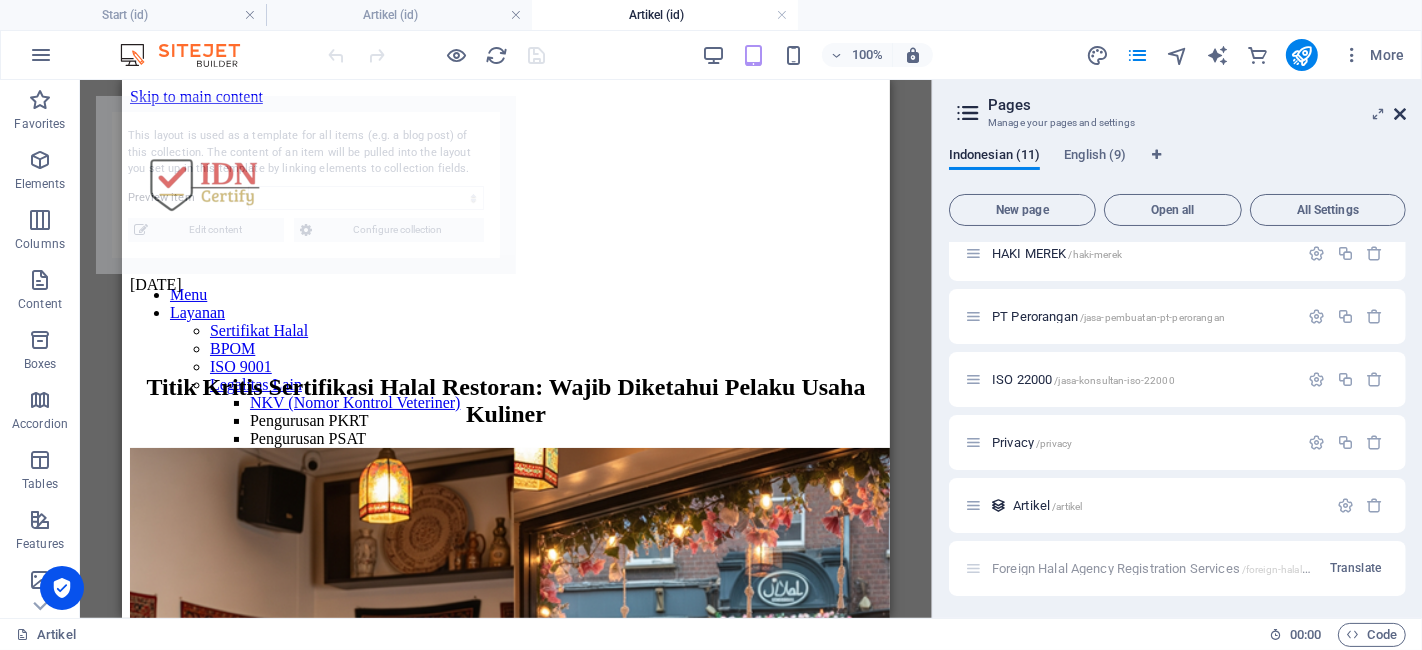 click at bounding box center (1400, 114) 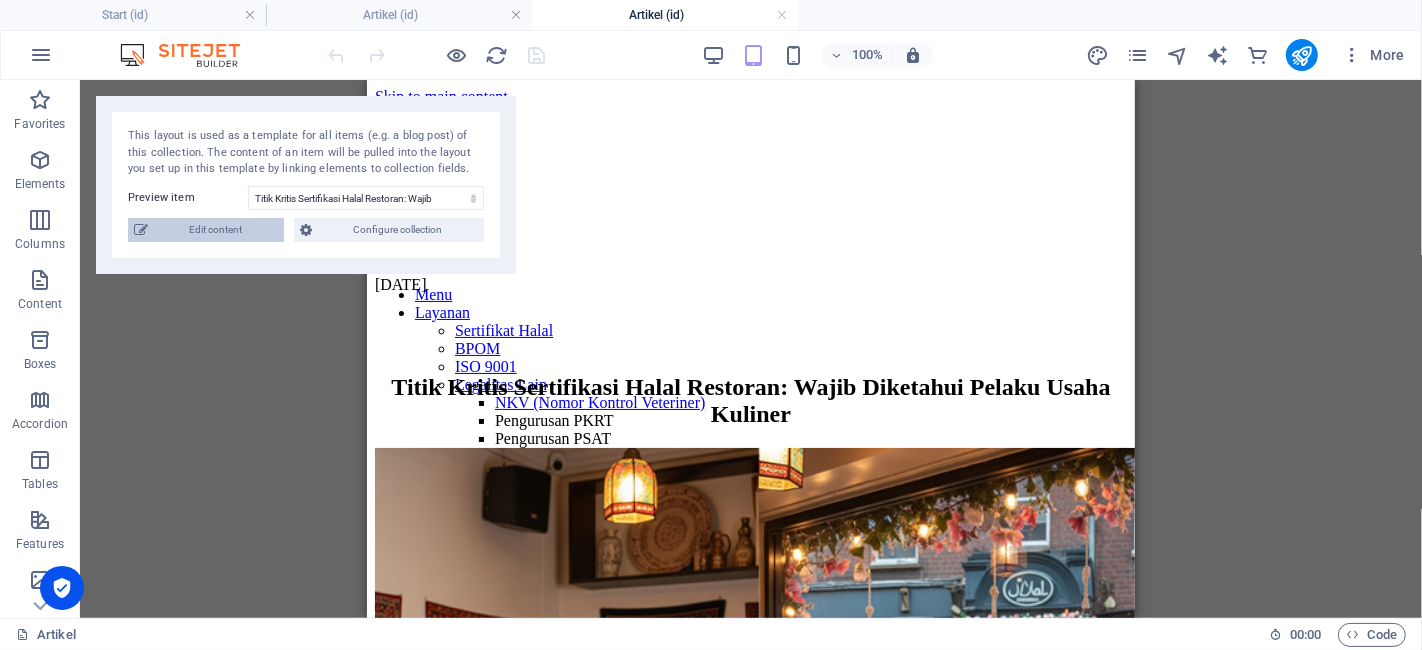 click on "Edit content" at bounding box center (216, 230) 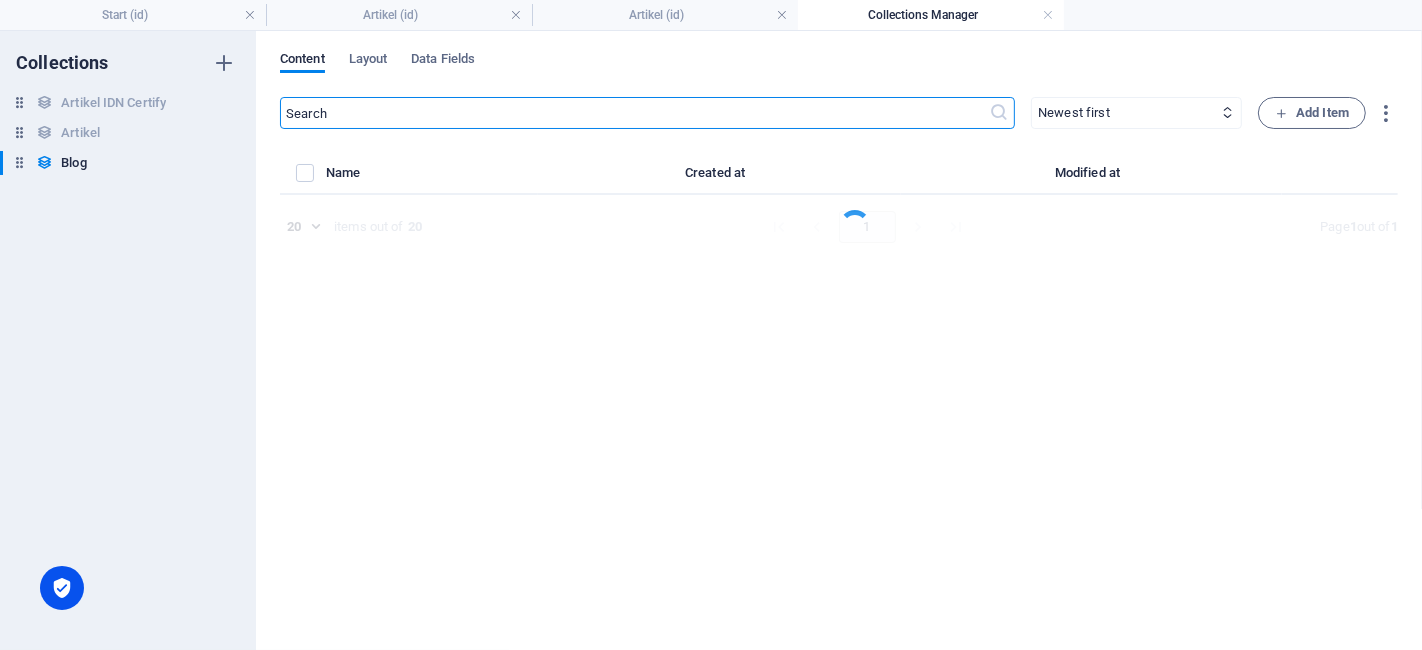 select on "Sertifikat Halal" 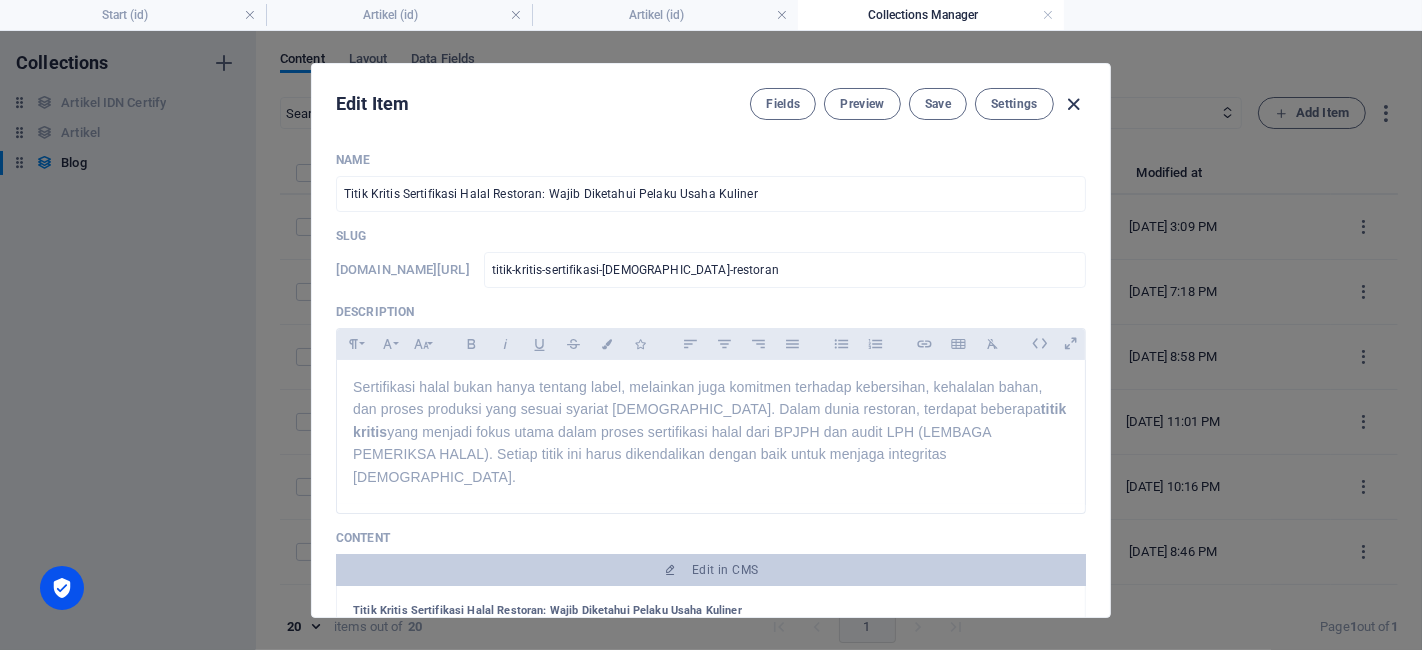 click at bounding box center (1074, 104) 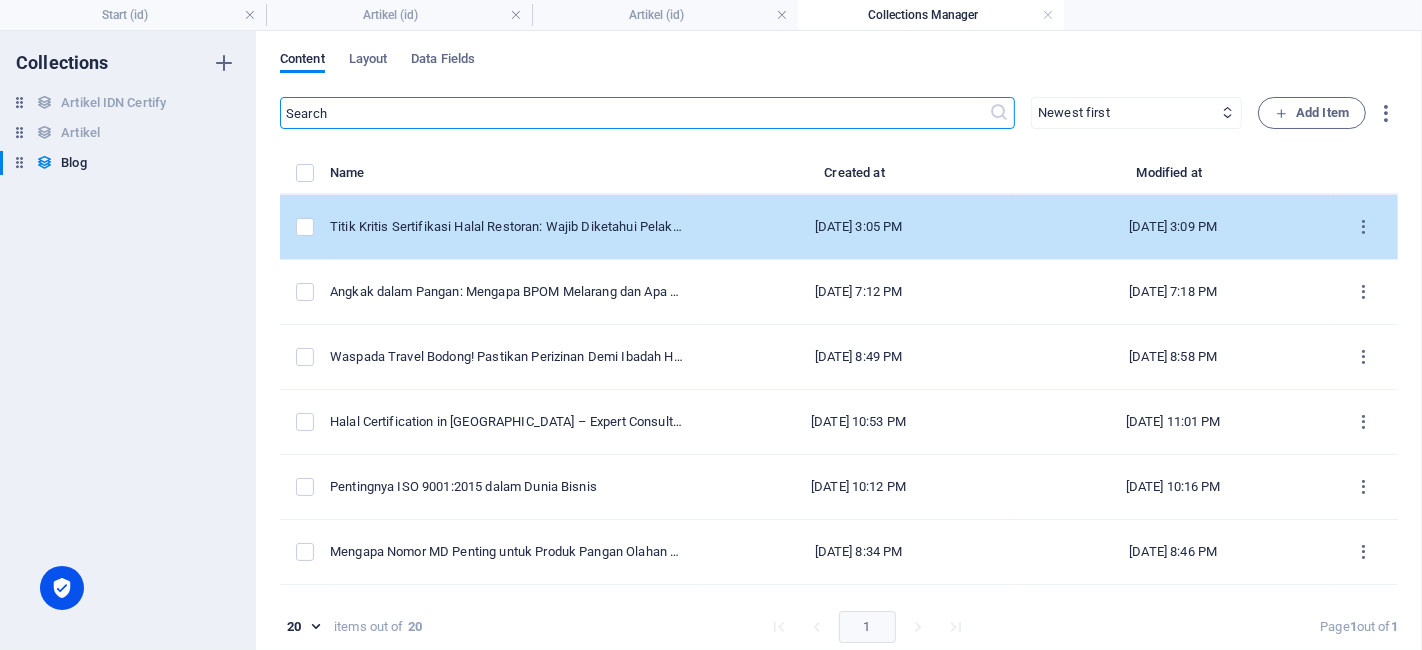 click on "Titik Kritis Sertifikasi Halal Restoran: Wajib Diketahui Pelaku Usaha Kuliner" at bounding box center (507, 227) 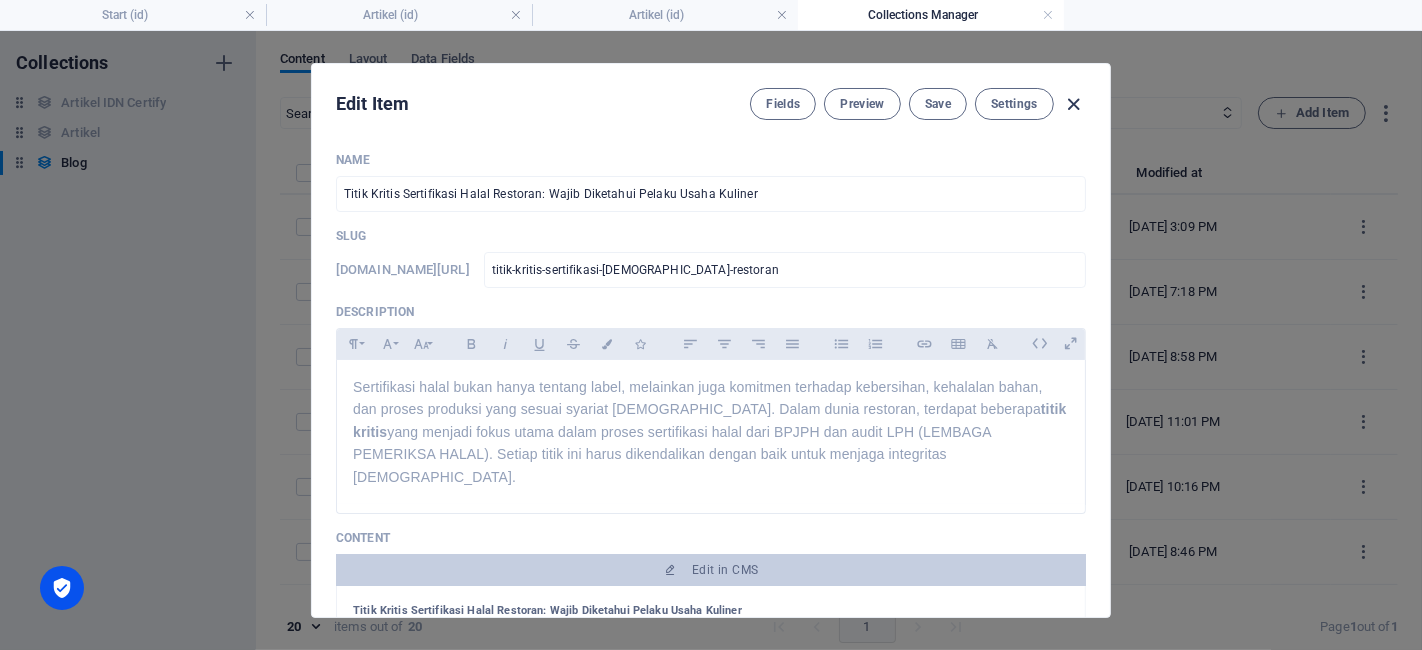 click at bounding box center [1074, 104] 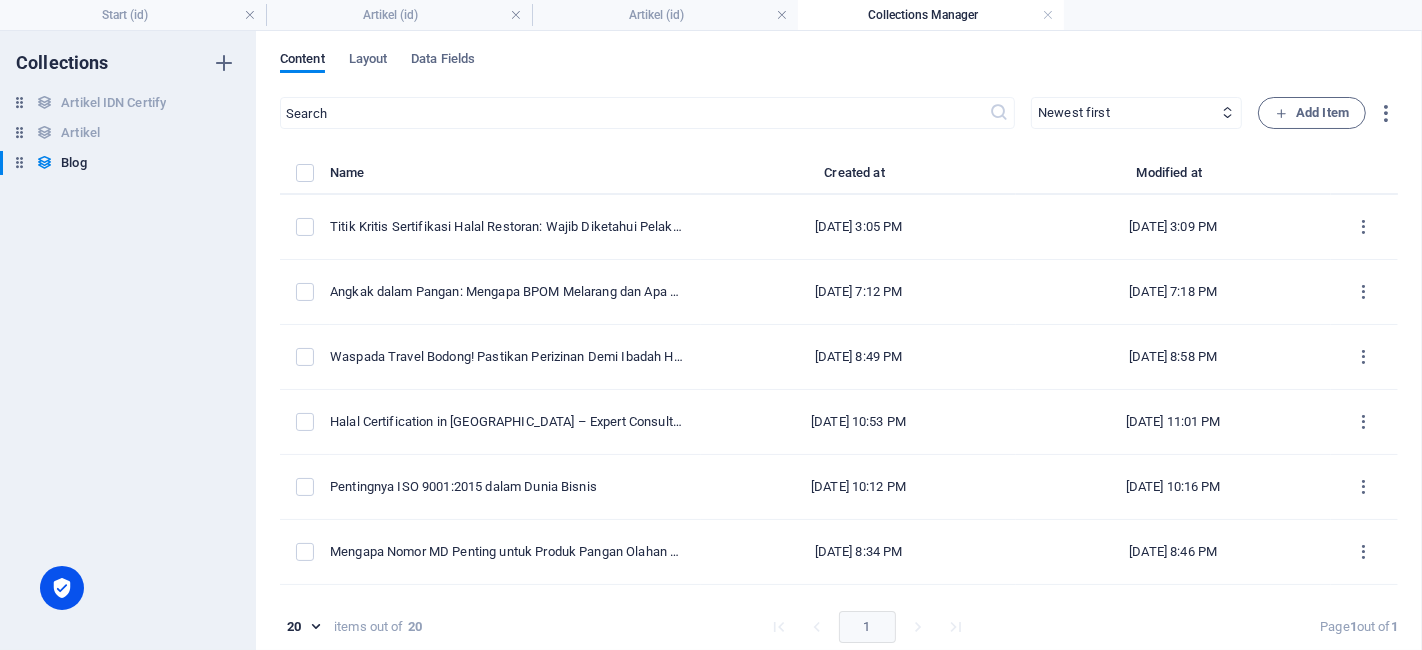 type on "titik-kritis-sertifikasi-halal-restoran" 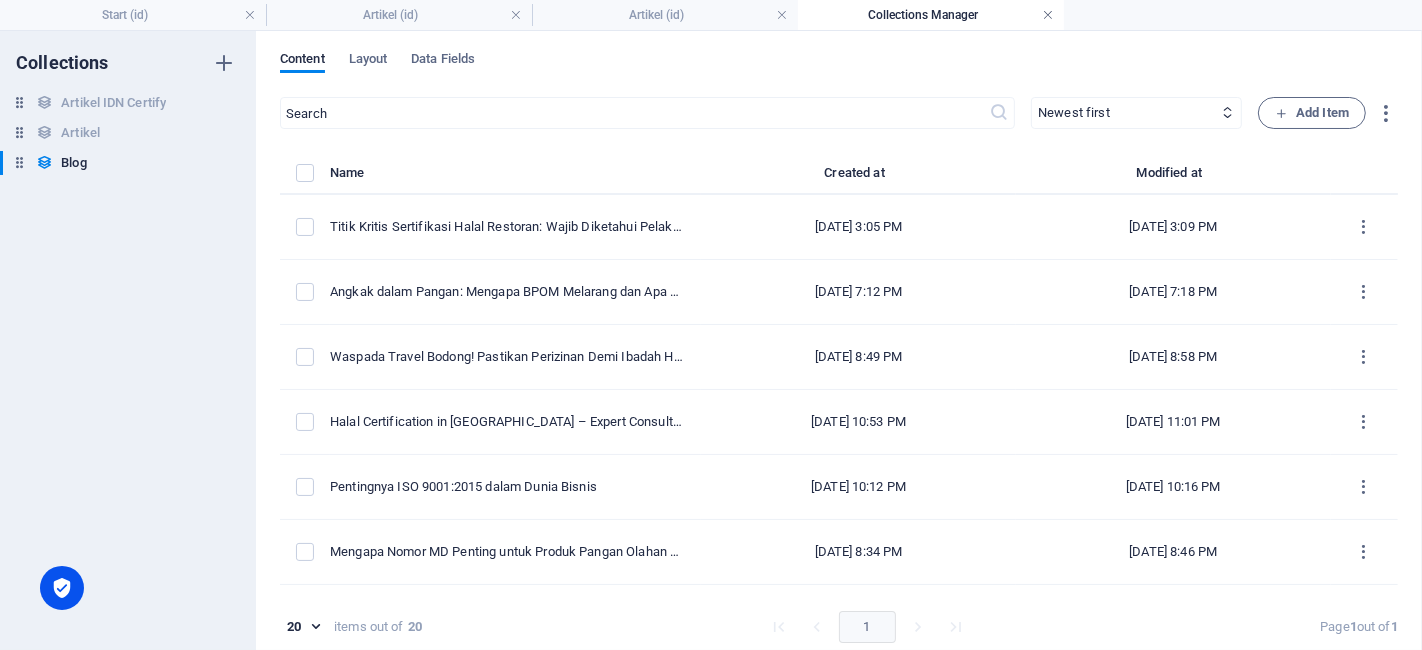 click at bounding box center (1048, 15) 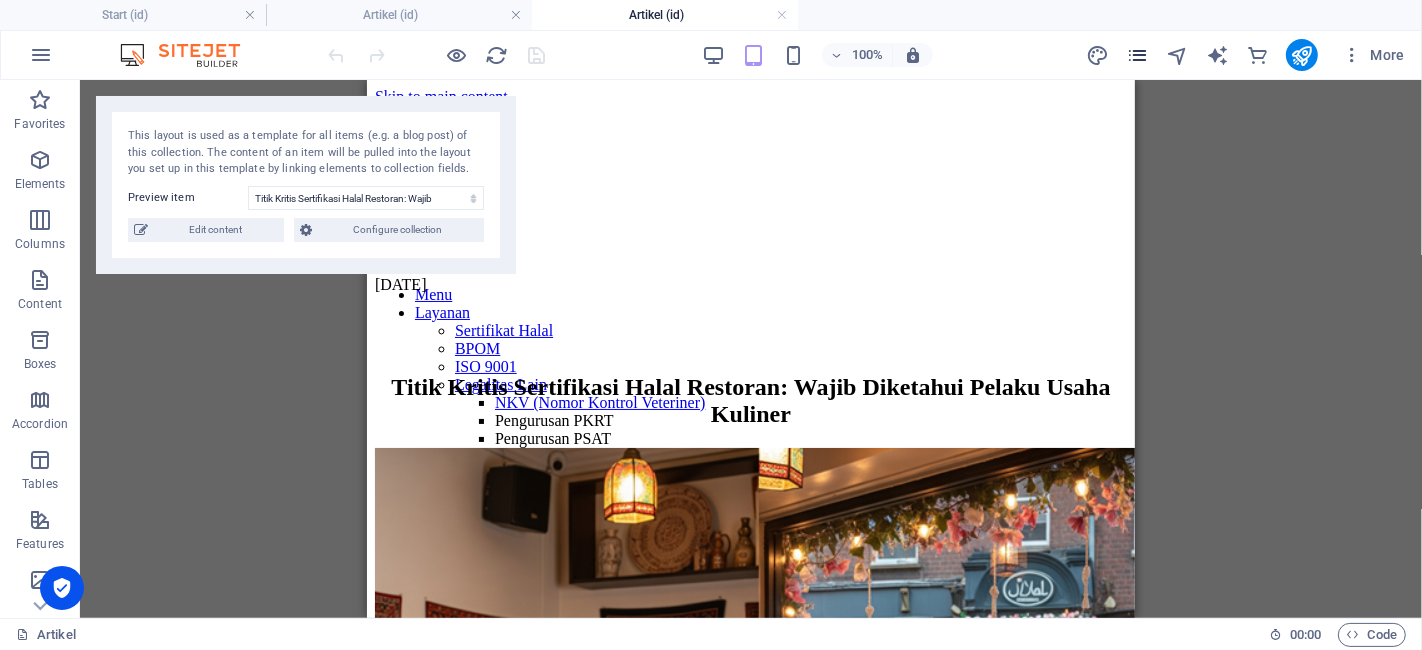 click at bounding box center [1137, 55] 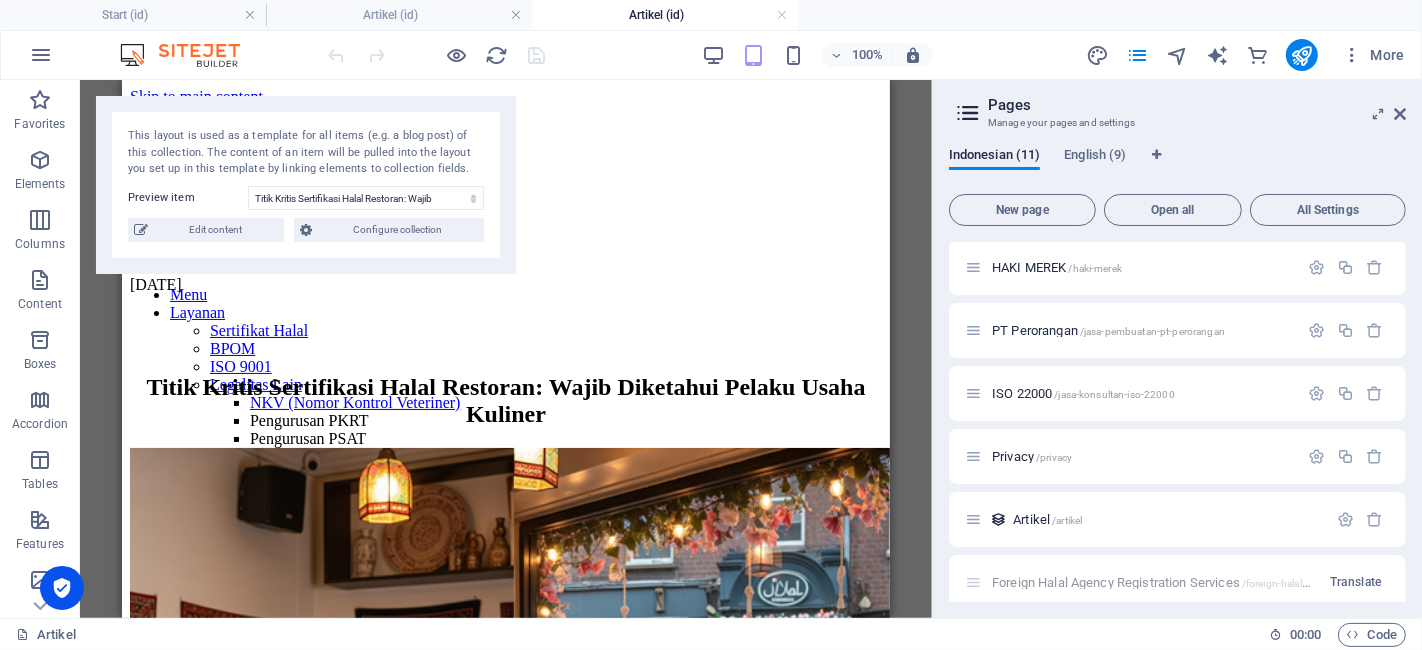 scroll, scrollTop: 394, scrollLeft: 0, axis: vertical 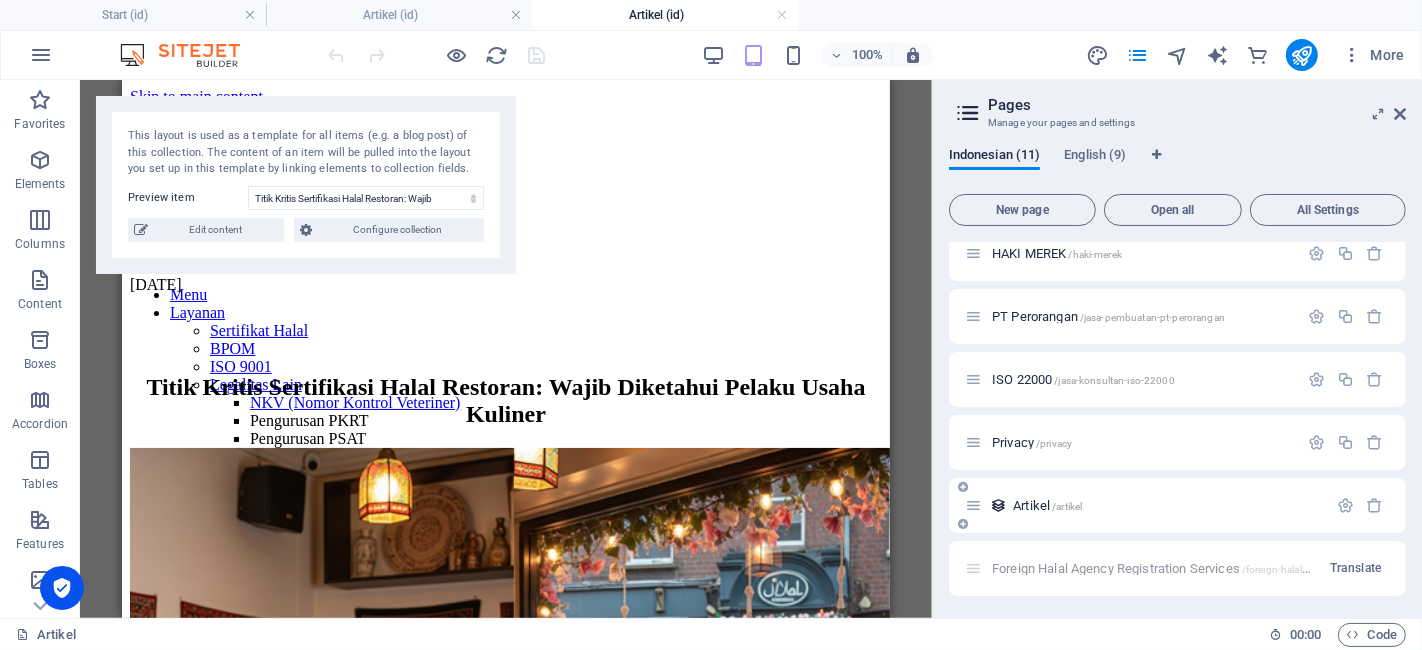 click on "Artikel /artikel" at bounding box center [1177, 505] 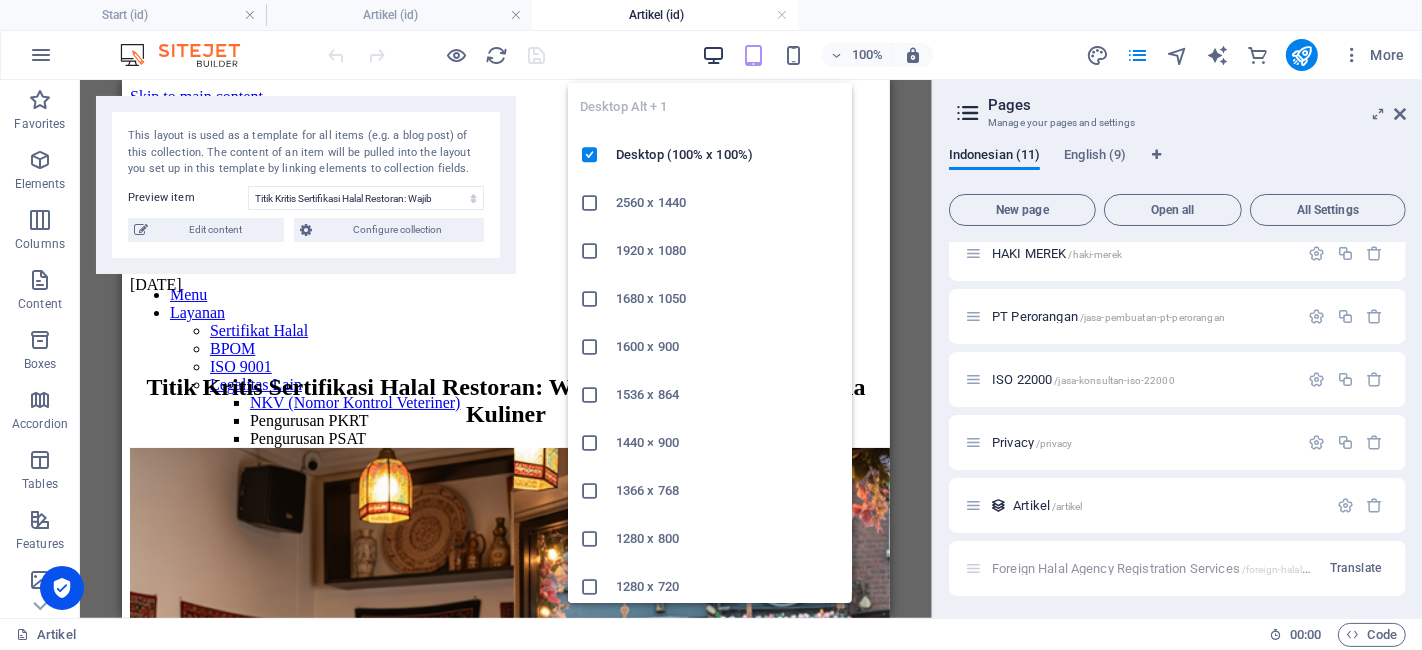 click at bounding box center (713, 55) 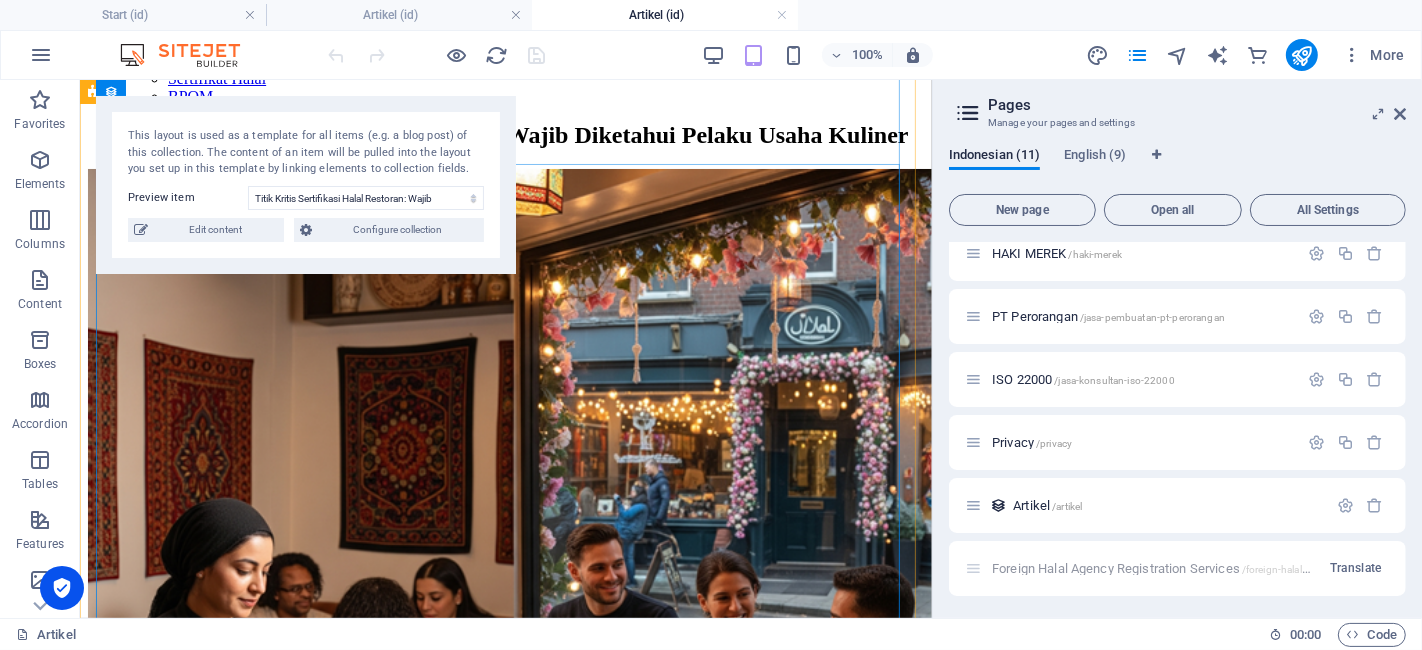 scroll, scrollTop: 666, scrollLeft: 0, axis: vertical 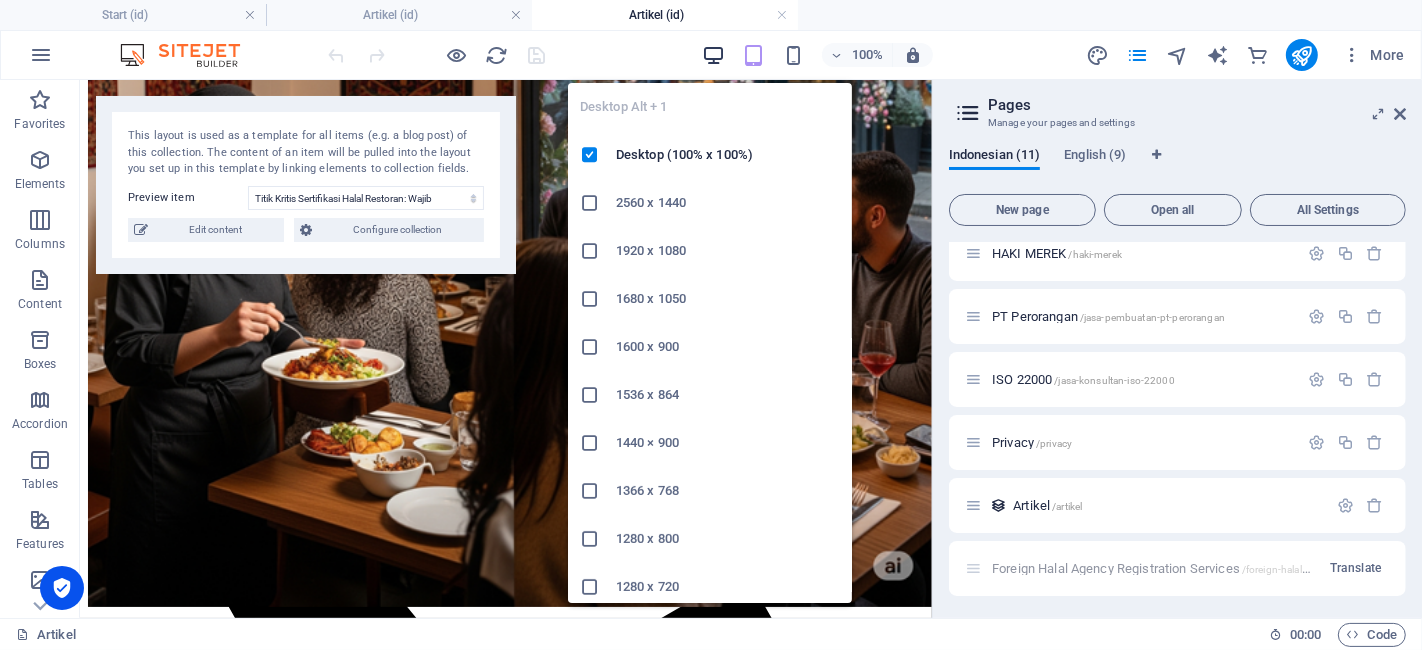 click at bounding box center (713, 55) 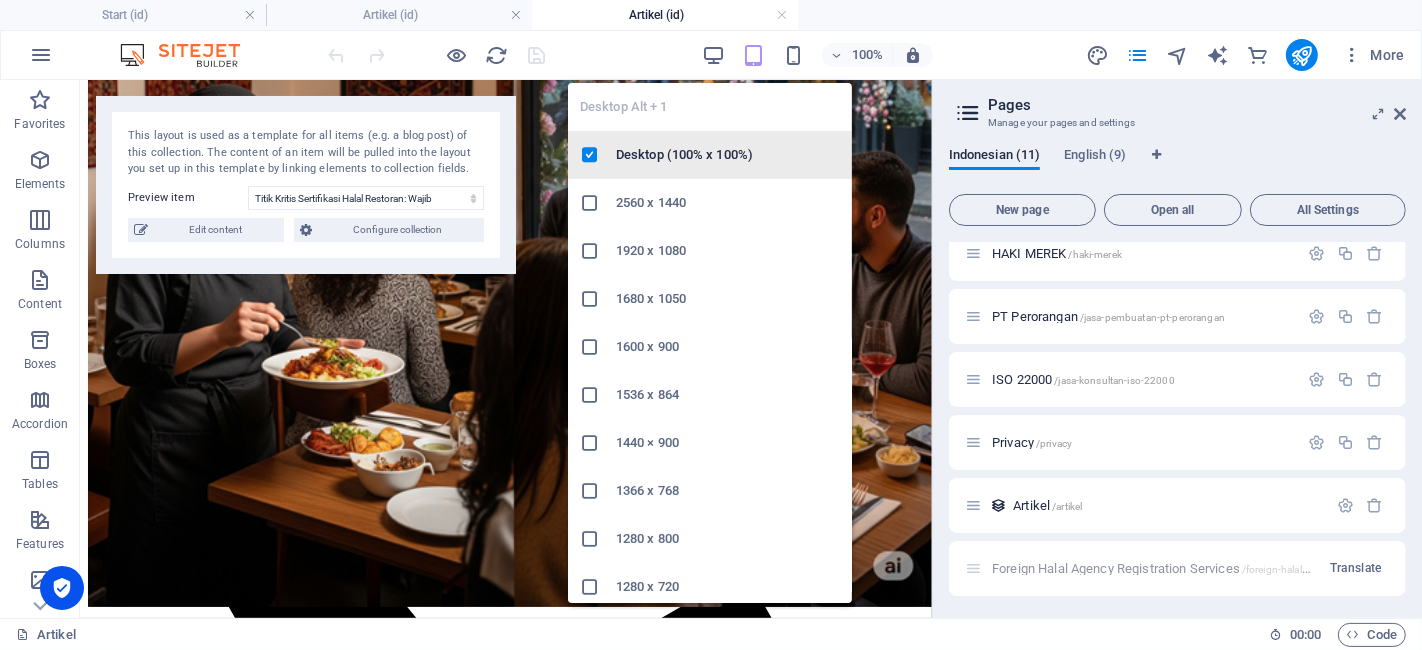 drag, startPoint x: 651, startPoint y: 148, endPoint x: 571, endPoint y: 68, distance: 113.137085 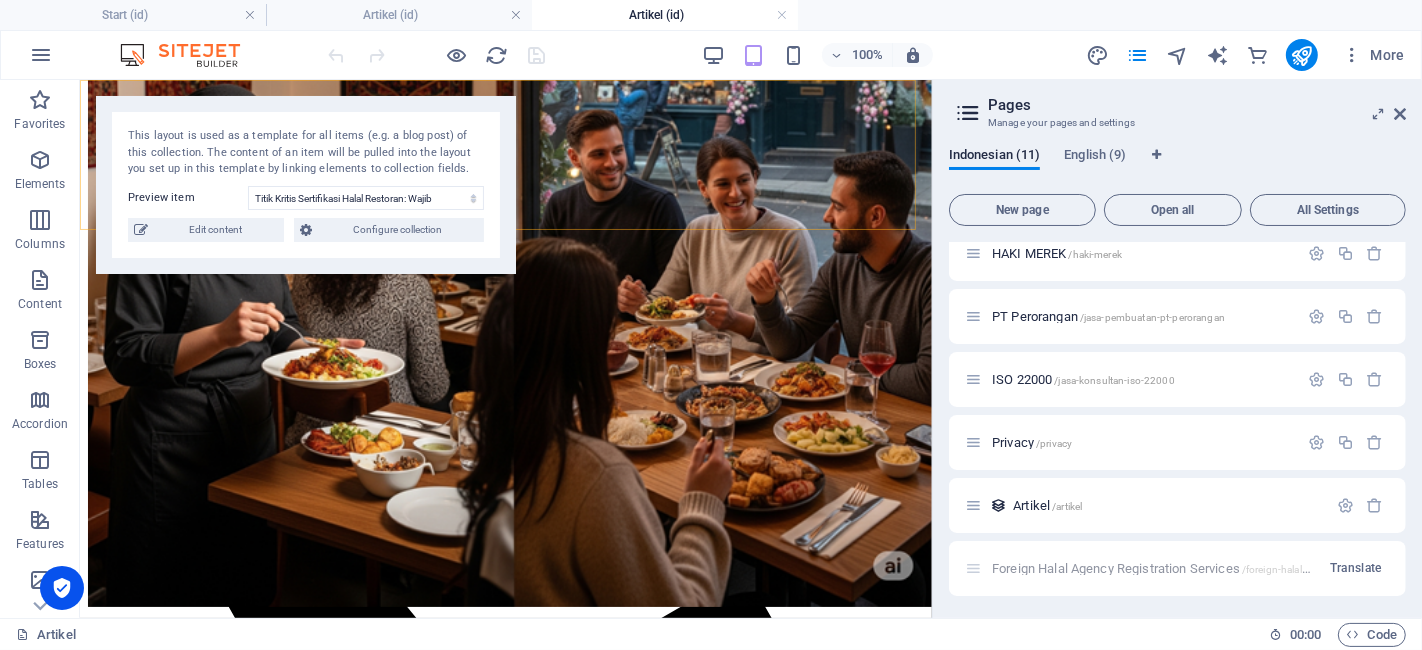 click at bounding box center (505, 998) 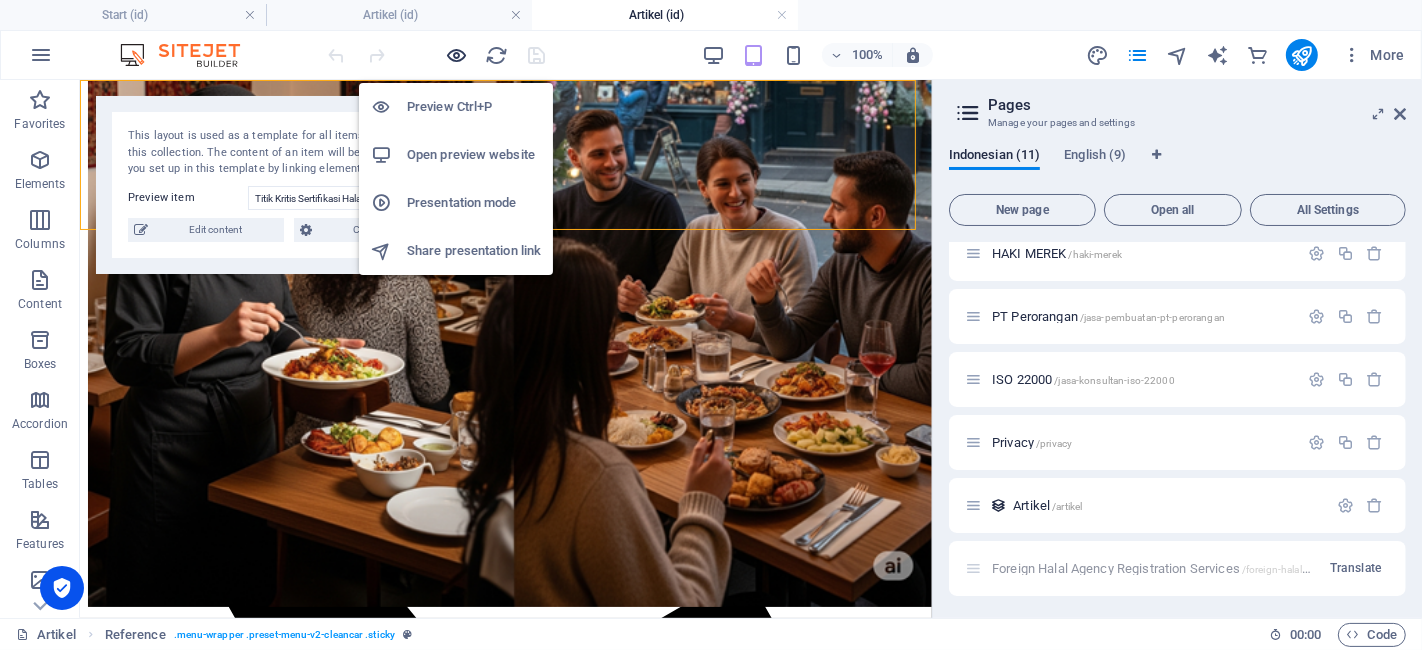 click at bounding box center (457, 55) 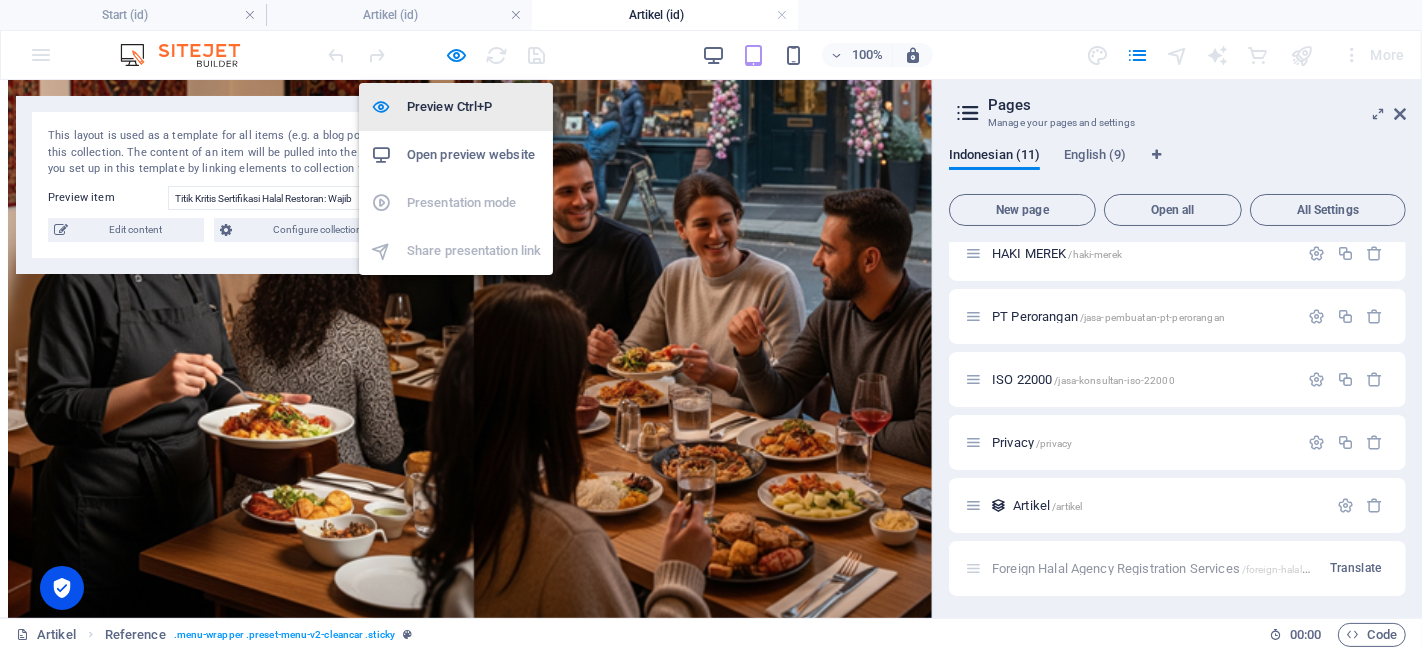 click on "Preview Ctrl+P" at bounding box center [474, 107] 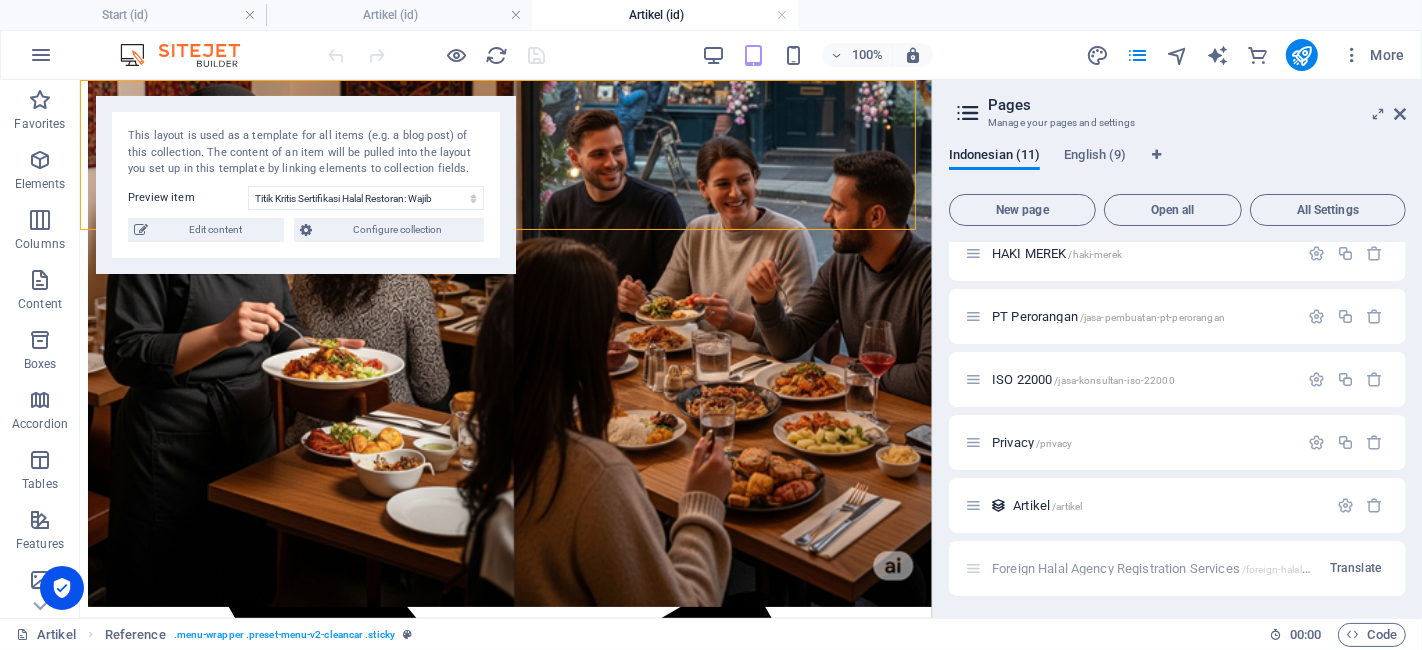 scroll, scrollTop: 299, scrollLeft: 0, axis: vertical 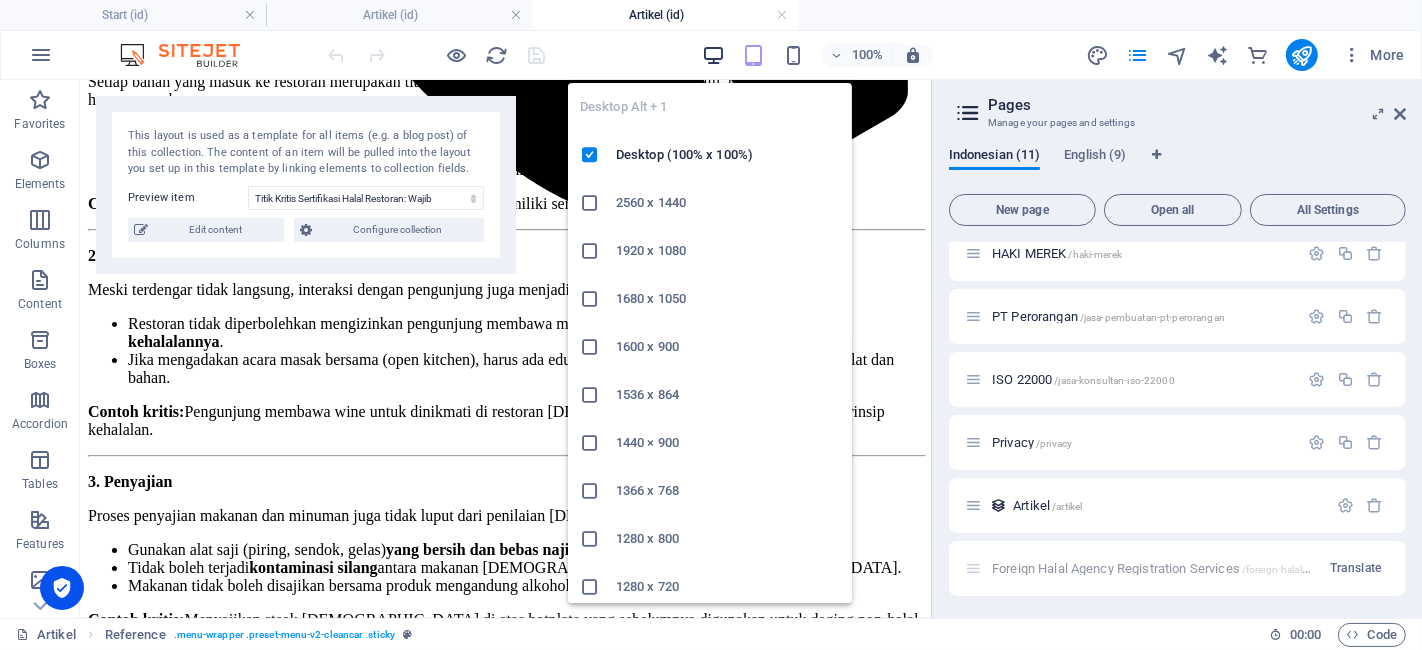 click at bounding box center (713, 55) 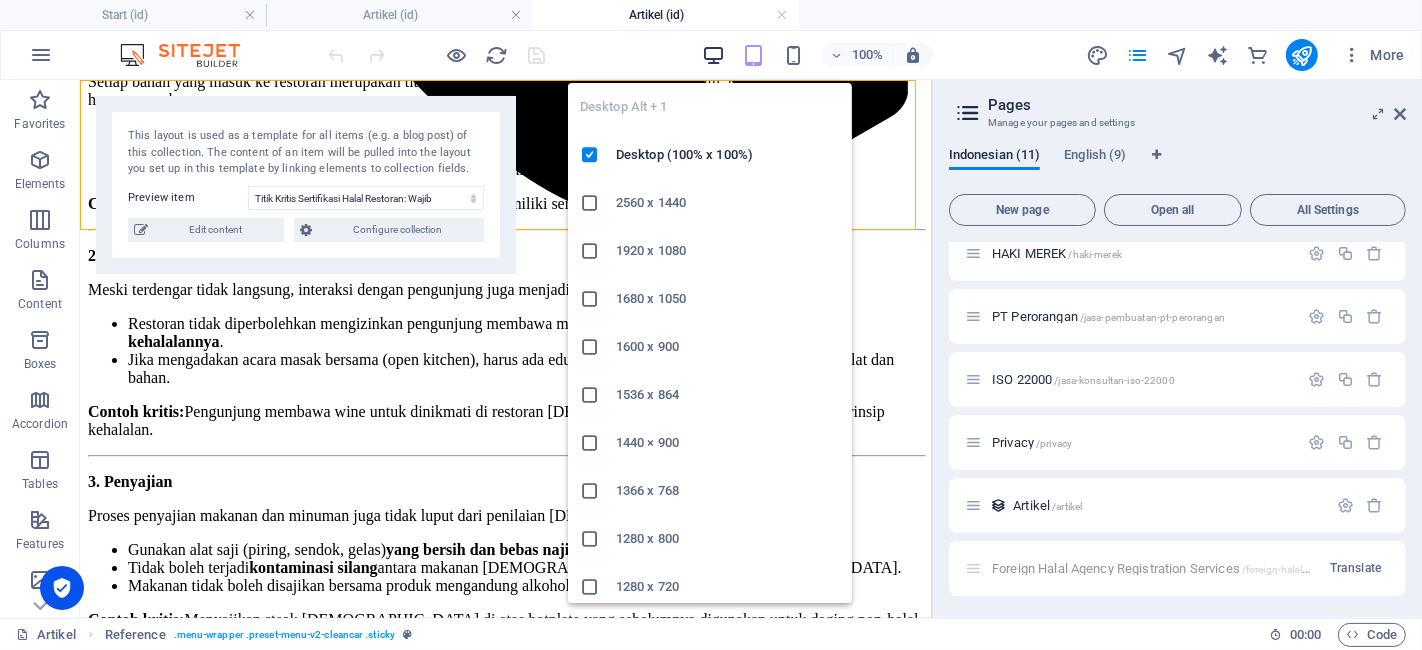 click at bounding box center [713, 55] 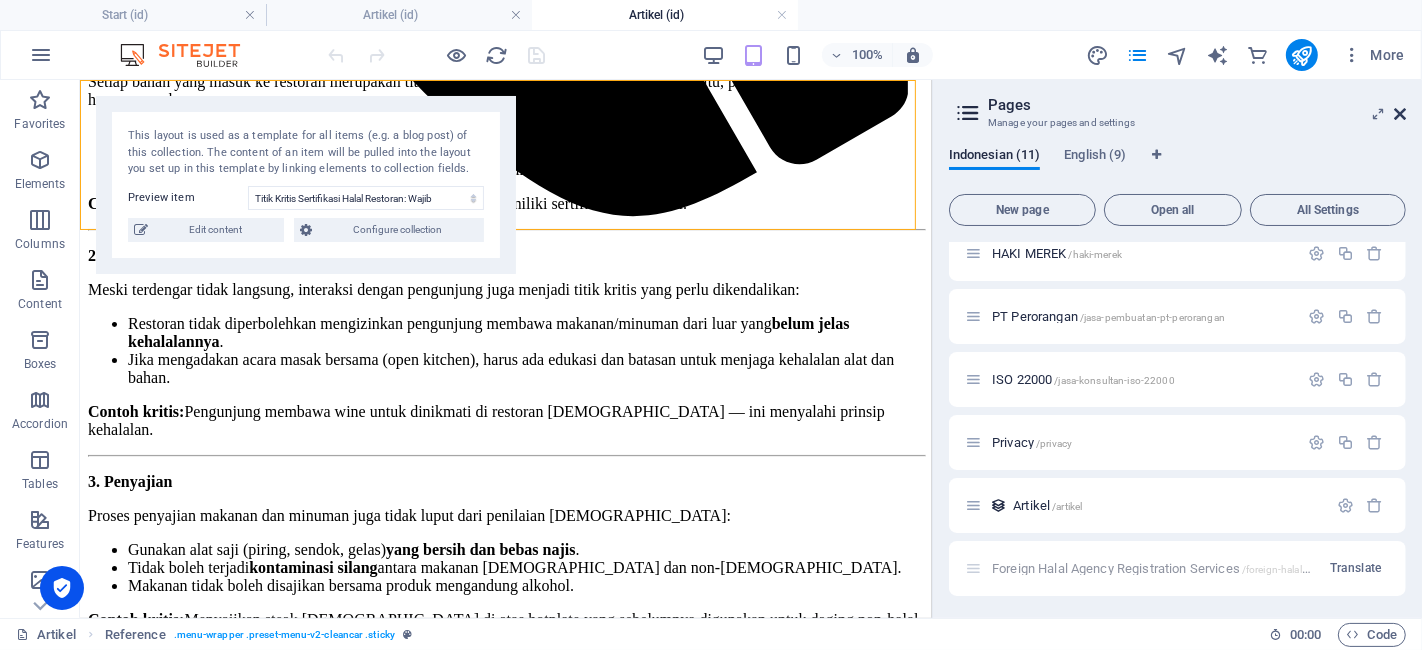 click at bounding box center [1400, 114] 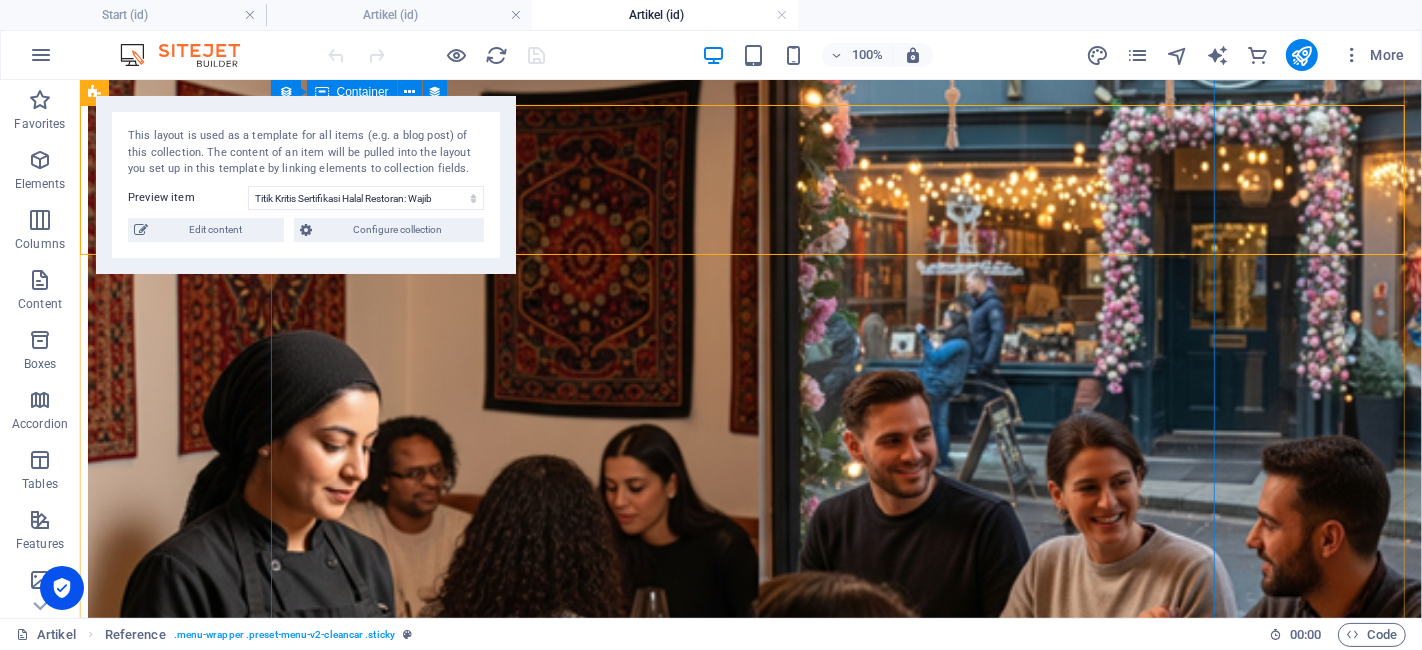 scroll, scrollTop: 560, scrollLeft: 0, axis: vertical 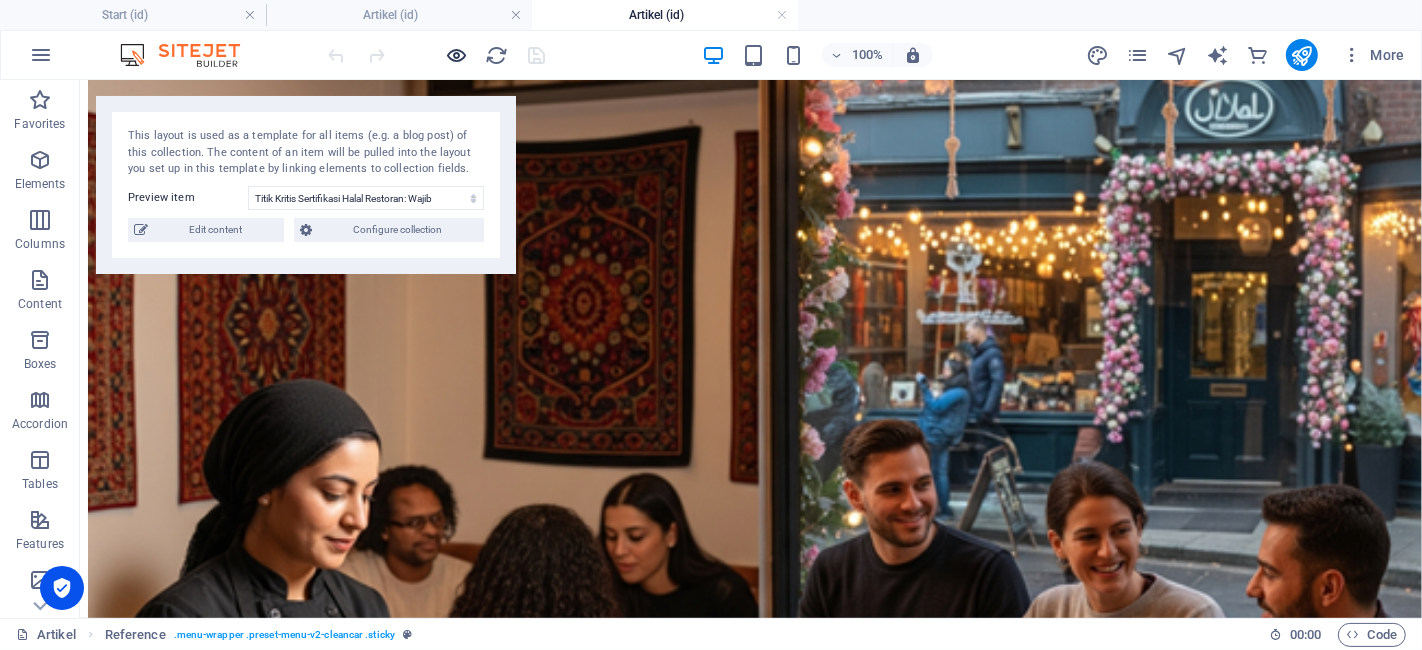 click at bounding box center [457, 55] 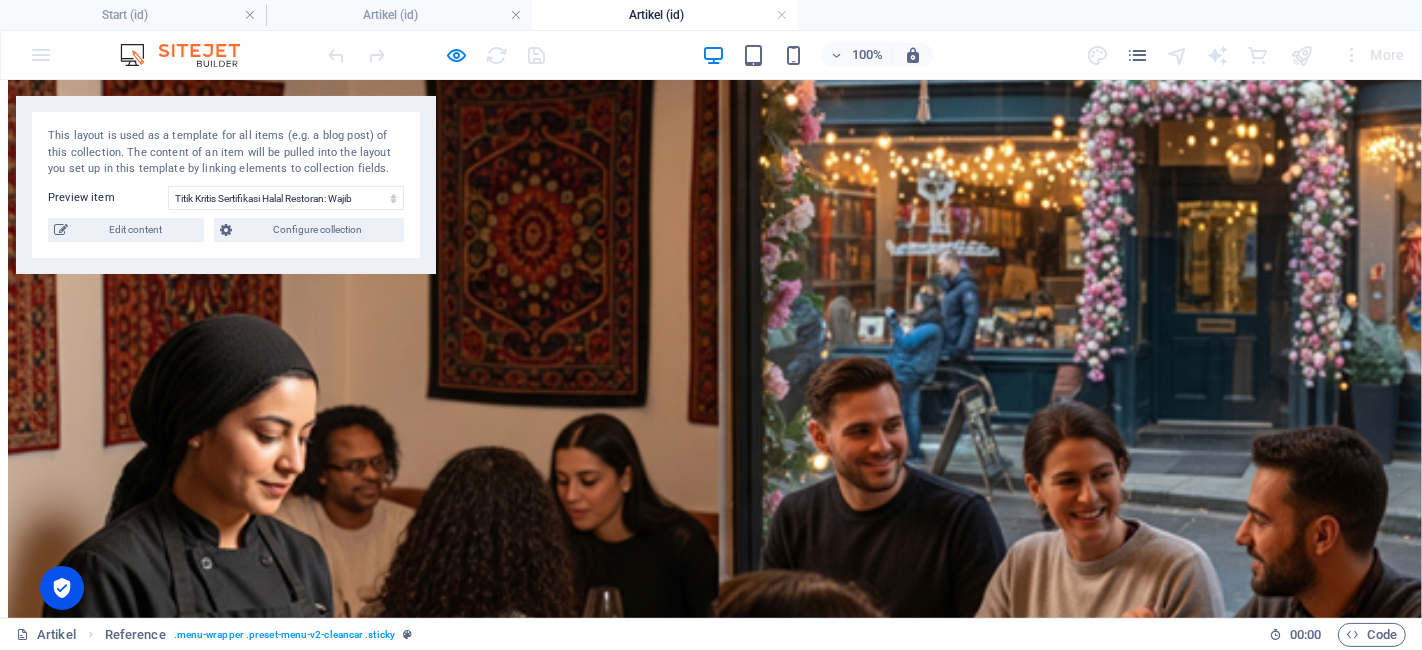 scroll, scrollTop: 671, scrollLeft: 0, axis: vertical 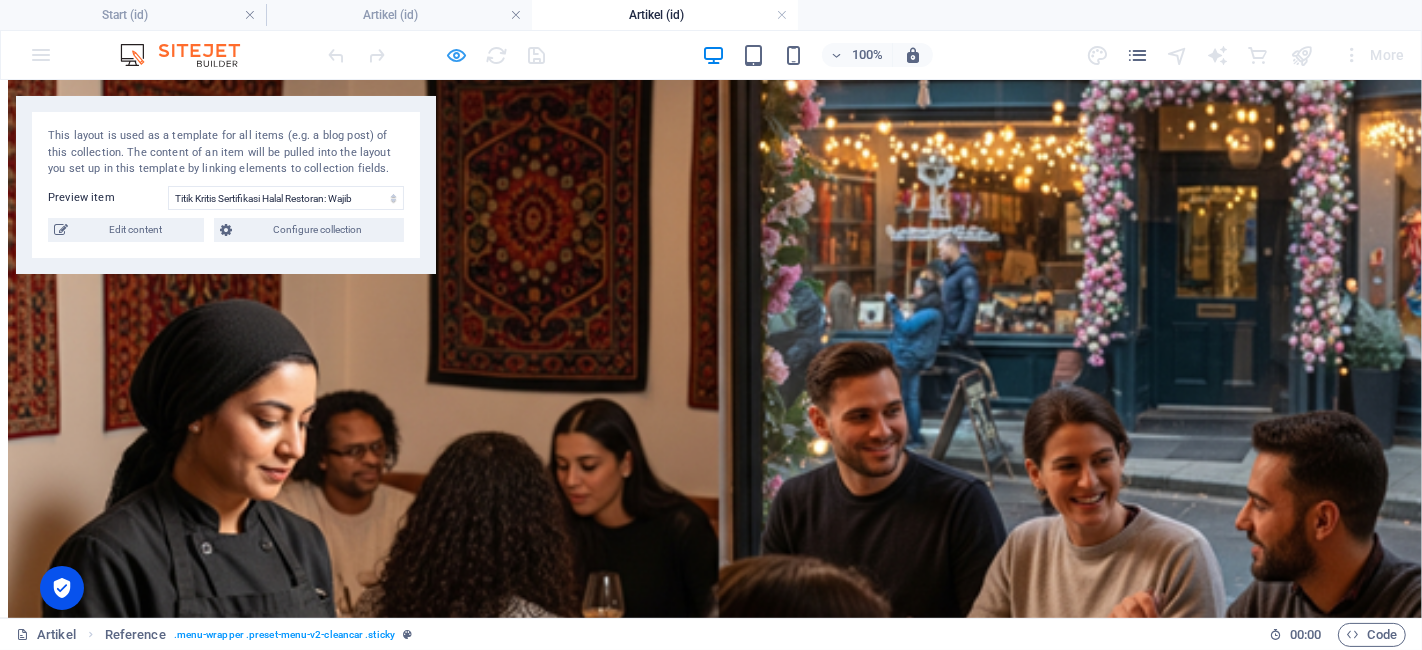 click at bounding box center (457, 55) 